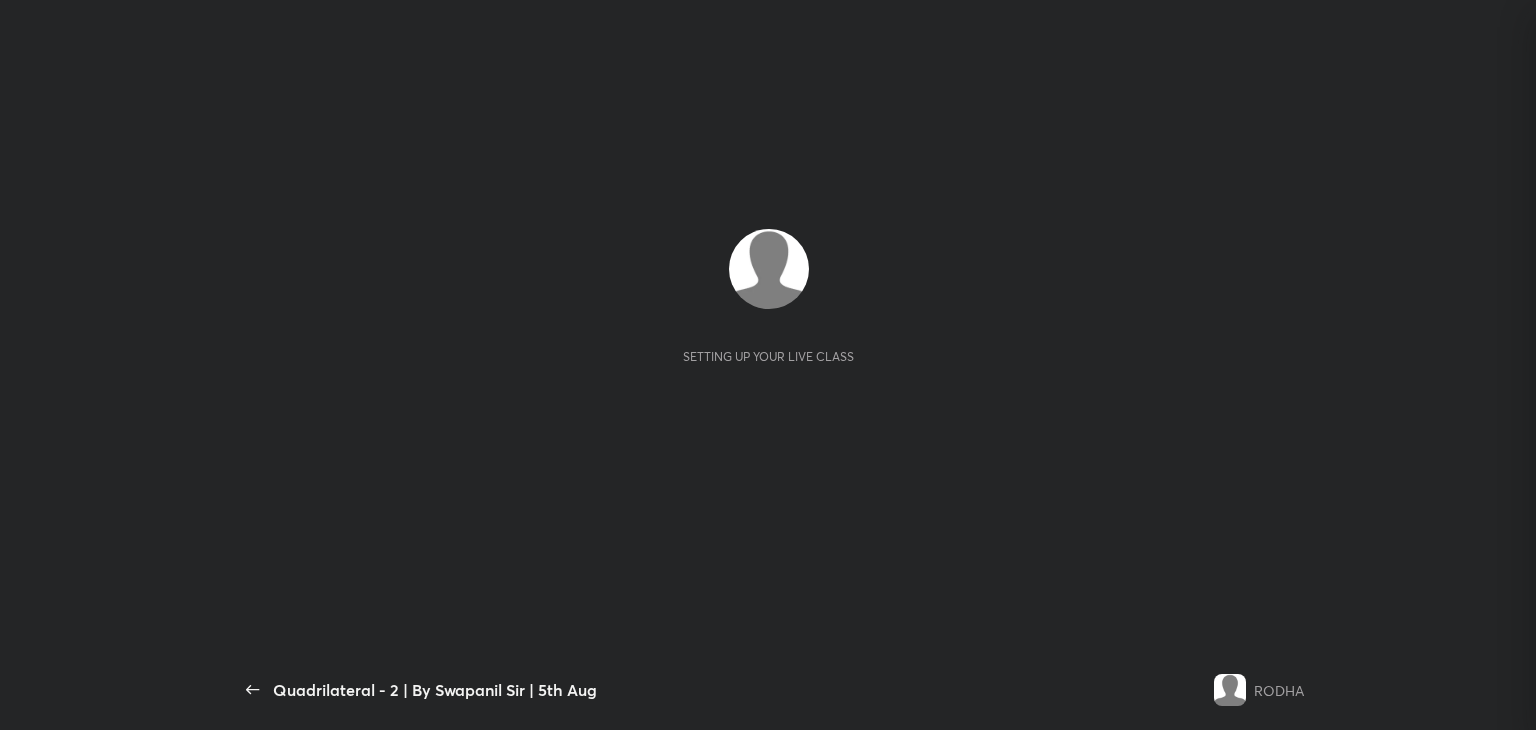 scroll, scrollTop: 0, scrollLeft: 0, axis: both 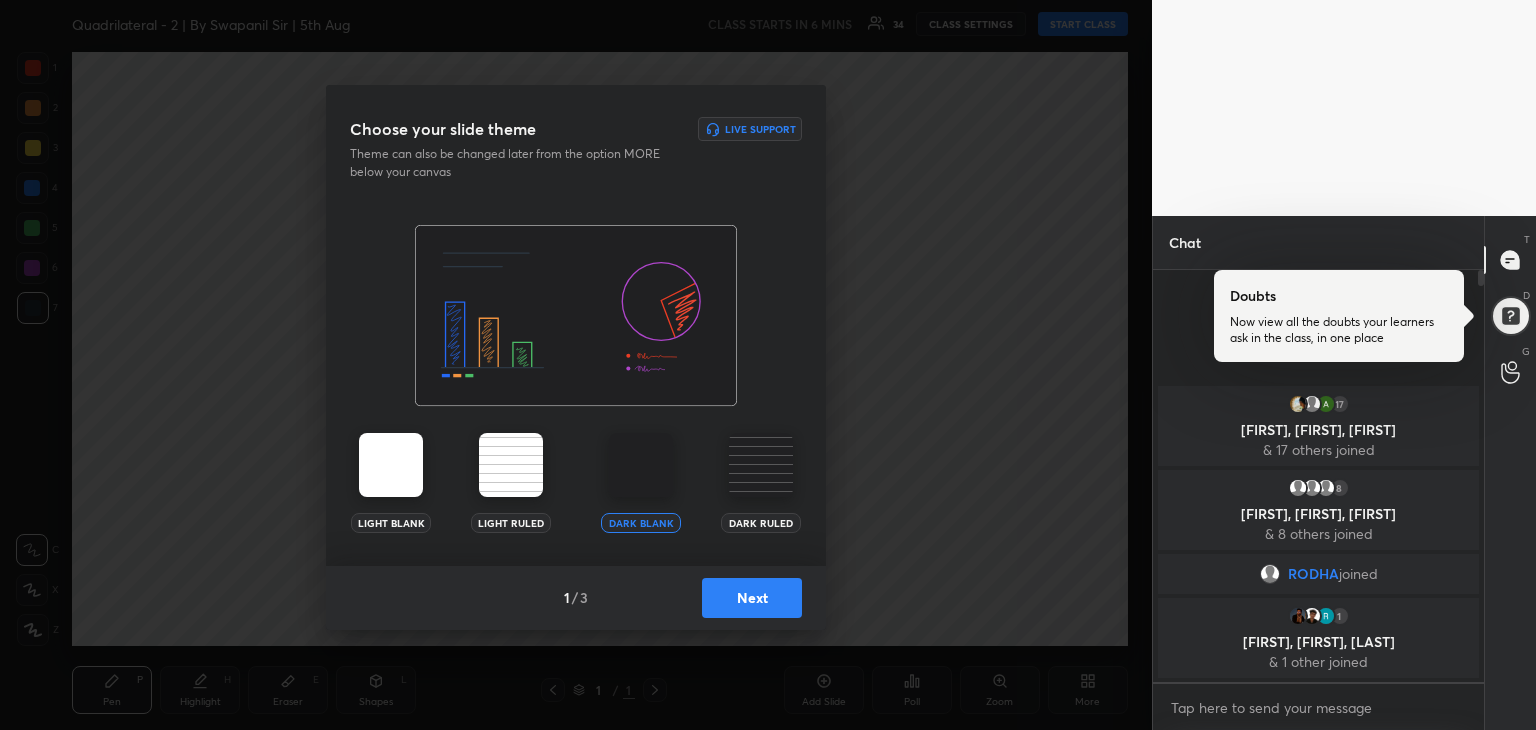 click on "Next" at bounding box center (752, 598) 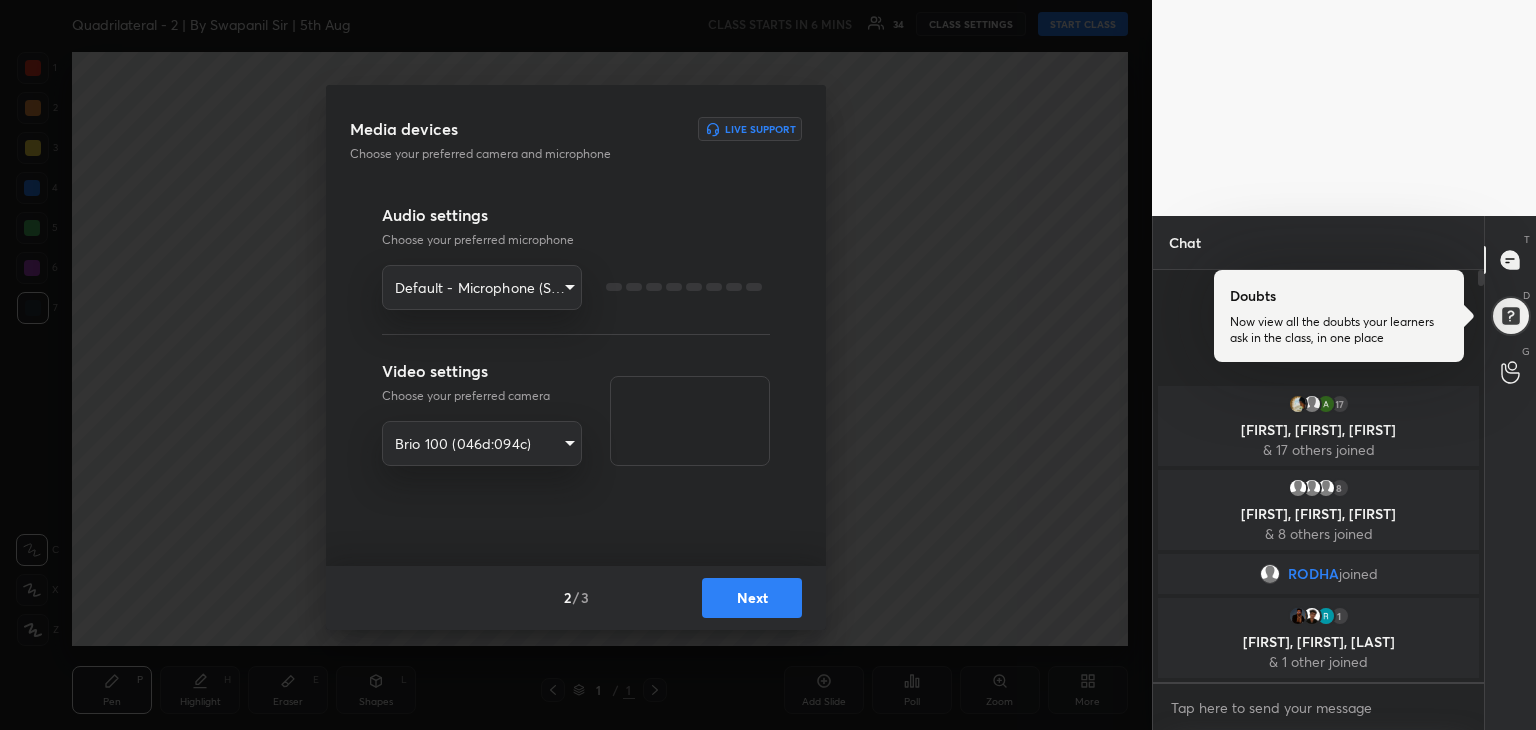 click on "Next" at bounding box center (752, 598) 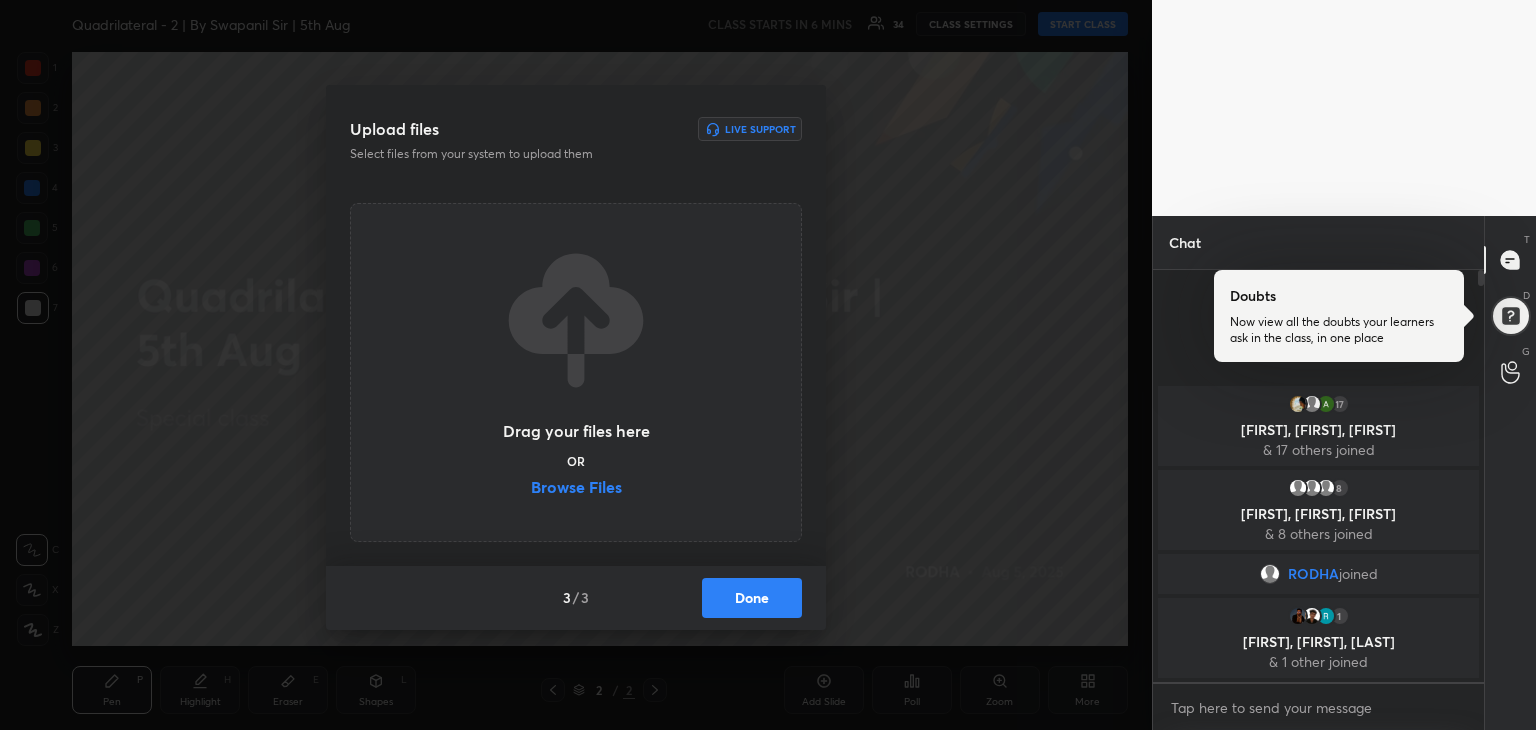 click on "Browse Files" at bounding box center [576, 489] 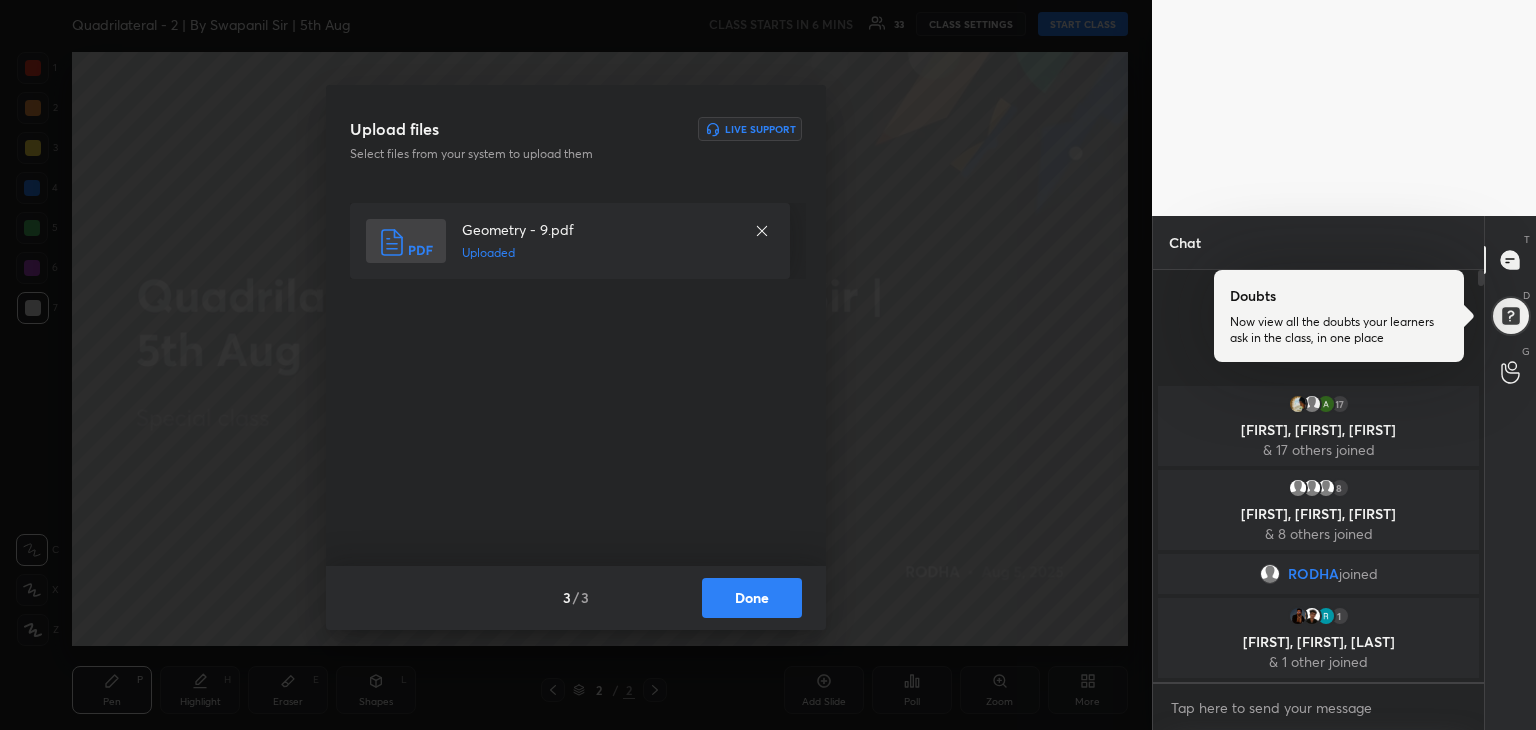 click on "Done" at bounding box center (752, 598) 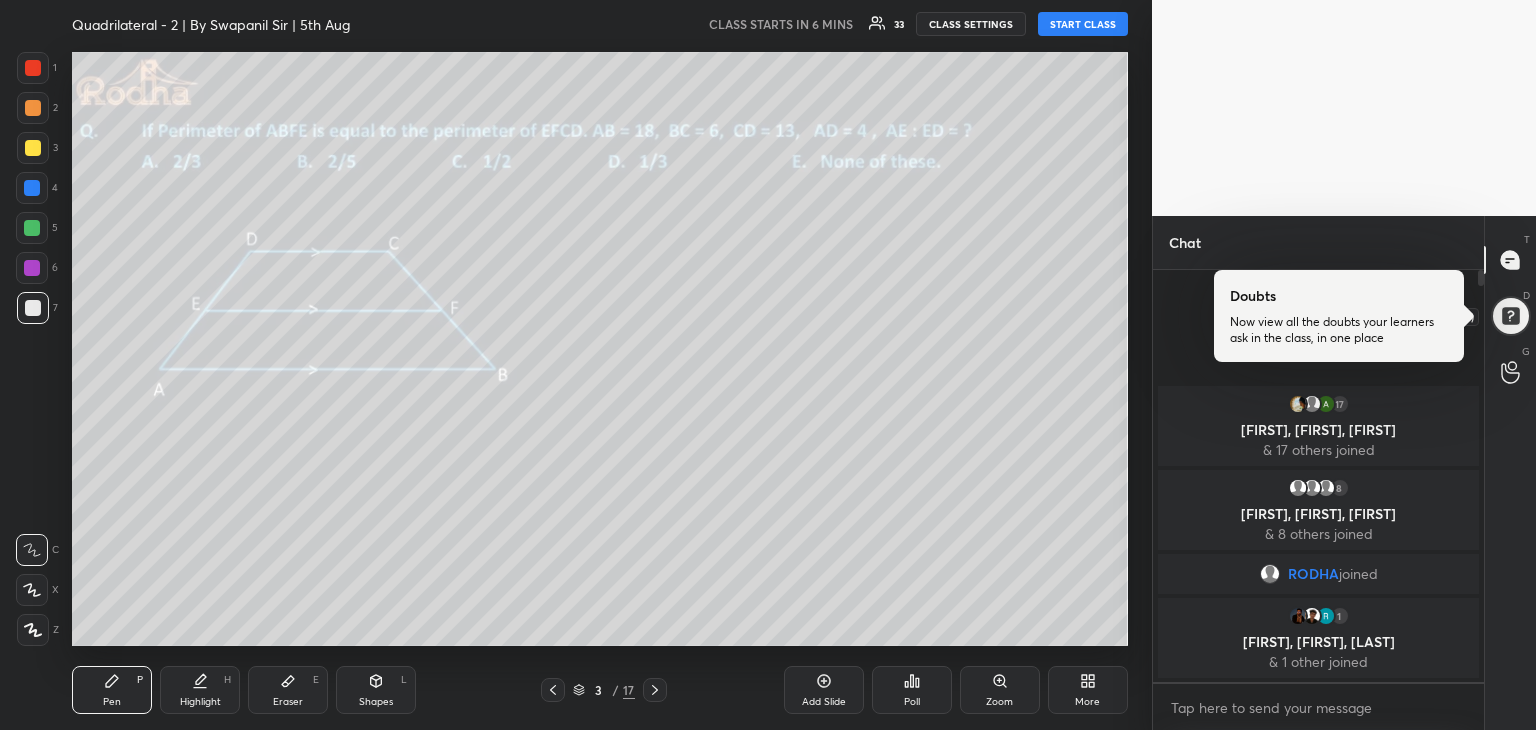 click at bounding box center [1511, 316] 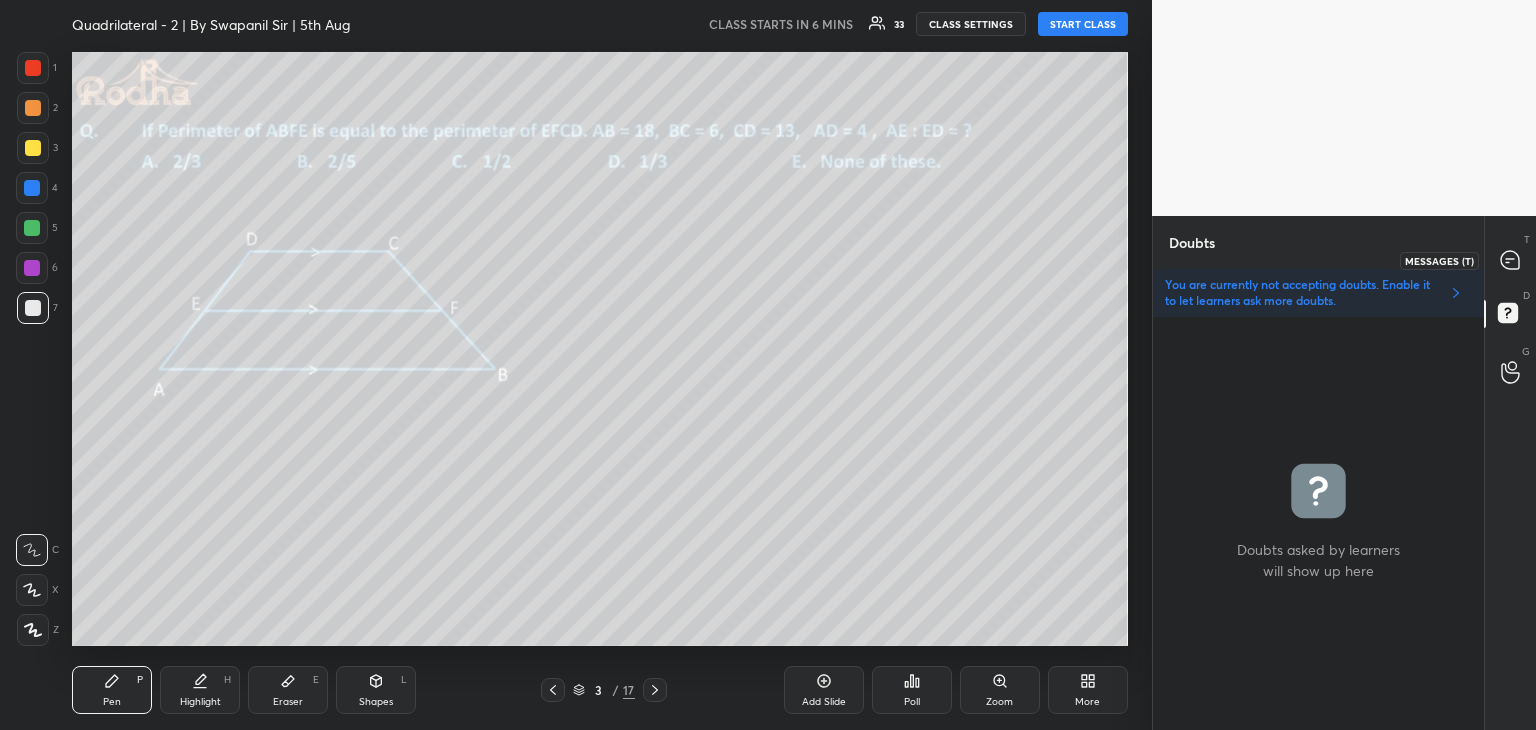 click 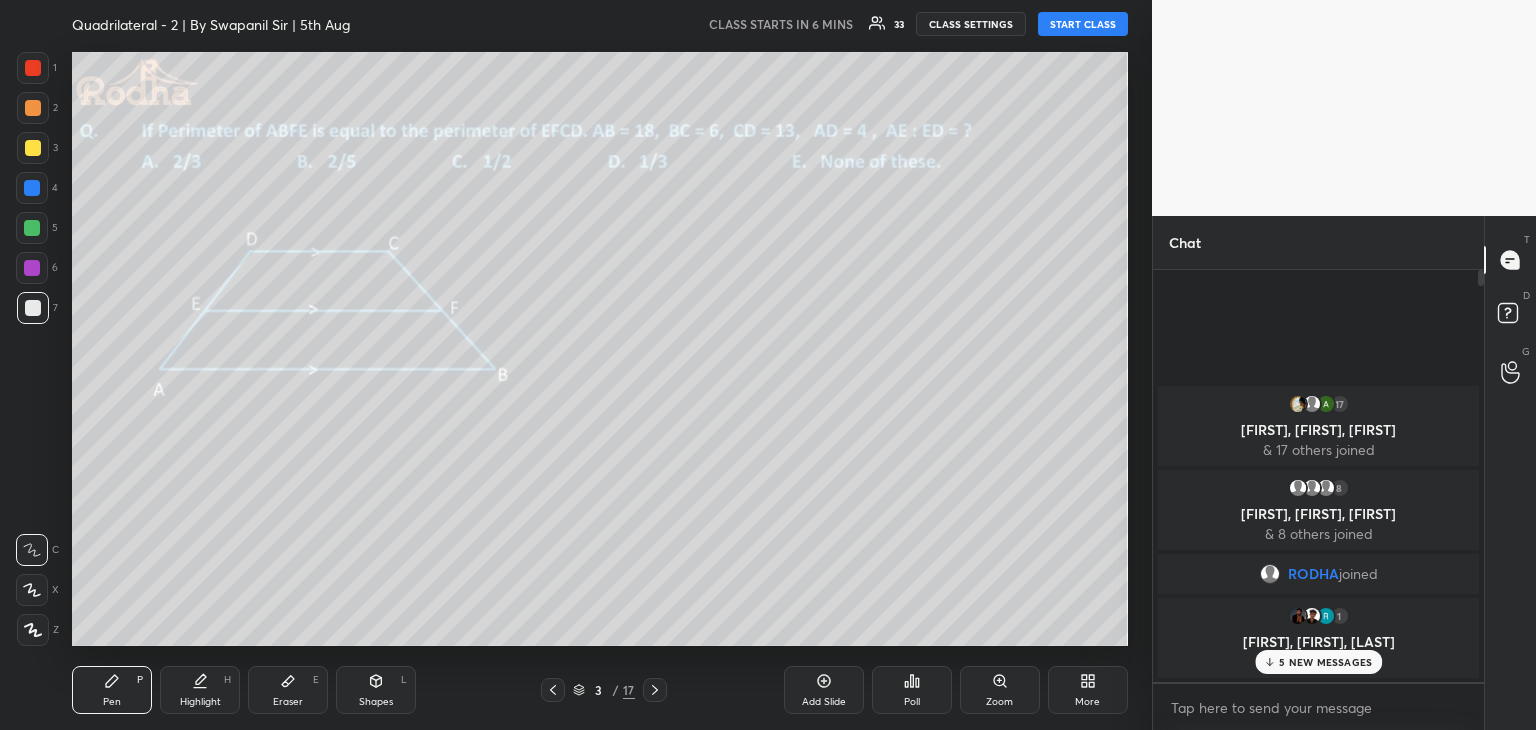 scroll, scrollTop: 6, scrollLeft: 6, axis: both 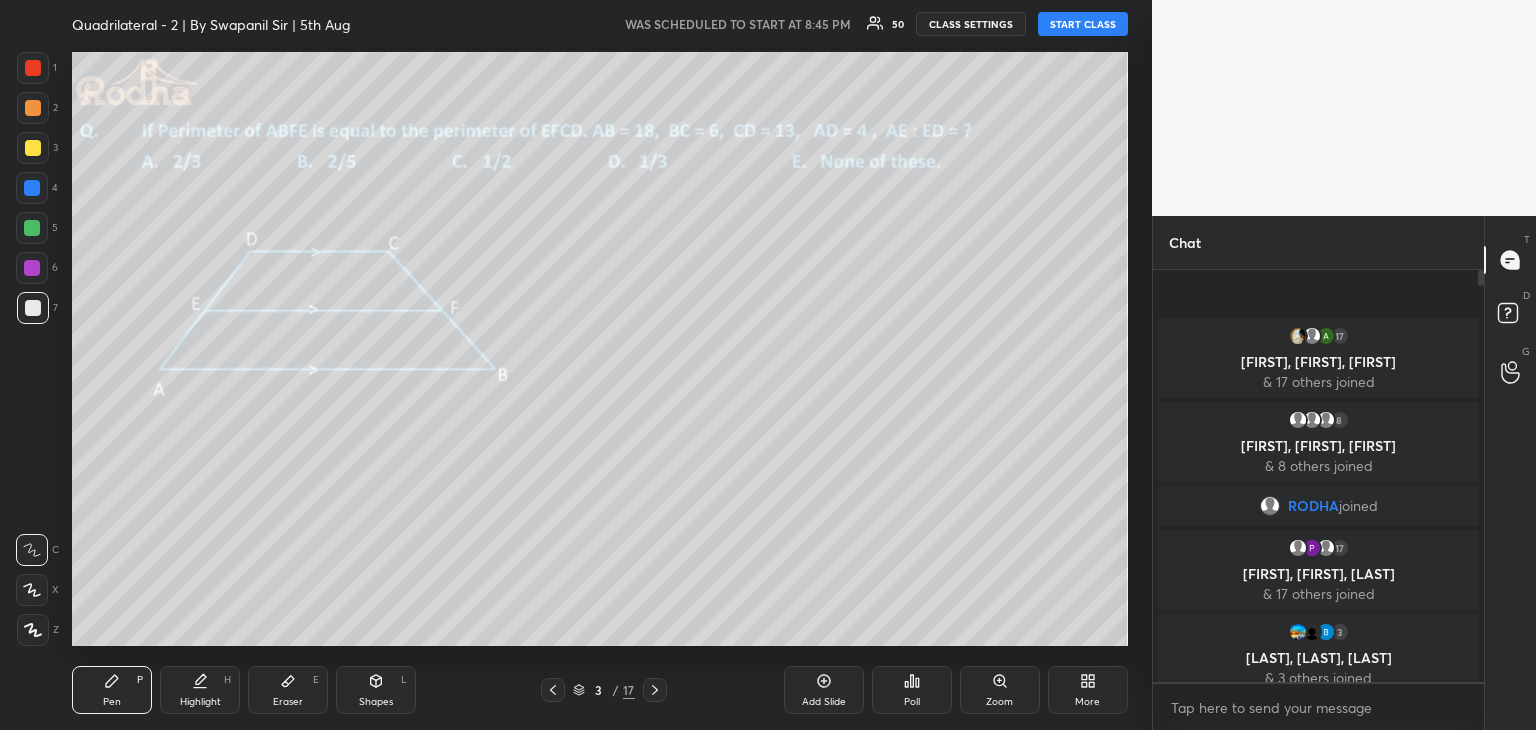 click on "START CLASS" at bounding box center (1083, 24) 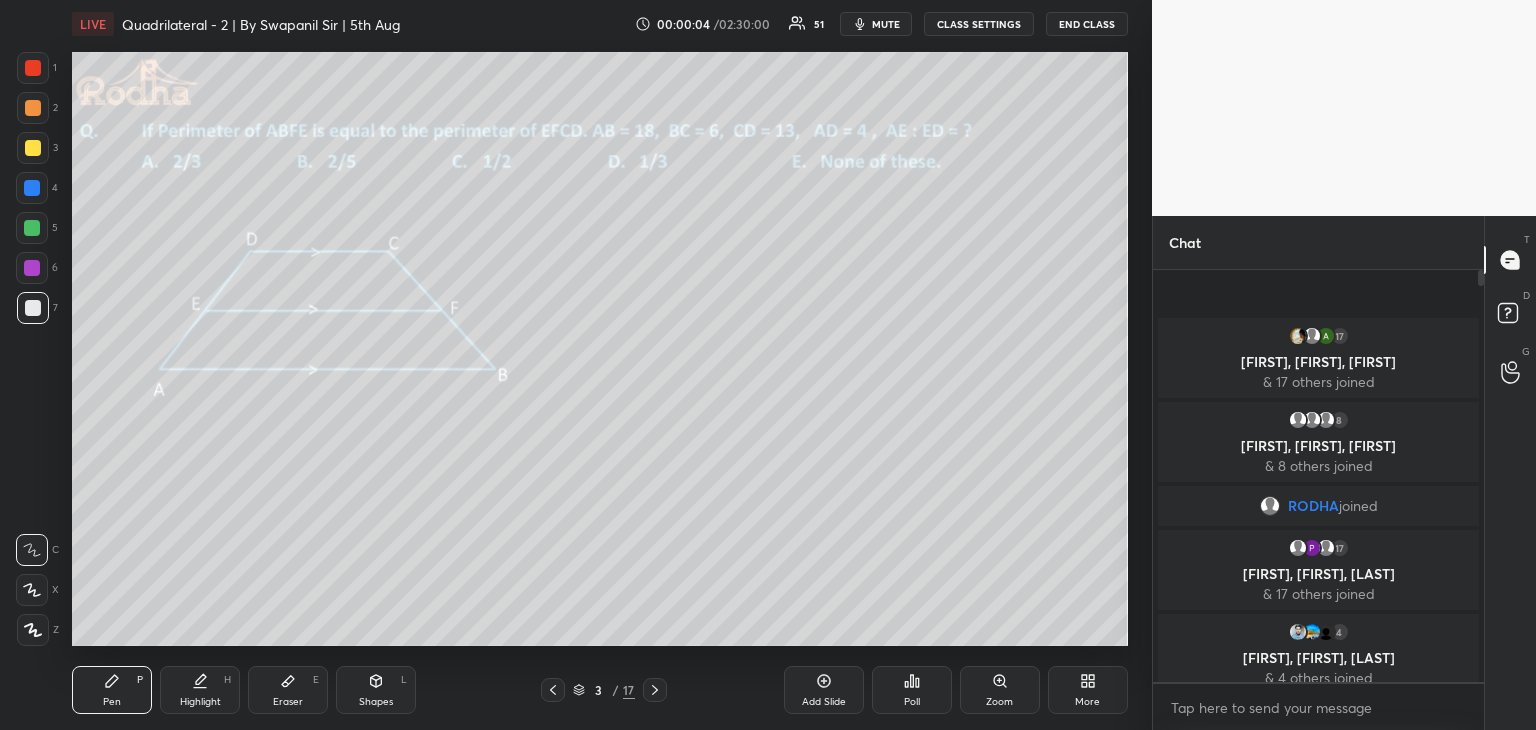click at bounding box center [553, 690] 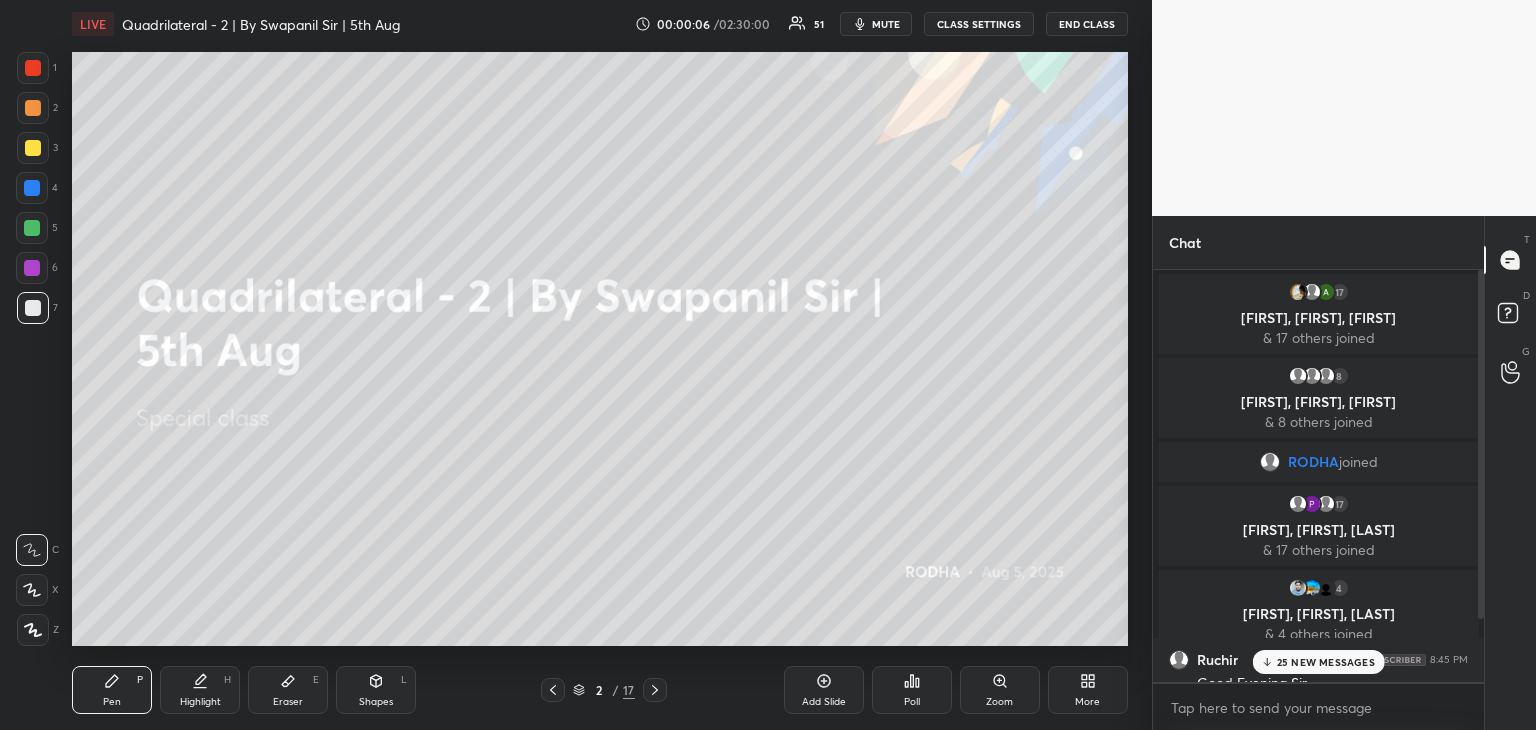click on "25 NEW MESSAGES" at bounding box center [1326, 662] 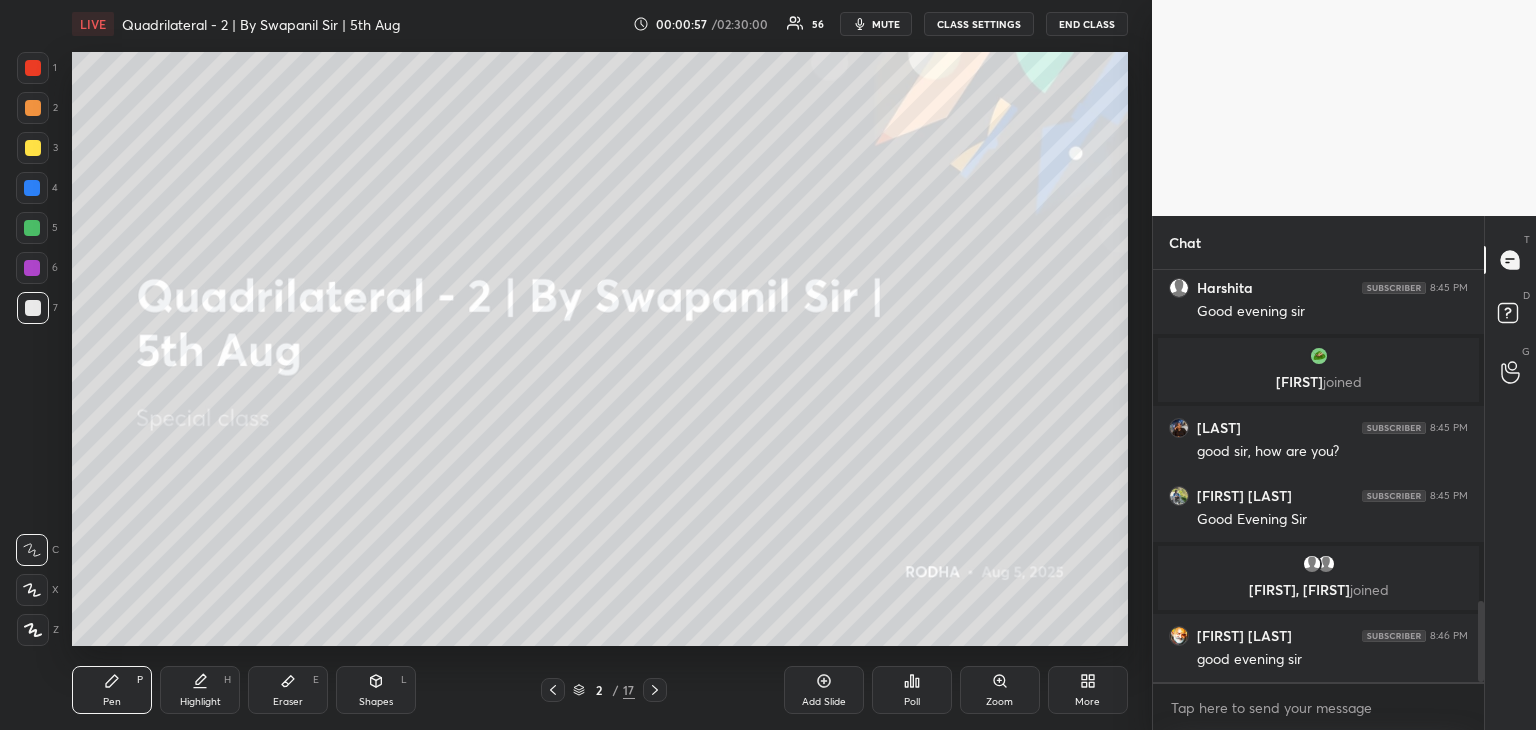 scroll, scrollTop: 1760, scrollLeft: 0, axis: vertical 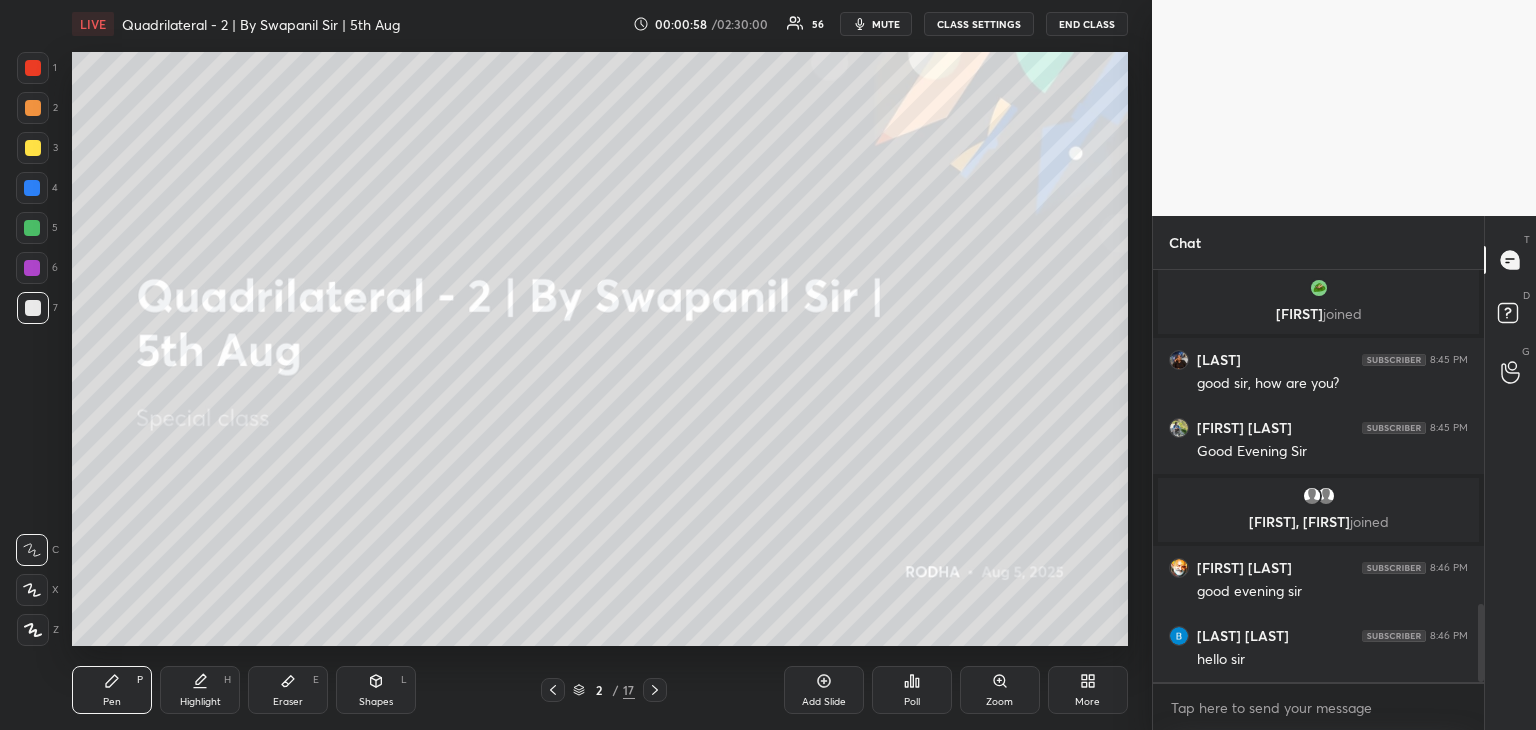 click 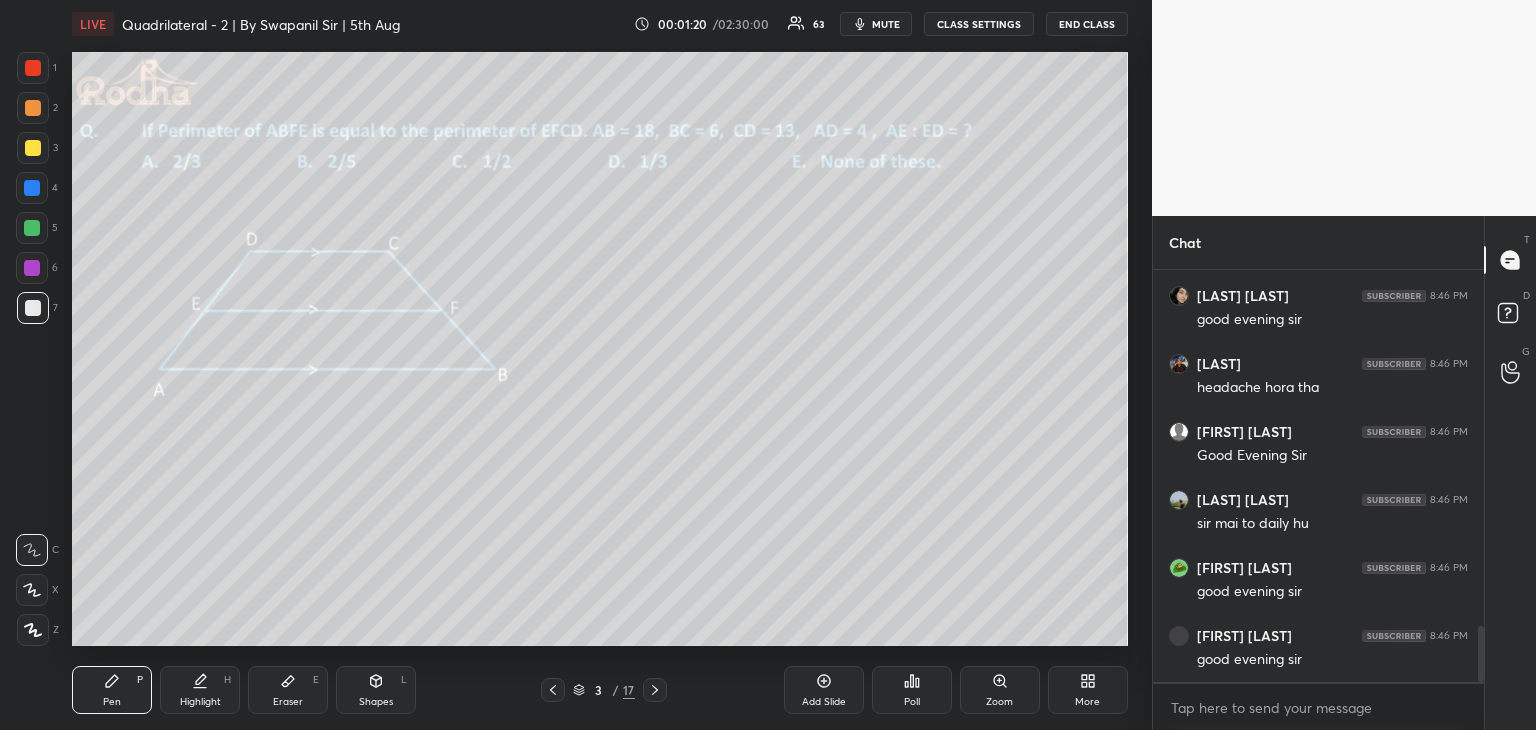 scroll, scrollTop: 2594, scrollLeft: 0, axis: vertical 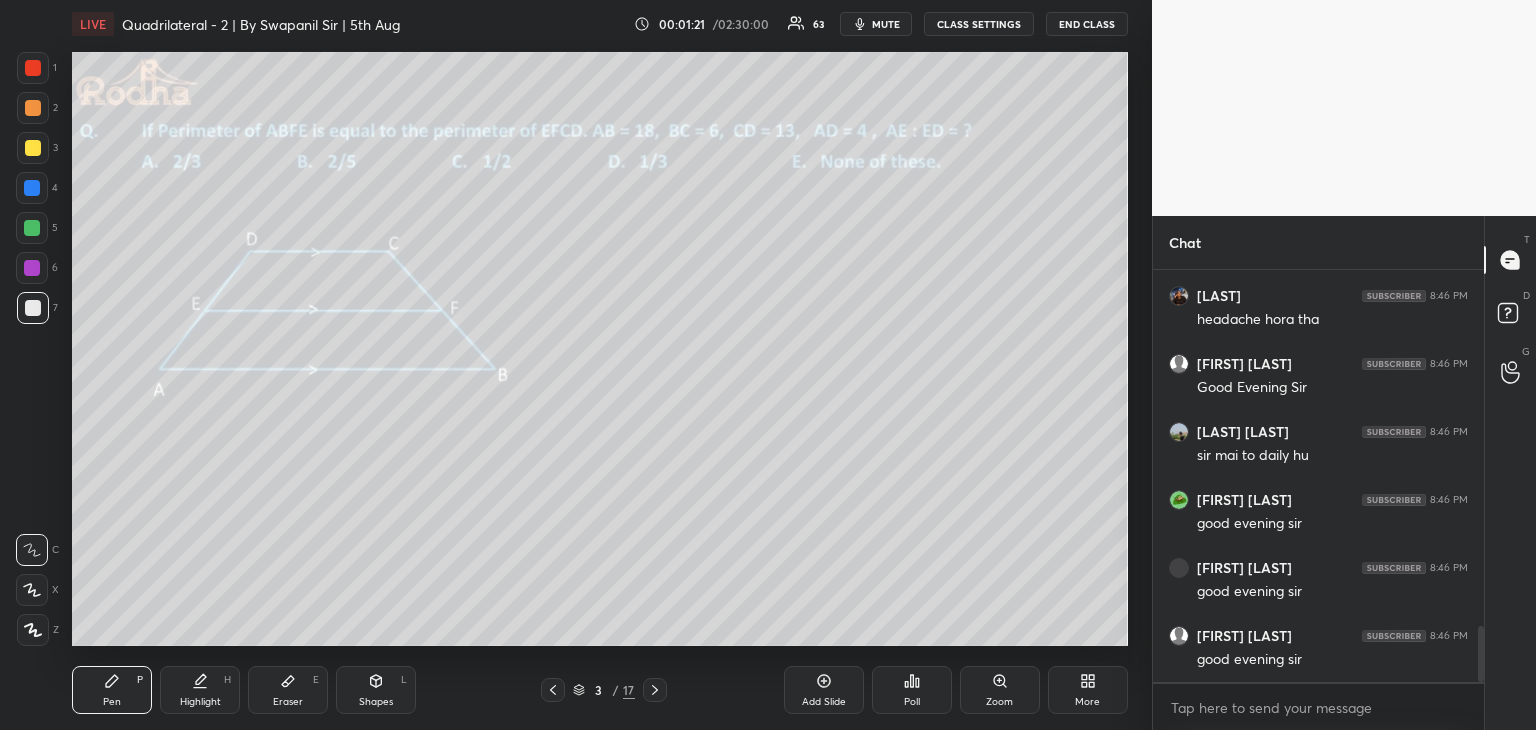 click at bounding box center [33, 148] 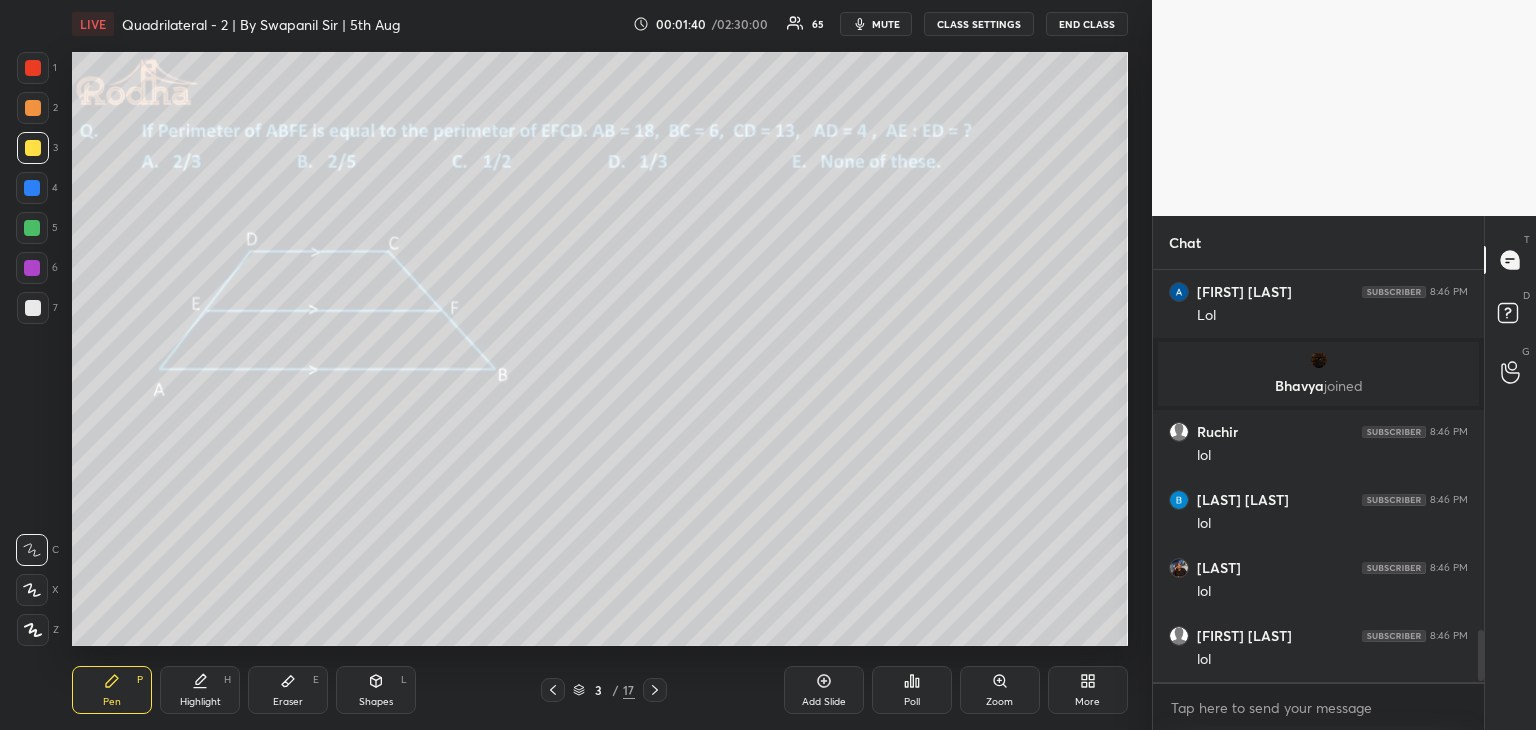 scroll, scrollTop: 2918, scrollLeft: 0, axis: vertical 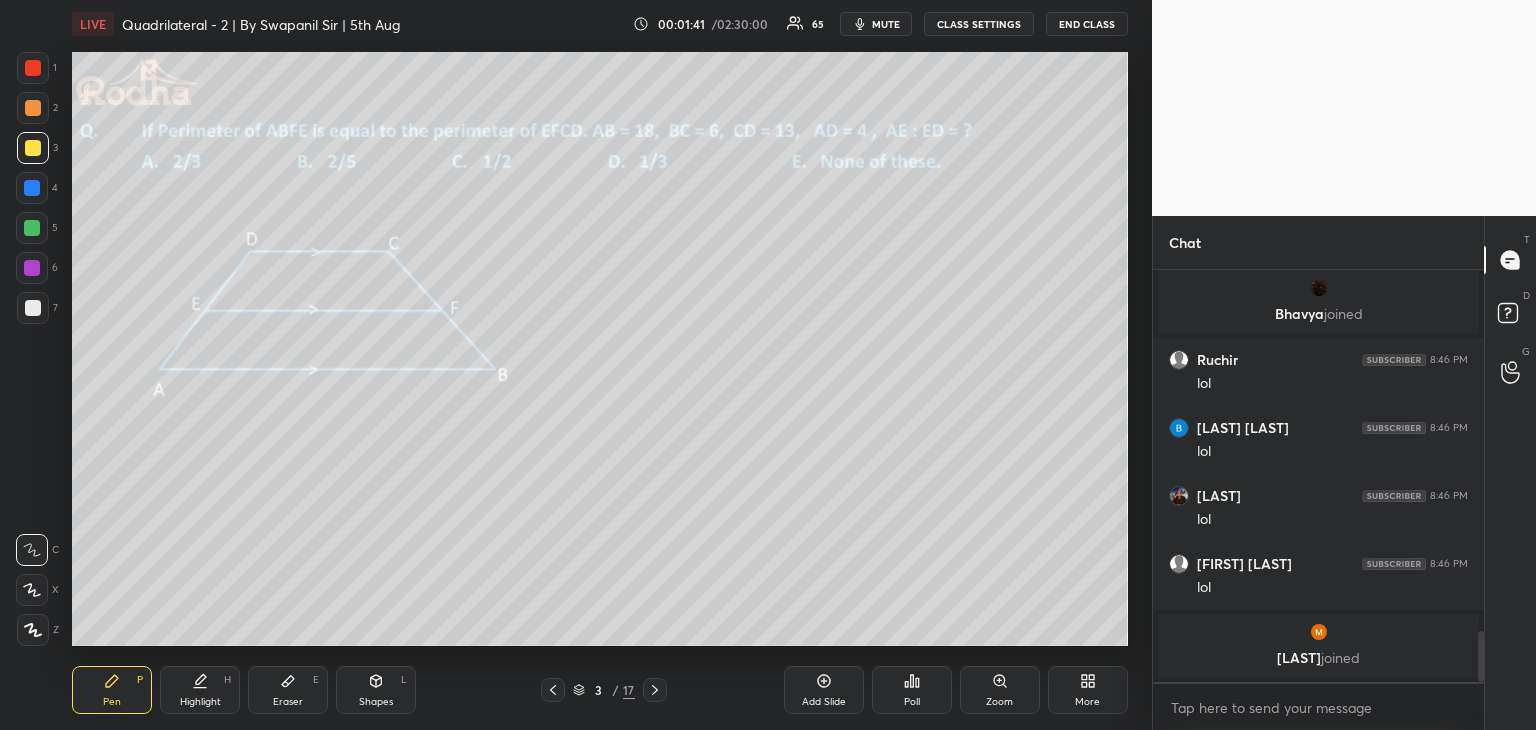 click at bounding box center (655, 690) 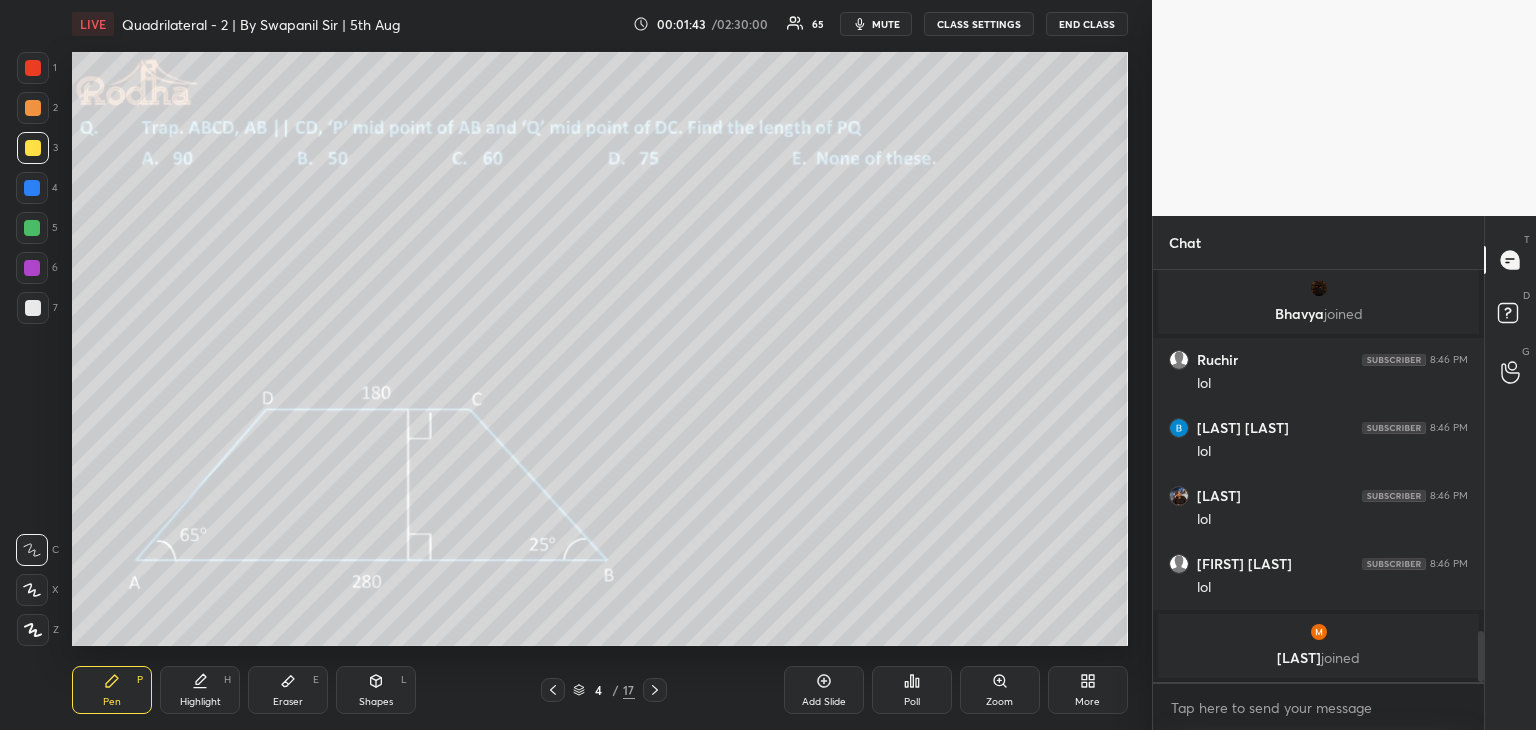 click 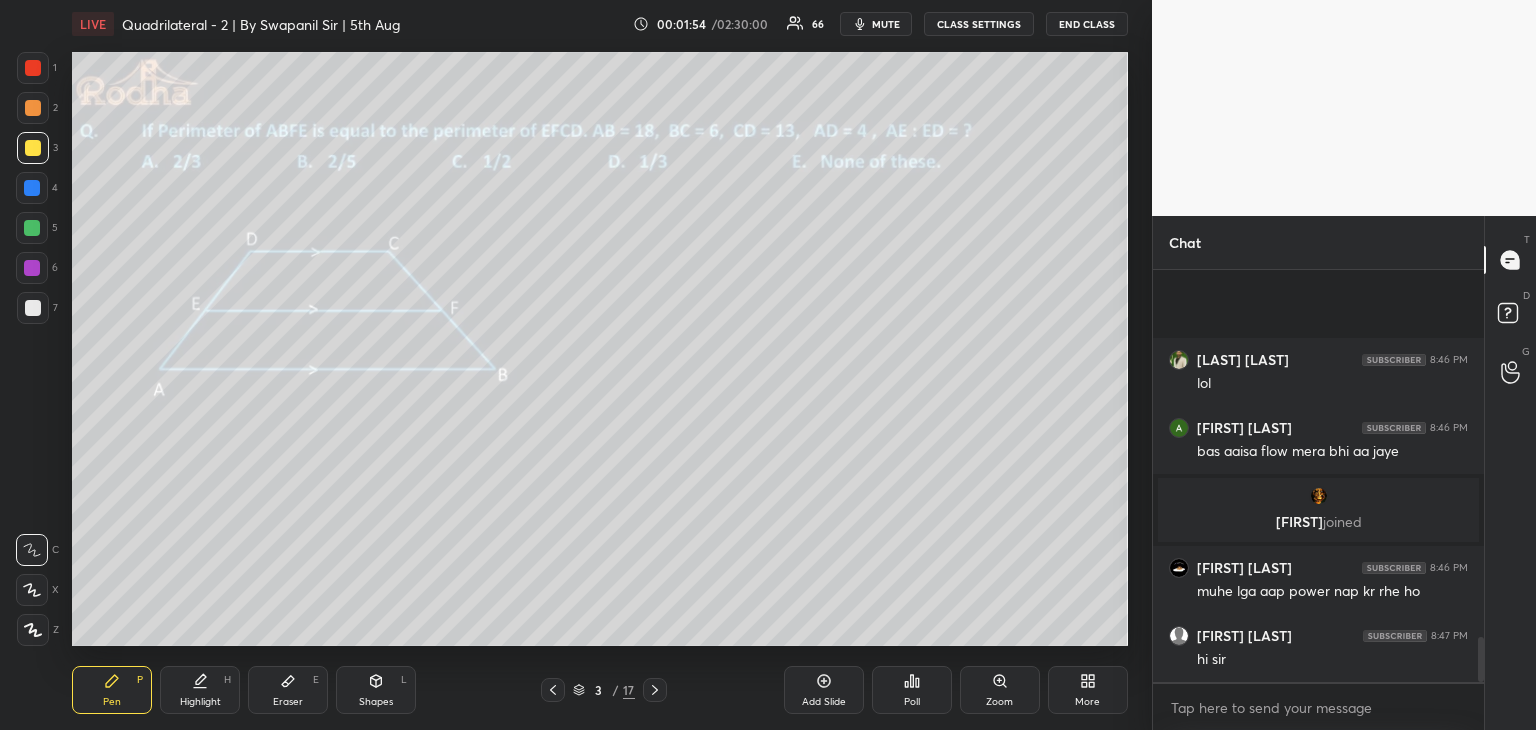scroll, scrollTop: 3346, scrollLeft: 0, axis: vertical 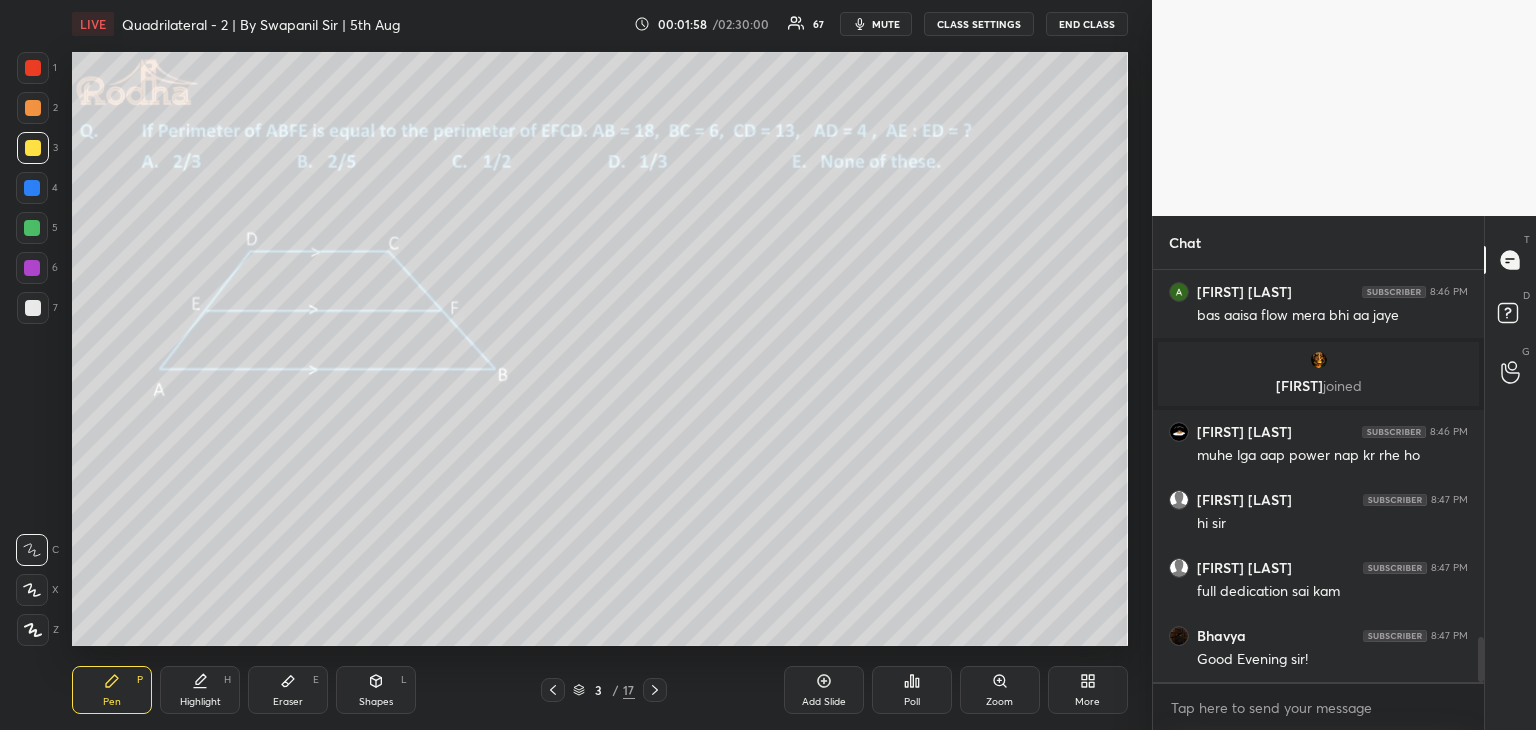 drag, startPoint x: 299, startPoint y: 674, endPoint x: 312, endPoint y: 664, distance: 16.40122 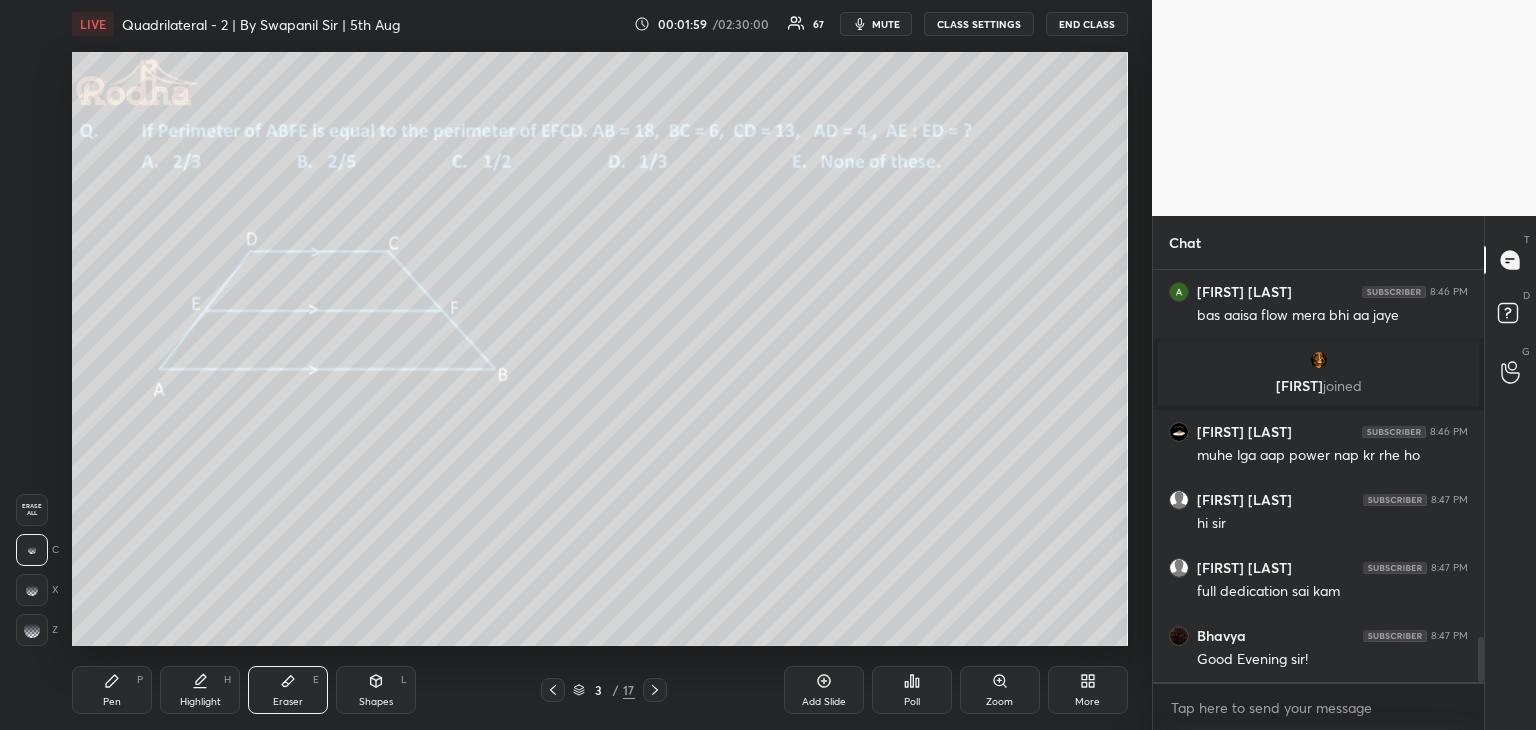 drag, startPoint x: 88, startPoint y: 692, endPoint x: 115, endPoint y: 647, distance: 52.478565 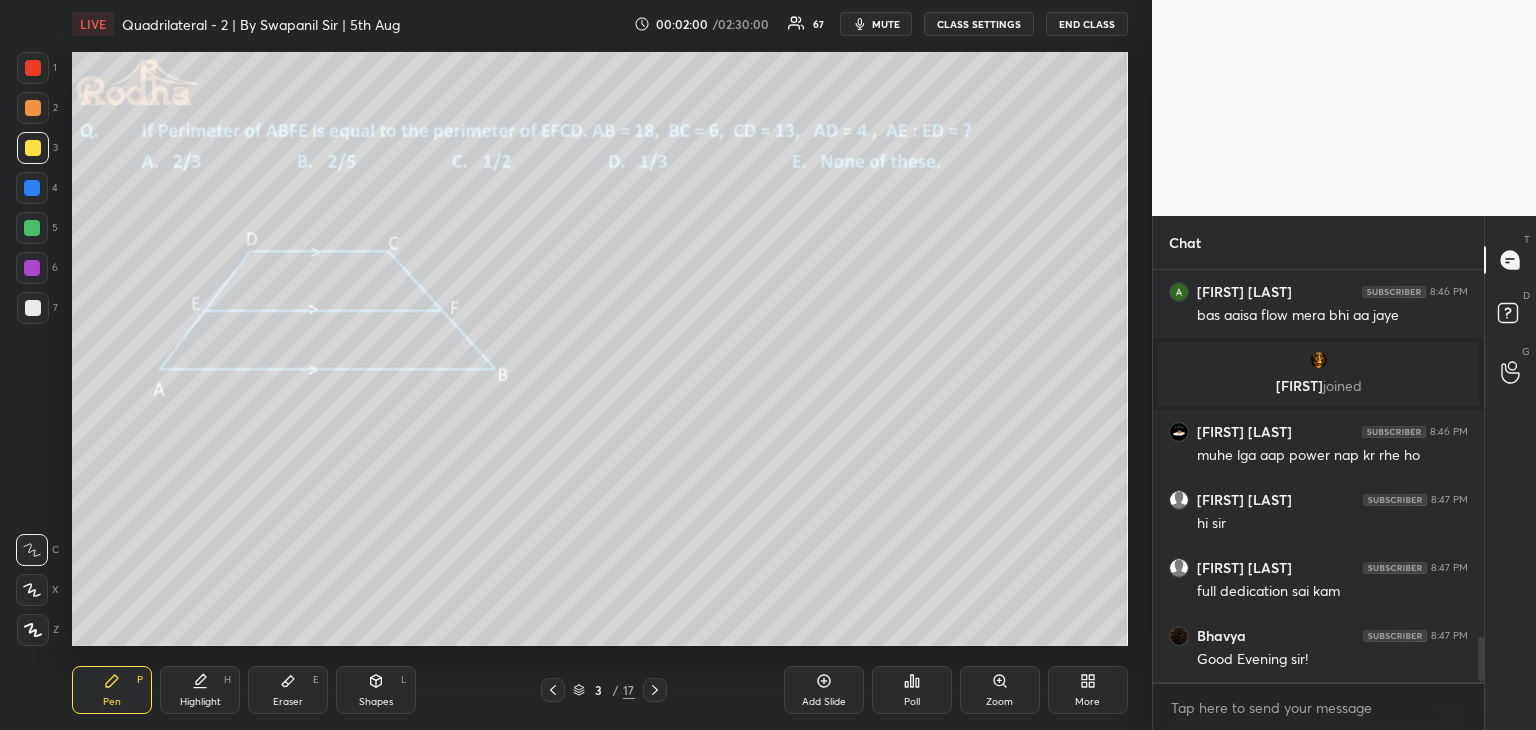 scroll, scrollTop: 3414, scrollLeft: 0, axis: vertical 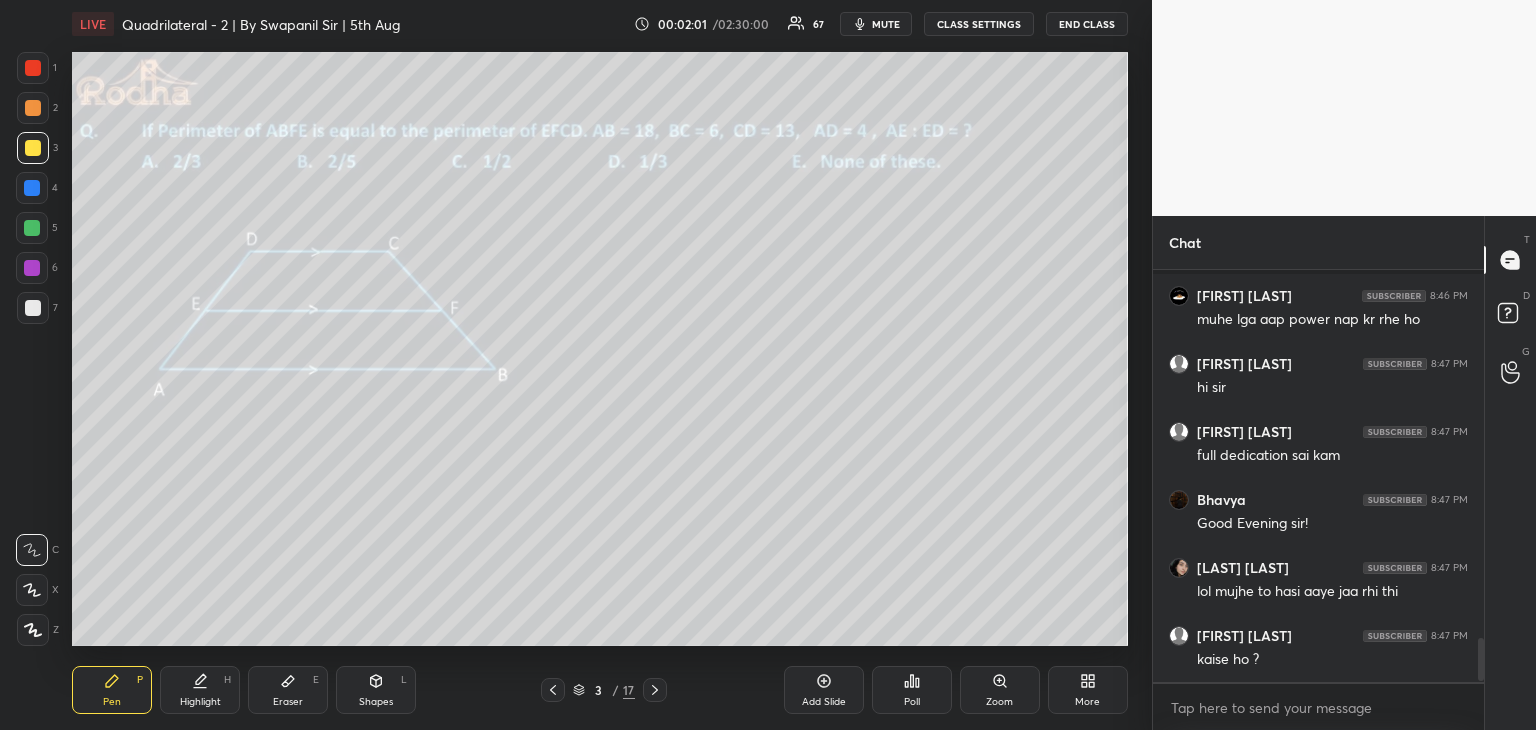 click at bounding box center (32, 228) 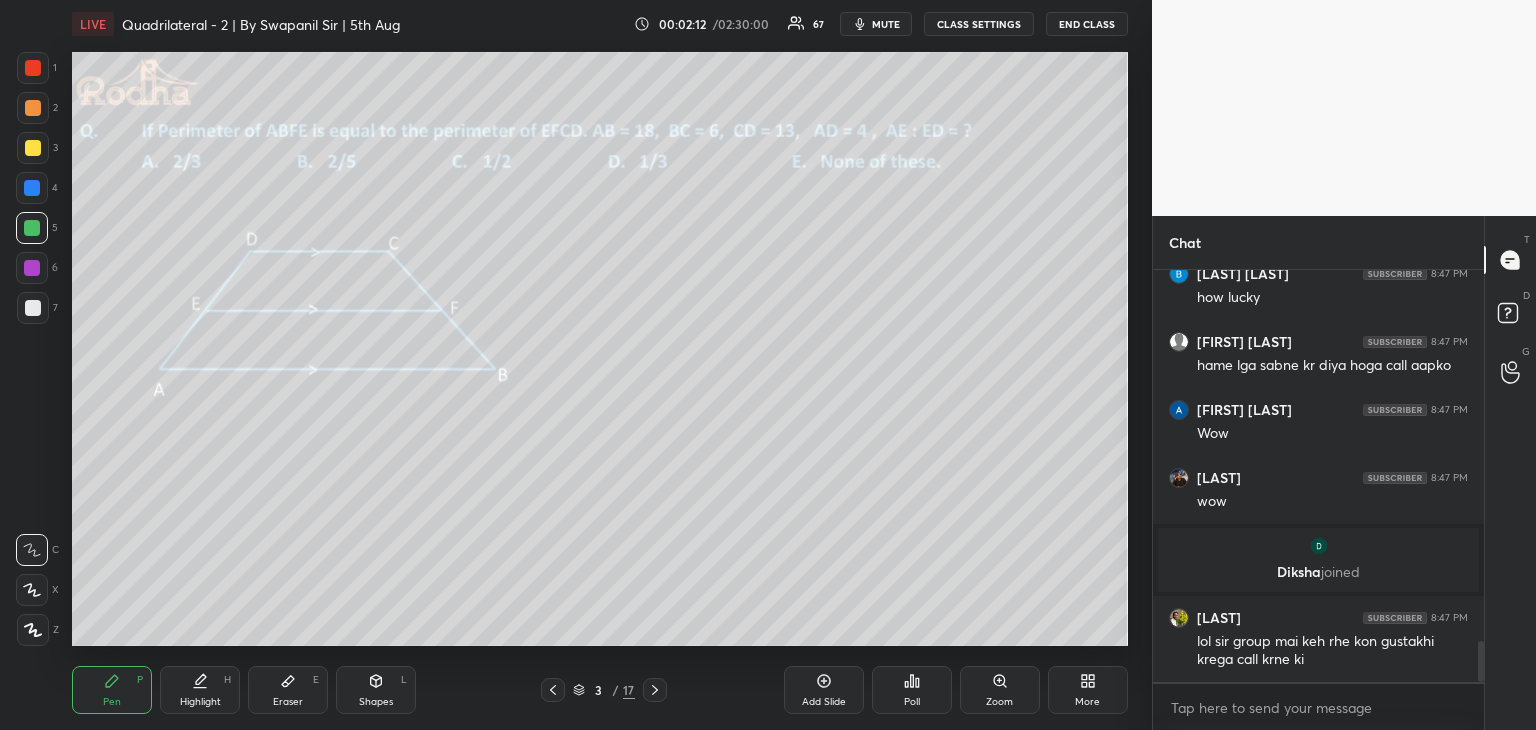 scroll, scrollTop: 3710, scrollLeft: 0, axis: vertical 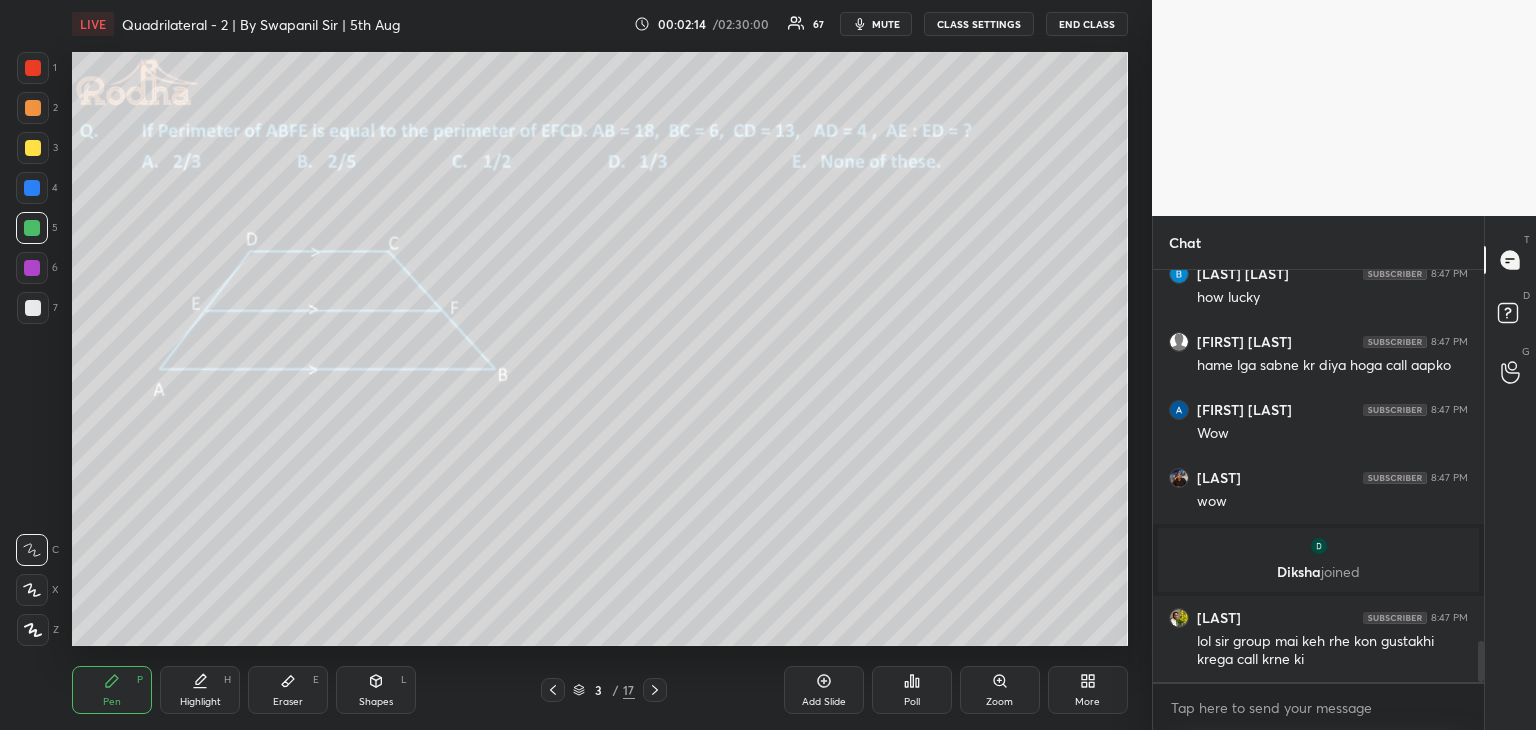 click at bounding box center (32, 188) 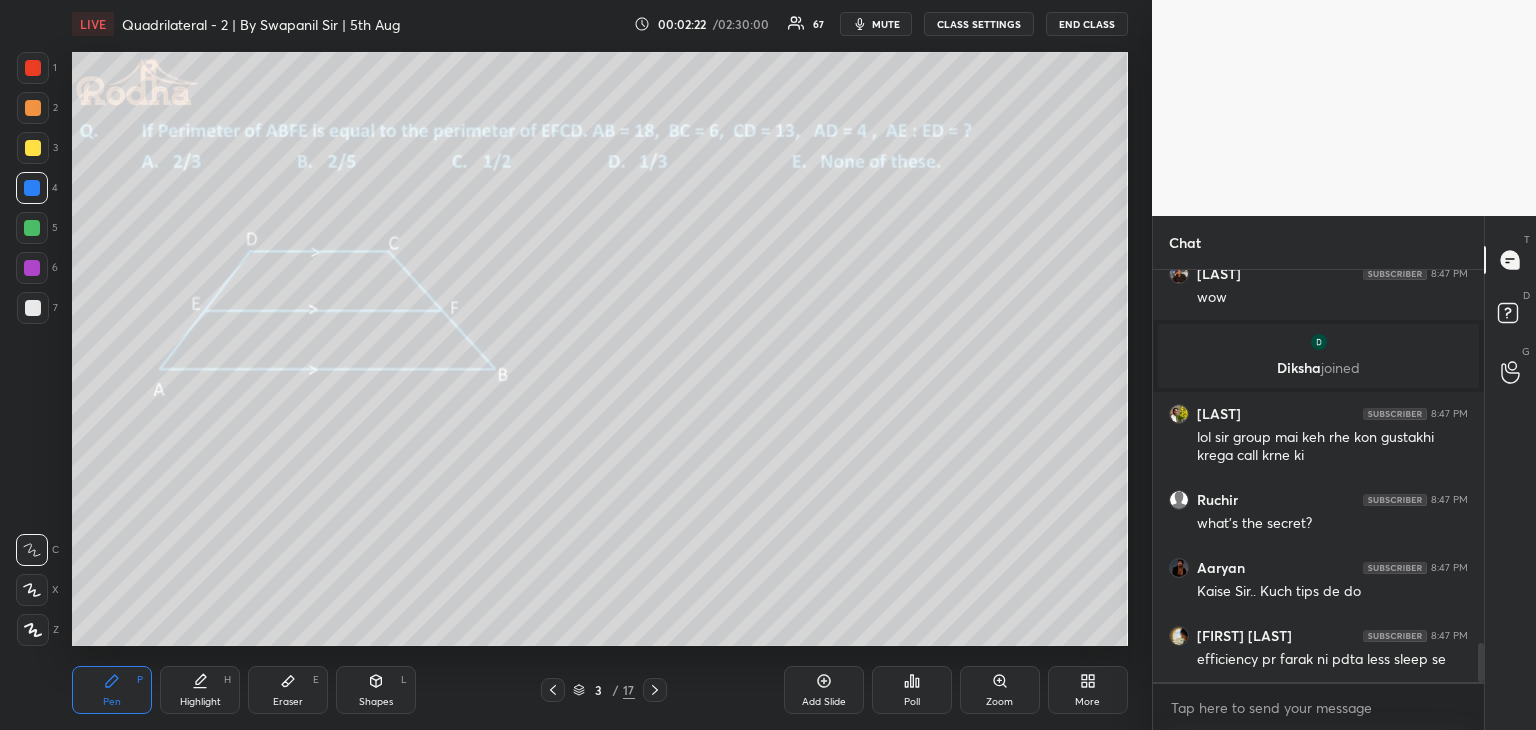 scroll, scrollTop: 3982, scrollLeft: 0, axis: vertical 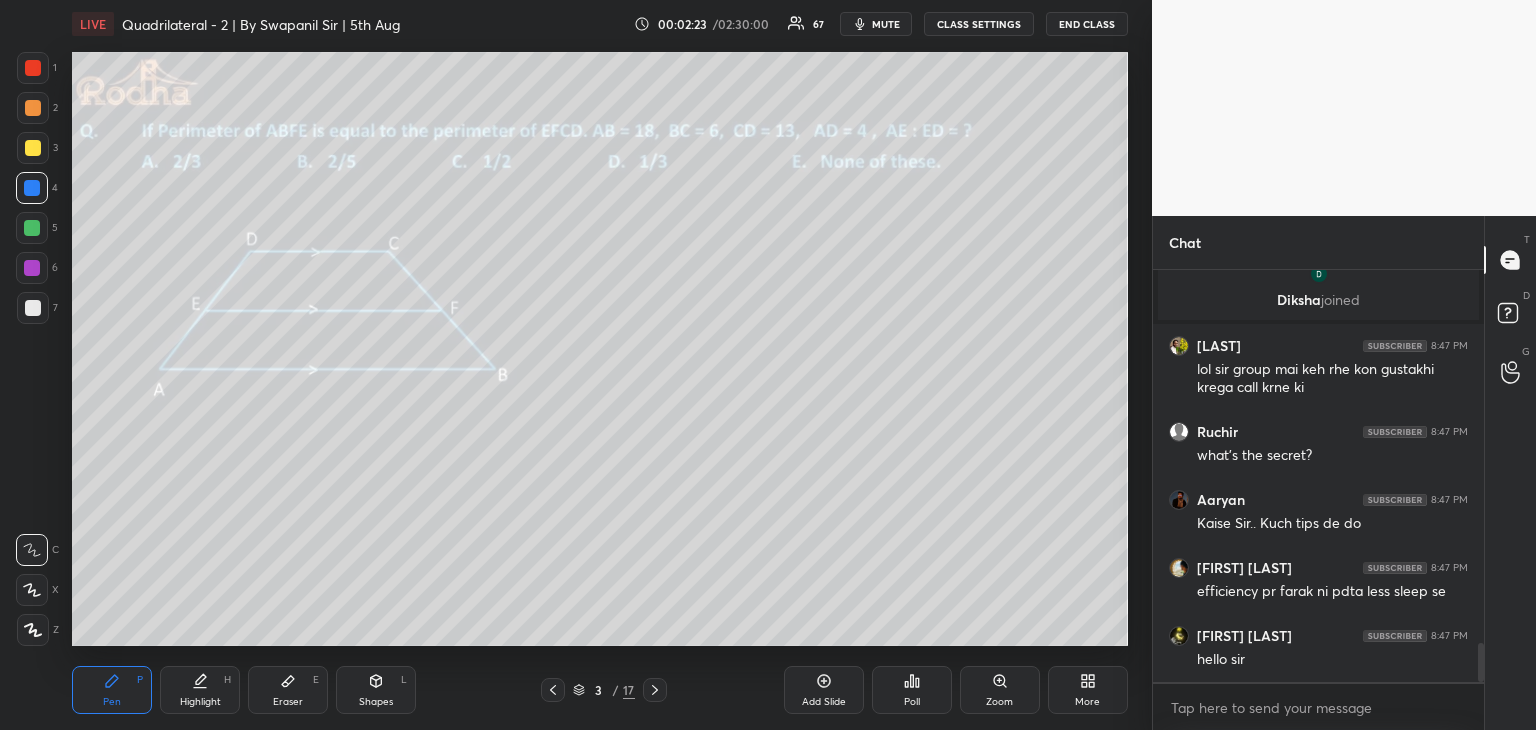 click 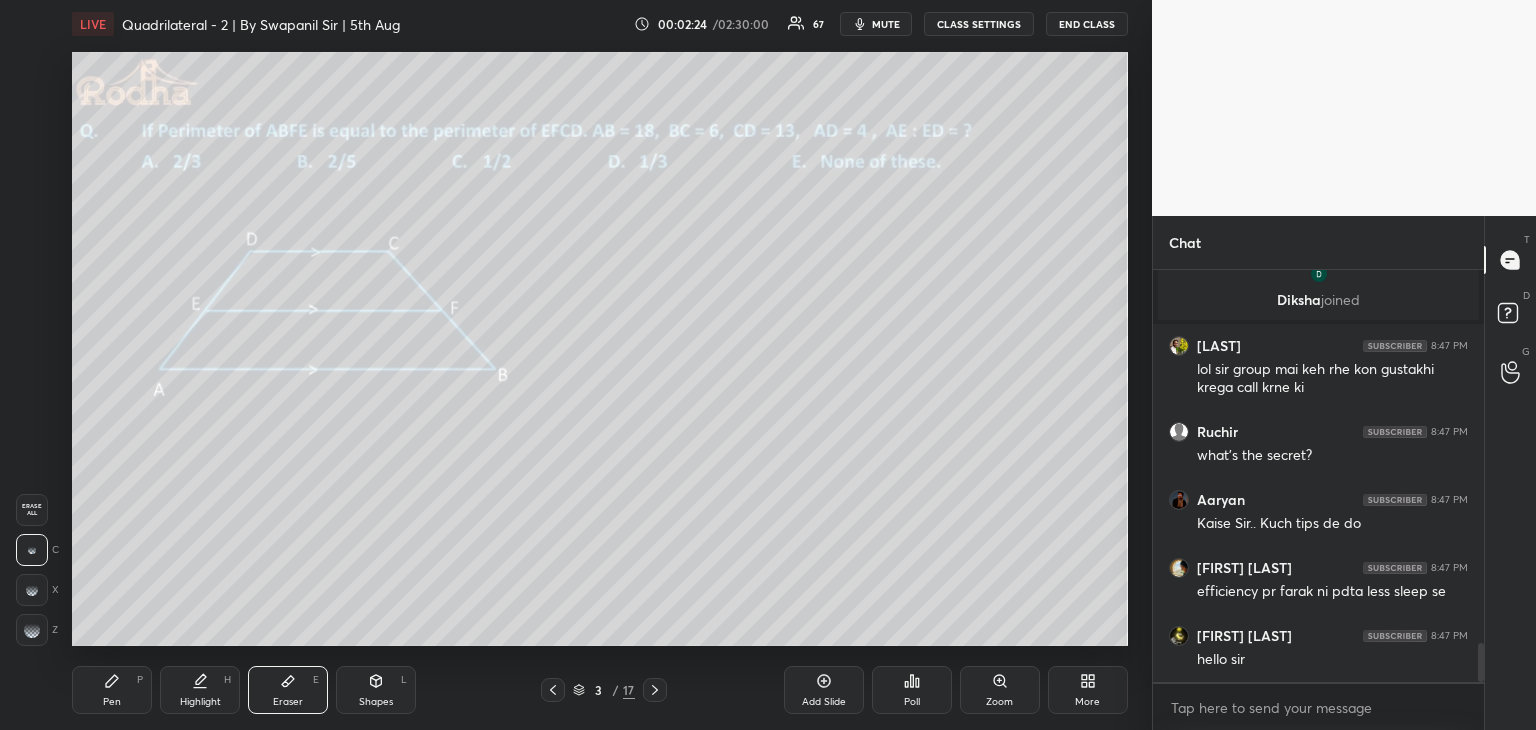 click 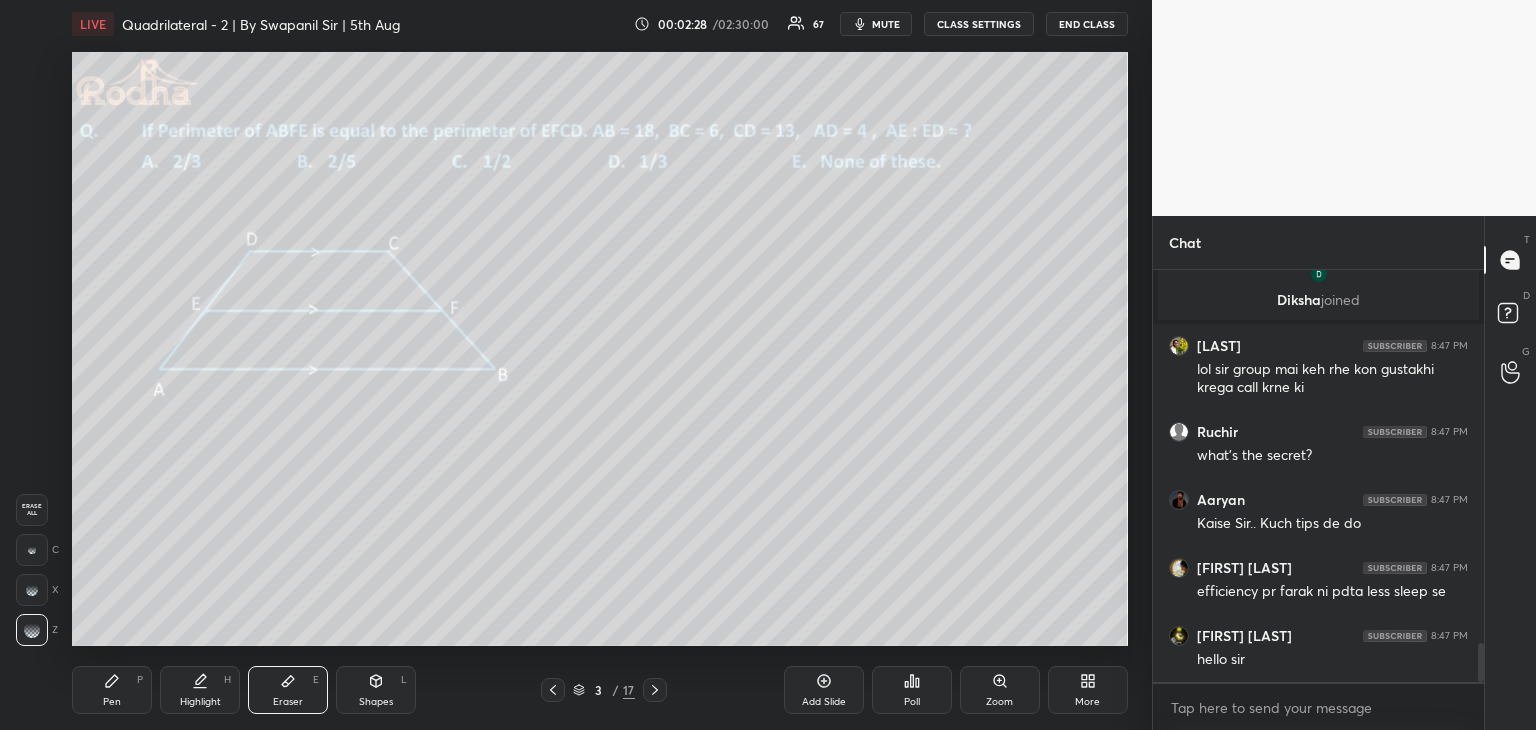 drag, startPoint x: 104, startPoint y: 693, endPoint x: 152, endPoint y: 664, distance: 56.0803 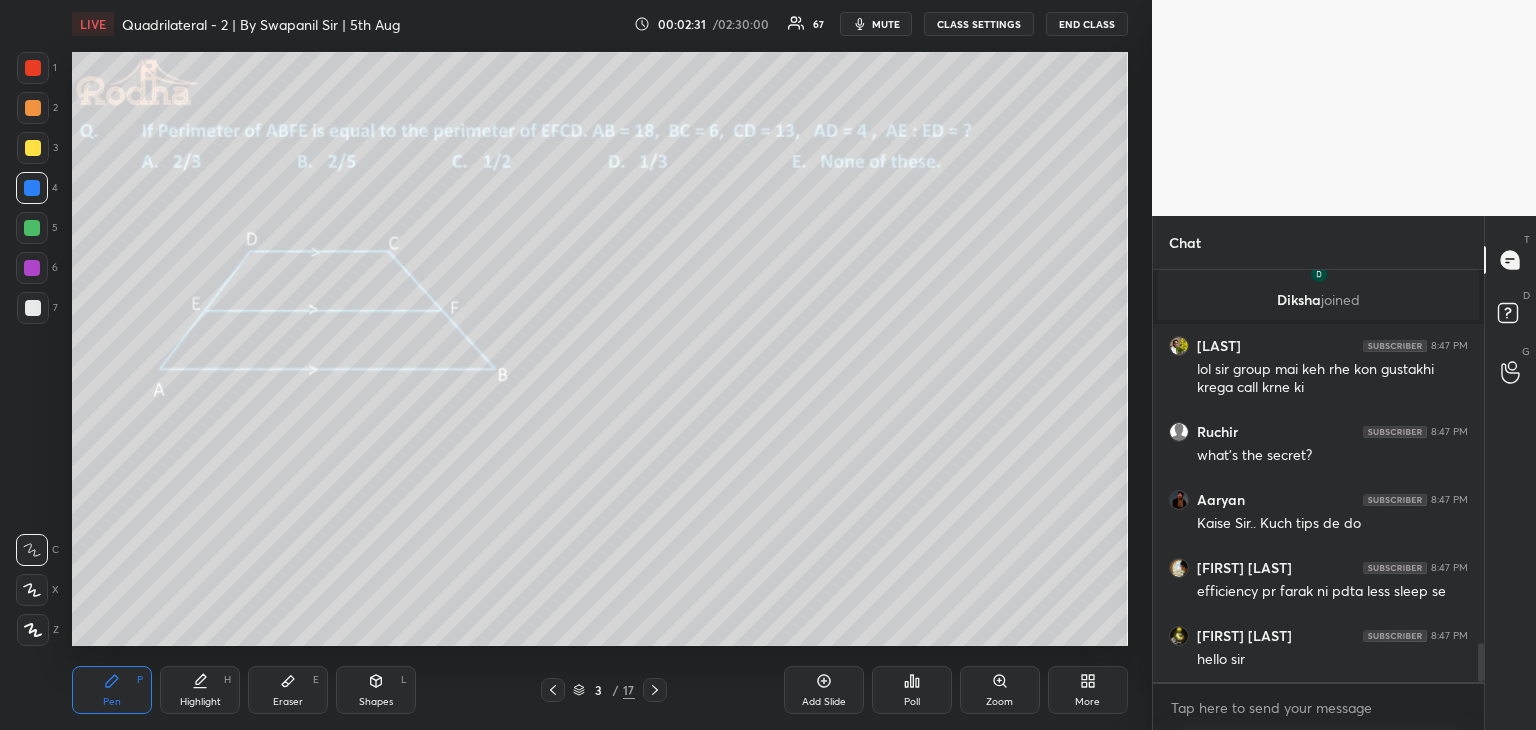 drag, startPoint x: 33, startPoint y: 580, endPoint x: 71, endPoint y: 566, distance: 40.496914 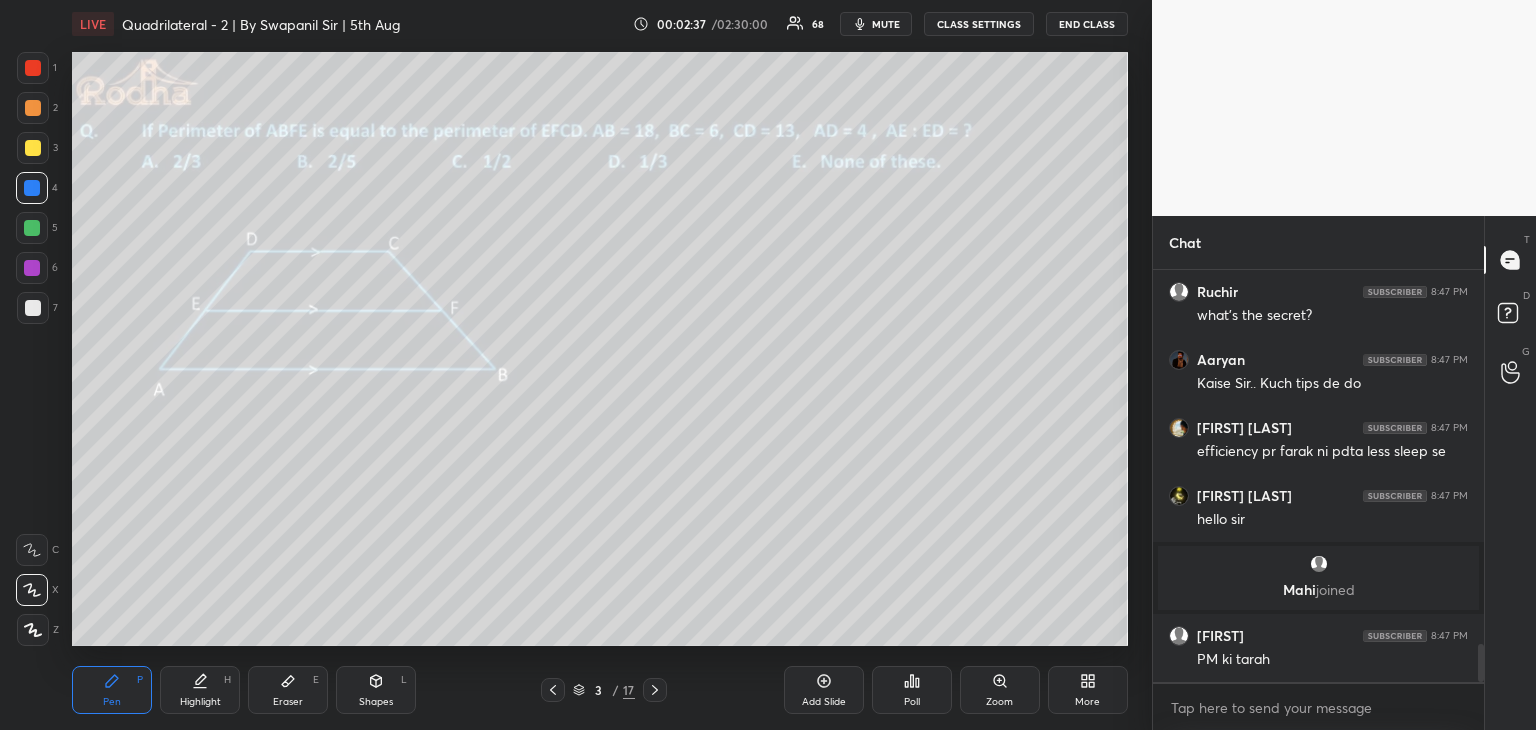 scroll, scrollTop: 4010, scrollLeft: 0, axis: vertical 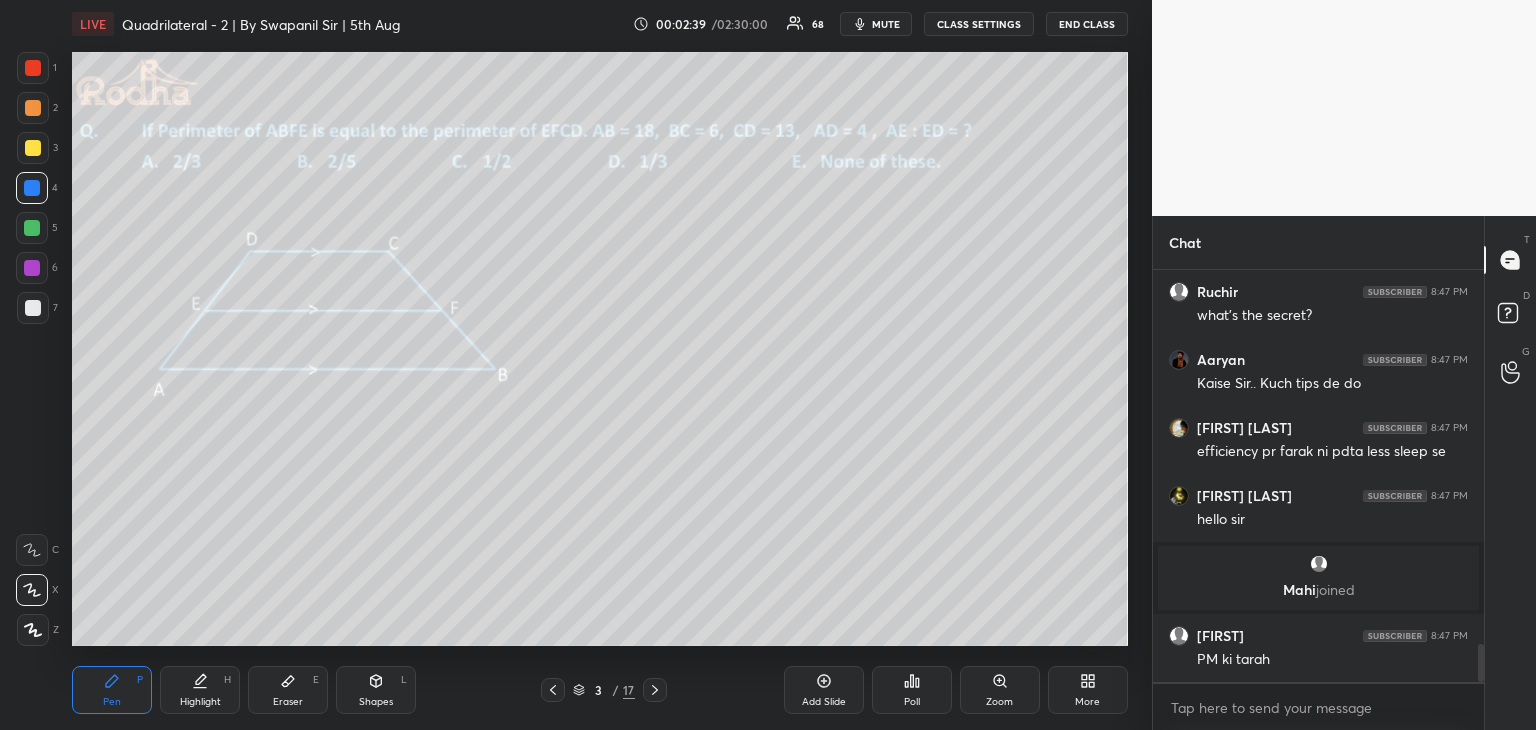 click on "E" at bounding box center [316, 680] 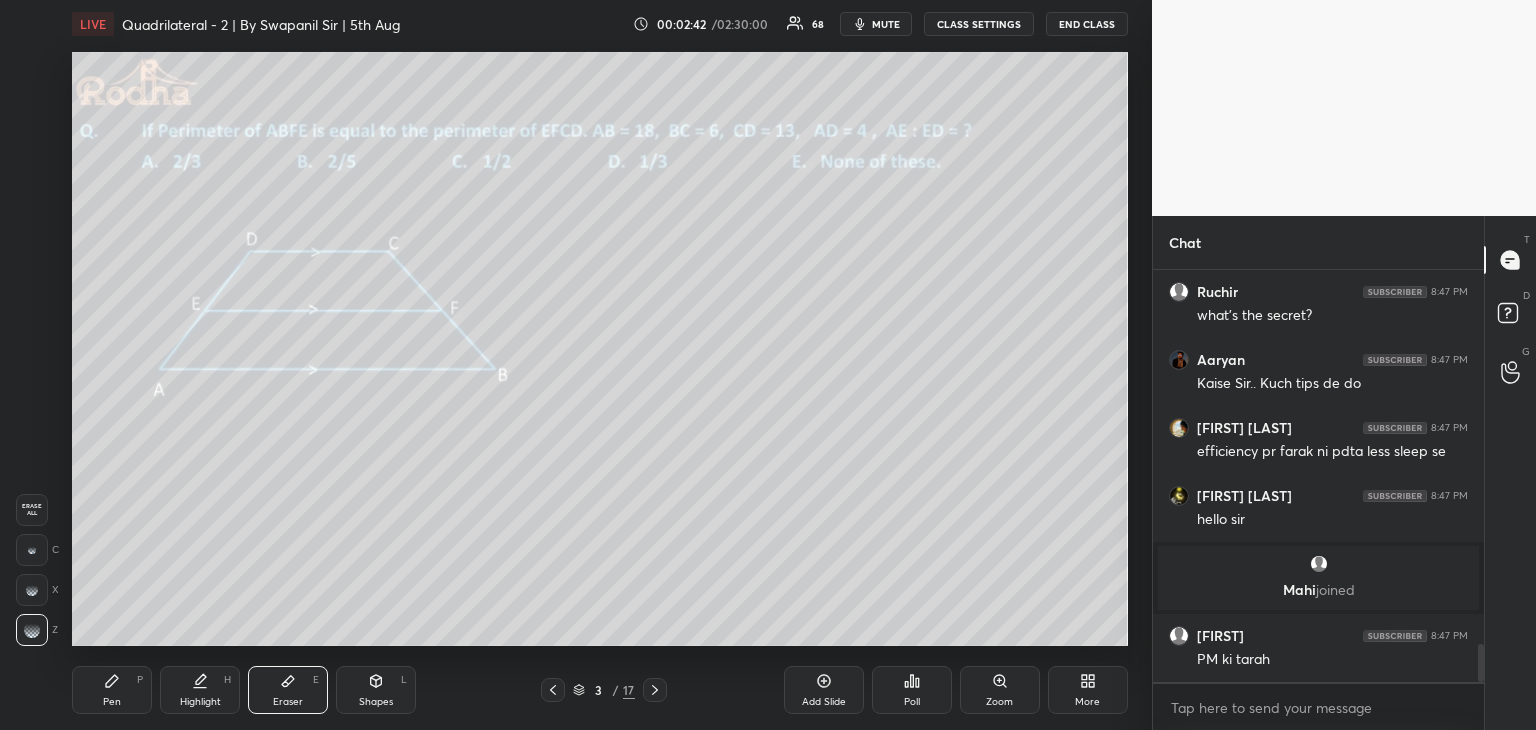 scroll, scrollTop: 4078, scrollLeft: 0, axis: vertical 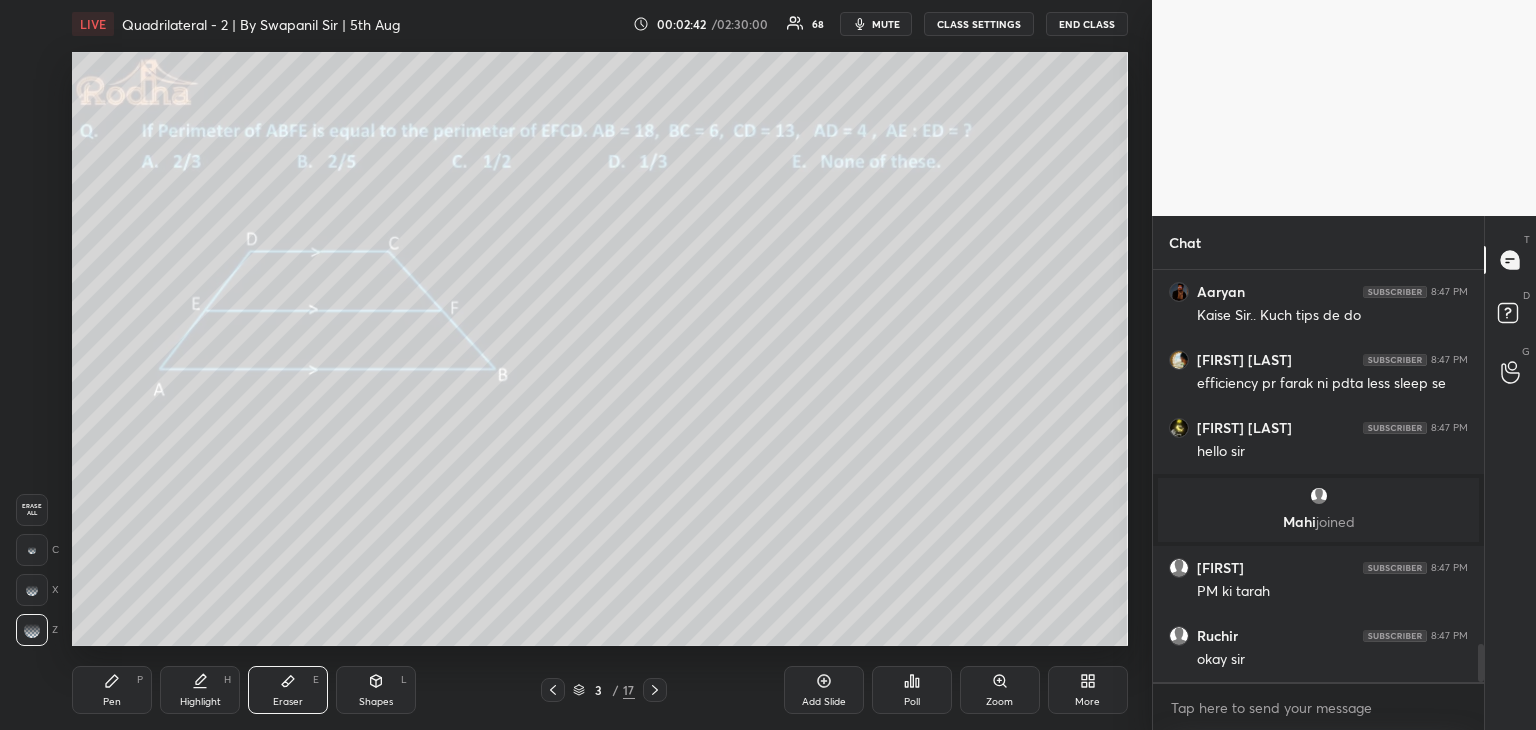 click on "Pen" at bounding box center (112, 702) 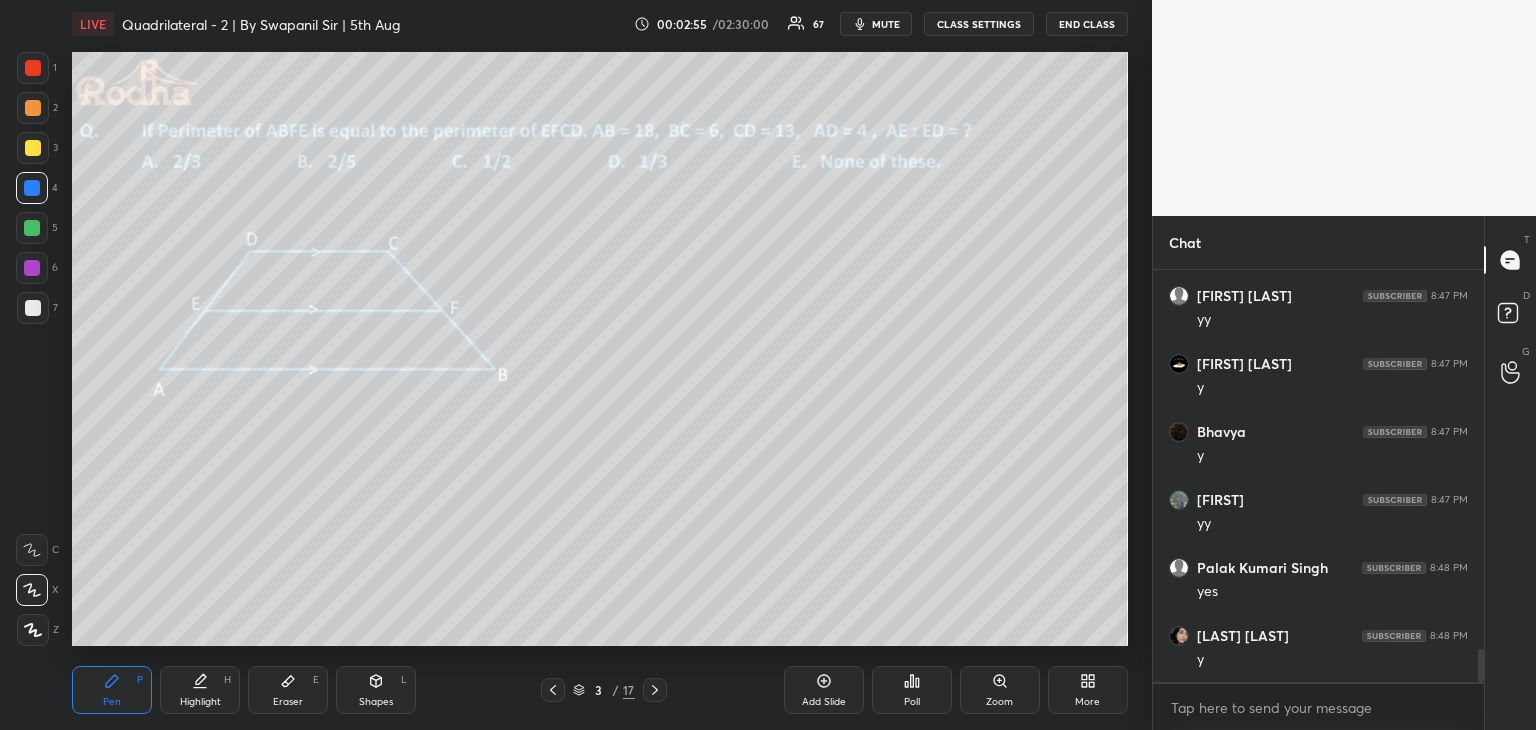 scroll, scrollTop: 4690, scrollLeft: 0, axis: vertical 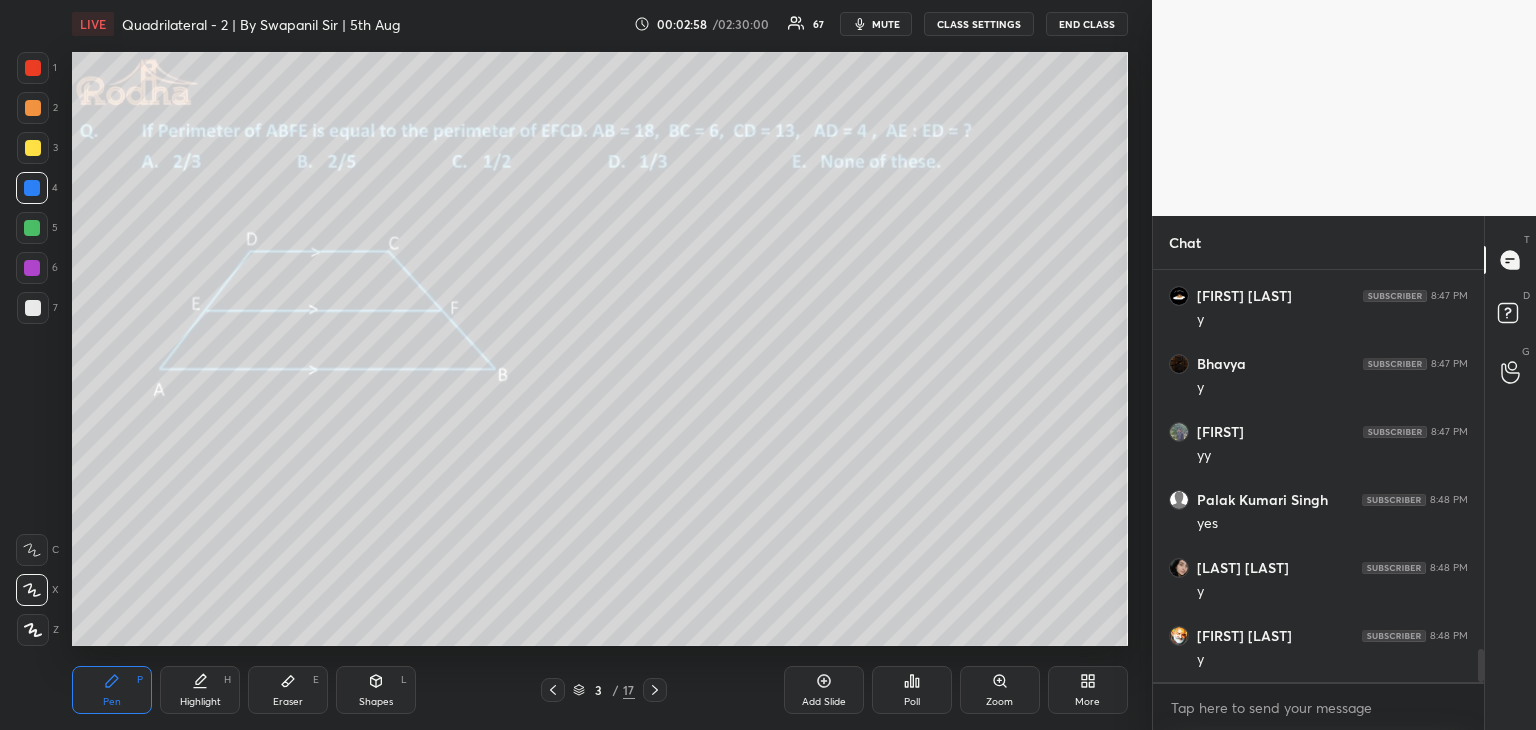 click on "Poll" at bounding box center [912, 690] 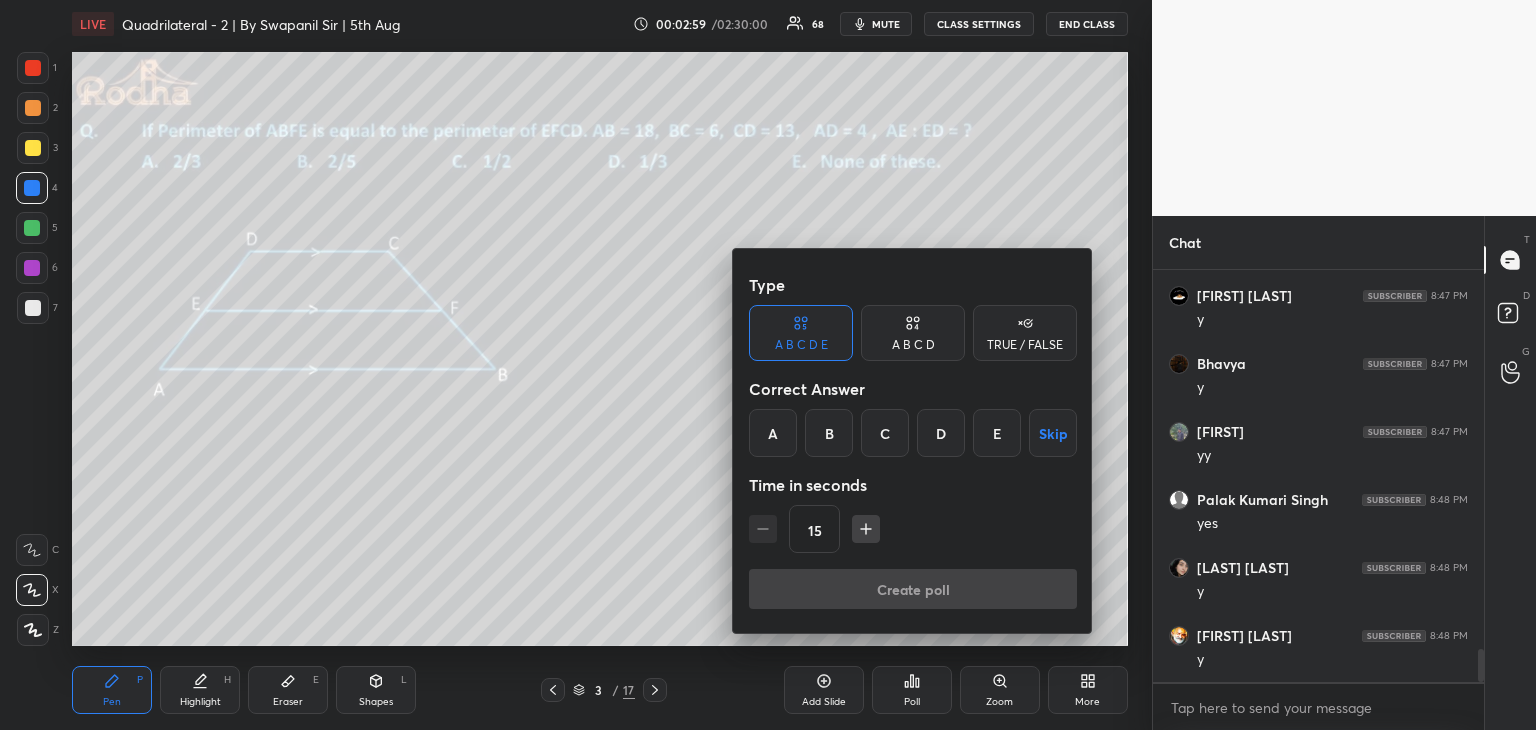 click on "D" at bounding box center (941, 433) 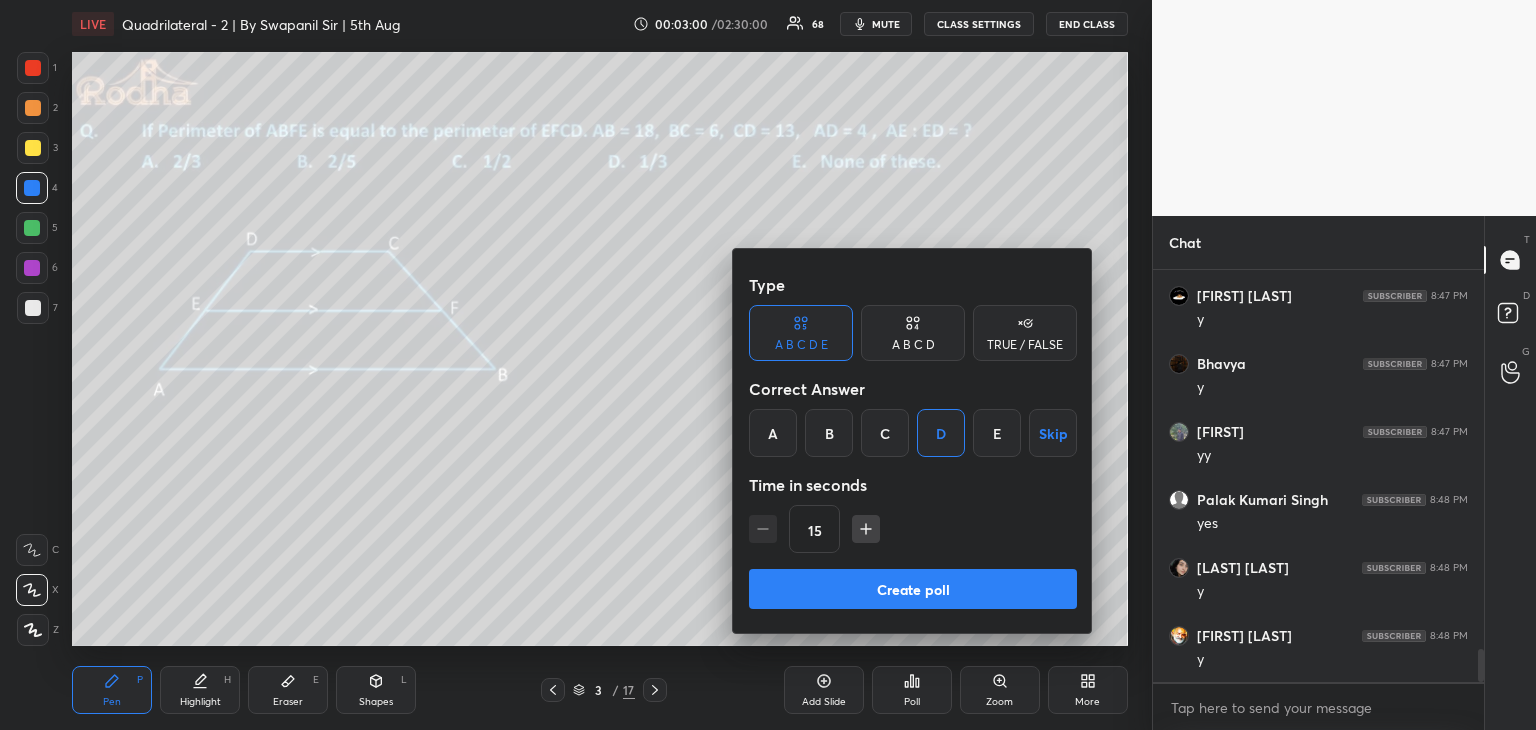 scroll, scrollTop: 4758, scrollLeft: 0, axis: vertical 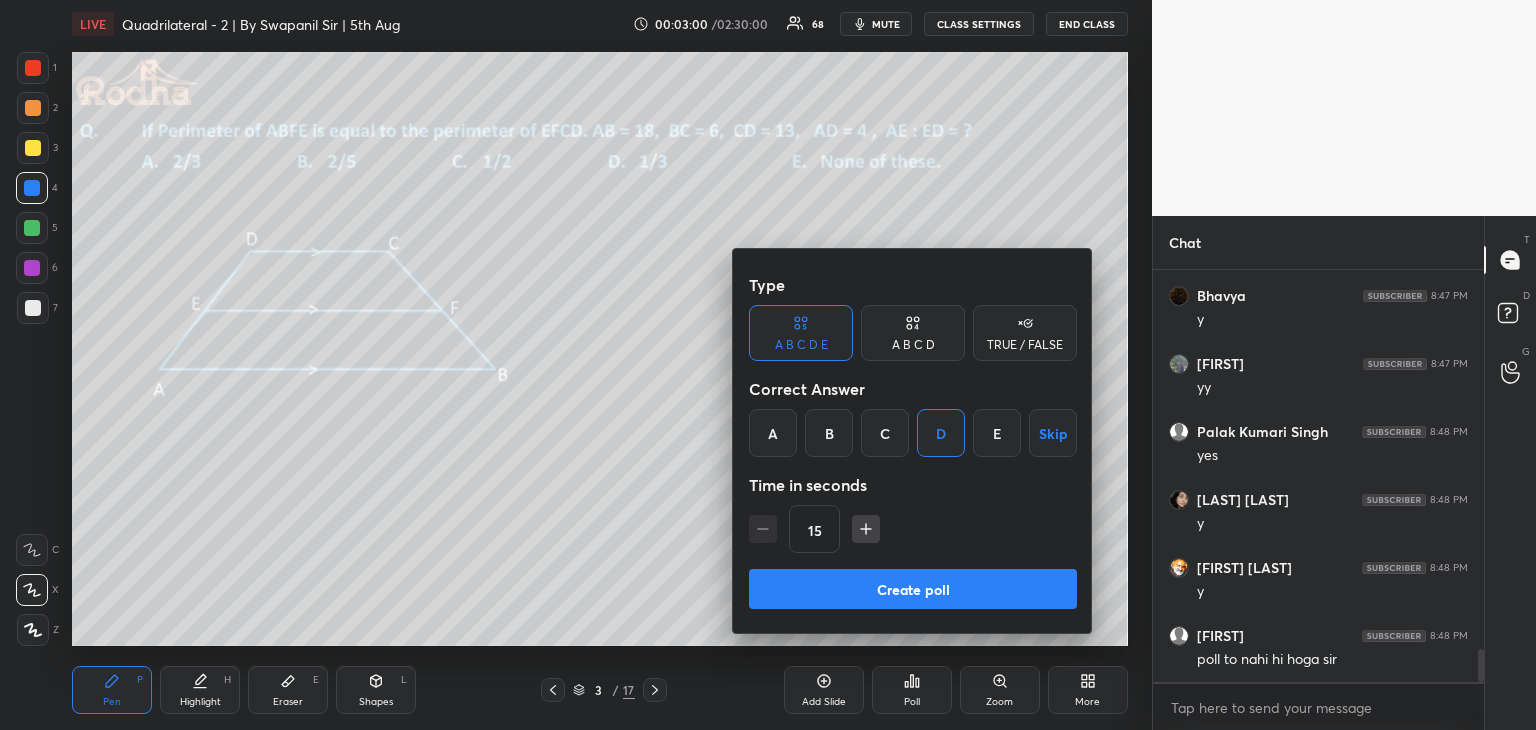 click on "Create poll" at bounding box center (913, 589) 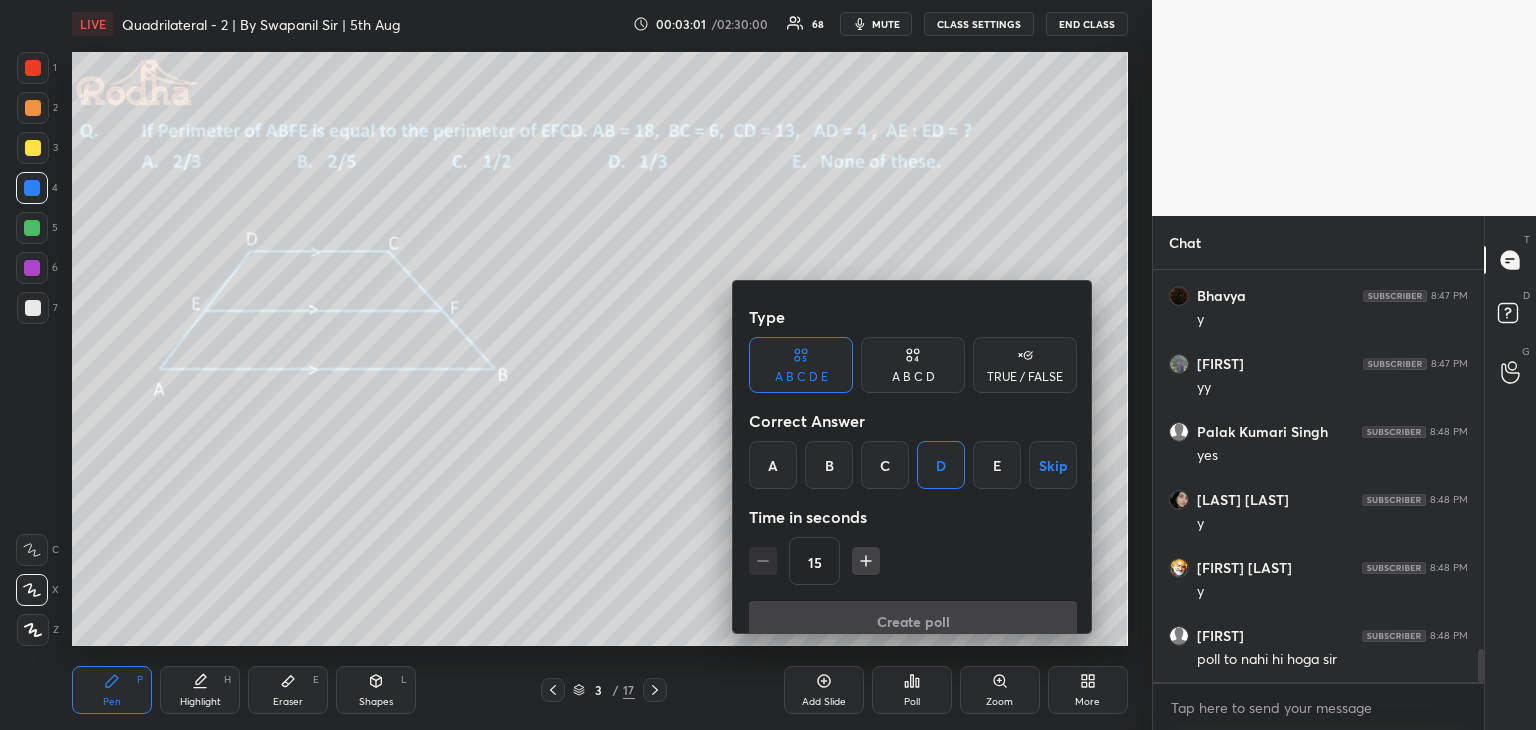 scroll, scrollTop: 404, scrollLeft: 320, axis: both 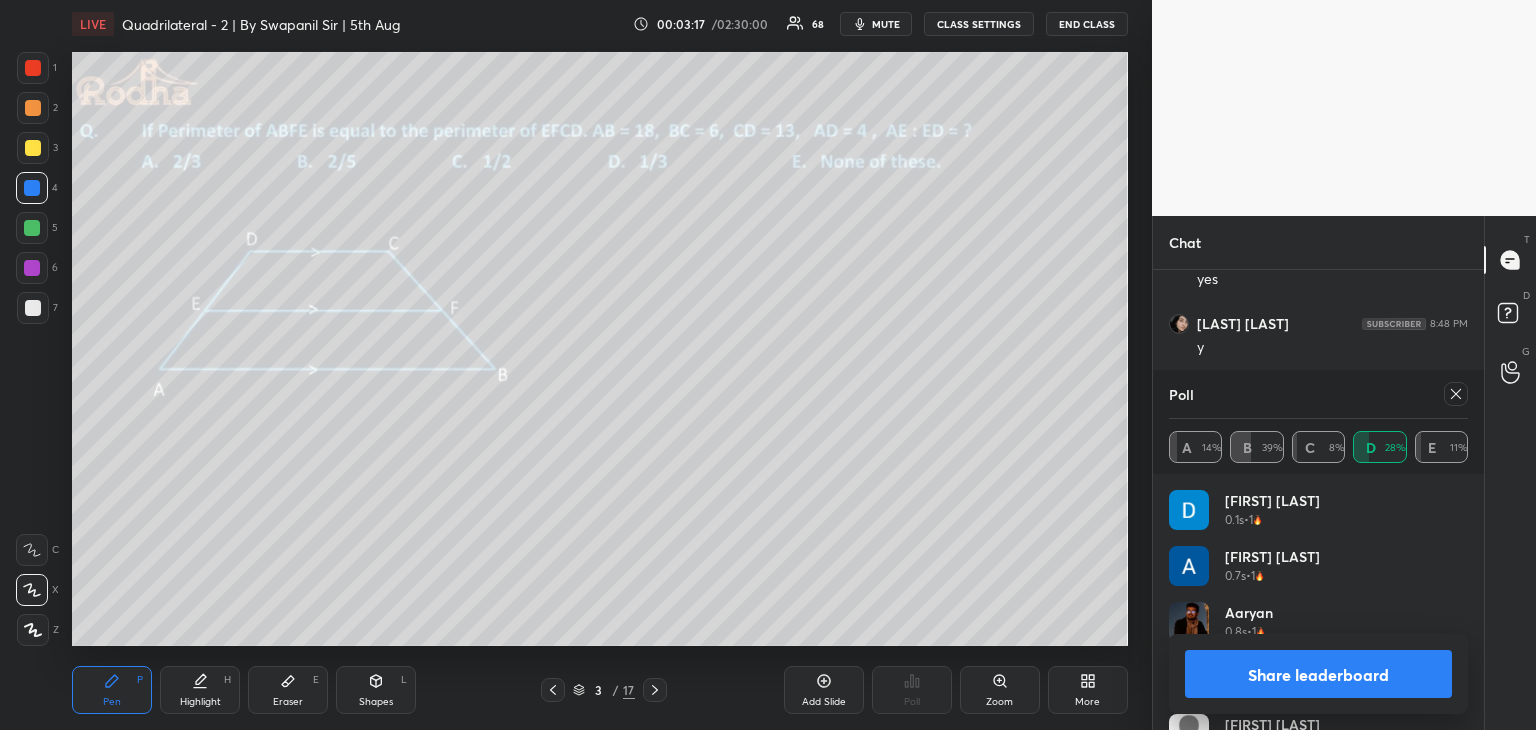 click on "Share leaderboard" at bounding box center (1318, 674) 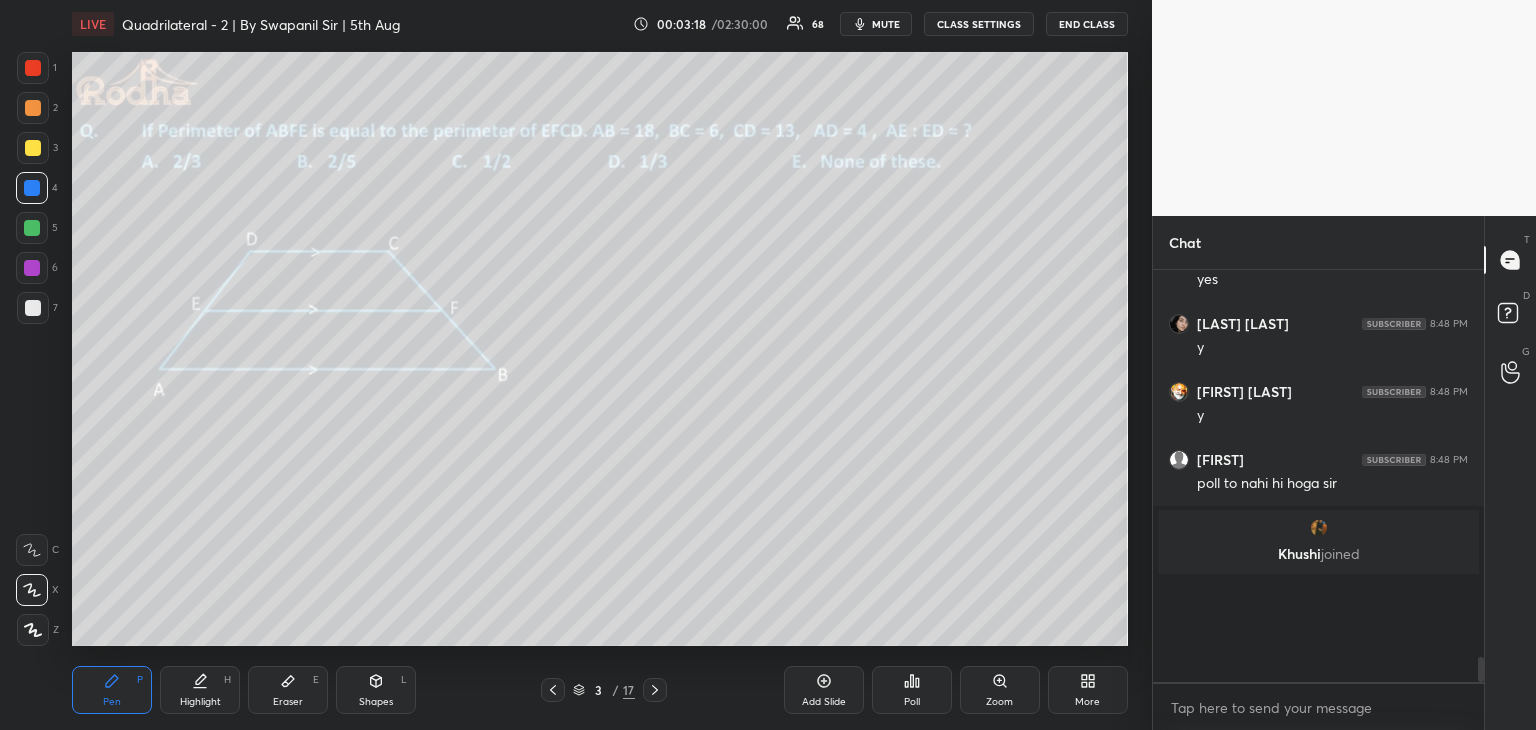 scroll, scrollTop: 355, scrollLeft: 320, axis: both 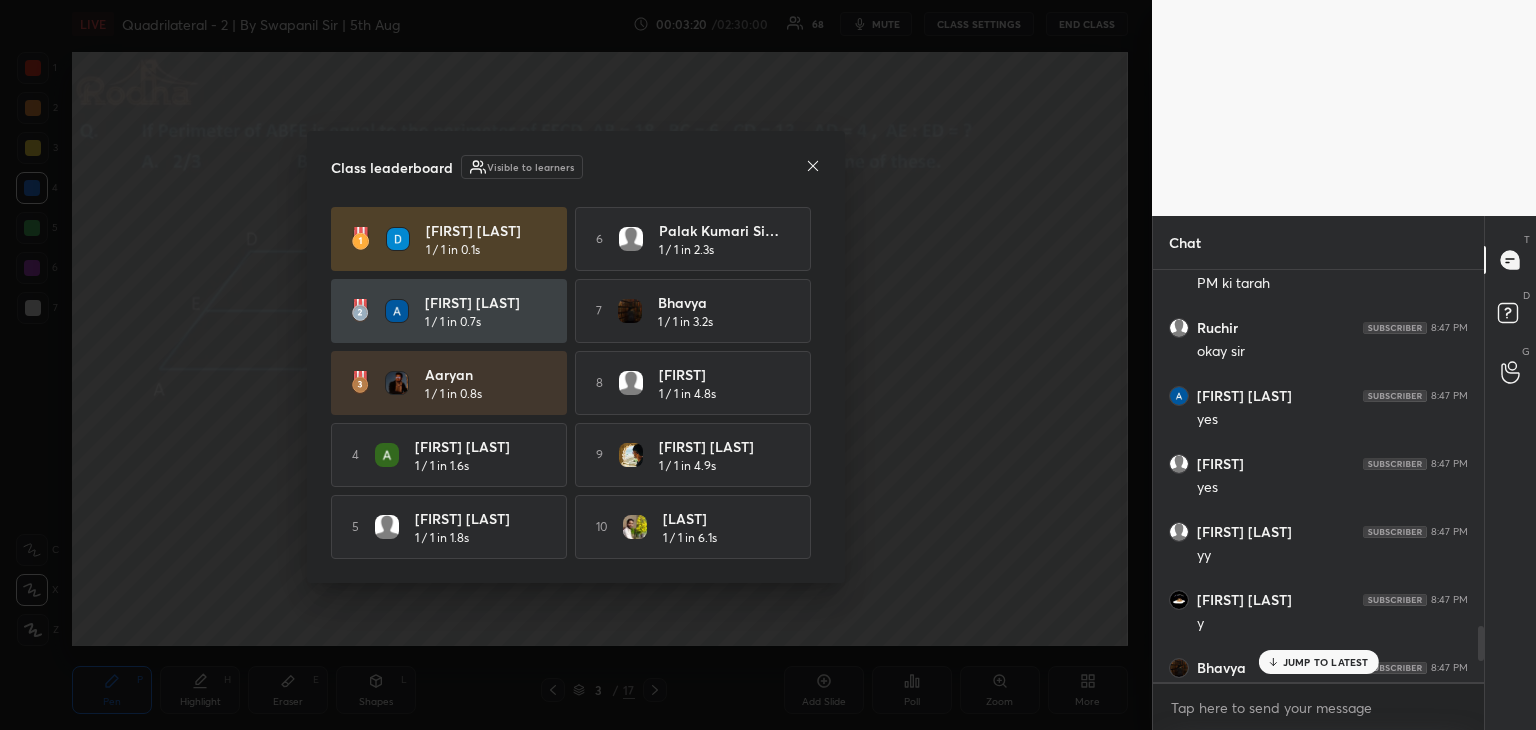 click 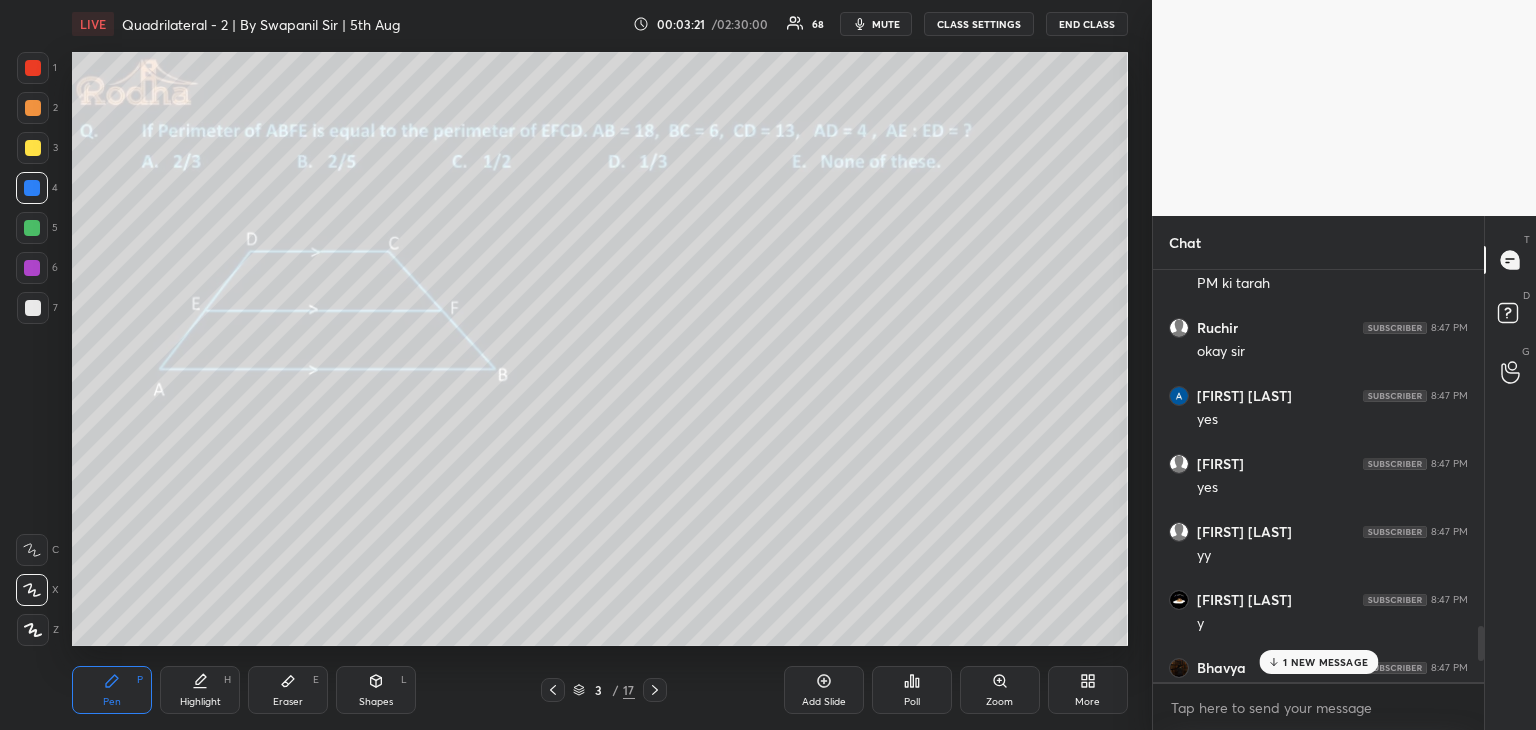 click on "1 NEW MESSAGE" at bounding box center (1325, 662) 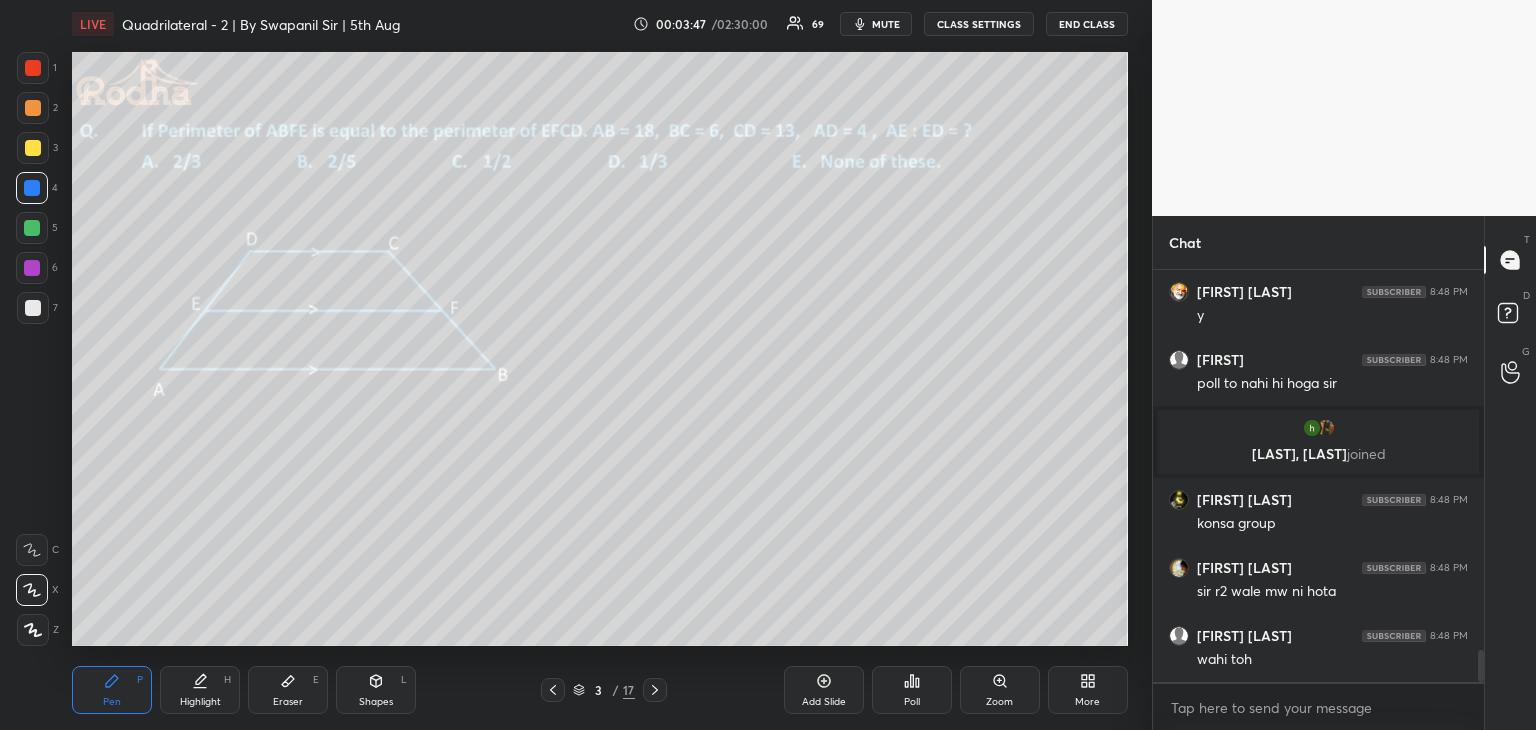 click at bounding box center (33, 148) 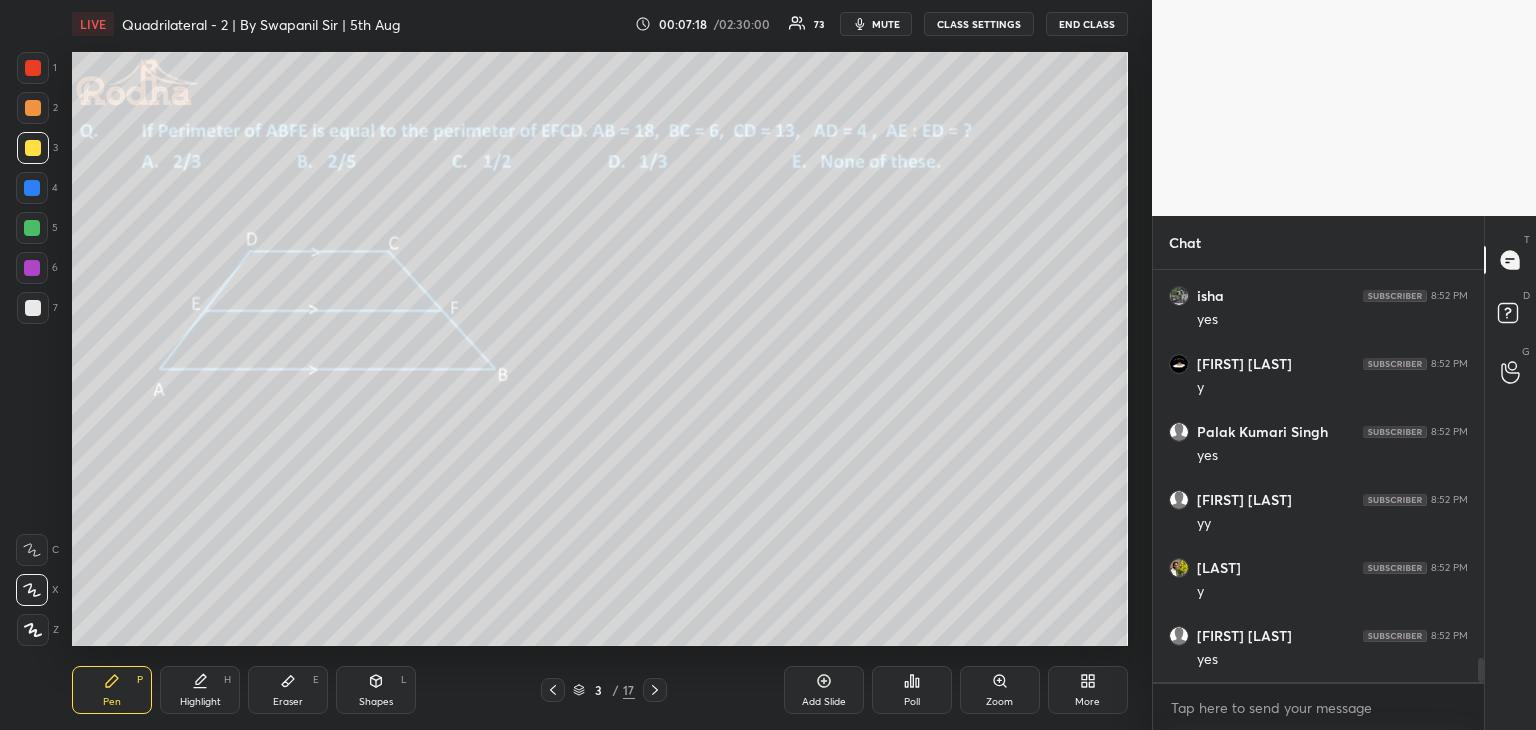 scroll, scrollTop: 6762, scrollLeft: 0, axis: vertical 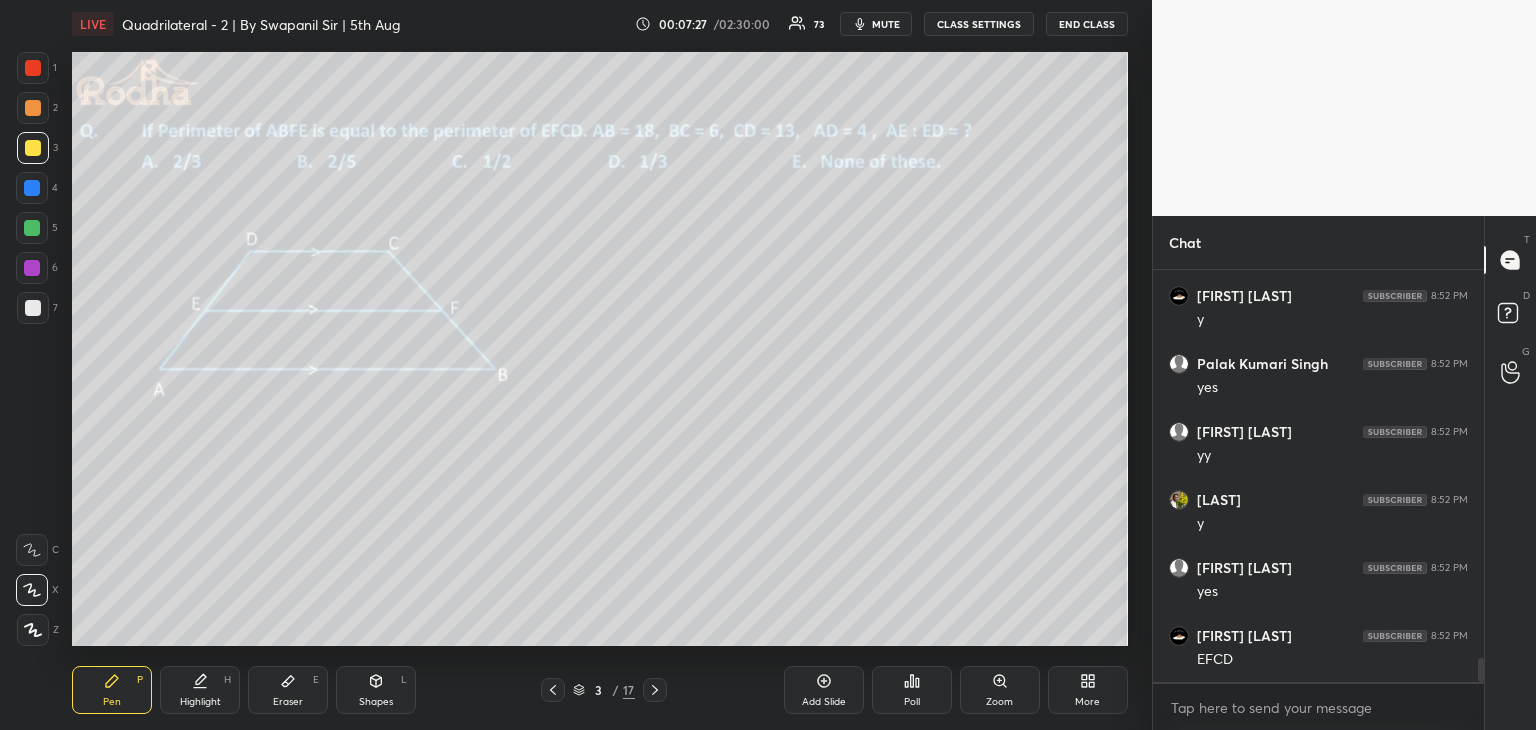 click on "Eraser" at bounding box center [288, 702] 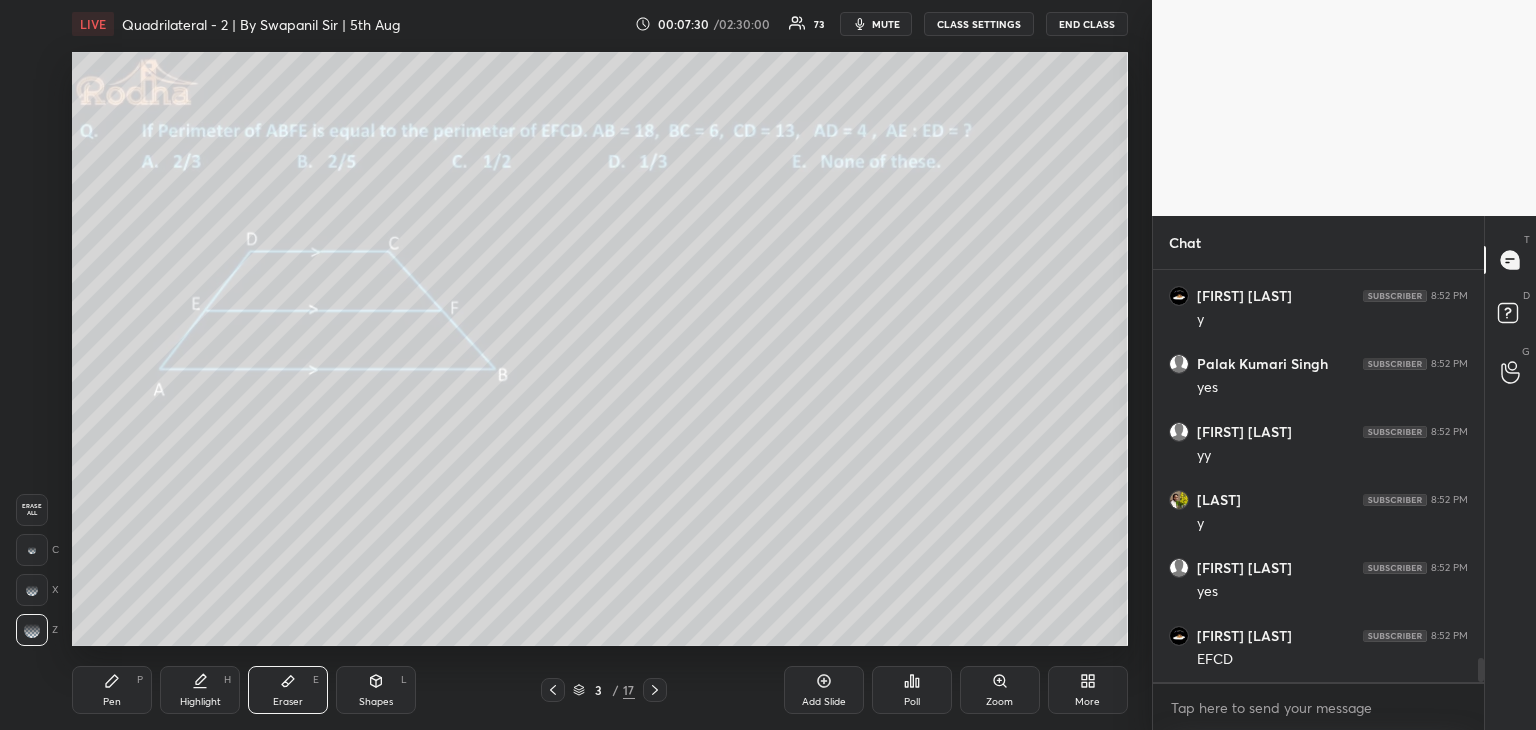 click on "Pen P" at bounding box center (112, 690) 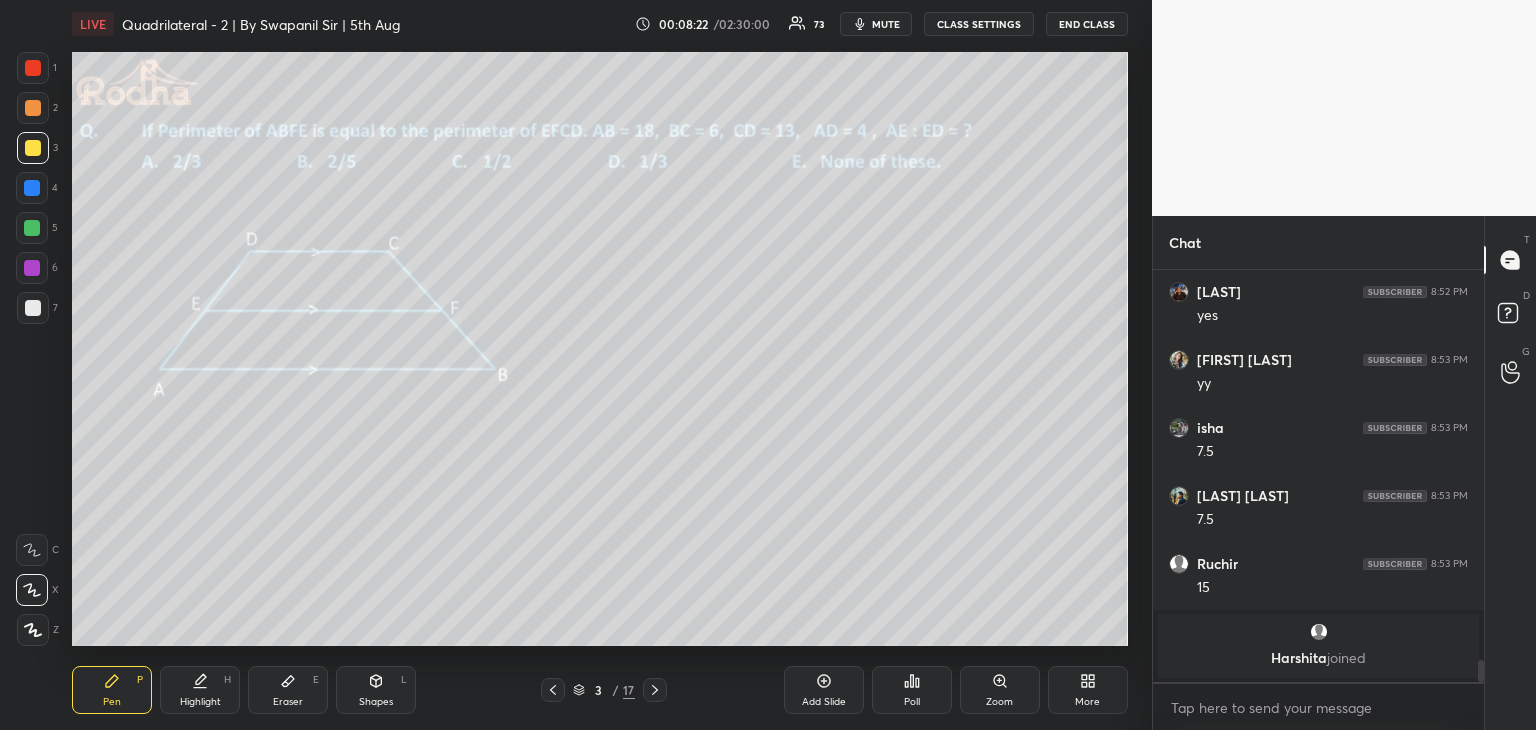 scroll, scrollTop: 6942, scrollLeft: 0, axis: vertical 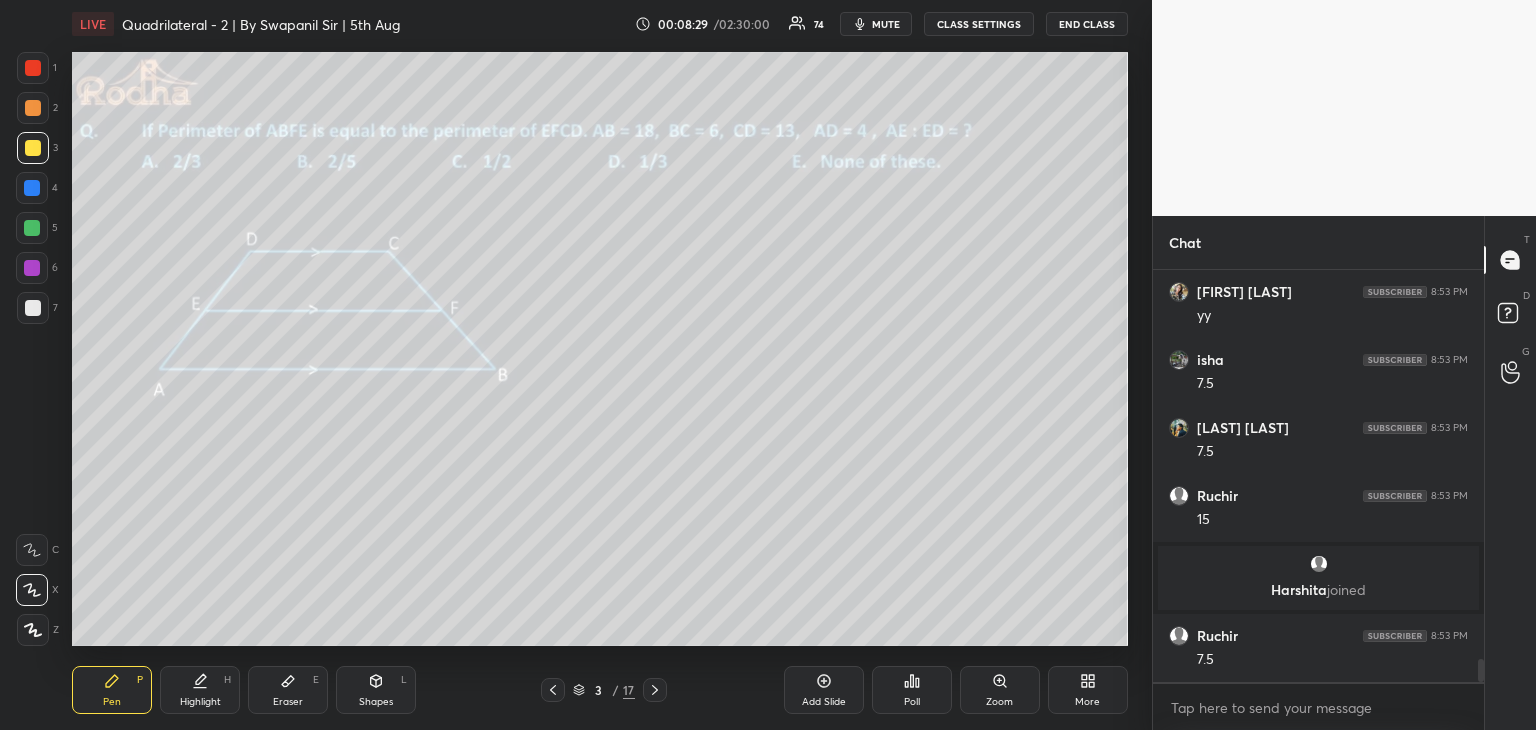 click at bounding box center (32, 228) 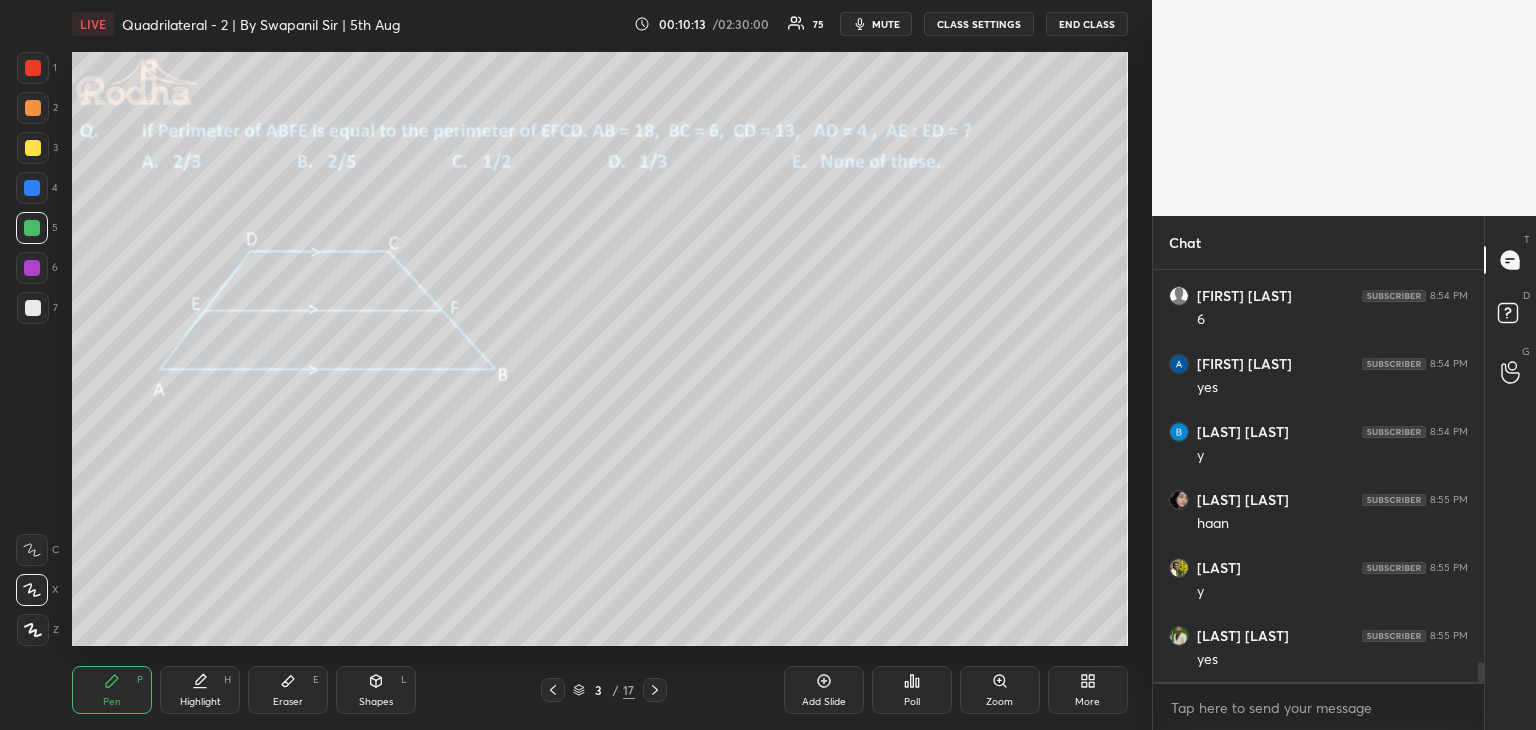 scroll, scrollTop: 7968, scrollLeft: 0, axis: vertical 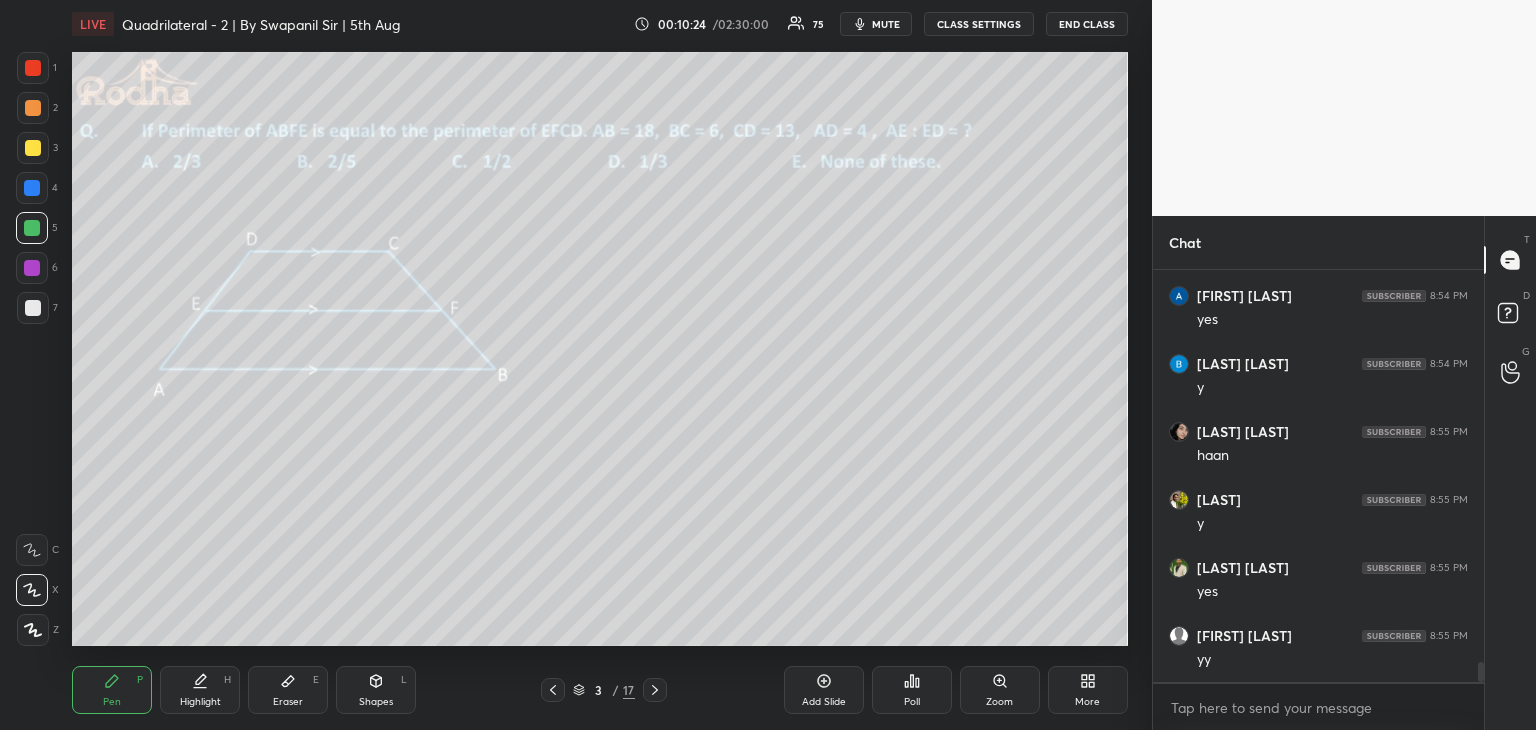 click at bounding box center [33, 68] 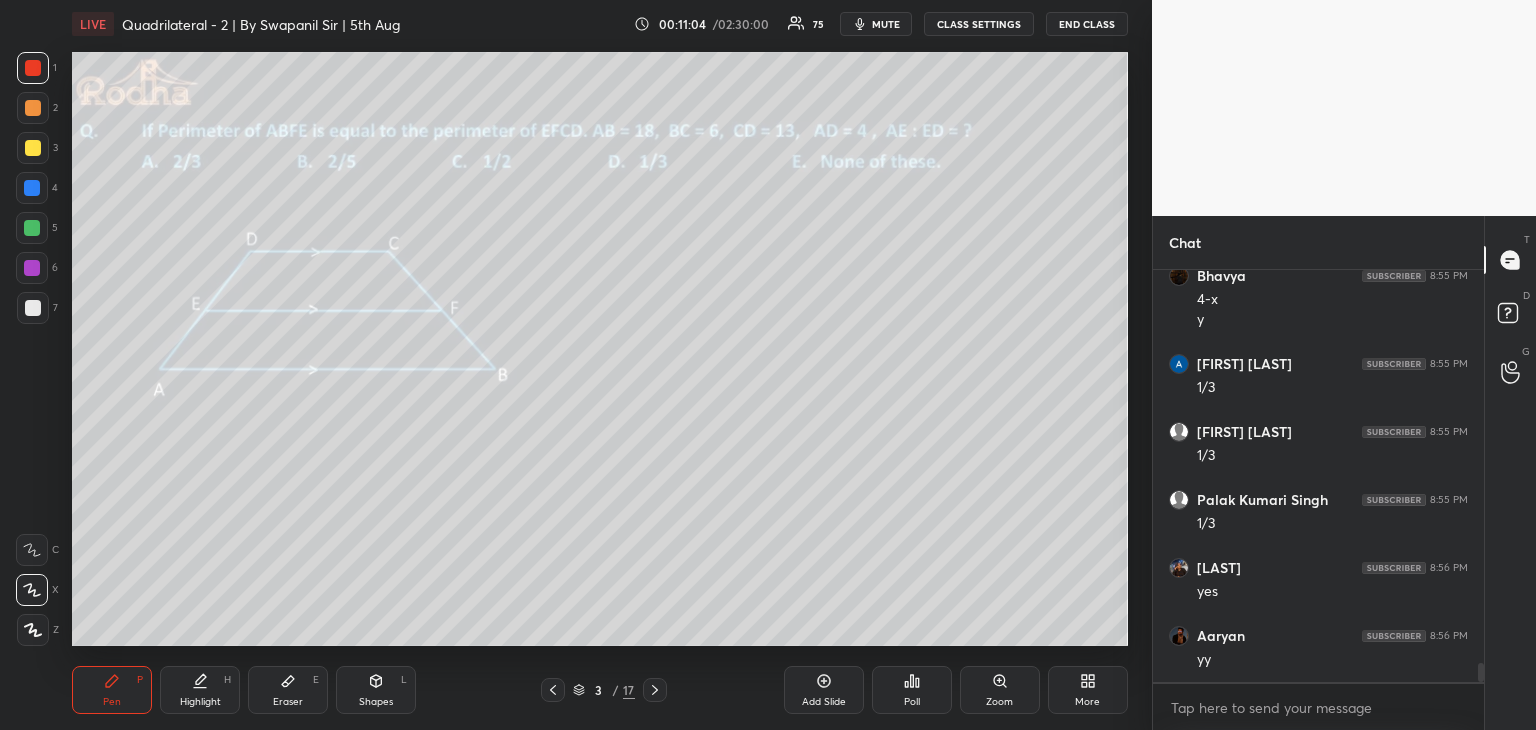 scroll, scrollTop: 8532, scrollLeft: 0, axis: vertical 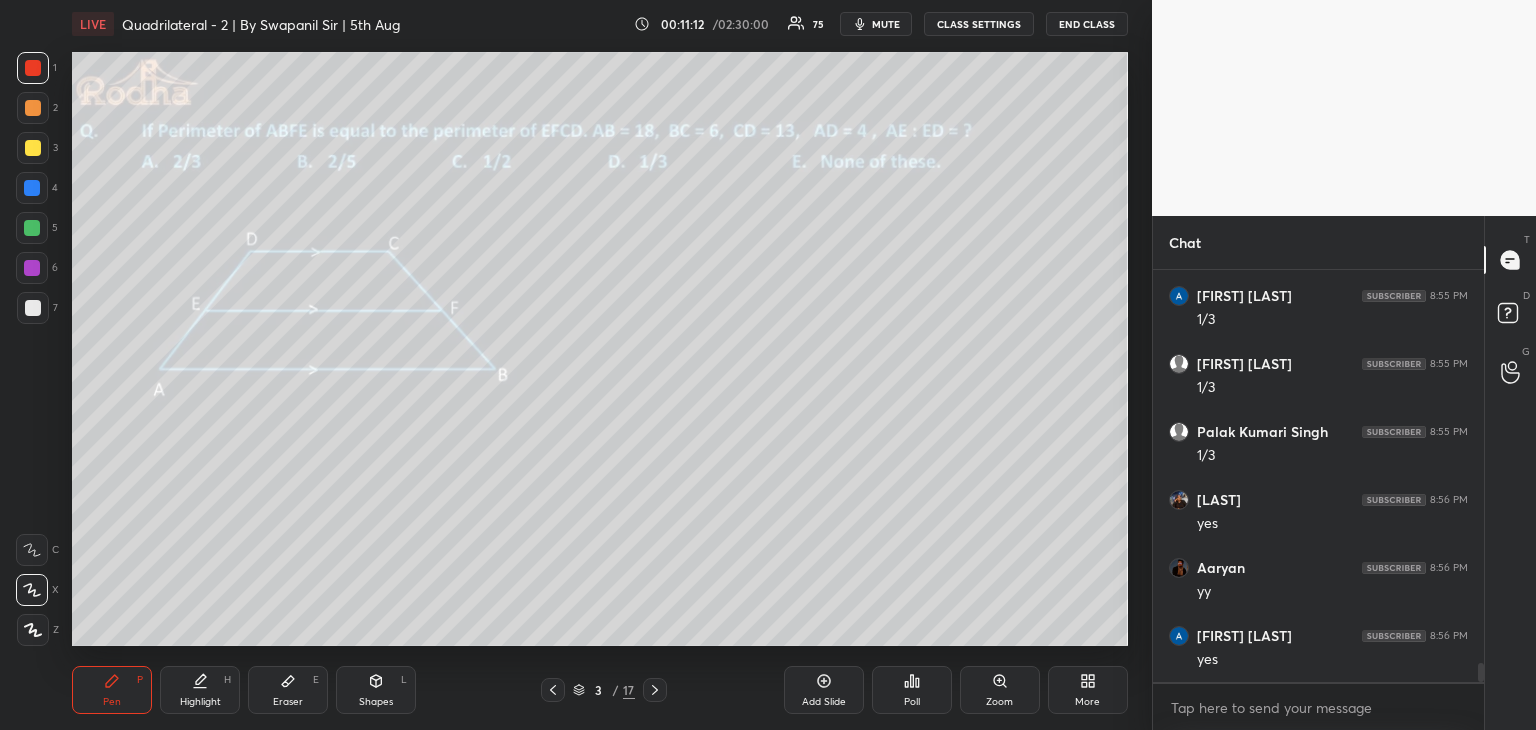click 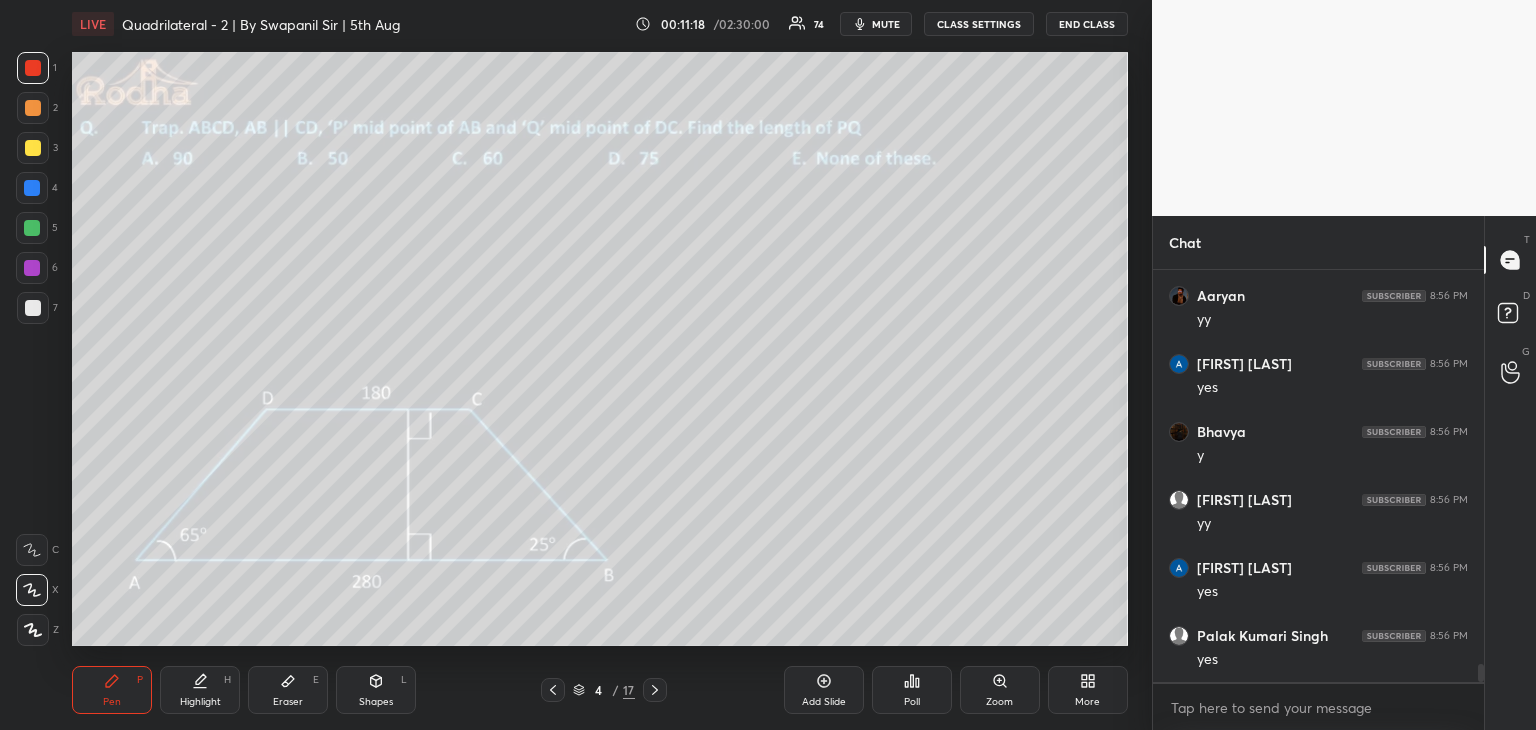 scroll, scrollTop: 8872, scrollLeft: 0, axis: vertical 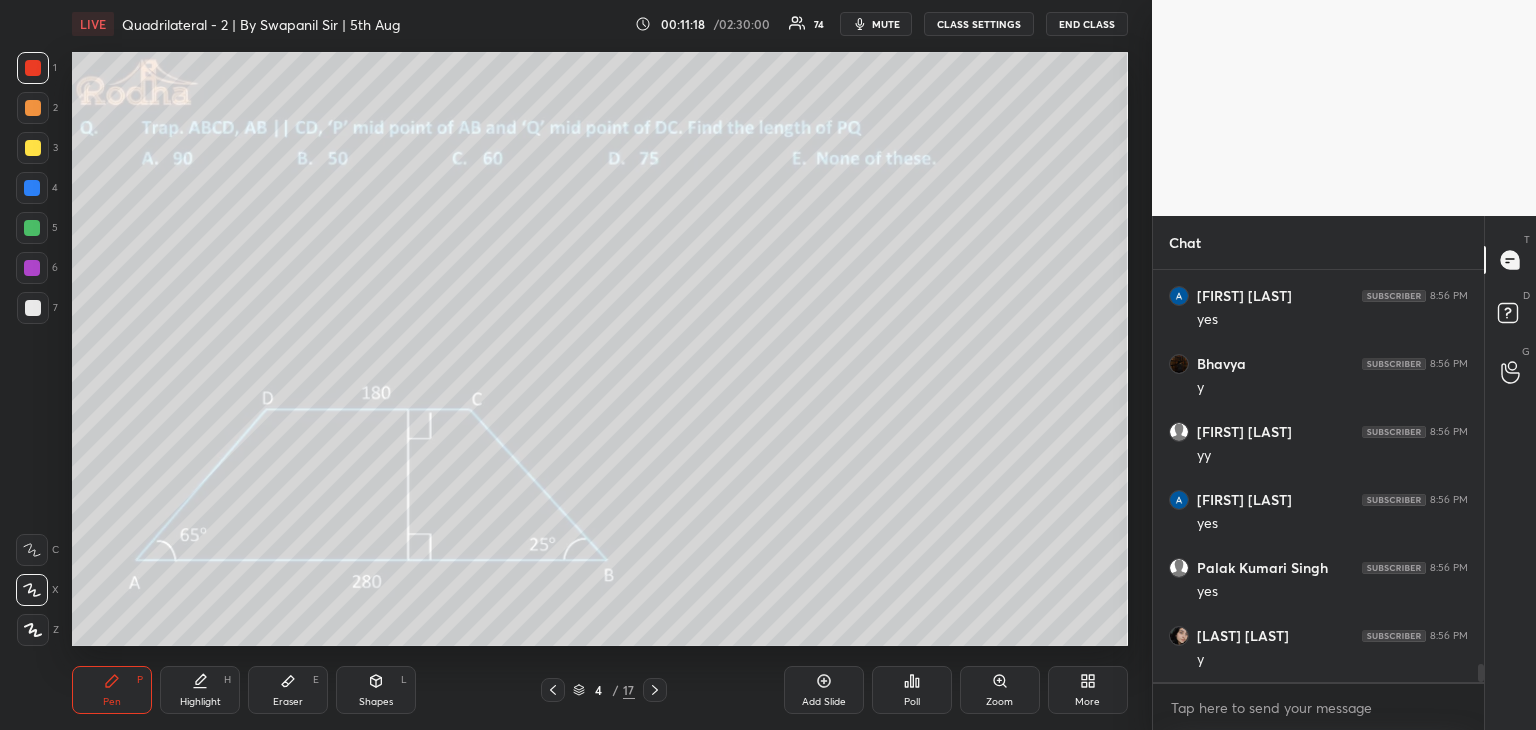 click on "Poll" at bounding box center (912, 690) 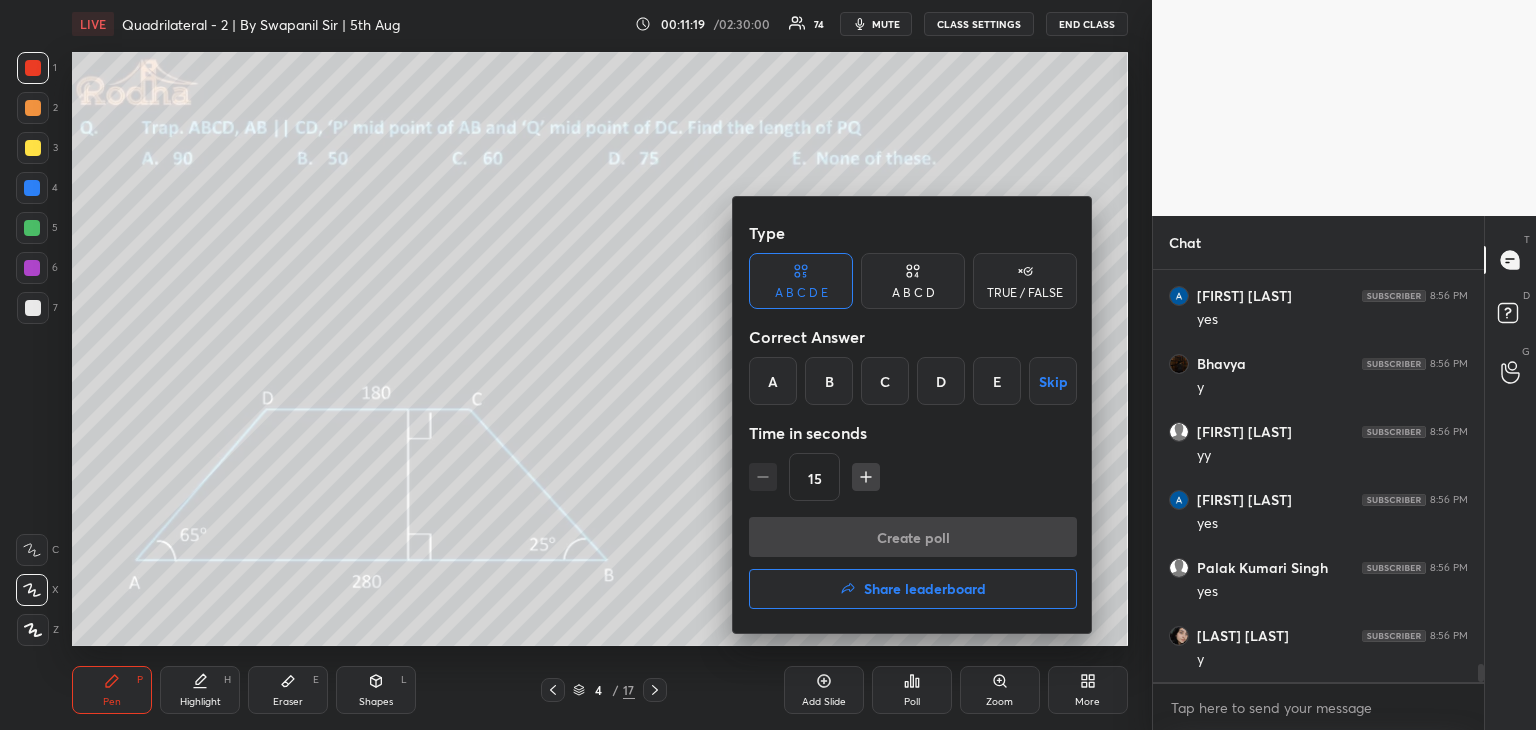 scroll, scrollTop: 9008, scrollLeft: 0, axis: vertical 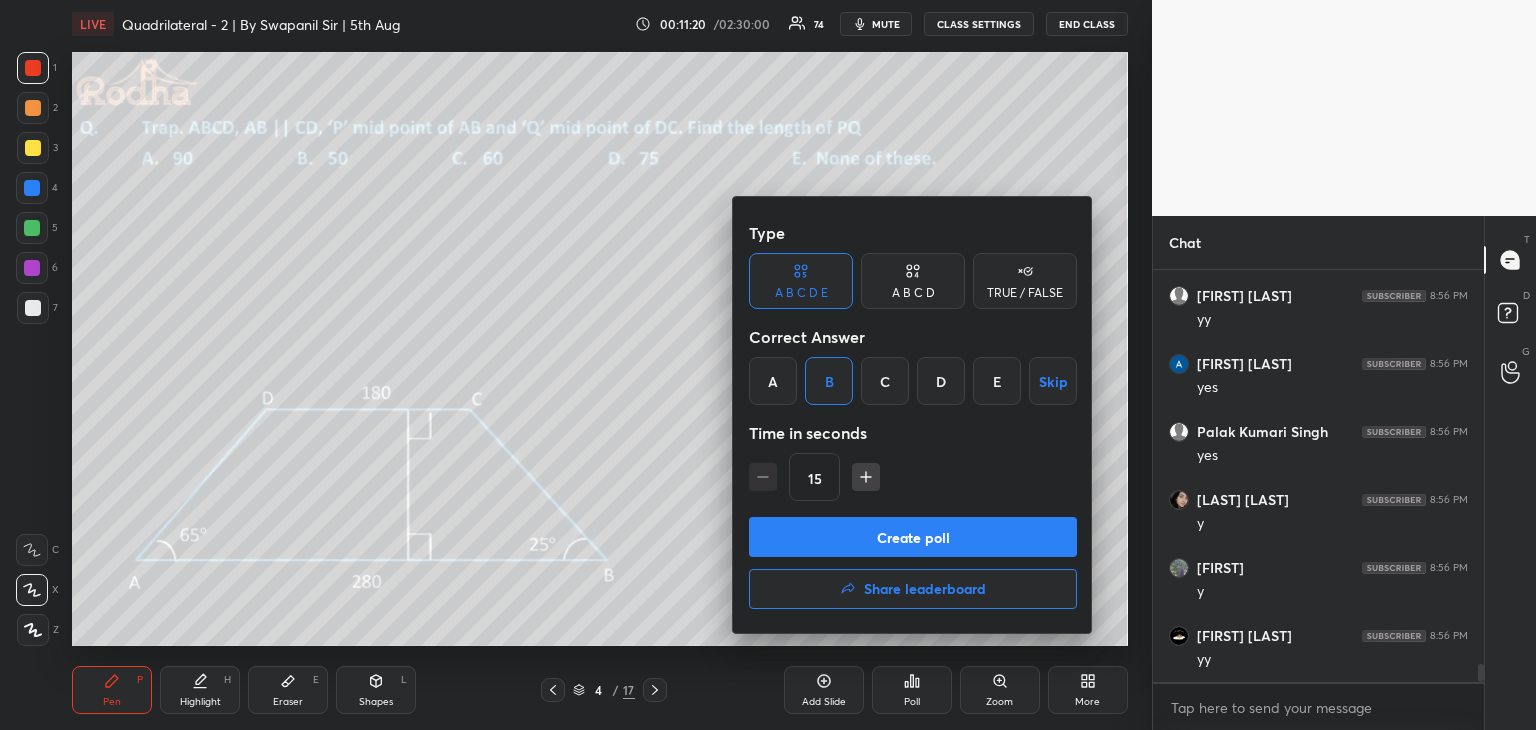 drag, startPoint x: 849, startPoint y: 526, endPoint x: 859, endPoint y: 524, distance: 10.198039 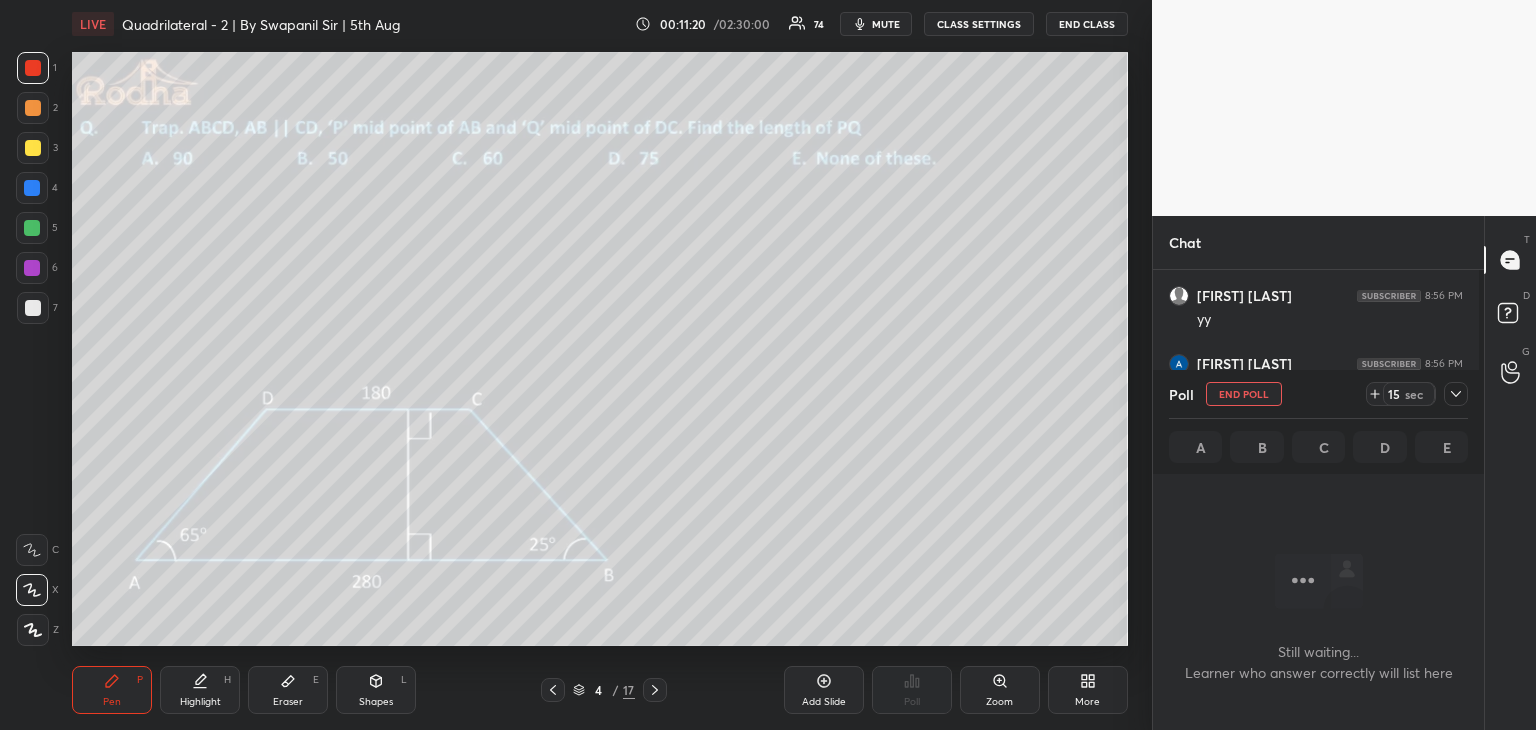 scroll, scrollTop: 364, scrollLeft: 320, axis: both 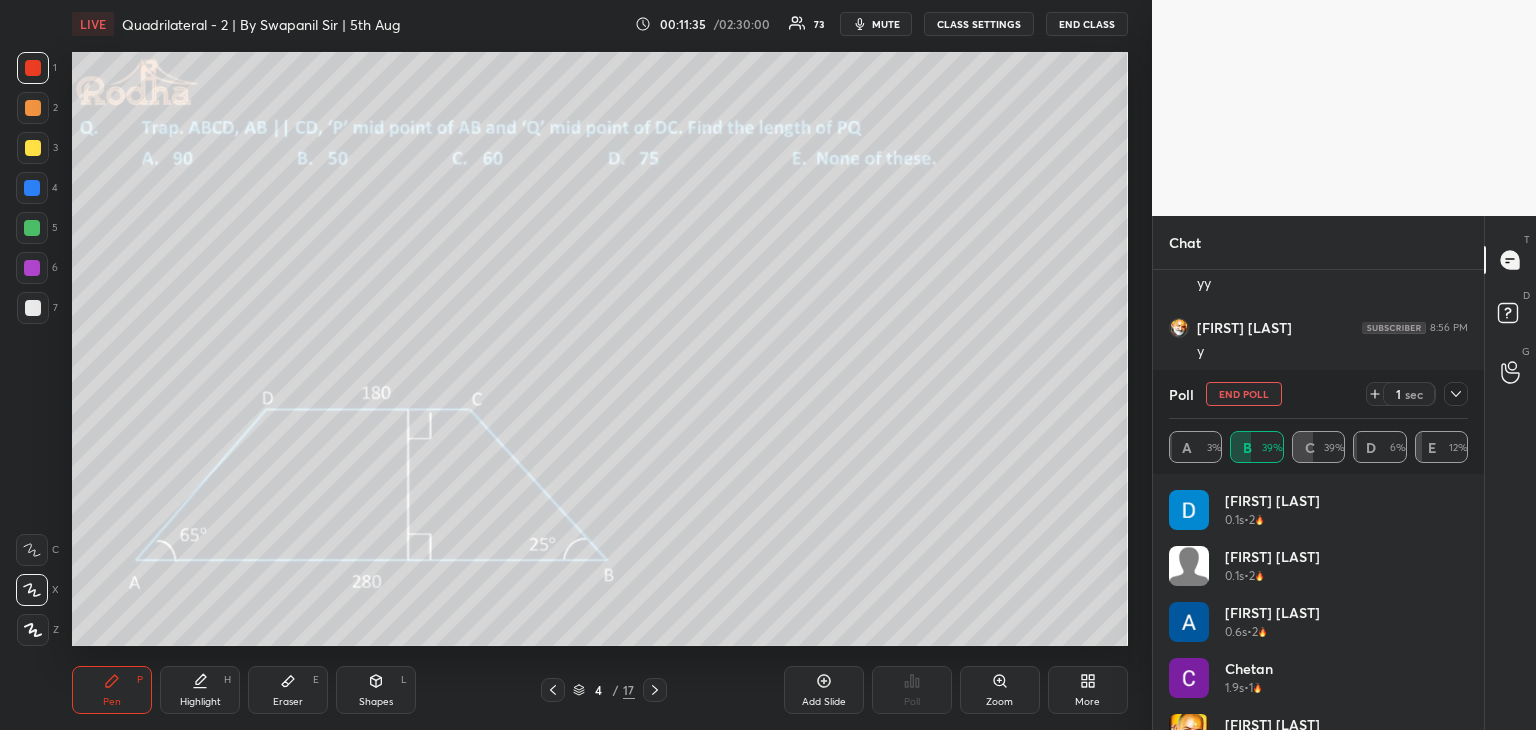 click on "Shapes" at bounding box center [376, 702] 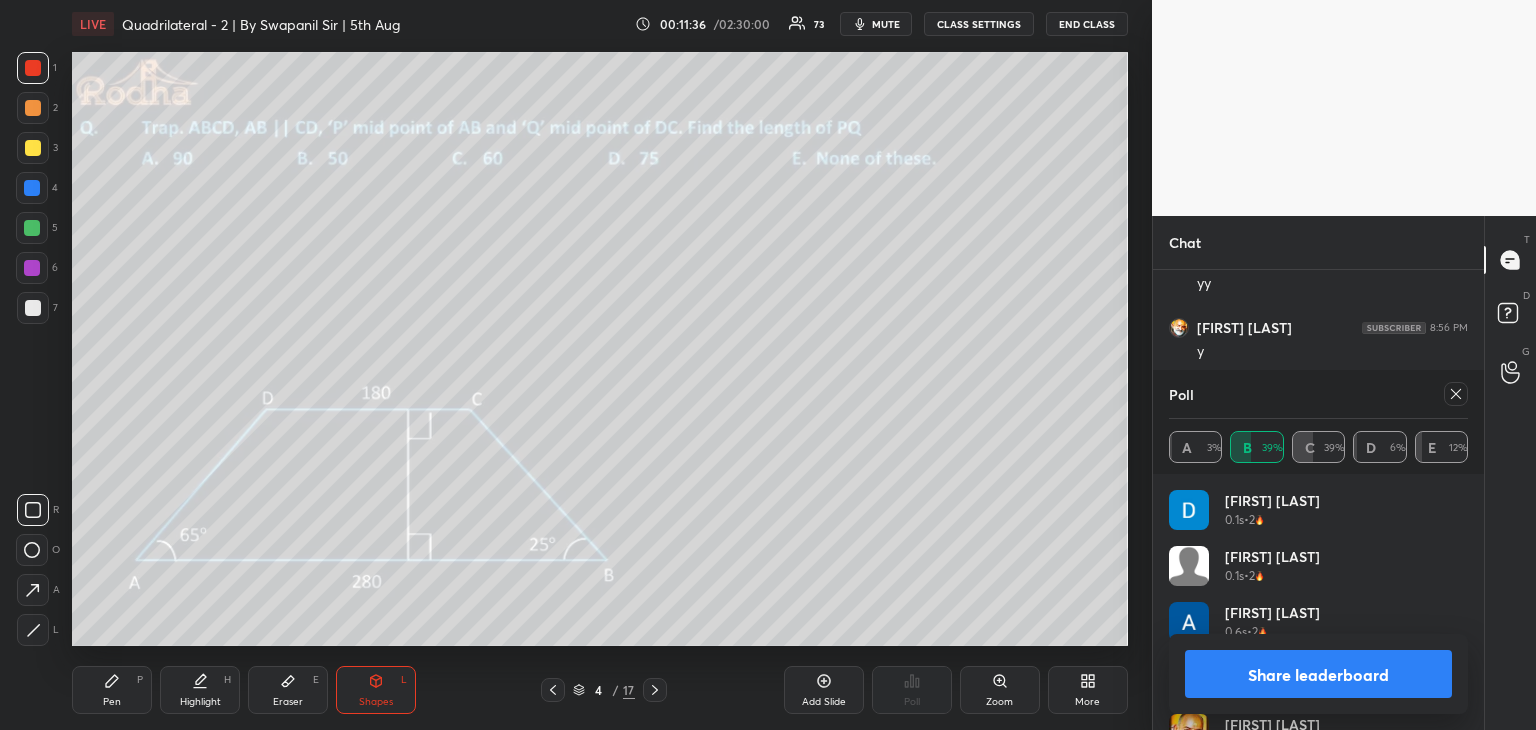 scroll, scrollTop: 8994, scrollLeft: 0, axis: vertical 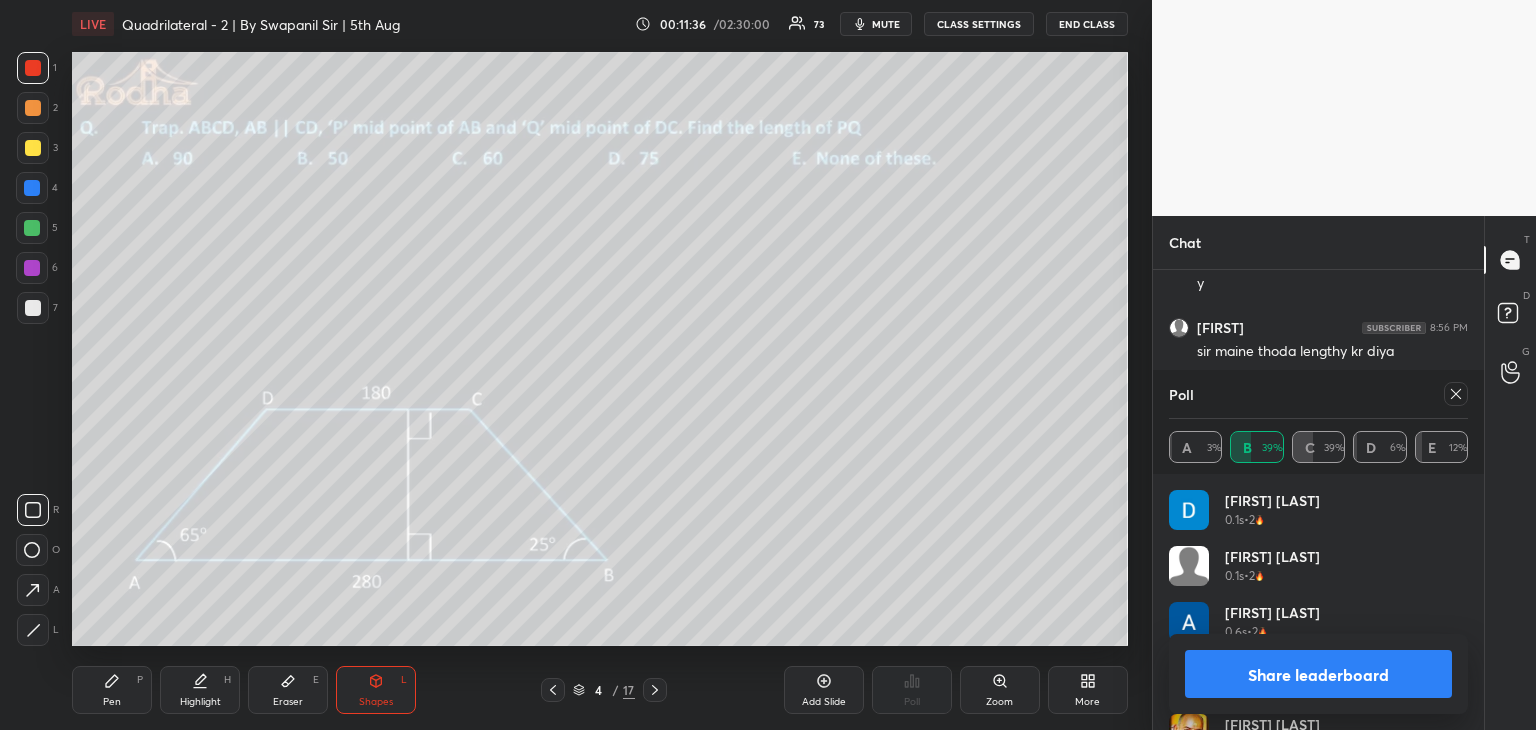click 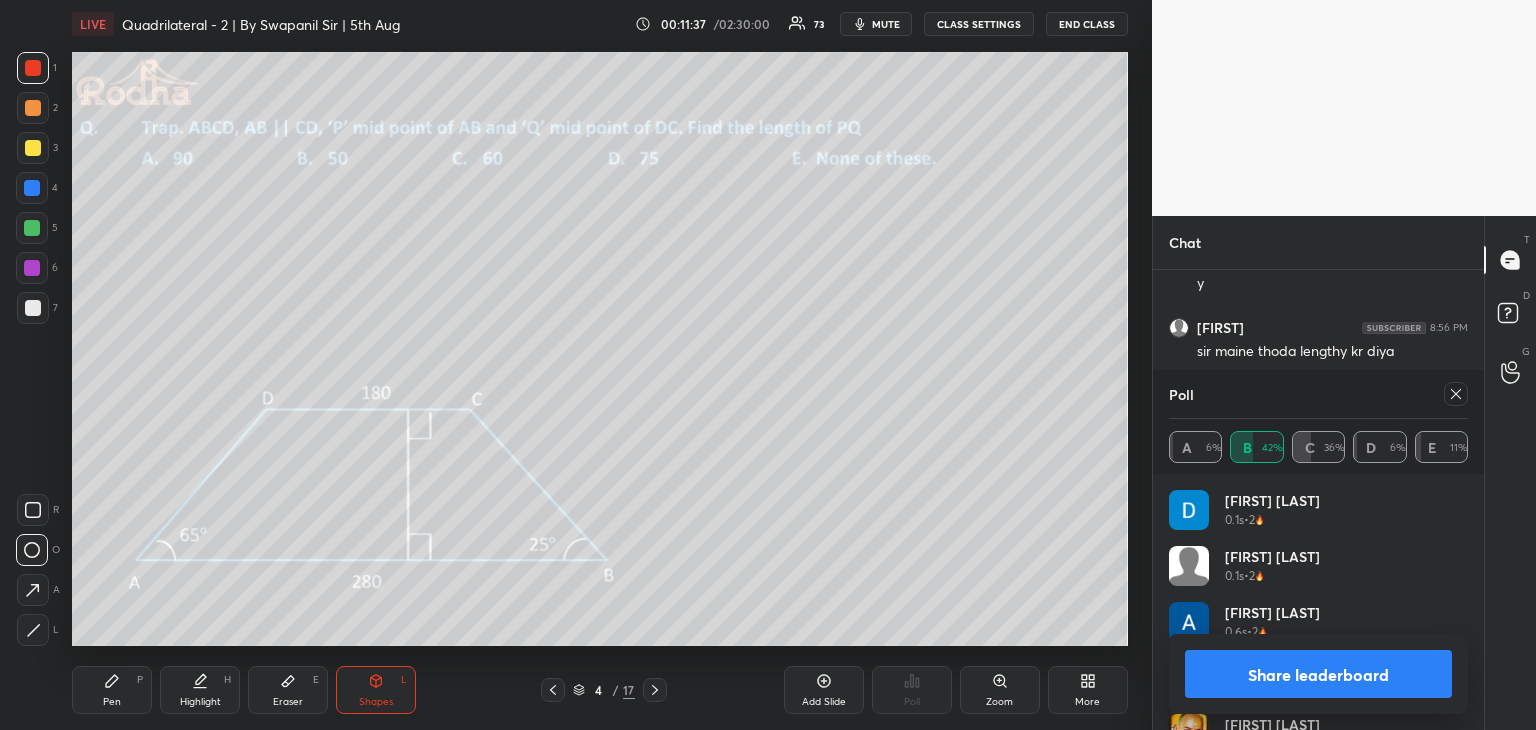 scroll, scrollTop: 9062, scrollLeft: 0, axis: vertical 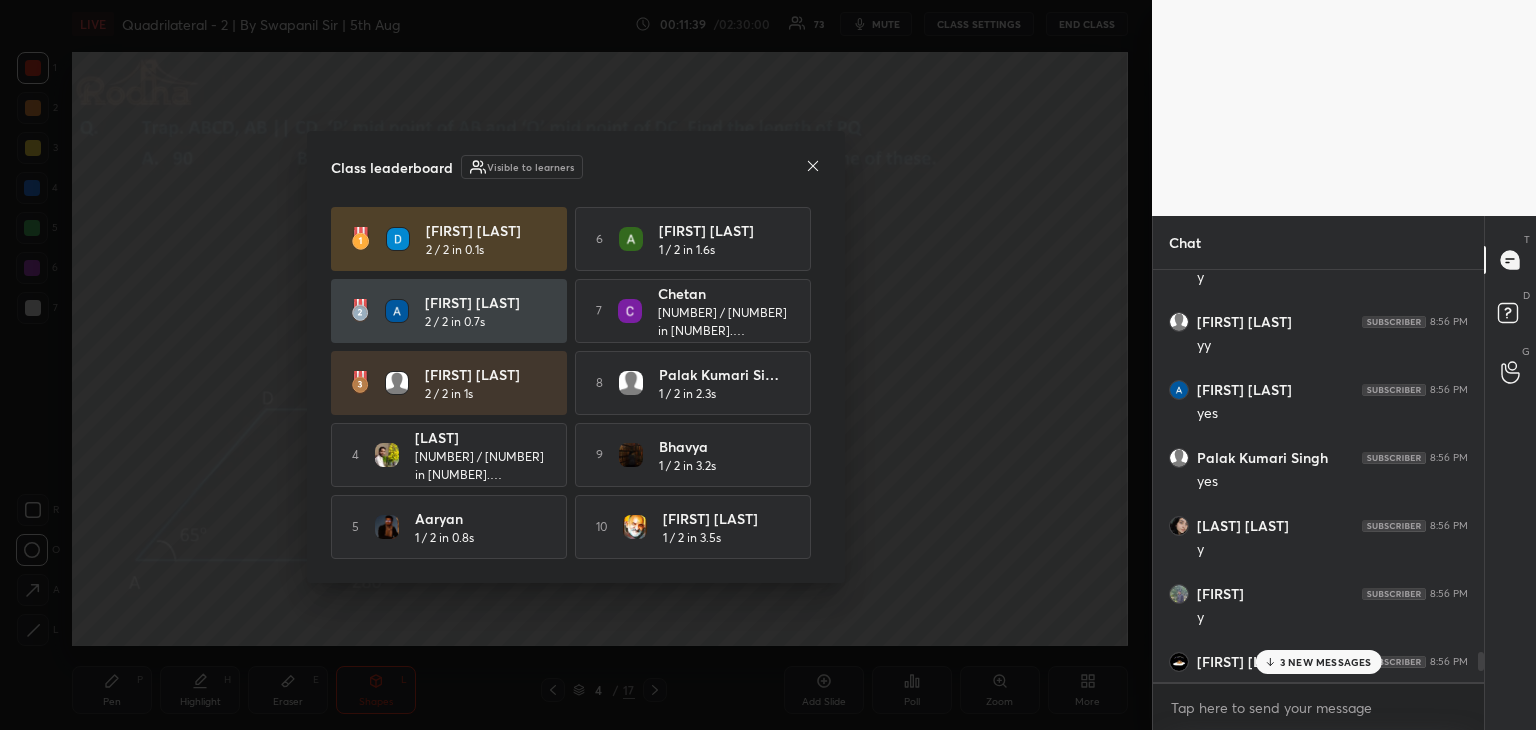 click 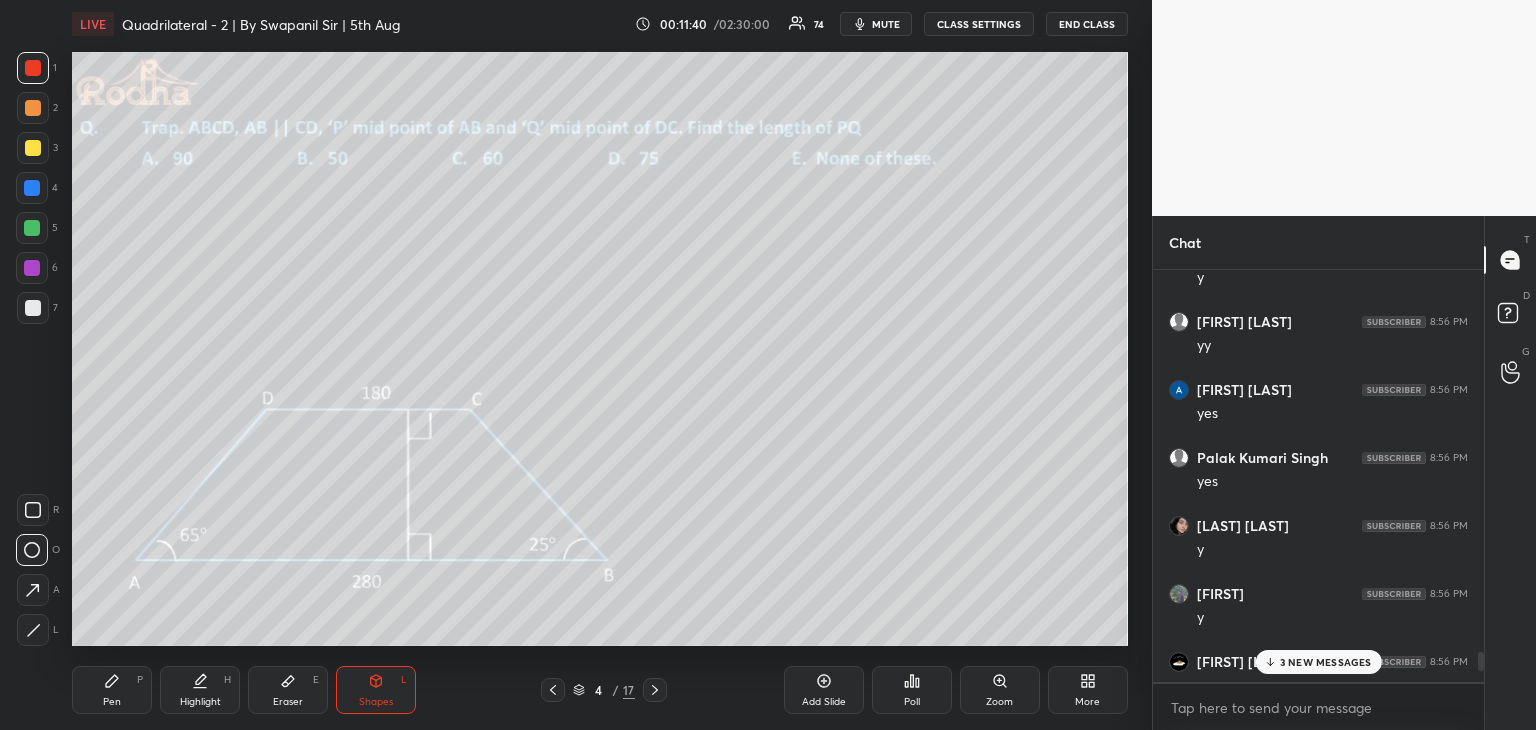 click on "3 NEW MESSAGES" at bounding box center [1326, 662] 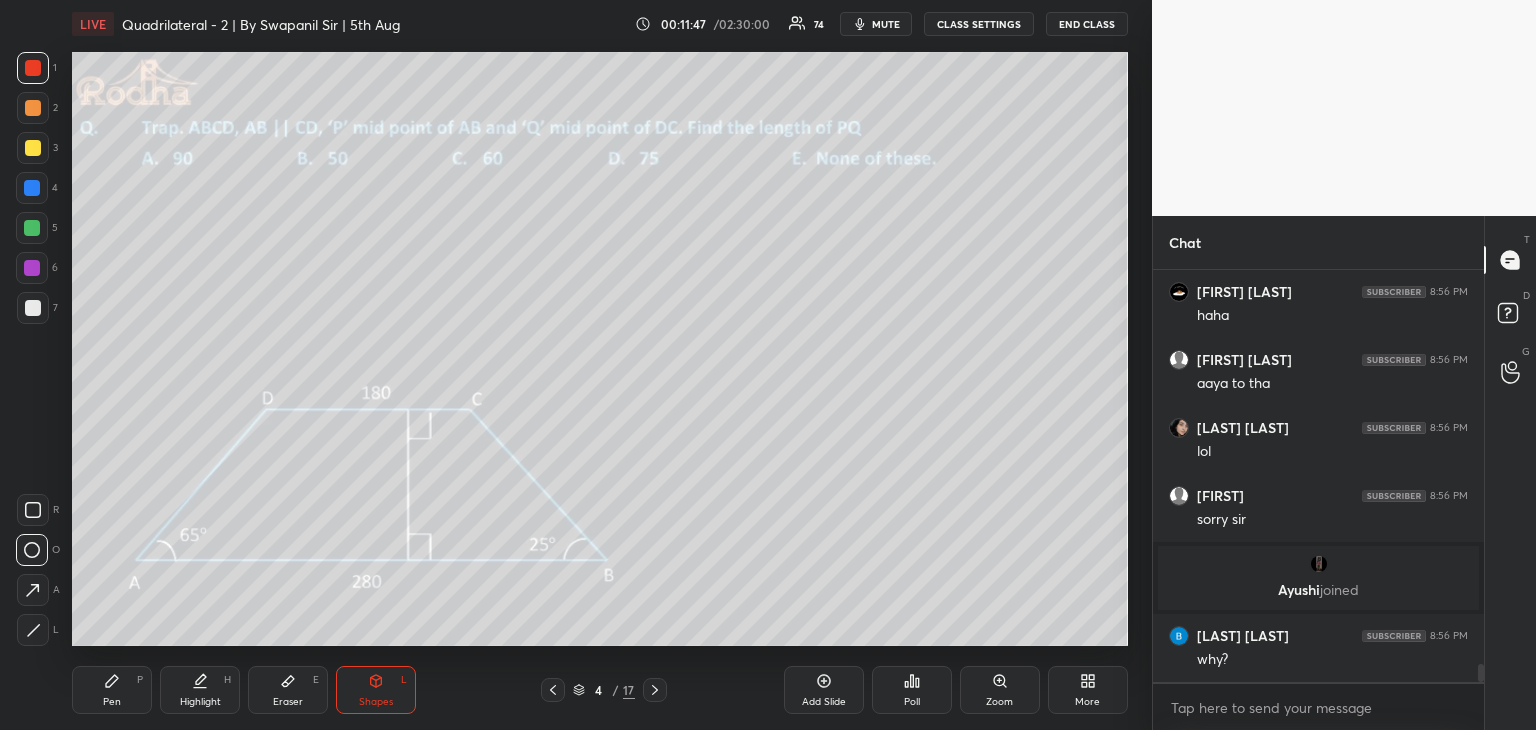 drag, startPoint x: 119, startPoint y: 690, endPoint x: 125, endPoint y: 651, distance: 39.45884 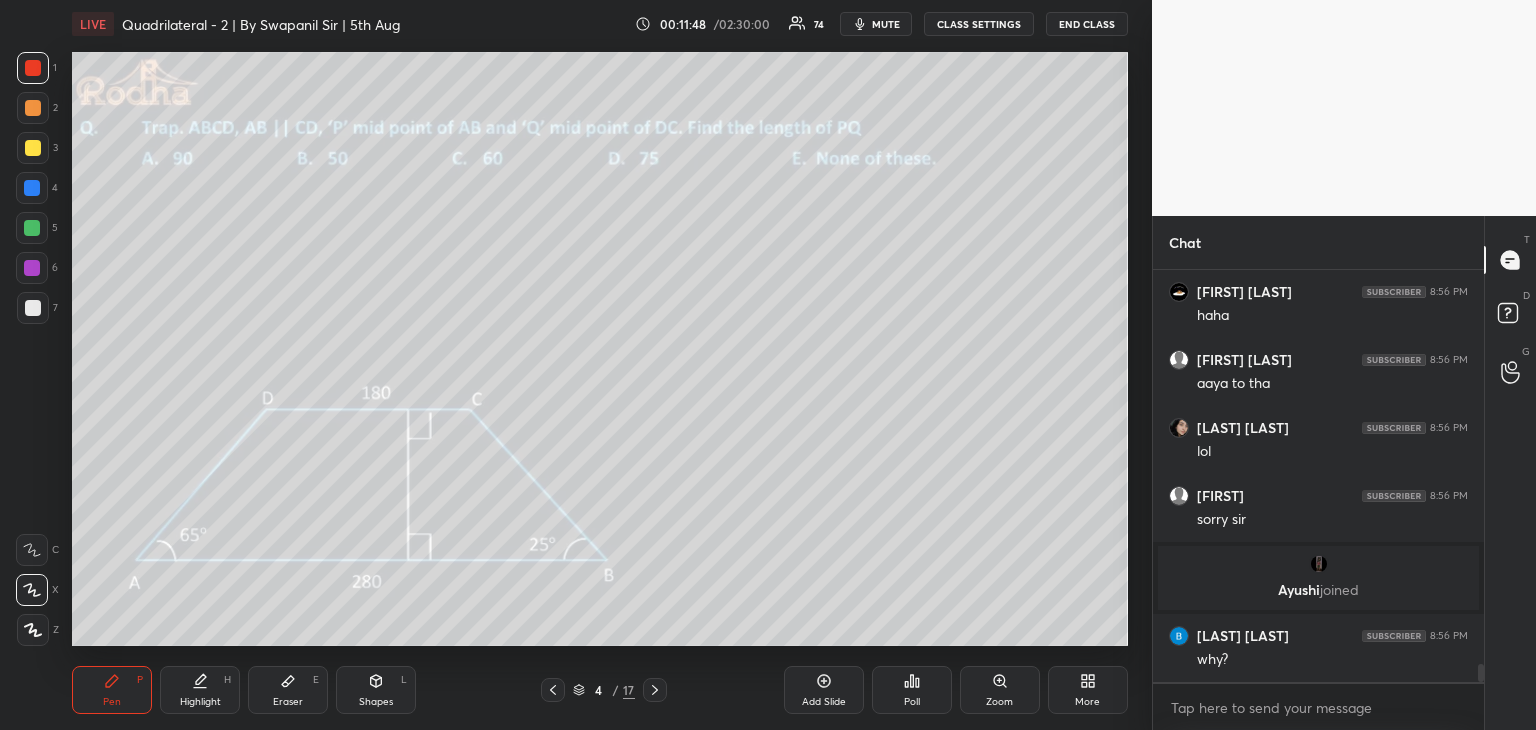 click 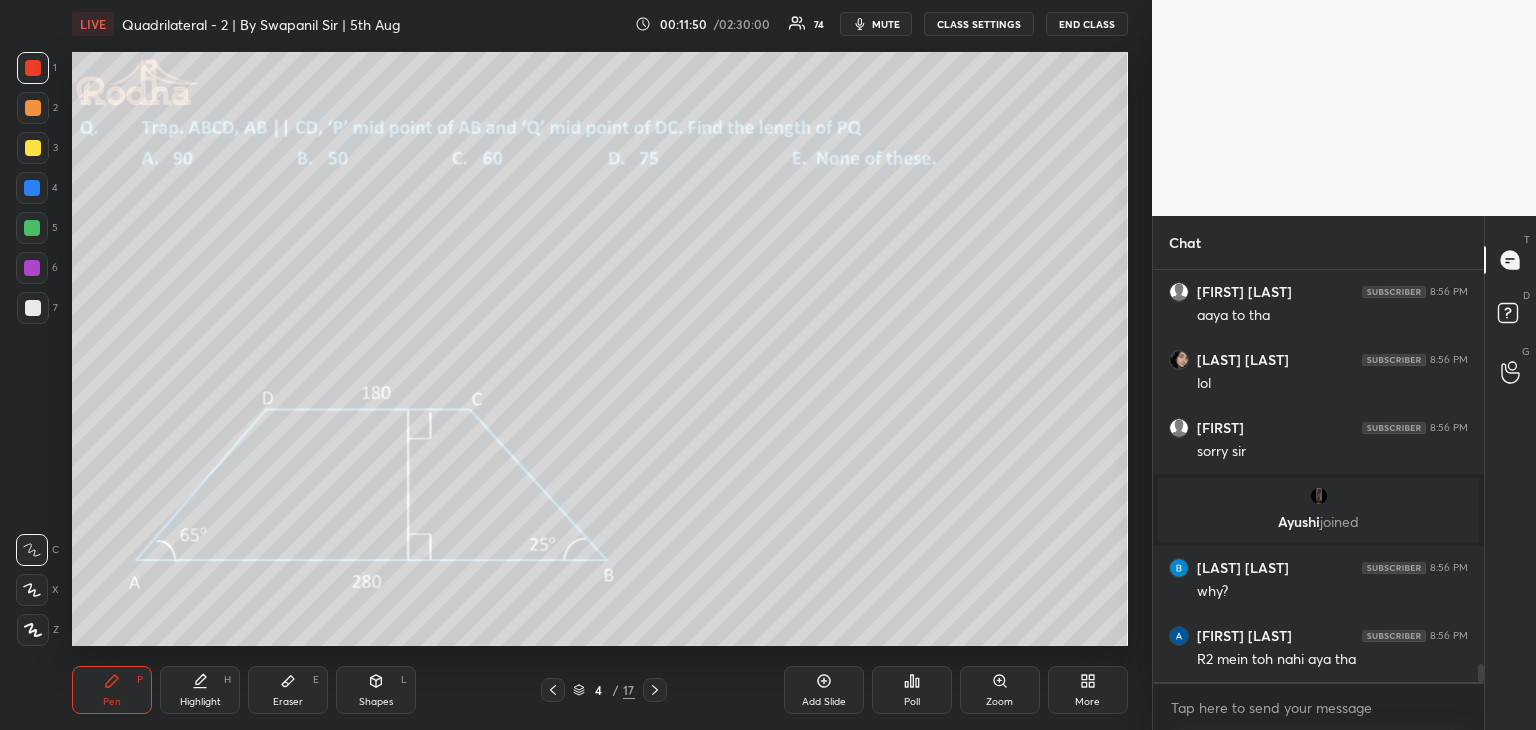 click at bounding box center [32, 228] 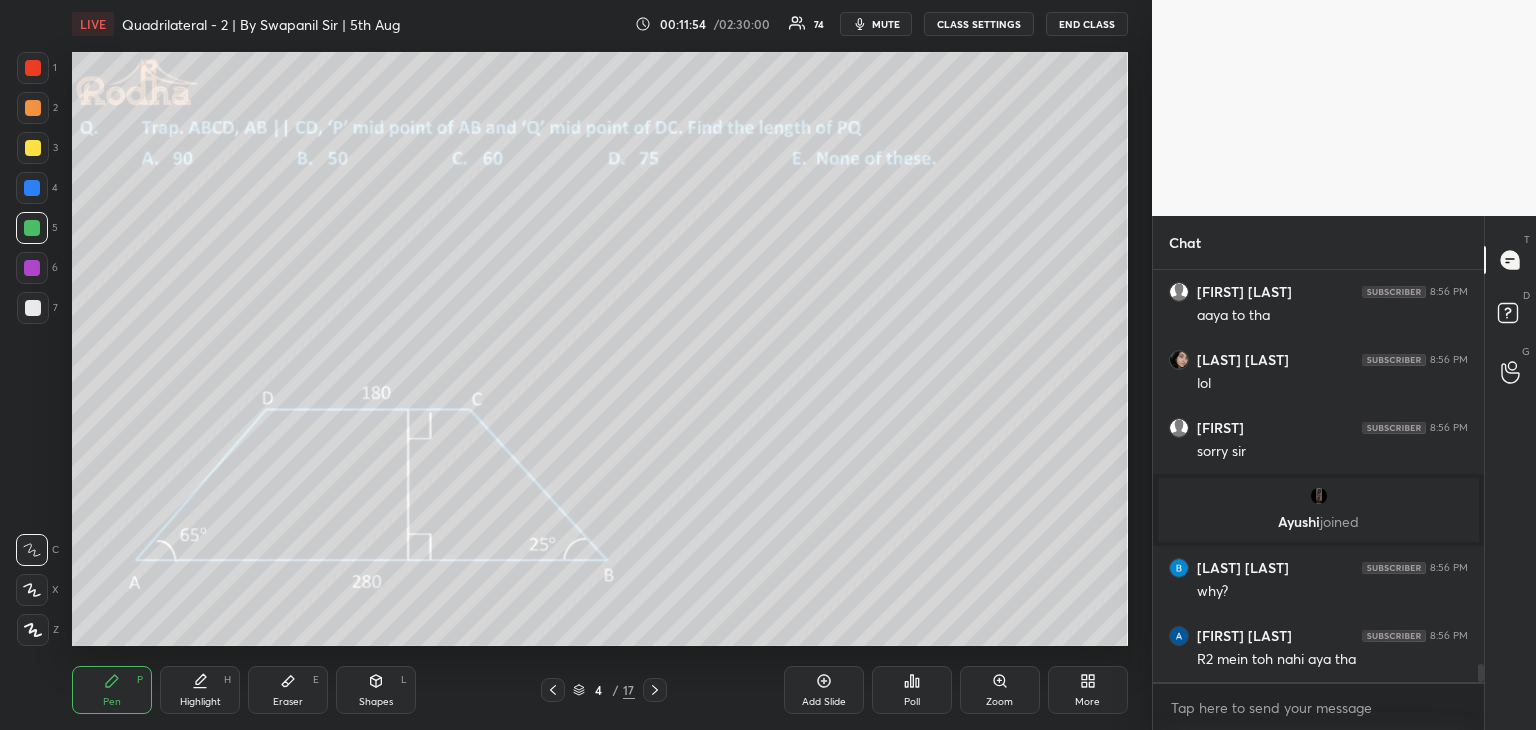 drag, startPoint x: 372, startPoint y: 685, endPoint x: 369, endPoint y: 646, distance: 39.115215 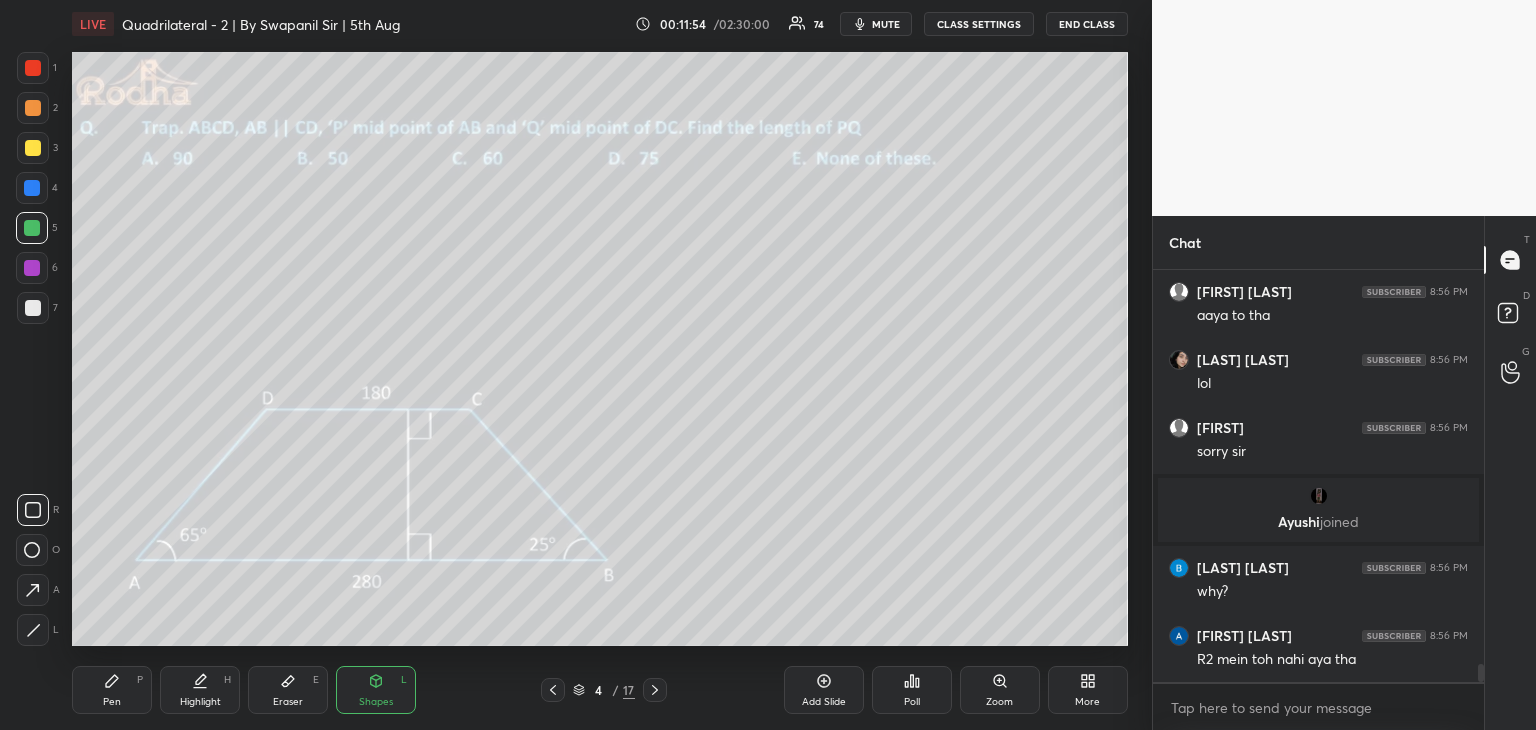 drag, startPoint x: 30, startPoint y: 550, endPoint x: 48, endPoint y: 527, distance: 29.206163 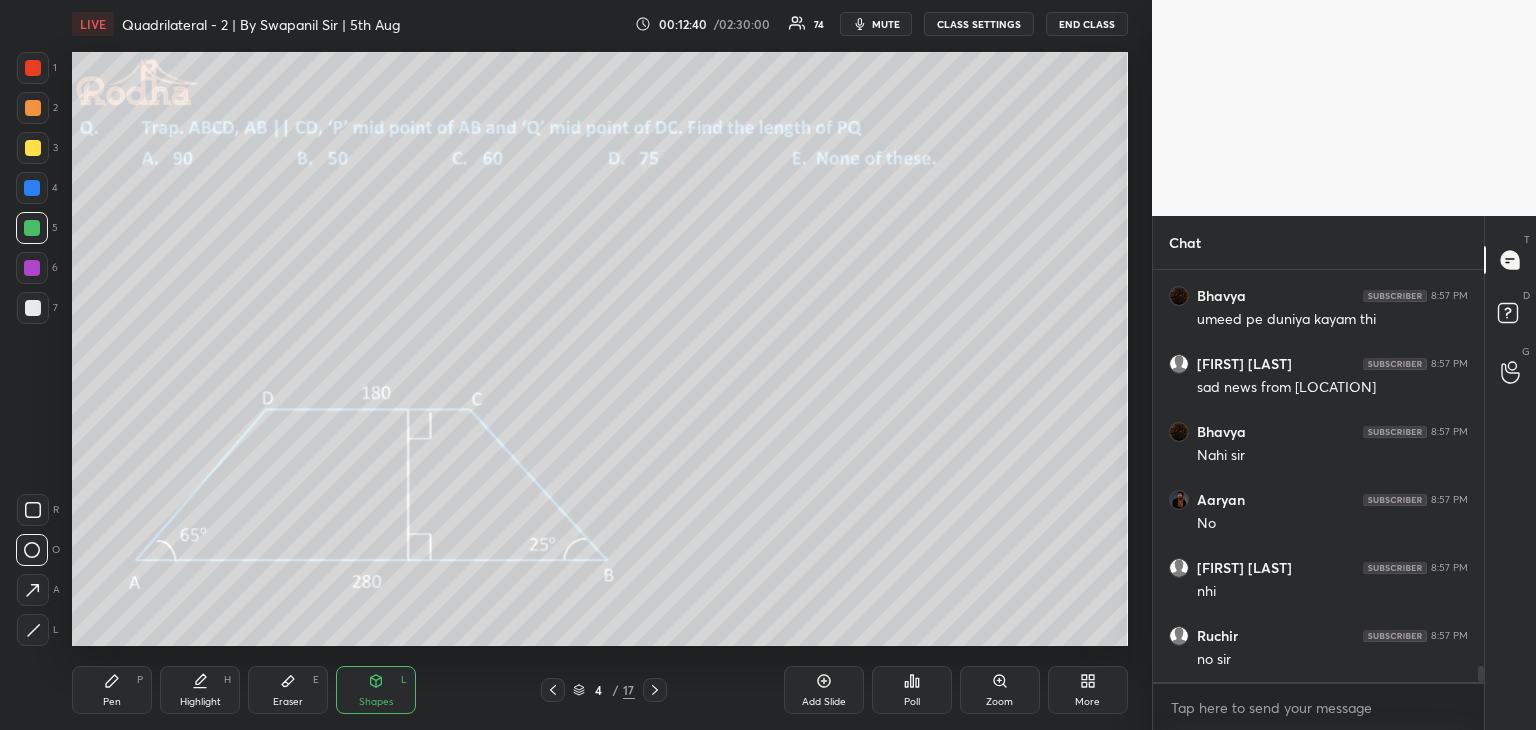 scroll, scrollTop: 10014, scrollLeft: 0, axis: vertical 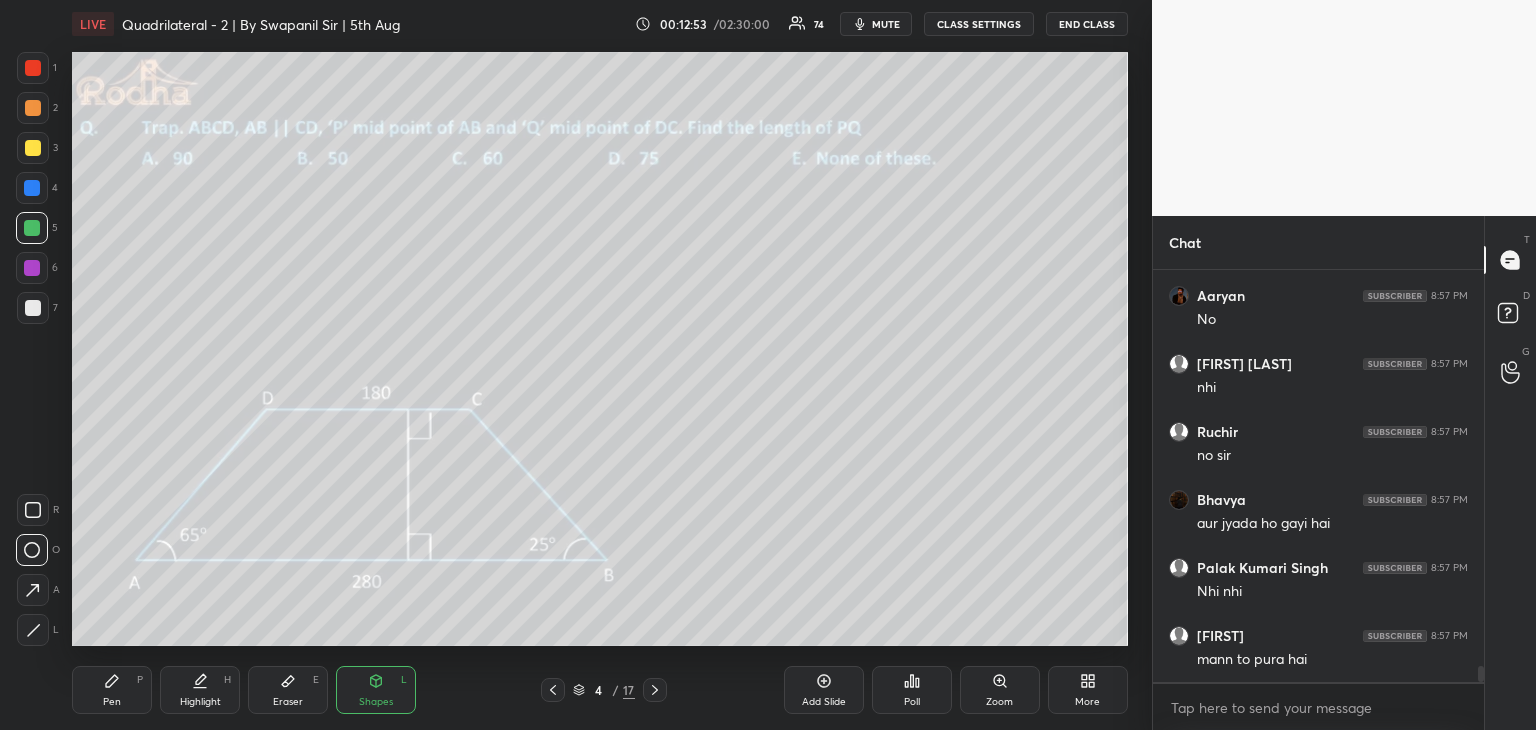 drag, startPoint x: 127, startPoint y: 693, endPoint x: 142, endPoint y: 685, distance: 17 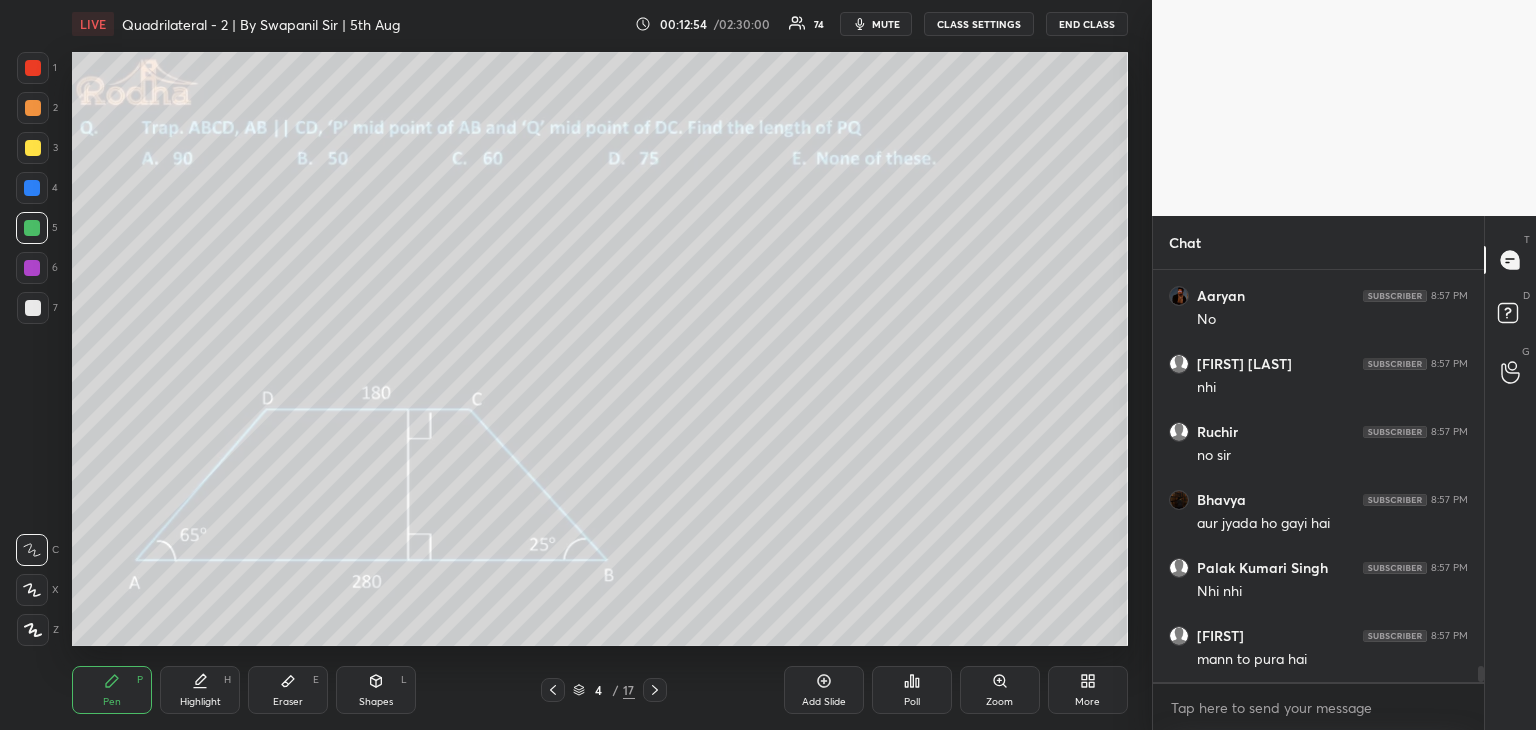 click on "Shapes" at bounding box center [376, 702] 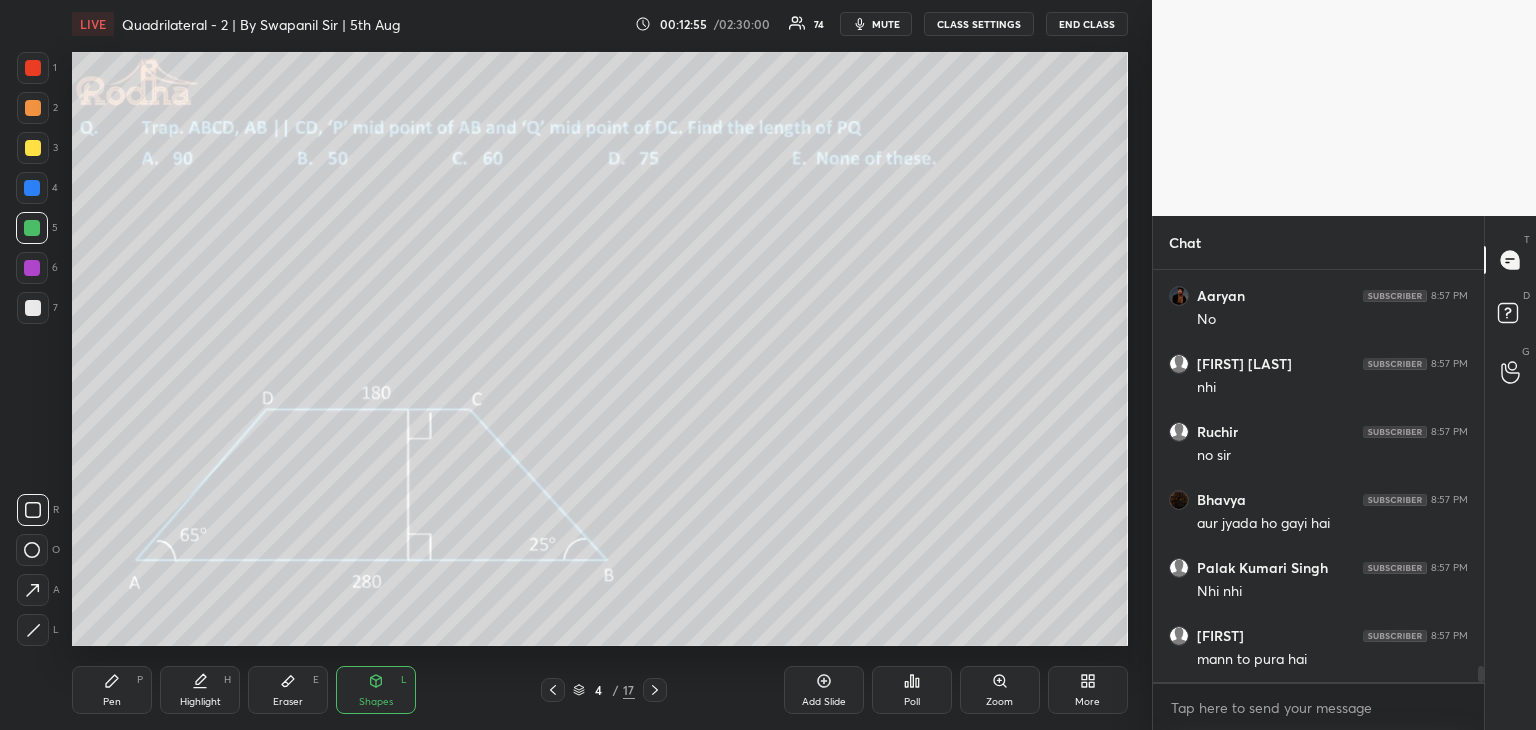 drag, startPoint x: 40, startPoint y: 628, endPoint x: 51, endPoint y: 614, distance: 17.804493 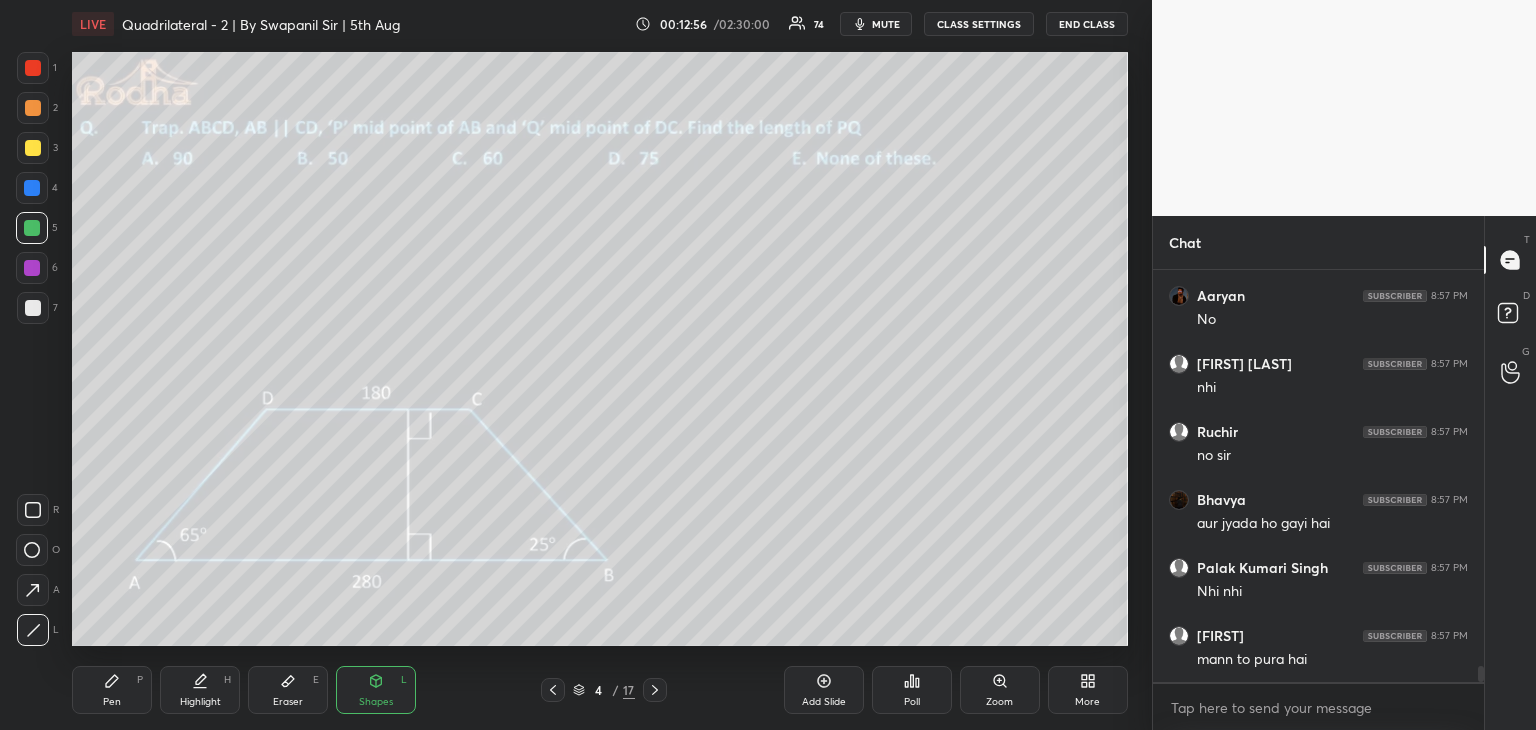 scroll, scrollTop: 10082, scrollLeft: 0, axis: vertical 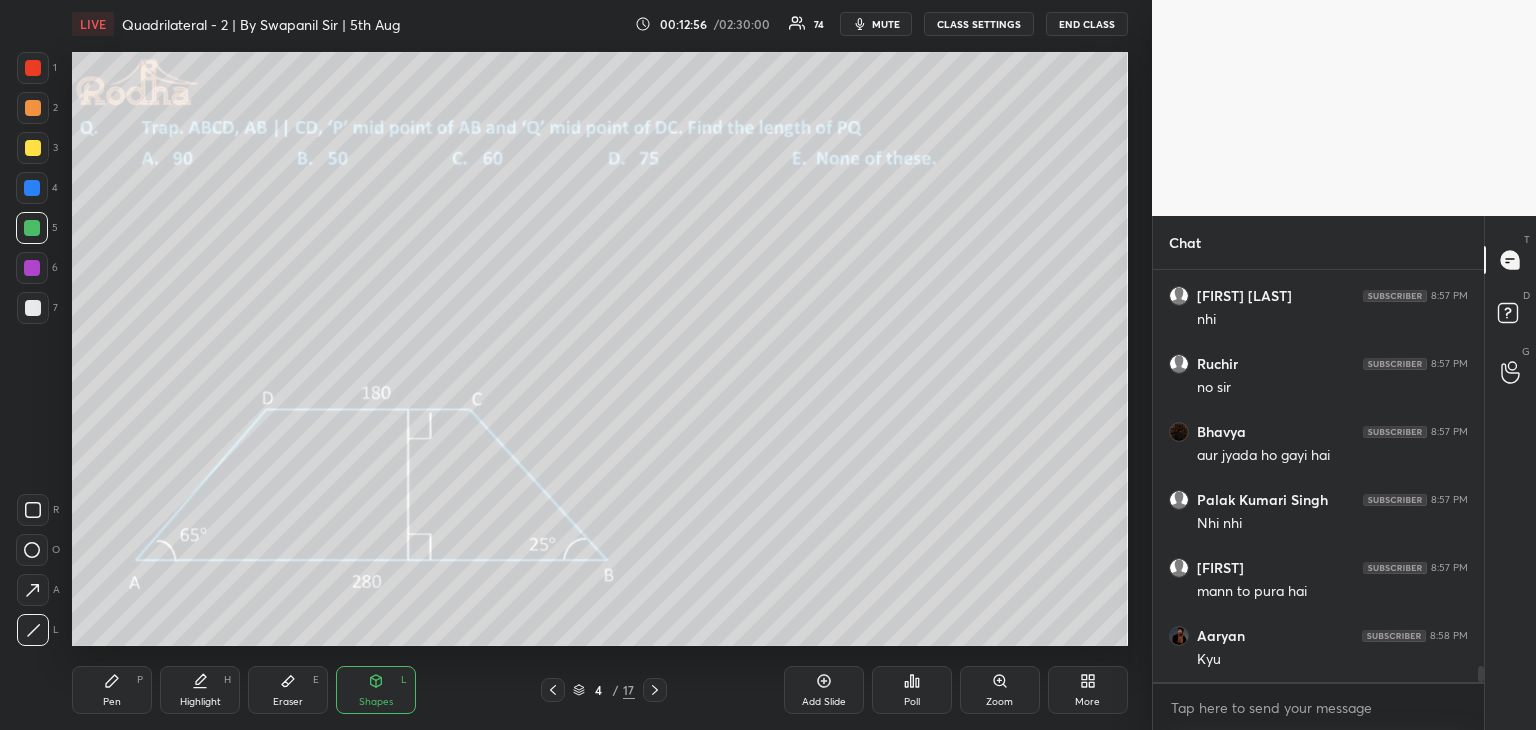 click at bounding box center [32, 268] 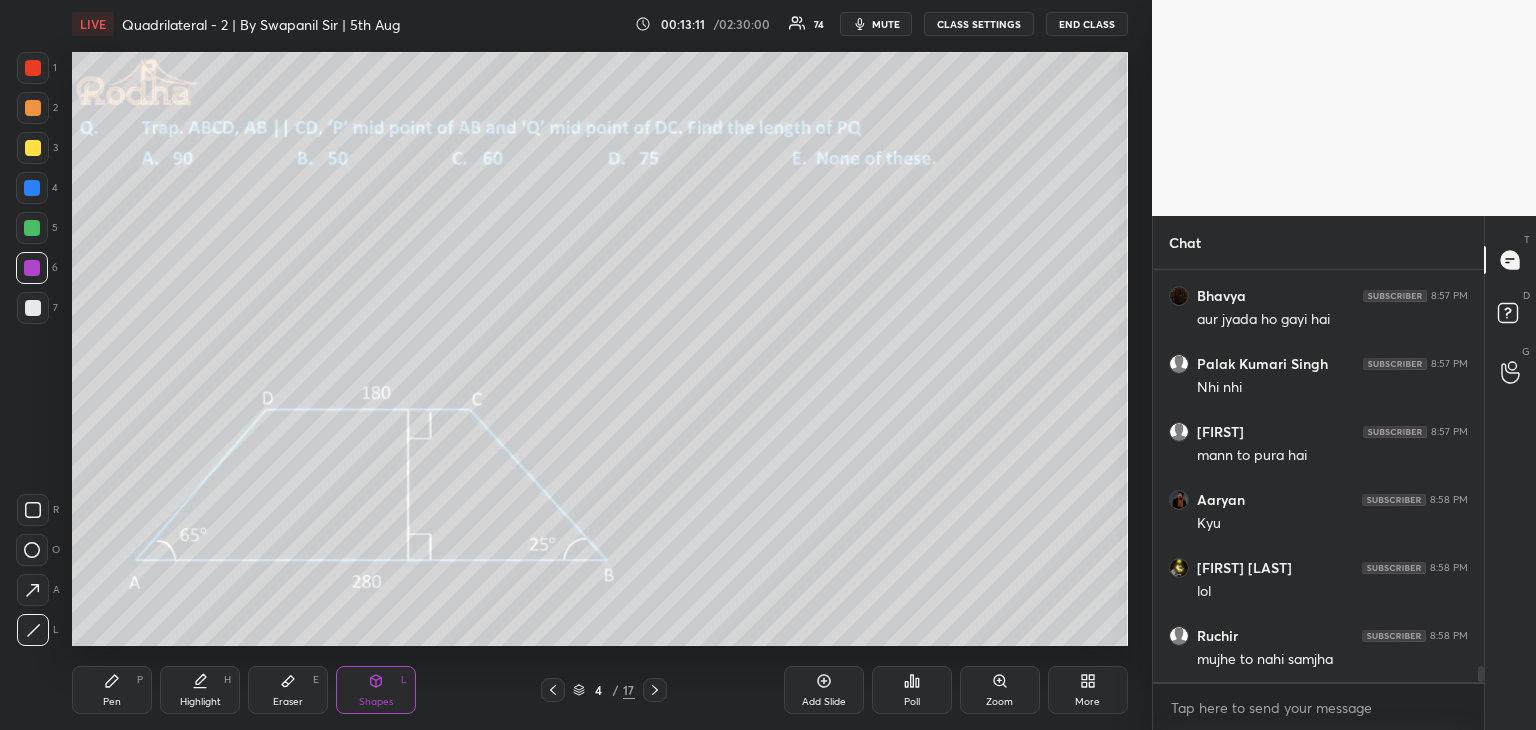 scroll, scrollTop: 10286, scrollLeft: 0, axis: vertical 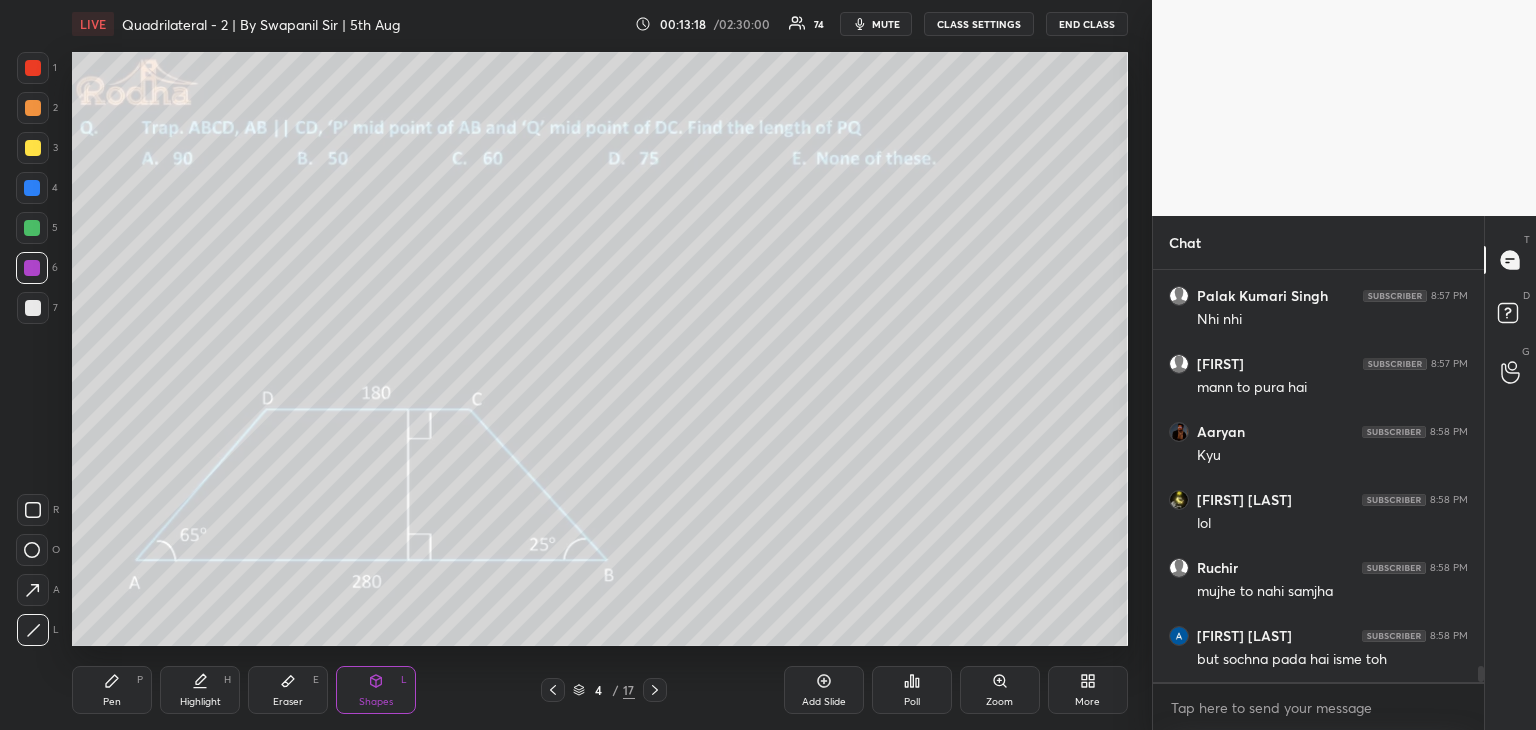 click on "Pen" at bounding box center (112, 702) 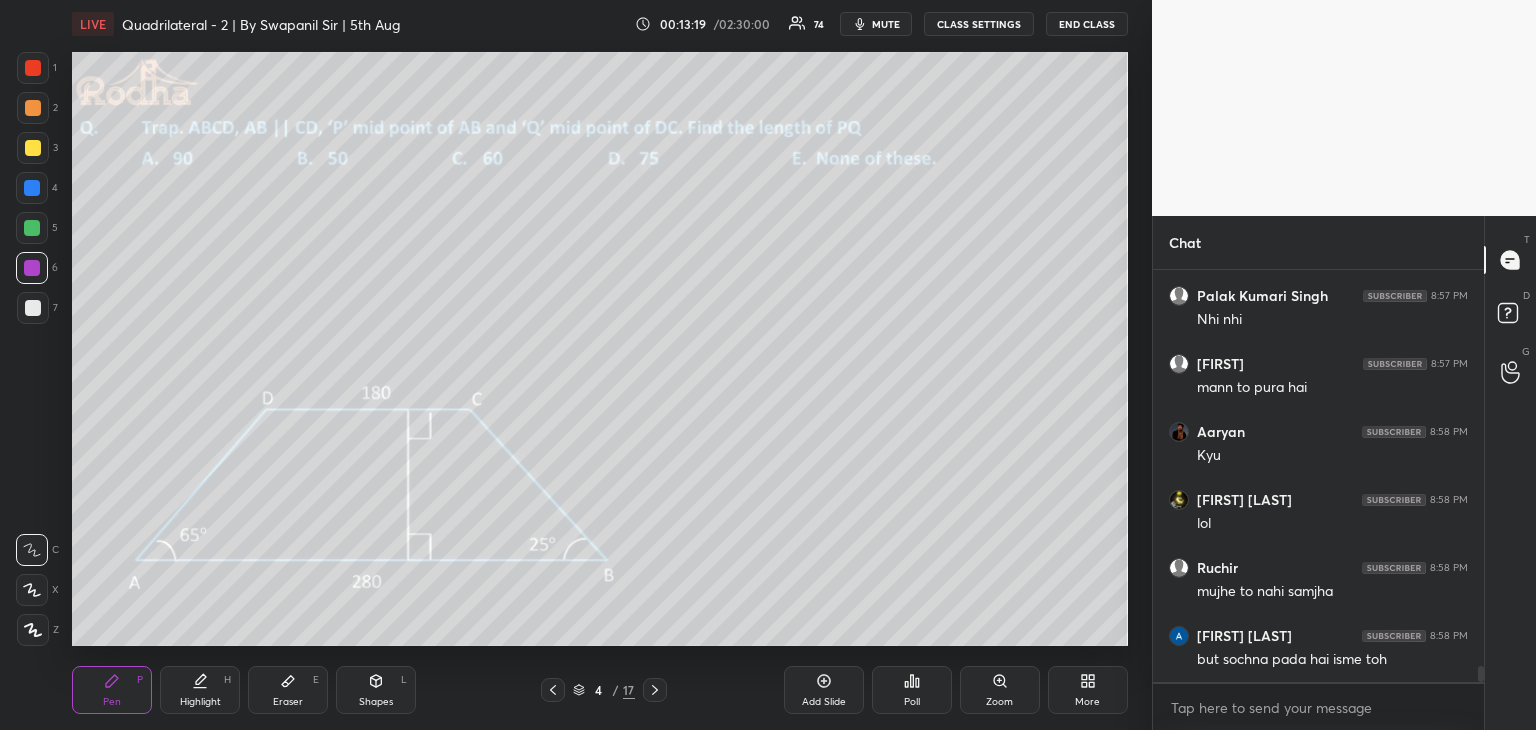 click on "Eraser E" at bounding box center (288, 690) 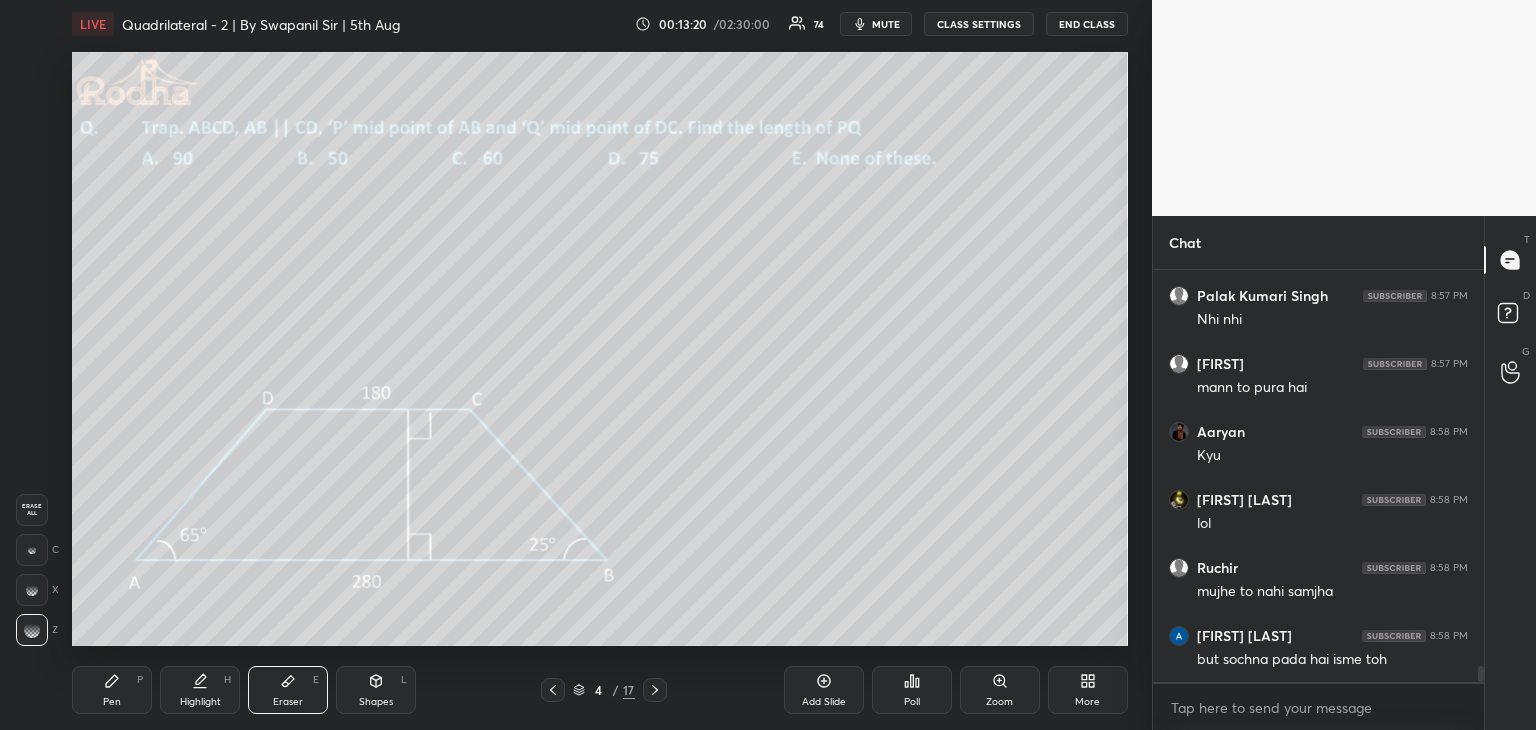 click at bounding box center [32, 550] 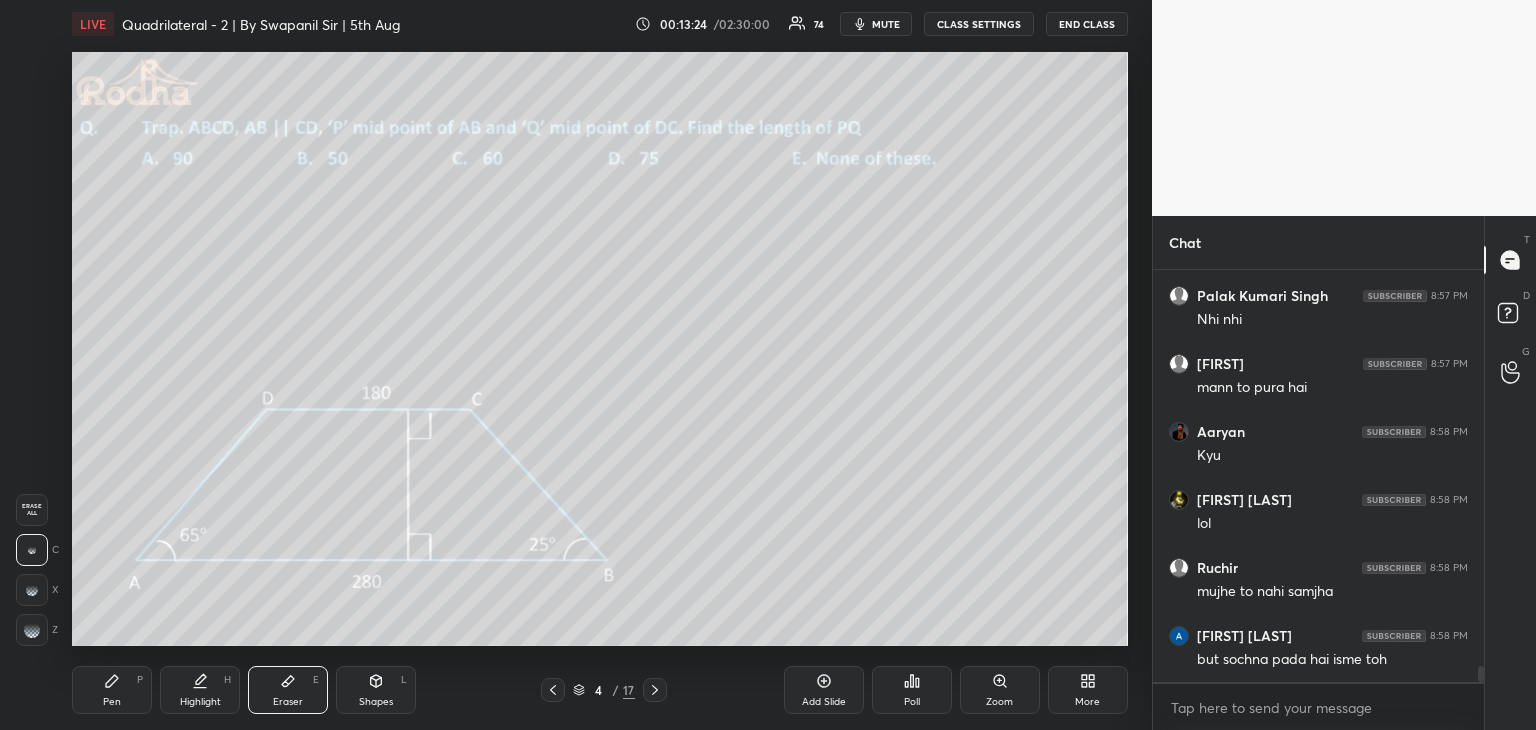 click on "Pen P" at bounding box center [112, 690] 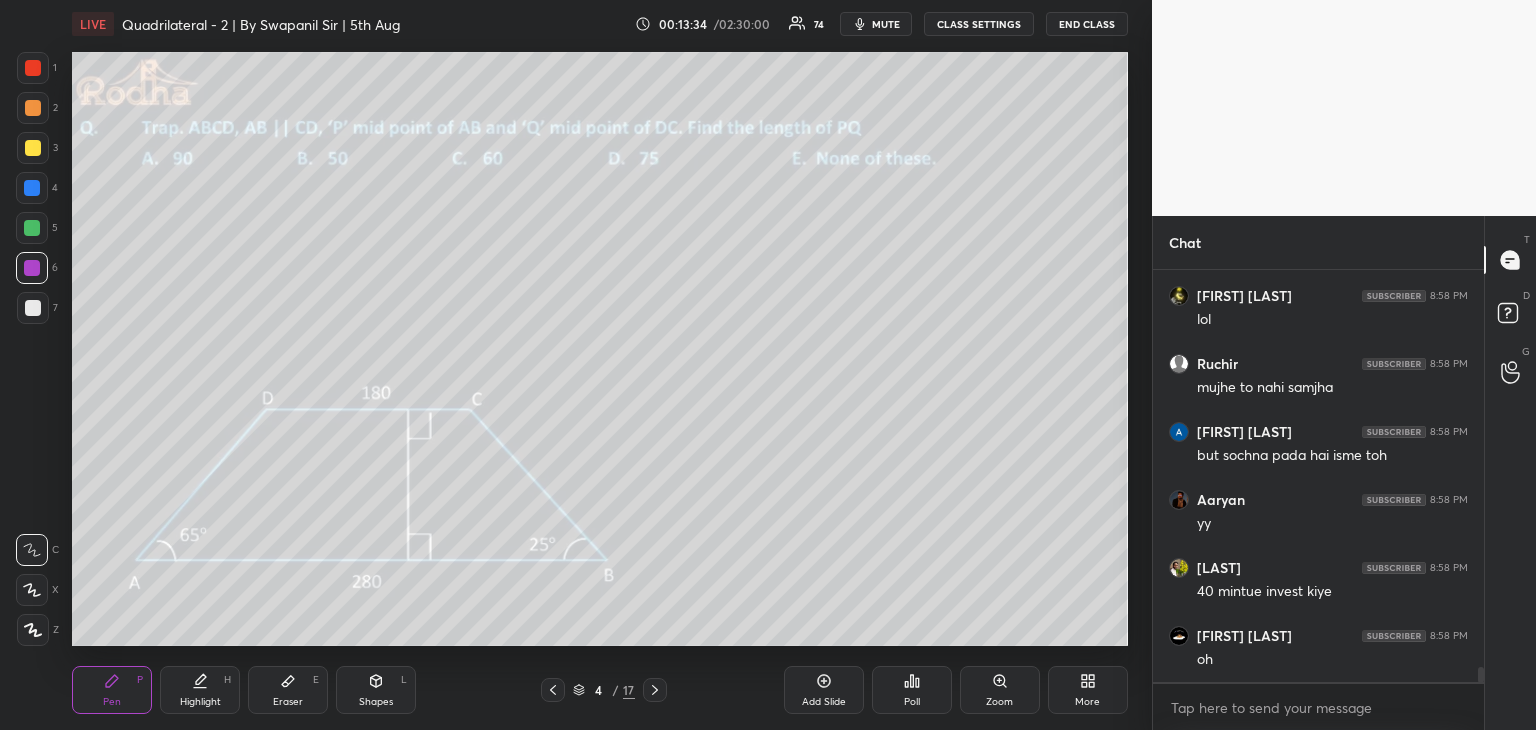 scroll, scrollTop: 10558, scrollLeft: 0, axis: vertical 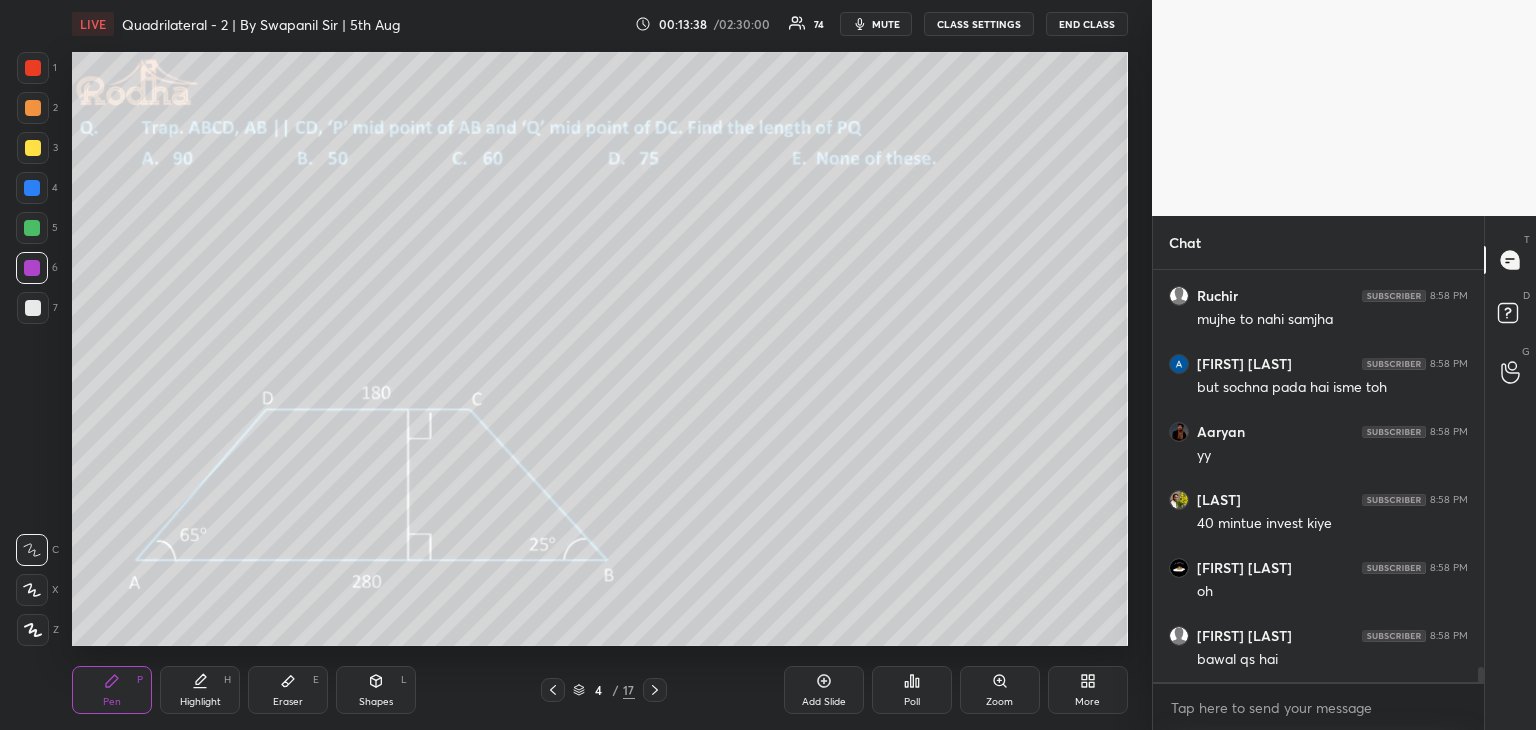 drag, startPoint x: 31, startPoint y: 229, endPoint x: 59, endPoint y: 231, distance: 28.071337 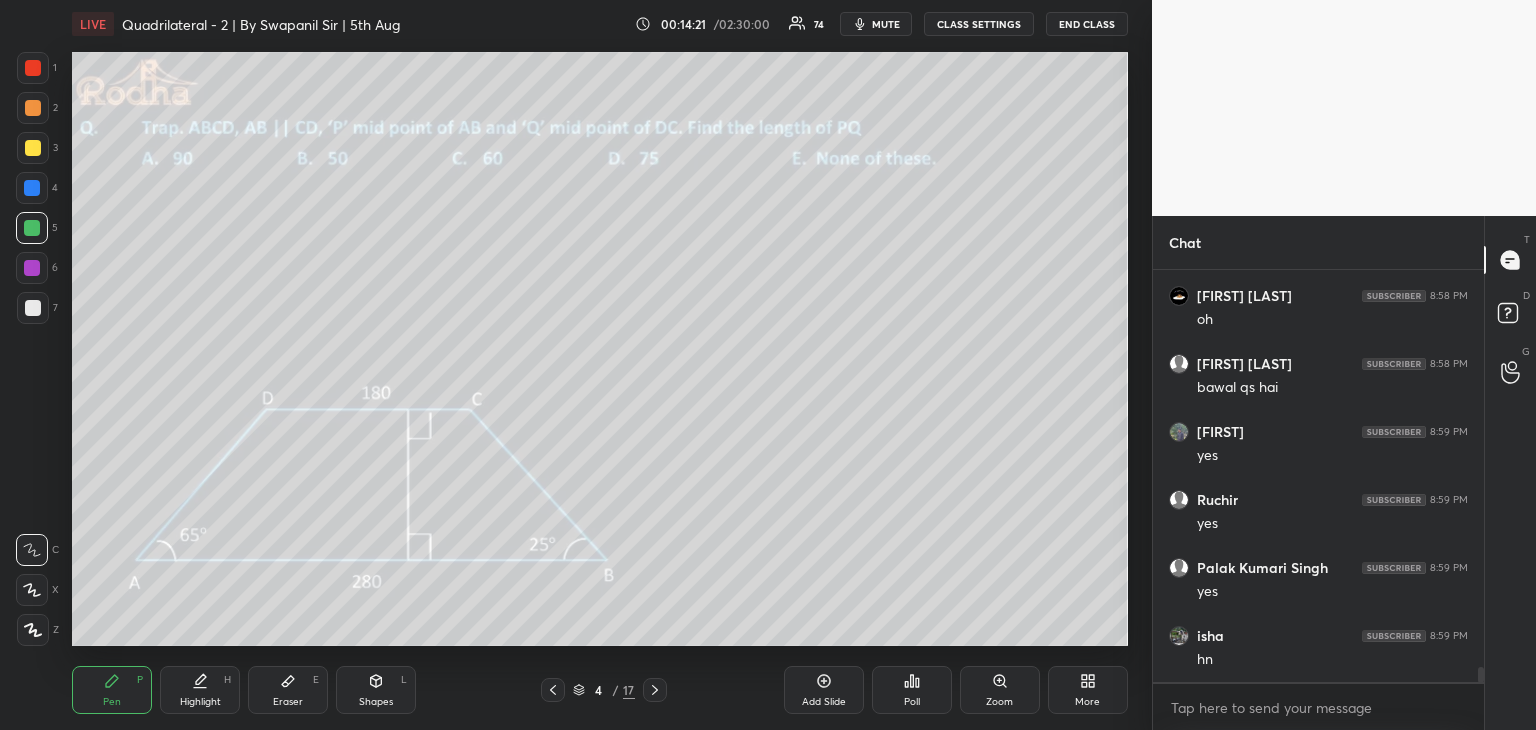 scroll, scrollTop: 10898, scrollLeft: 0, axis: vertical 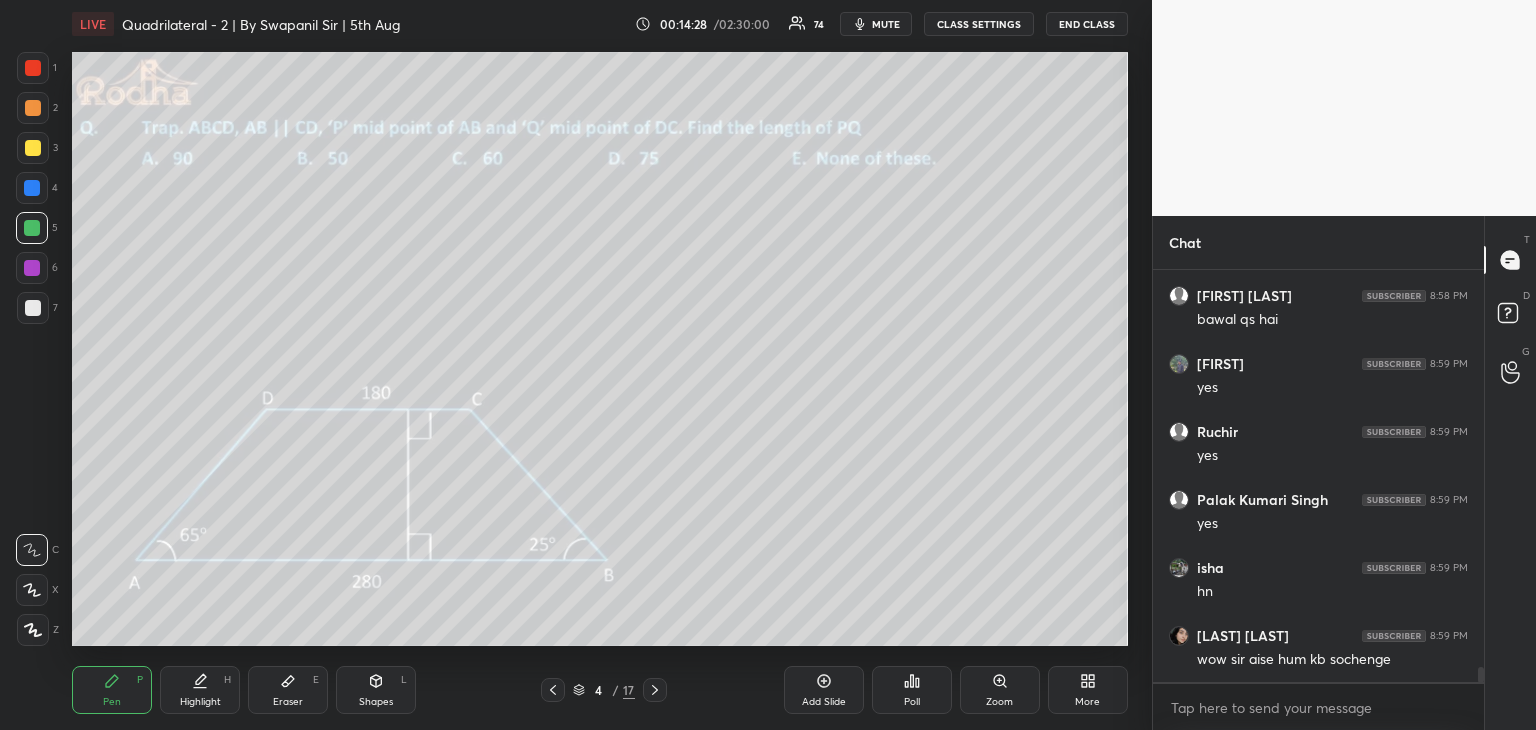 click on "Eraser" at bounding box center [288, 702] 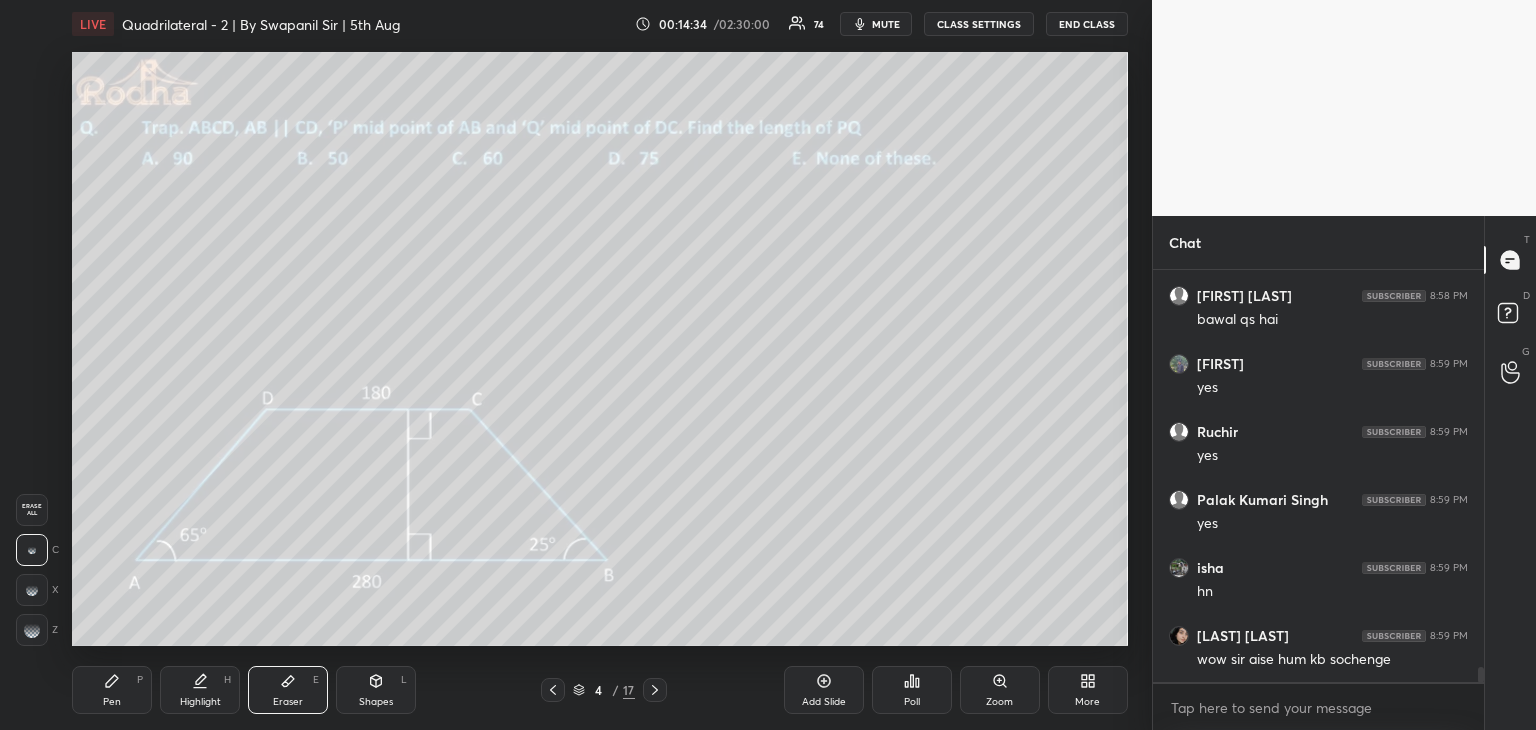 click on "Pen P" at bounding box center [112, 690] 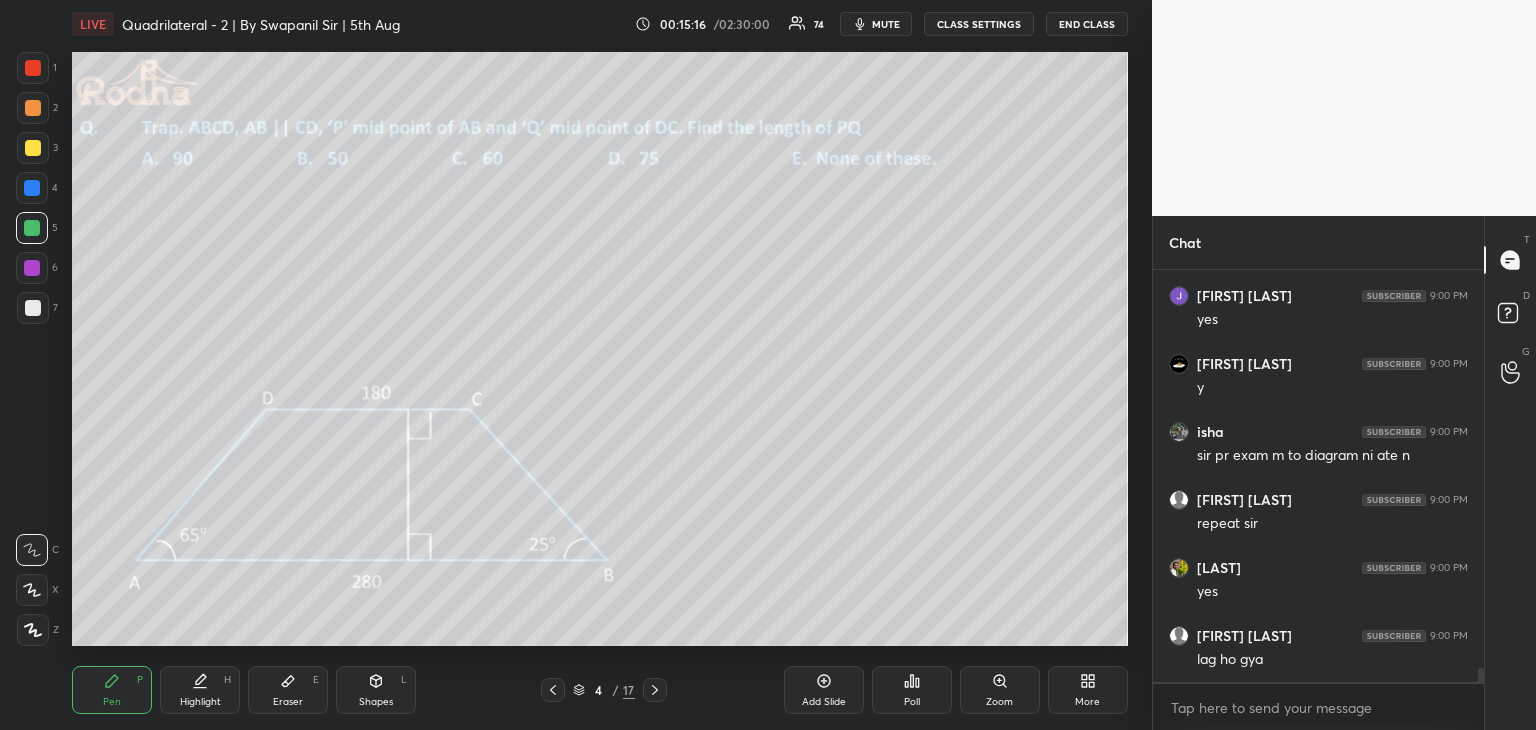 scroll, scrollTop: 11918, scrollLeft: 0, axis: vertical 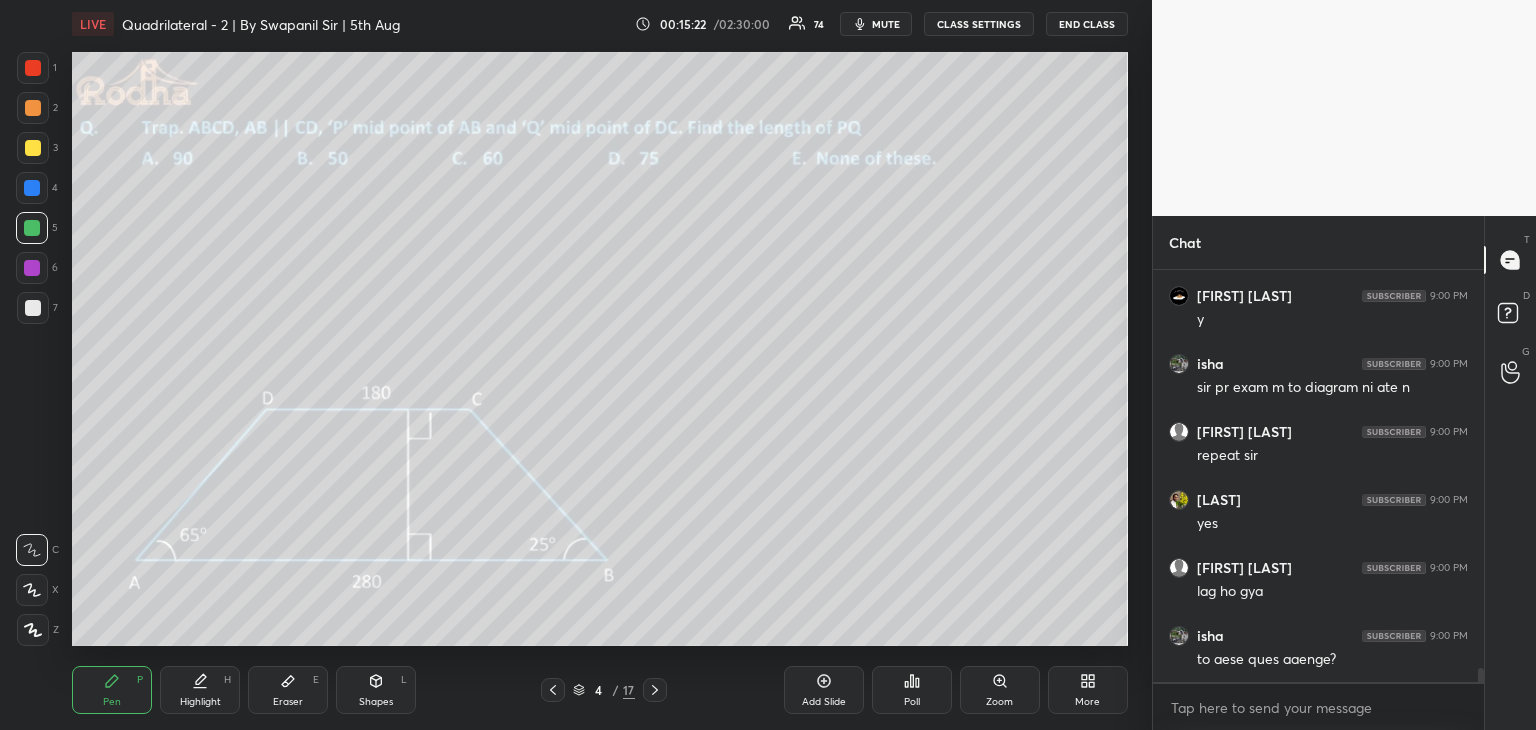 click at bounding box center (32, 268) 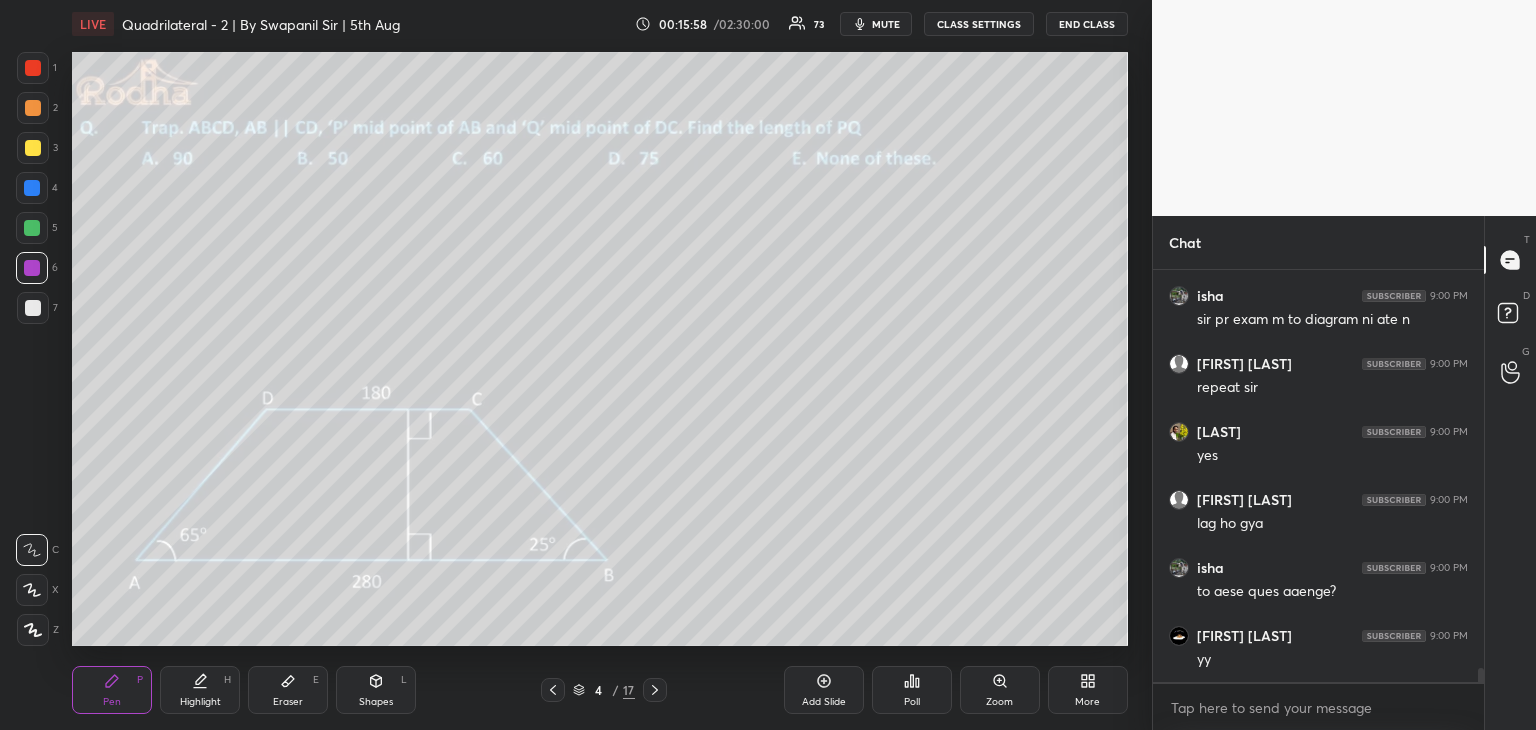 scroll, scrollTop: 12054, scrollLeft: 0, axis: vertical 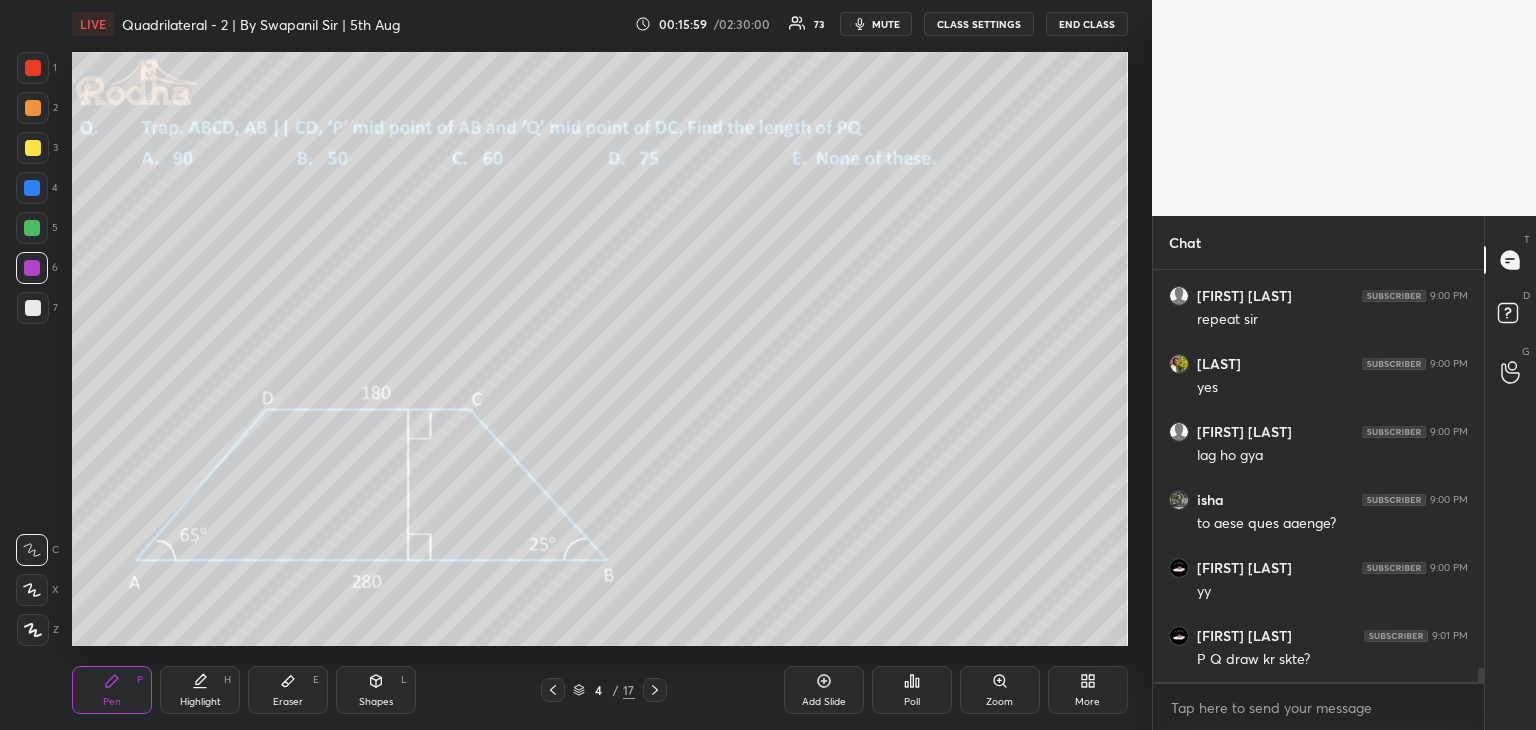 click 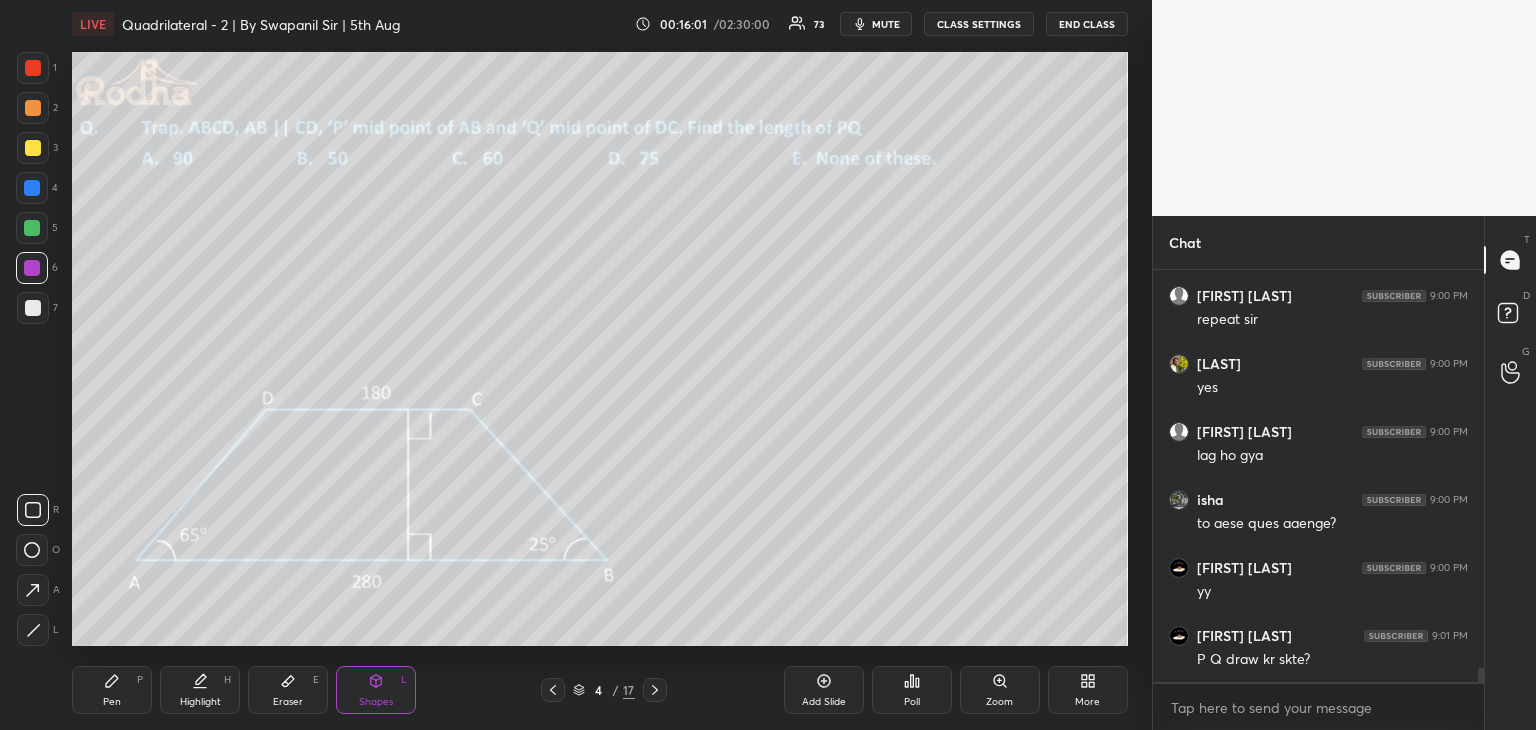 click at bounding box center [33, 630] 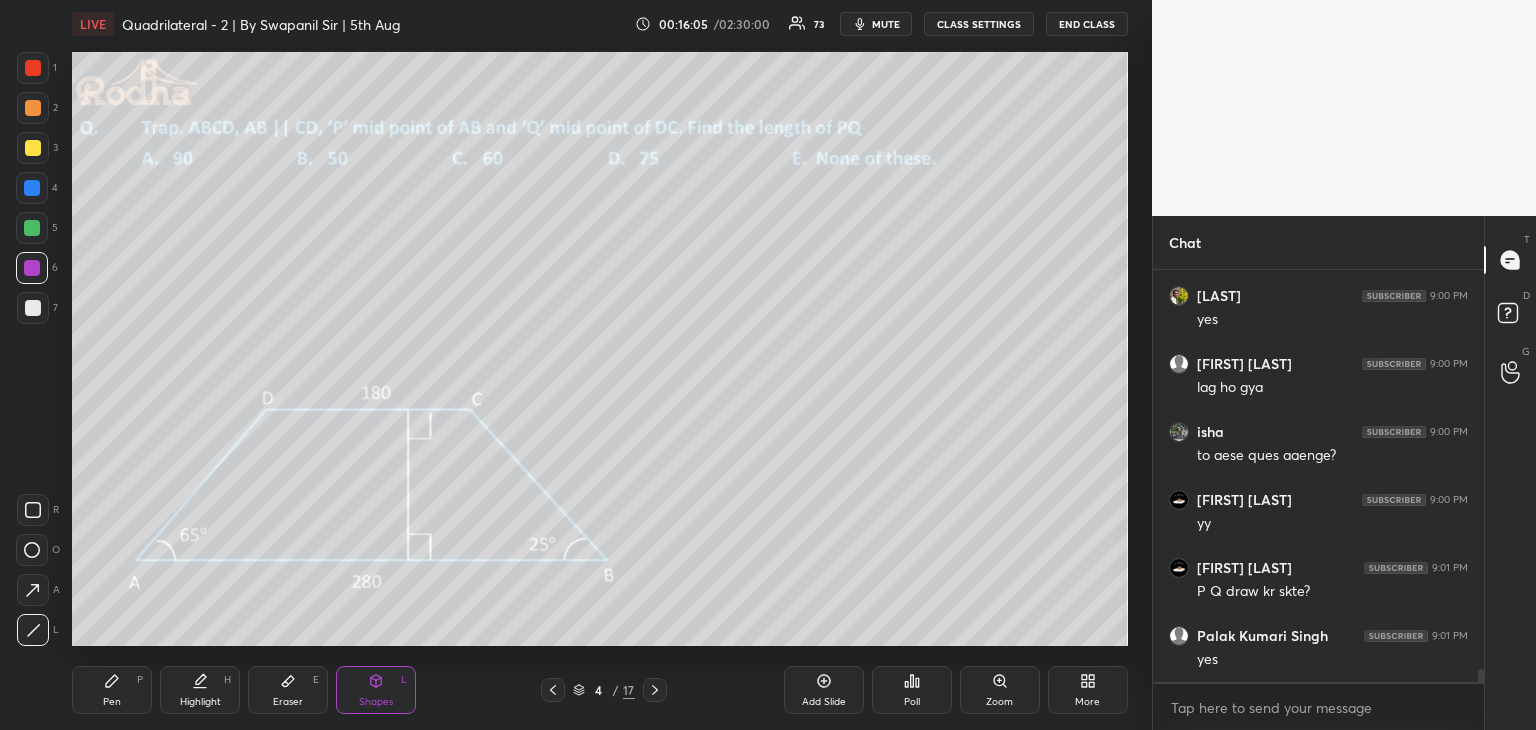 scroll, scrollTop: 12190, scrollLeft: 0, axis: vertical 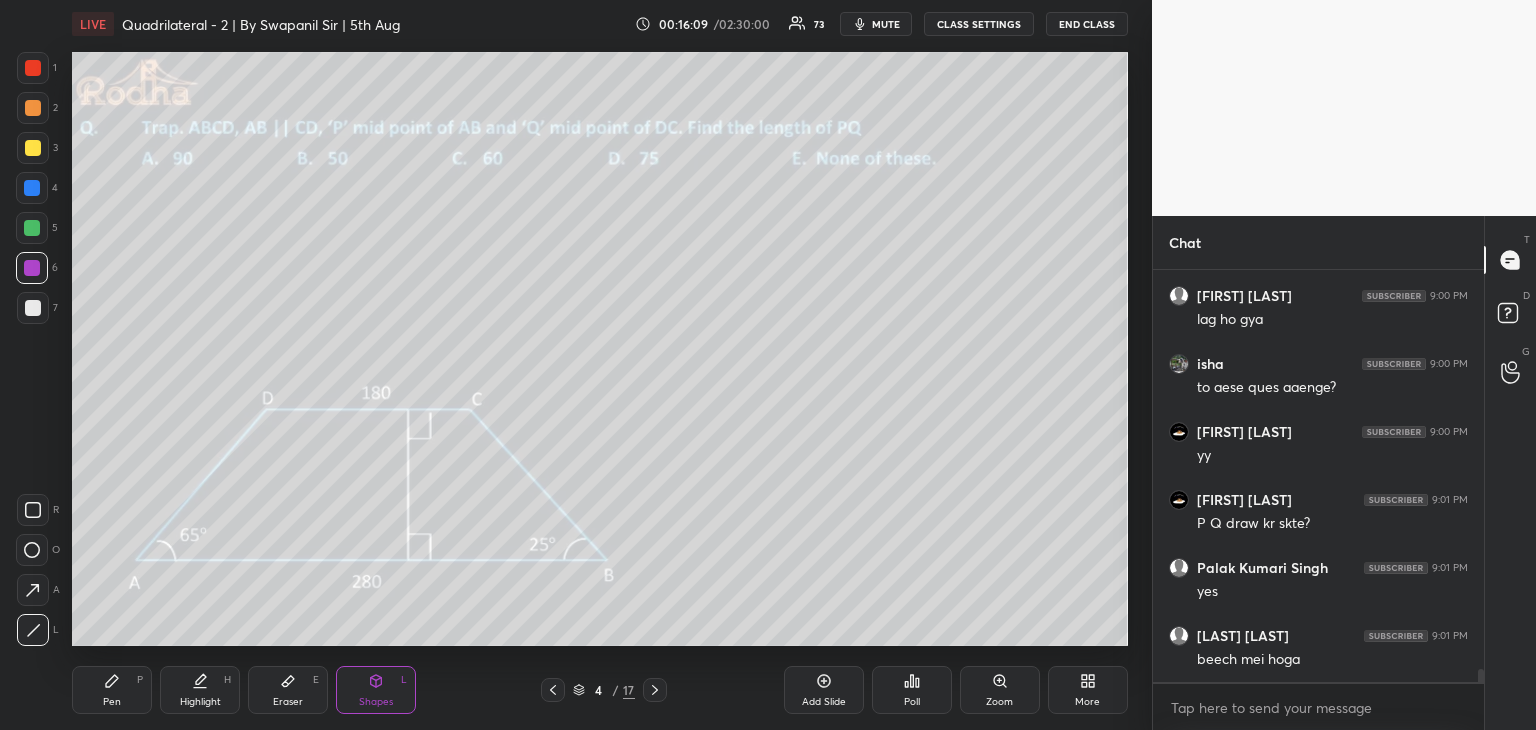 drag, startPoint x: 29, startPoint y: 313, endPoint x: 59, endPoint y: 316, distance: 30.149628 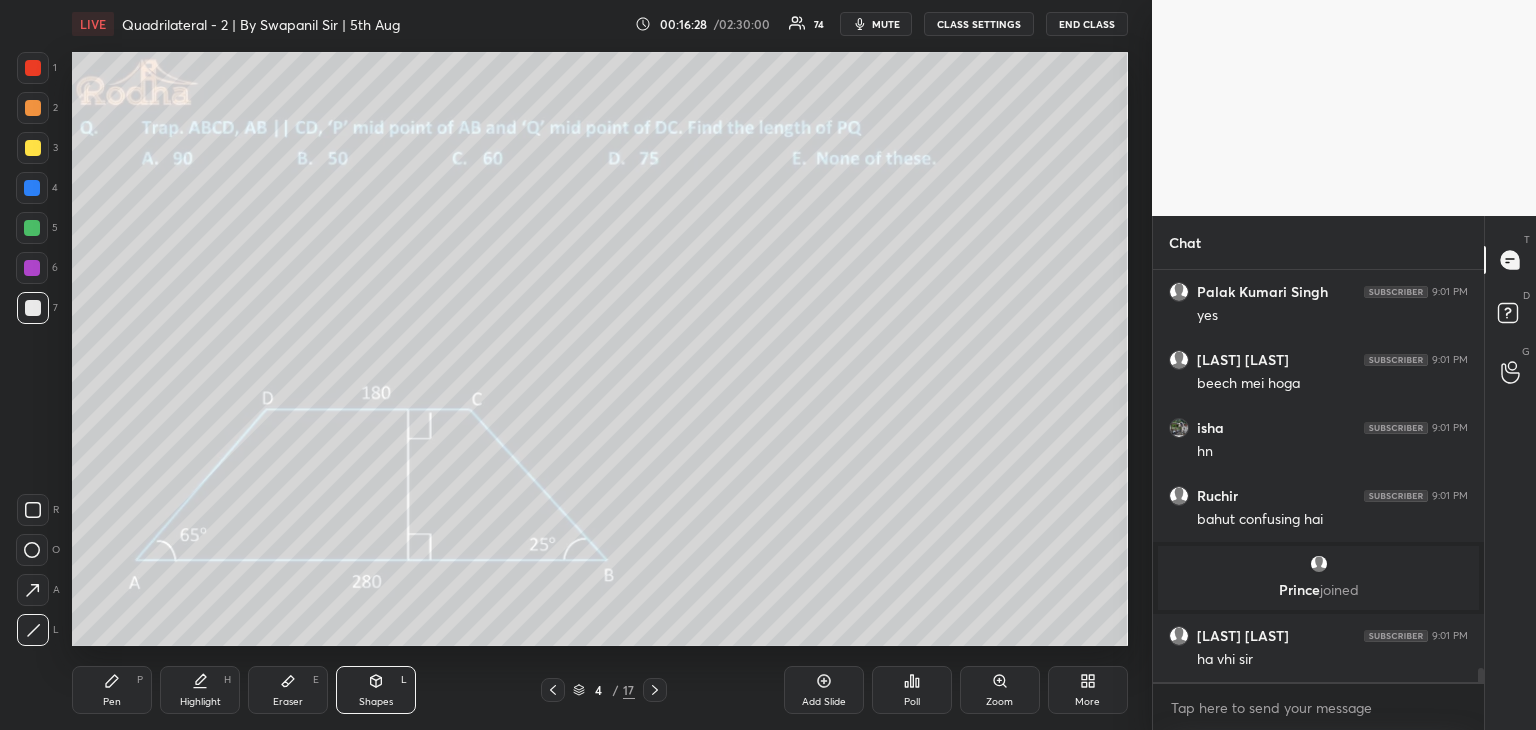 scroll, scrollTop: 11502, scrollLeft: 0, axis: vertical 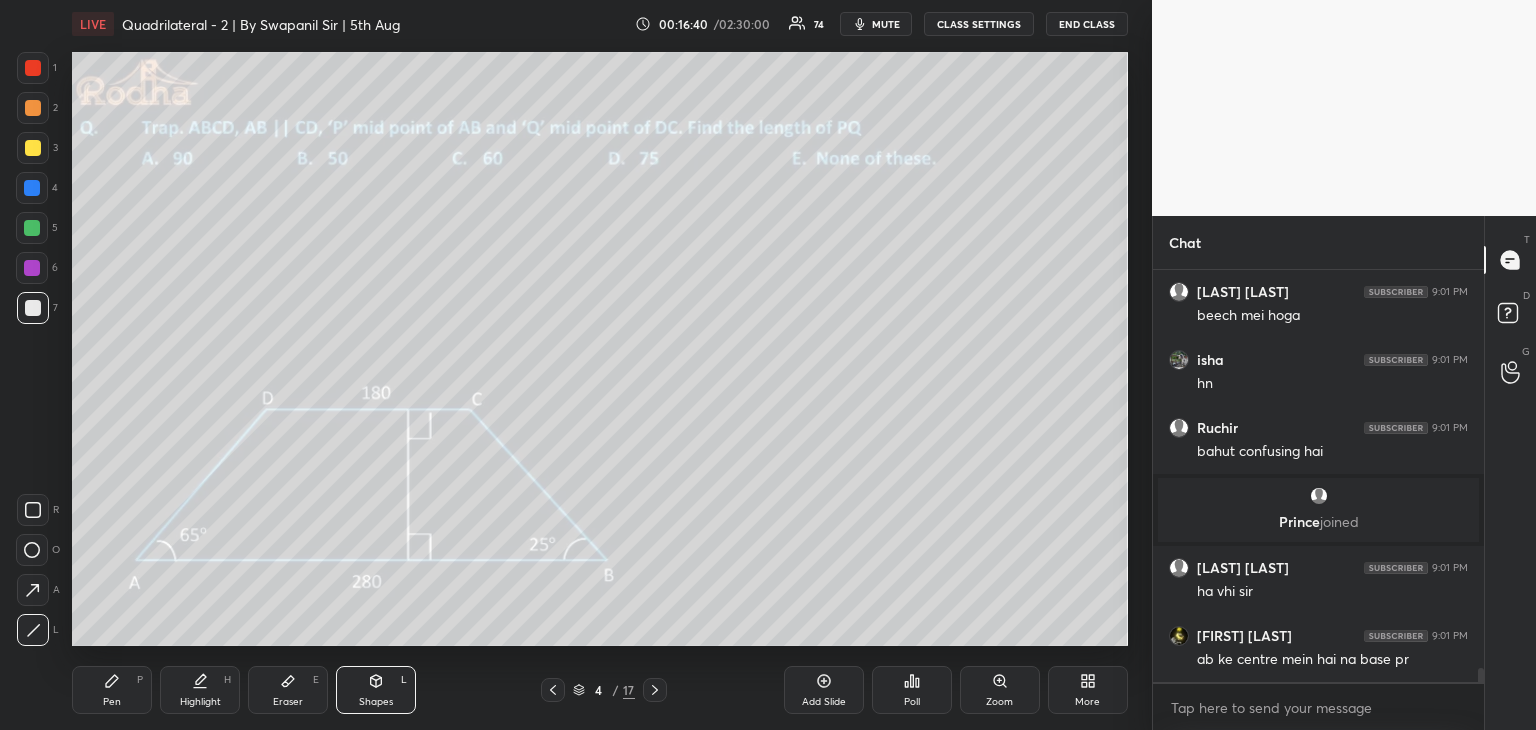 click on "Eraser E" at bounding box center [288, 690] 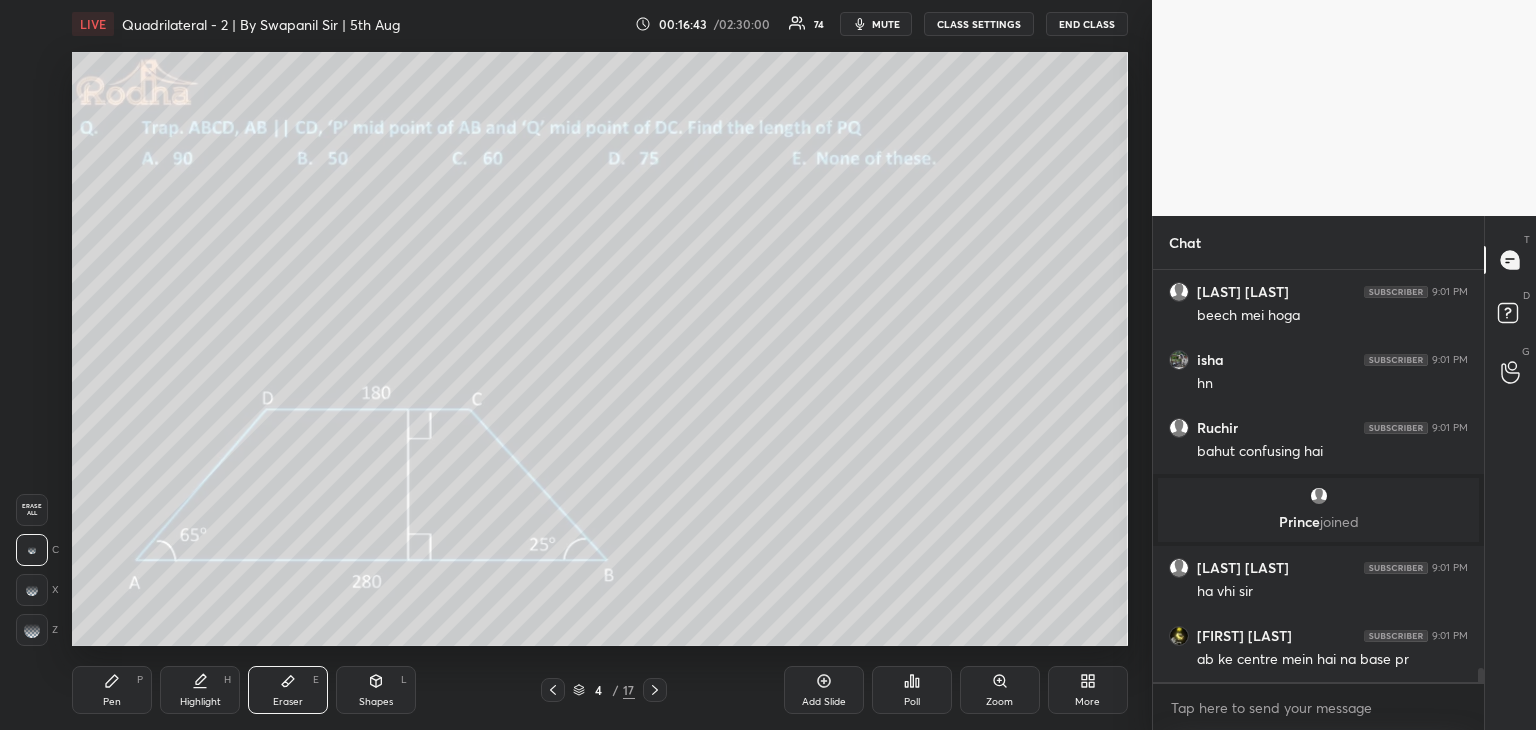drag, startPoint x: 353, startPoint y: 704, endPoint x: 352, endPoint y: 693, distance: 11.045361 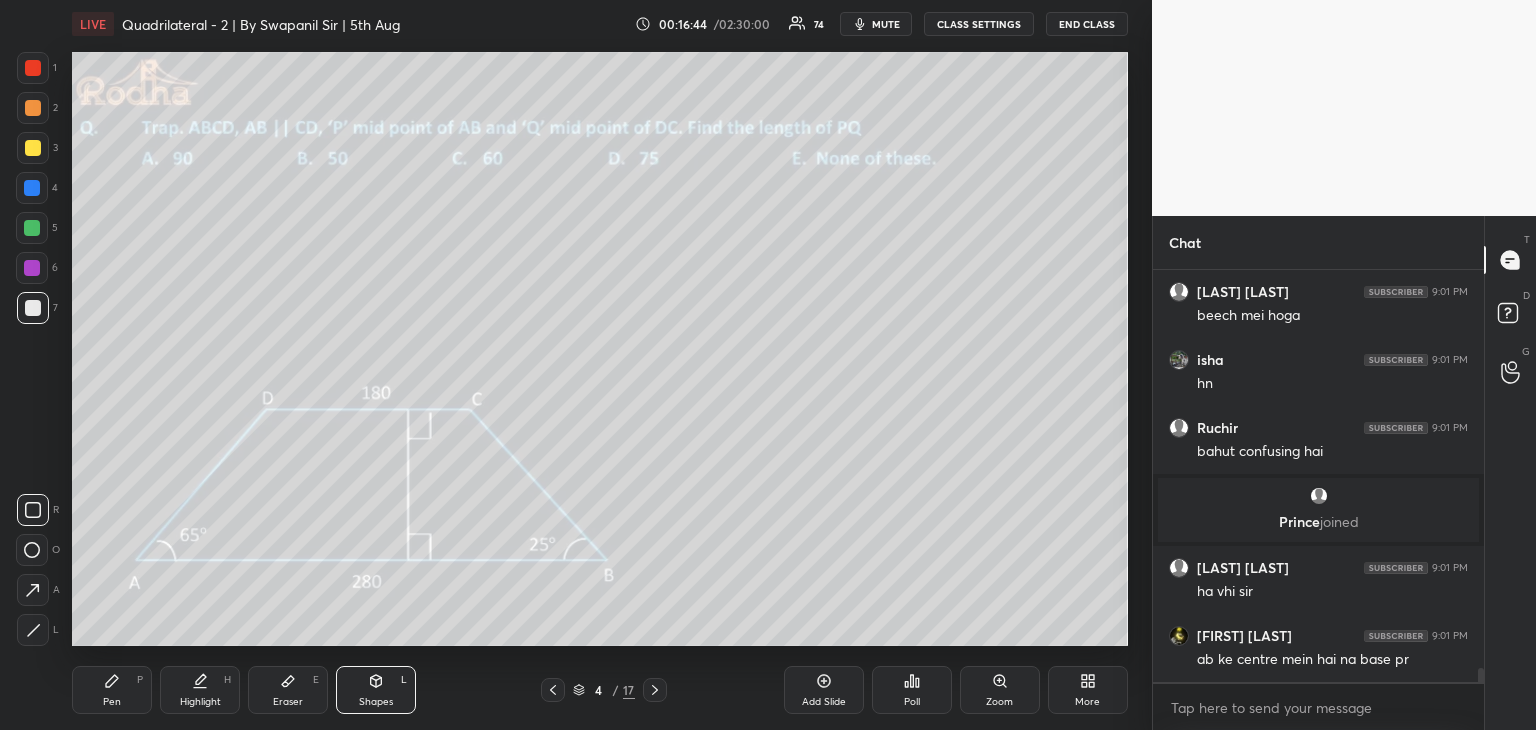 drag, startPoint x: 39, startPoint y: 633, endPoint x: 64, endPoint y: 617, distance: 29.681644 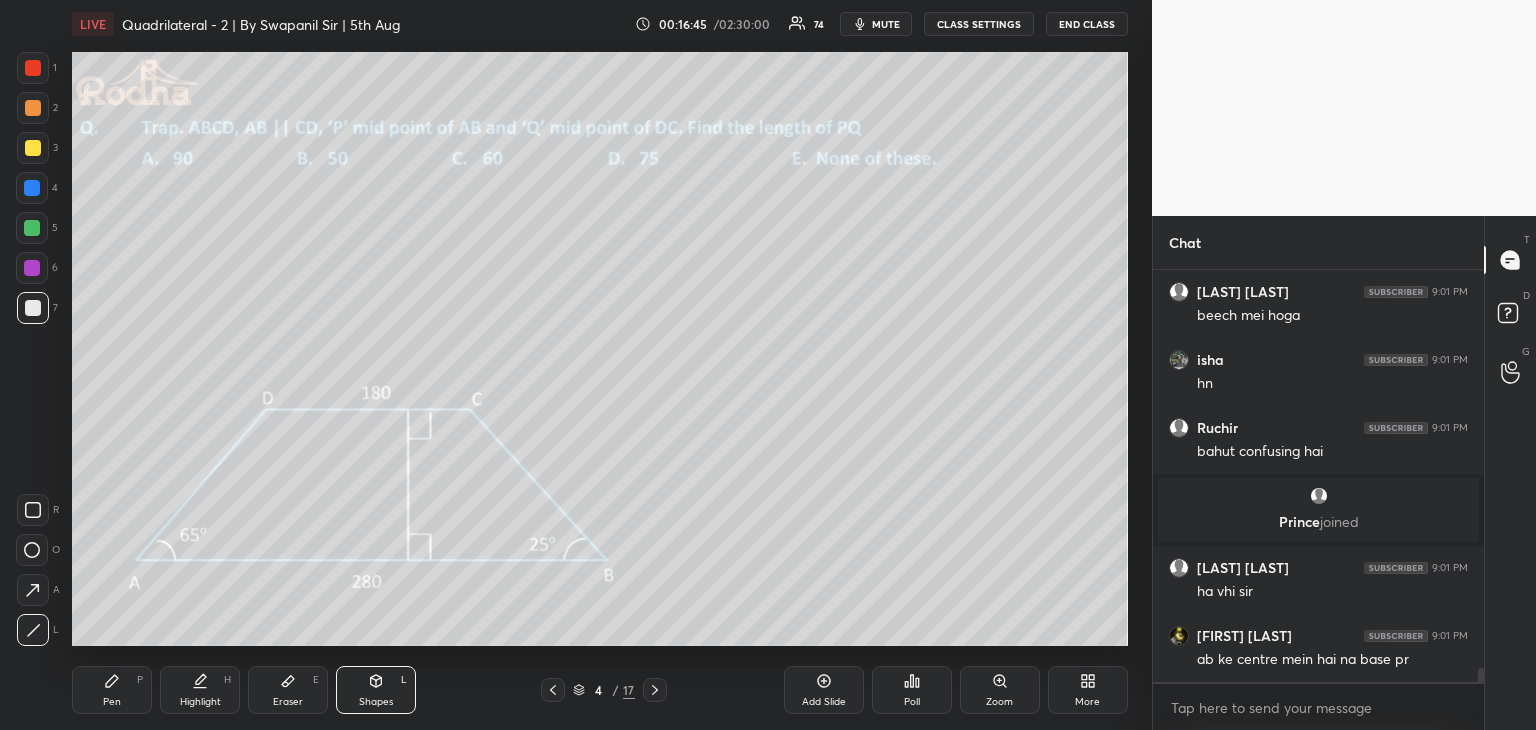 click at bounding box center (32, 268) 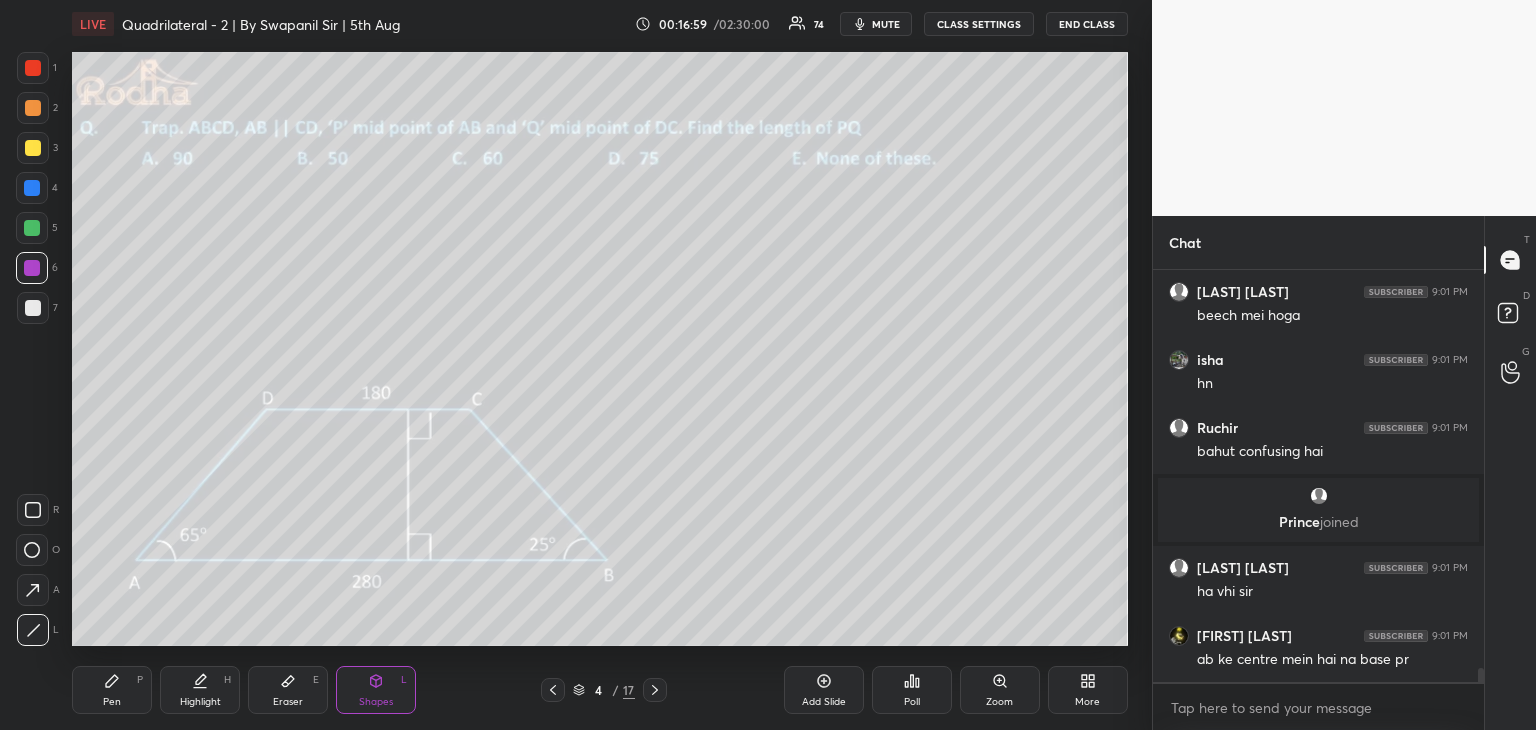click on "Pen P" at bounding box center (112, 690) 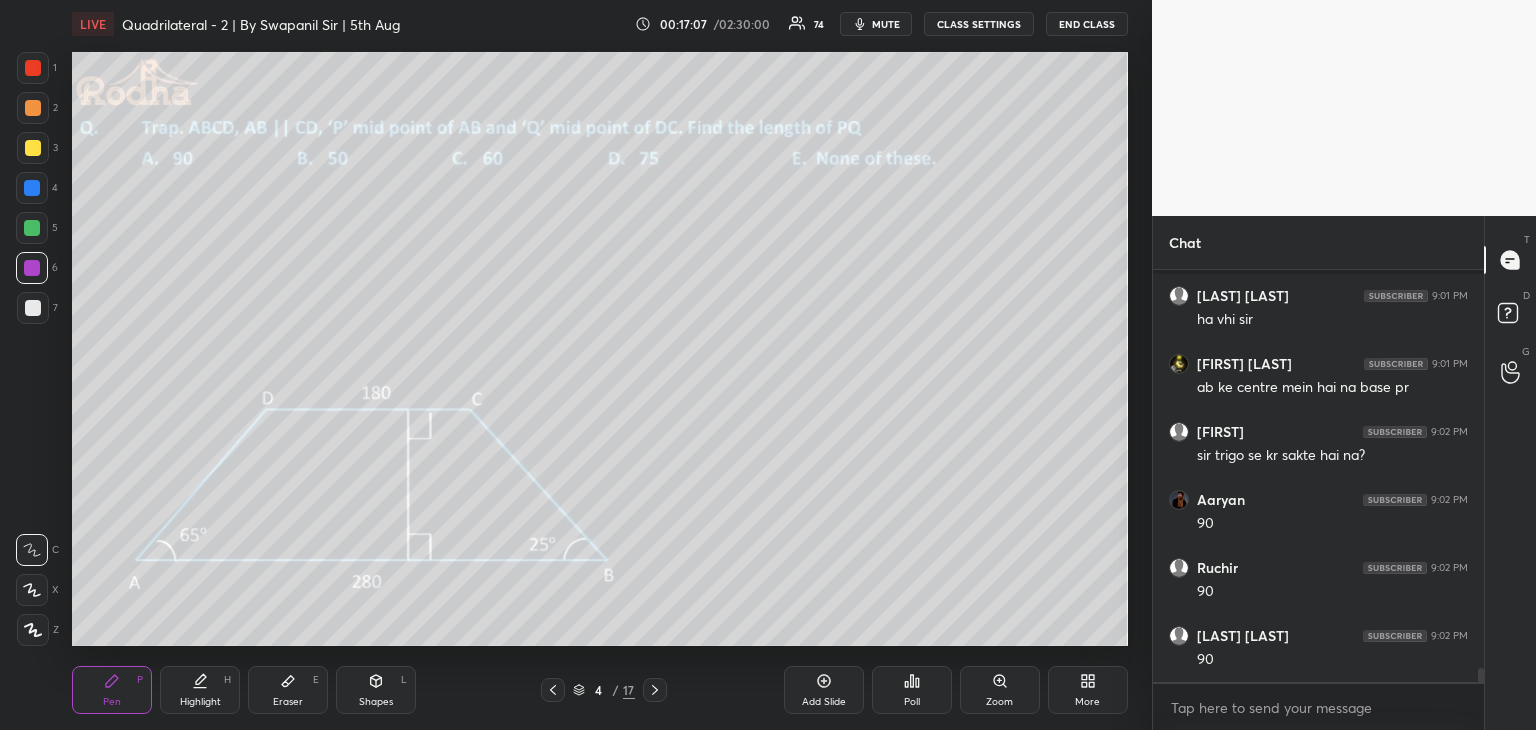 scroll, scrollTop: 11842, scrollLeft: 0, axis: vertical 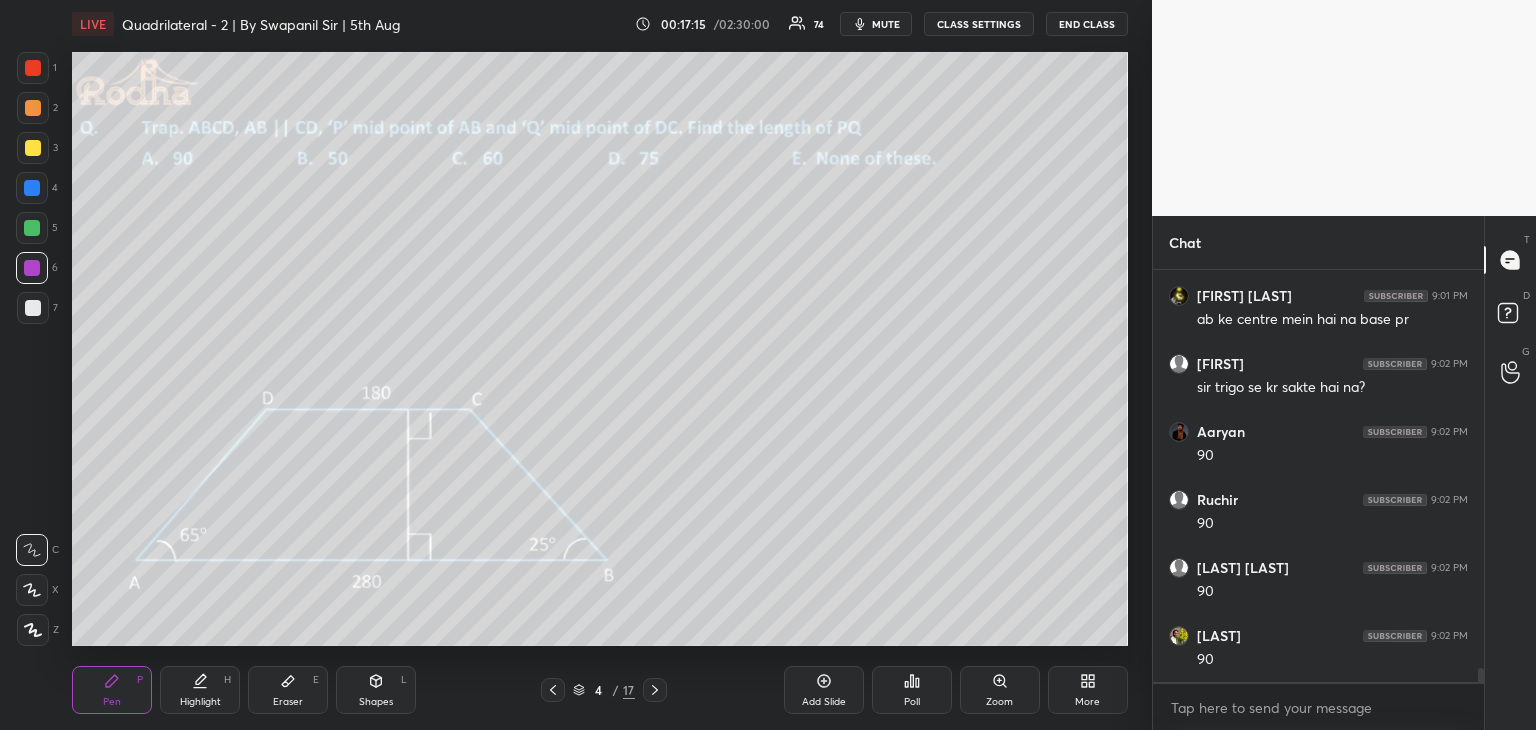 click at bounding box center (33, 308) 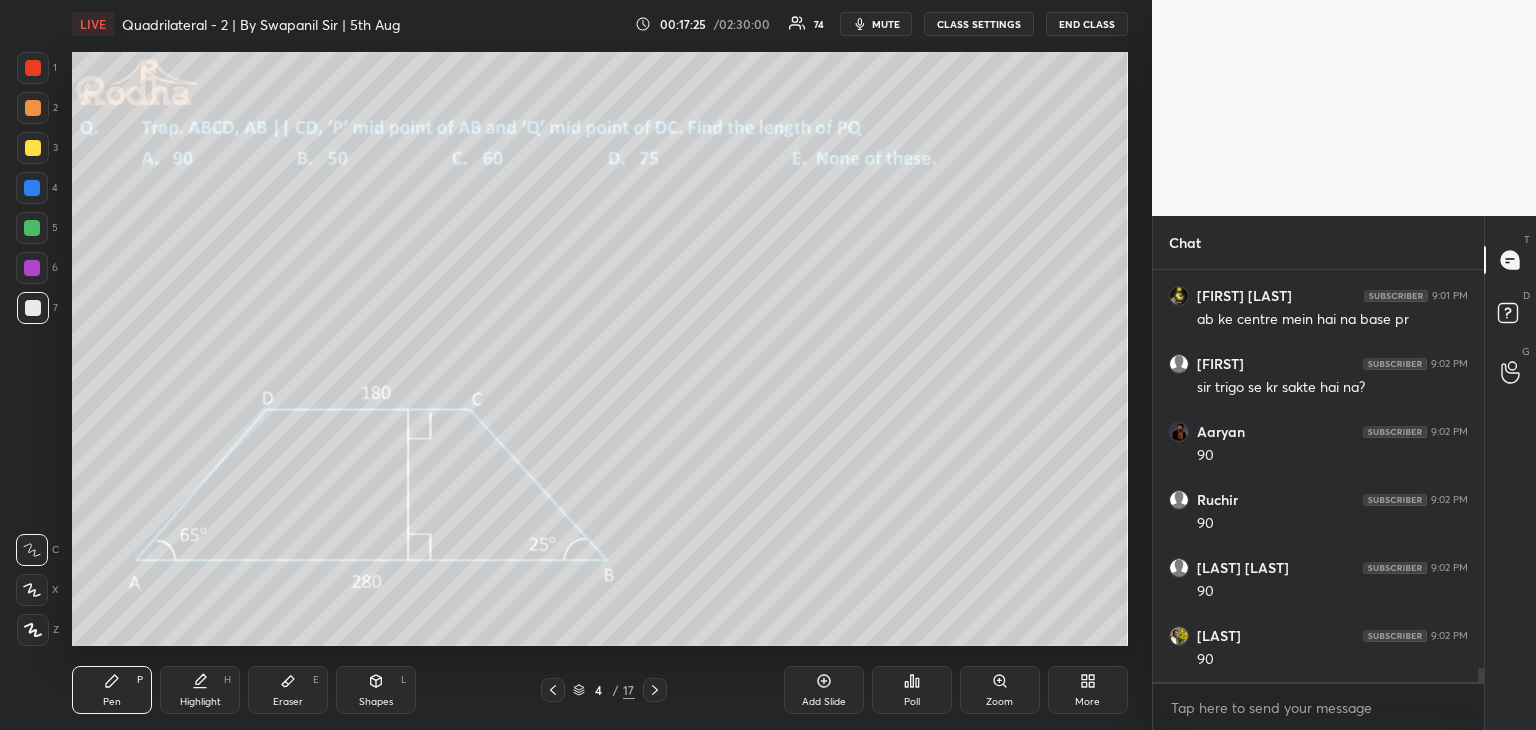 click 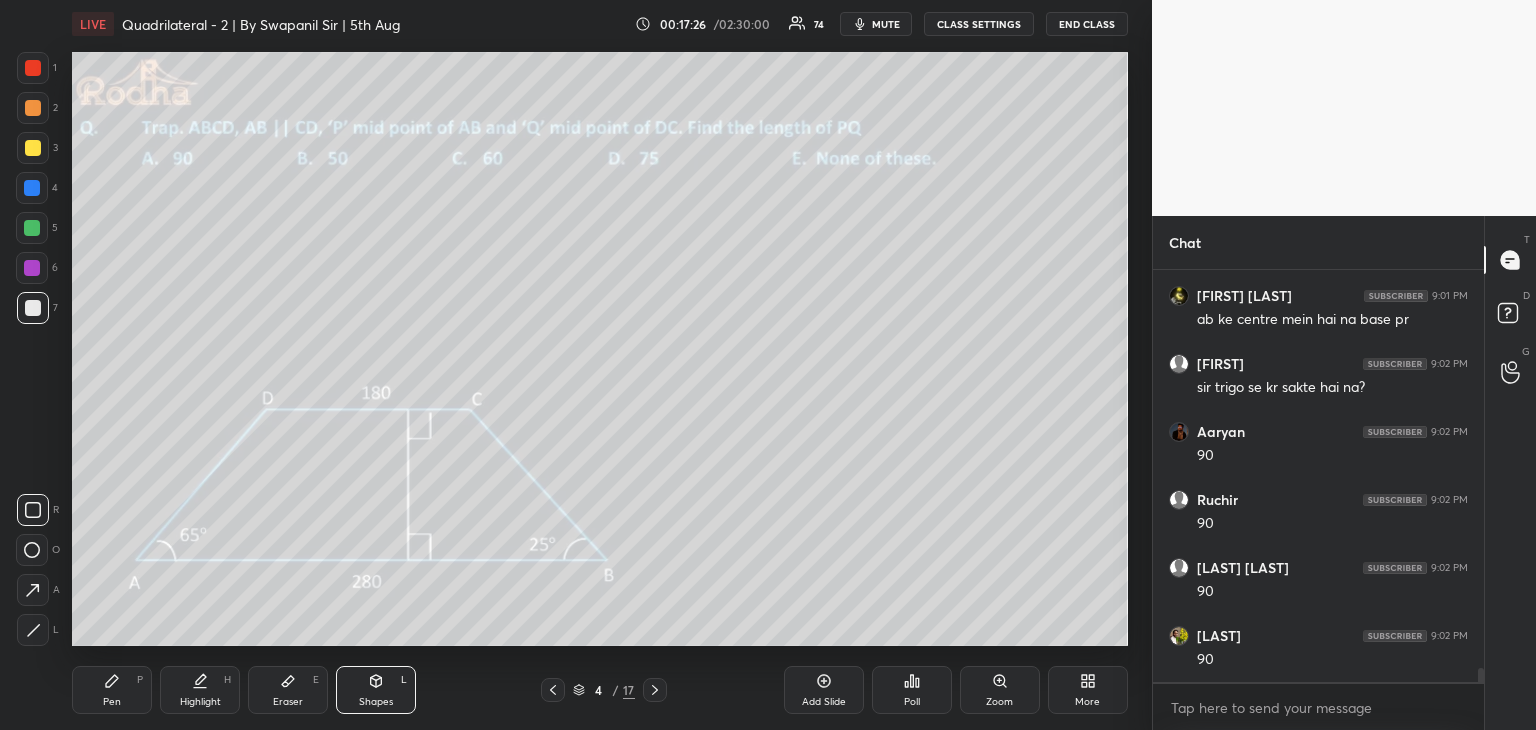 click at bounding box center [33, 630] 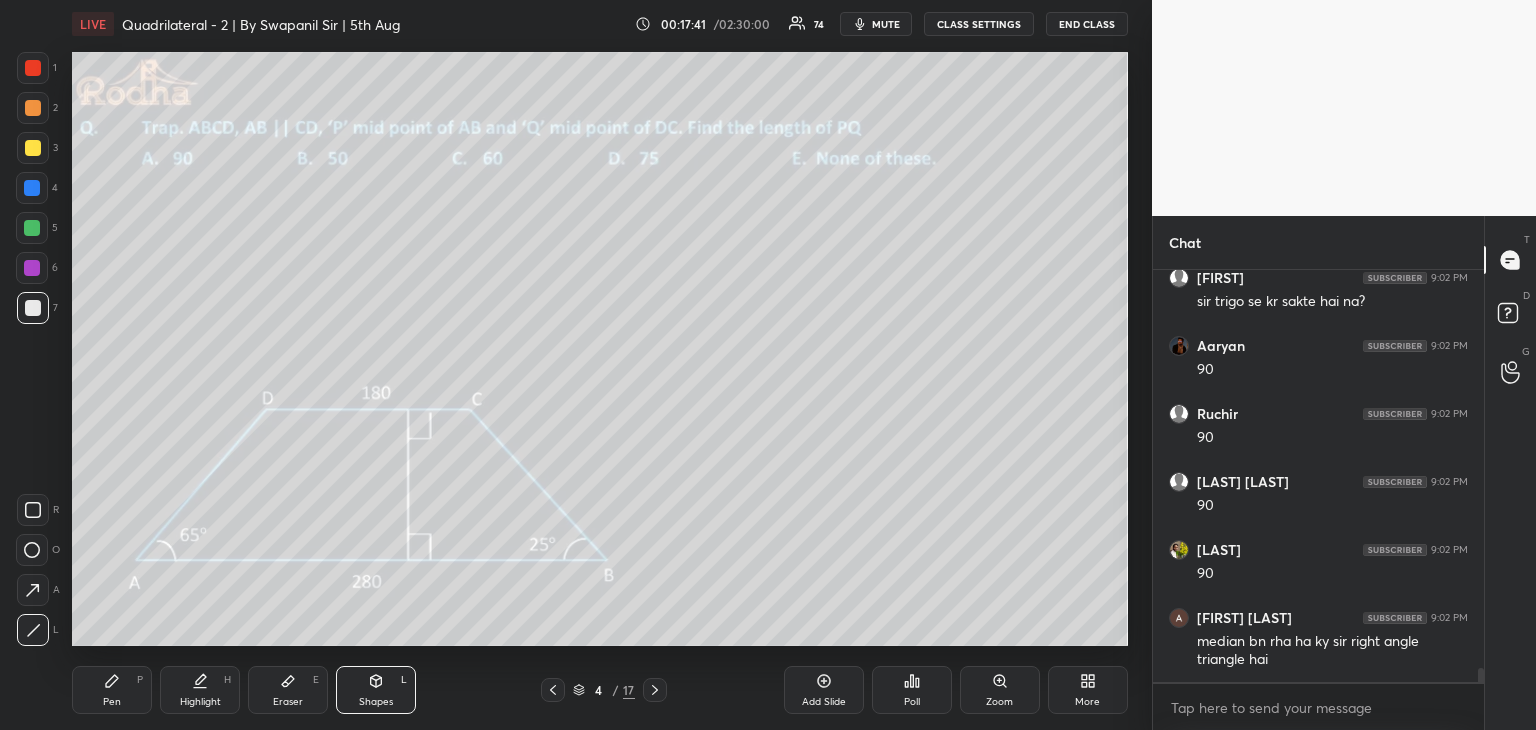 scroll, scrollTop: 11996, scrollLeft: 0, axis: vertical 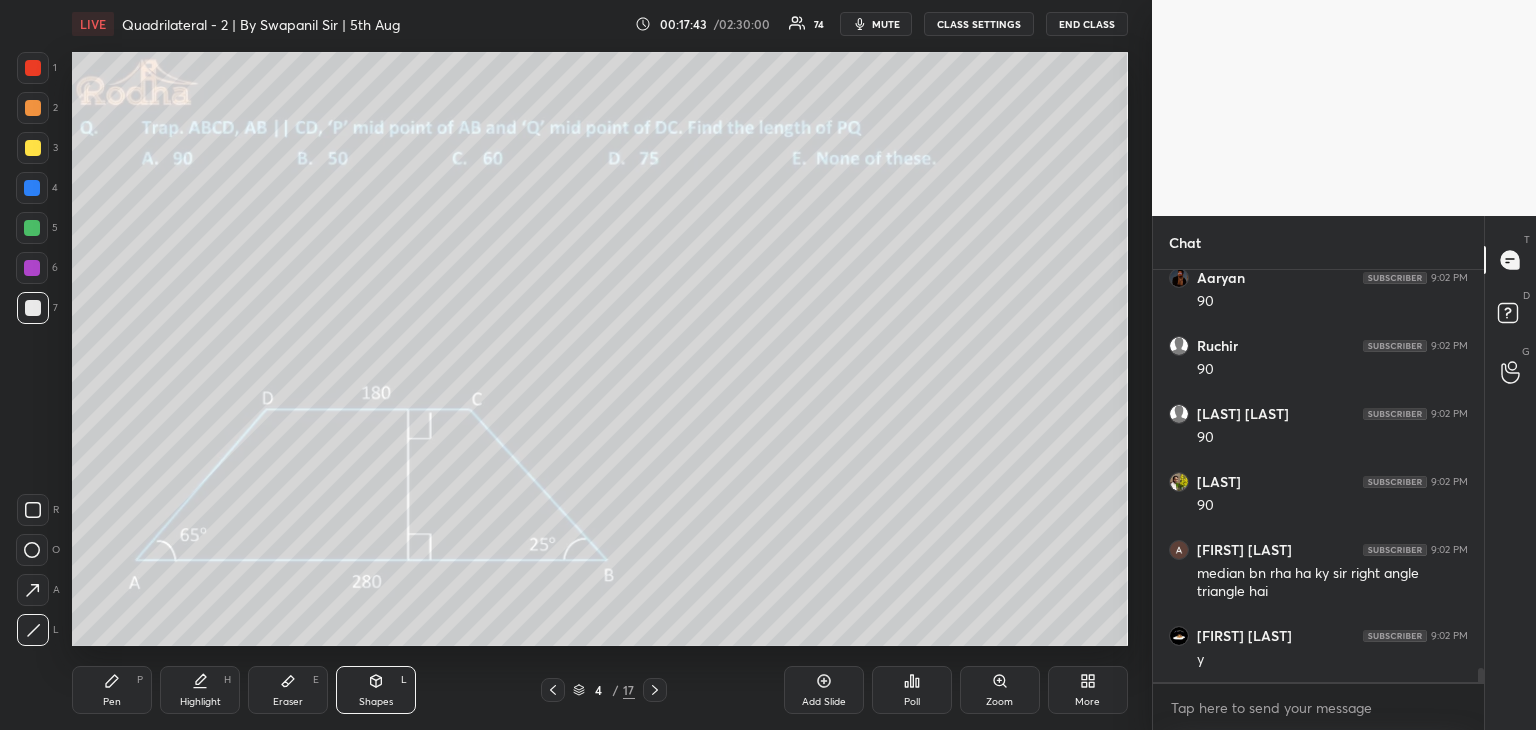 drag, startPoint x: 29, startPoint y: 303, endPoint x: 41, endPoint y: 326, distance: 25.942244 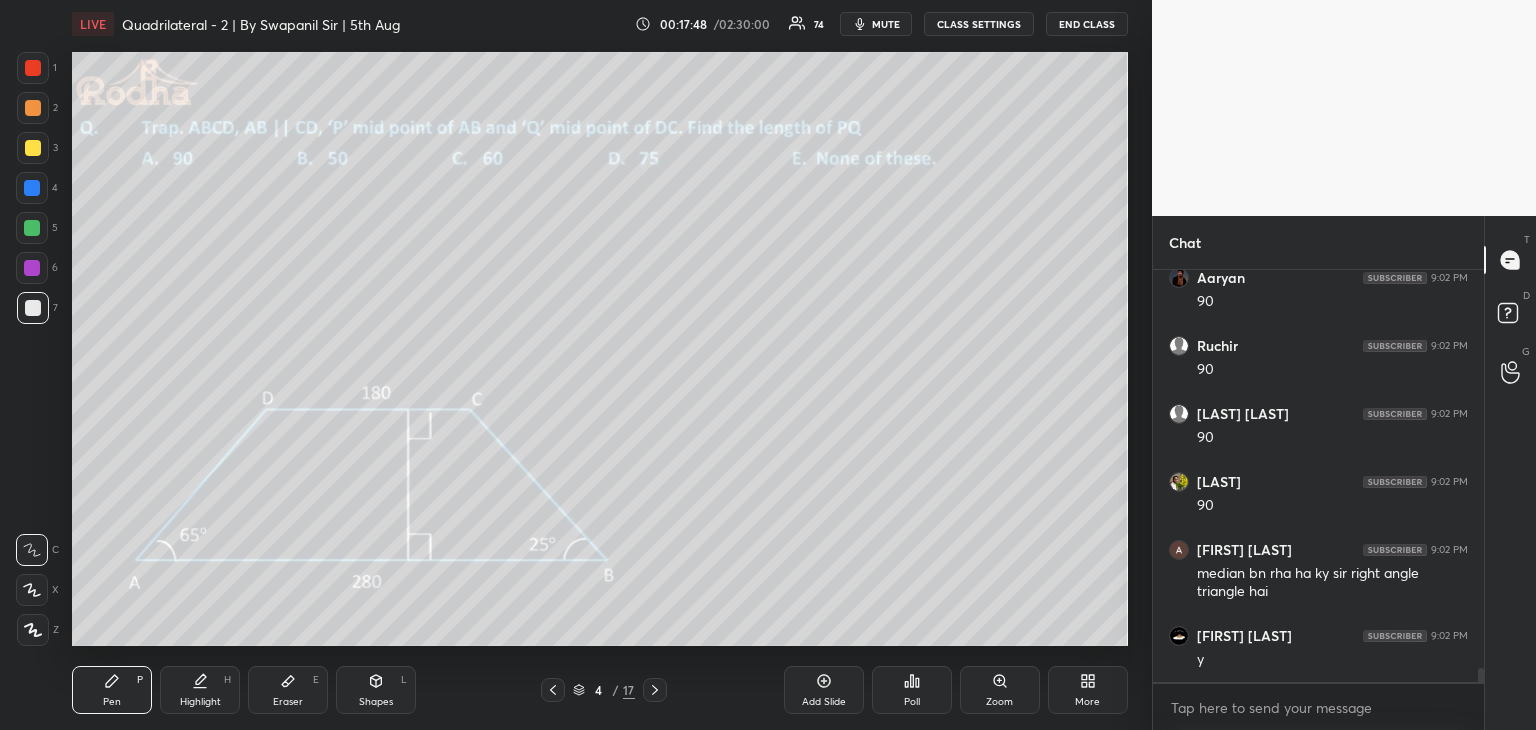 scroll, scrollTop: 12064, scrollLeft: 0, axis: vertical 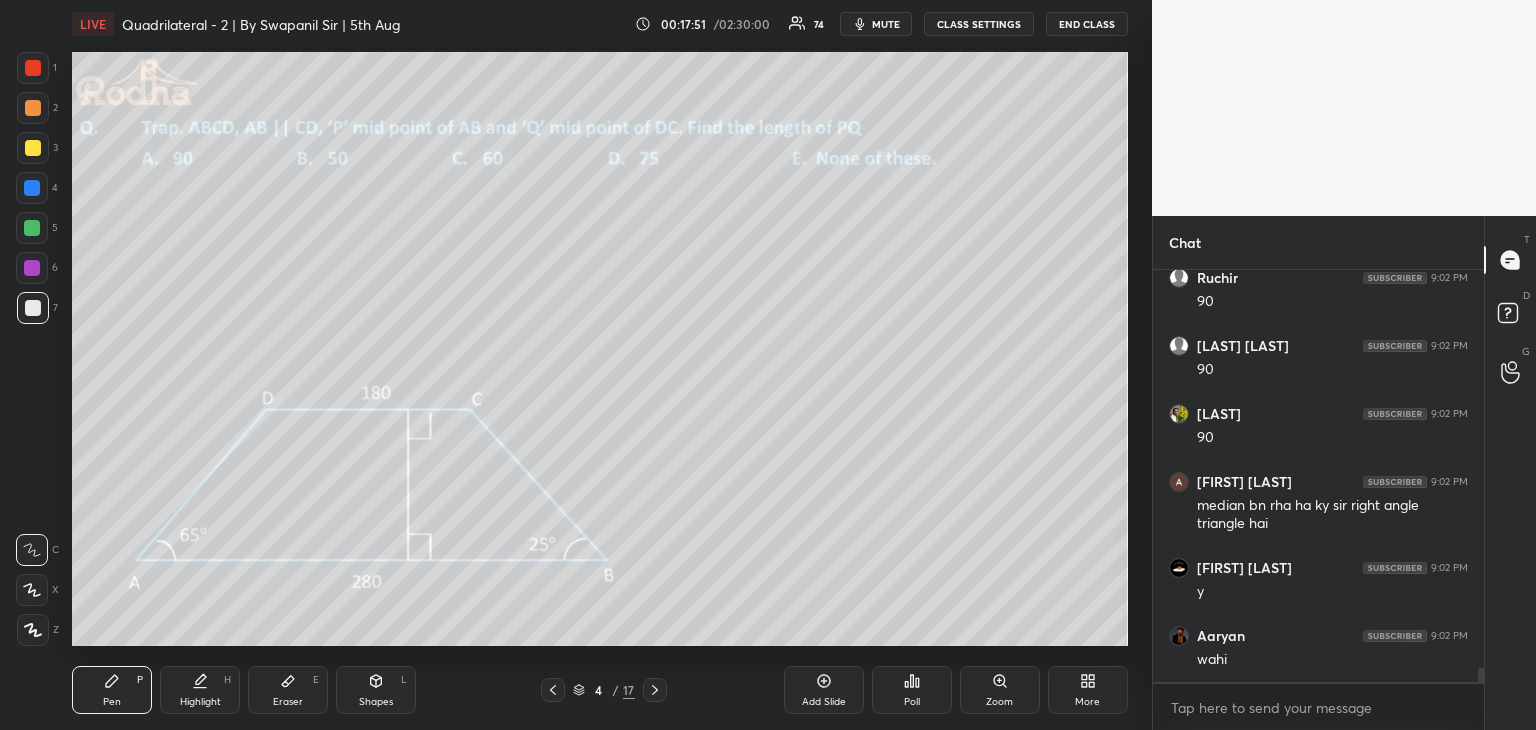 click at bounding box center (33, 148) 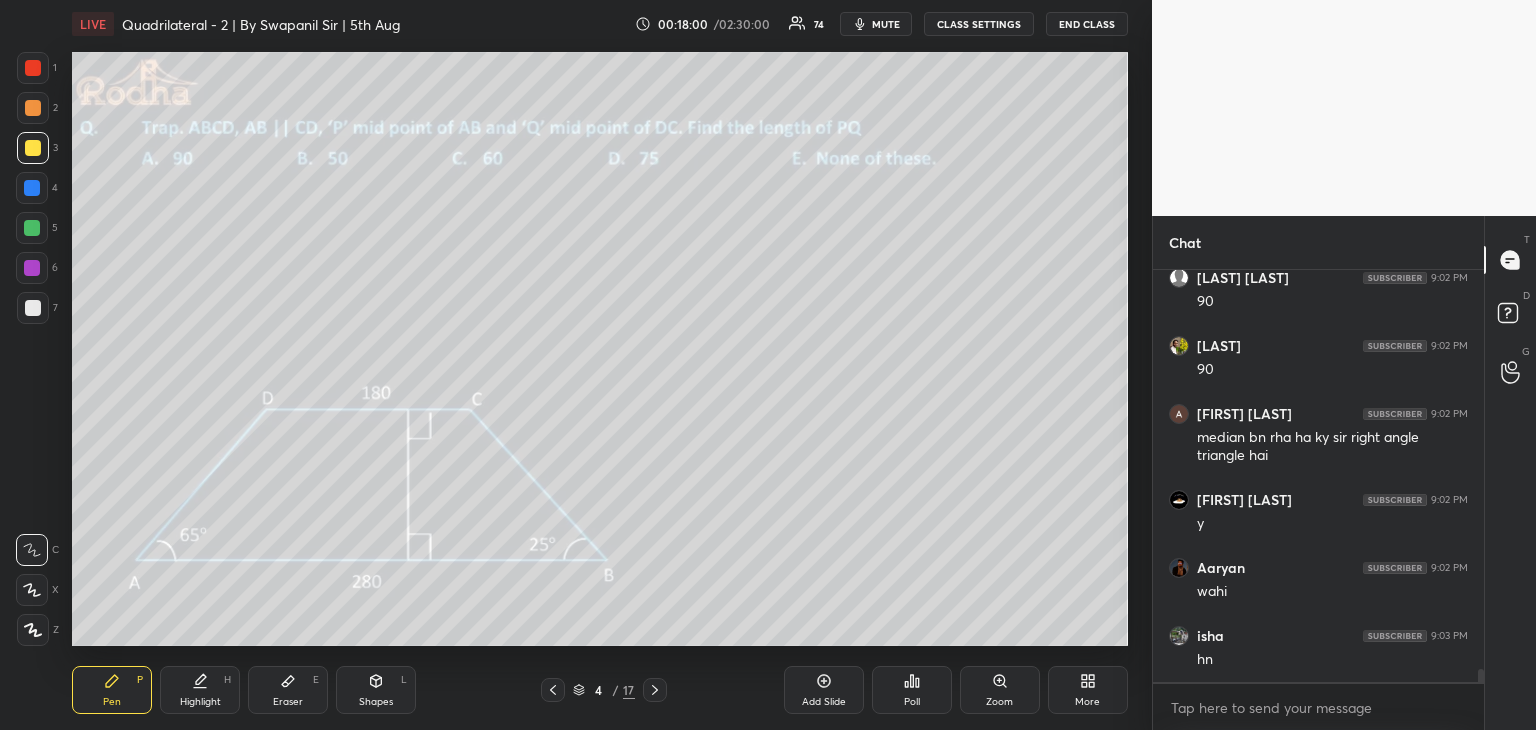 scroll, scrollTop: 12200, scrollLeft: 0, axis: vertical 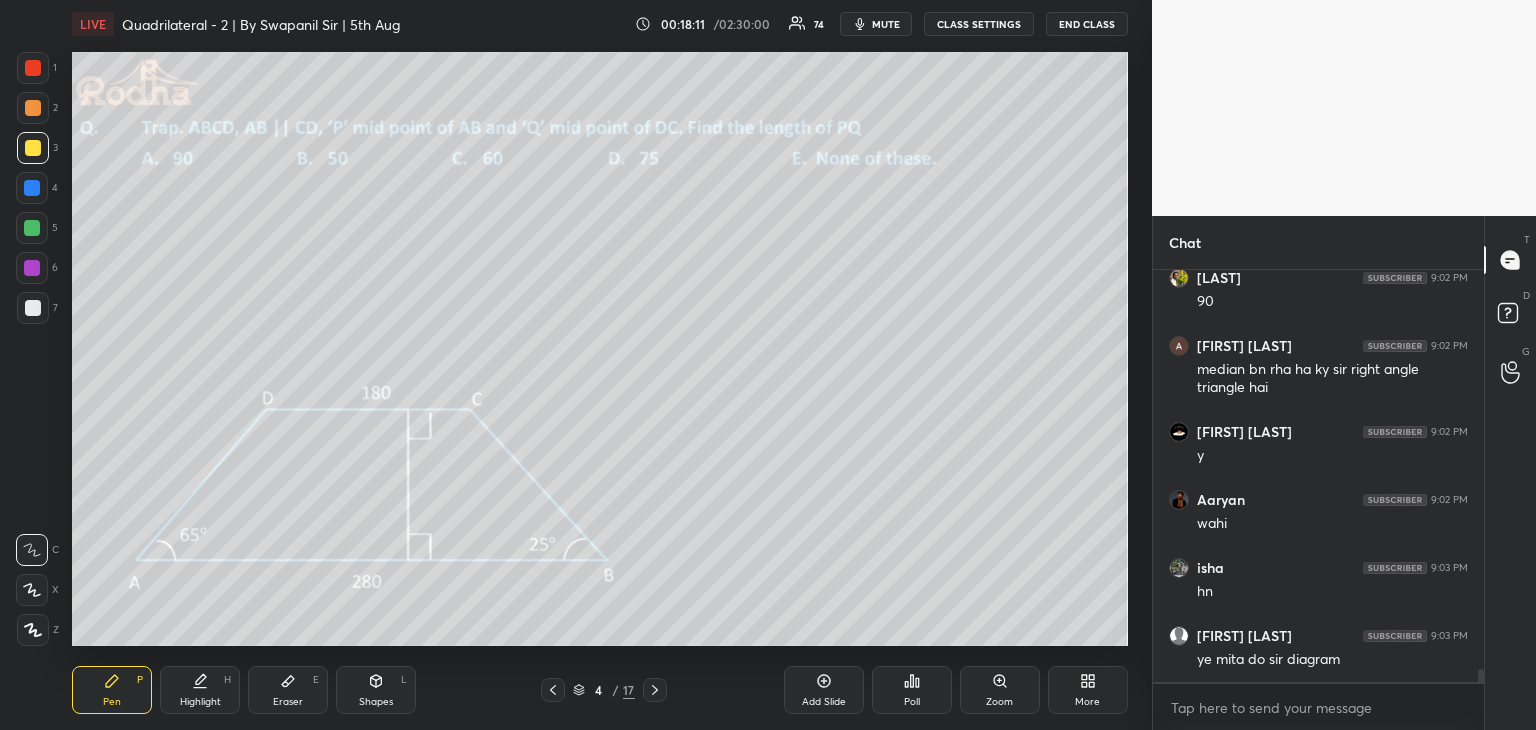 click on "Shapes L" at bounding box center [376, 690] 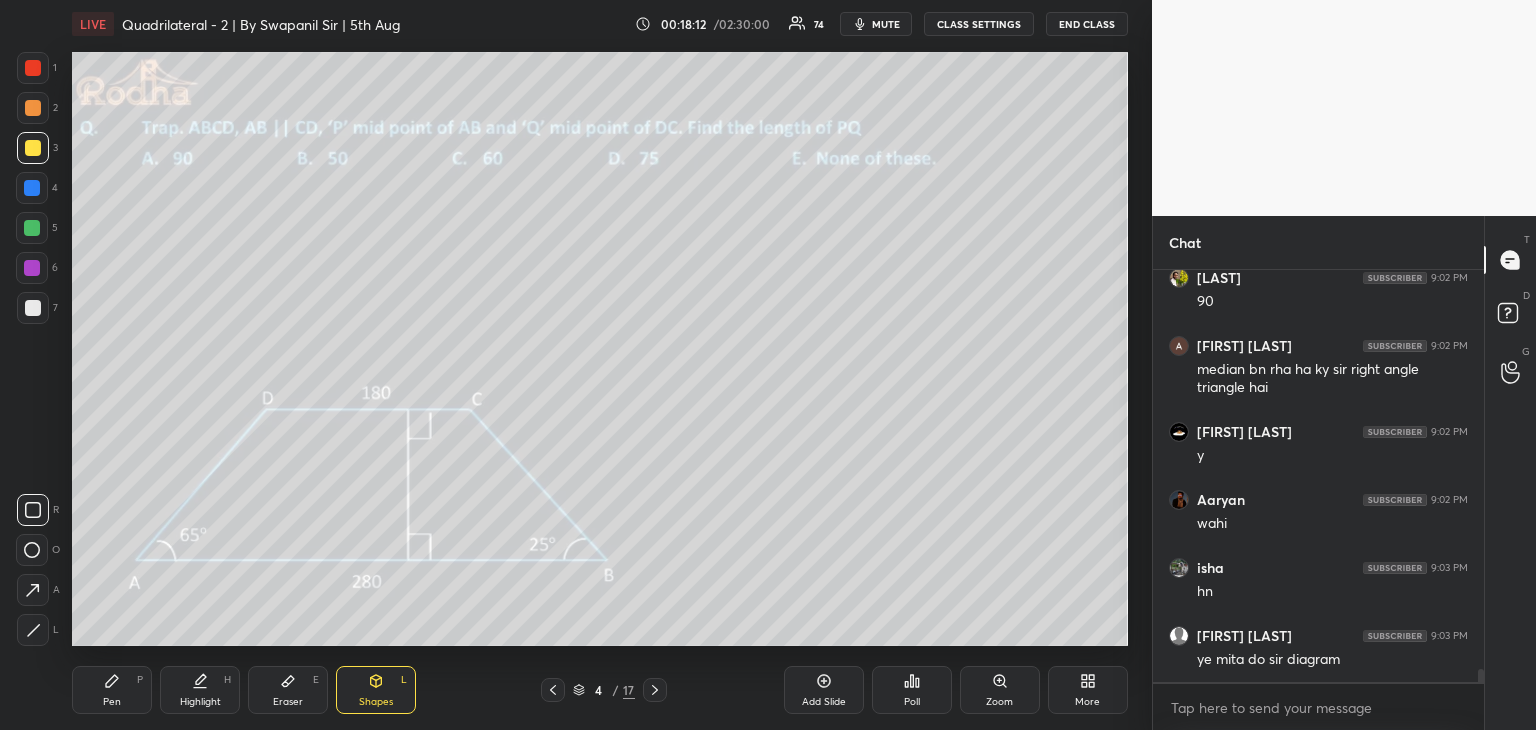 click 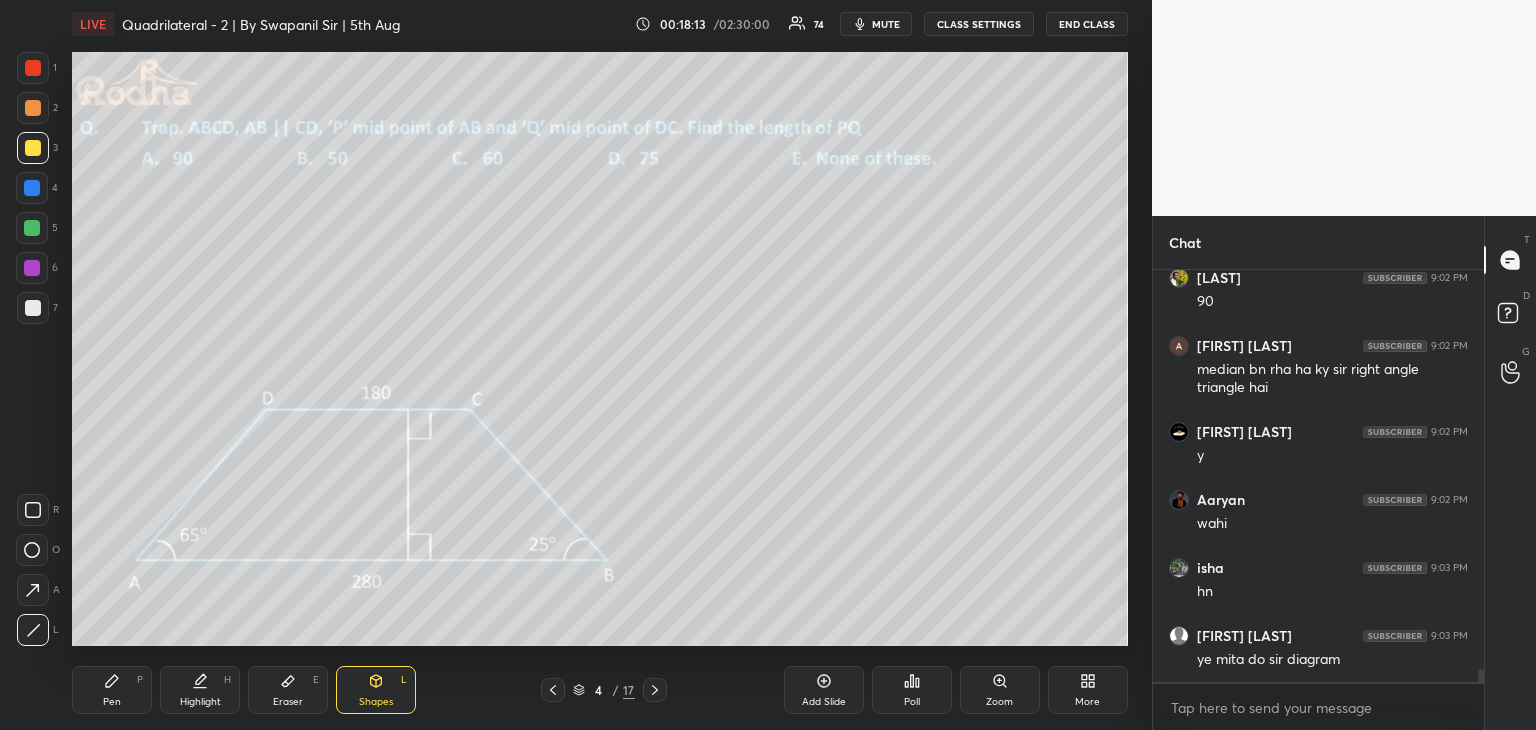 drag, startPoint x: 28, startPoint y: 72, endPoint x: 32, endPoint y: 93, distance: 21.377558 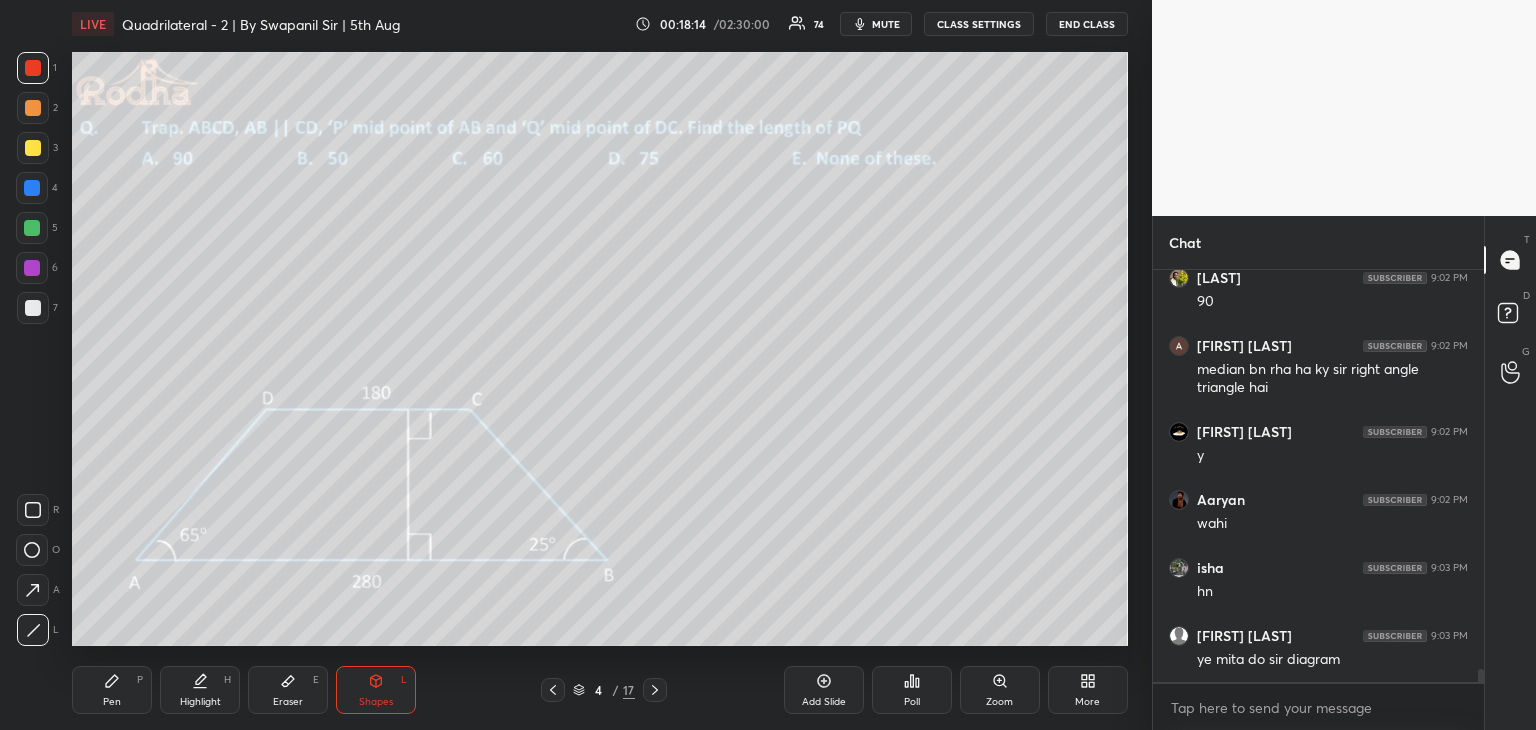 click on "Pen" at bounding box center (112, 702) 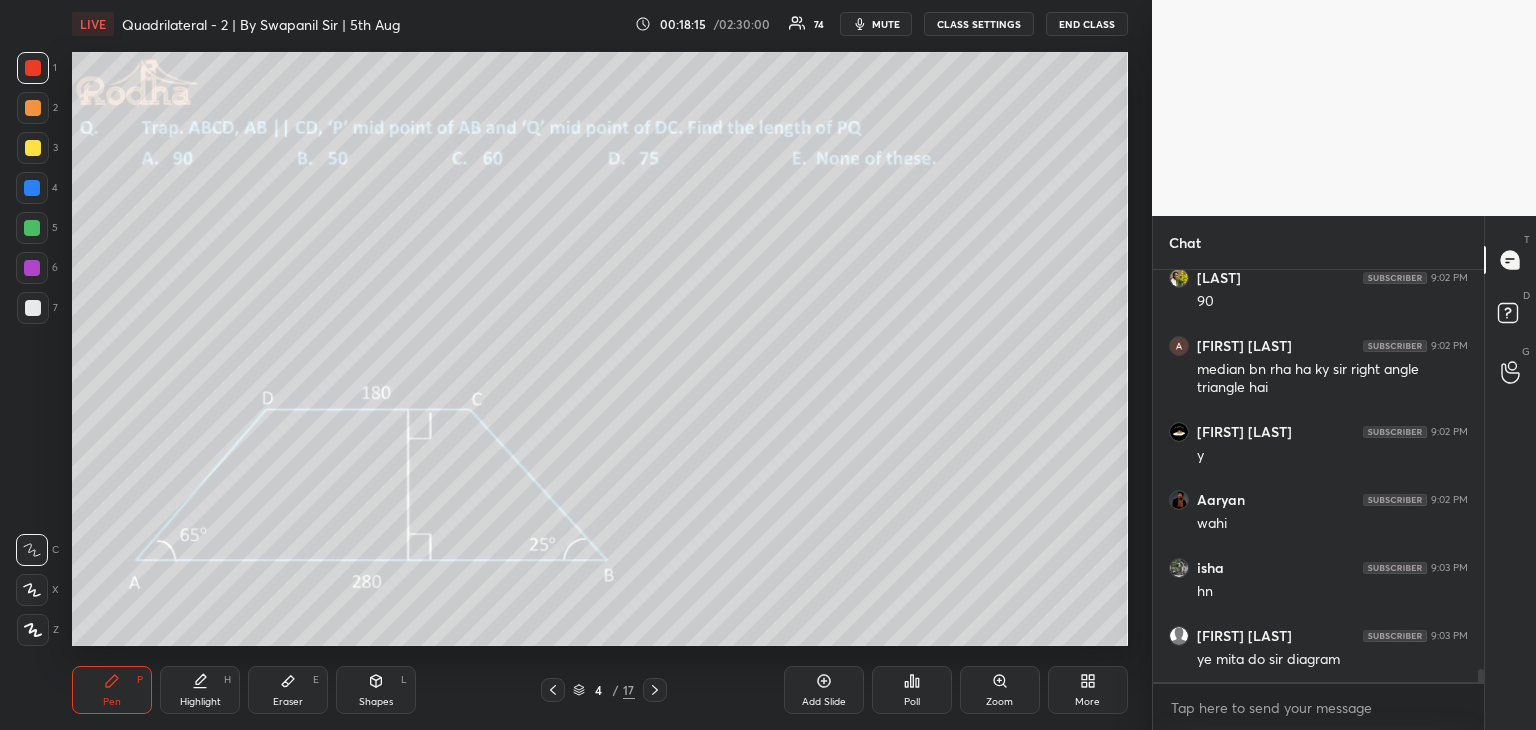 drag, startPoint x: 34, startPoint y: 591, endPoint x: 60, endPoint y: 585, distance: 26.683329 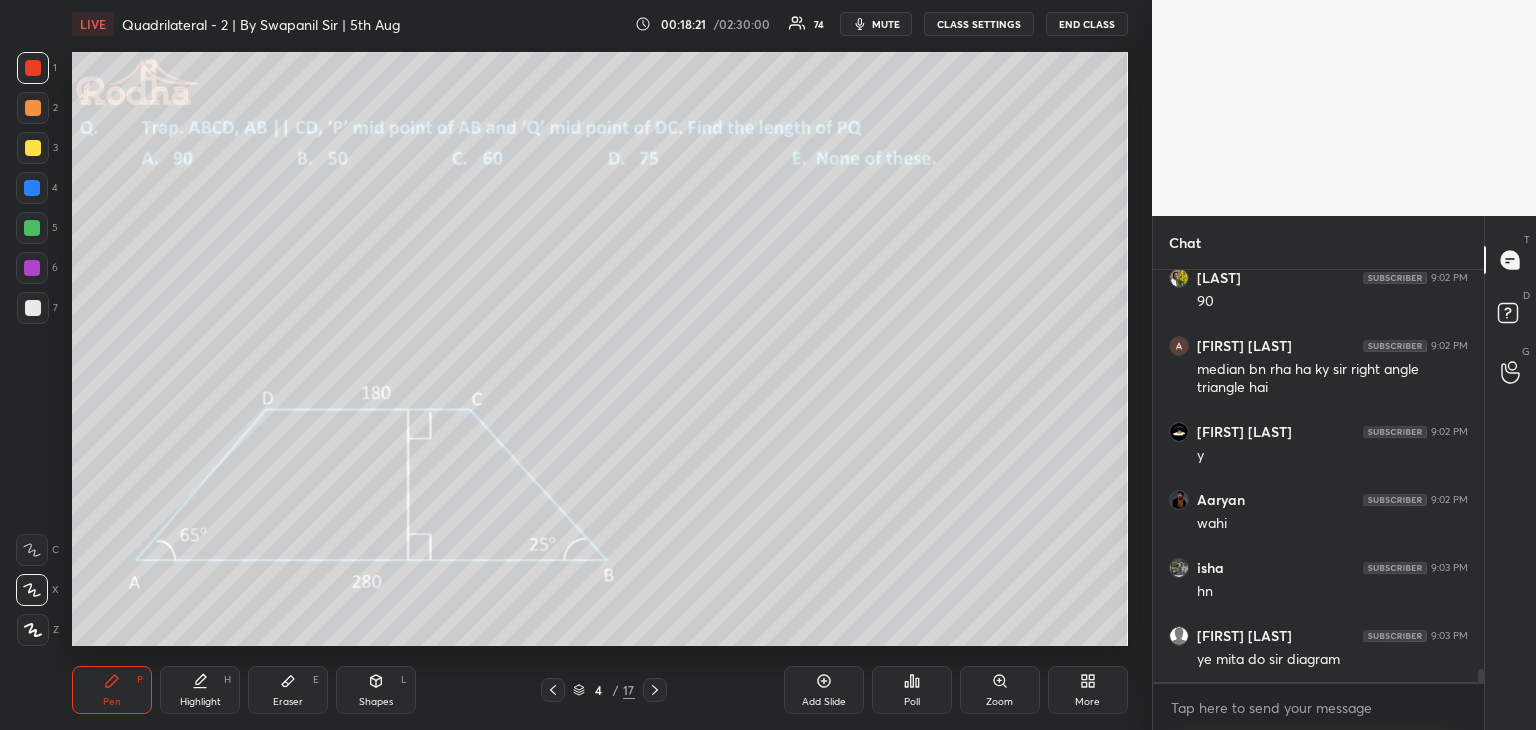 click at bounding box center [32, 550] 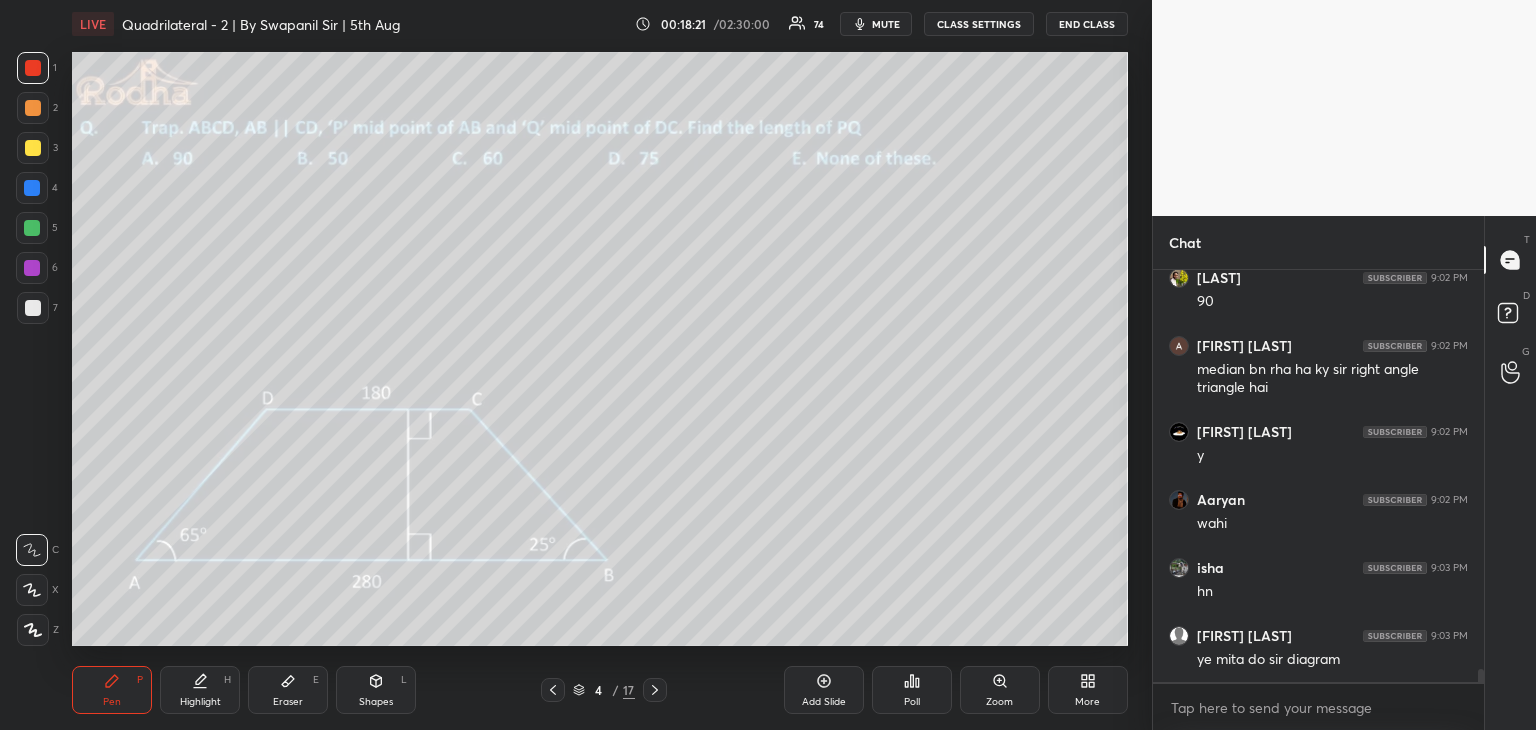 scroll, scrollTop: 12268, scrollLeft: 0, axis: vertical 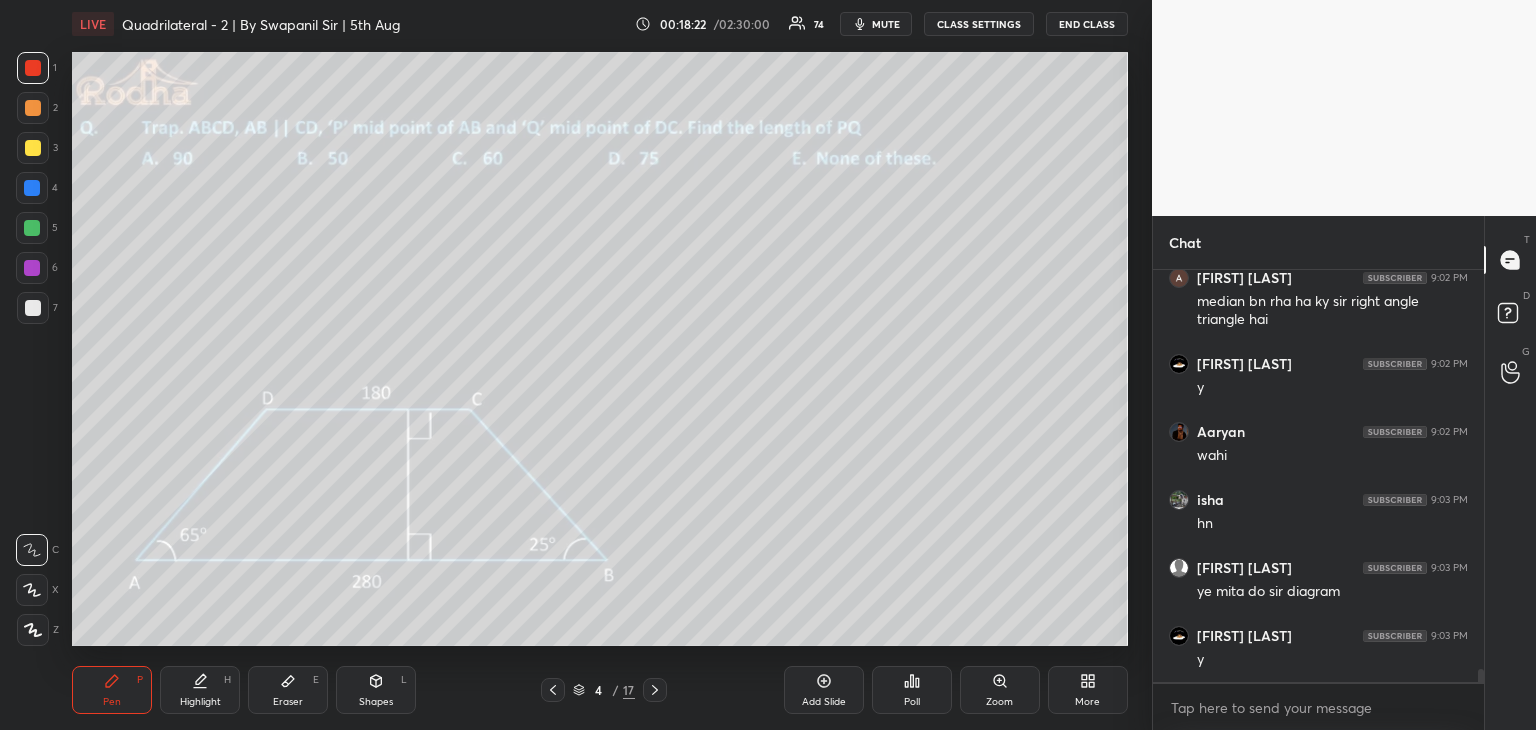 click 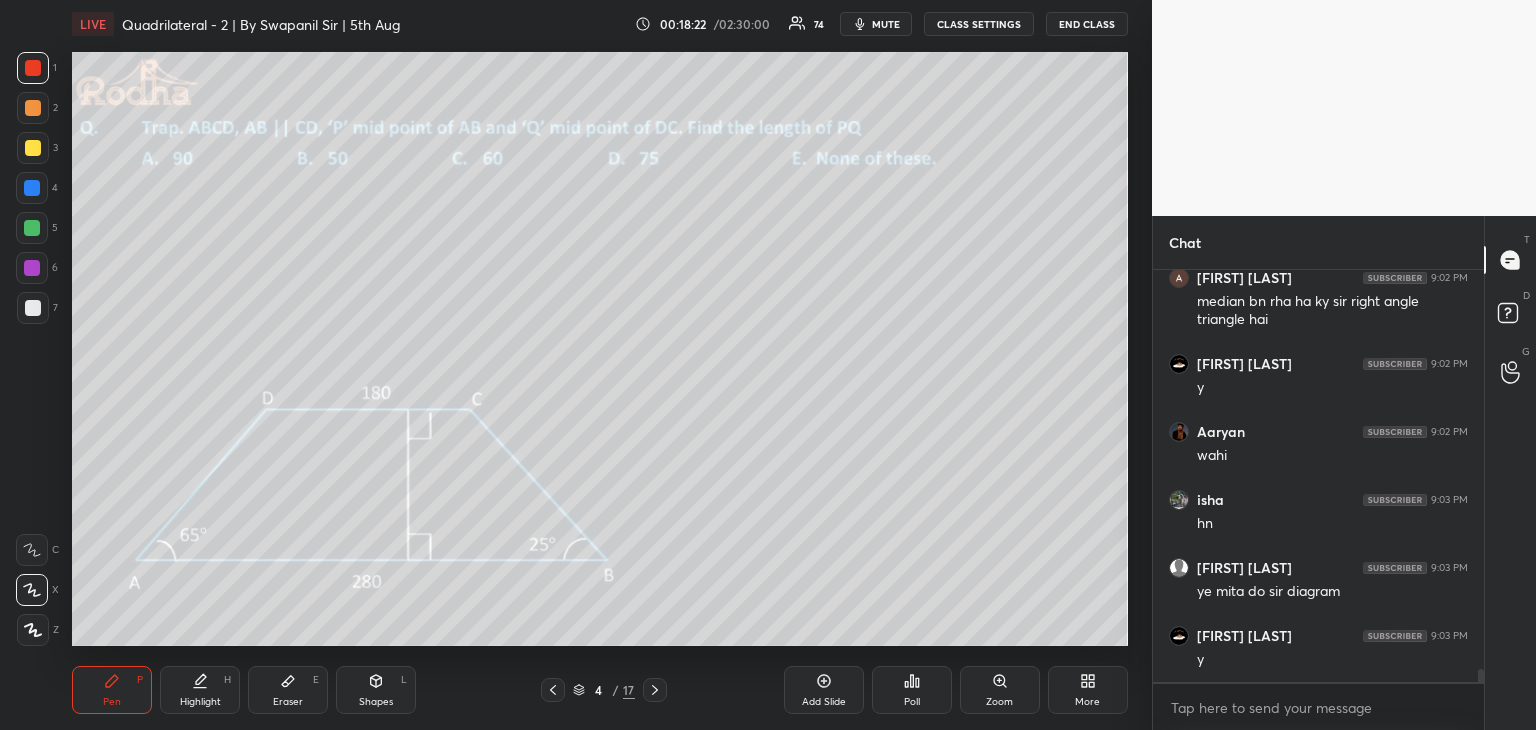 scroll, scrollTop: 12404, scrollLeft: 0, axis: vertical 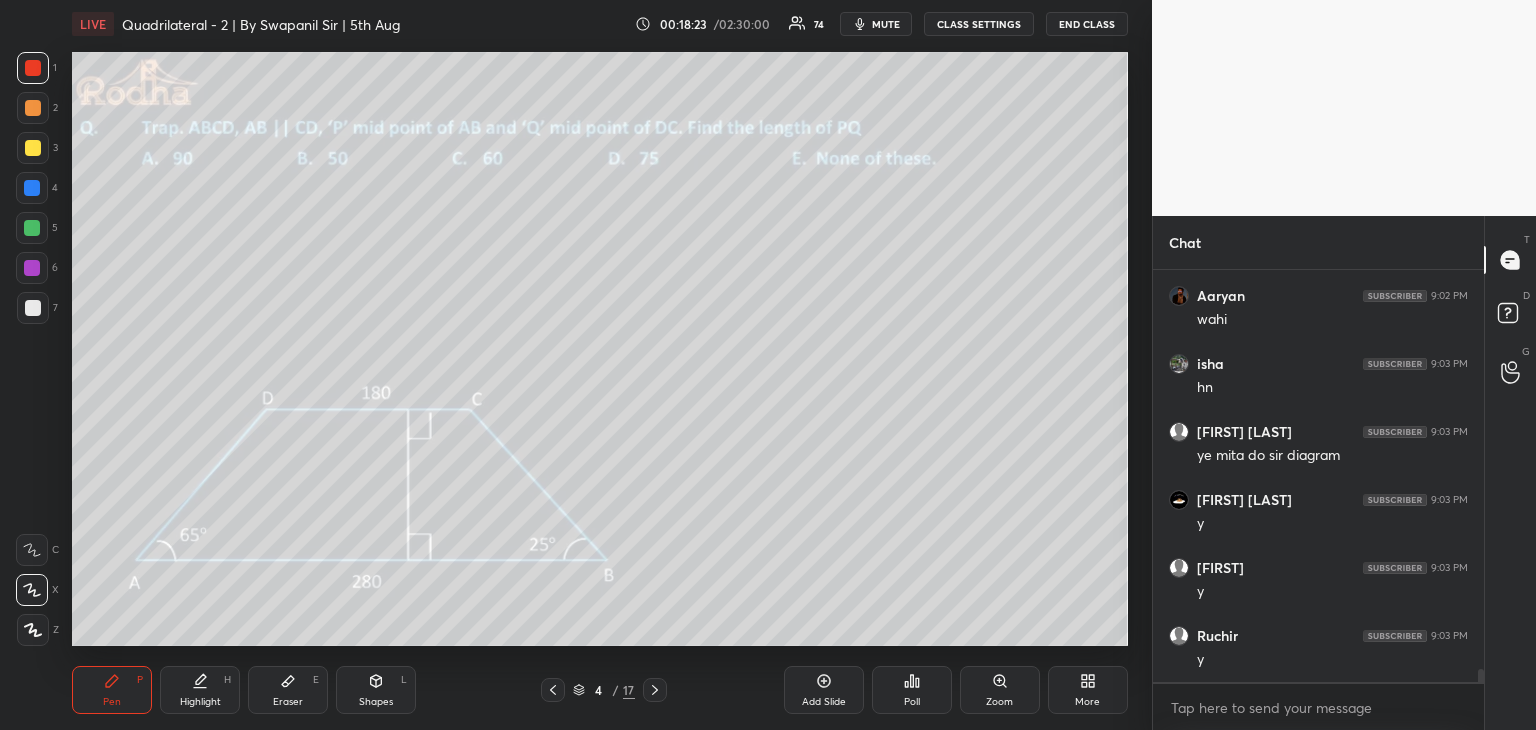 click on "Pen P" at bounding box center [112, 690] 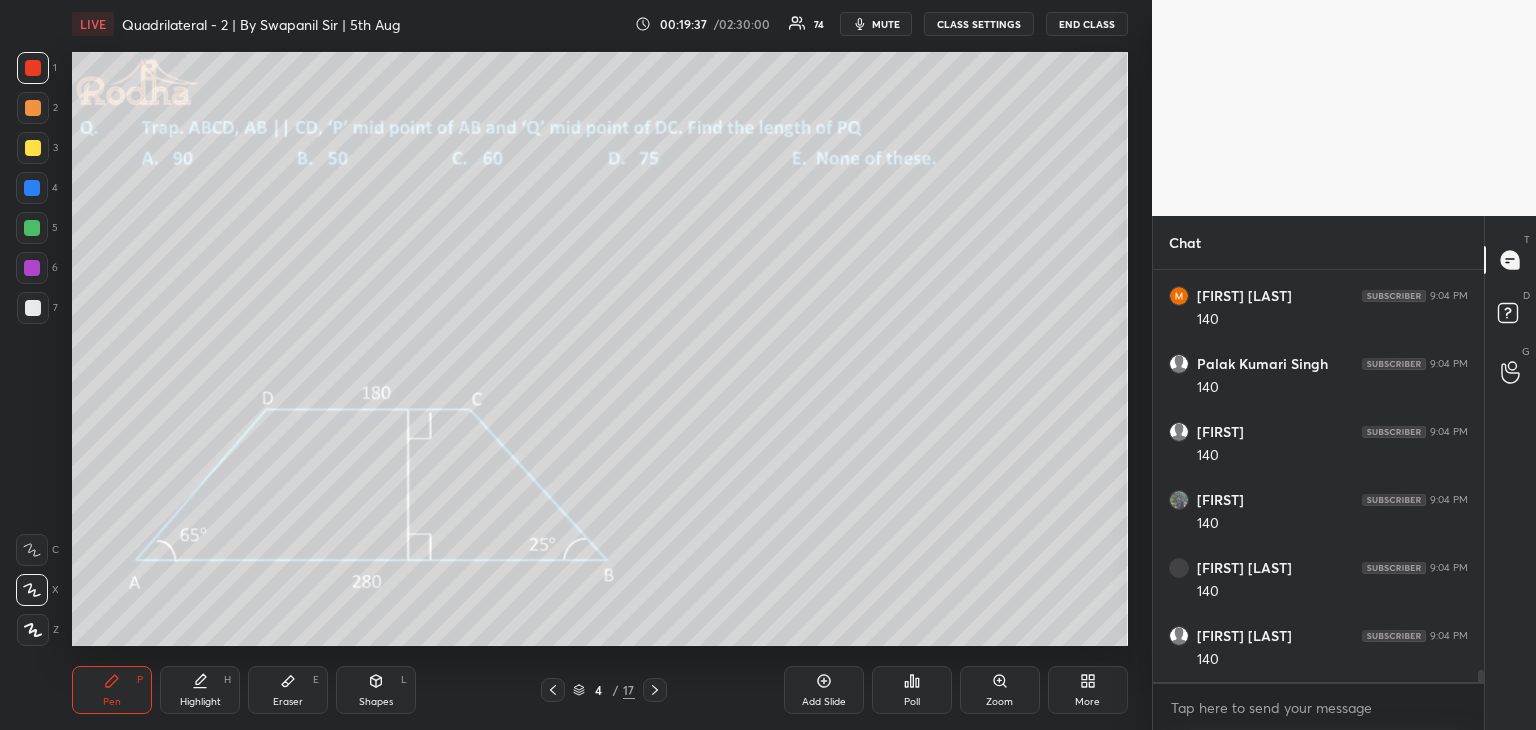 scroll, scrollTop: 13900, scrollLeft: 0, axis: vertical 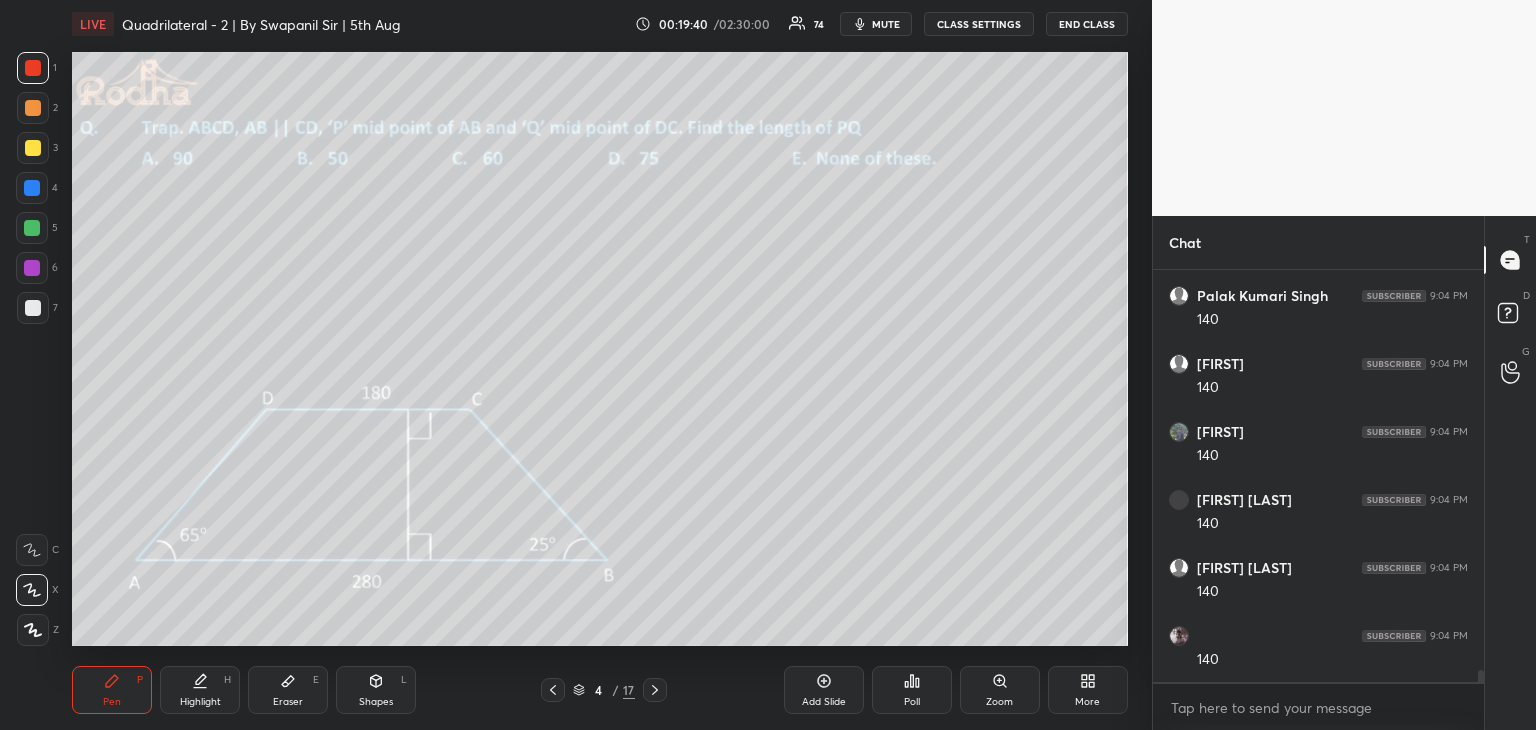 click 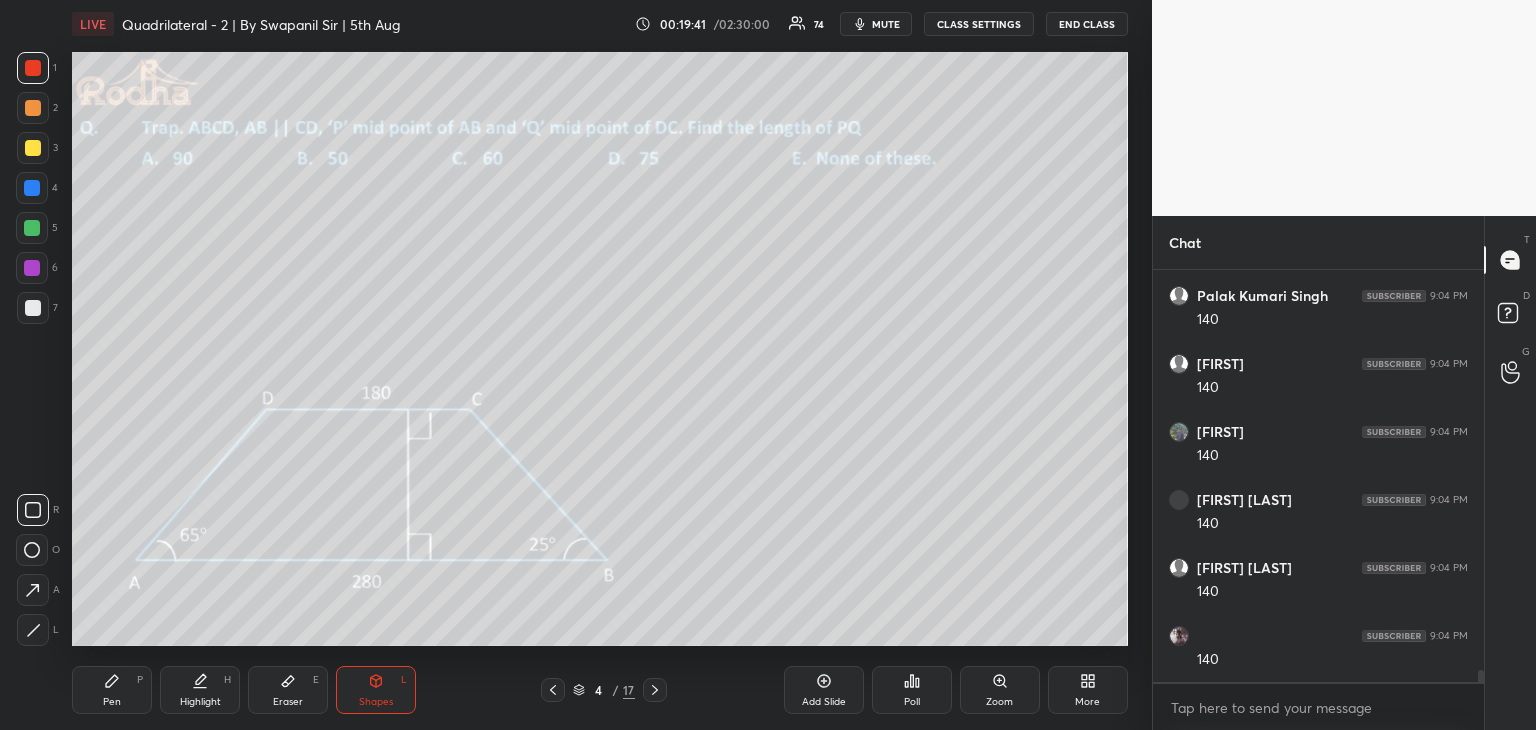 click 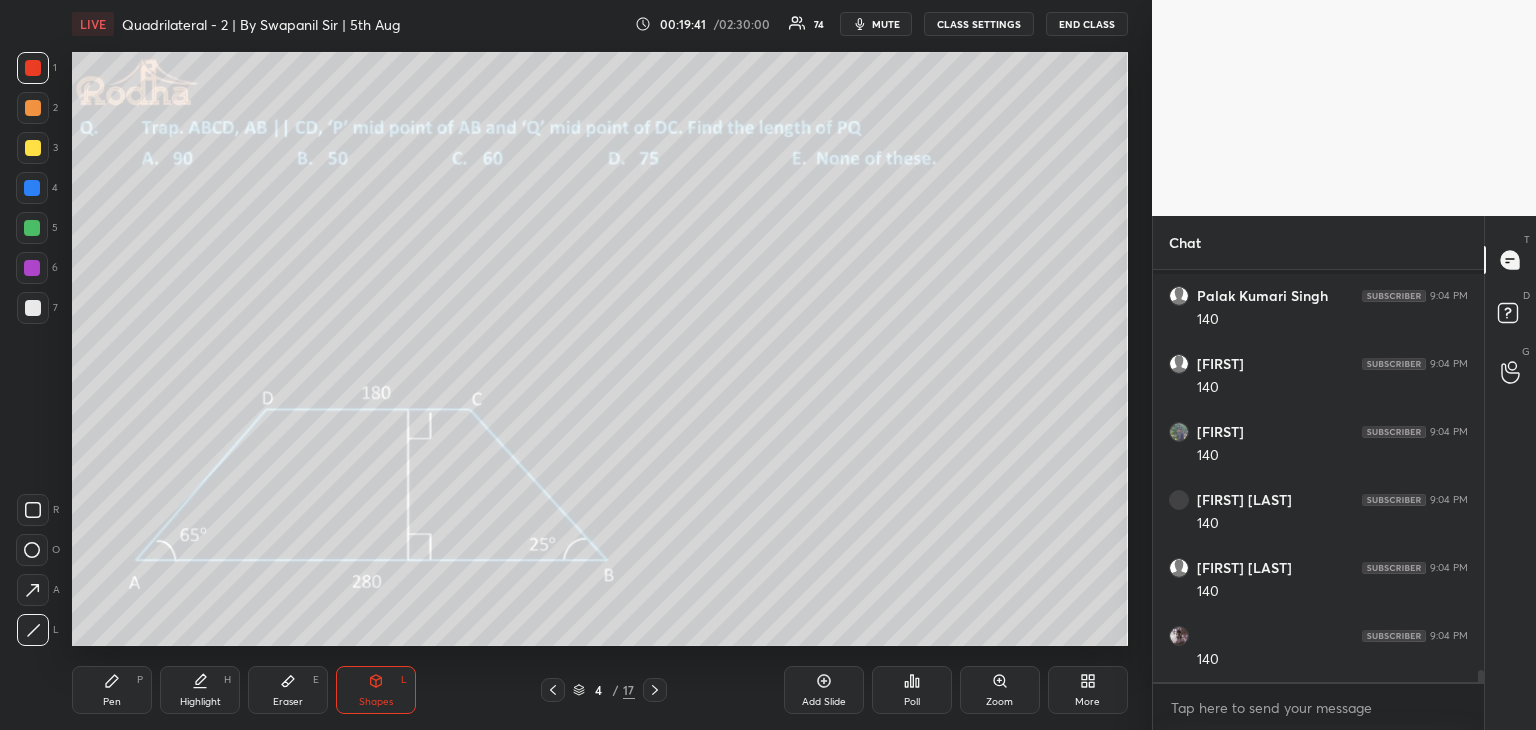 scroll, scrollTop: 13986, scrollLeft: 0, axis: vertical 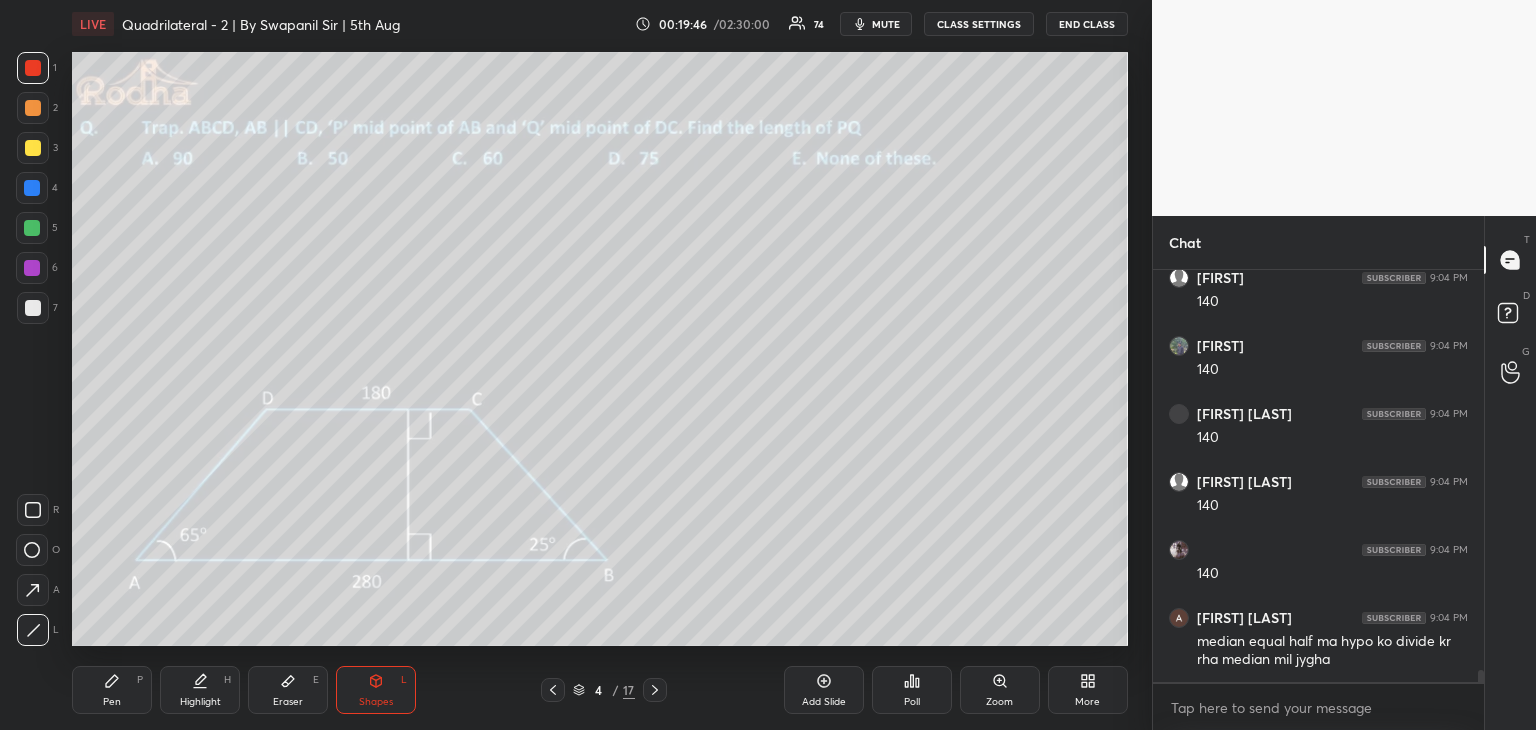click at bounding box center (32, 228) 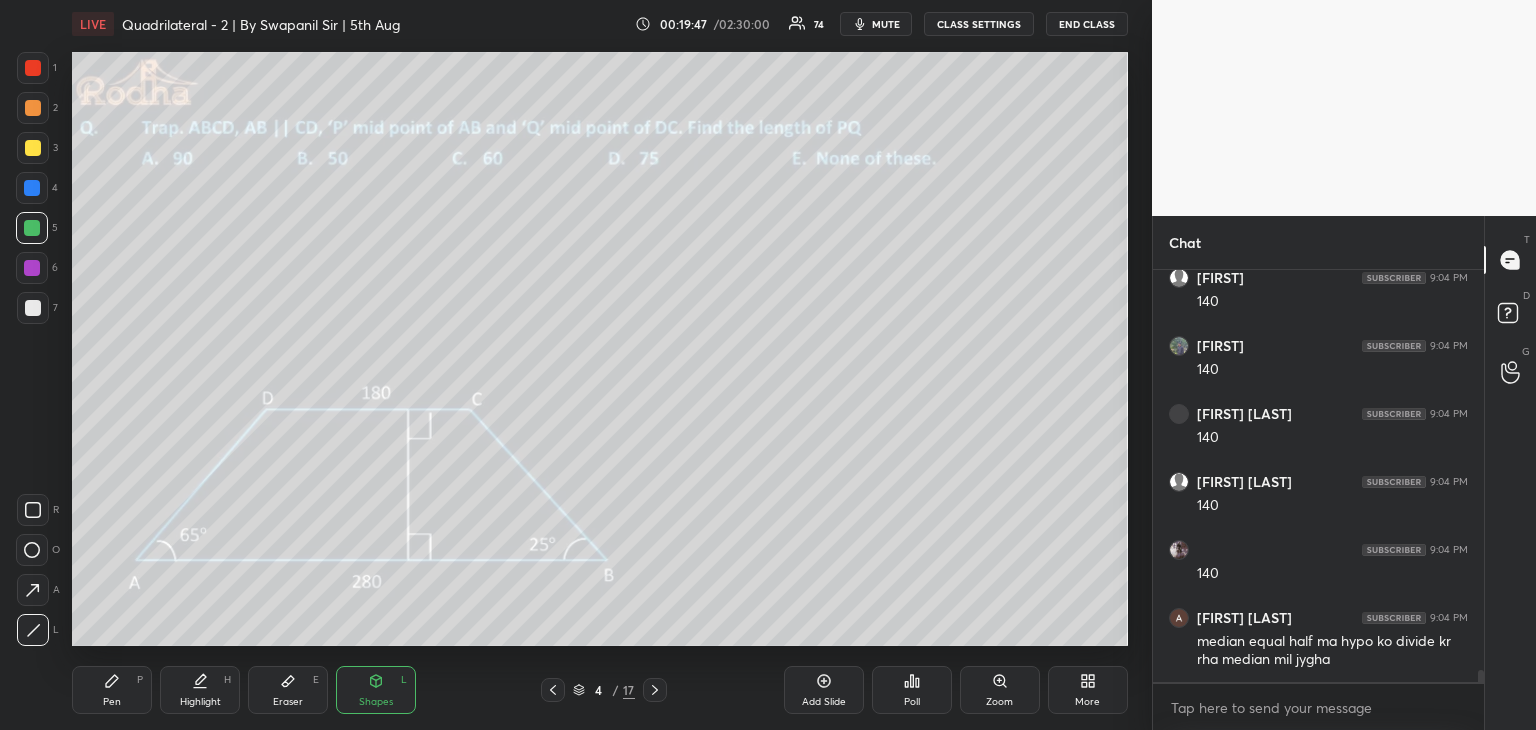 click on "Eraser E" at bounding box center [288, 690] 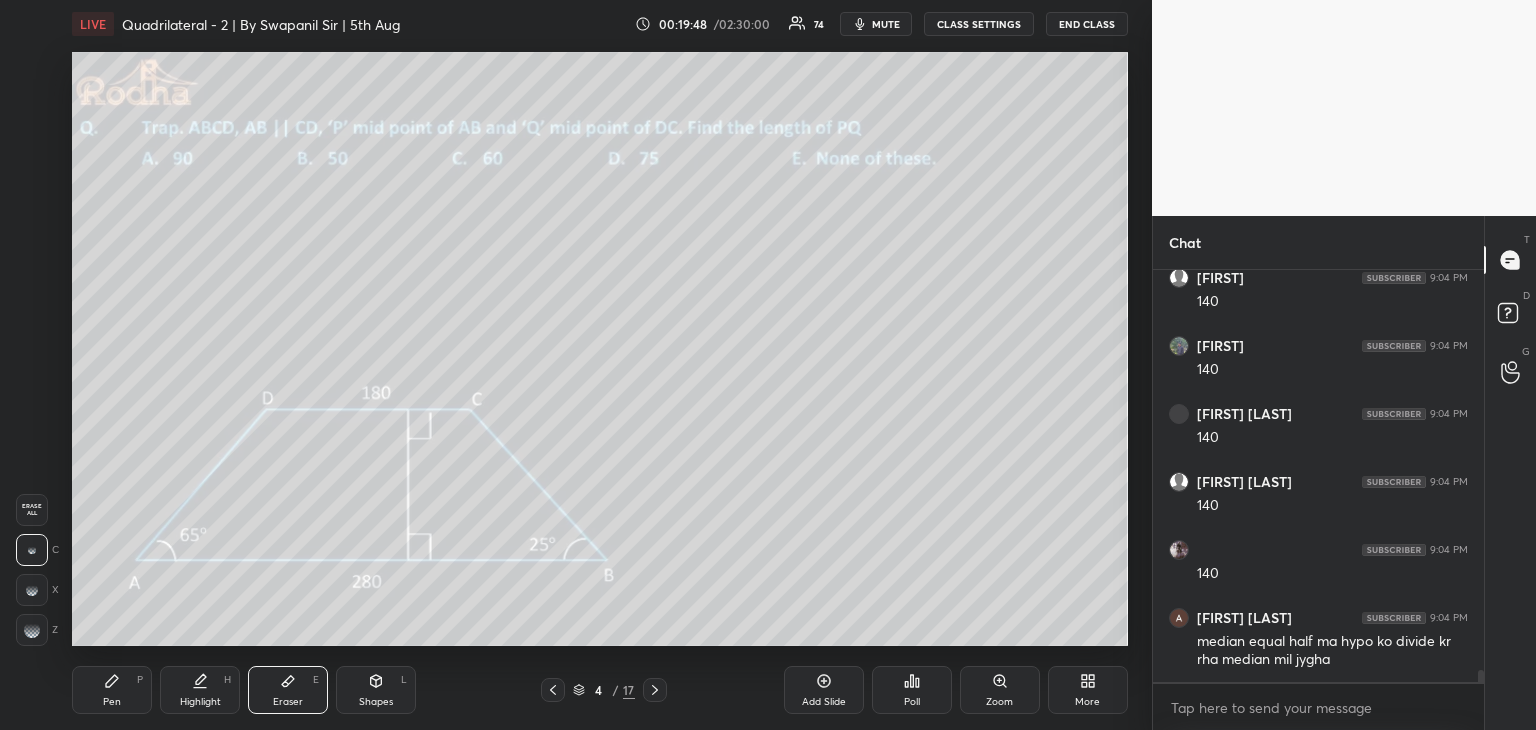 click on "Highlight" at bounding box center (200, 702) 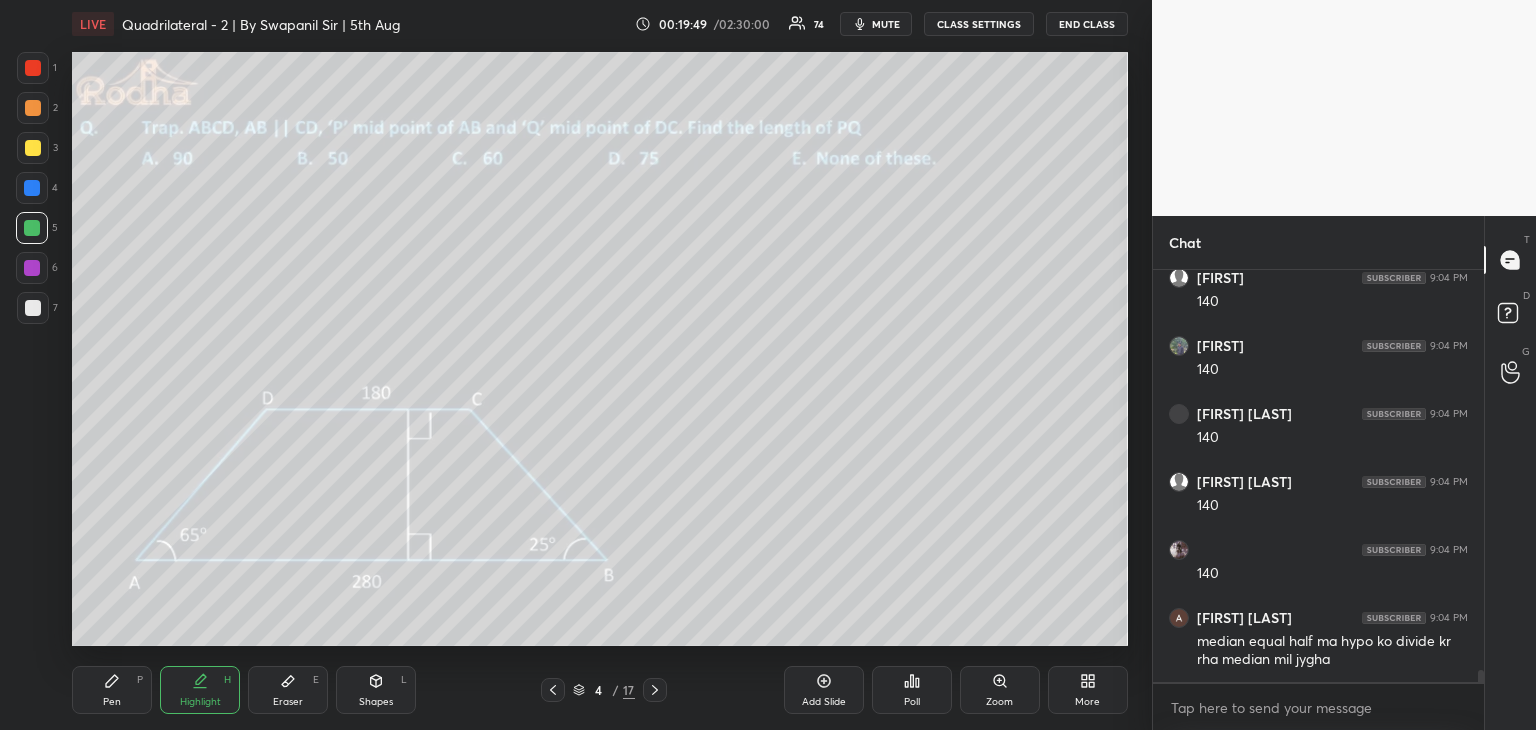 click on "Pen P" at bounding box center [112, 690] 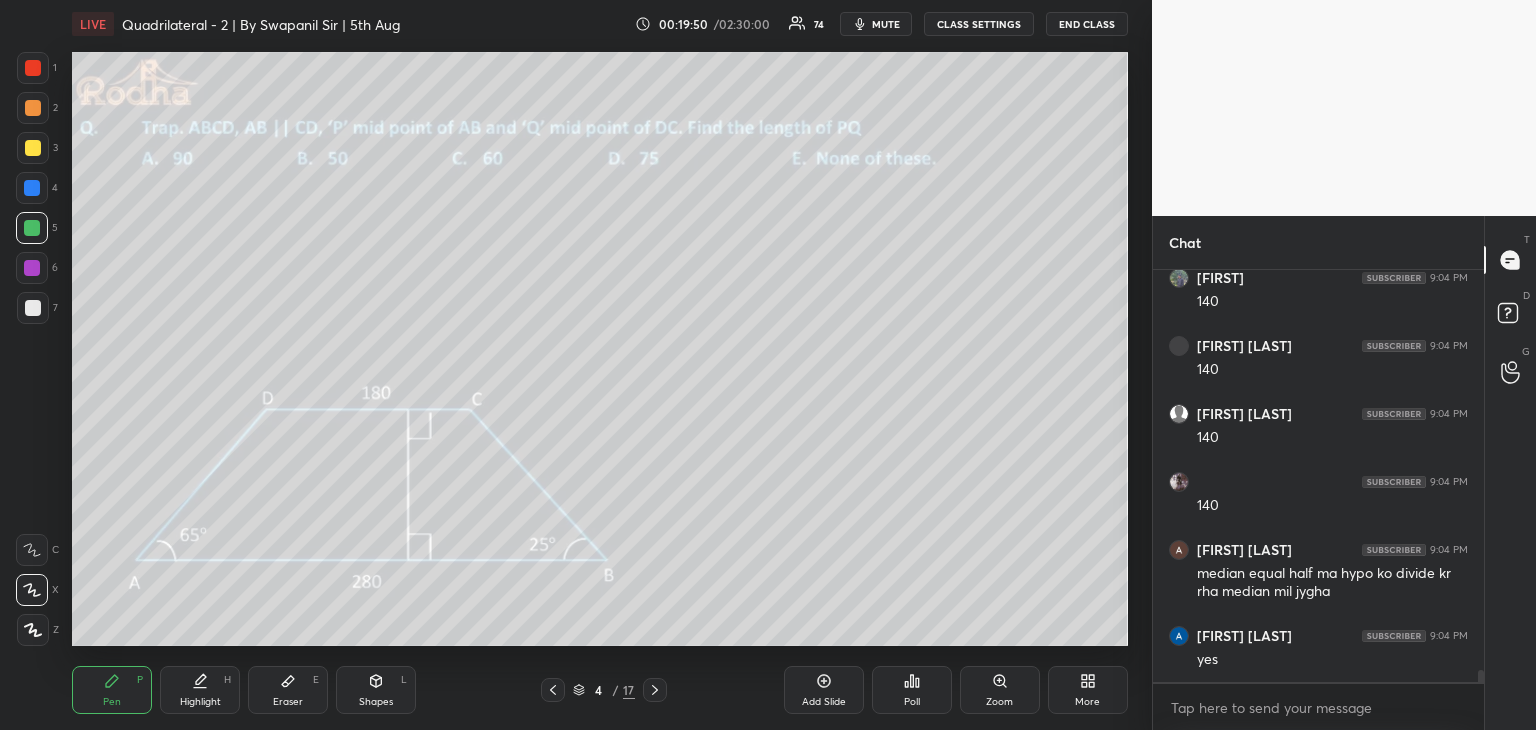 click on "Eraser E" at bounding box center (288, 690) 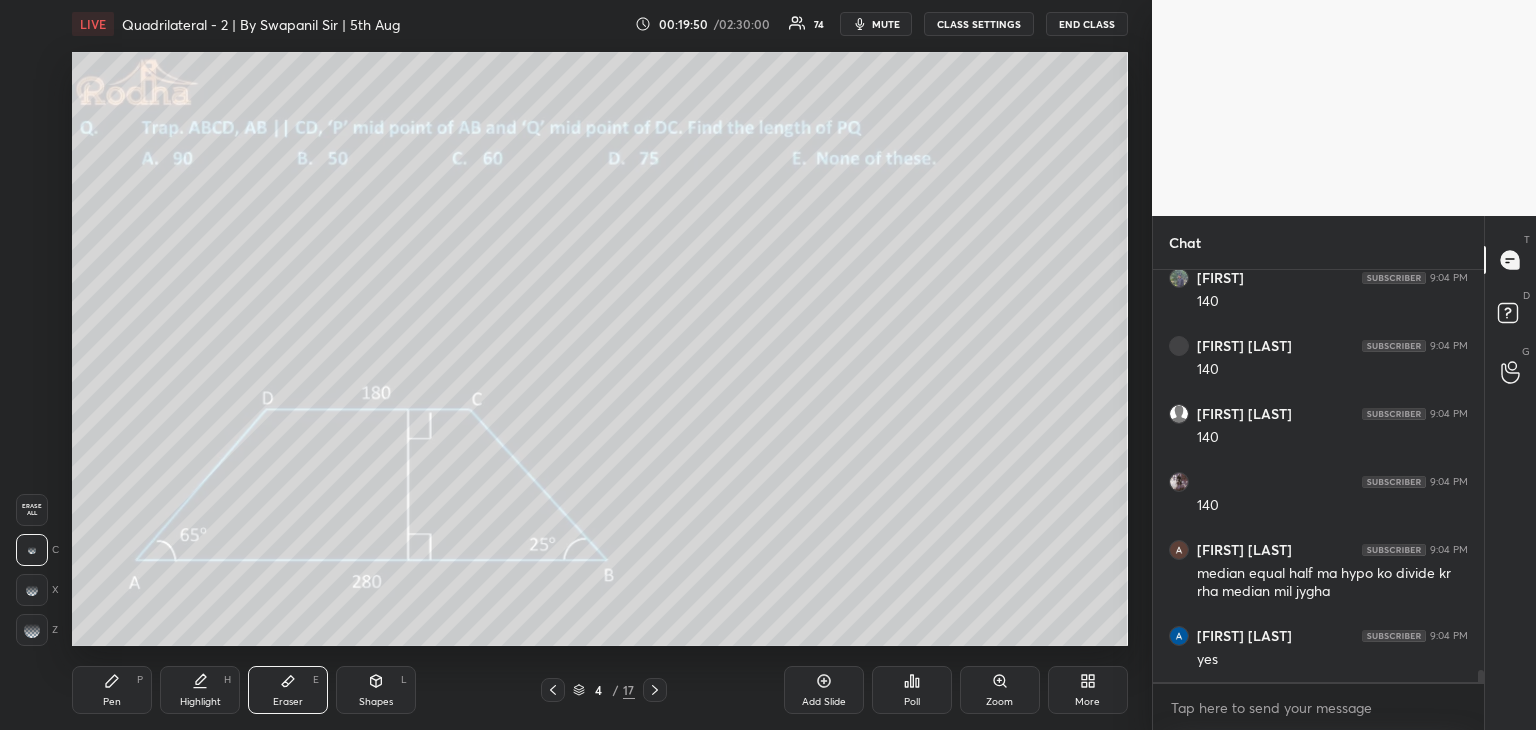 scroll, scrollTop: 14140, scrollLeft: 0, axis: vertical 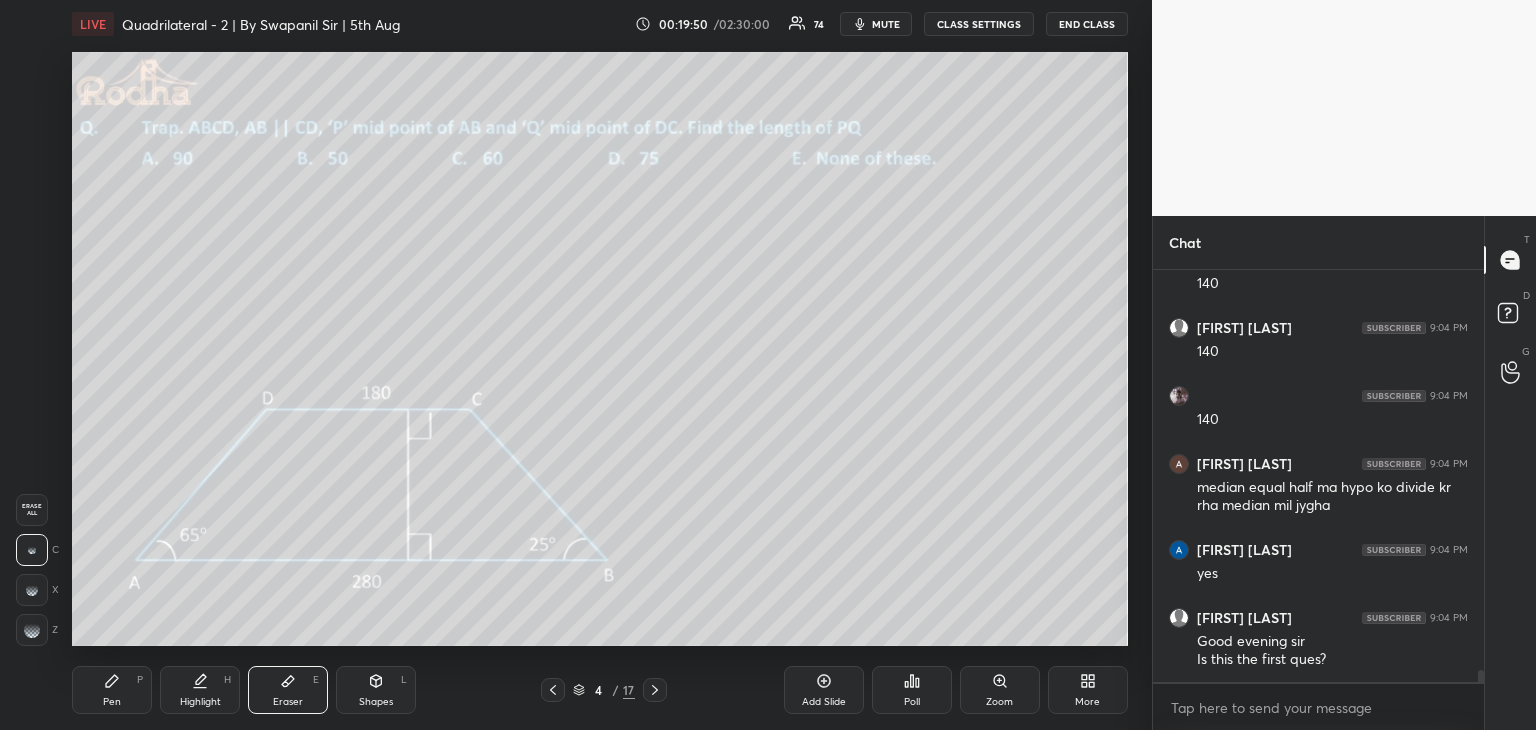 click 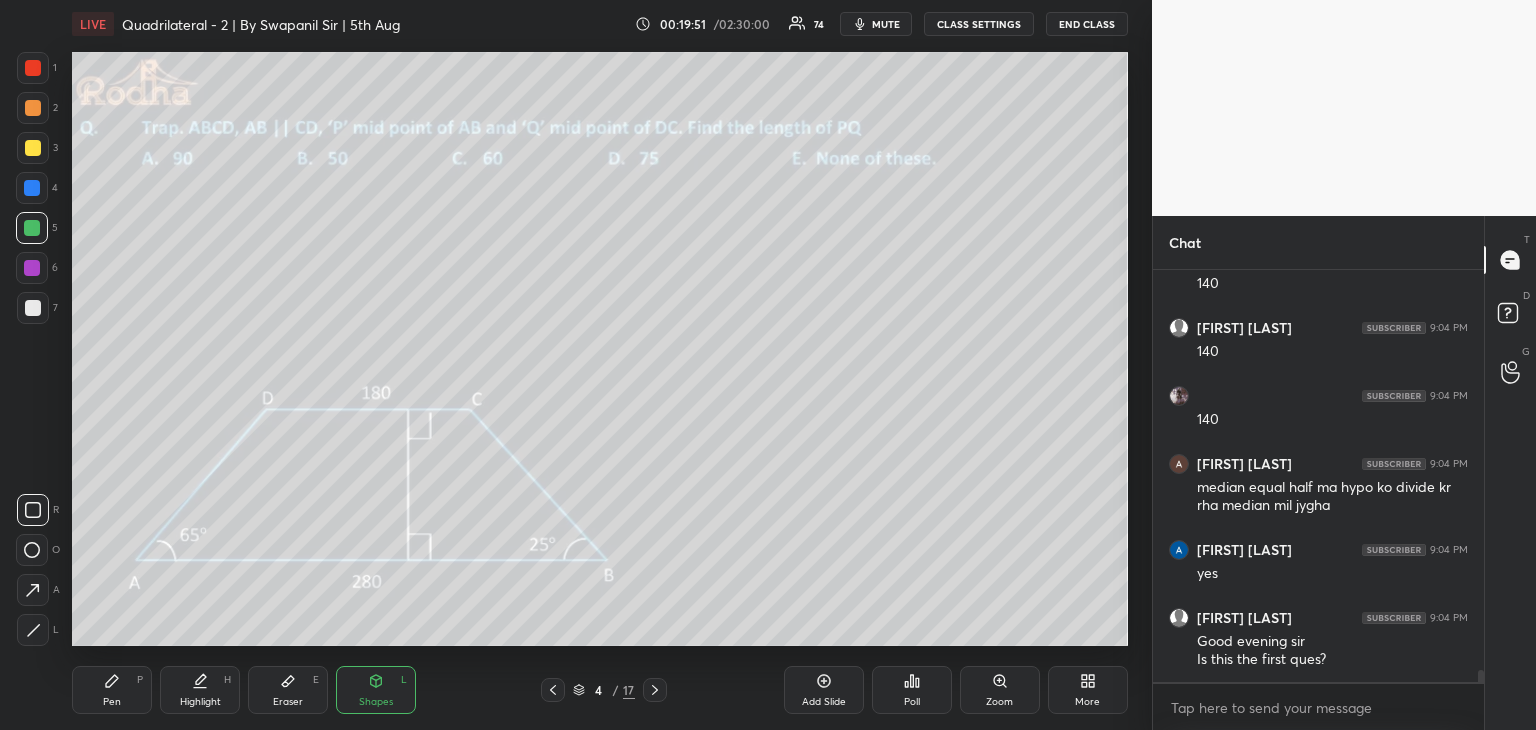 click 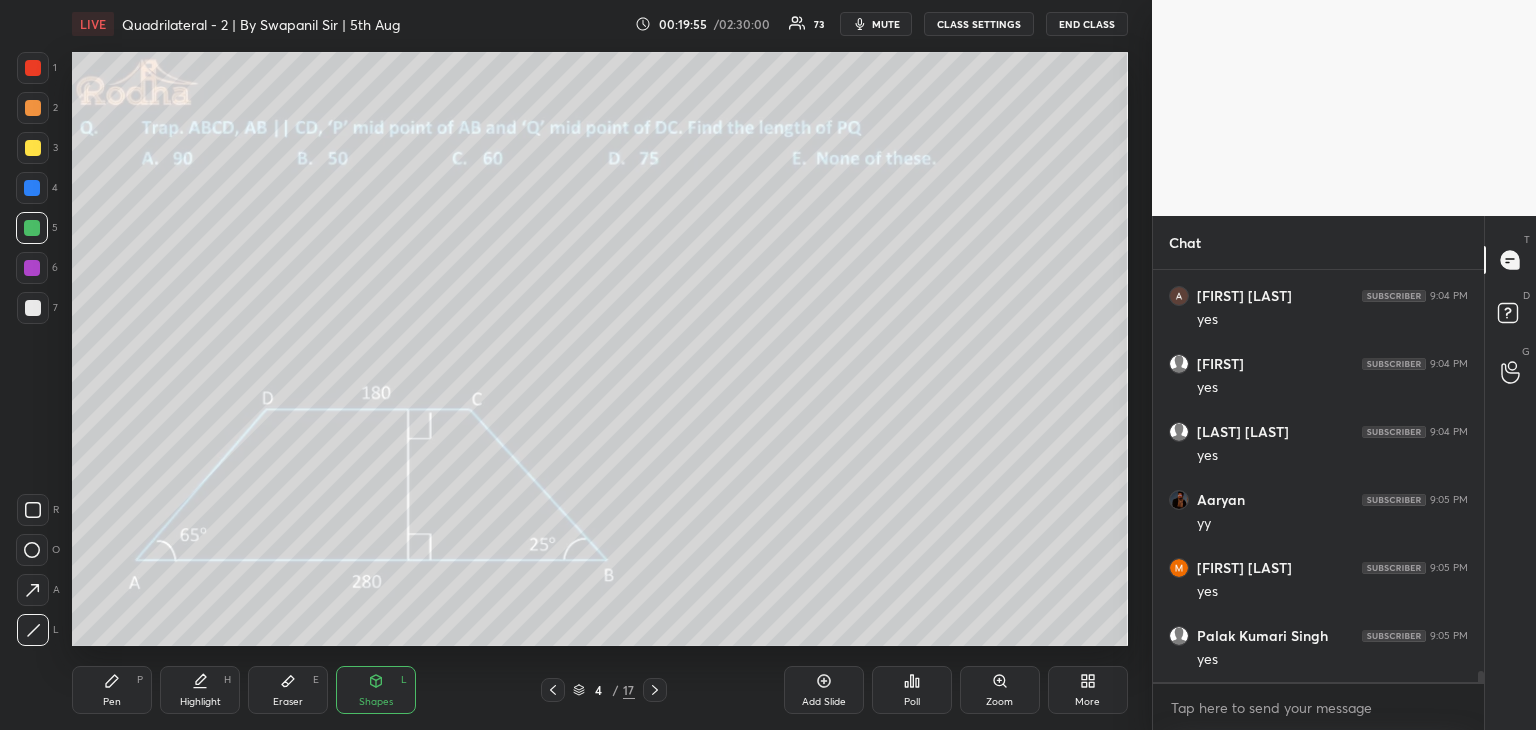scroll, scrollTop: 14616, scrollLeft: 0, axis: vertical 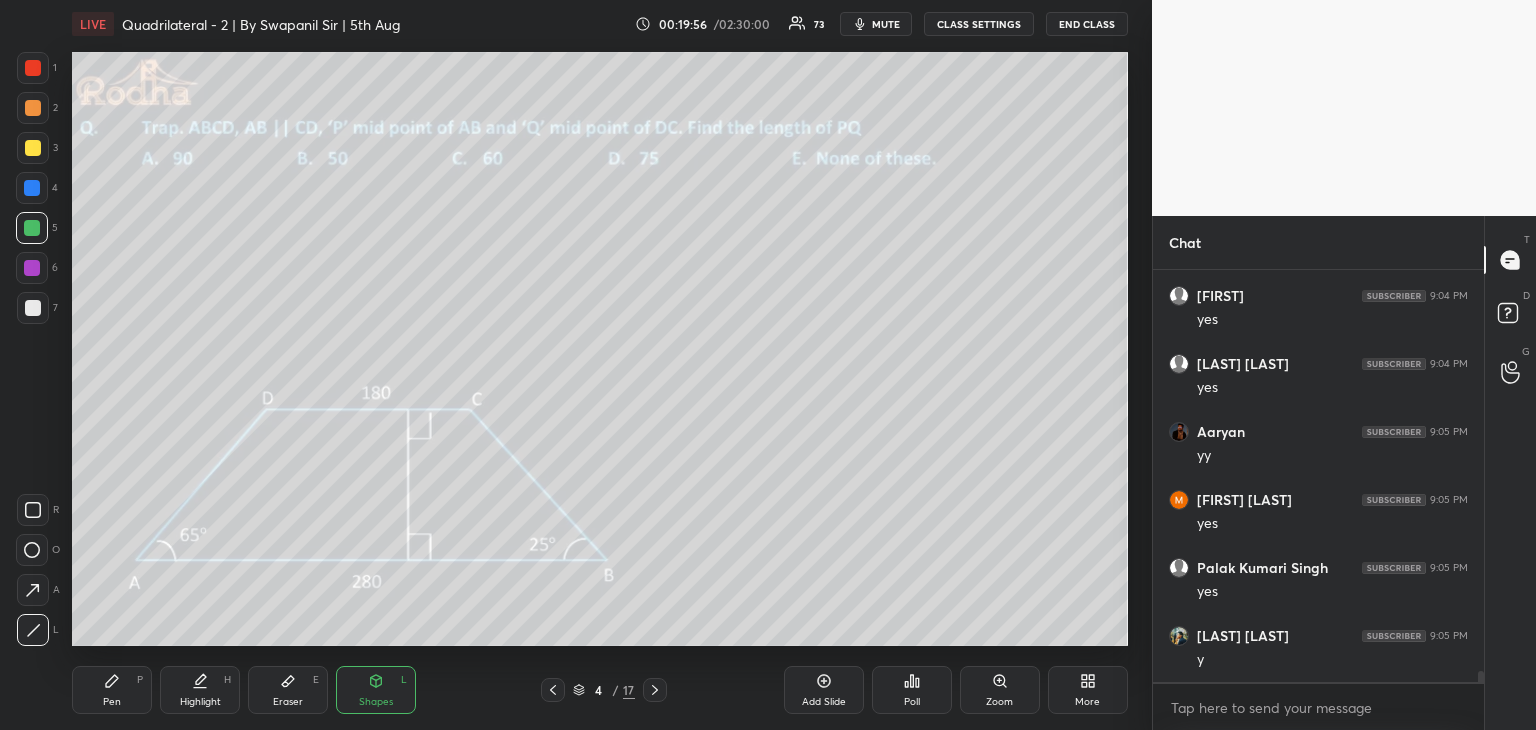 click on "Pen P" at bounding box center (112, 690) 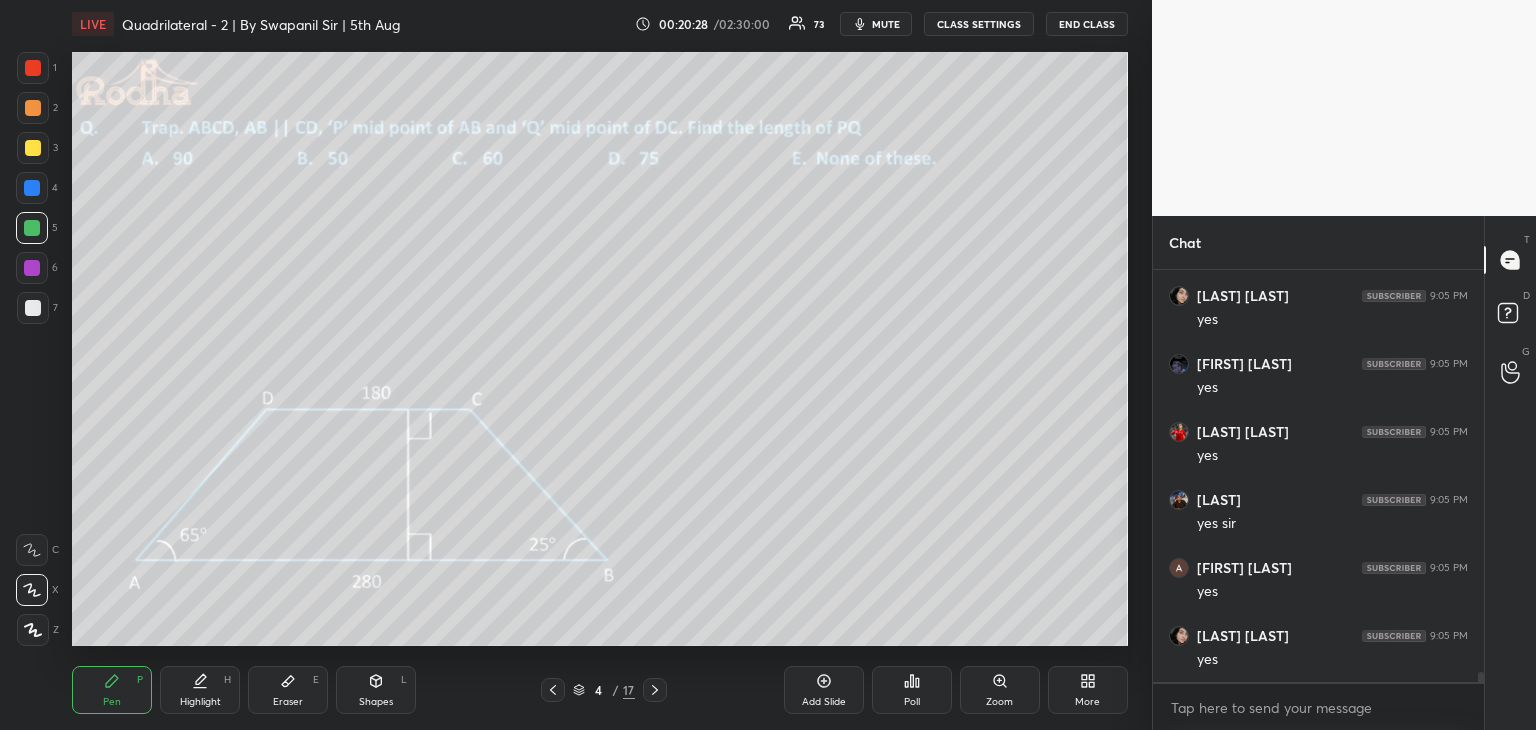 scroll, scrollTop: 15976, scrollLeft: 0, axis: vertical 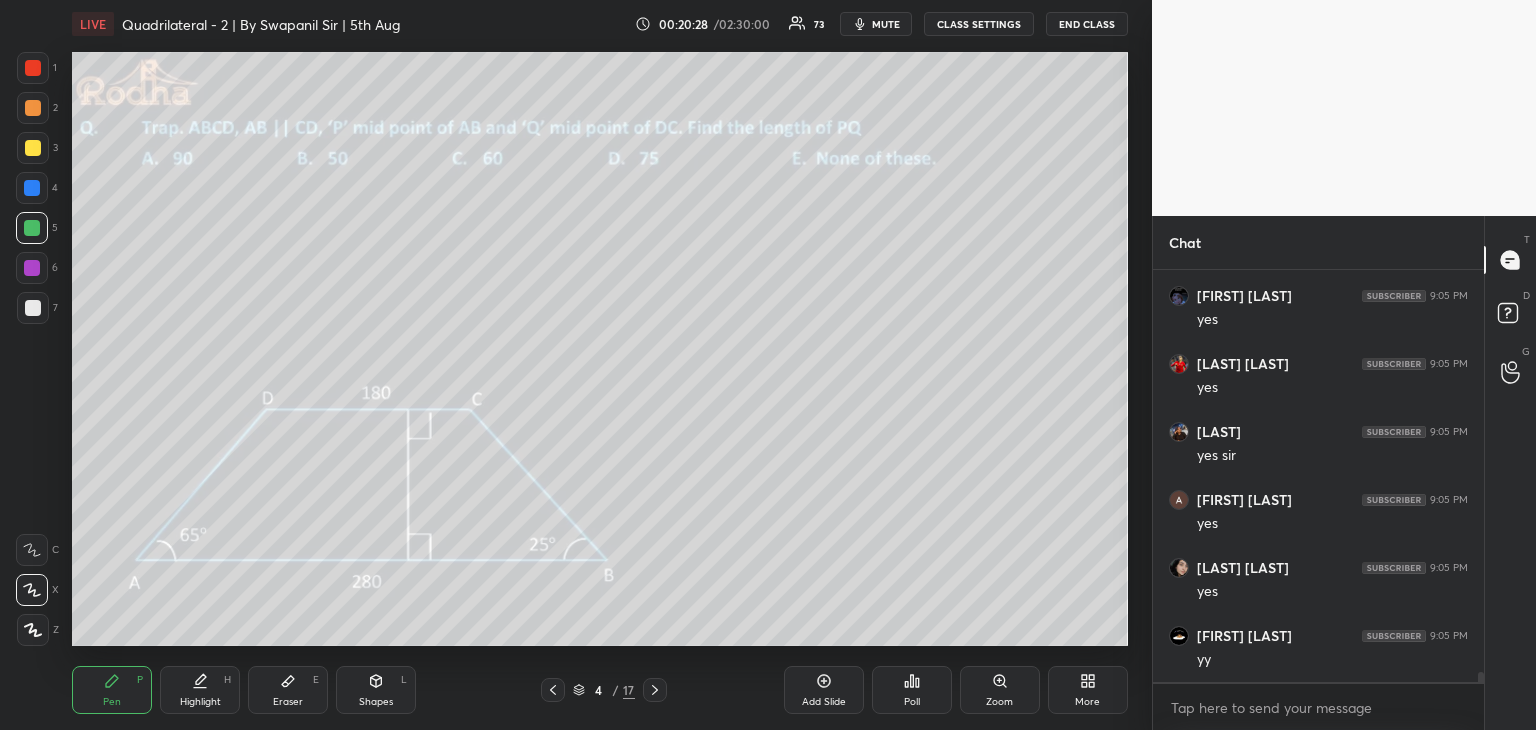 click on "Eraser" at bounding box center (288, 702) 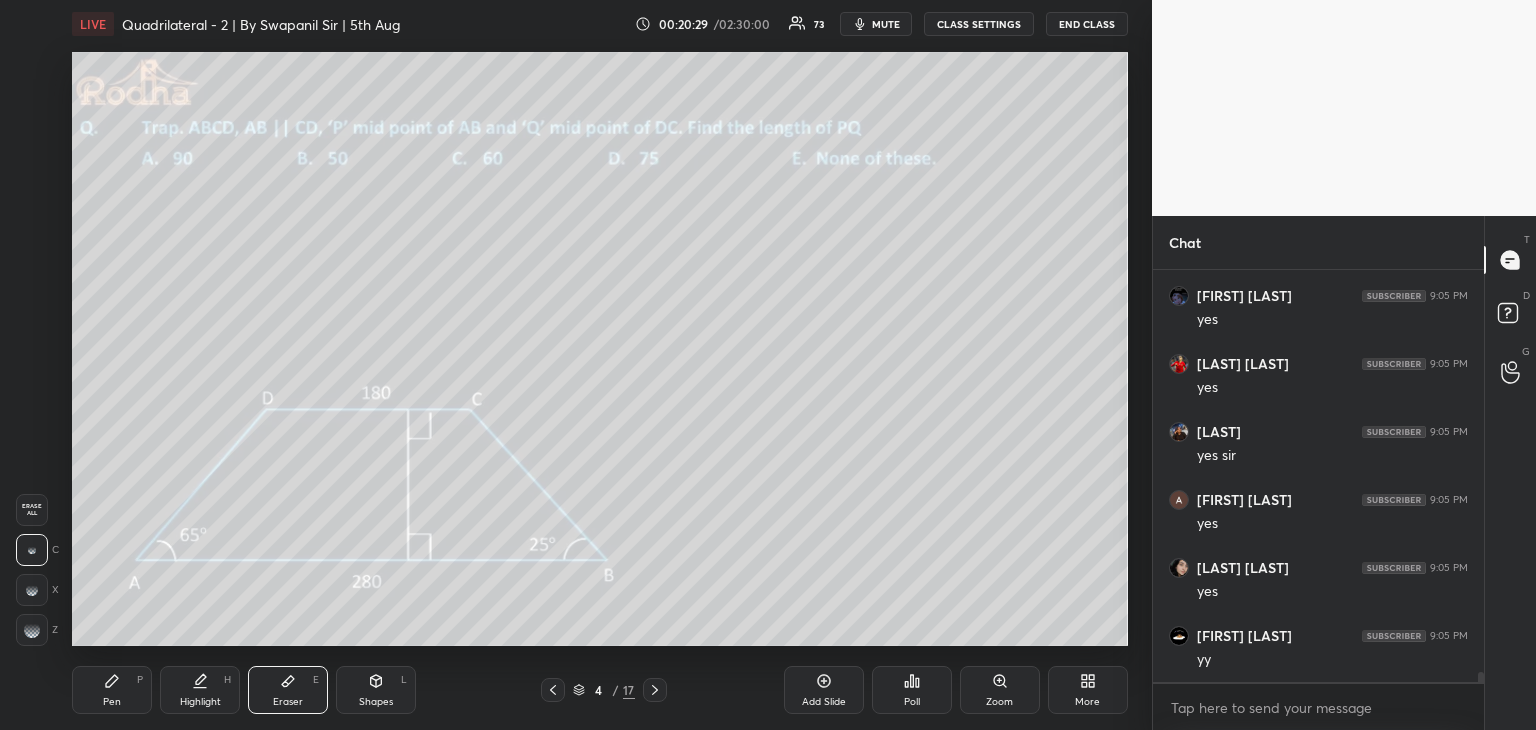 scroll, scrollTop: 16044, scrollLeft: 0, axis: vertical 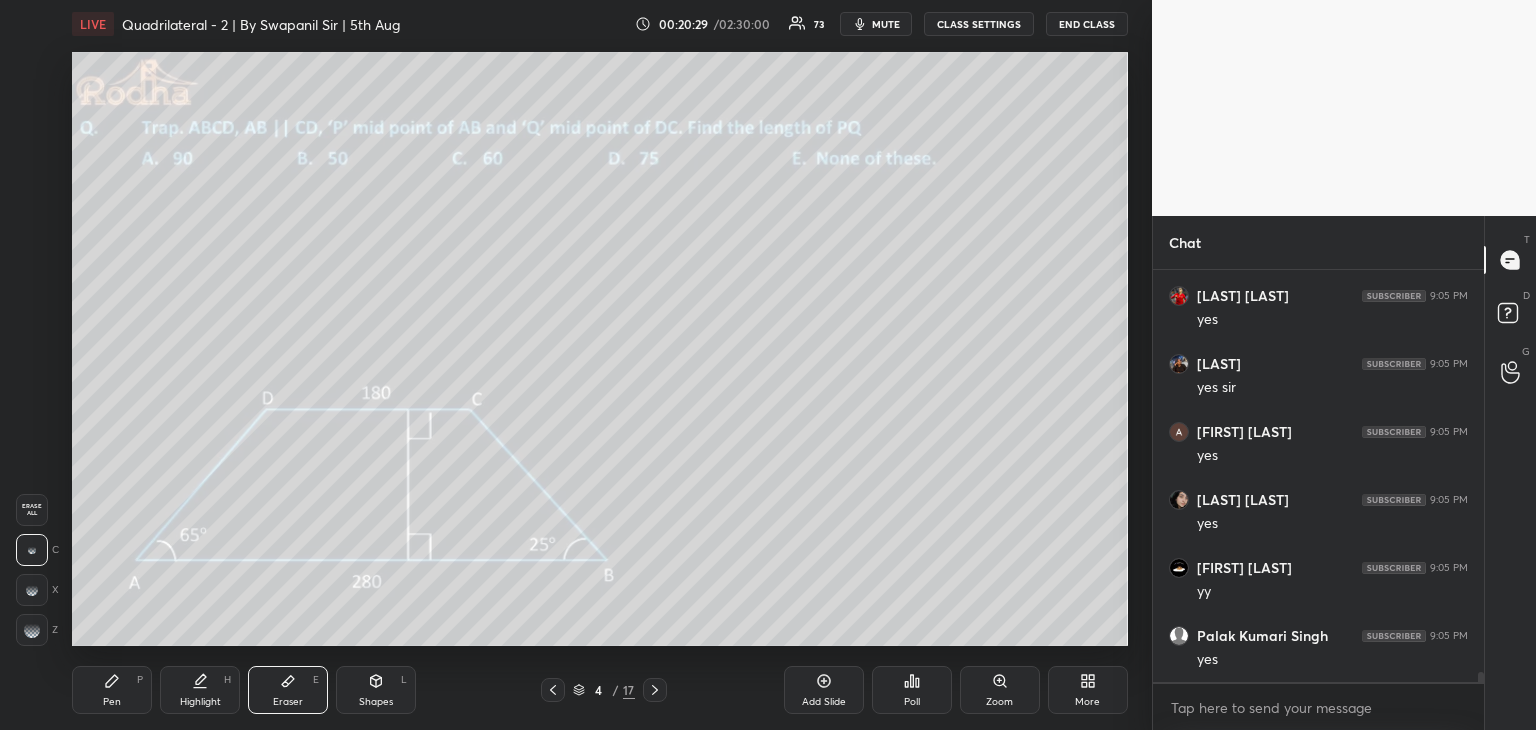 click 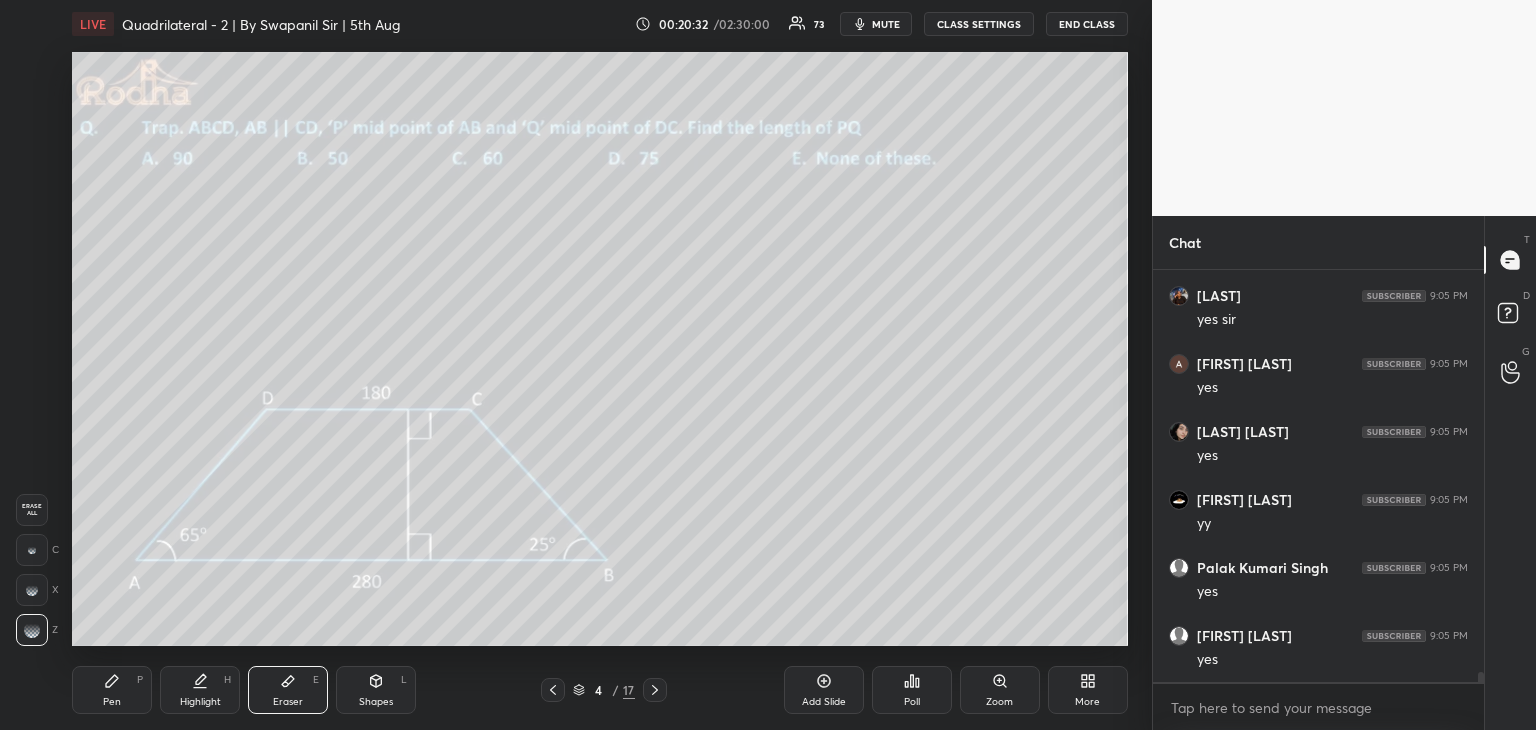 scroll, scrollTop: 16180, scrollLeft: 0, axis: vertical 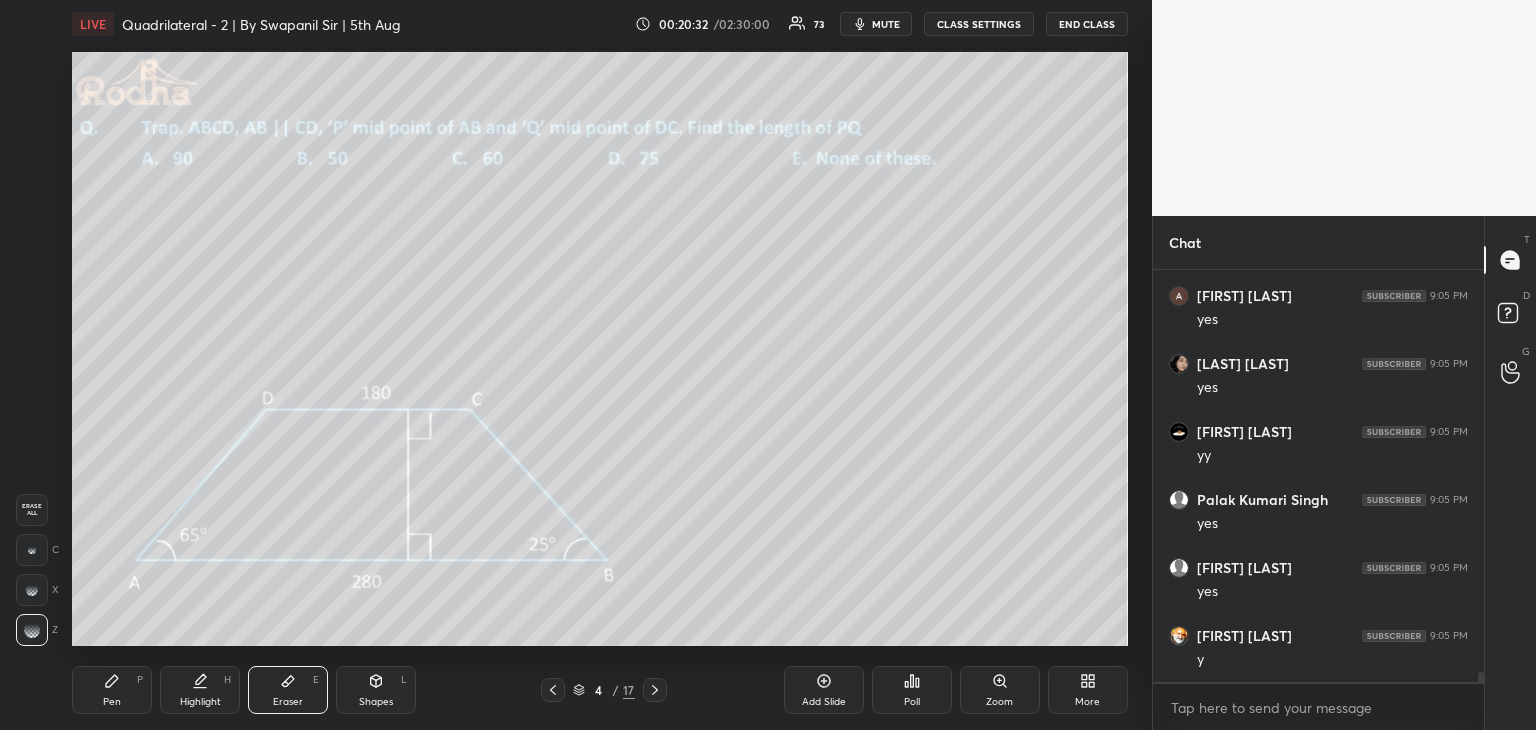 click 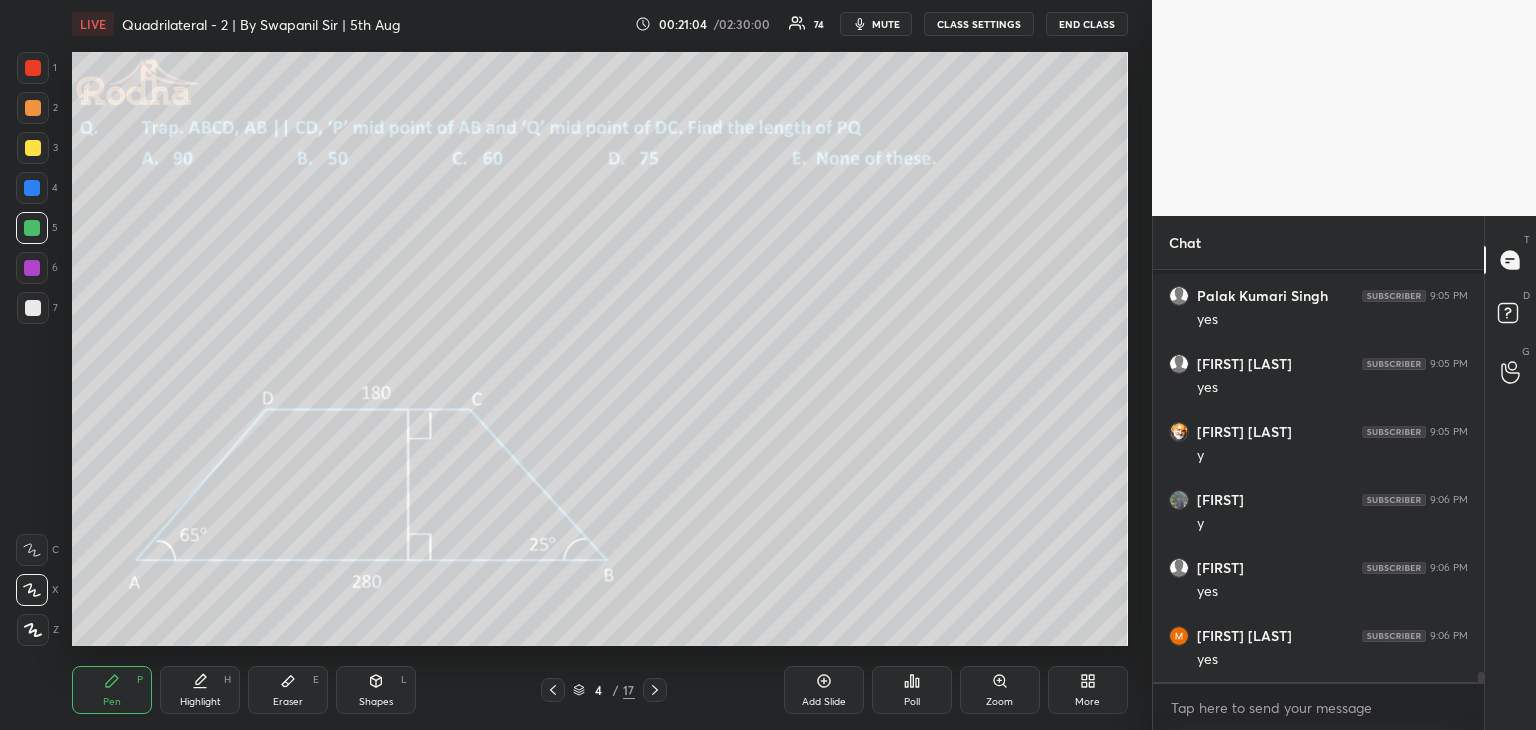scroll, scrollTop: 16520, scrollLeft: 0, axis: vertical 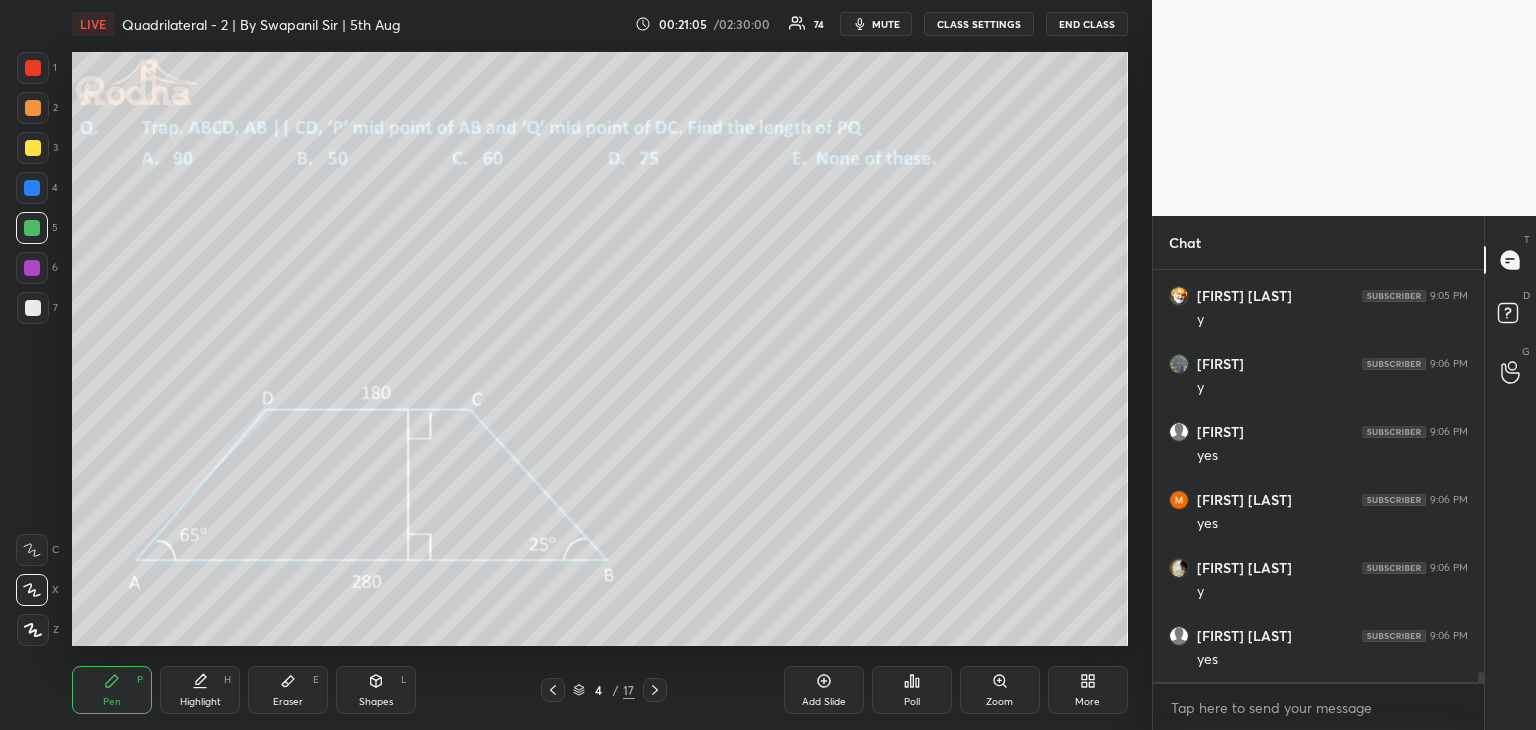 drag, startPoint x: 377, startPoint y: 676, endPoint x: 340, endPoint y: 656, distance: 42.059483 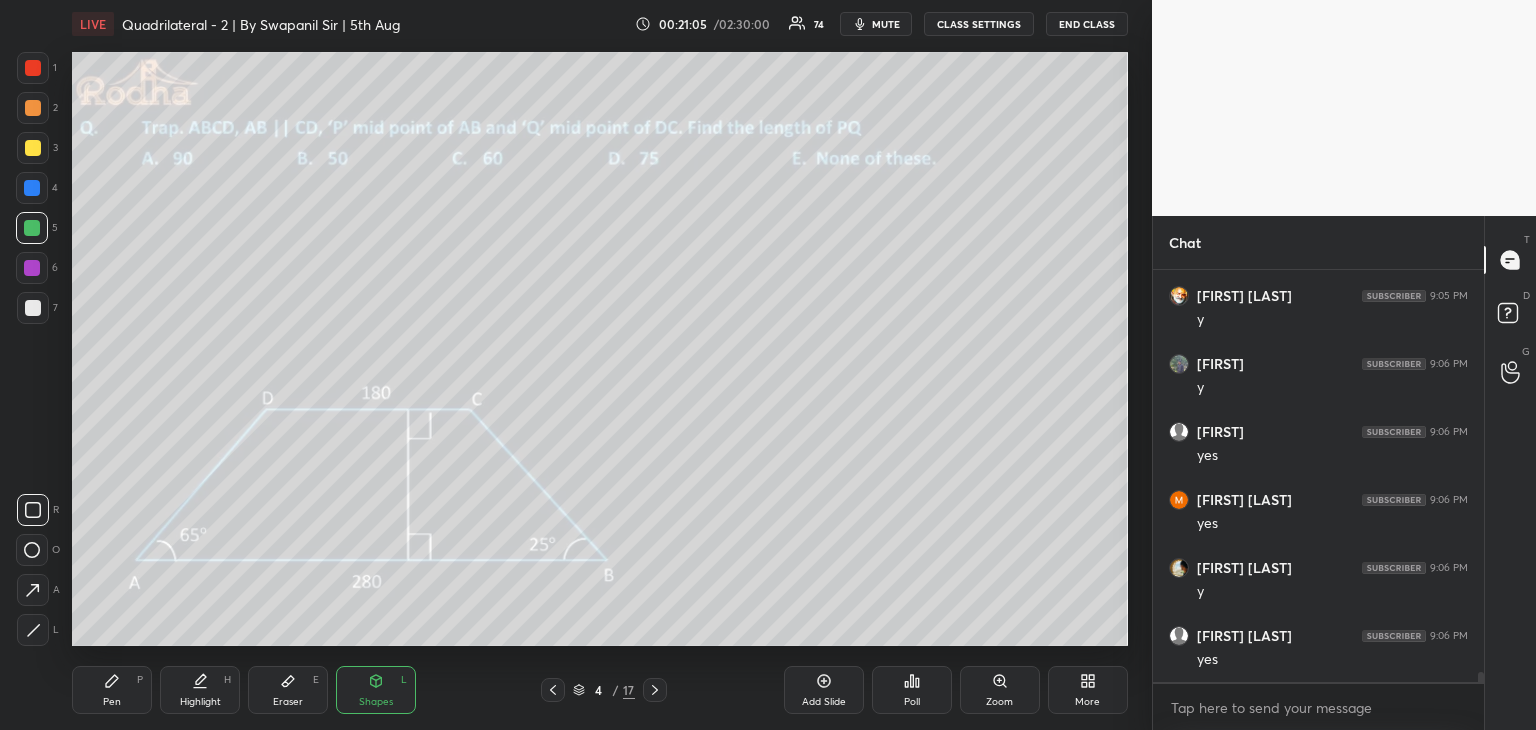 click 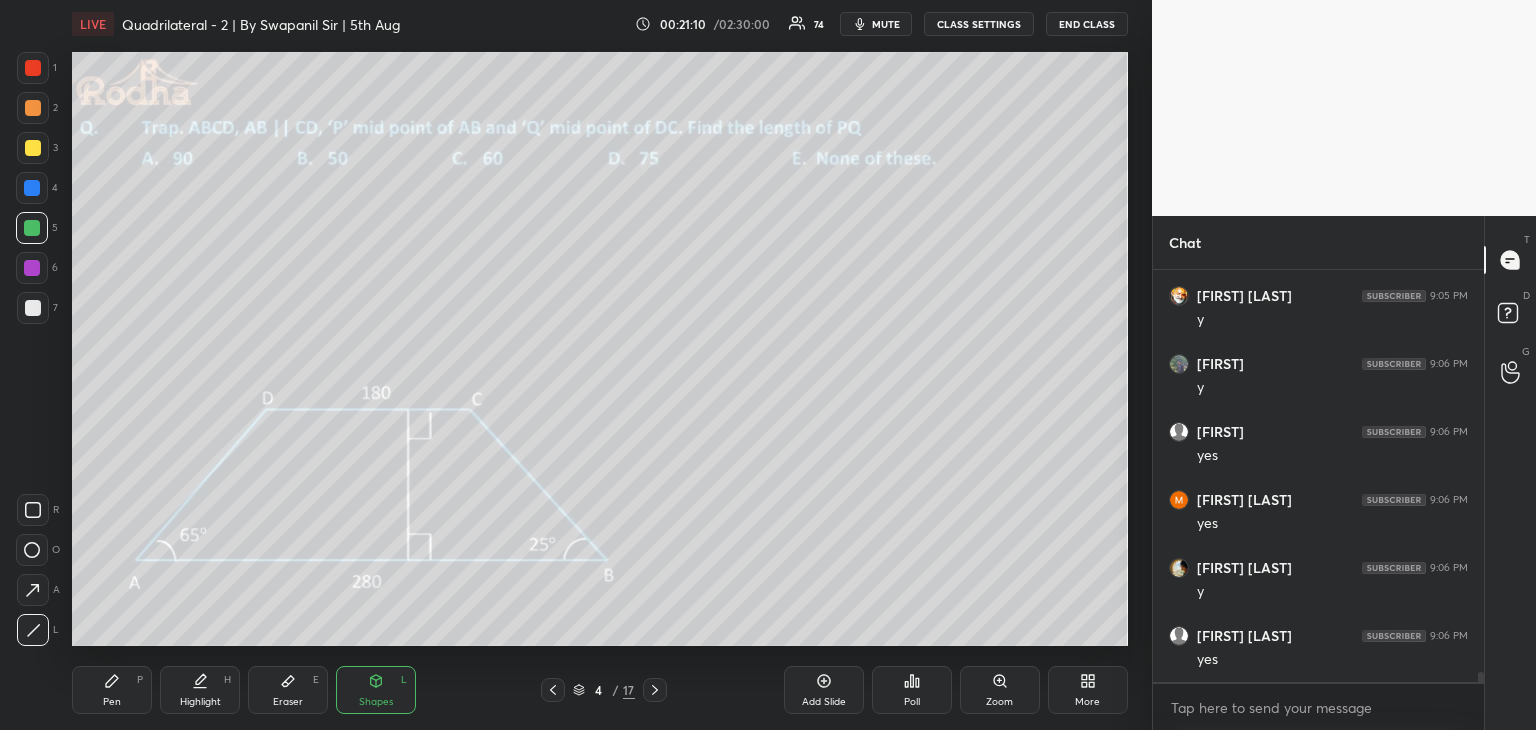 click at bounding box center [32, 188] 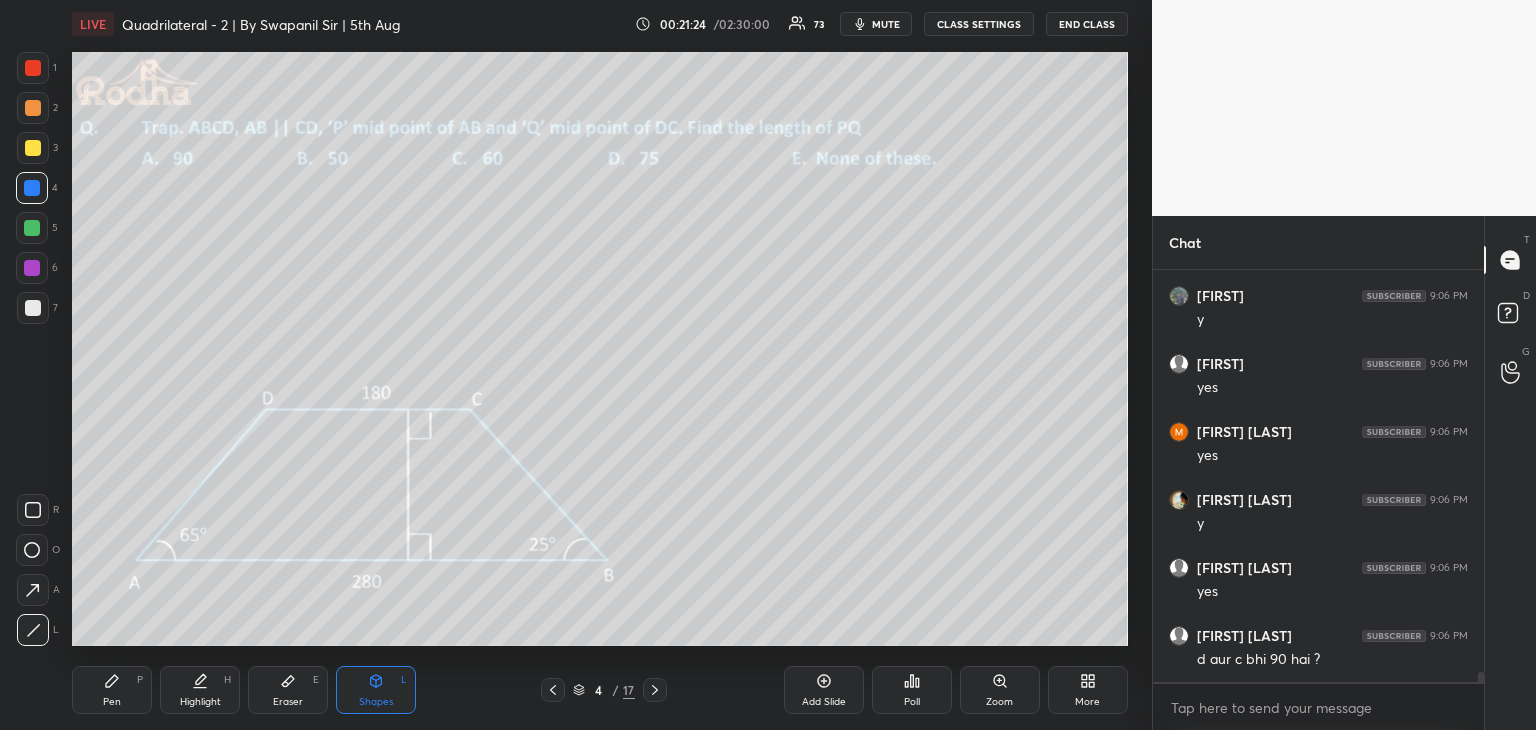 scroll, scrollTop: 16656, scrollLeft: 0, axis: vertical 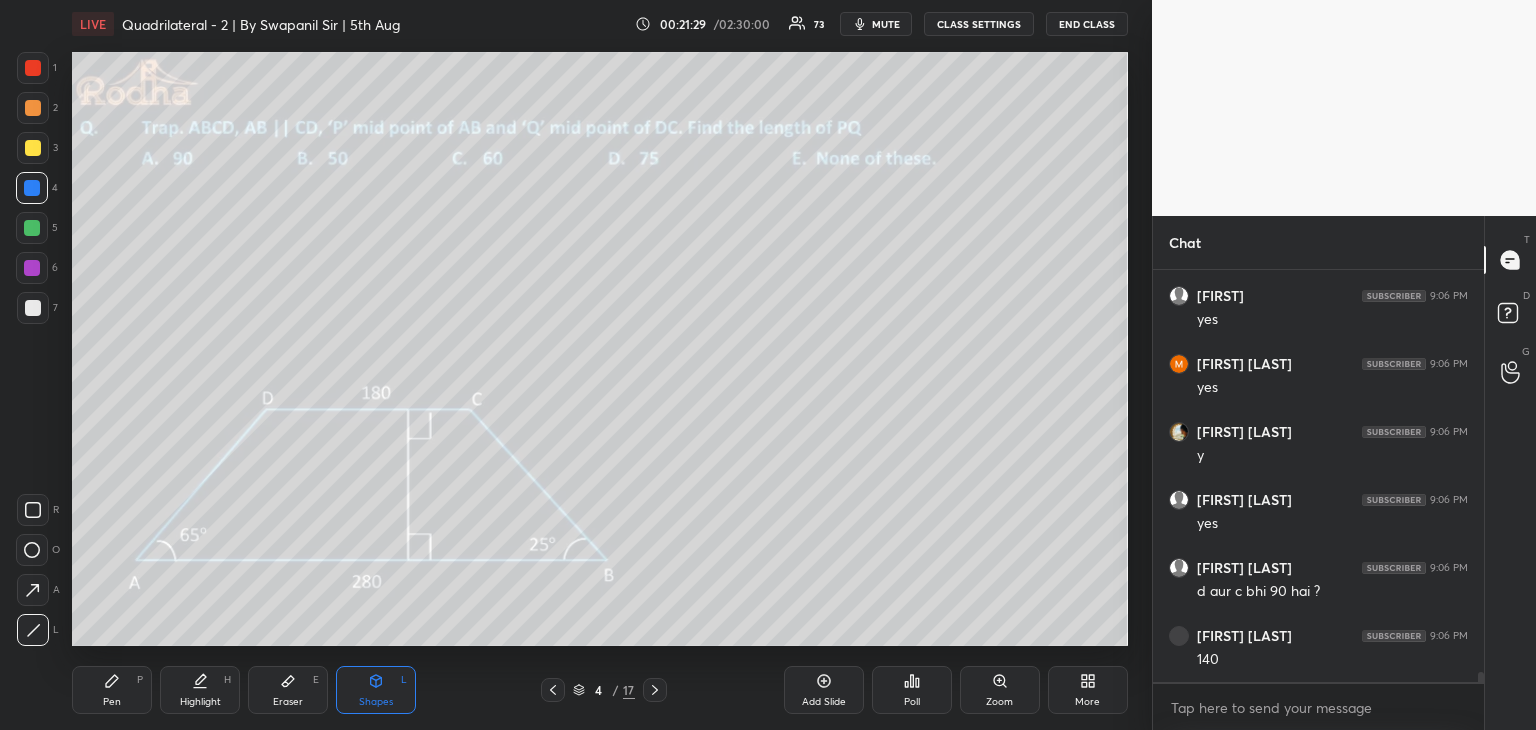 click on "Shapes" at bounding box center [376, 702] 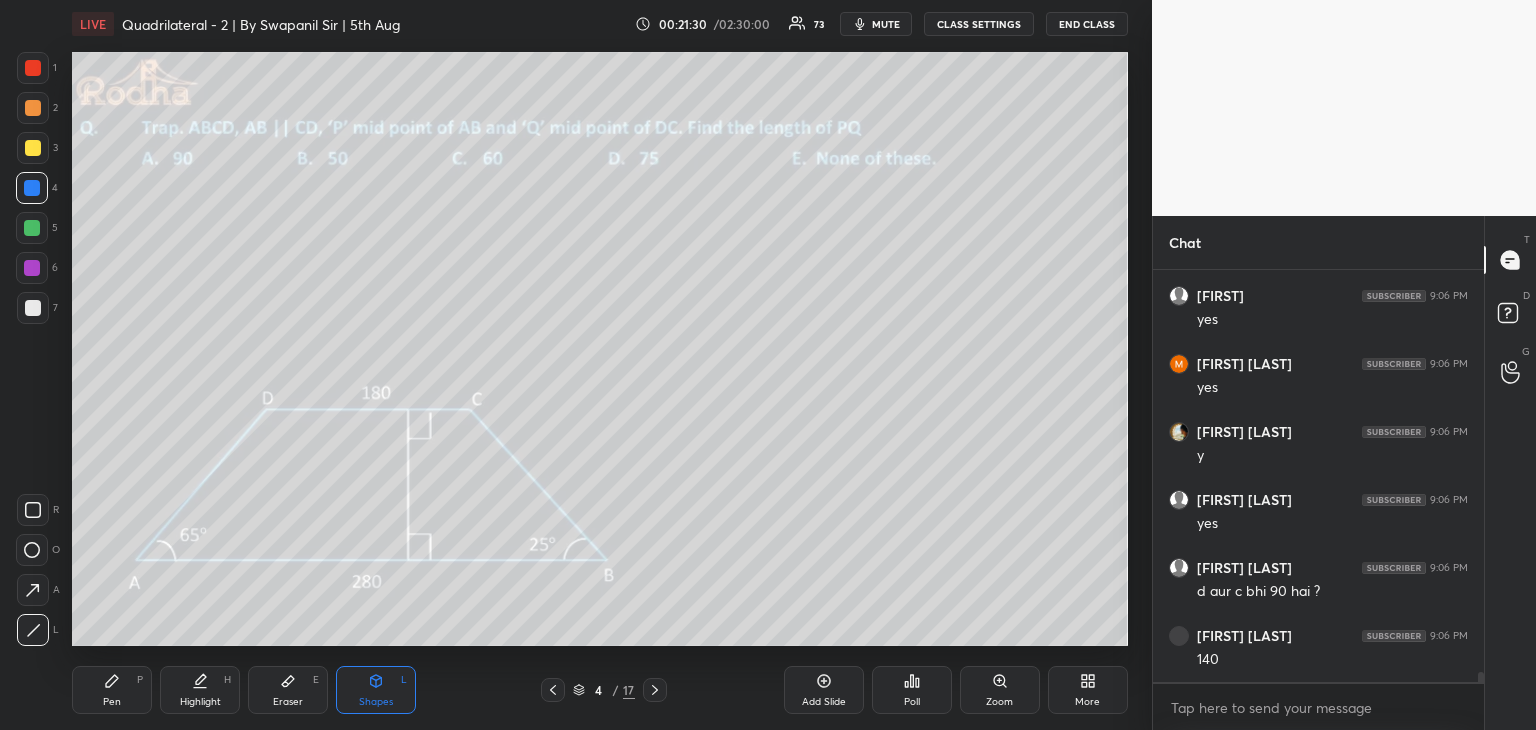 click on "Pen P" at bounding box center [112, 690] 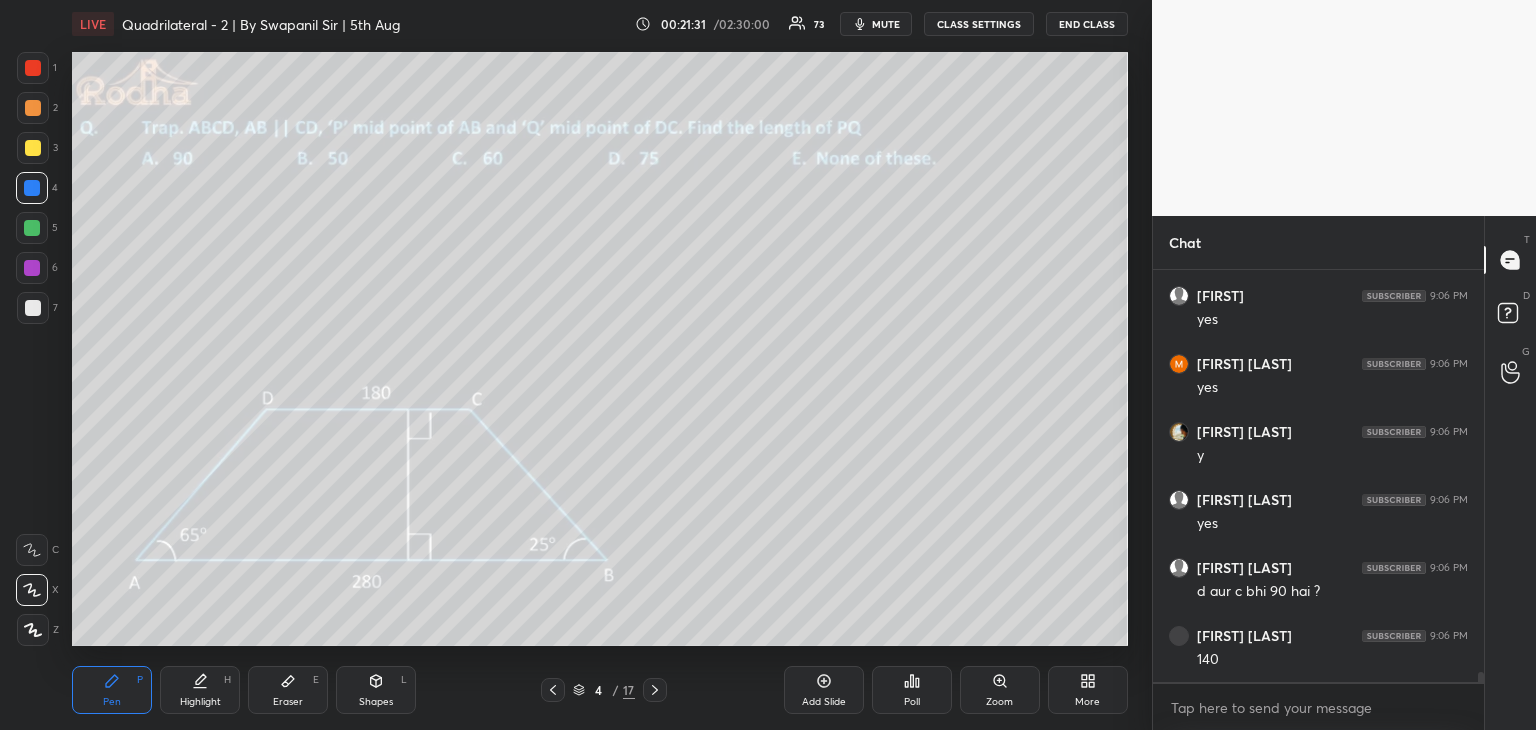 click at bounding box center (33, 68) 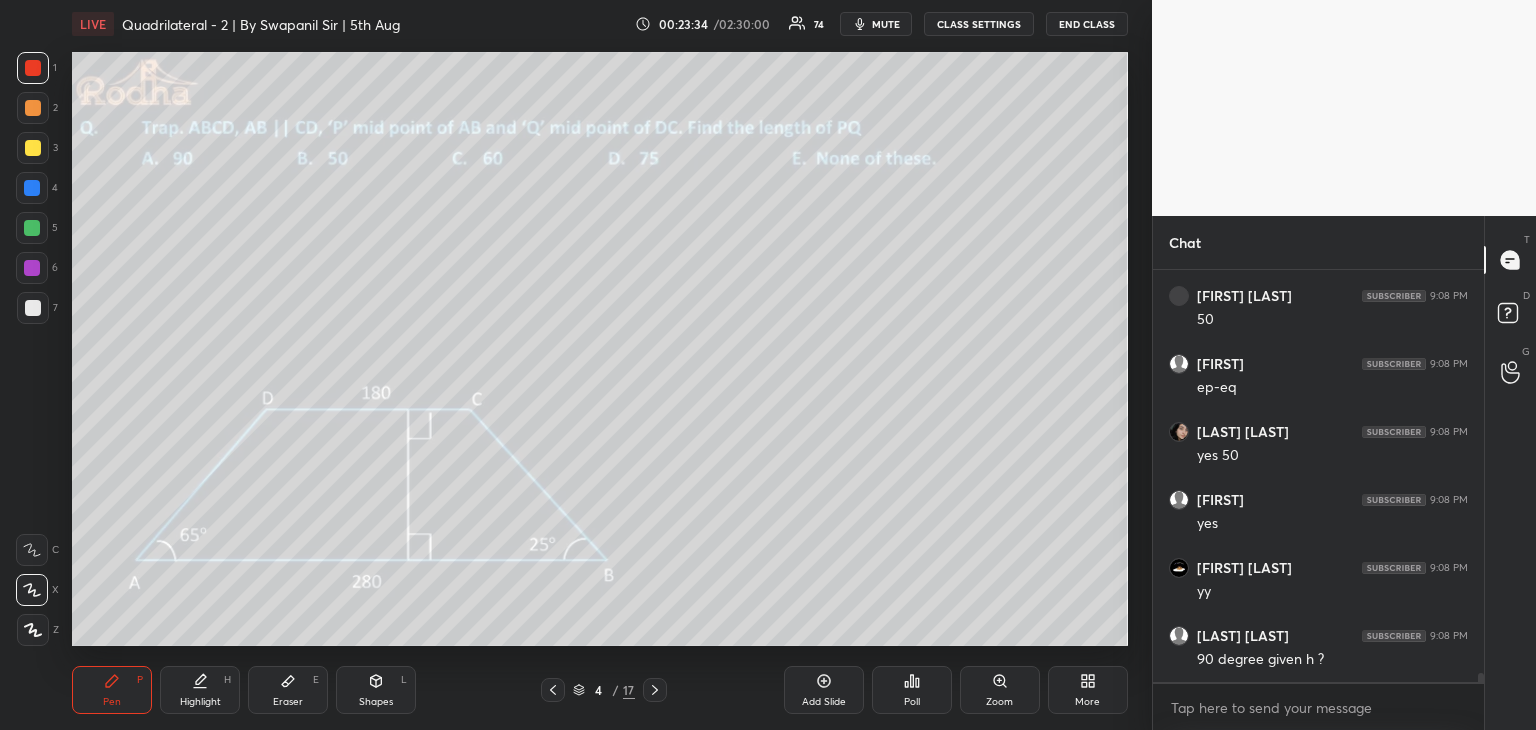 scroll, scrollTop: 17802, scrollLeft: 0, axis: vertical 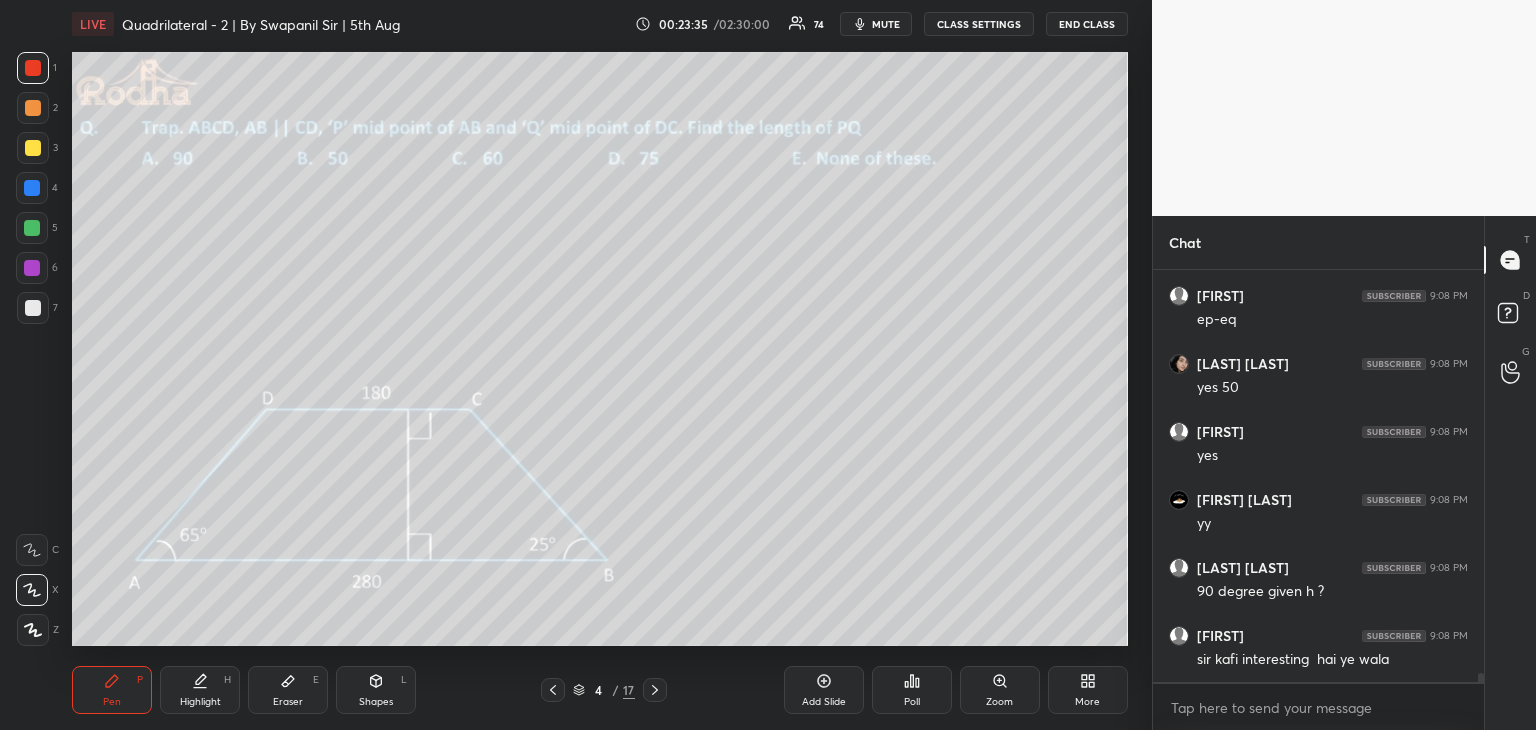 click at bounding box center (33, 148) 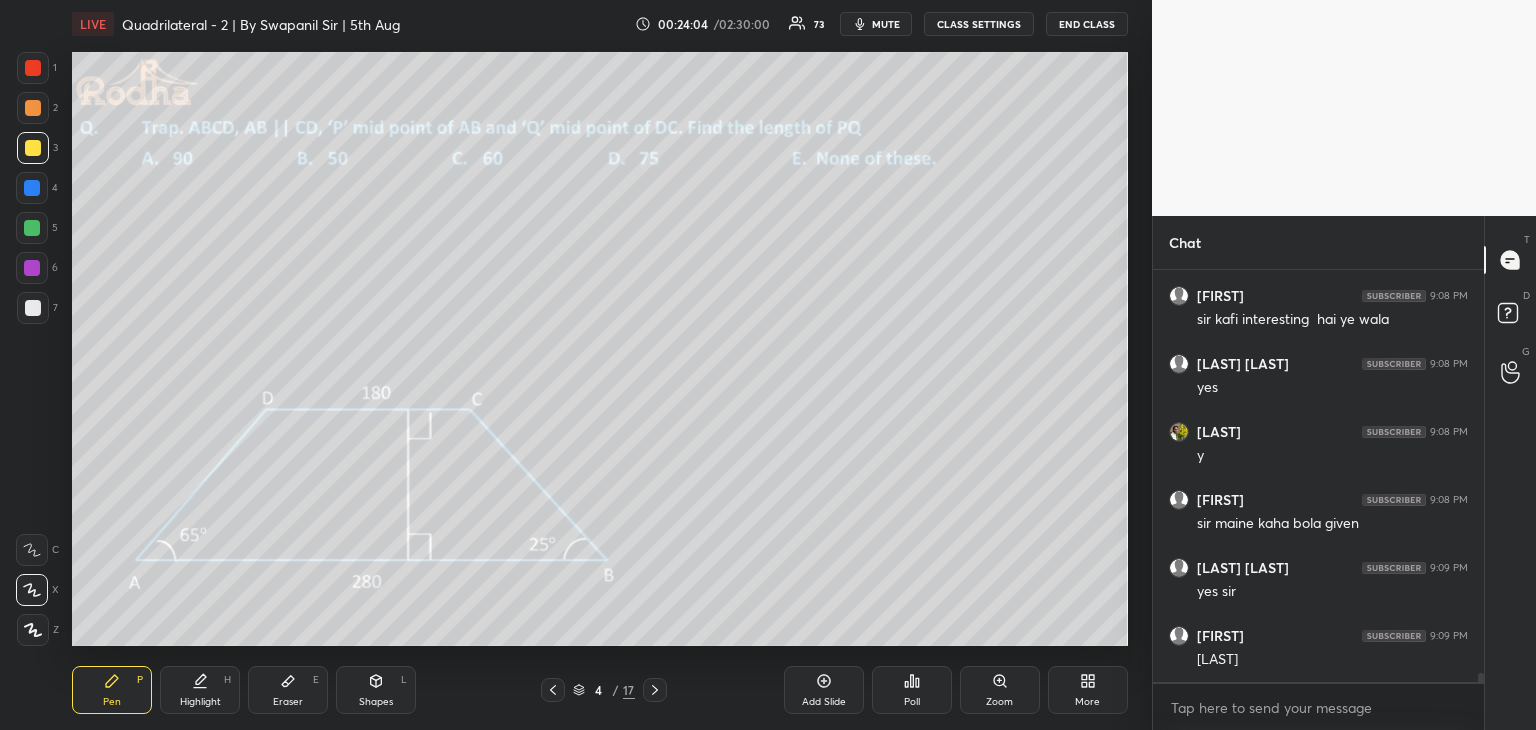 scroll, scrollTop: 18210, scrollLeft: 0, axis: vertical 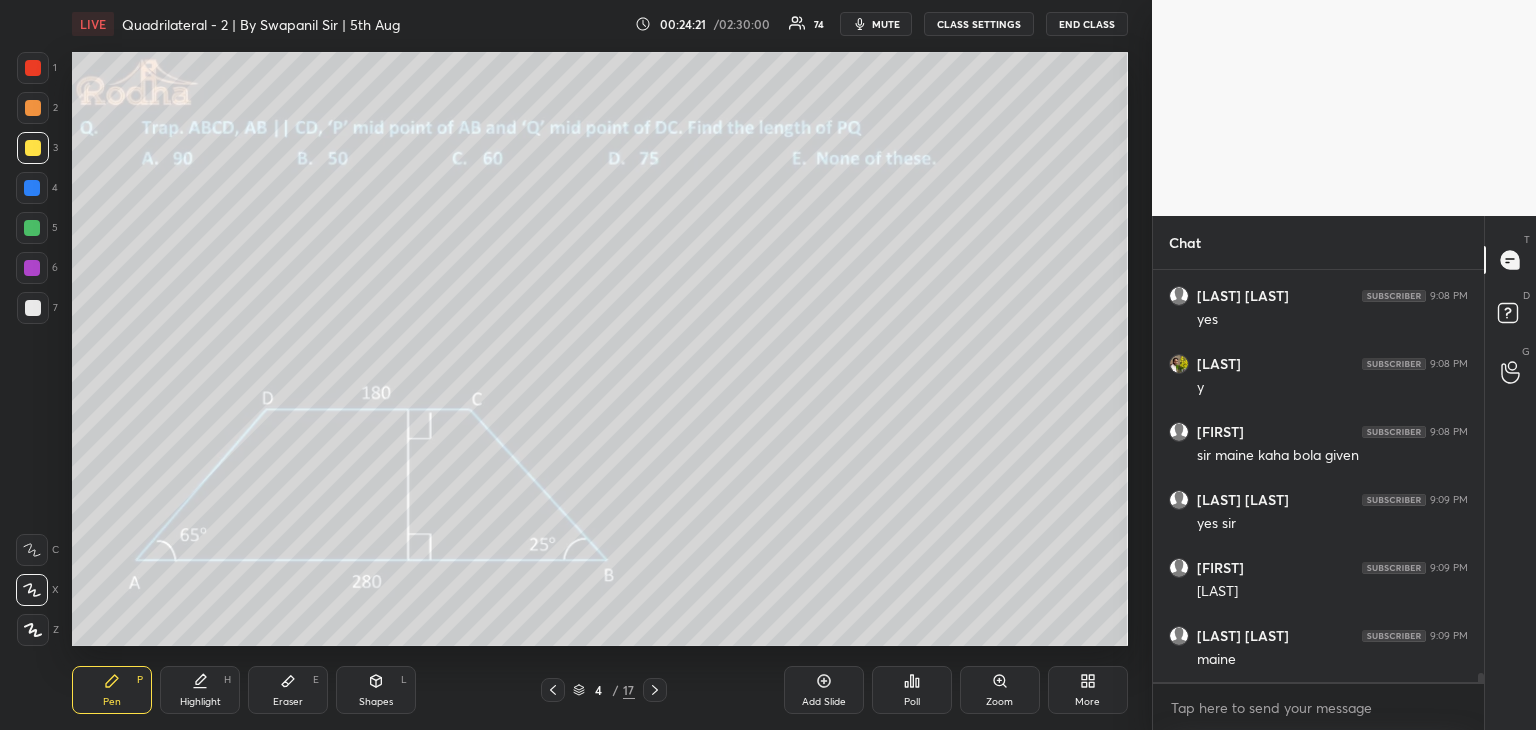click at bounding box center (33, 68) 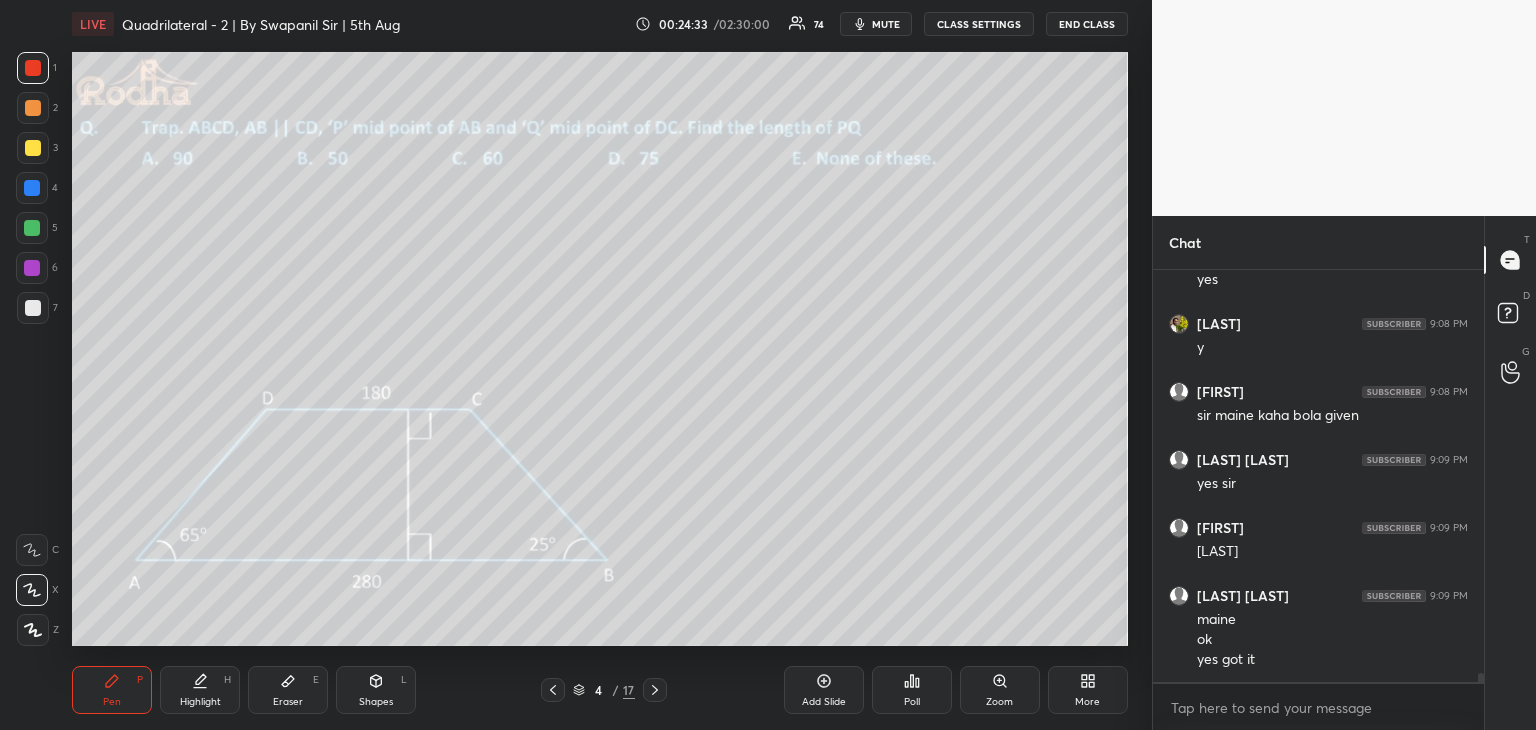 scroll, scrollTop: 18318, scrollLeft: 0, axis: vertical 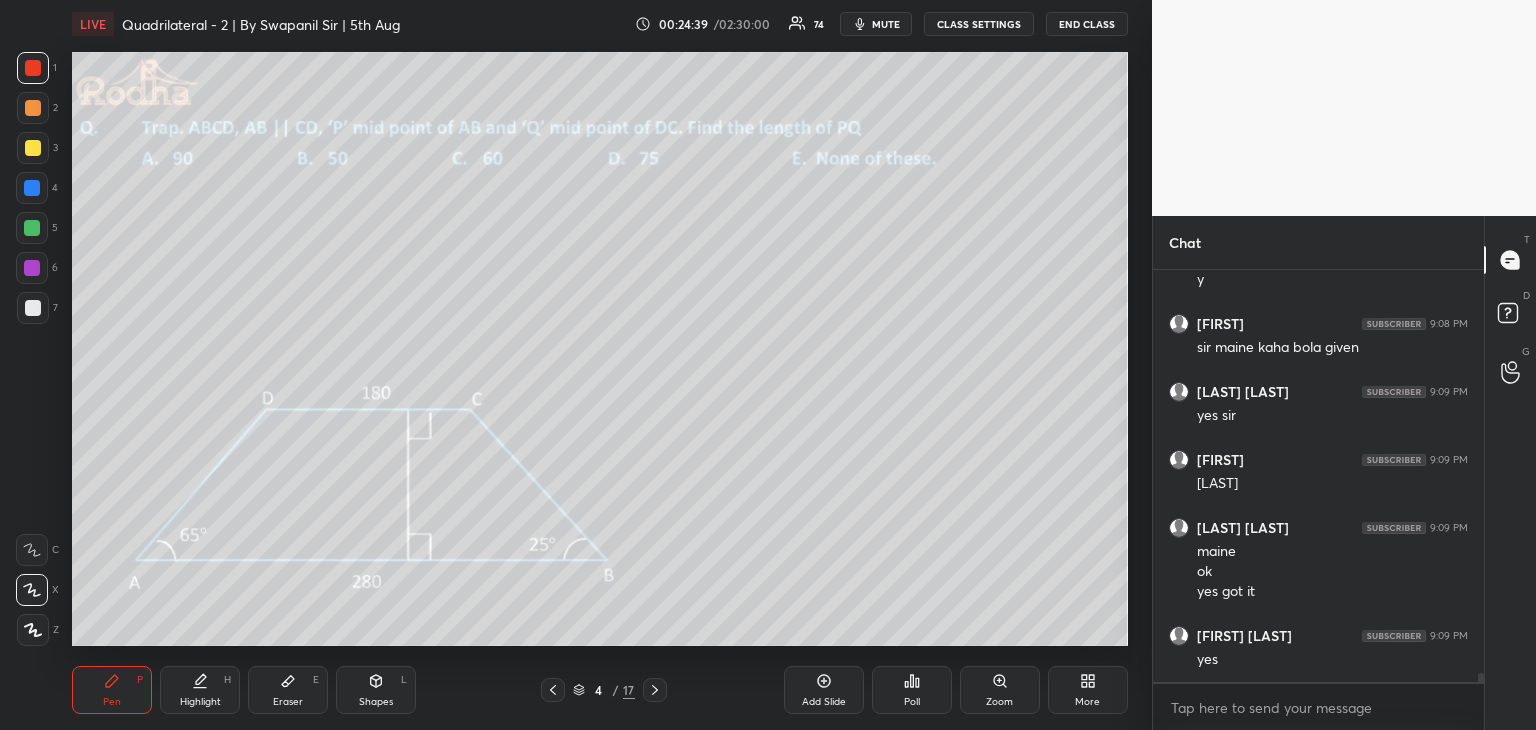 click 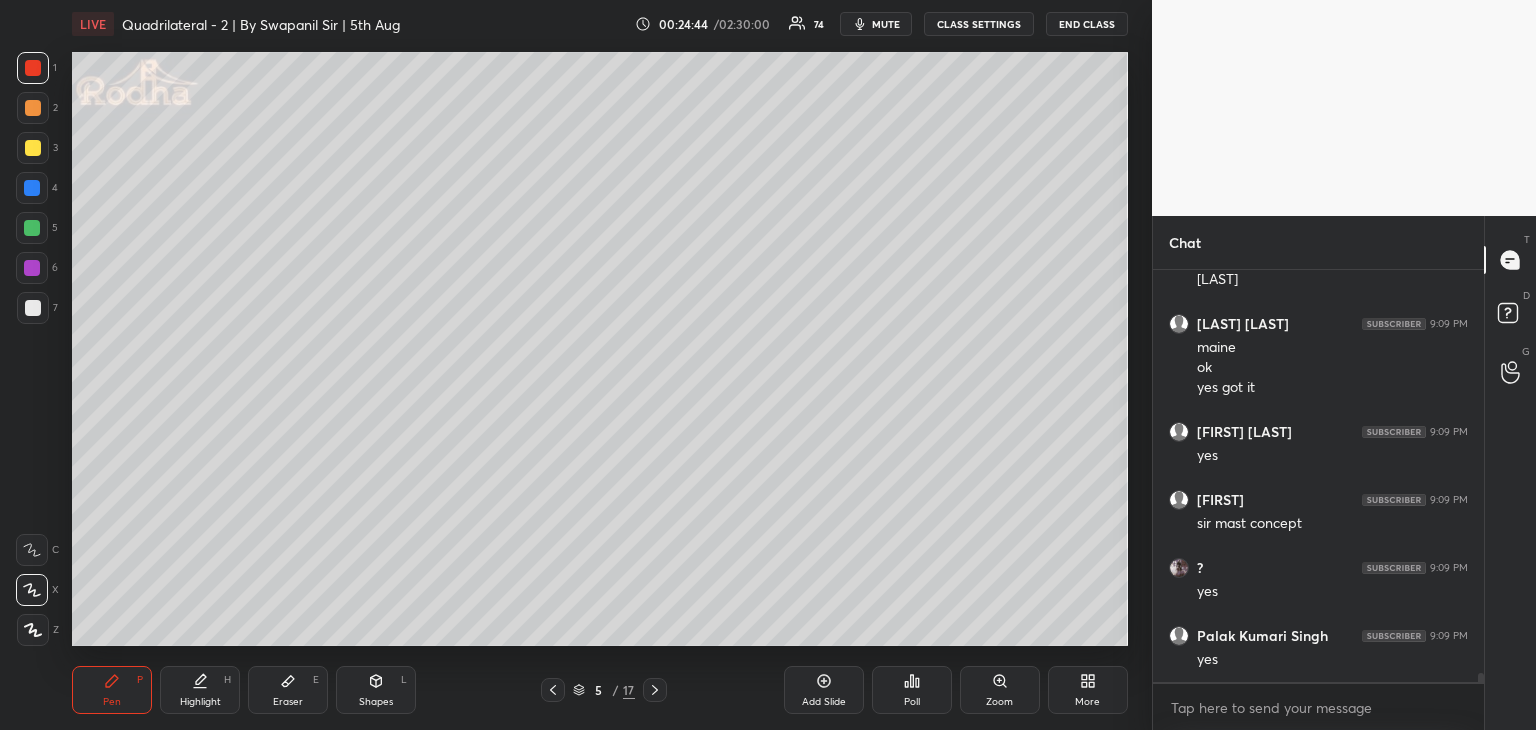 scroll, scrollTop: 18590, scrollLeft: 0, axis: vertical 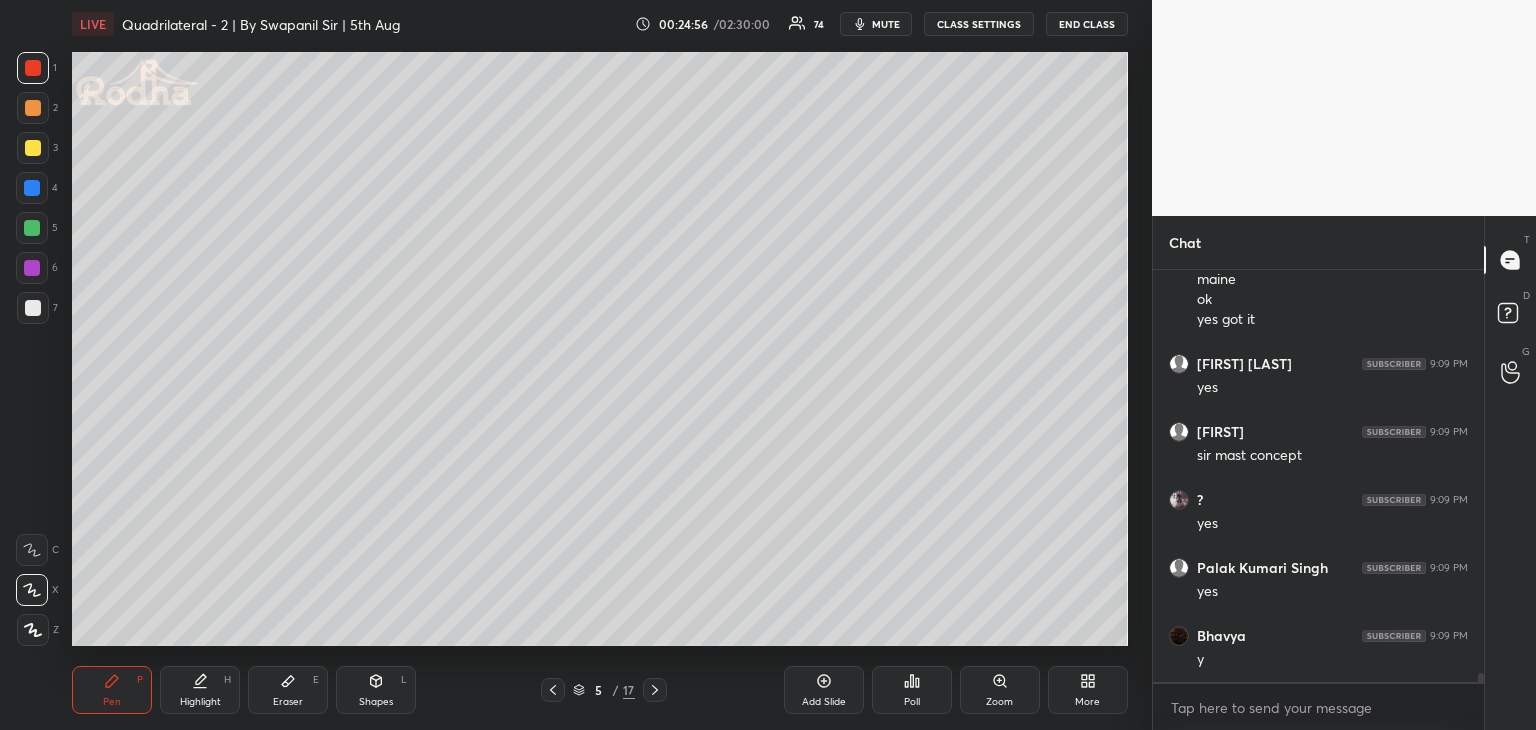 click 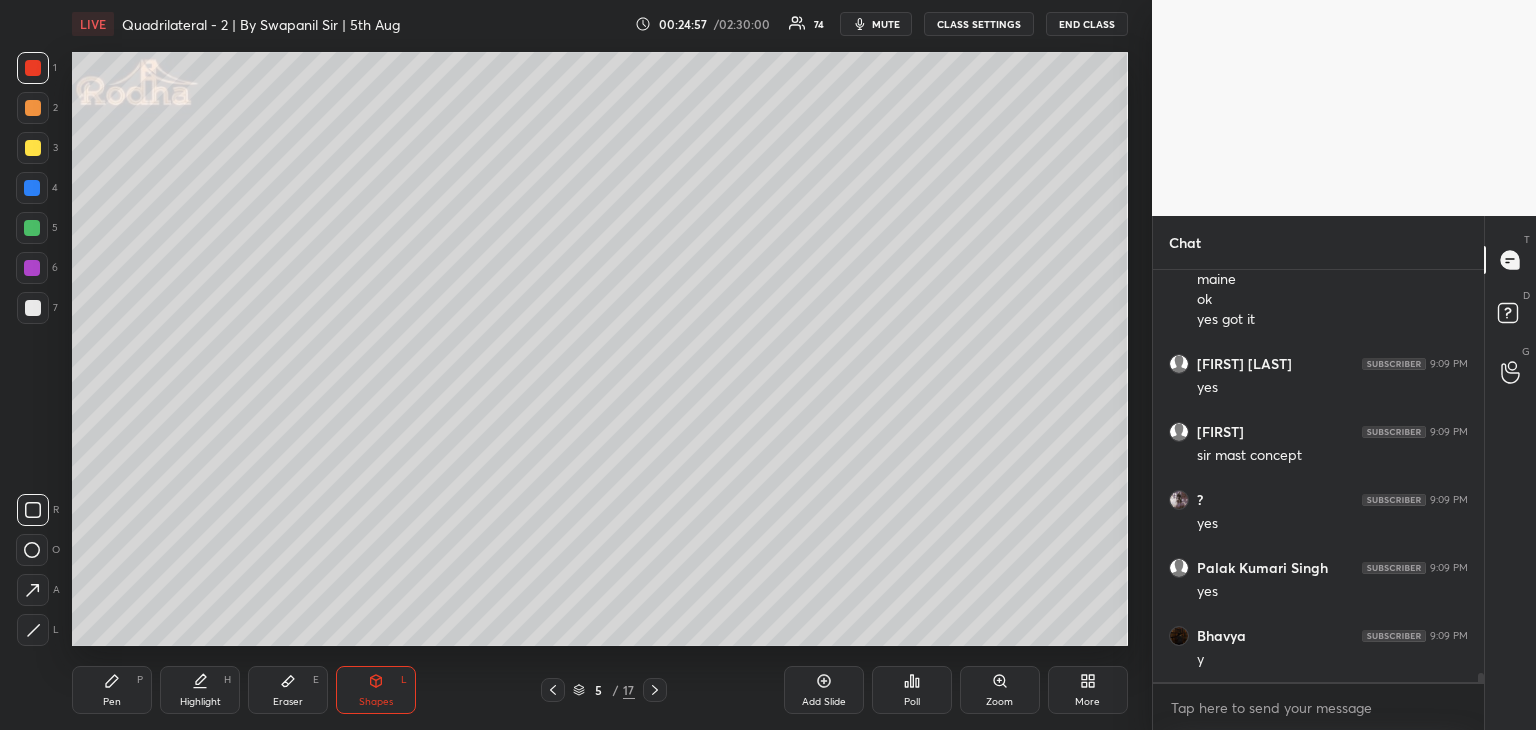 click 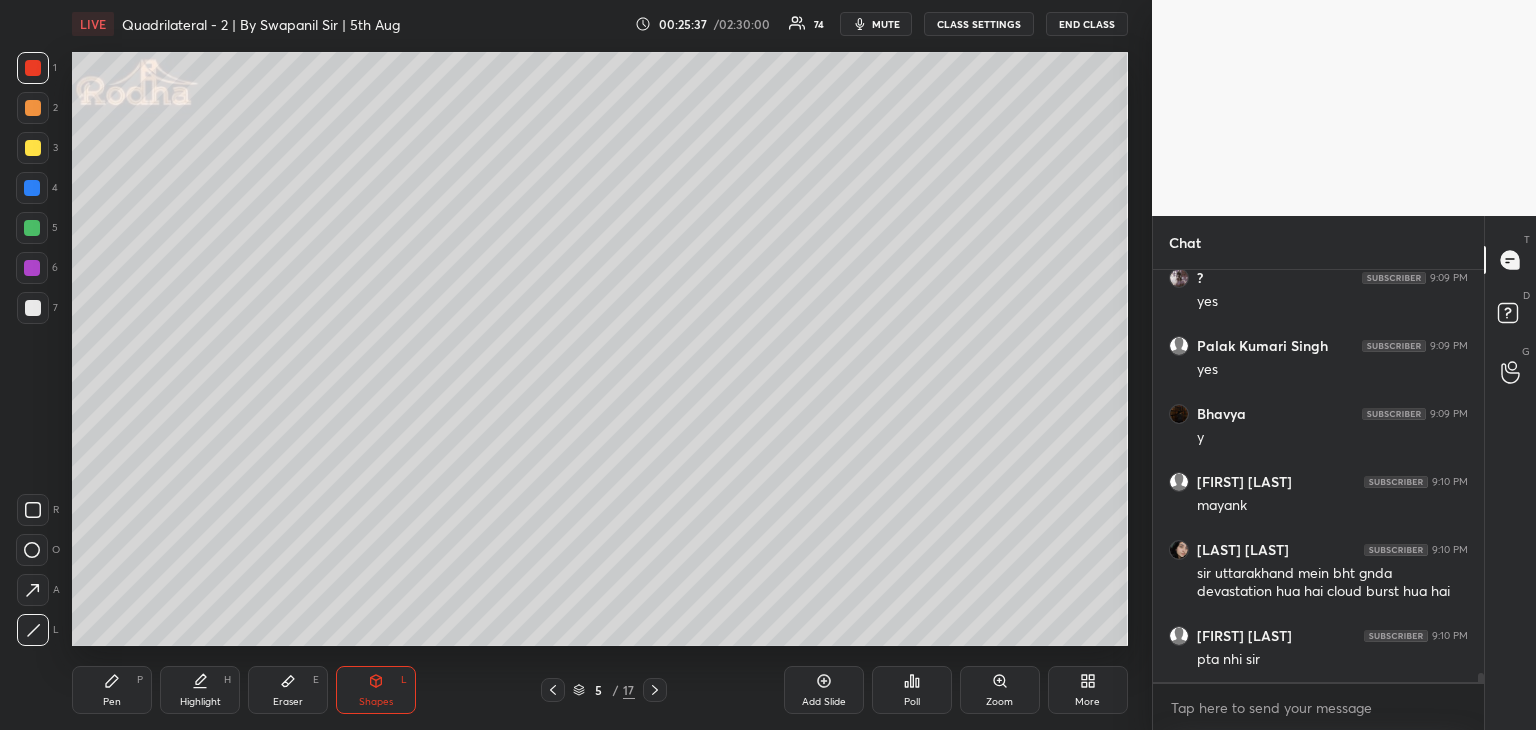 scroll, scrollTop: 18880, scrollLeft: 0, axis: vertical 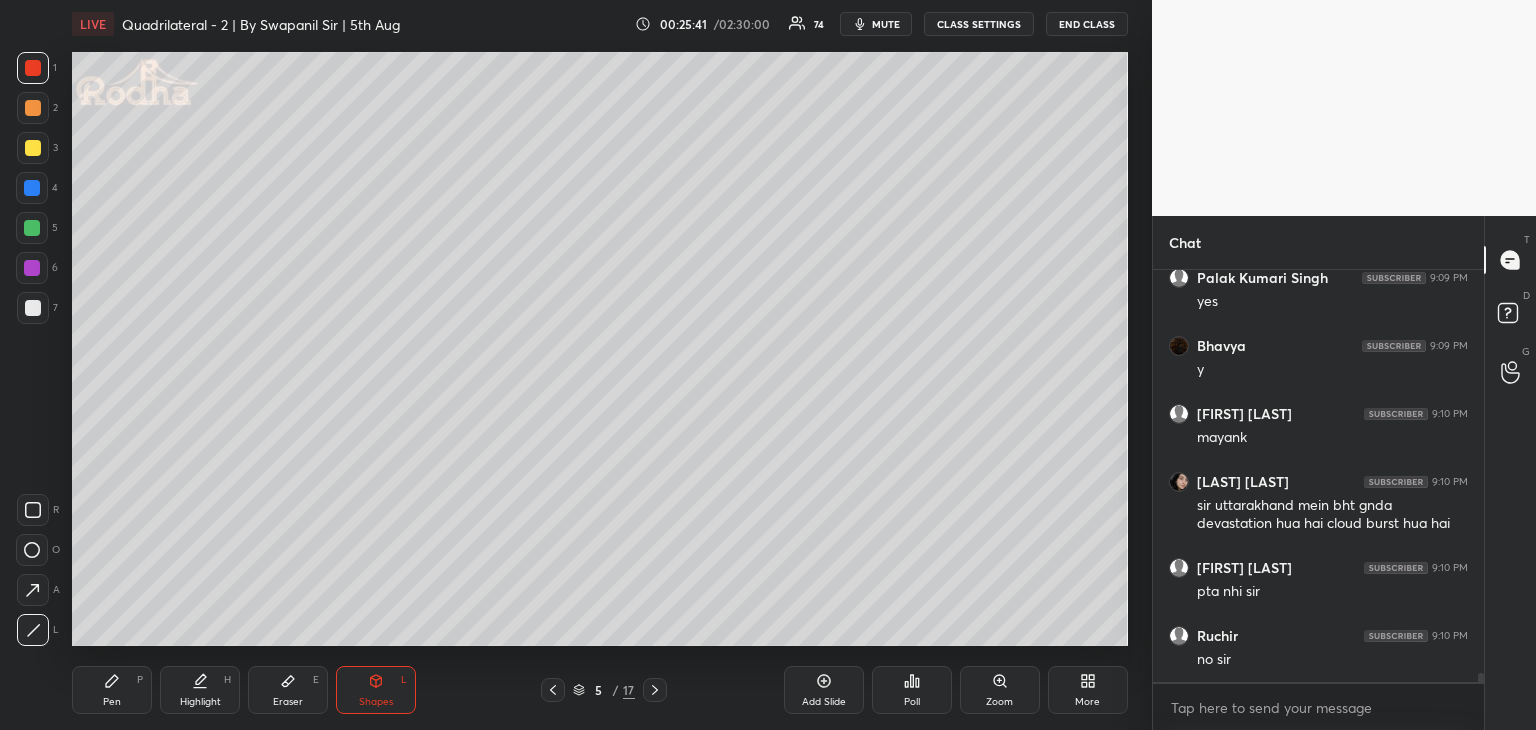 click on "Pen P" at bounding box center [112, 690] 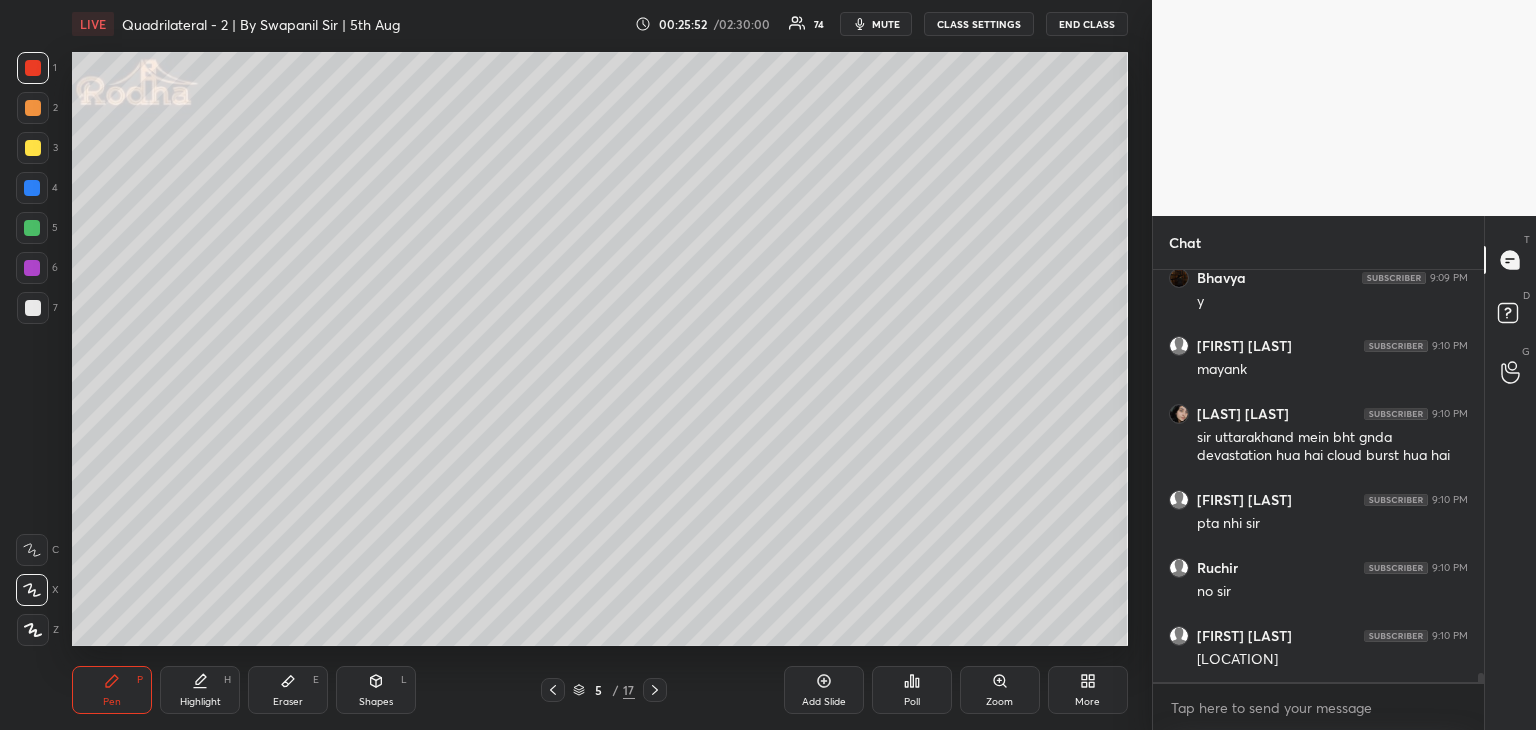 scroll, scrollTop: 19016, scrollLeft: 0, axis: vertical 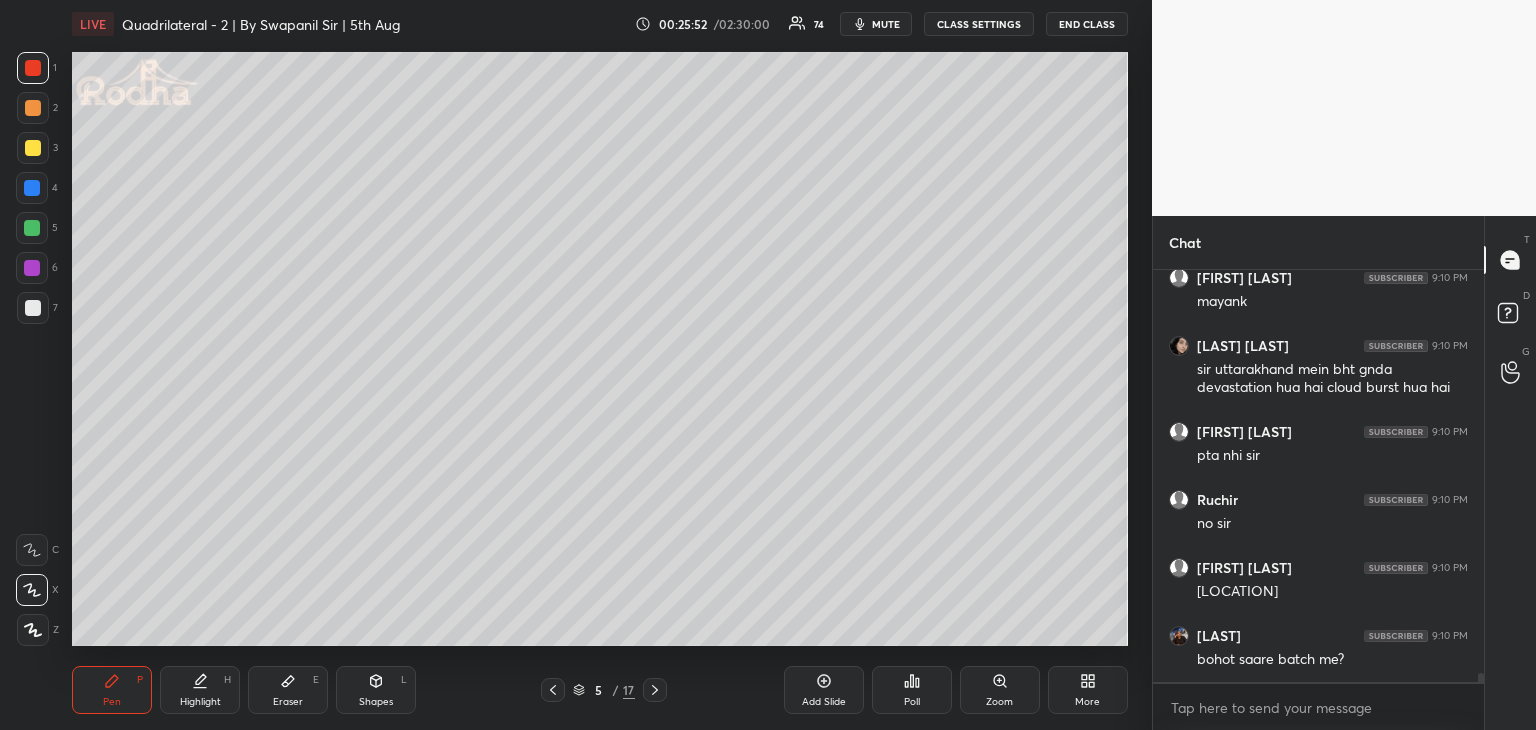 click on "Shapes L" at bounding box center [376, 690] 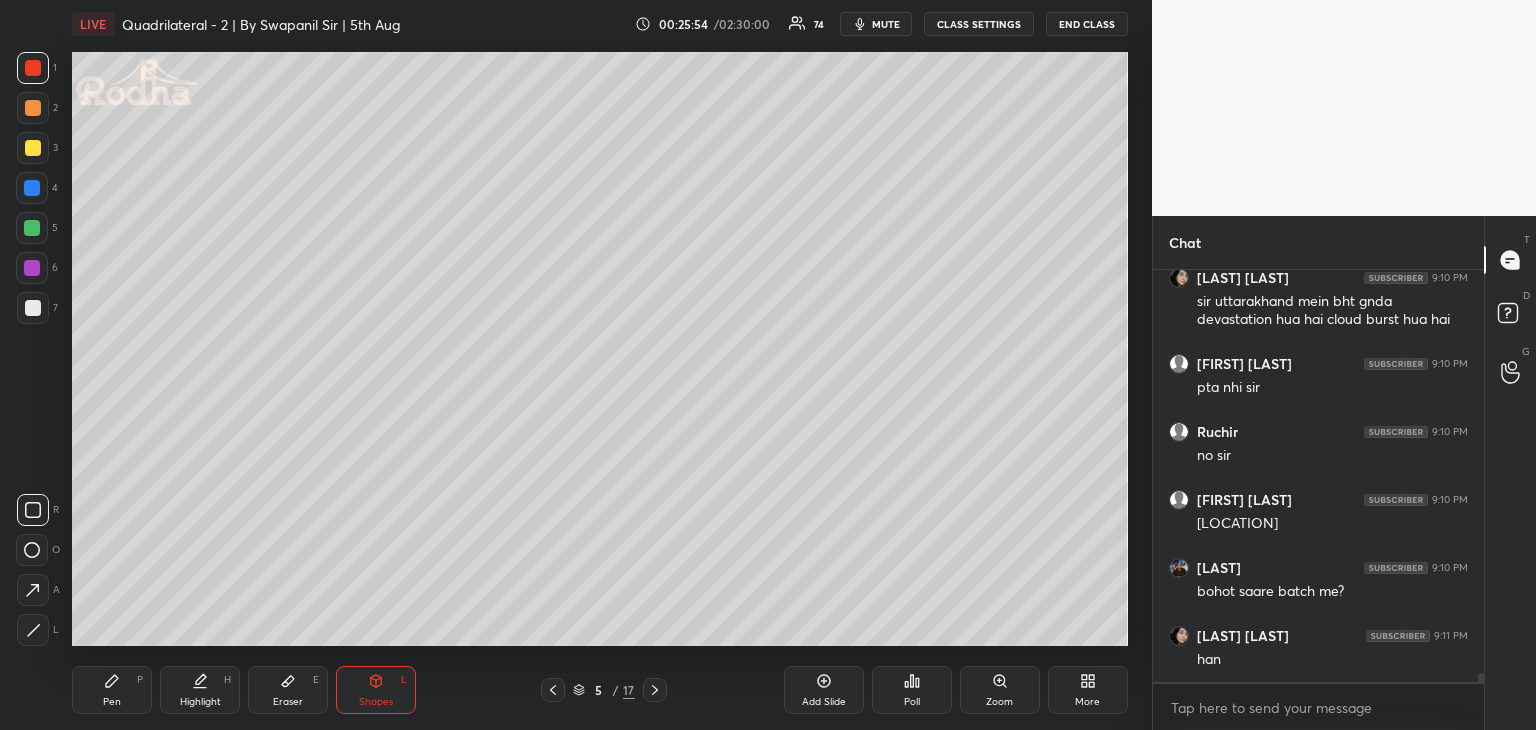 scroll, scrollTop: 19152, scrollLeft: 0, axis: vertical 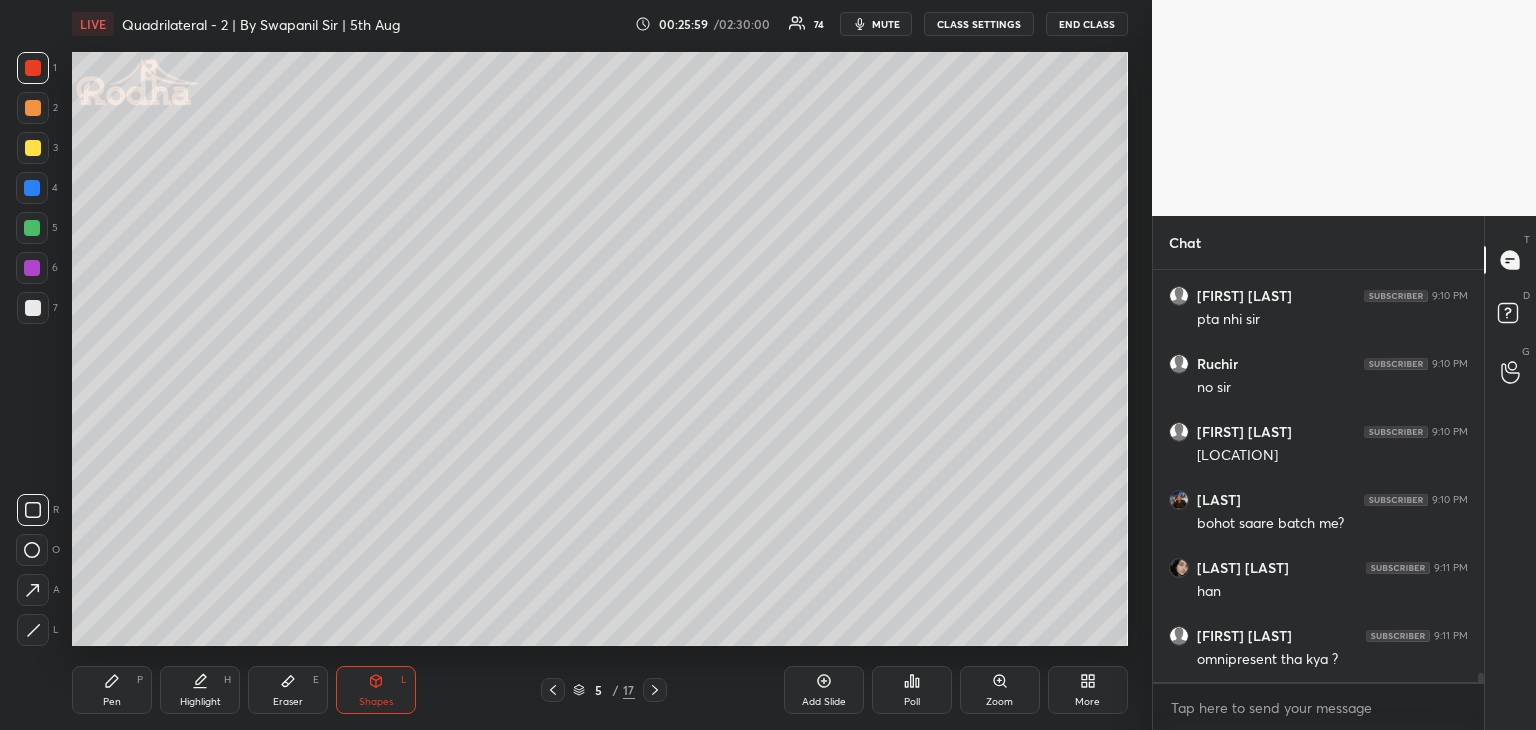click 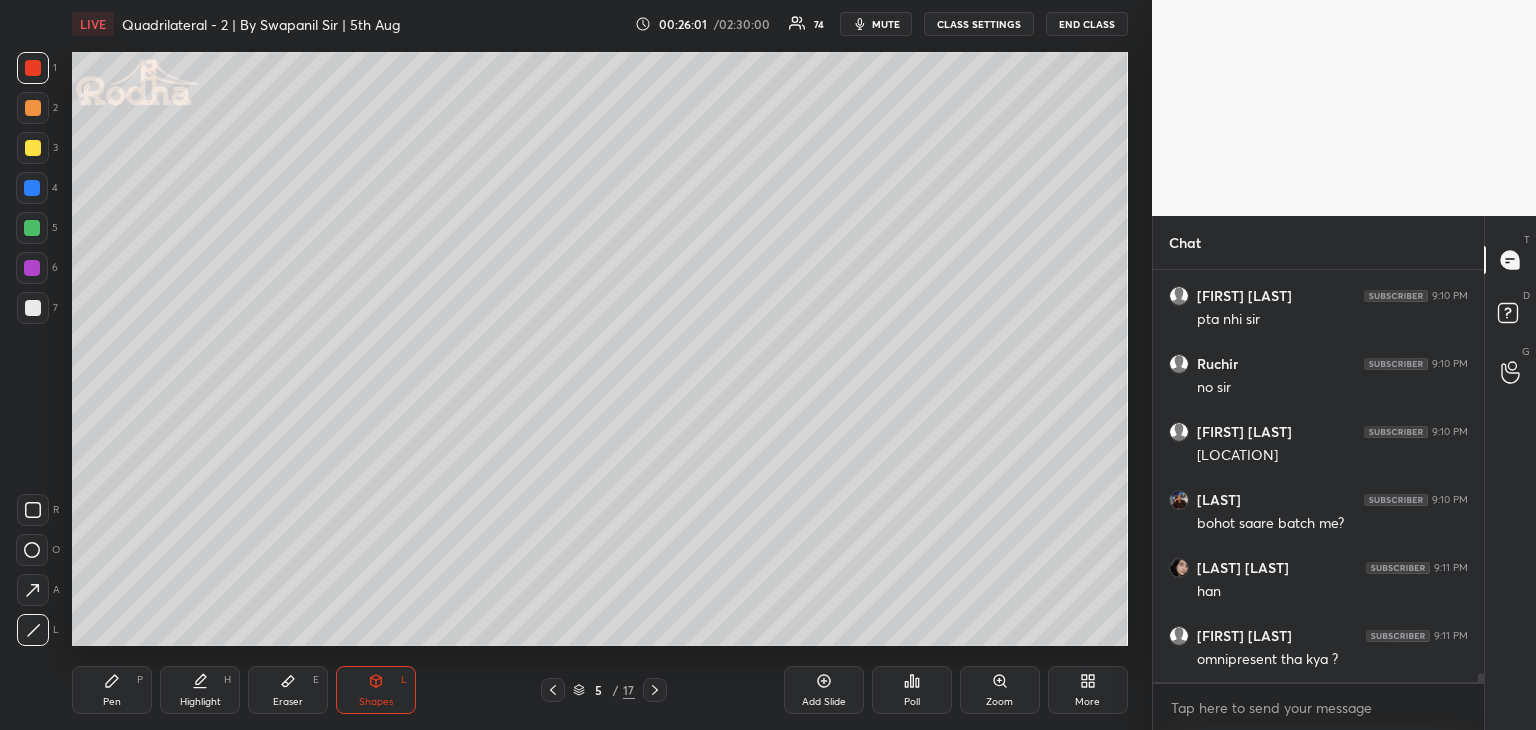 click on "Highlight H" at bounding box center (200, 690) 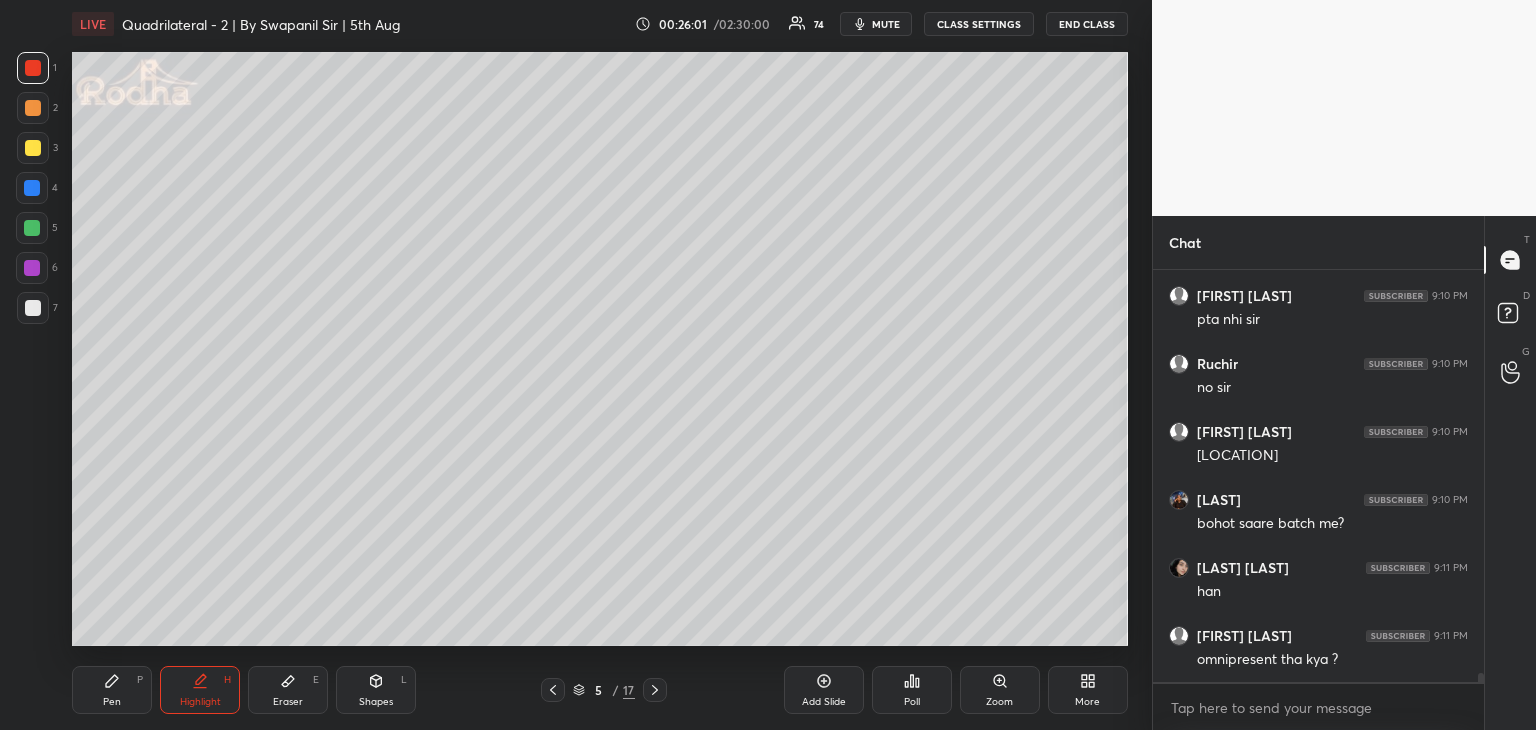 click on "Eraser E" at bounding box center (288, 690) 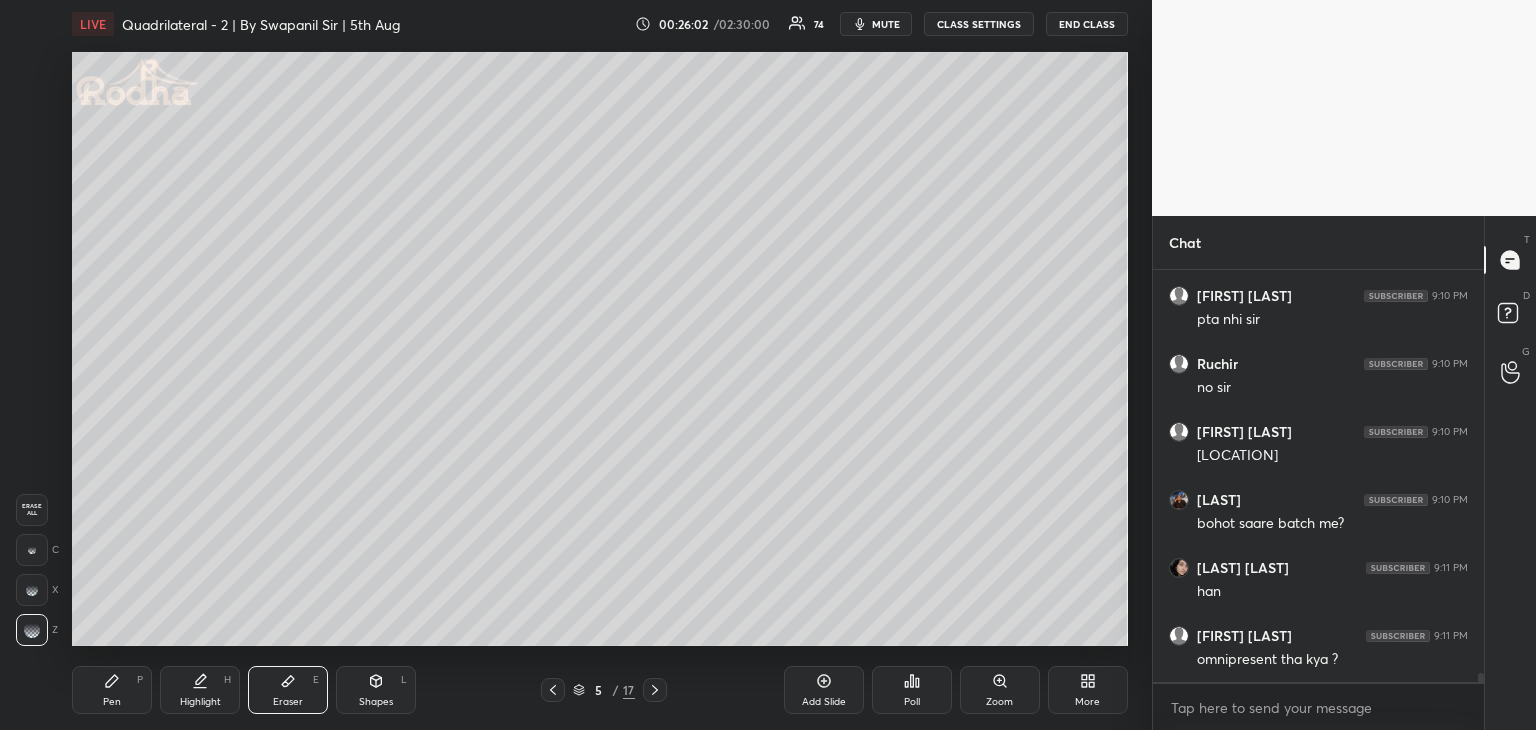 click on "Pen P" at bounding box center (112, 690) 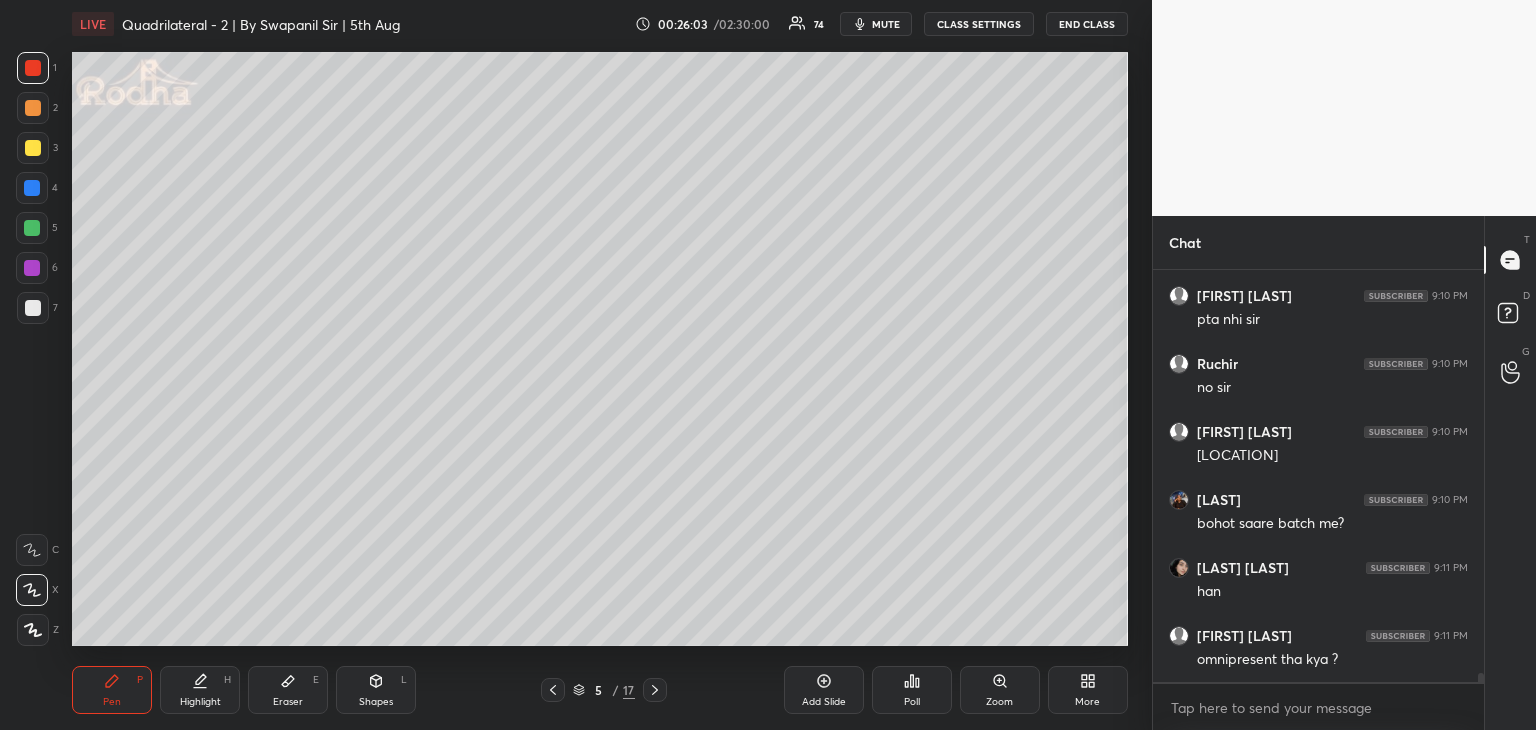 click at bounding box center (32, 550) 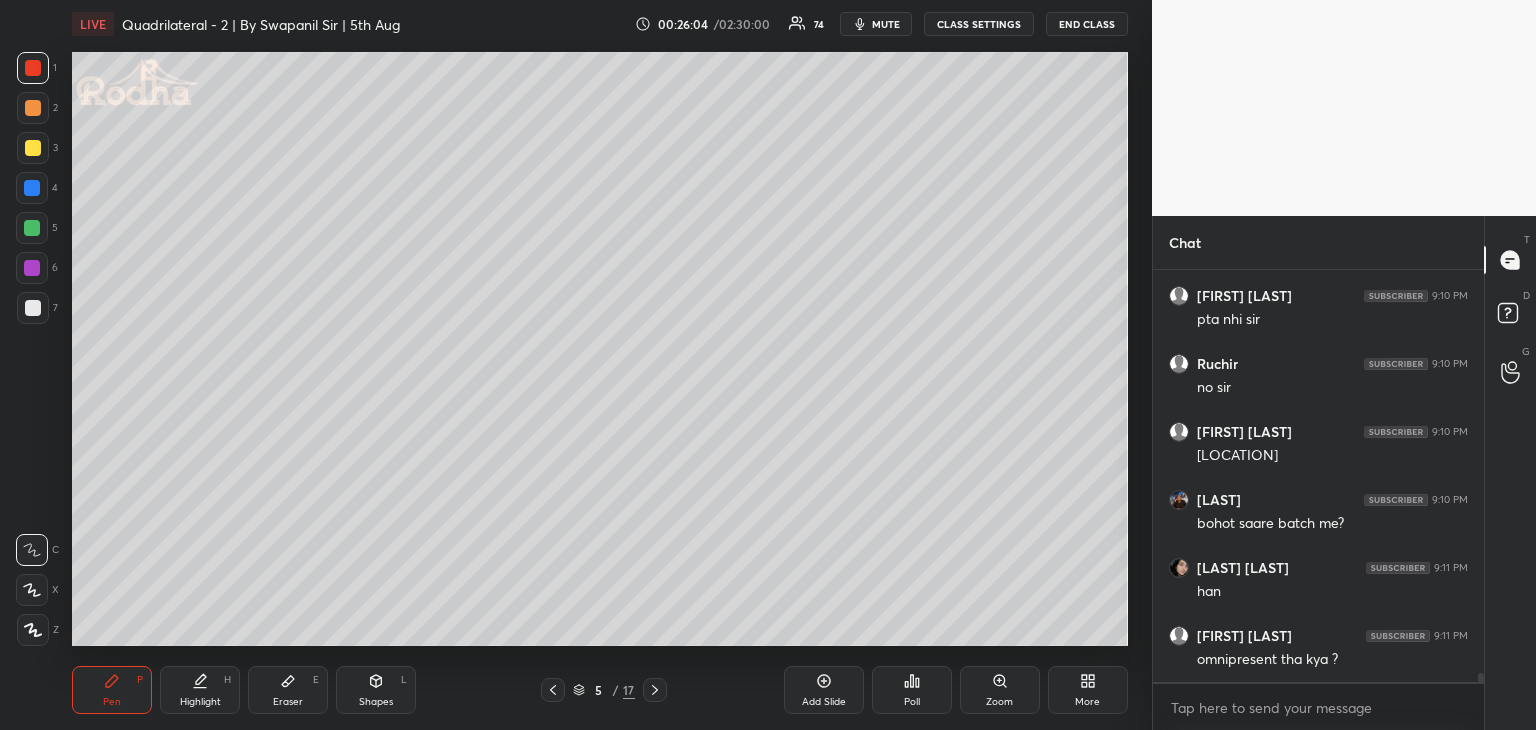 drag, startPoint x: 32, startPoint y: 264, endPoint x: 59, endPoint y: 261, distance: 27.166155 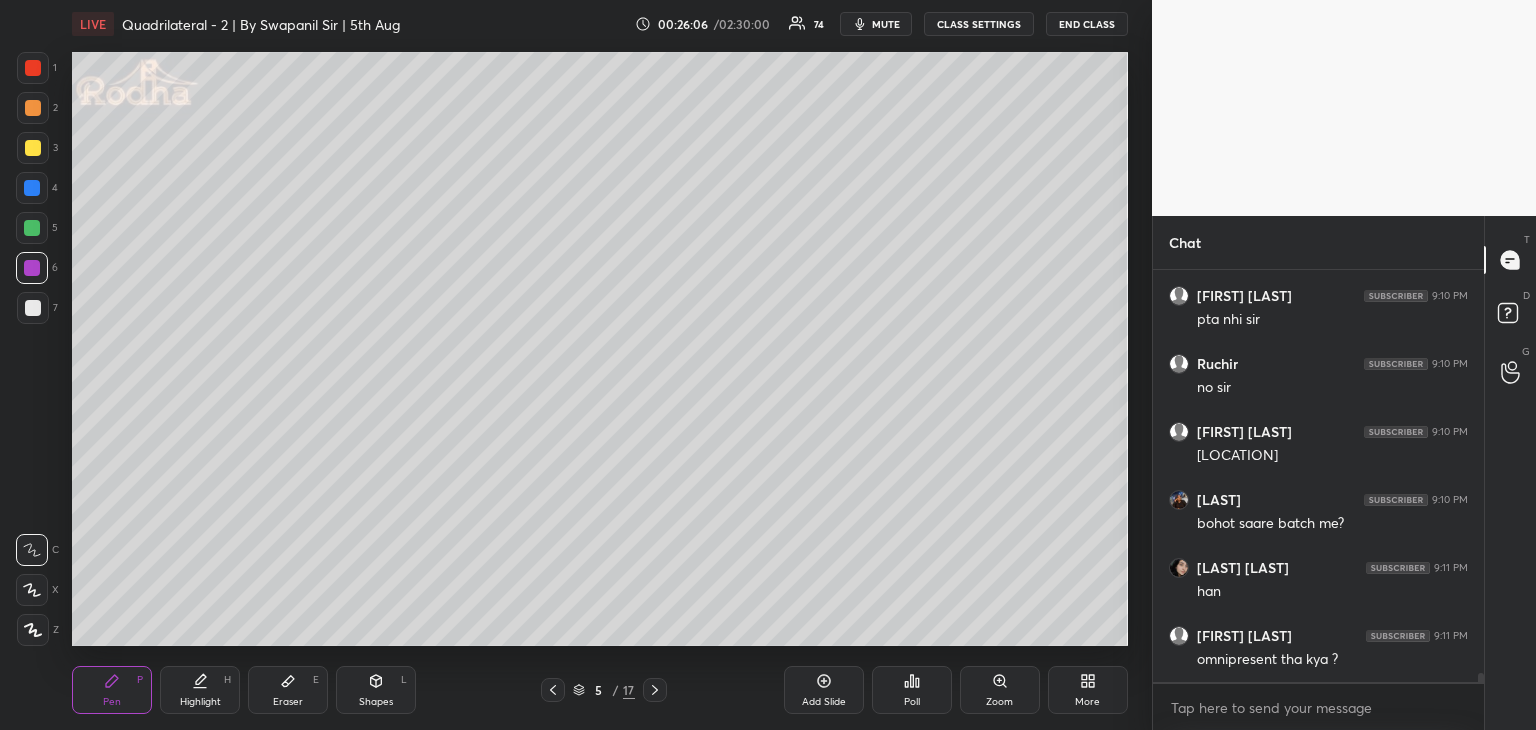 scroll, scrollTop: 19220, scrollLeft: 0, axis: vertical 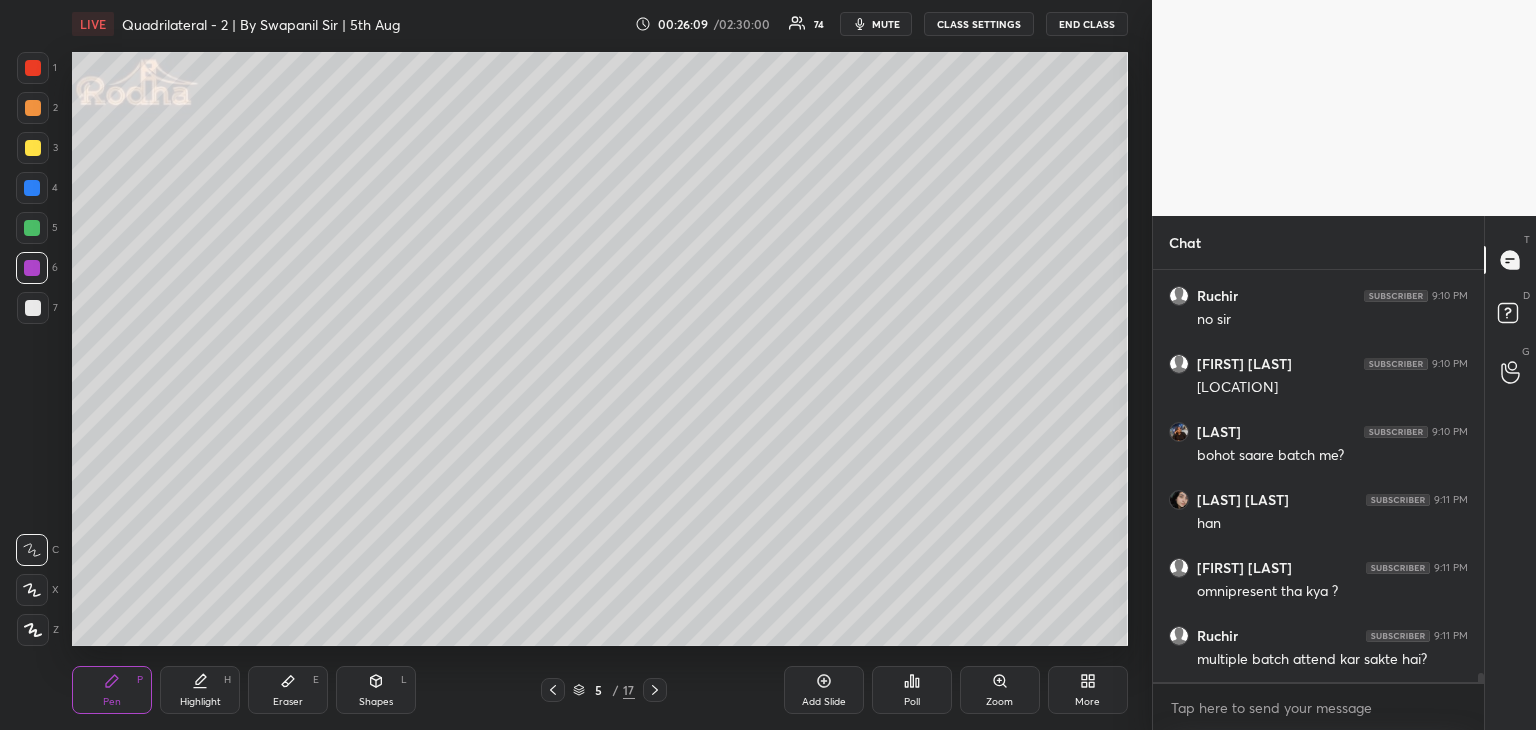 click on "Eraser E" at bounding box center [288, 690] 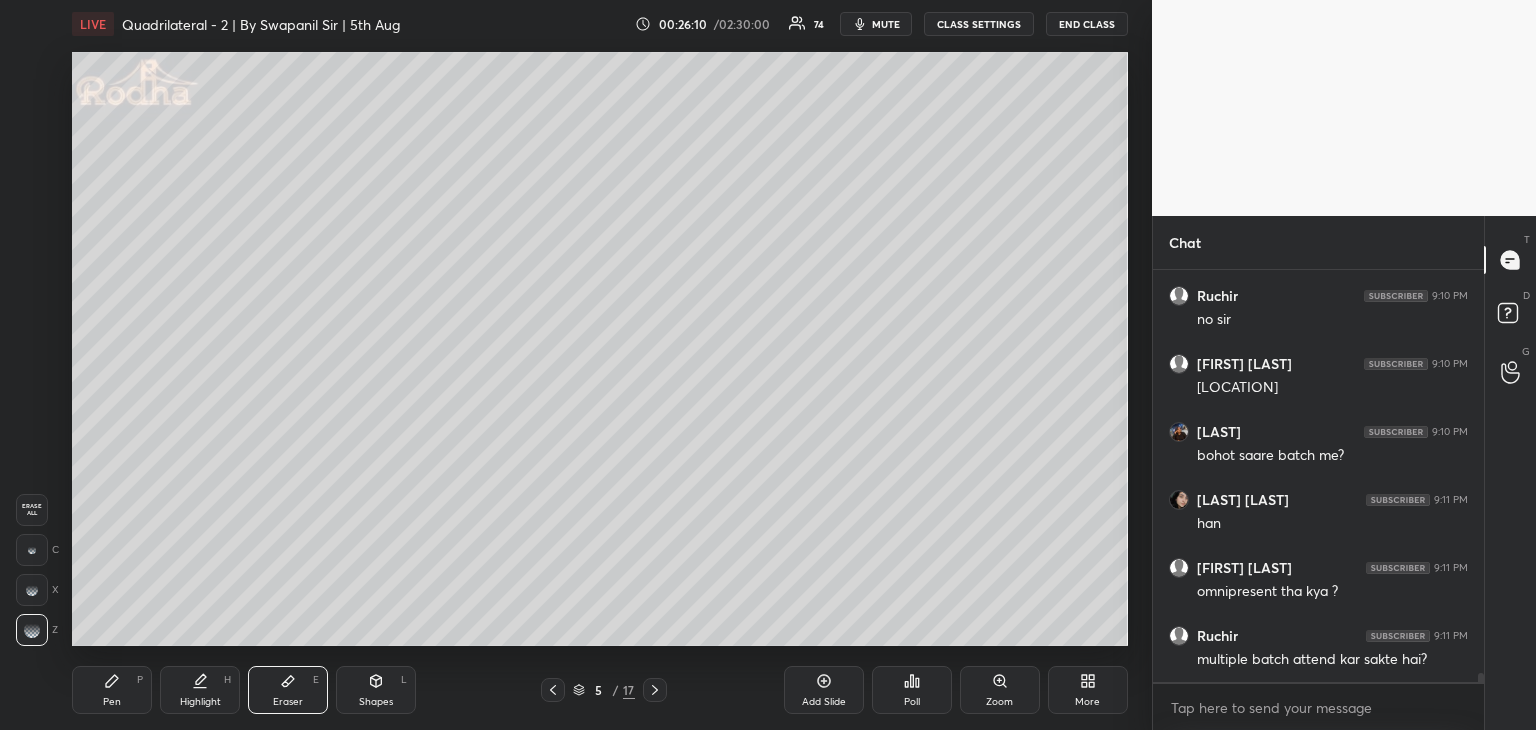 click 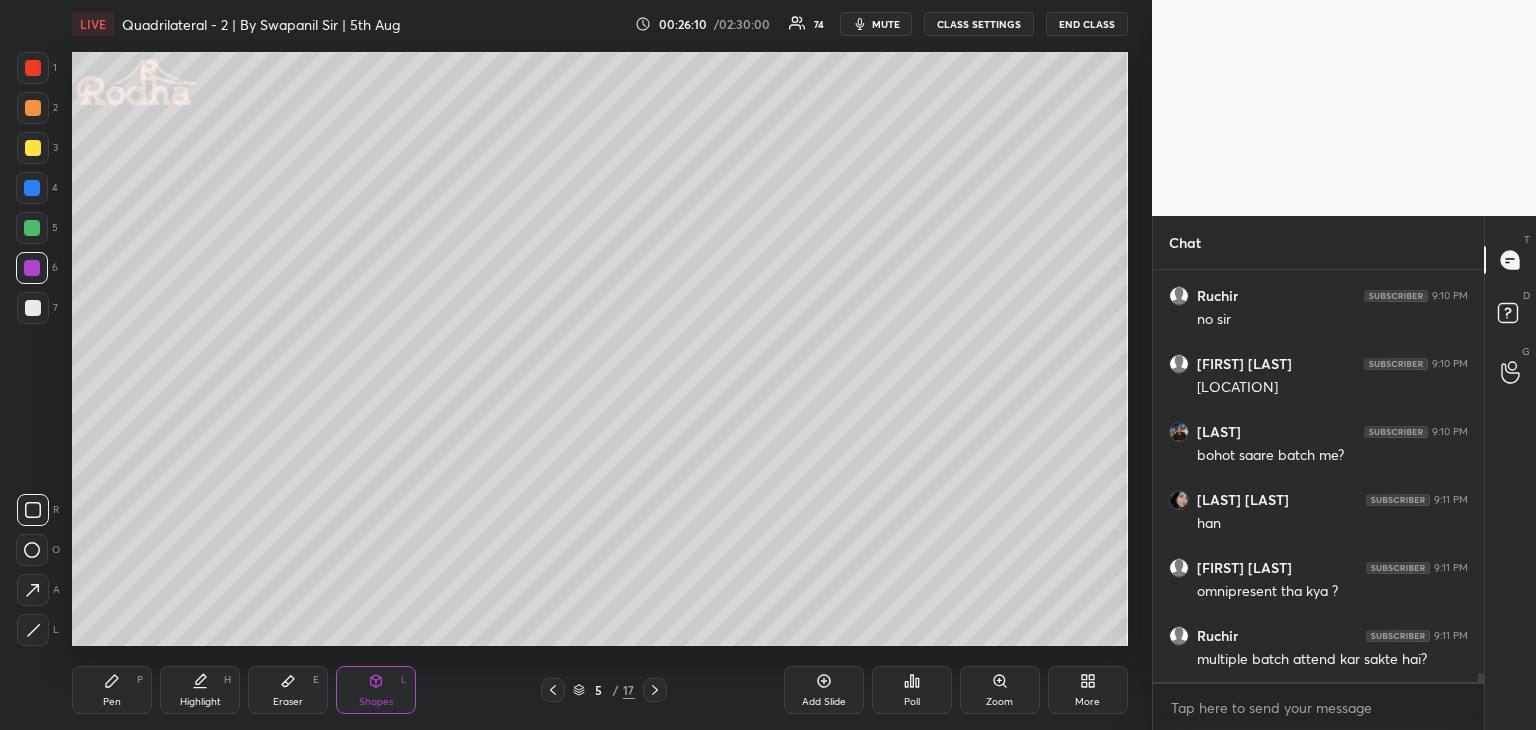 click 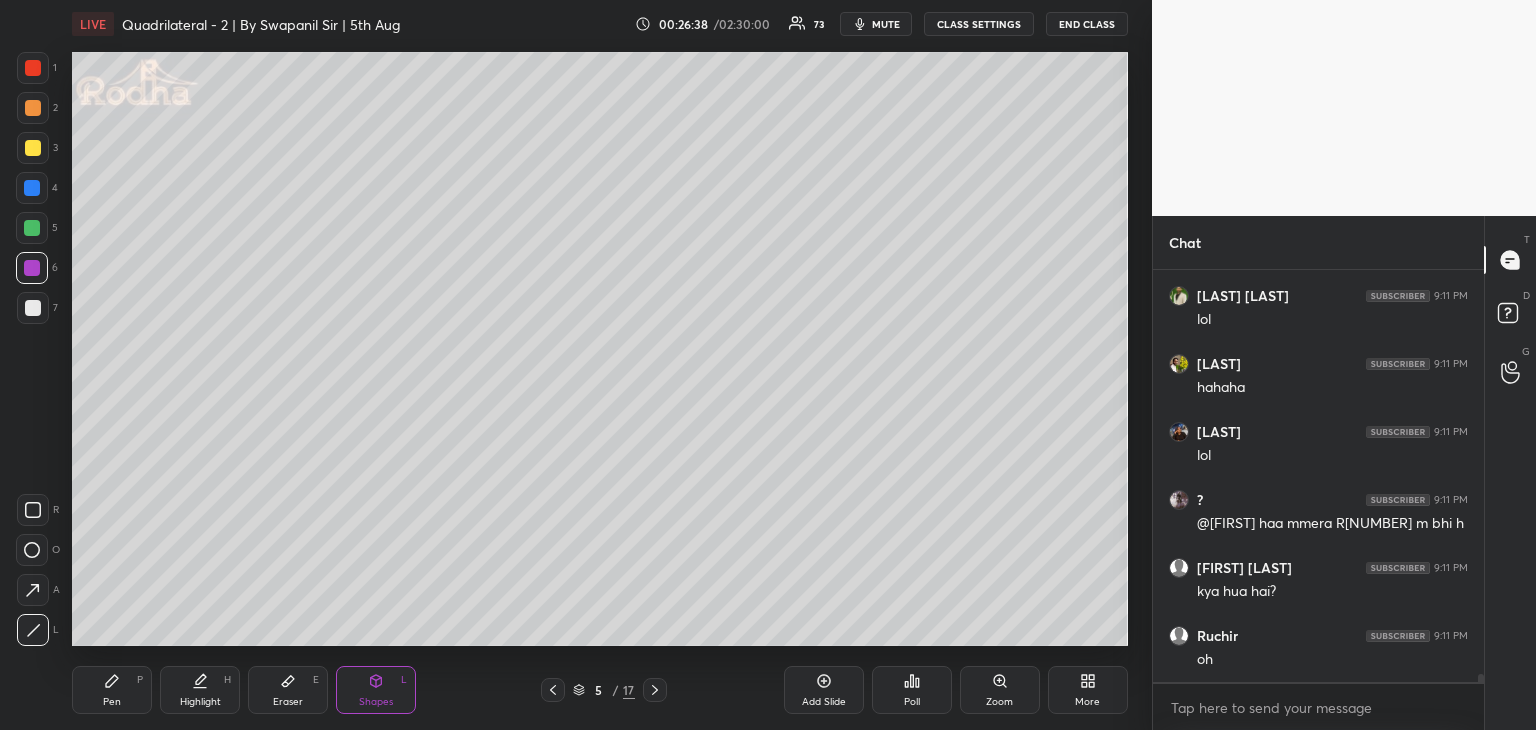 scroll, scrollTop: 19900, scrollLeft: 0, axis: vertical 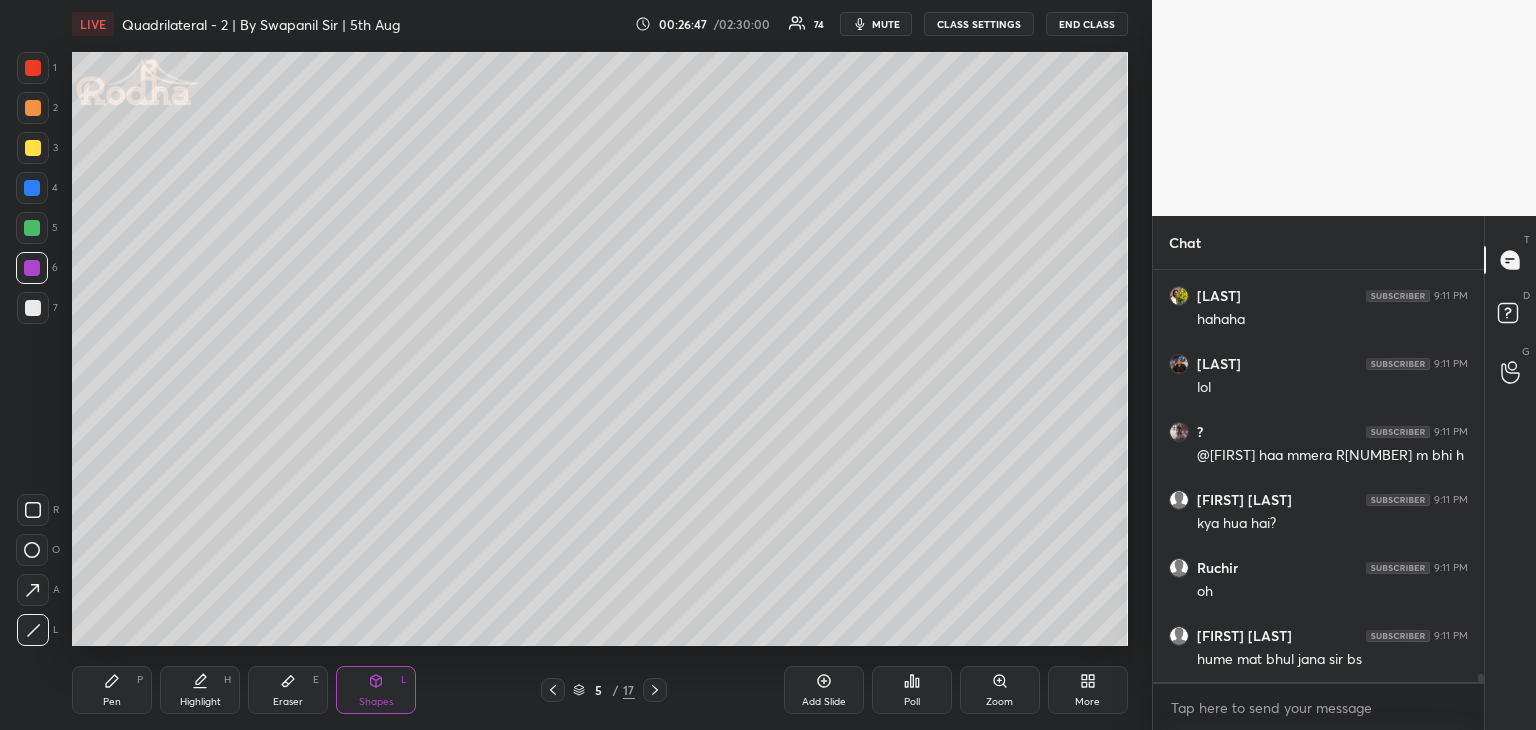click on "Eraser E" at bounding box center (288, 690) 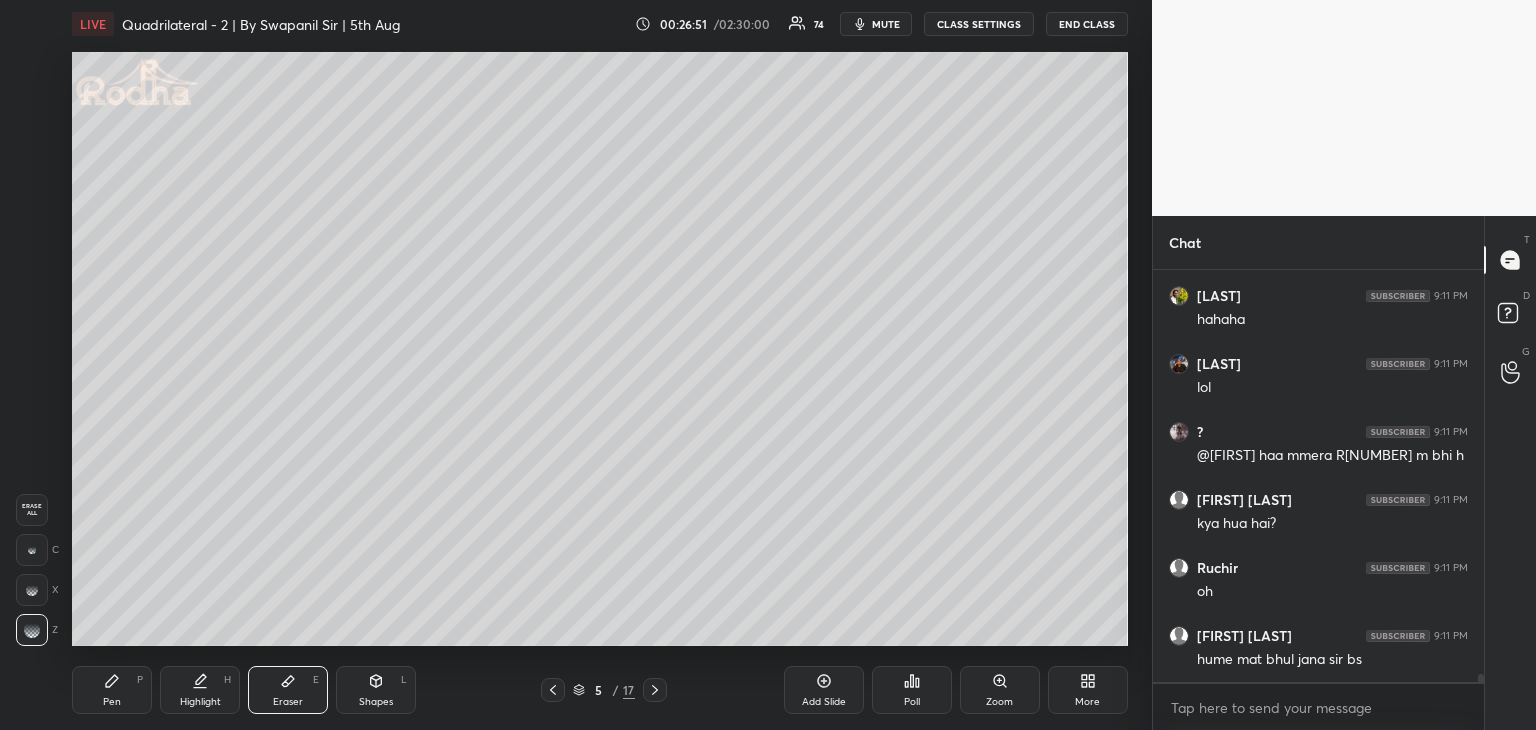 click on "Pen P" at bounding box center [112, 690] 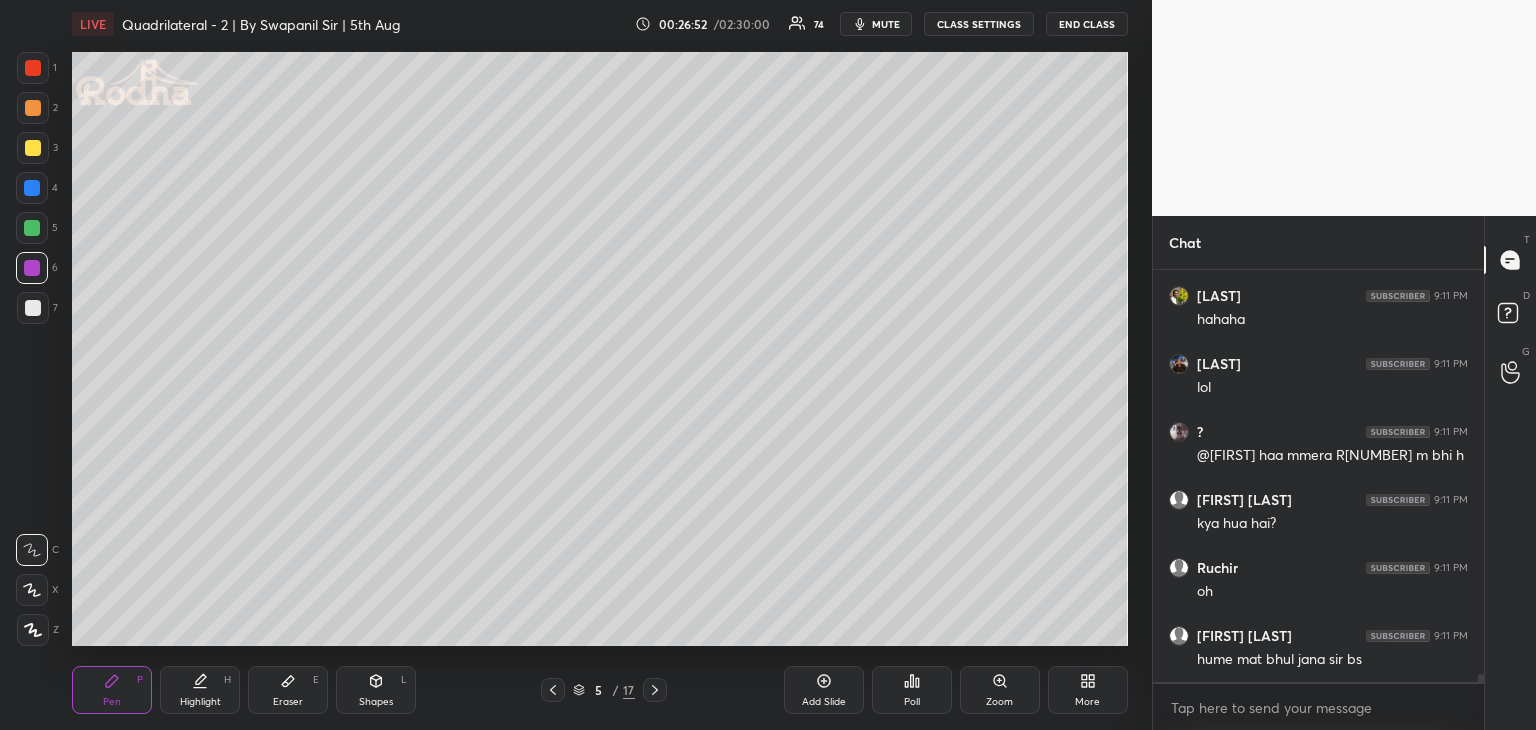 click on "Shapes" at bounding box center (376, 702) 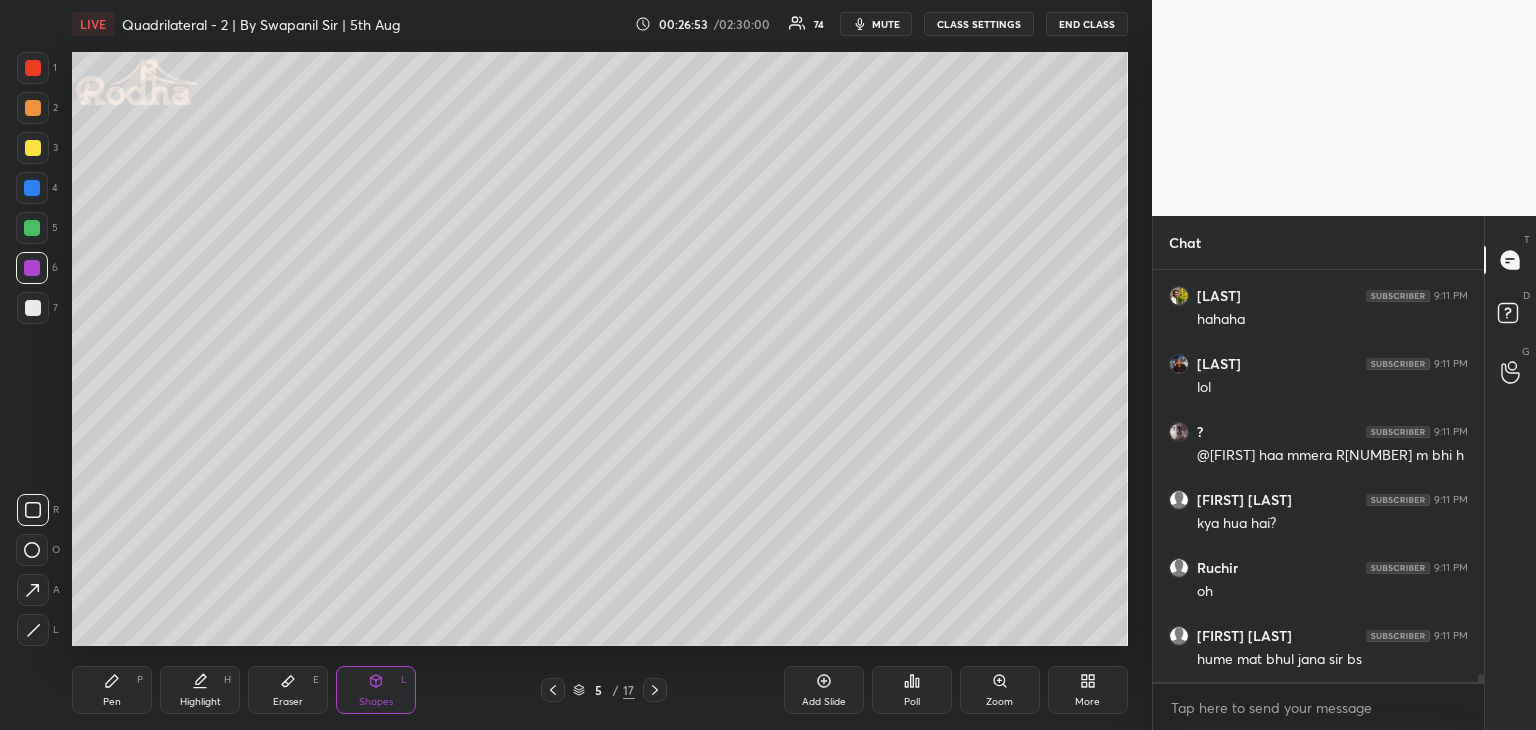 drag, startPoint x: 38, startPoint y: 632, endPoint x: 70, endPoint y: 615, distance: 36.23534 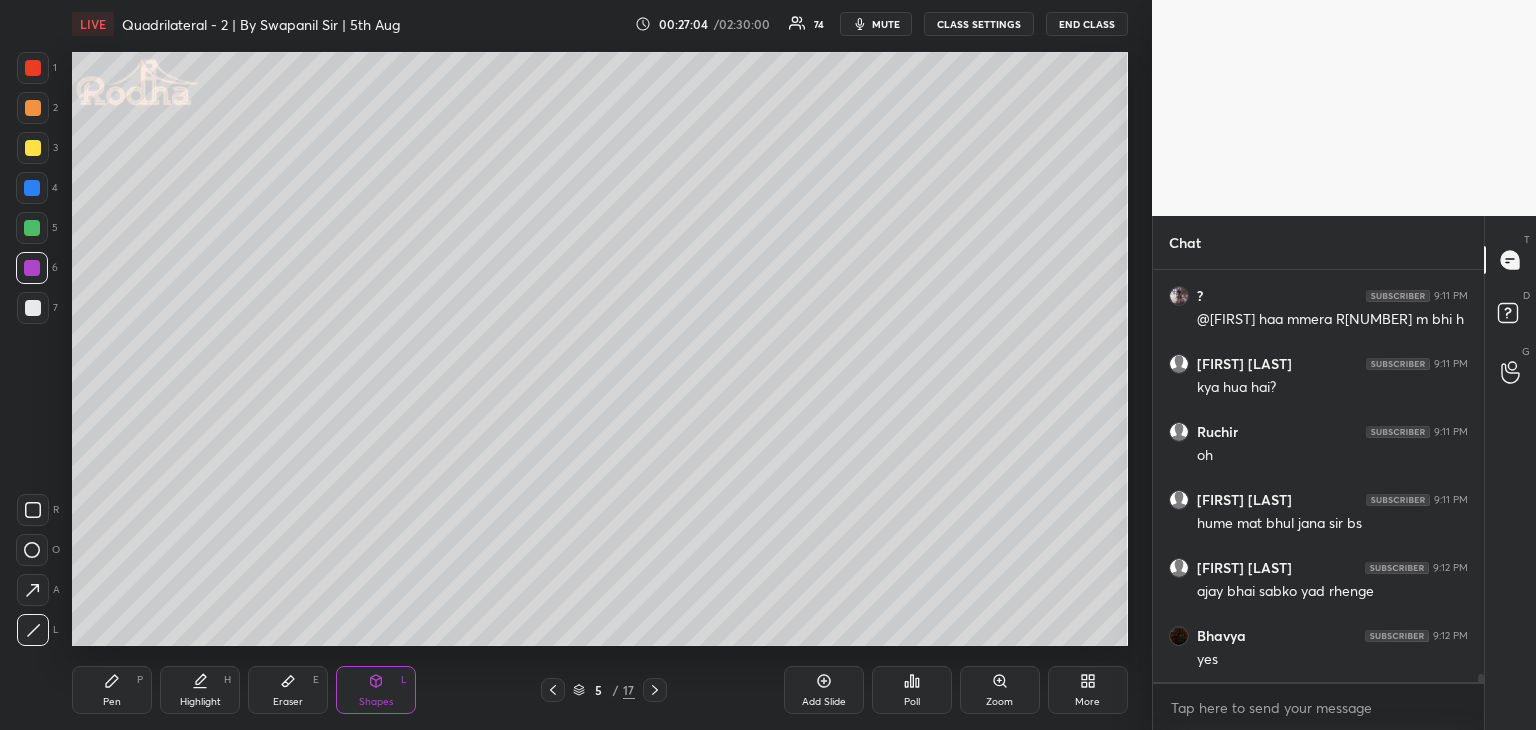 scroll, scrollTop: 20104, scrollLeft: 0, axis: vertical 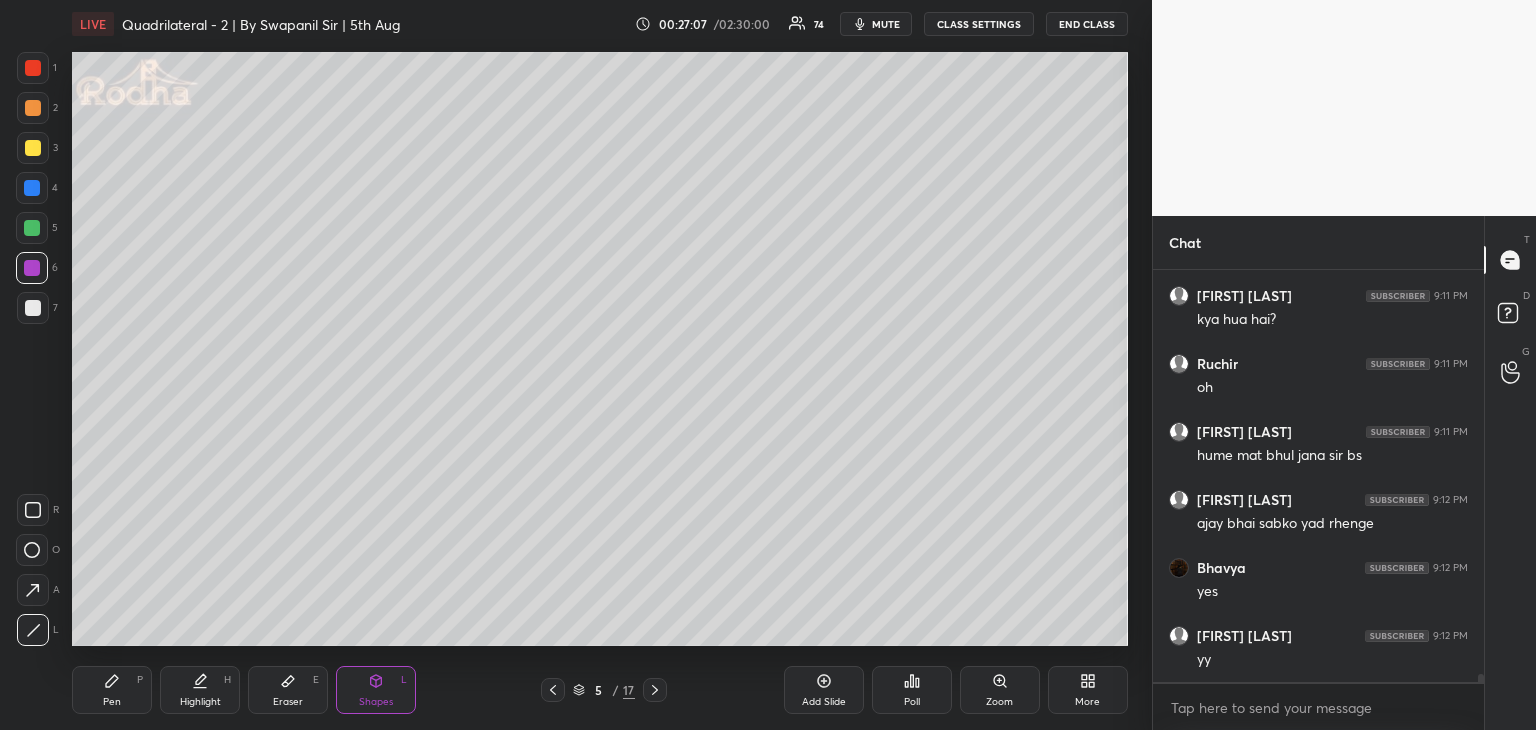 click on "Pen" at bounding box center (112, 702) 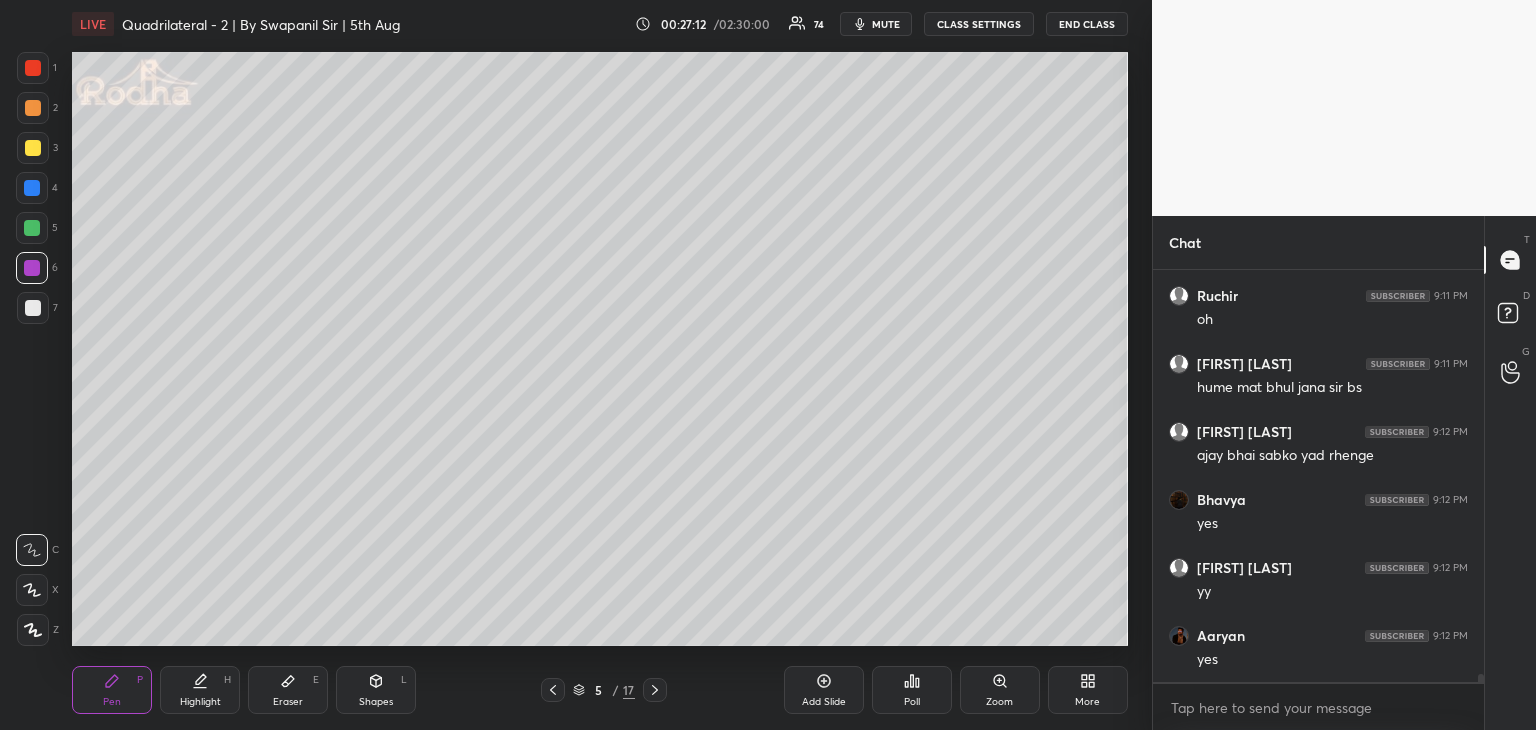 scroll, scrollTop: 20240, scrollLeft: 0, axis: vertical 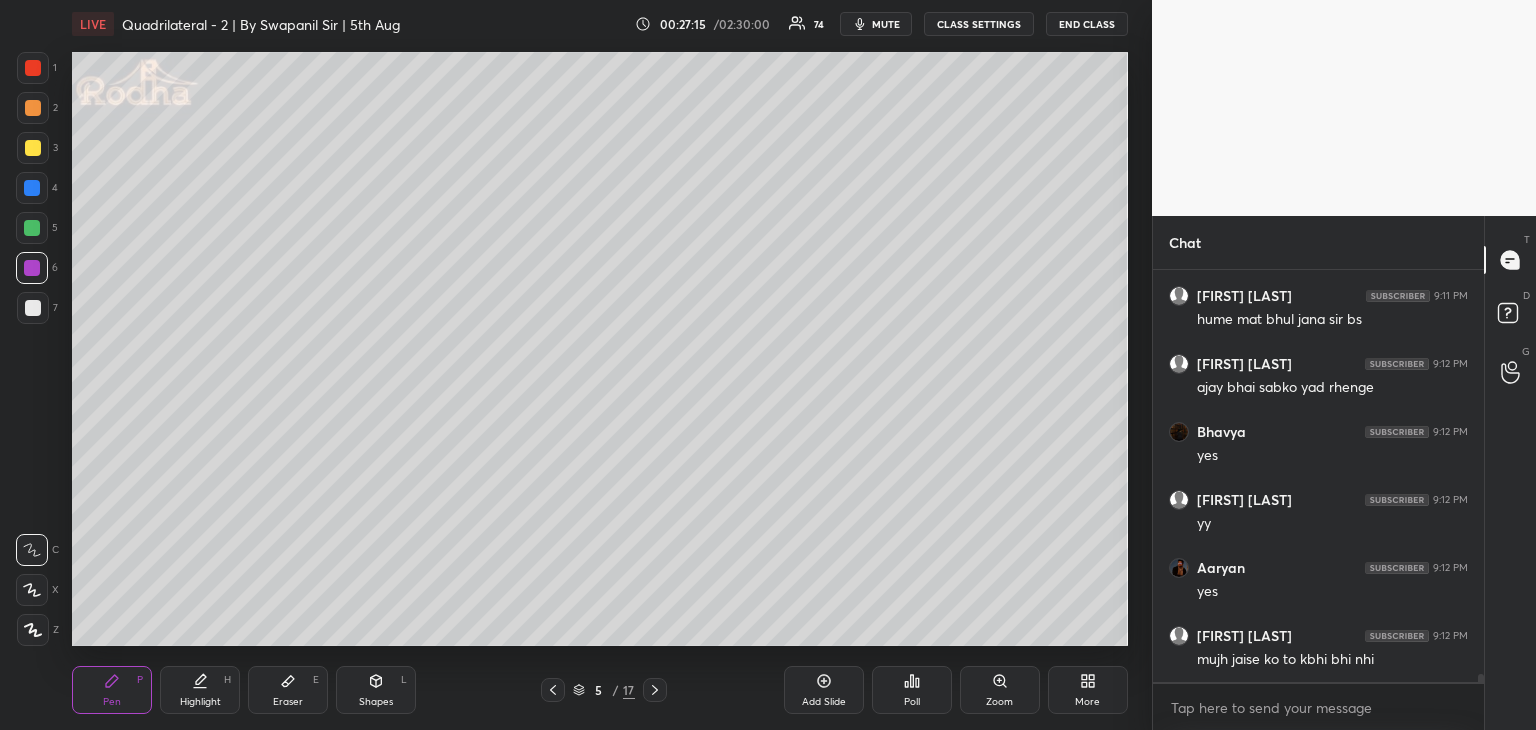 click at bounding box center (33, 308) 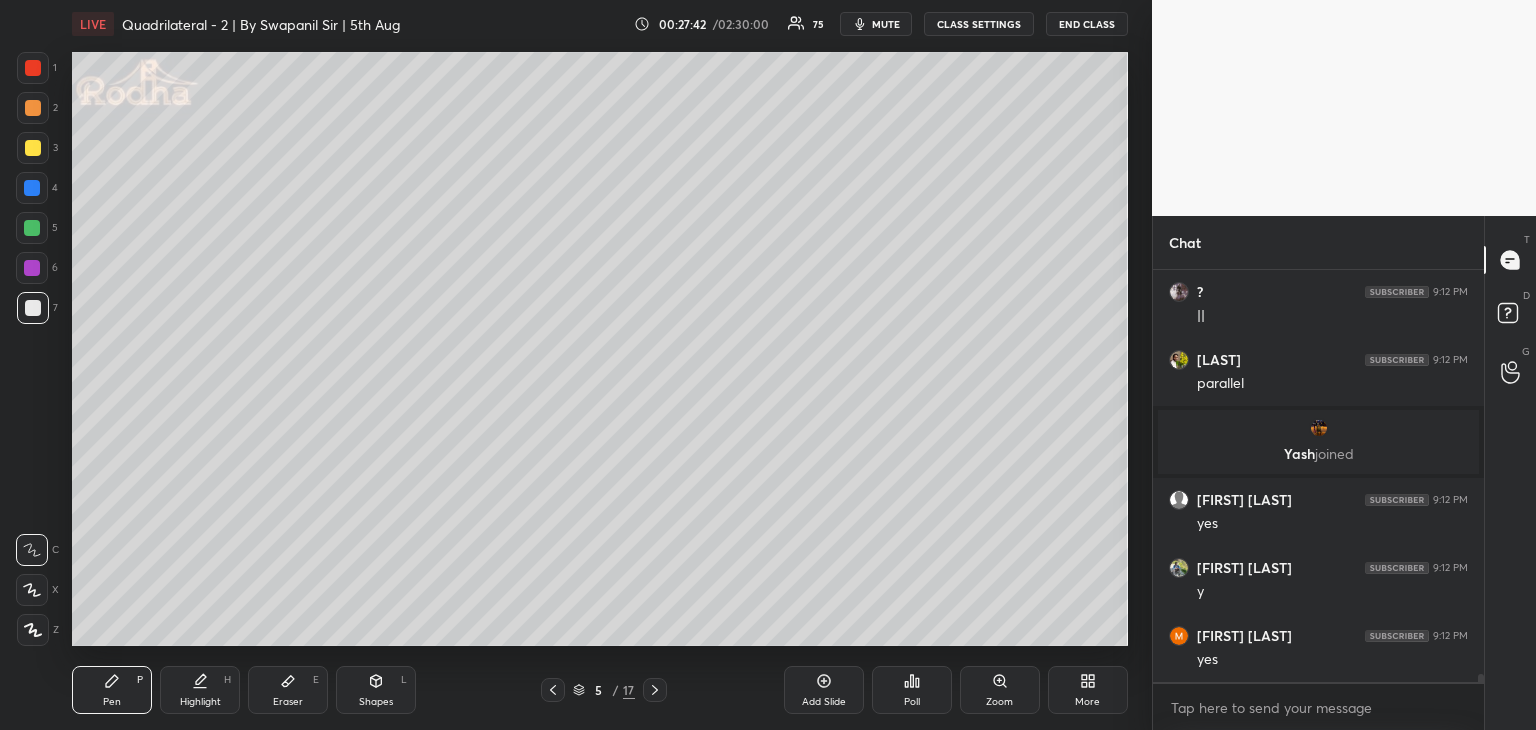 scroll, scrollTop: 19688, scrollLeft: 0, axis: vertical 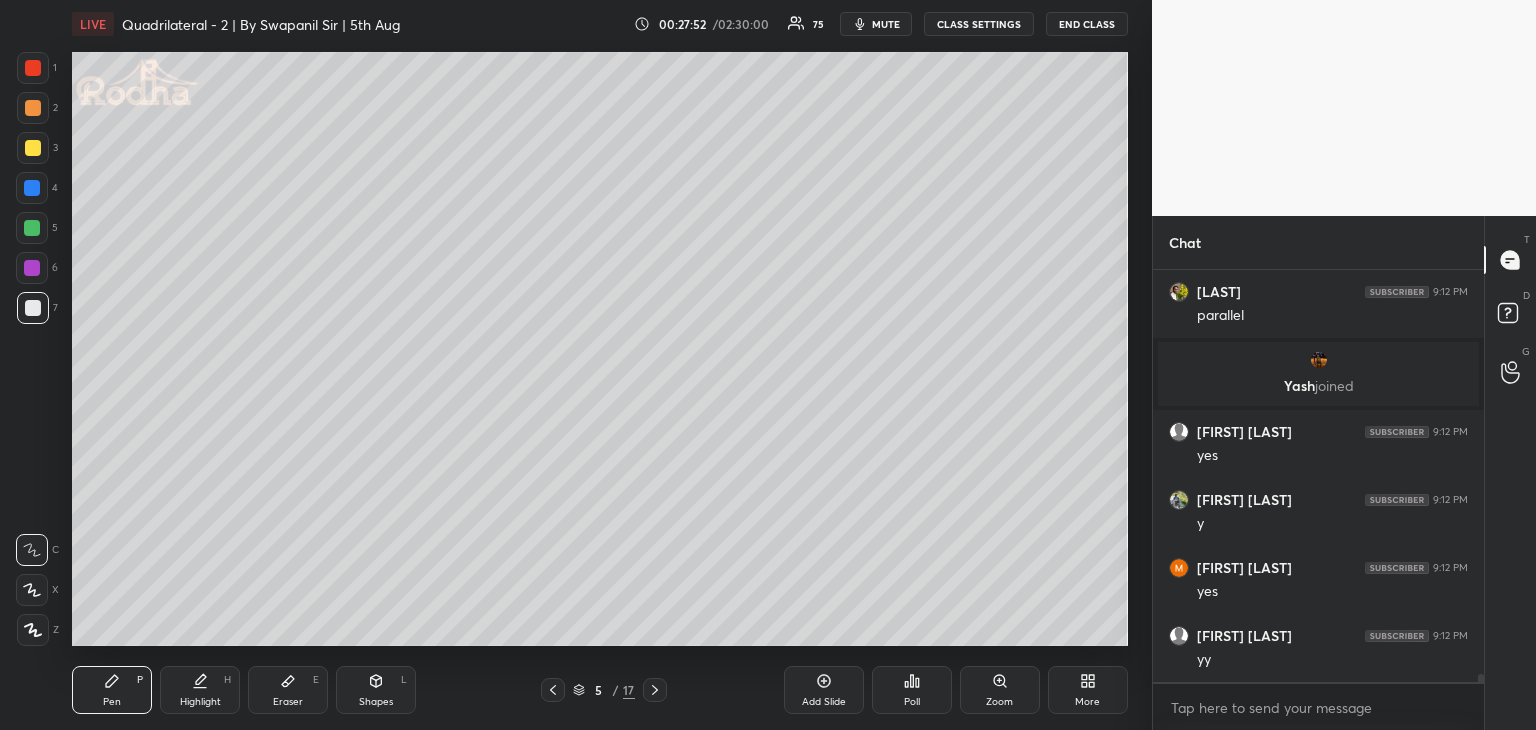 drag, startPoint x: 29, startPoint y: 148, endPoint x: 59, endPoint y: 177, distance: 41.725292 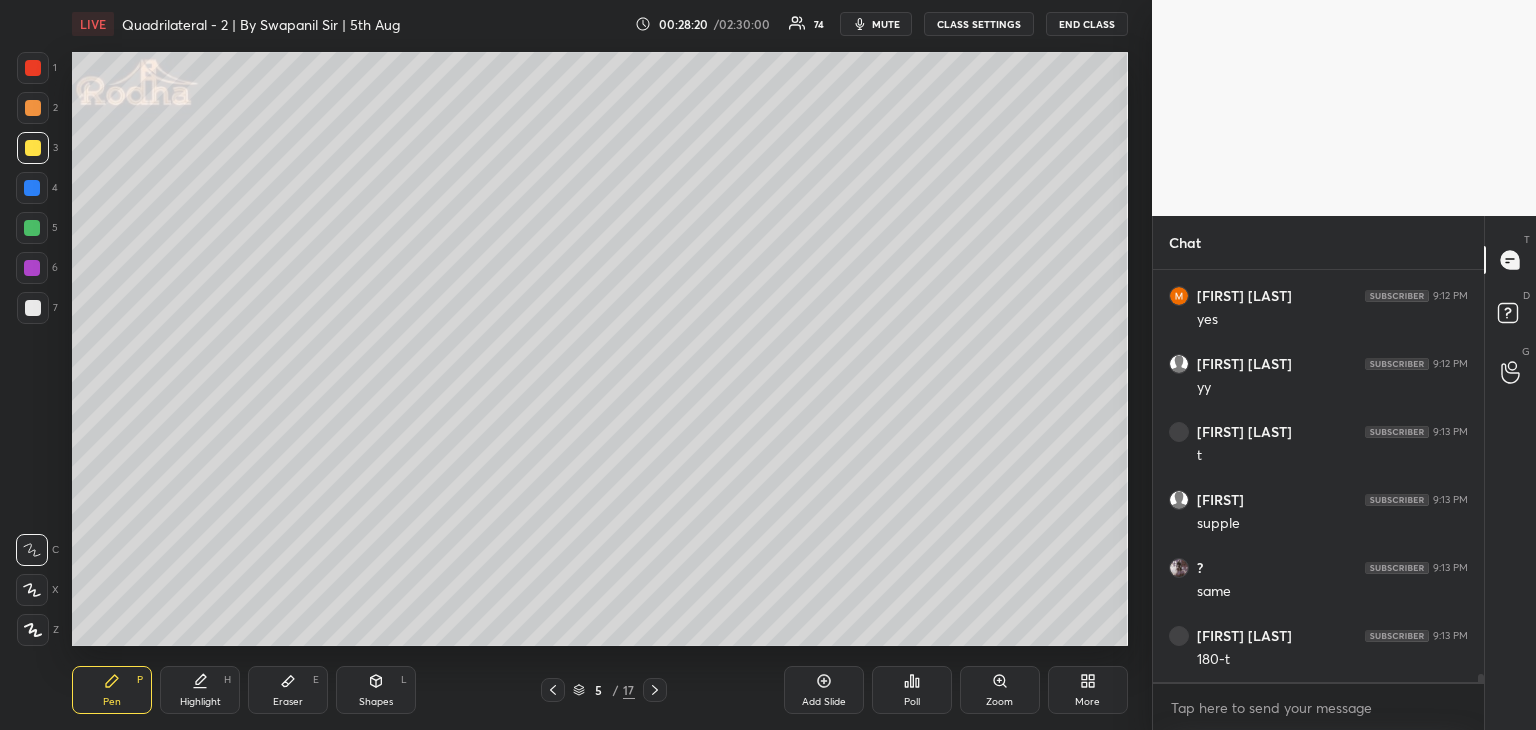 scroll, scrollTop: 20028, scrollLeft: 0, axis: vertical 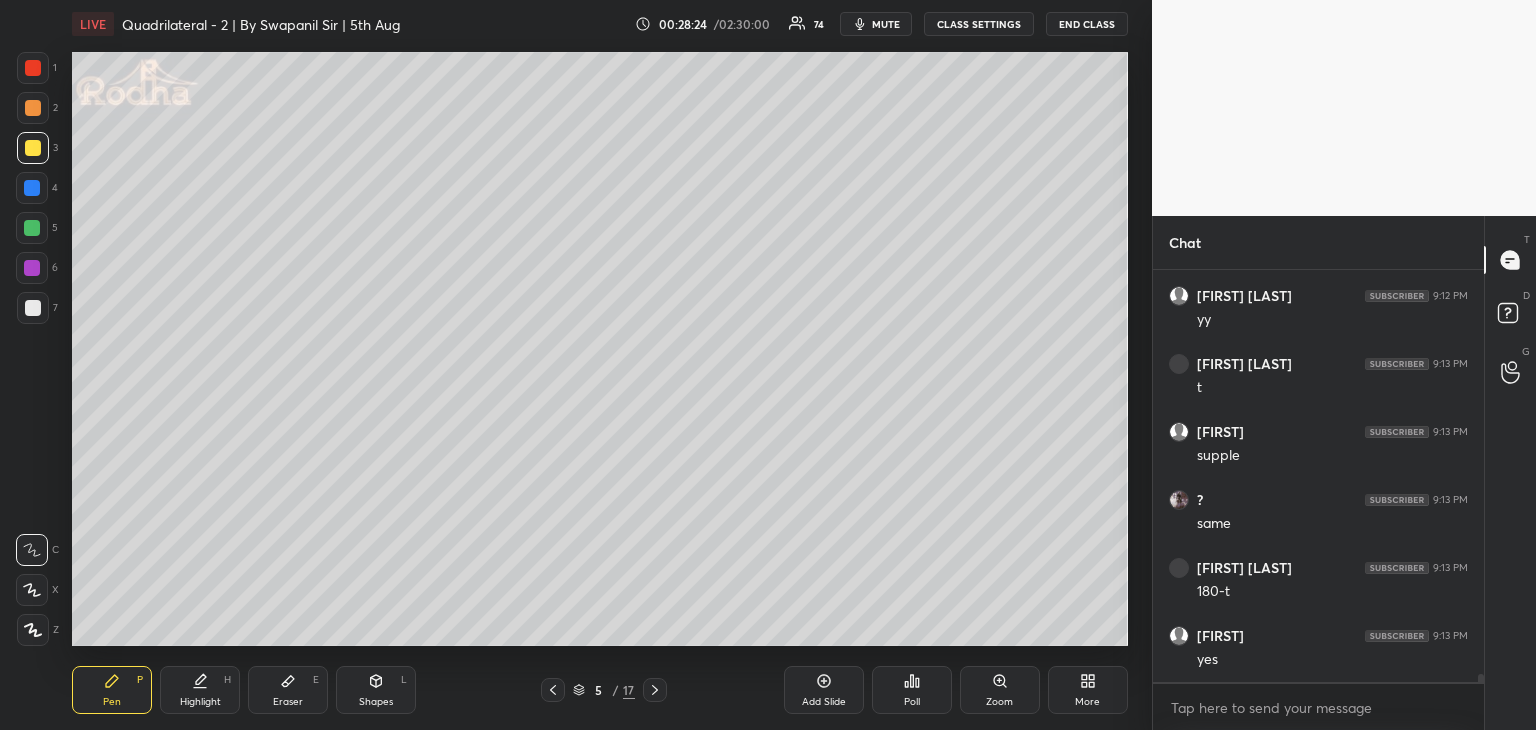 click on "Shapes L" at bounding box center [376, 690] 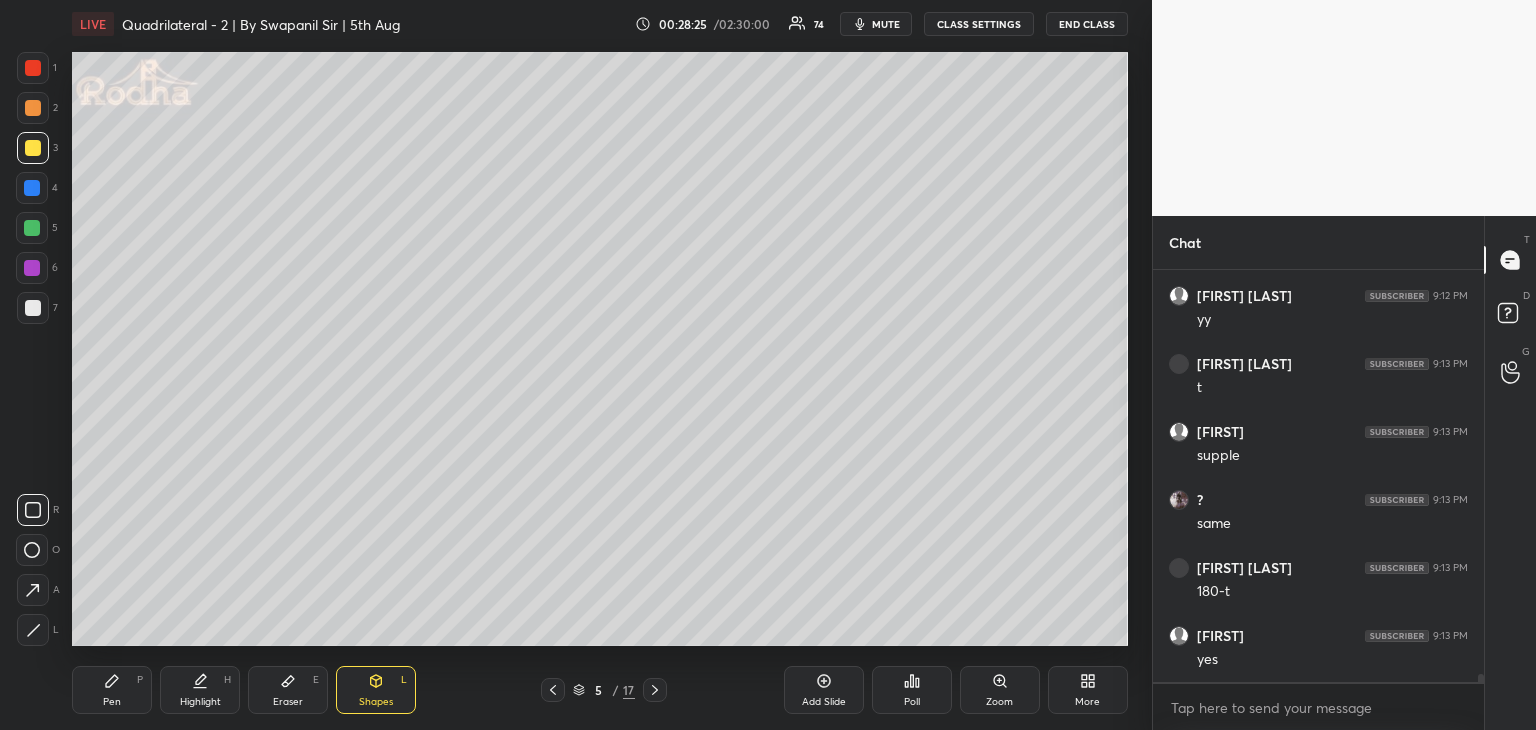 click 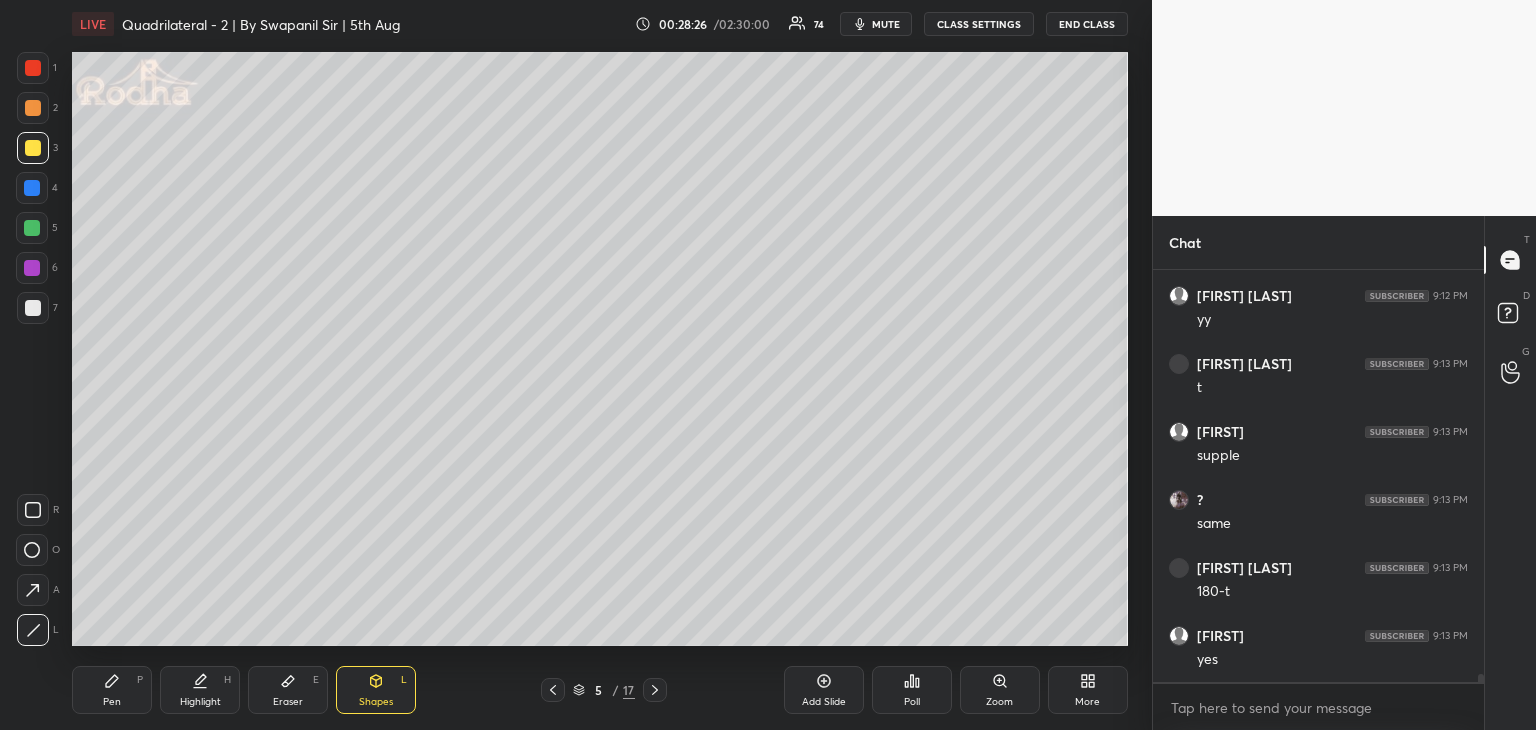 click at bounding box center (32, 268) 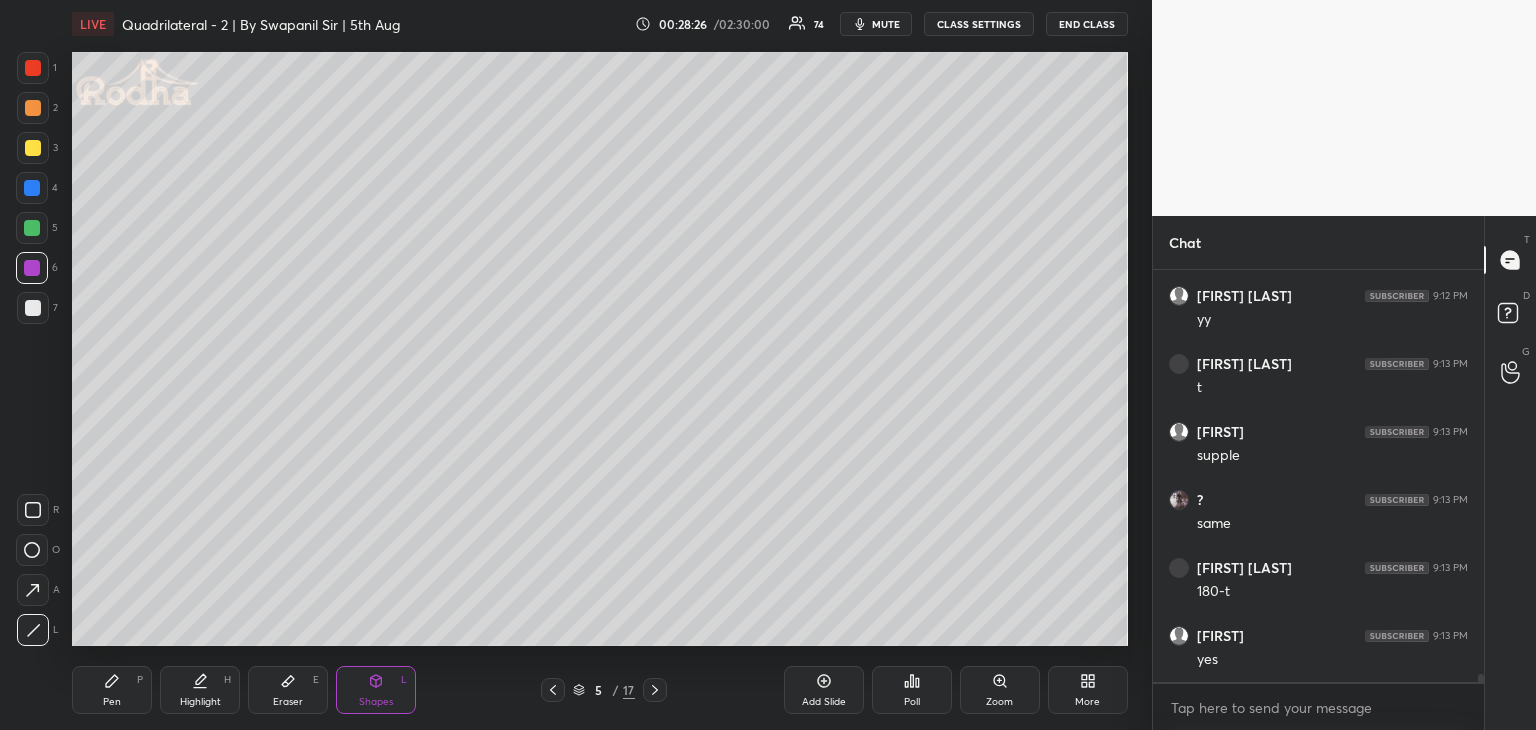 click at bounding box center [32, 268] 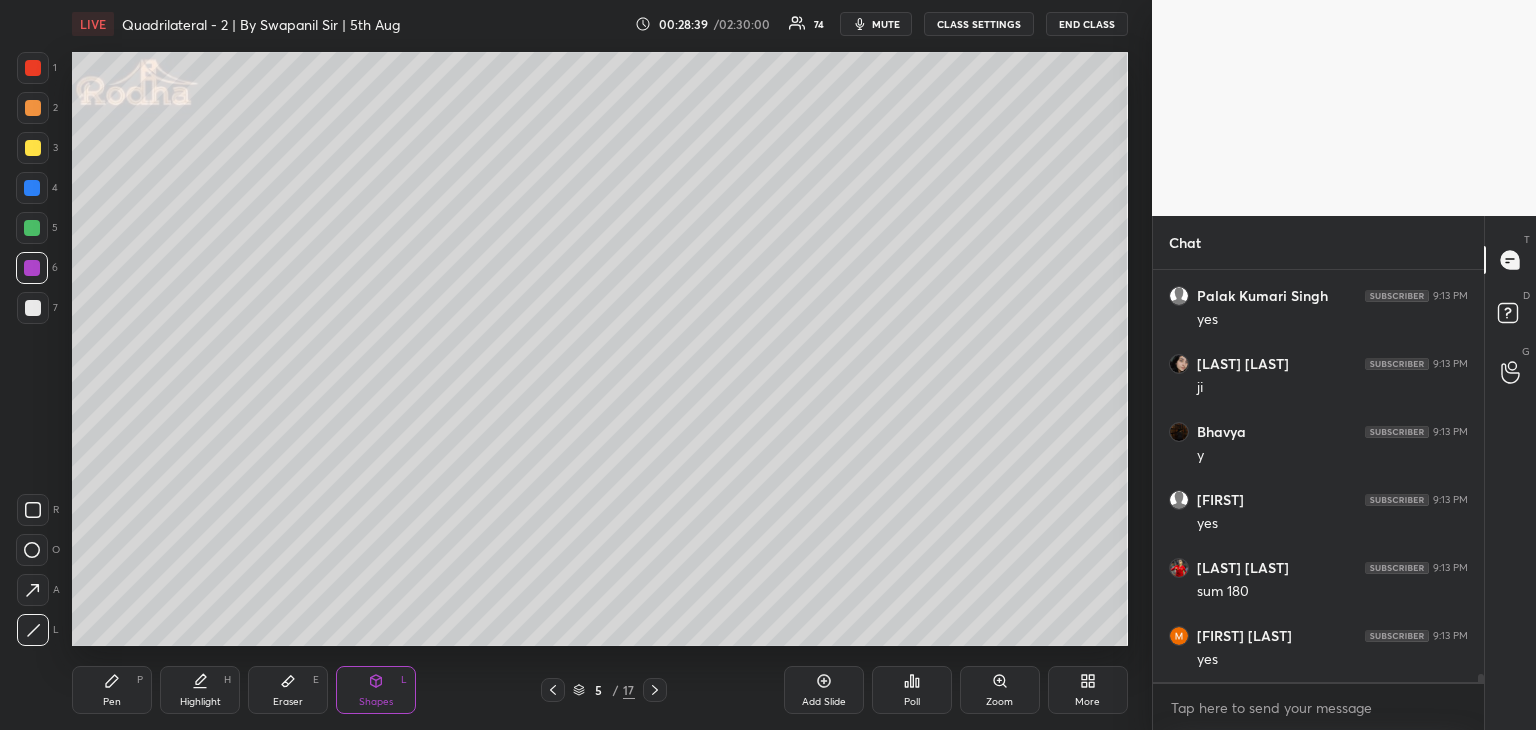 scroll, scrollTop: 20640, scrollLeft: 0, axis: vertical 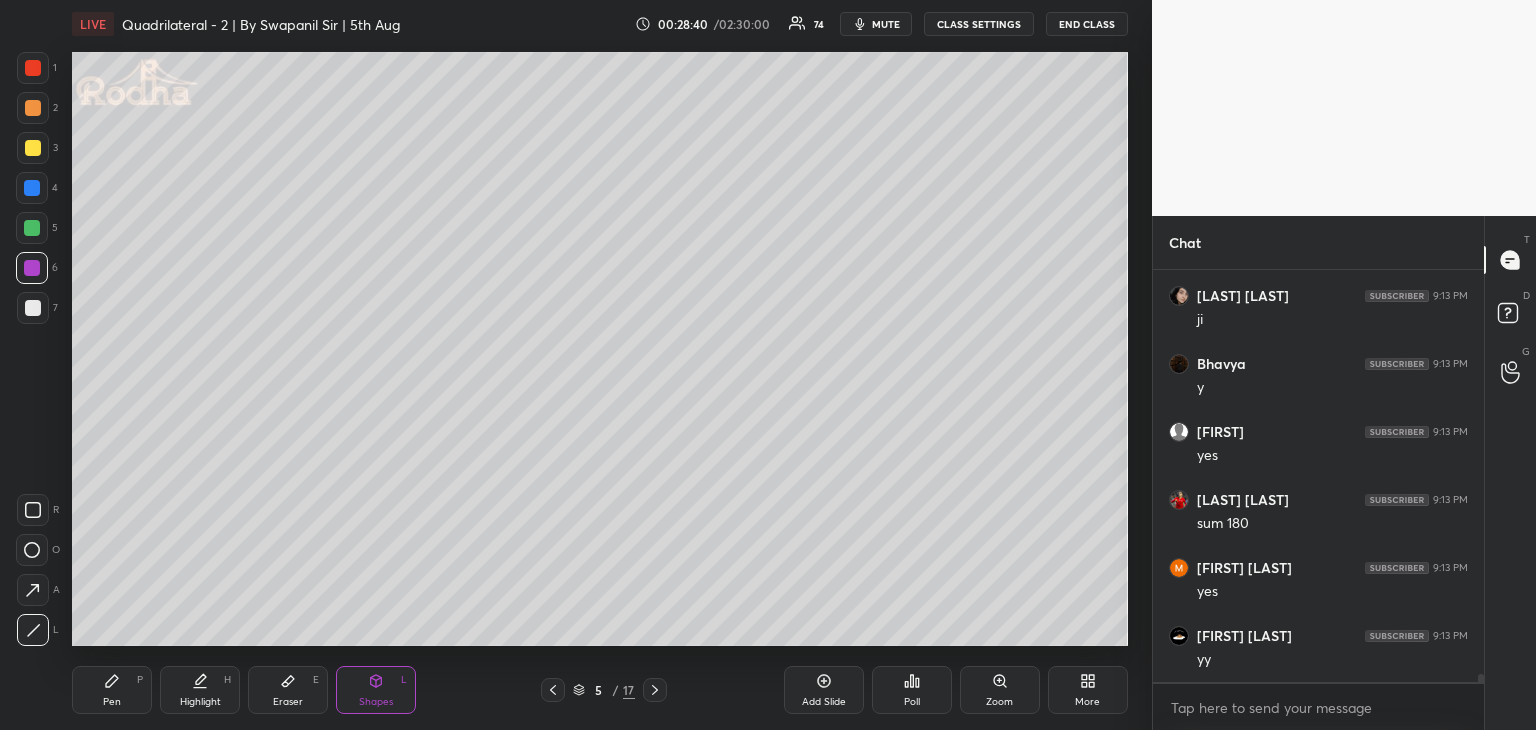 click on "Pen P" at bounding box center (112, 690) 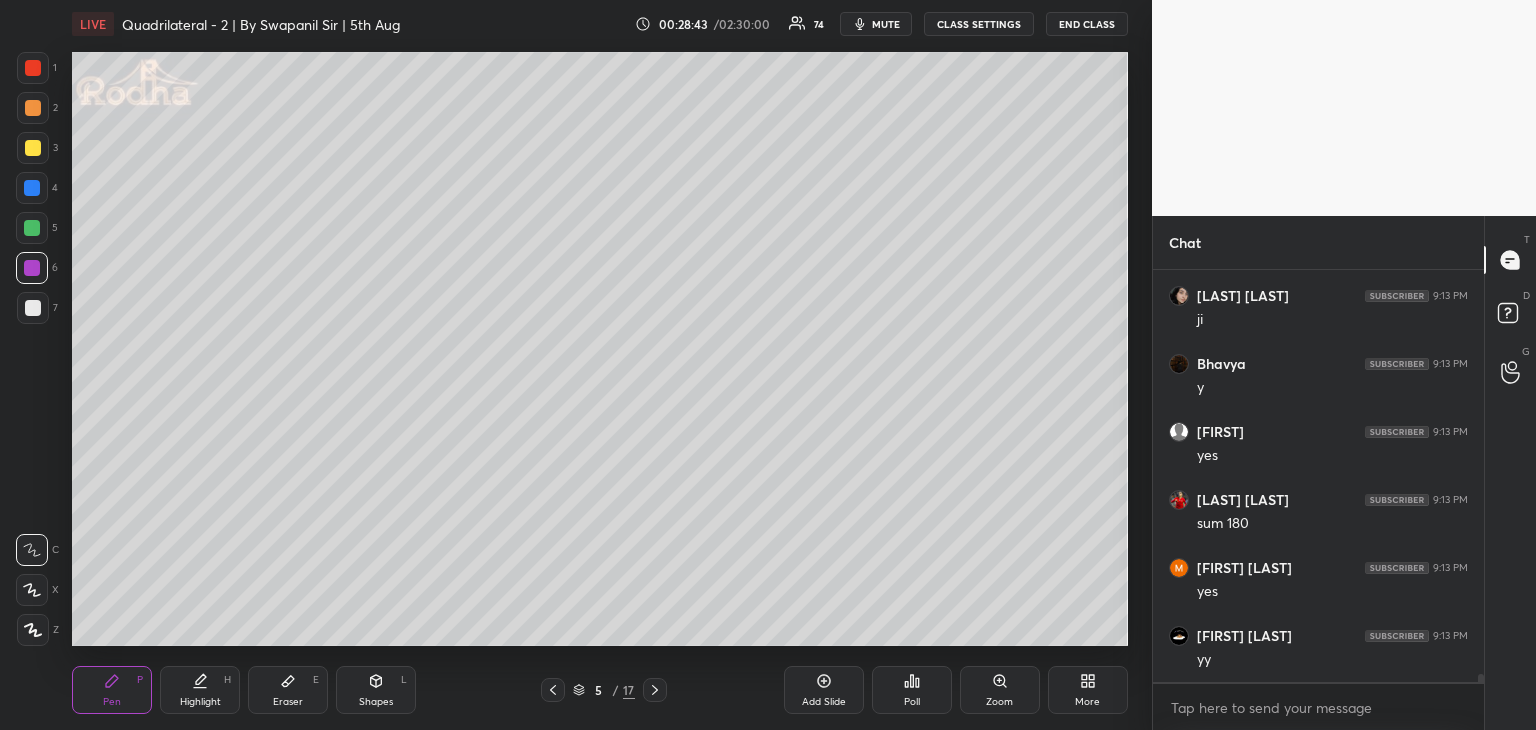 click at bounding box center [33, 148] 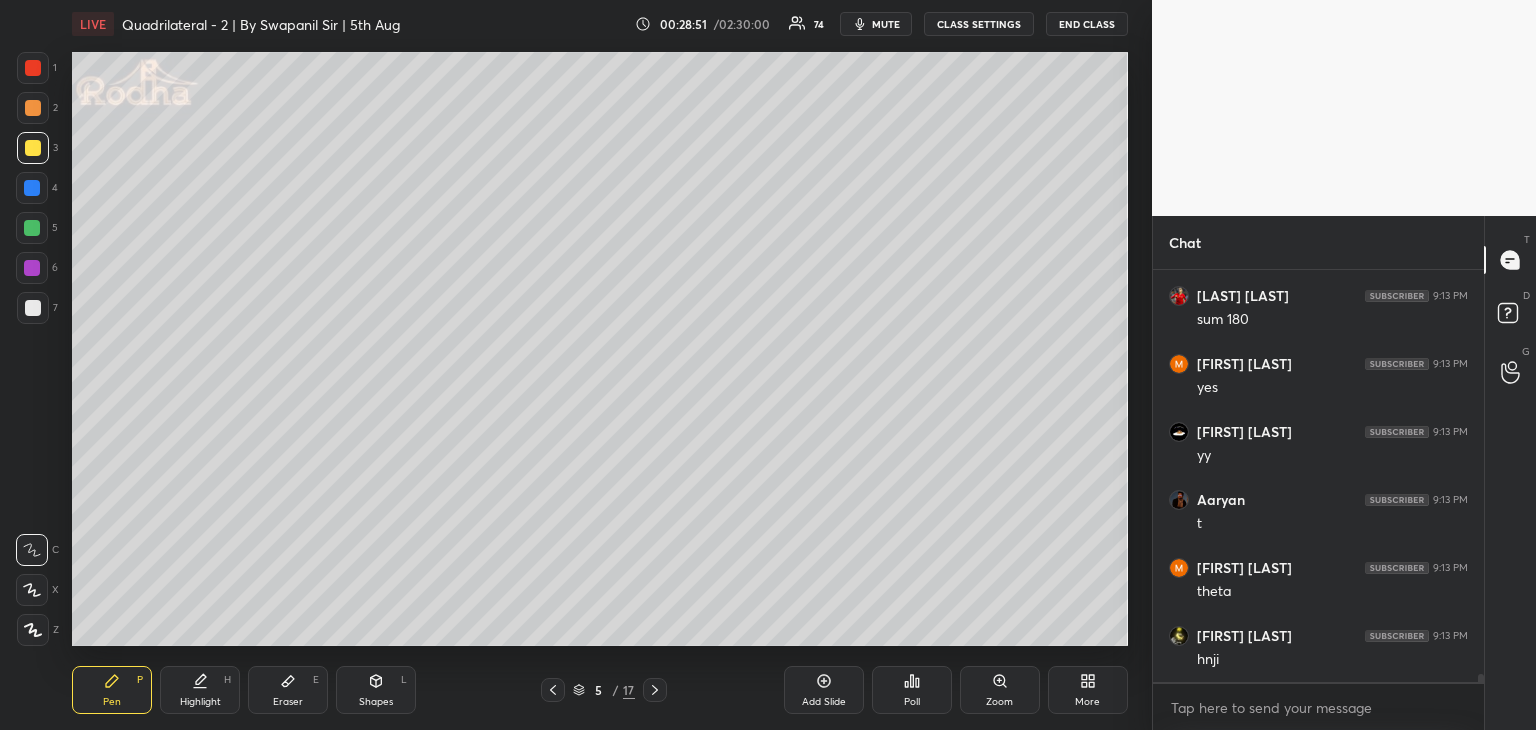 scroll, scrollTop: 20912, scrollLeft: 0, axis: vertical 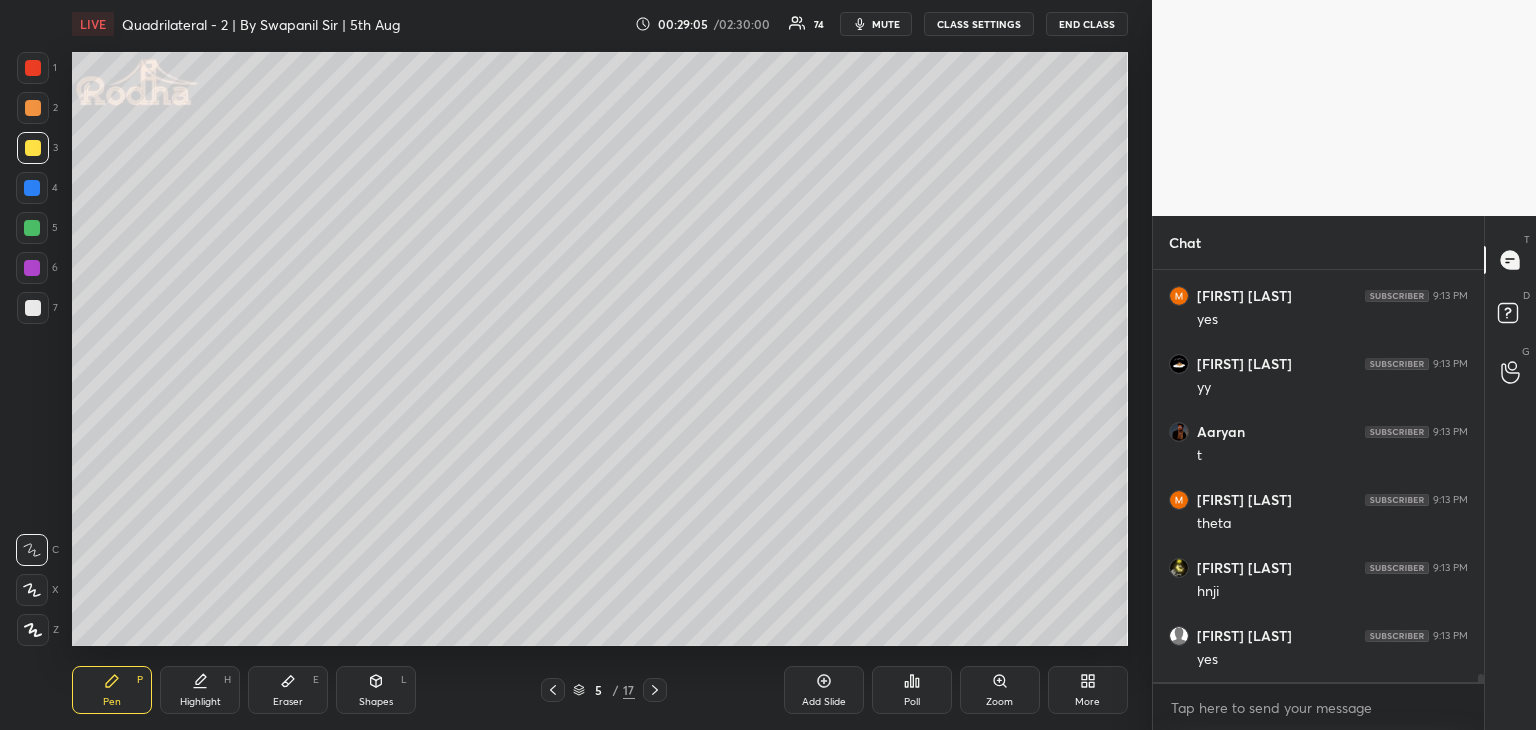 click on "Eraser" at bounding box center [288, 702] 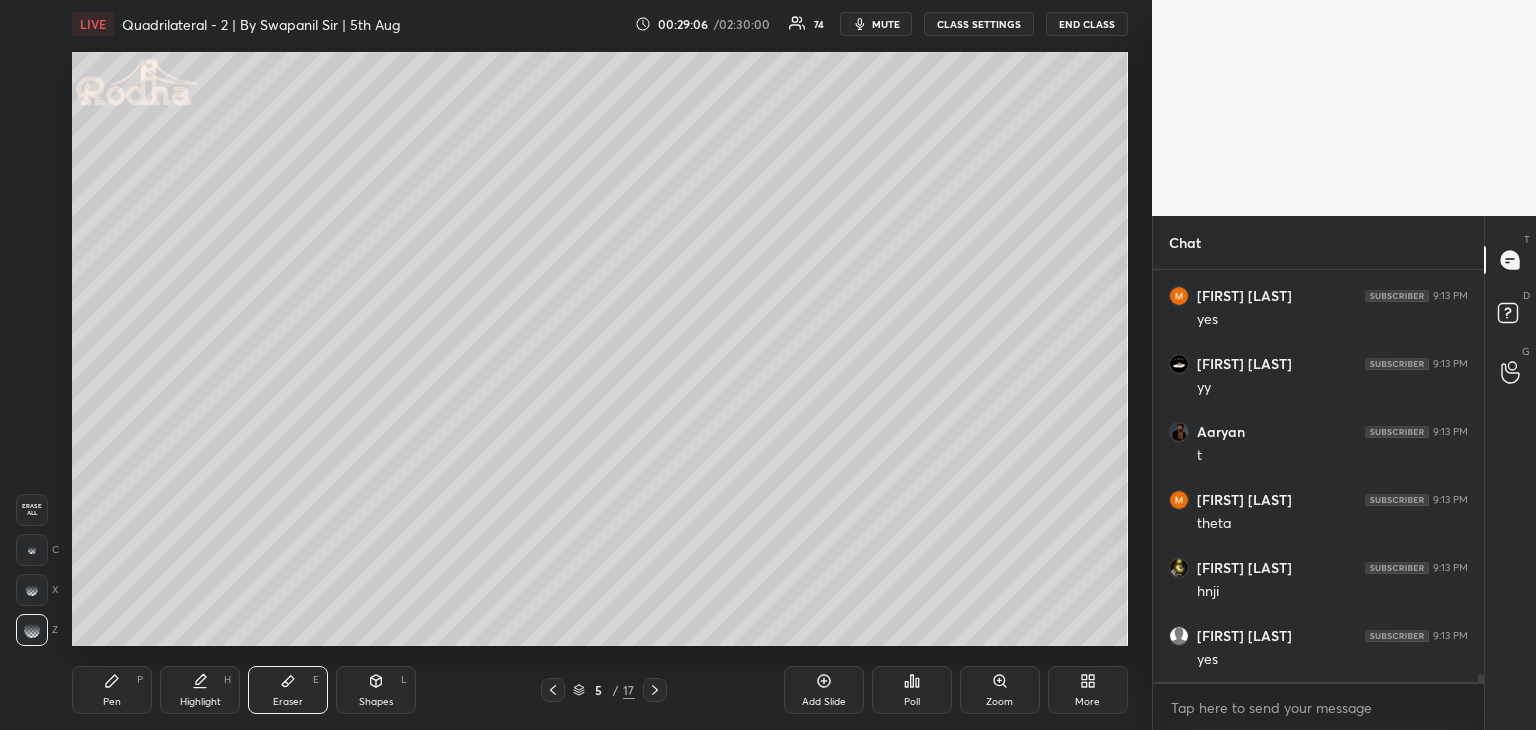 click 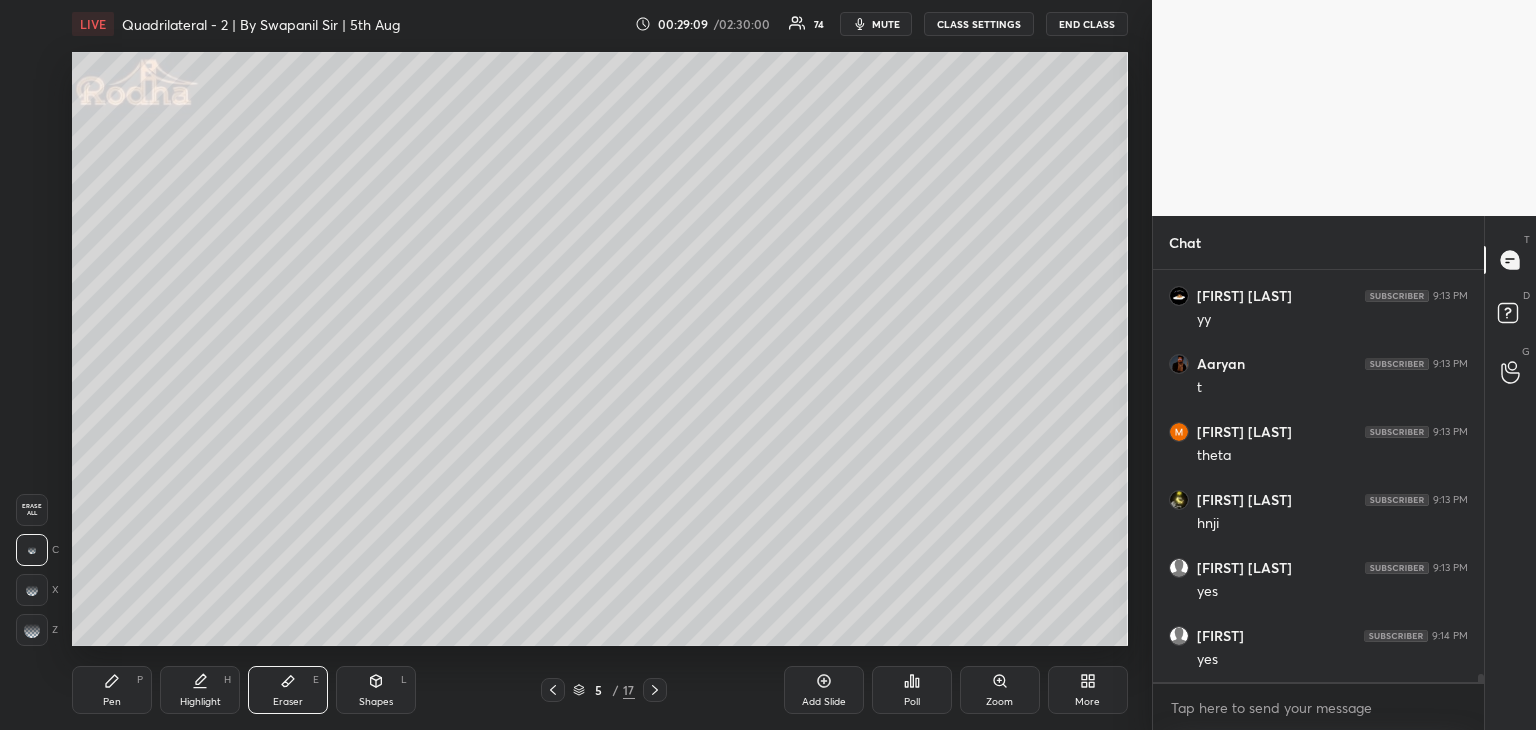 scroll, scrollTop: 21048, scrollLeft: 0, axis: vertical 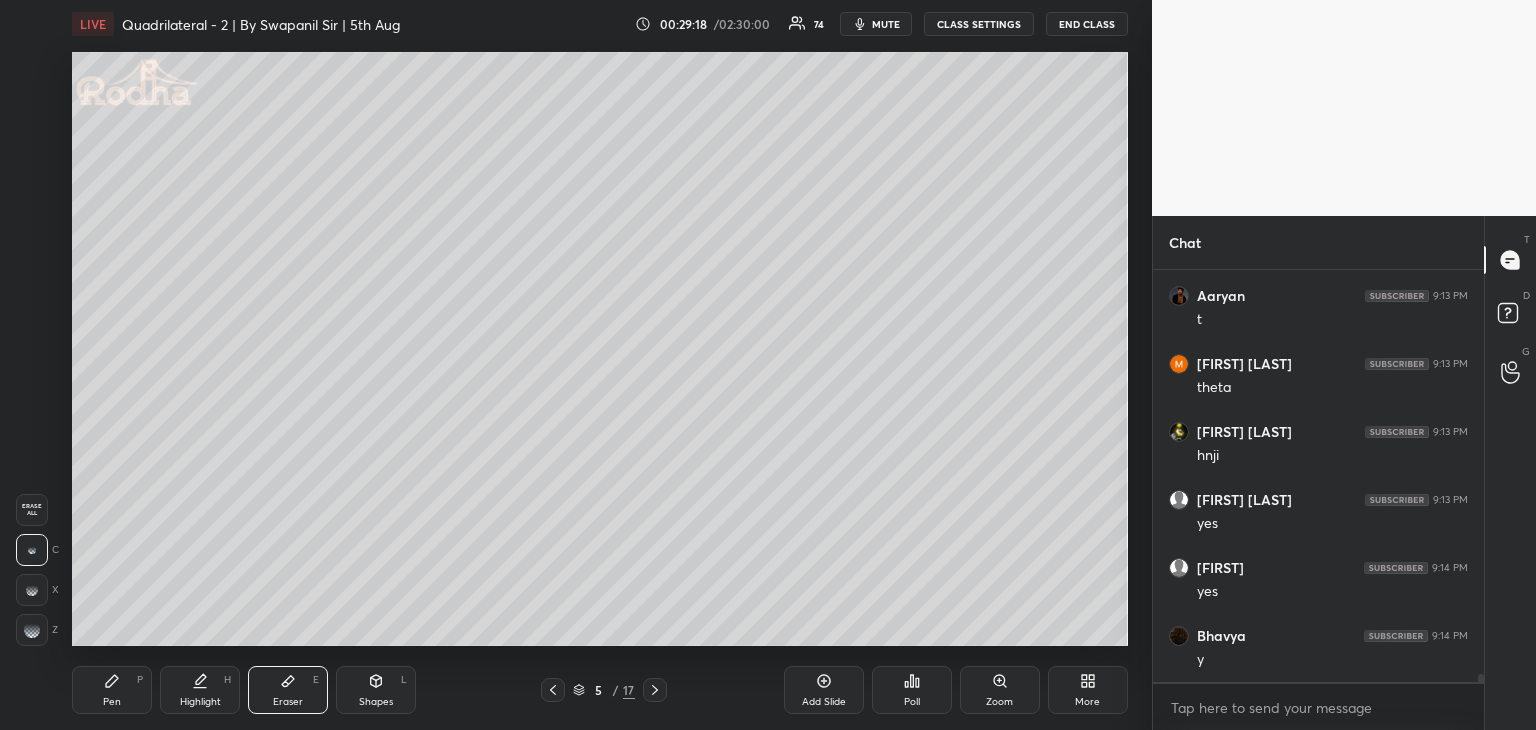 click on "Pen P" at bounding box center [112, 690] 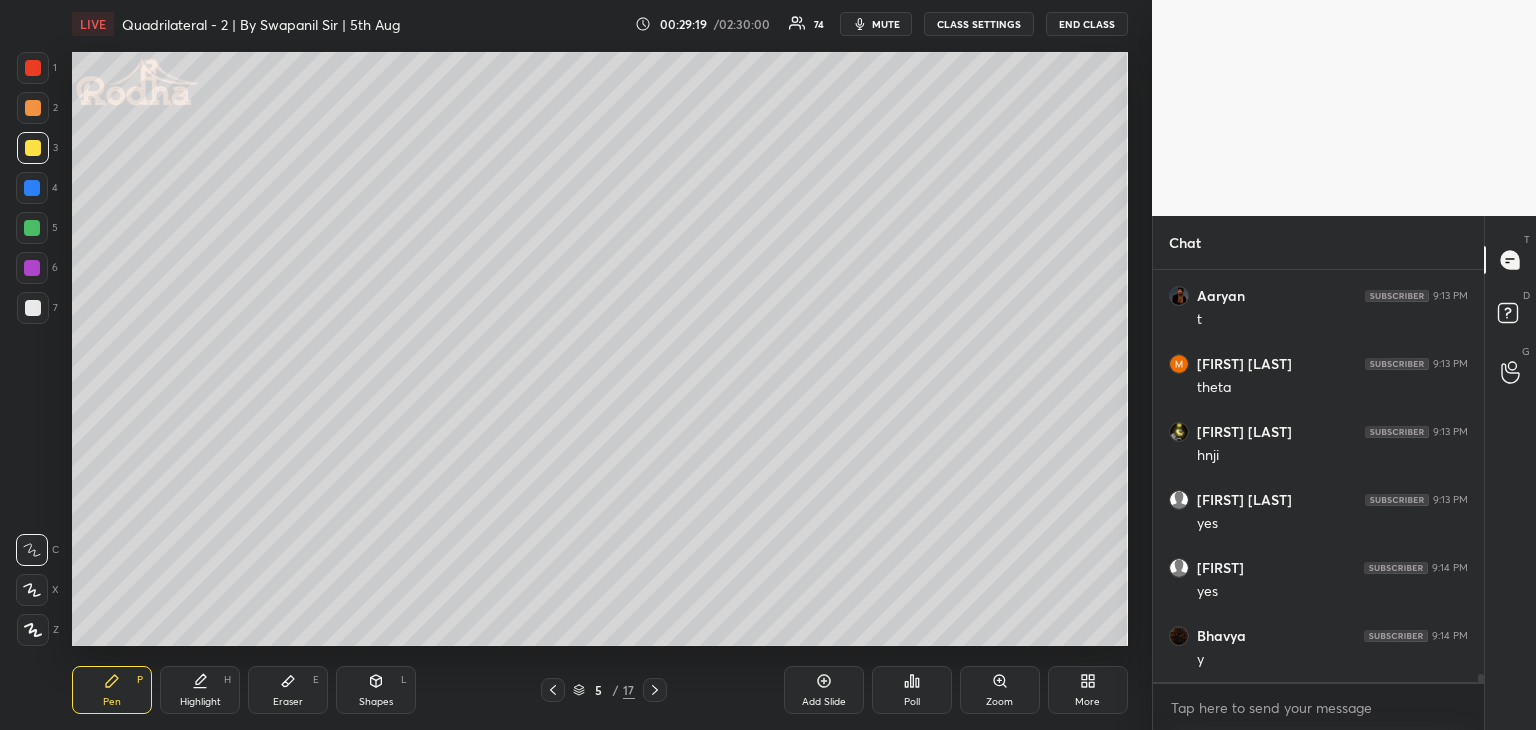 click at bounding box center [33, 148] 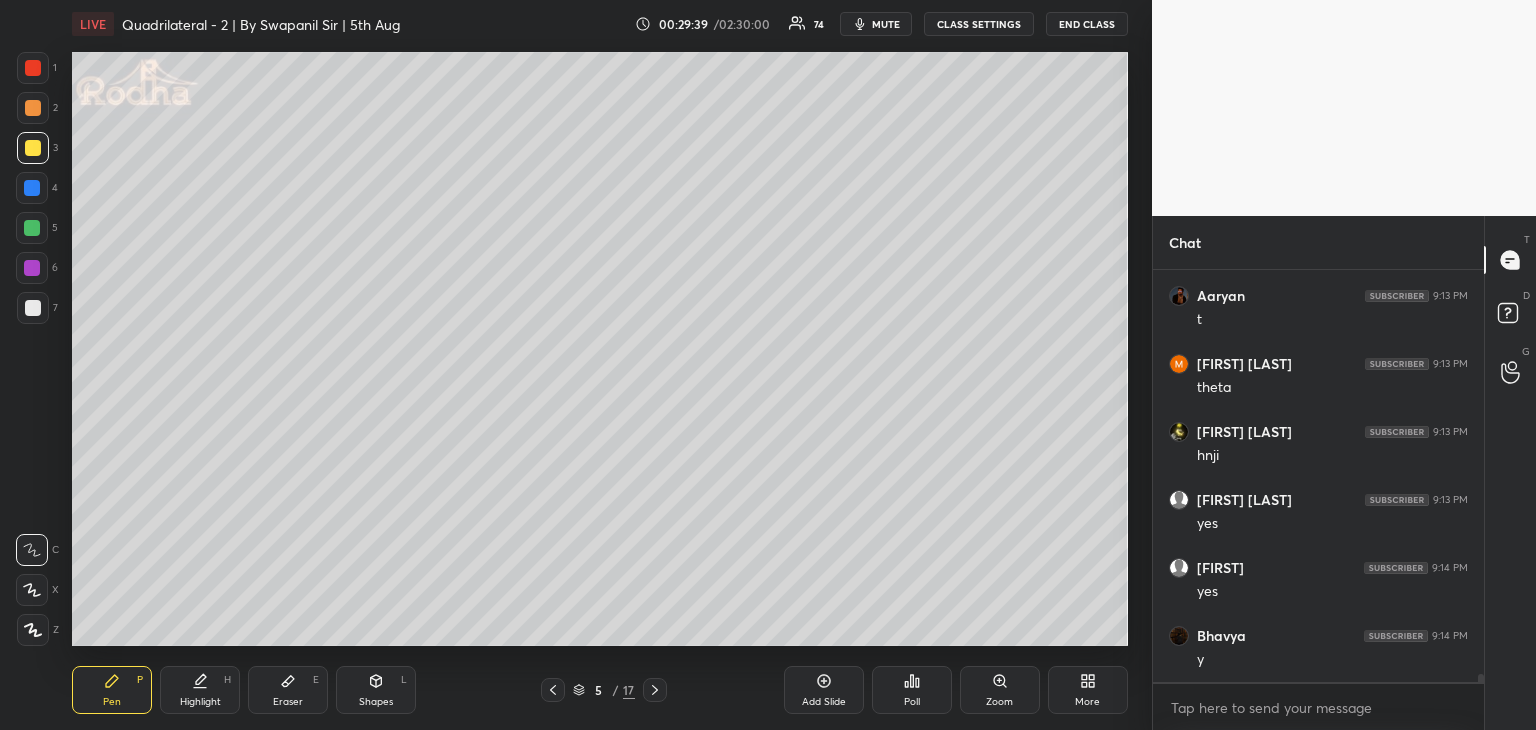click on "Shapes L" at bounding box center (376, 690) 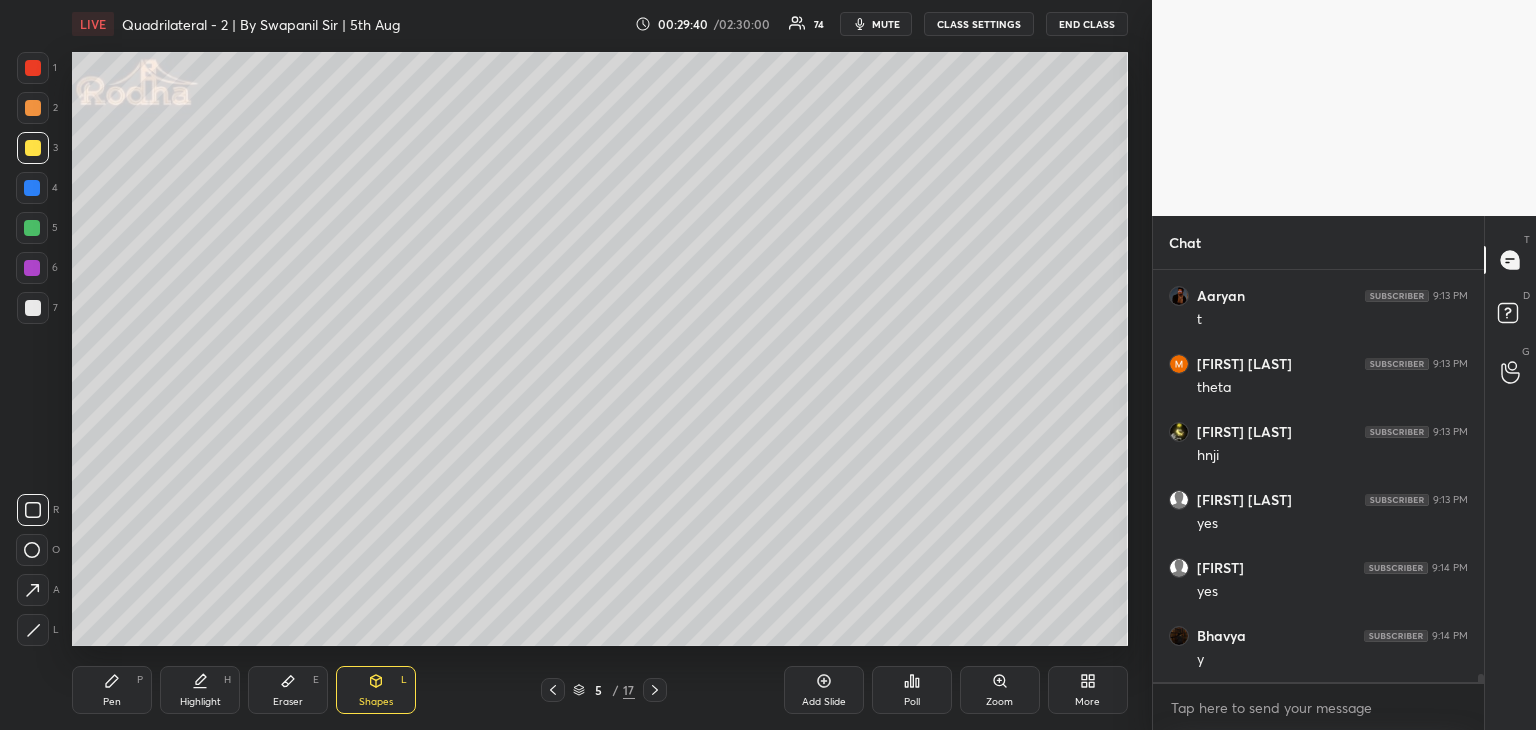 drag, startPoint x: 32, startPoint y: 230, endPoint x: 33, endPoint y: 293, distance: 63.007935 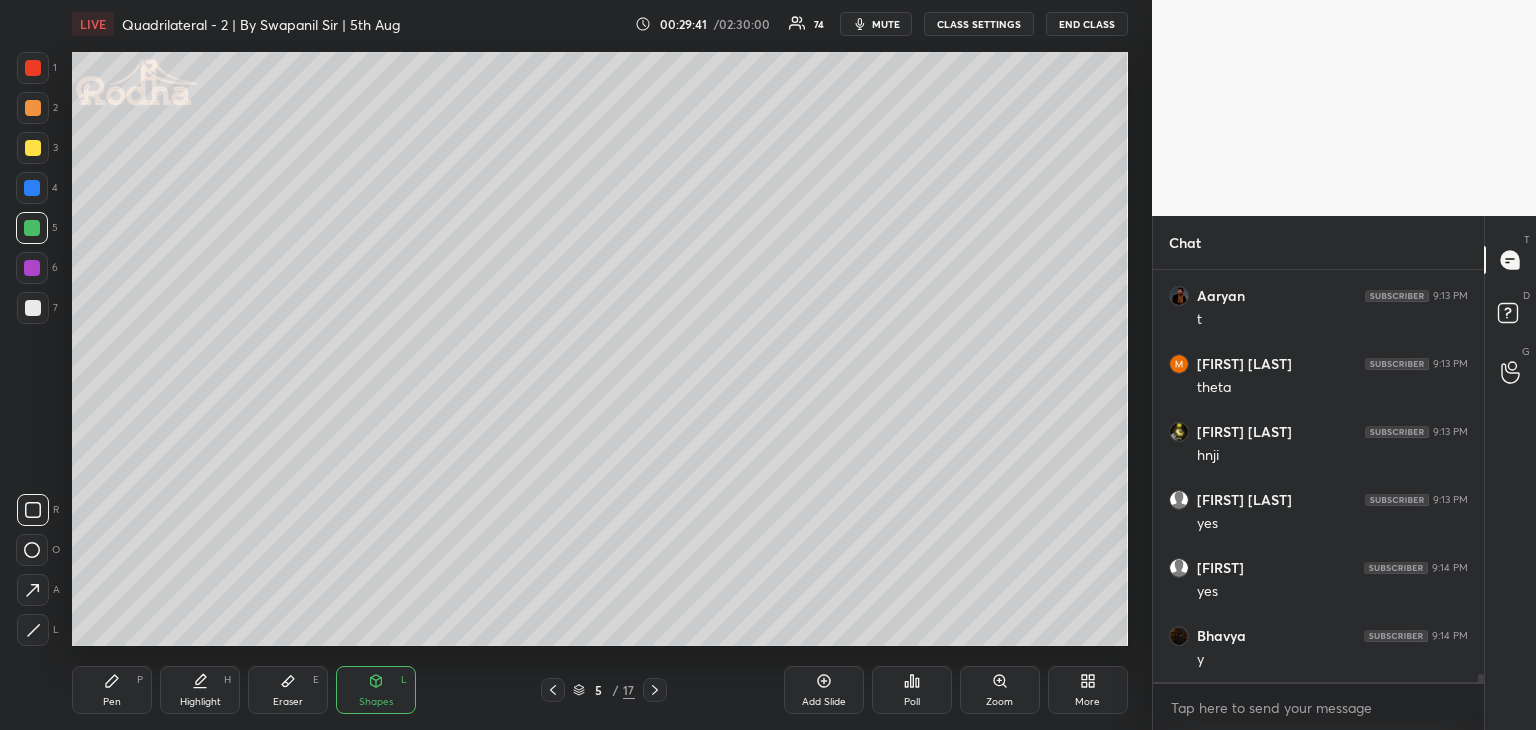 drag, startPoint x: 40, startPoint y: 632, endPoint x: 60, endPoint y: 618, distance: 24.41311 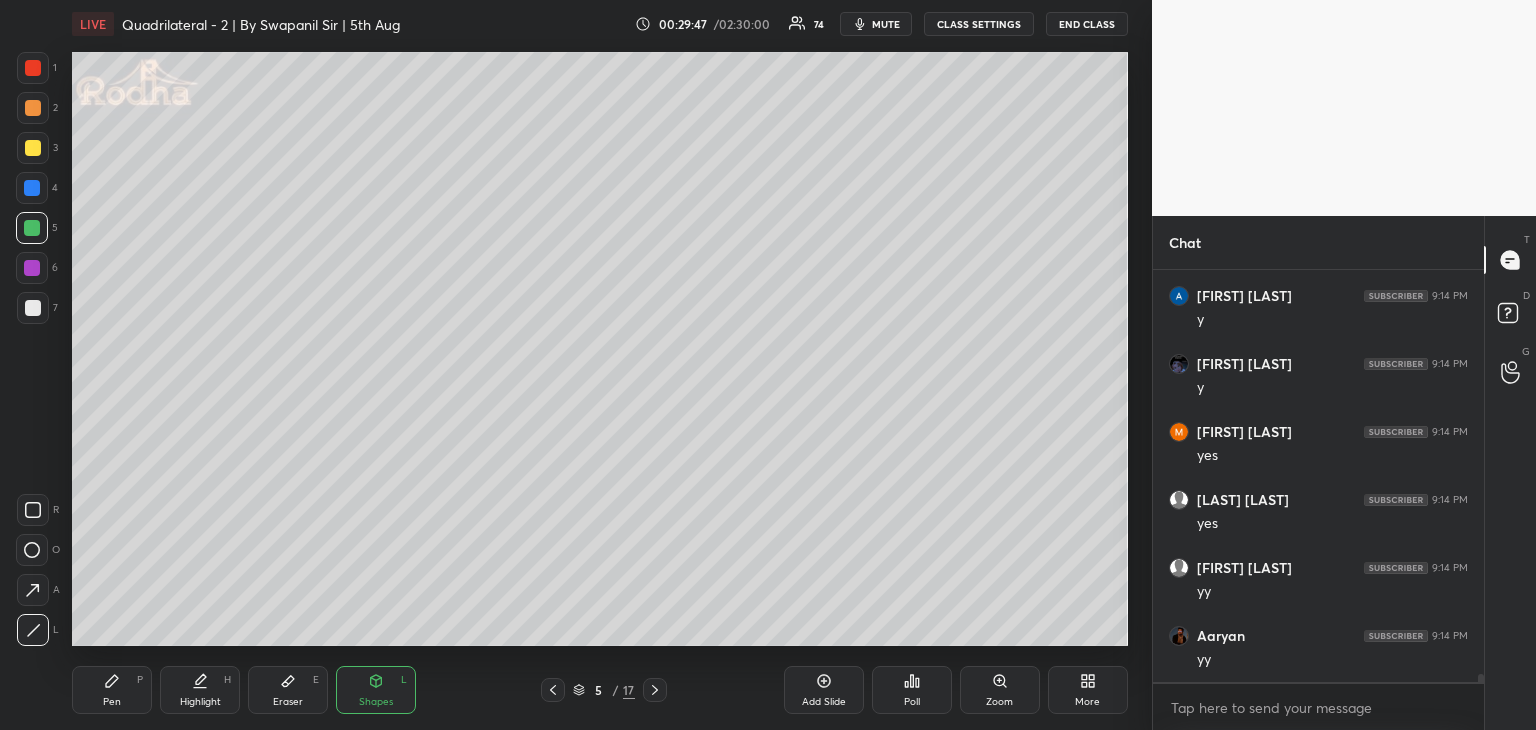 scroll, scrollTop: 21524, scrollLeft: 0, axis: vertical 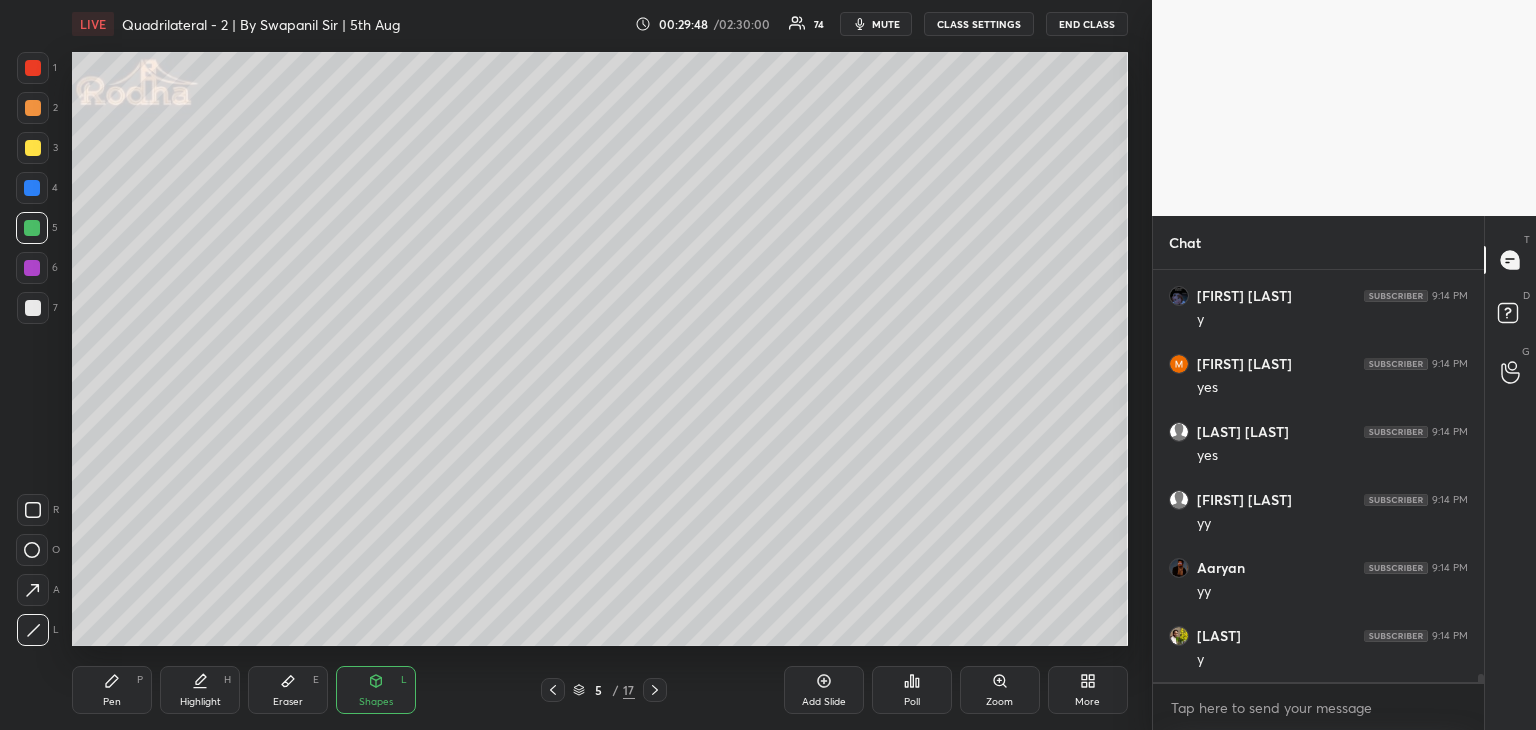 click at bounding box center (32, 228) 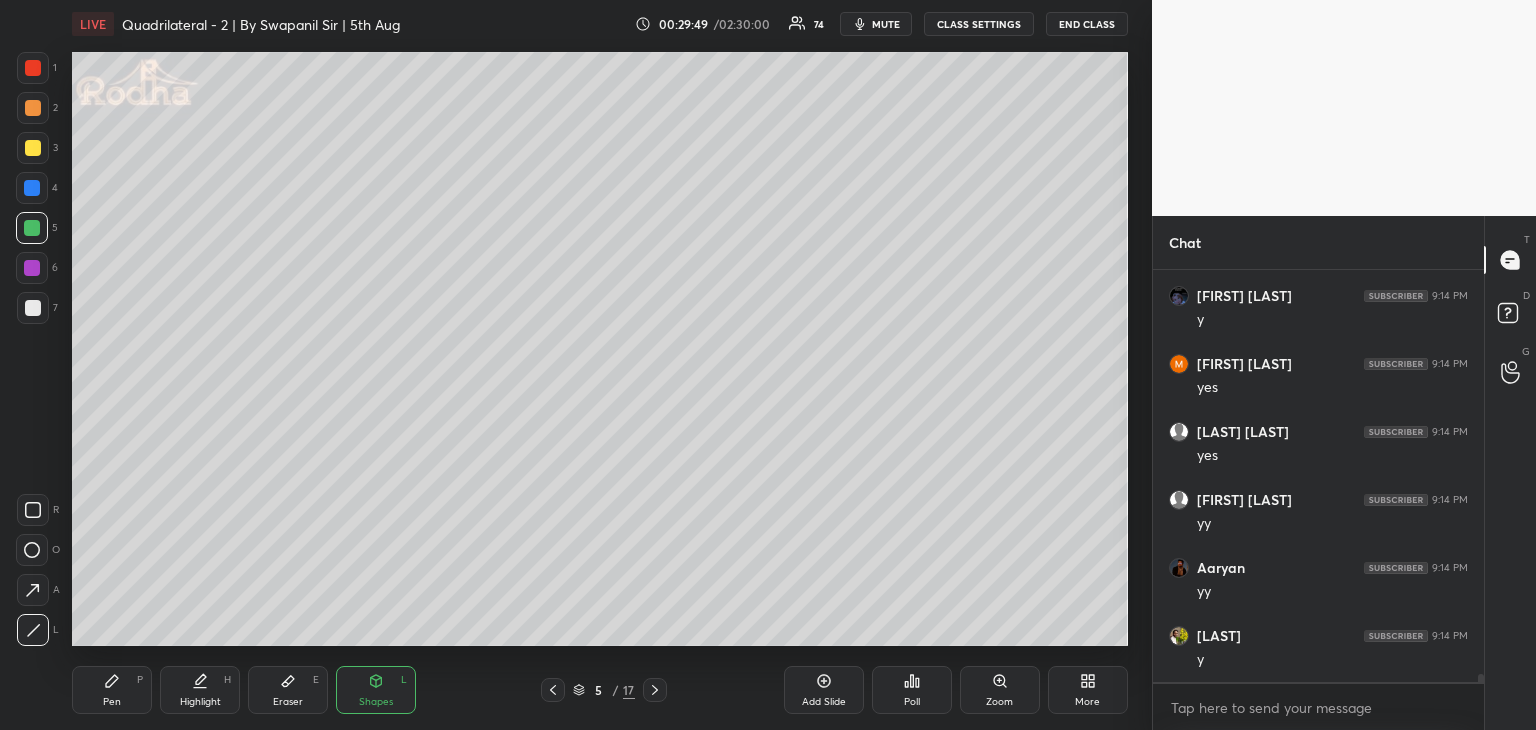 drag, startPoint x: 112, startPoint y: 691, endPoint x: 120, endPoint y: 680, distance: 13.601471 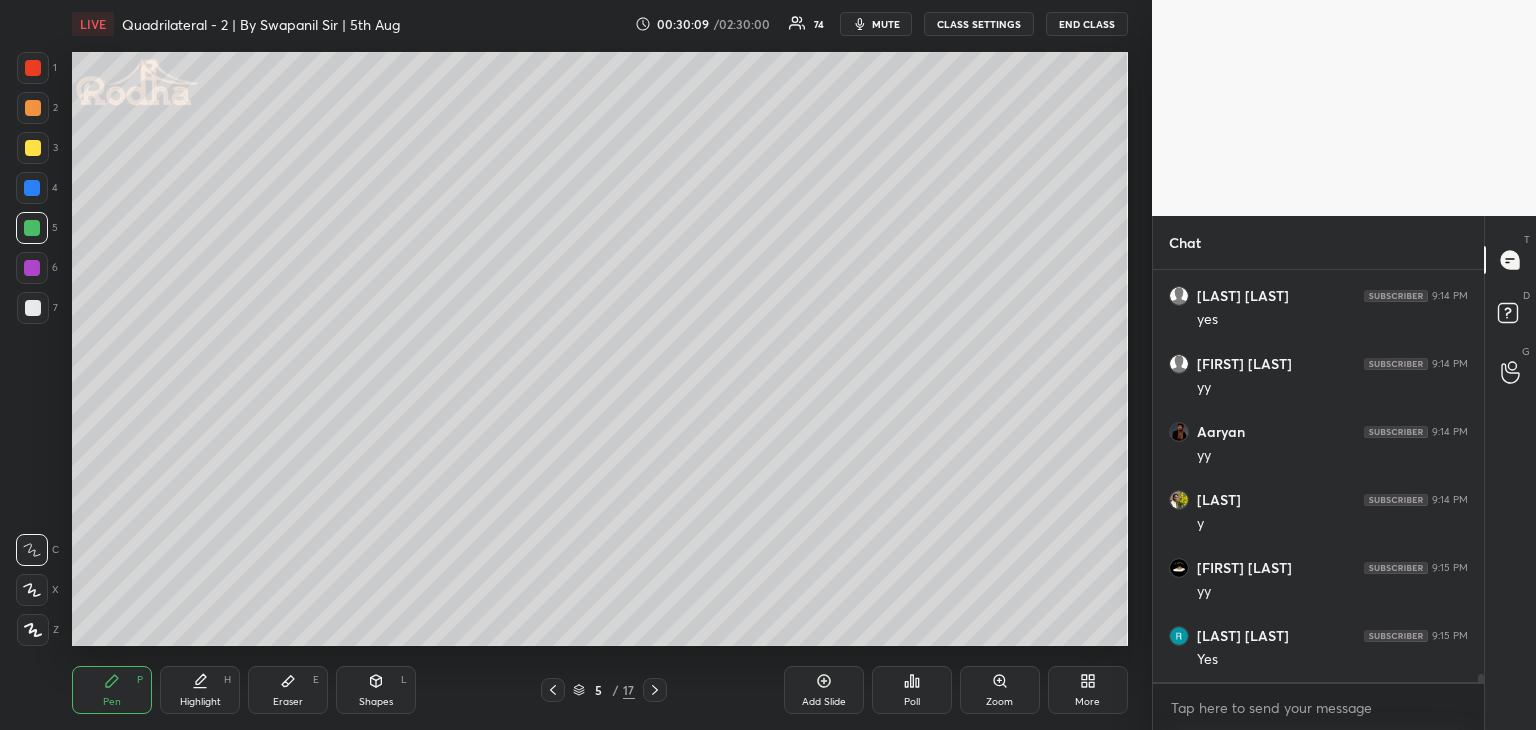 scroll, scrollTop: 21728, scrollLeft: 0, axis: vertical 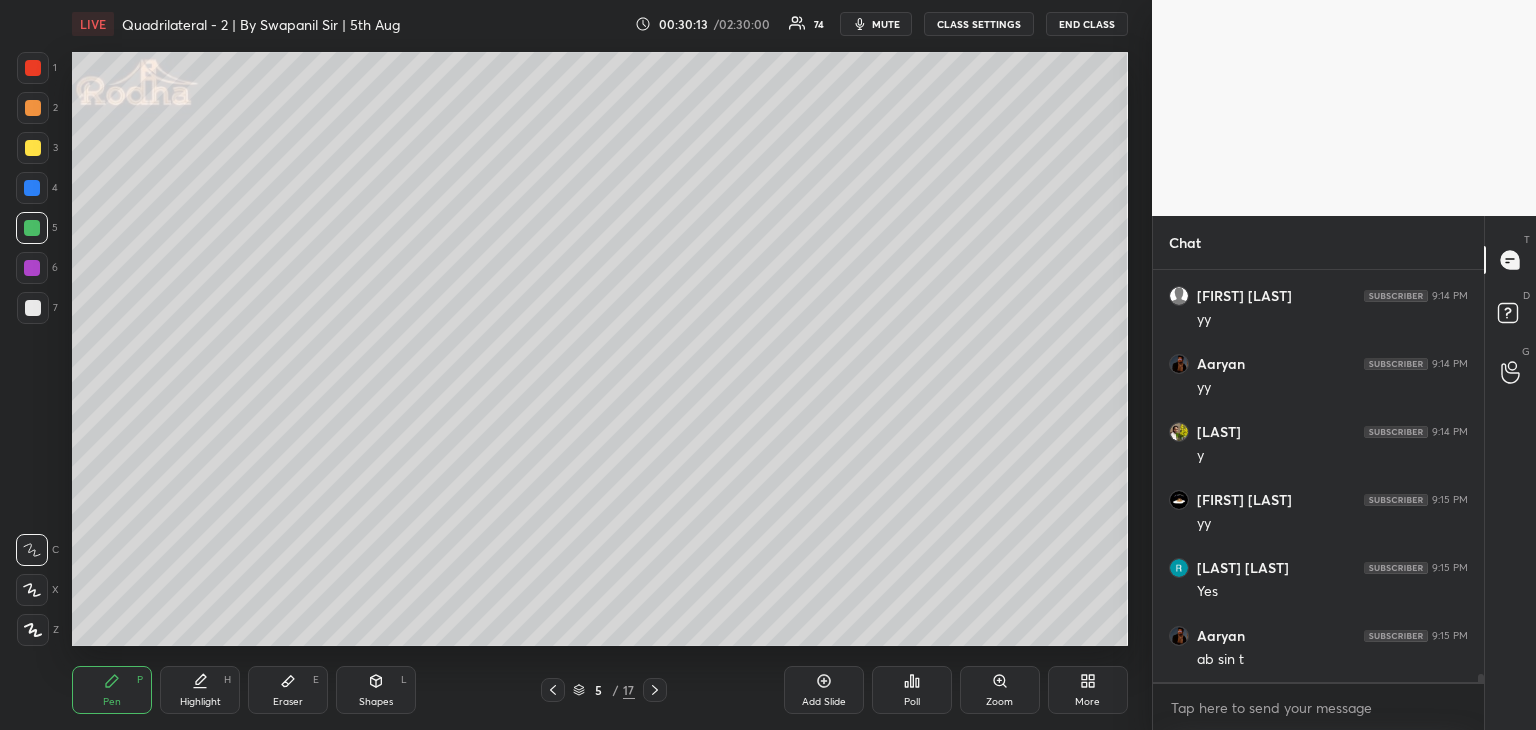 click on "Shapes" at bounding box center (376, 702) 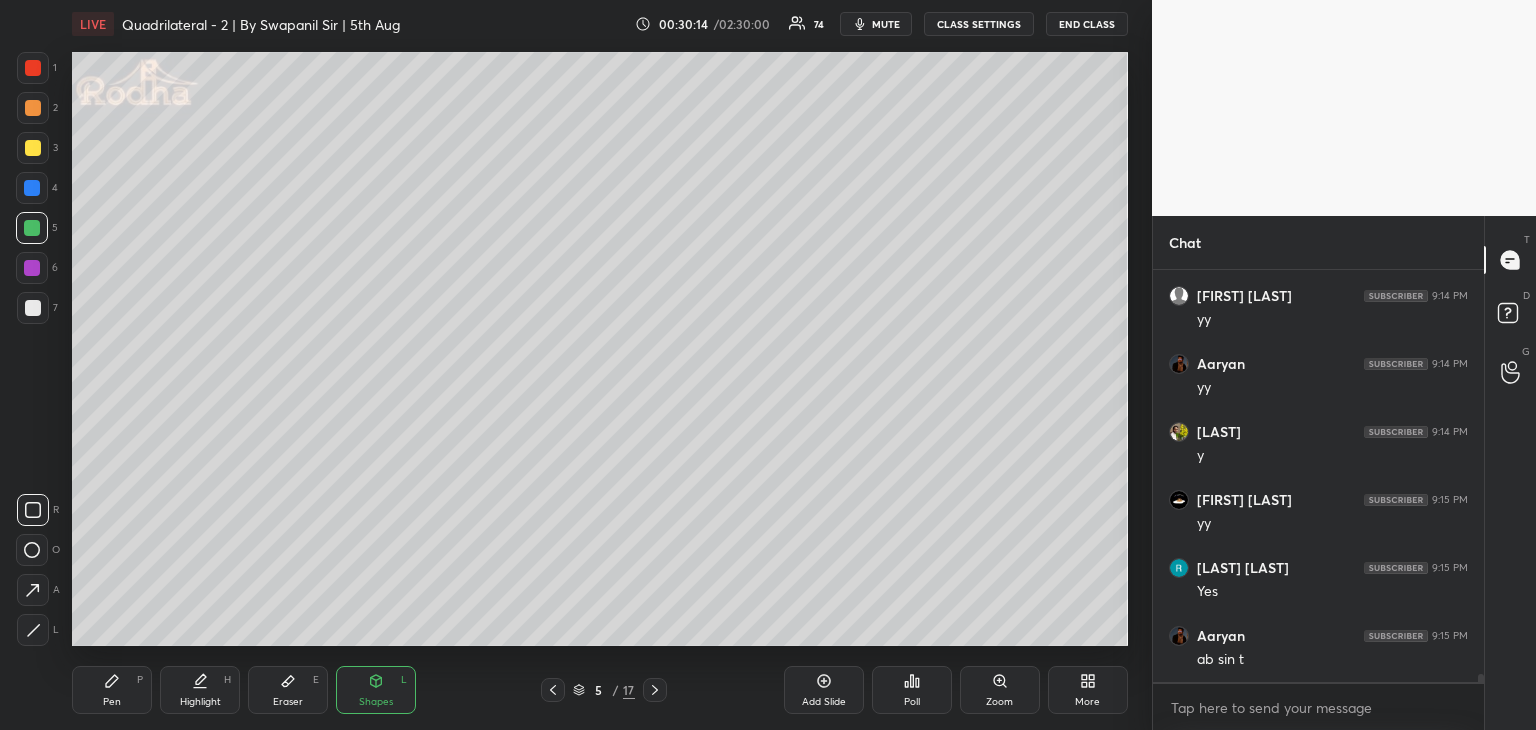 scroll, scrollTop: 21796, scrollLeft: 0, axis: vertical 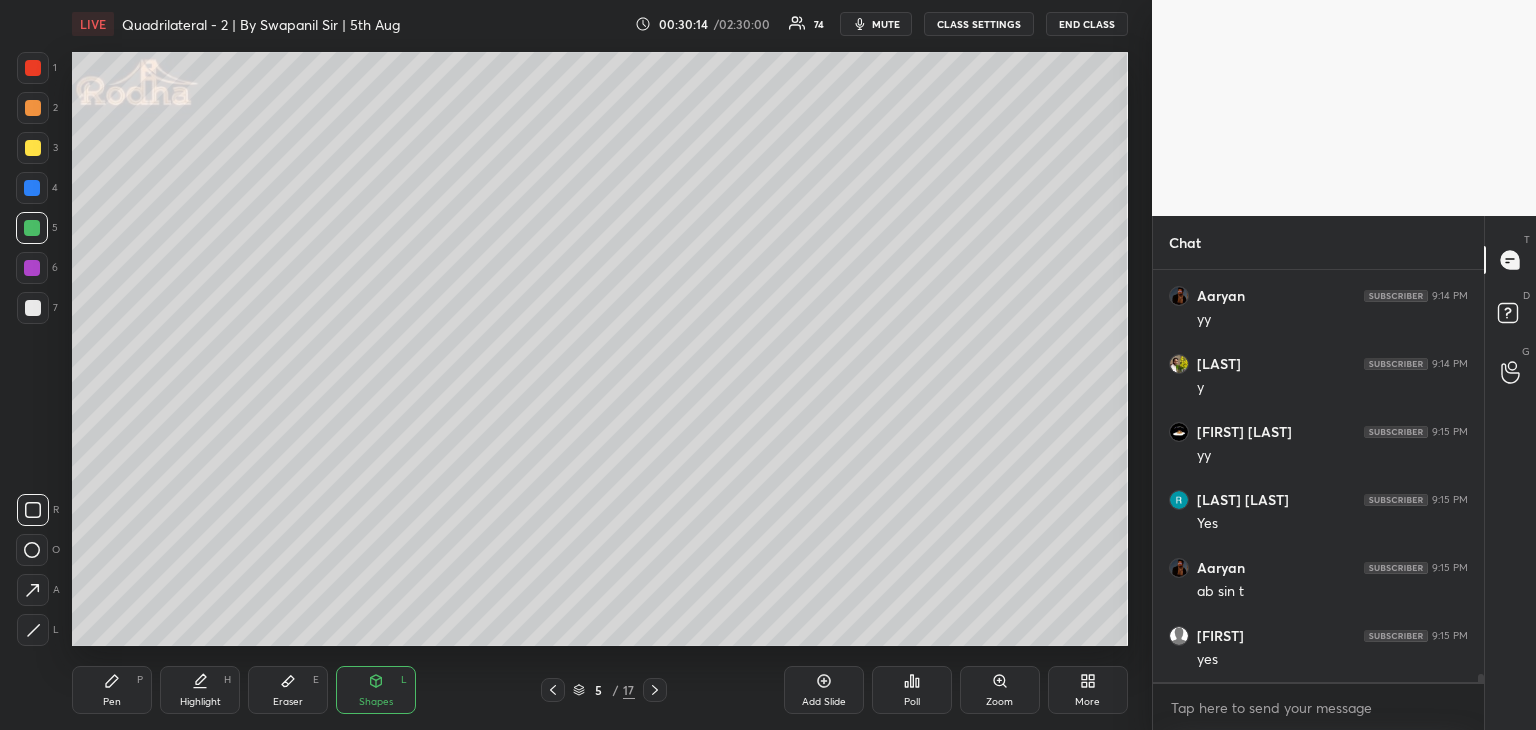 click 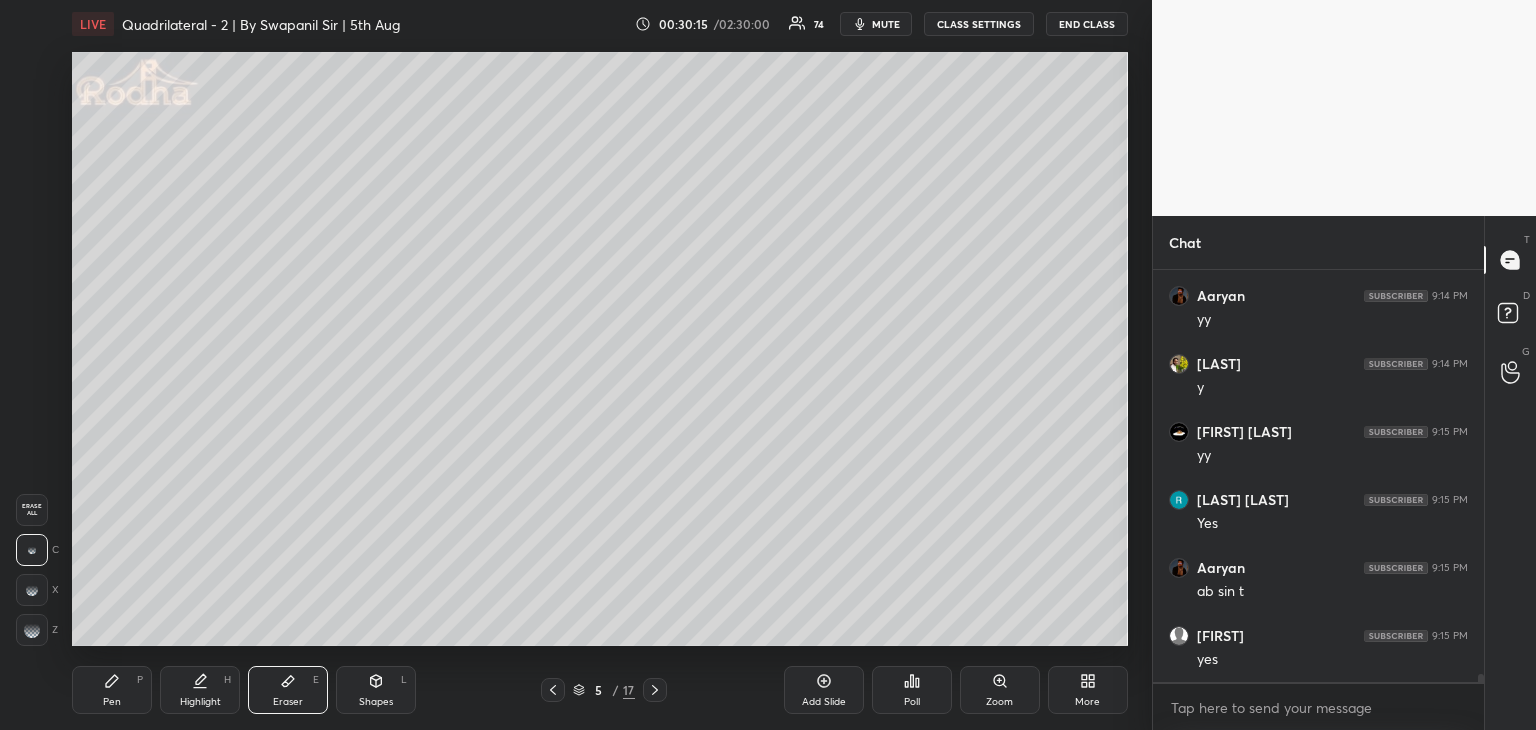 click on "Pen P" at bounding box center (112, 690) 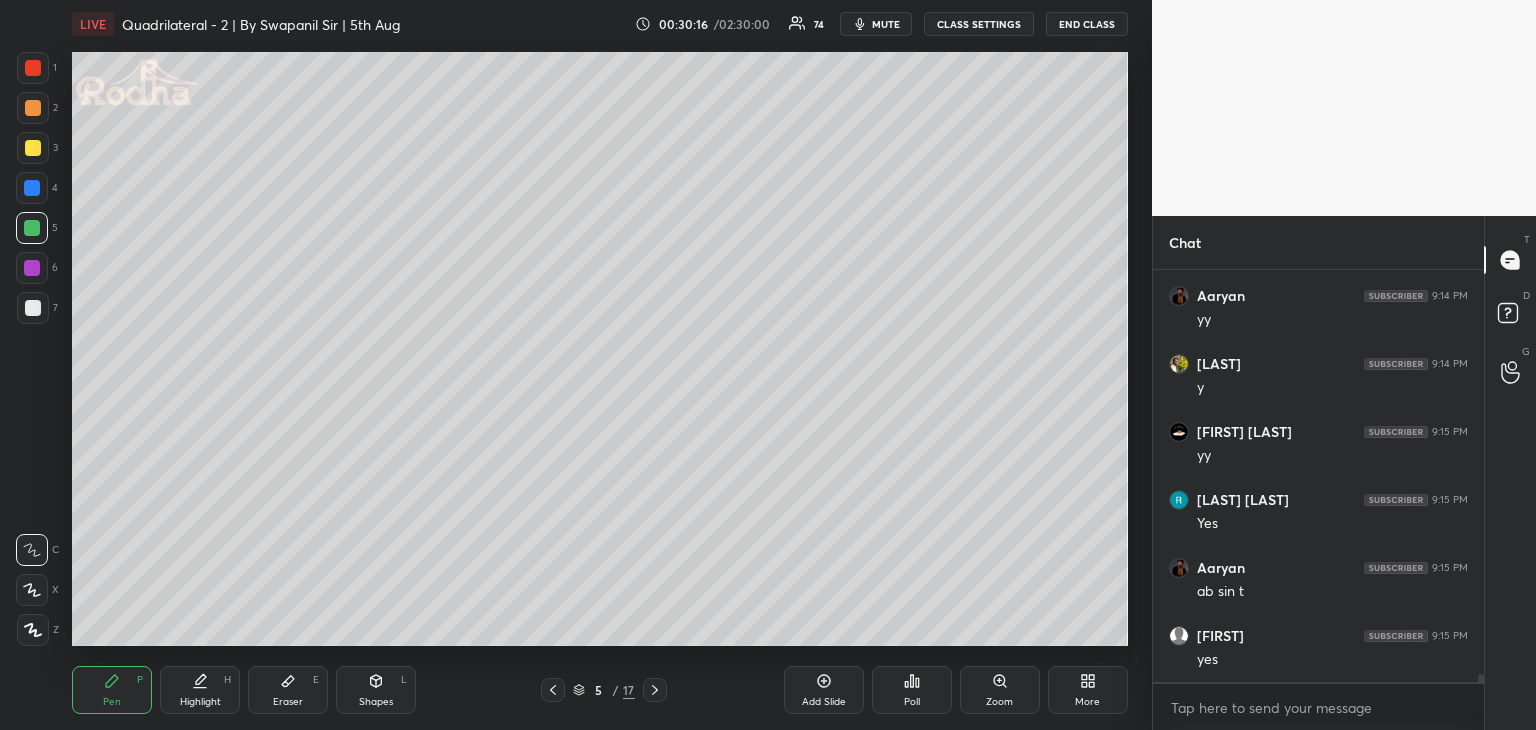 drag, startPoint x: 30, startPoint y: 274, endPoint x: 53, endPoint y: 293, distance: 29.832869 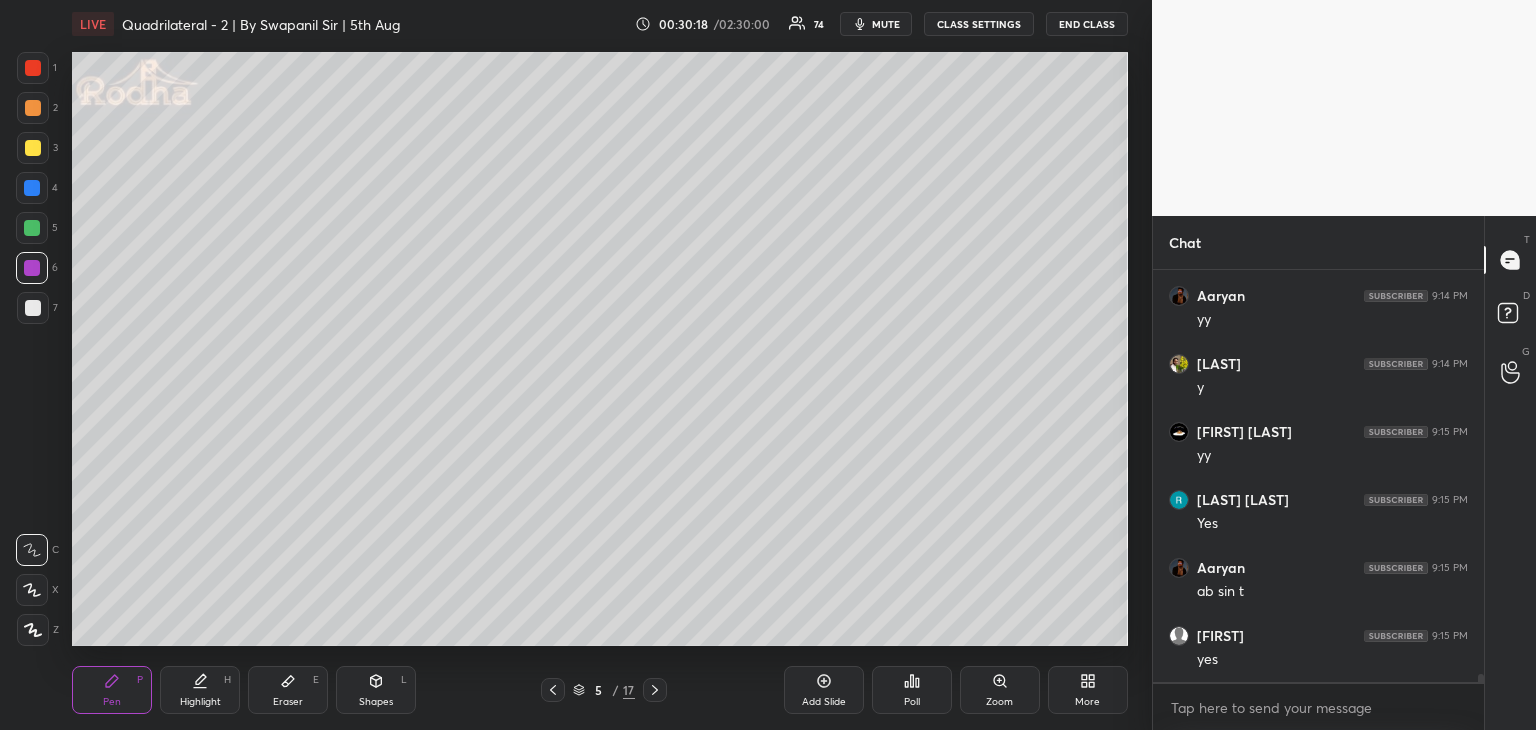 drag, startPoint x: 285, startPoint y: 685, endPoint x: 297, endPoint y: 681, distance: 12.649111 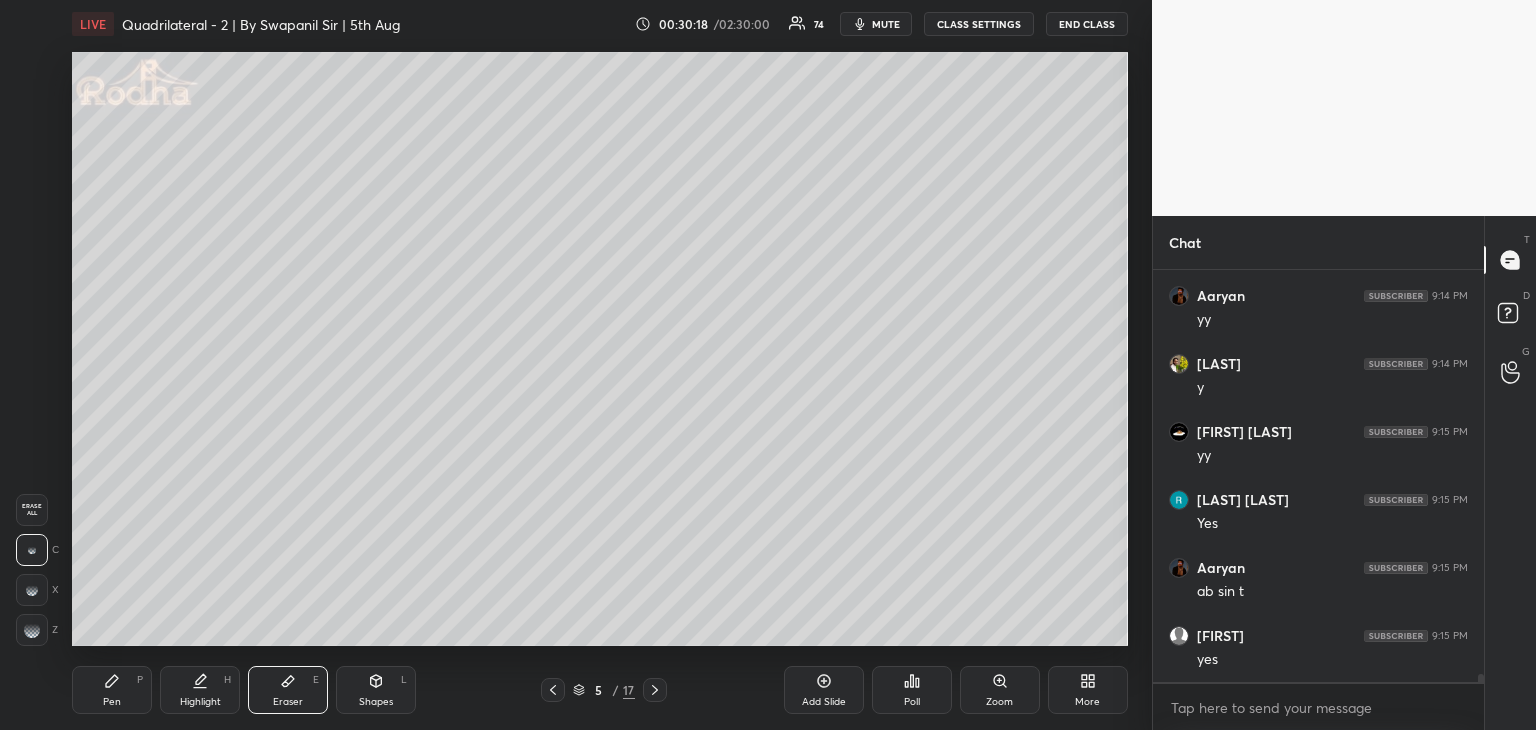 drag, startPoint x: 379, startPoint y: 685, endPoint x: 276, endPoint y: 649, distance: 109.11004 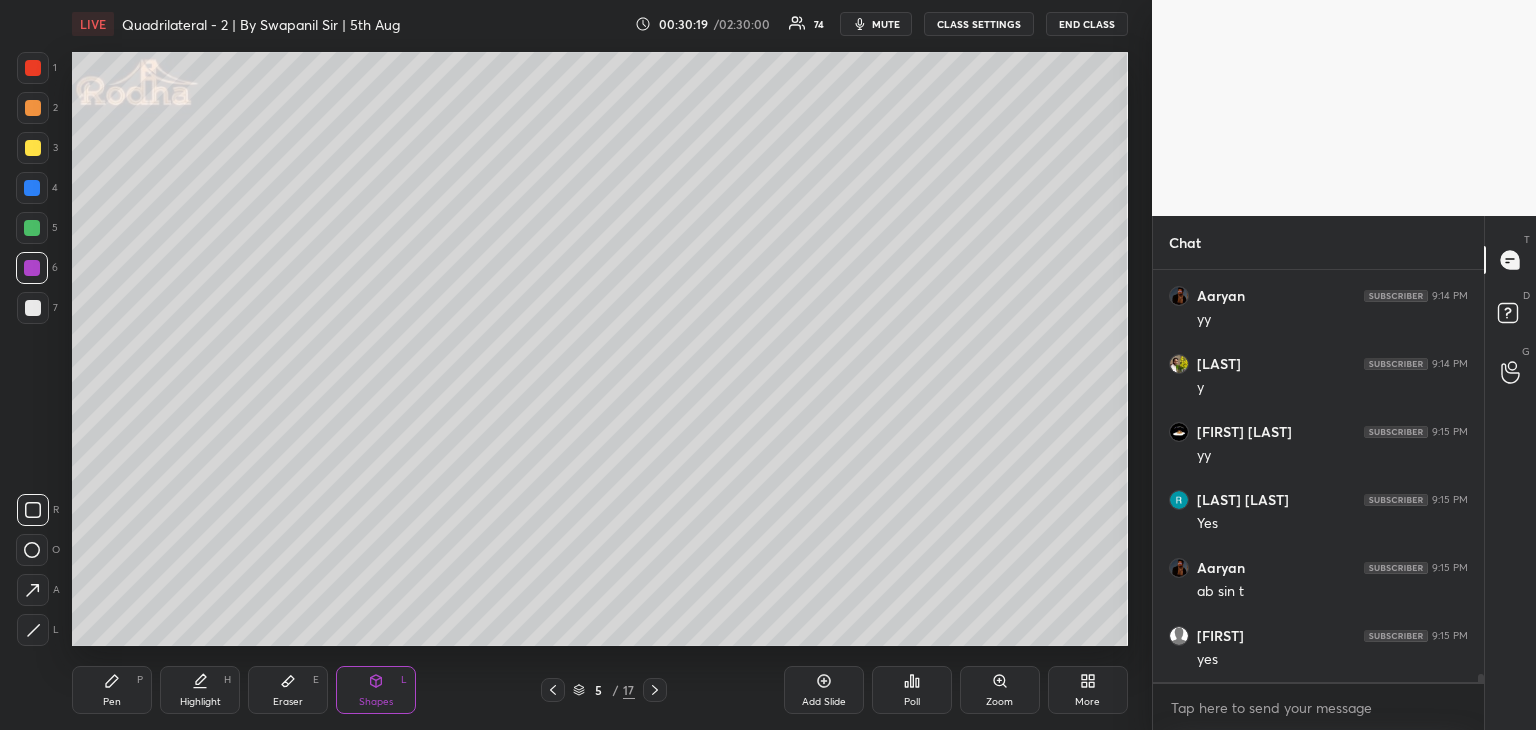 click 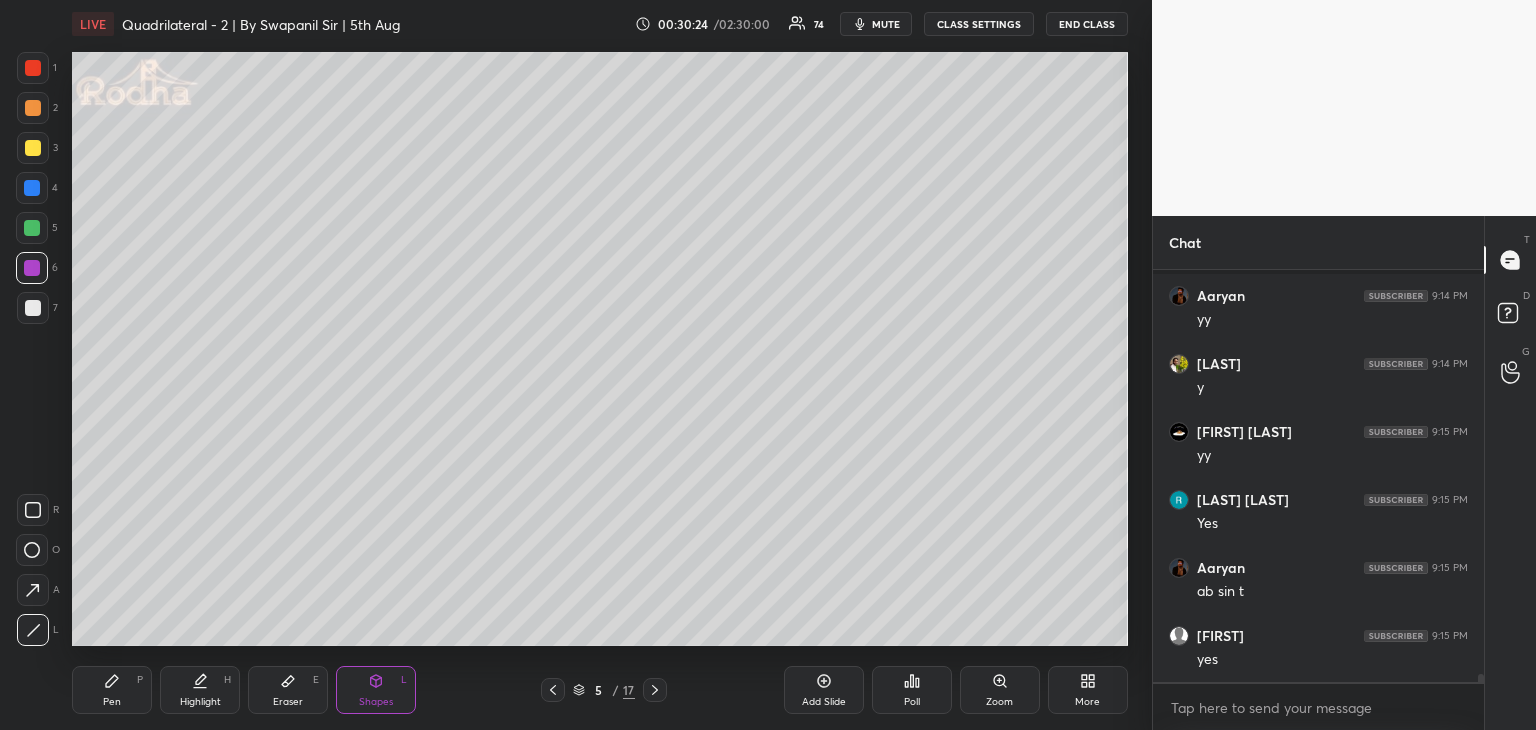scroll, scrollTop: 21868, scrollLeft: 0, axis: vertical 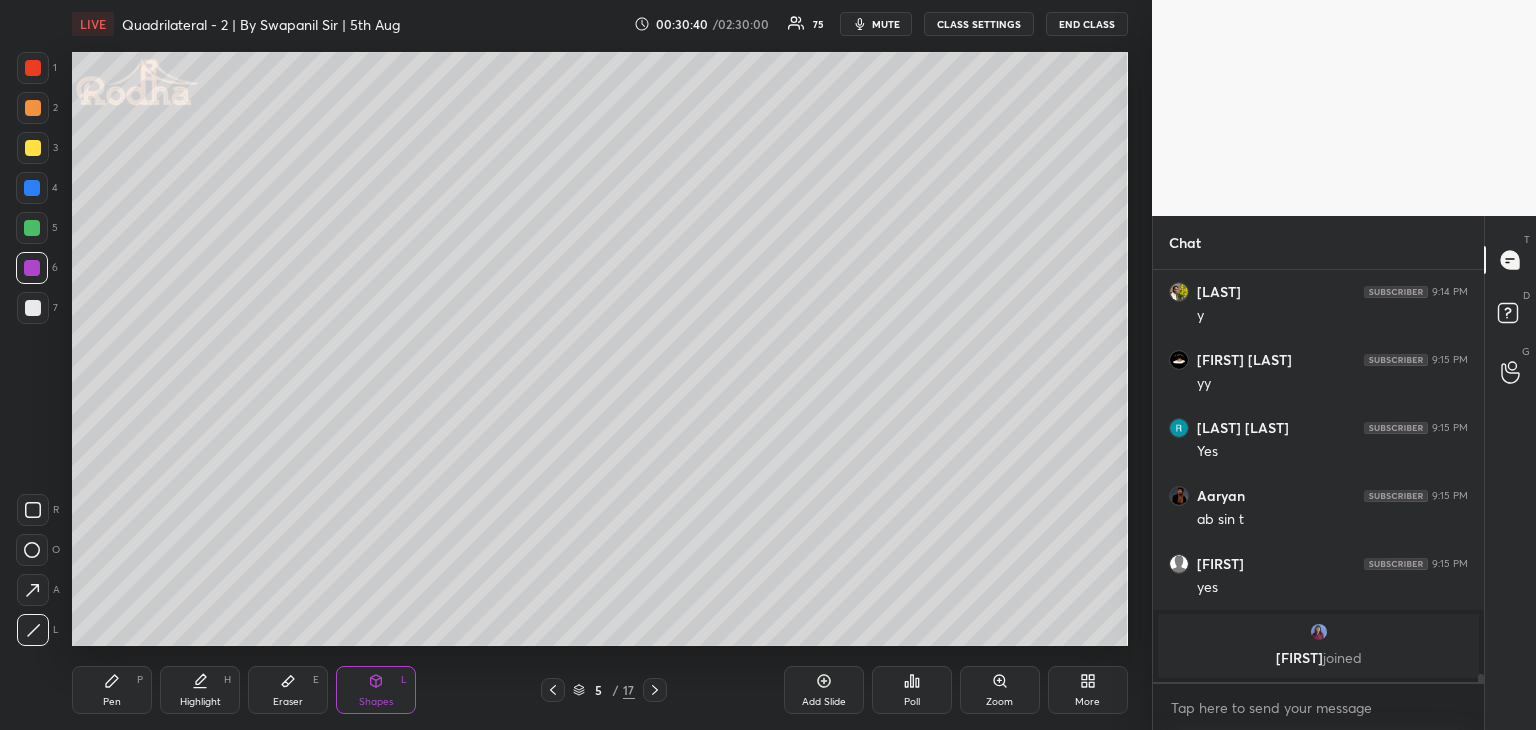 click on "Eraser" at bounding box center [288, 702] 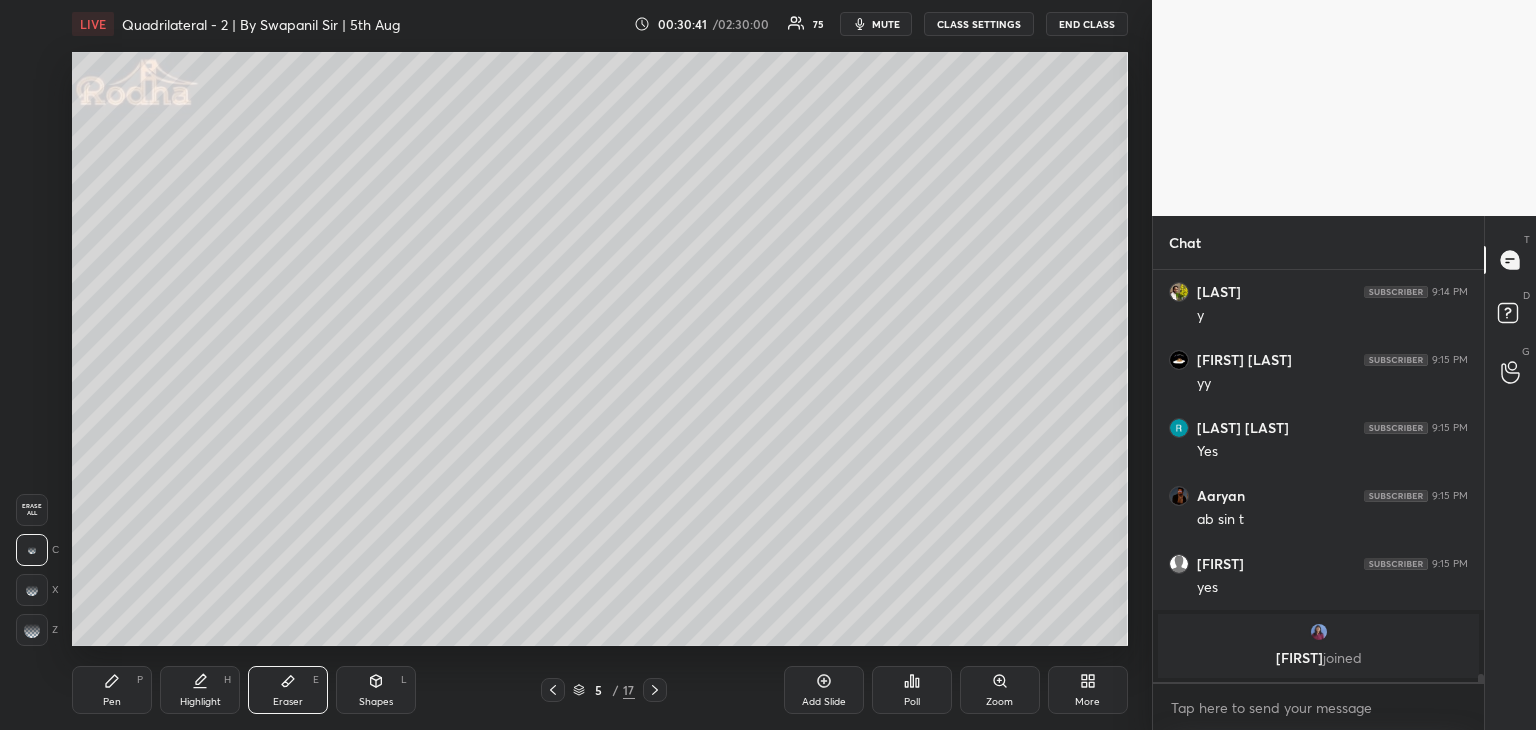 drag, startPoint x: 32, startPoint y: 589, endPoint x: 68, endPoint y: 597, distance: 36.878178 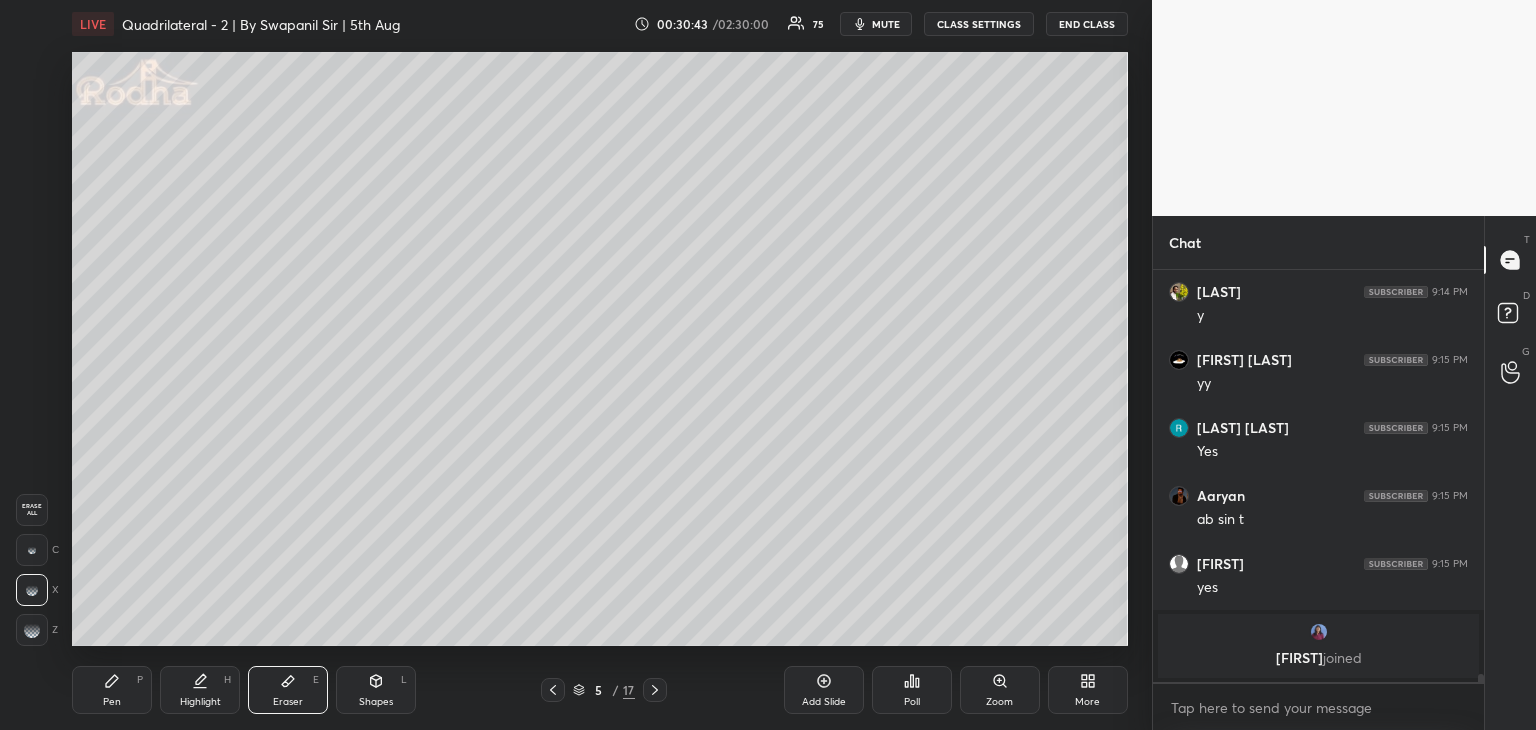 click on "Shapes L" at bounding box center (376, 690) 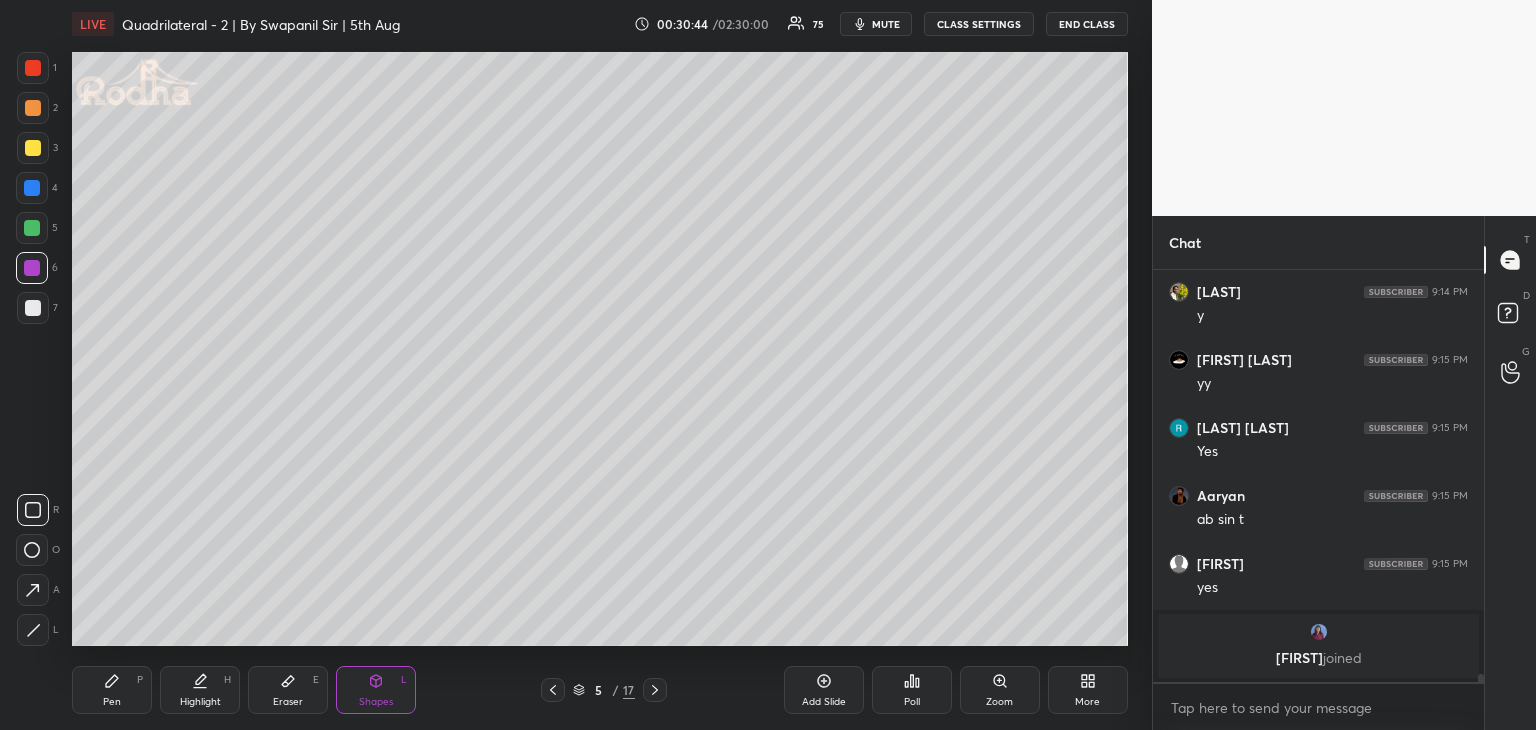 click on "Eraser E" at bounding box center [288, 690] 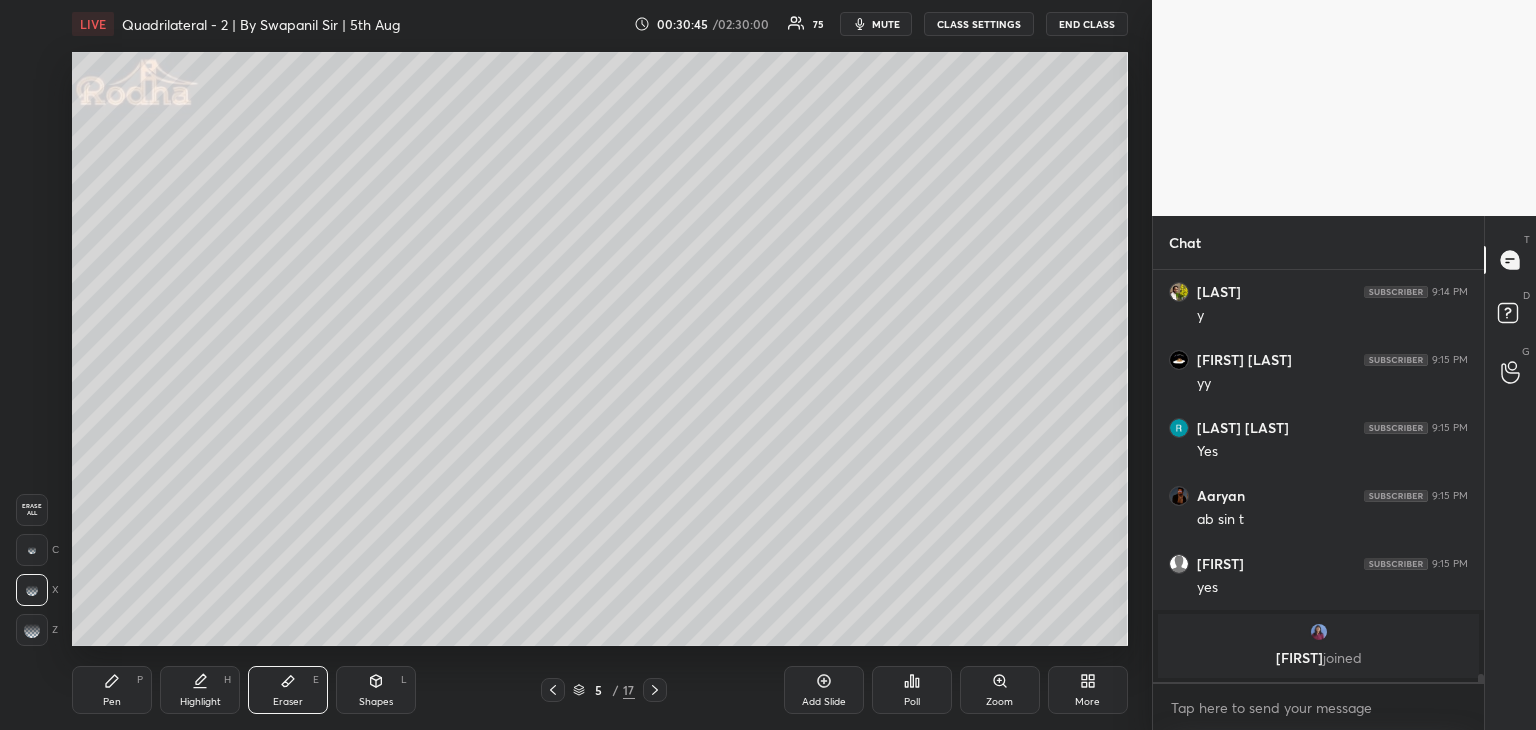 click on "Pen P" at bounding box center (112, 690) 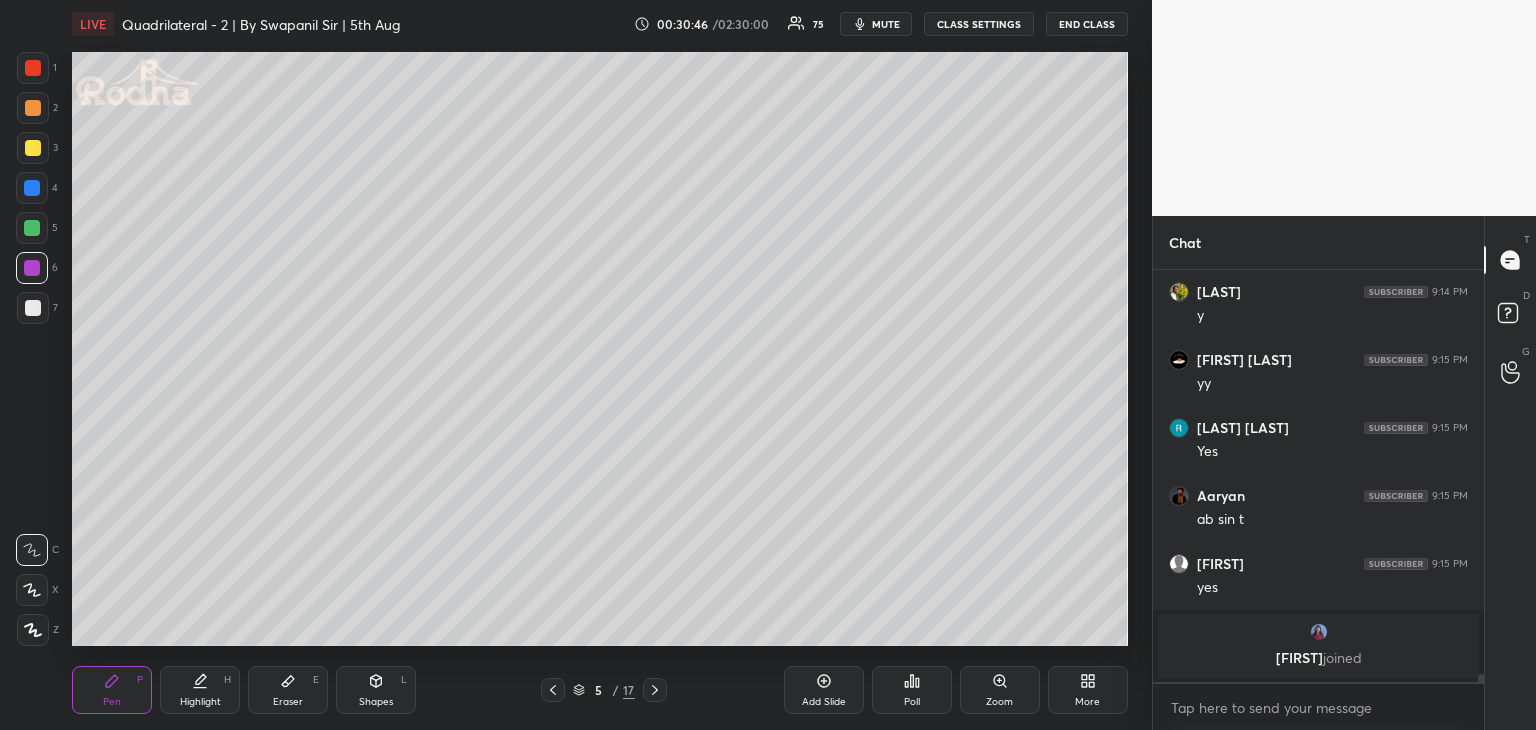 click on "Eraser E" at bounding box center (288, 690) 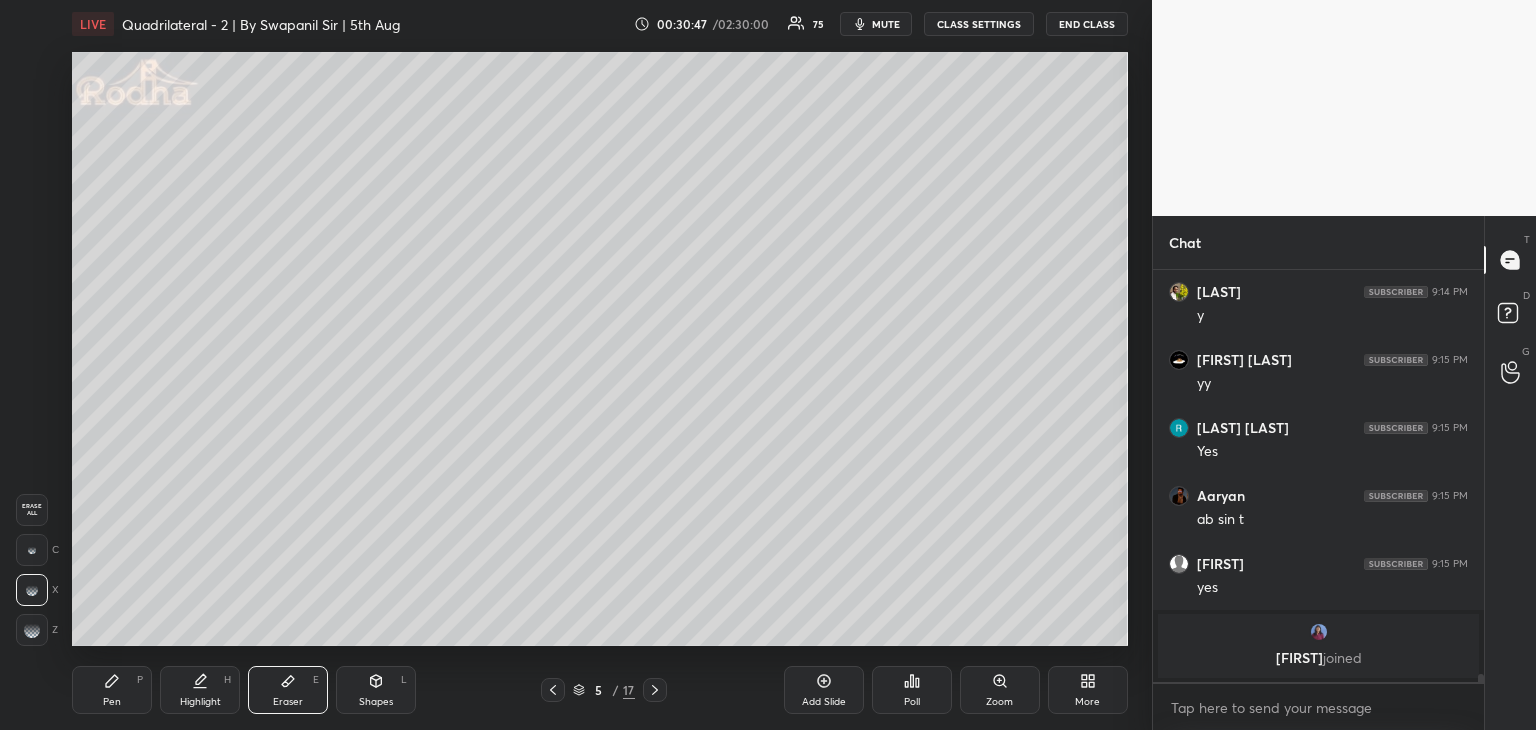 click 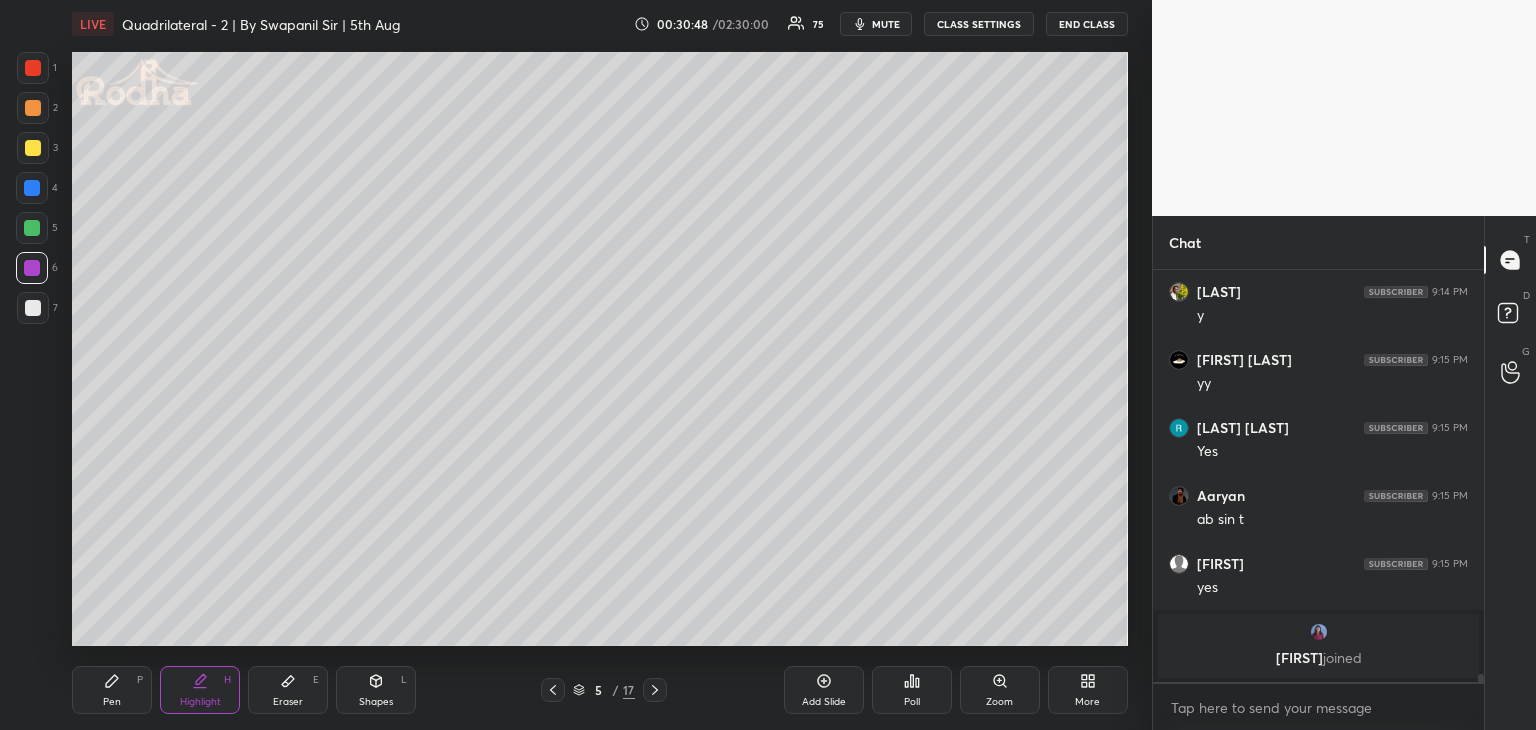 click on "Shapes L" at bounding box center [376, 690] 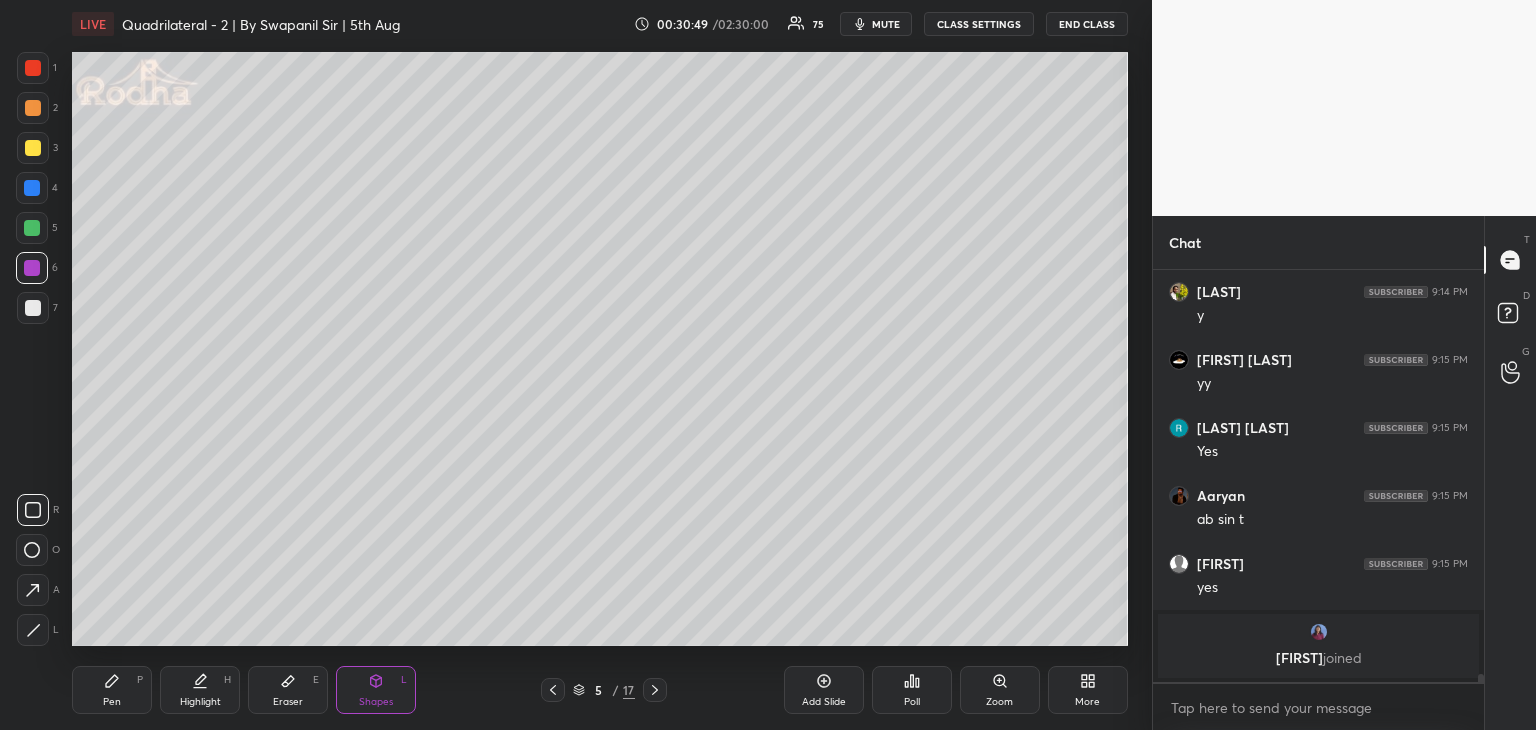 drag, startPoint x: 31, startPoint y: 625, endPoint x: 40, endPoint y: 618, distance: 11.401754 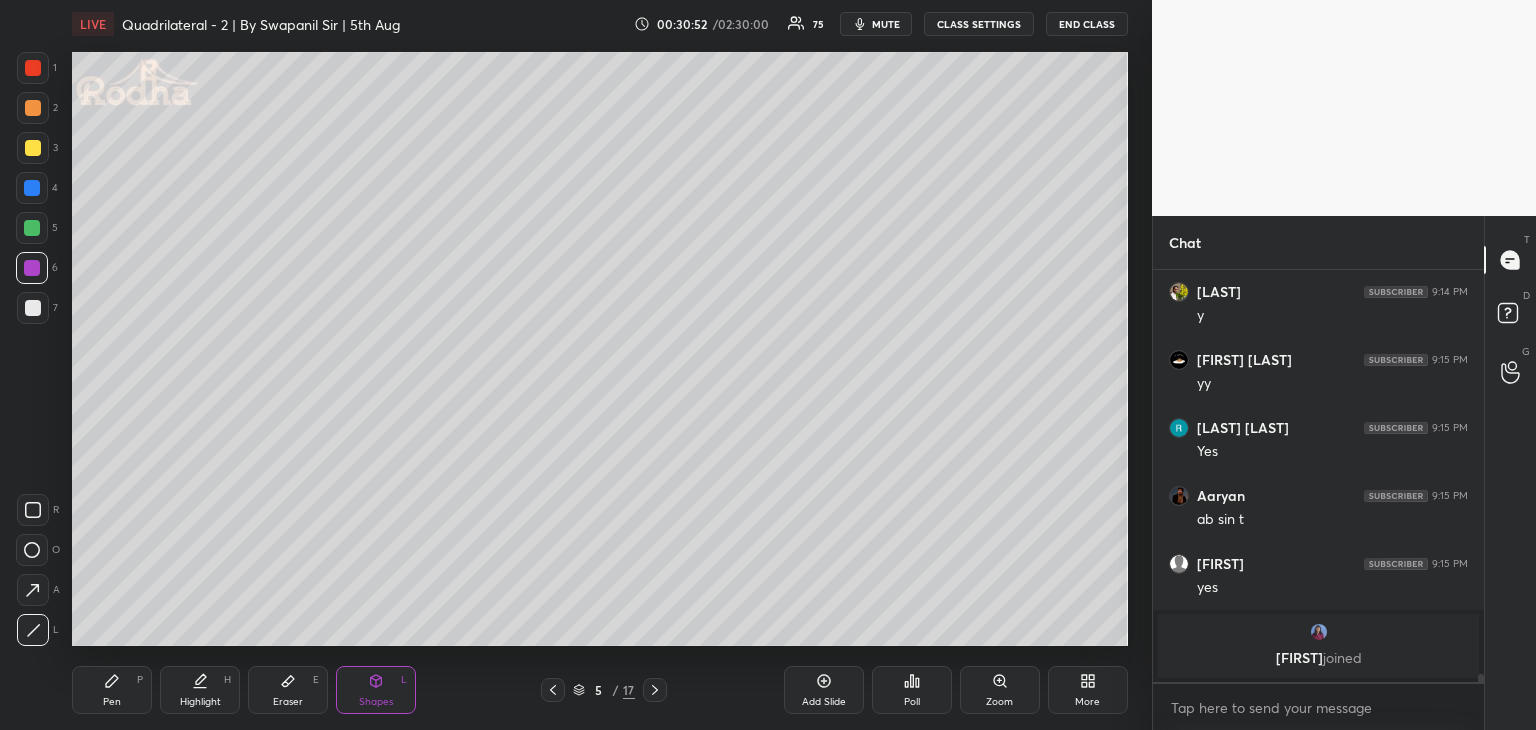 scroll, scrollTop: 21284, scrollLeft: 0, axis: vertical 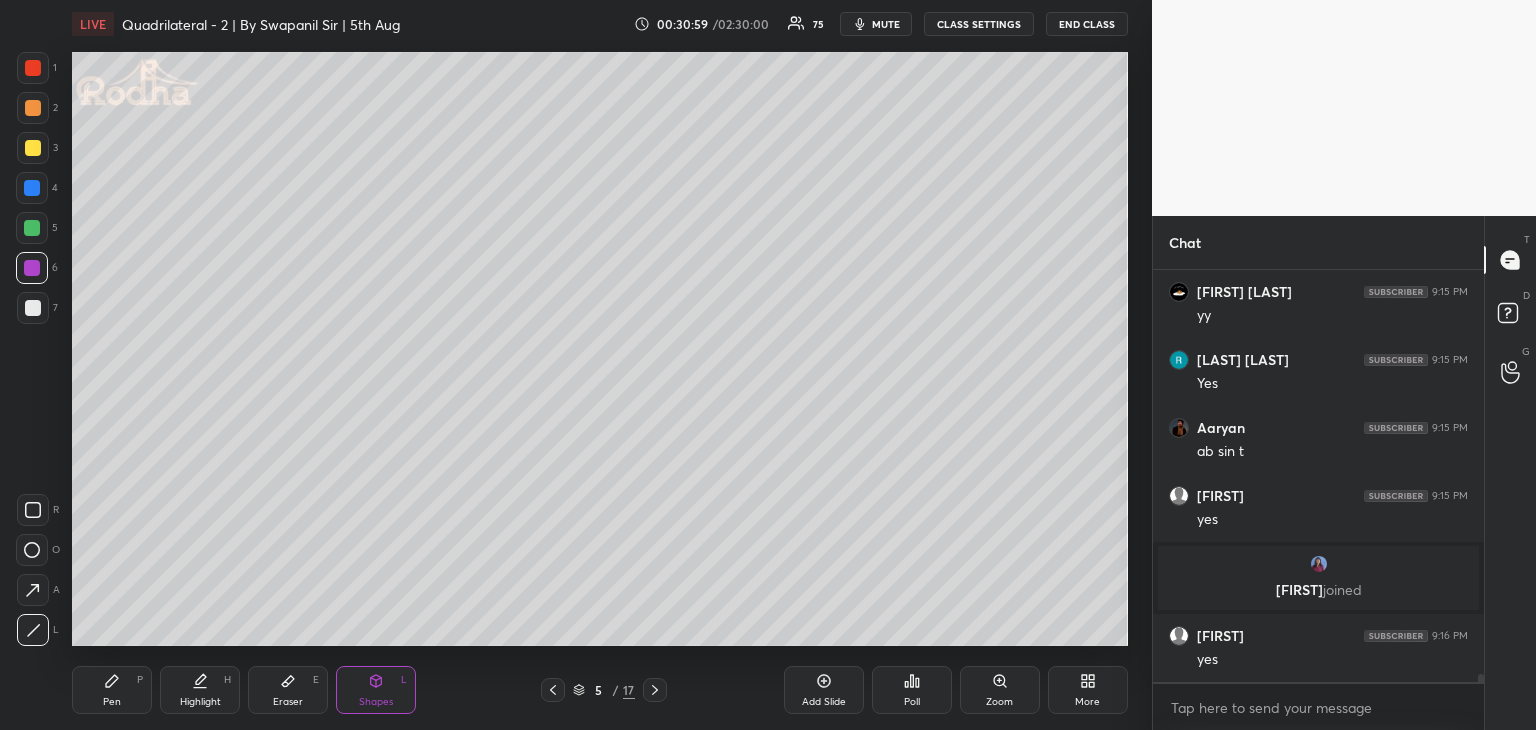 click on "Pen" at bounding box center (112, 702) 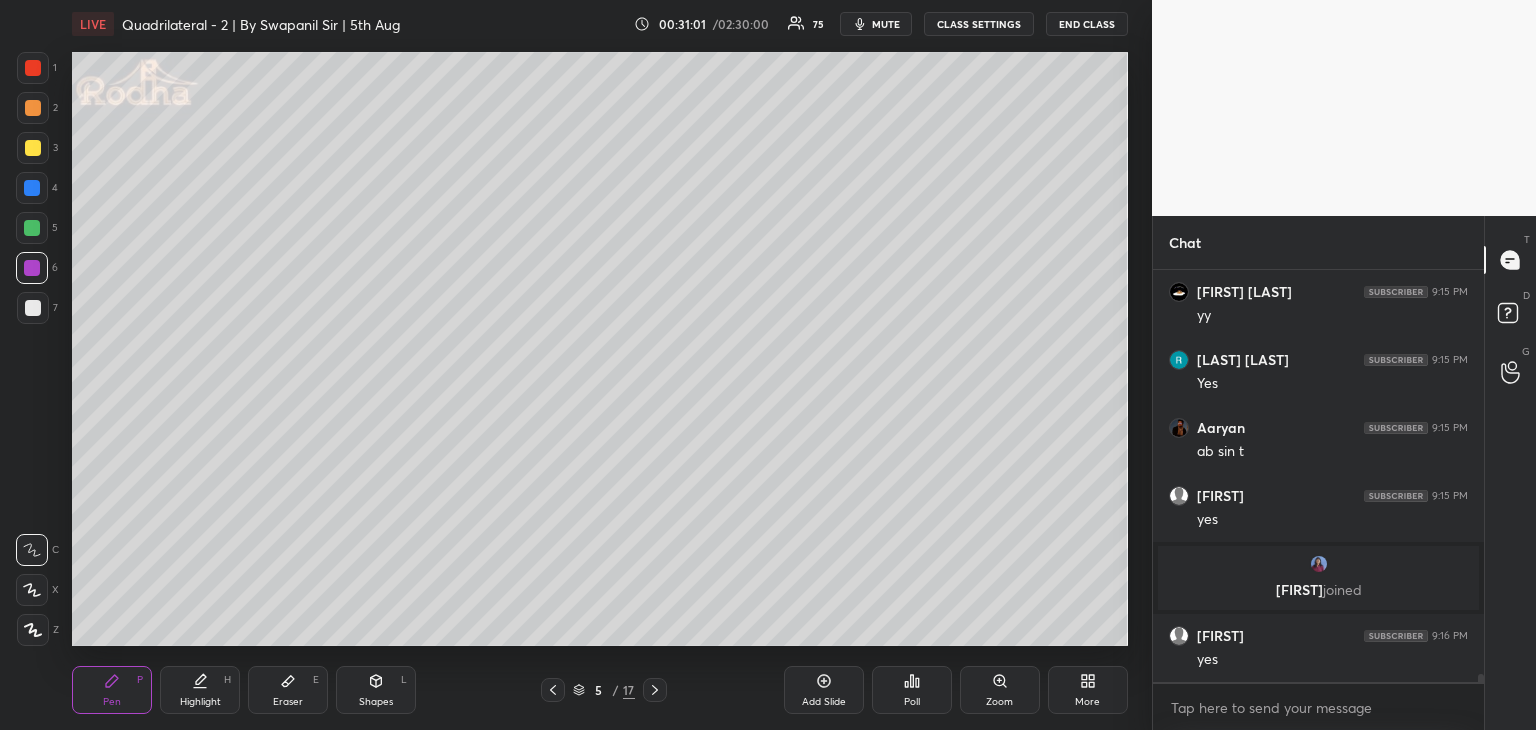 click at bounding box center [32, 188] 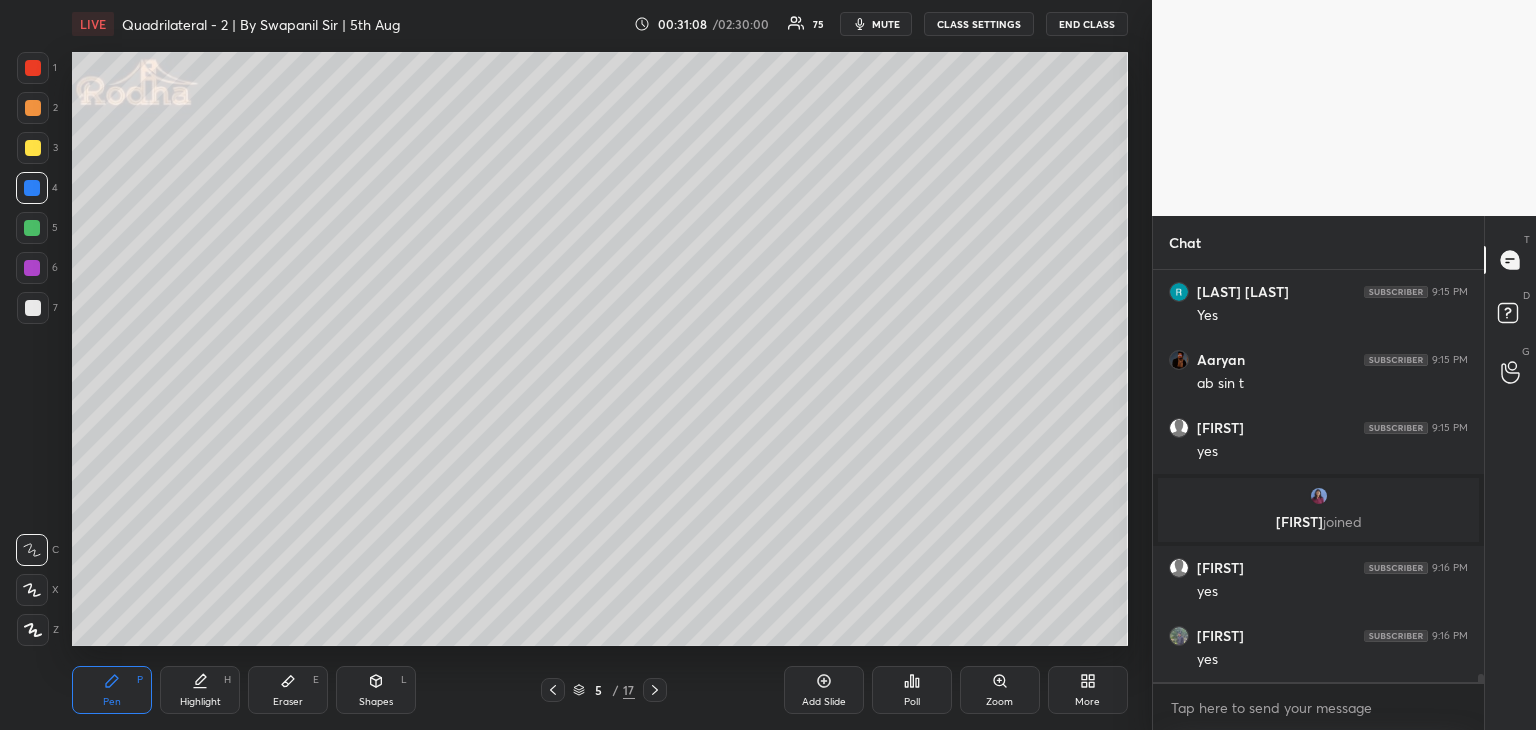 scroll, scrollTop: 21420, scrollLeft: 0, axis: vertical 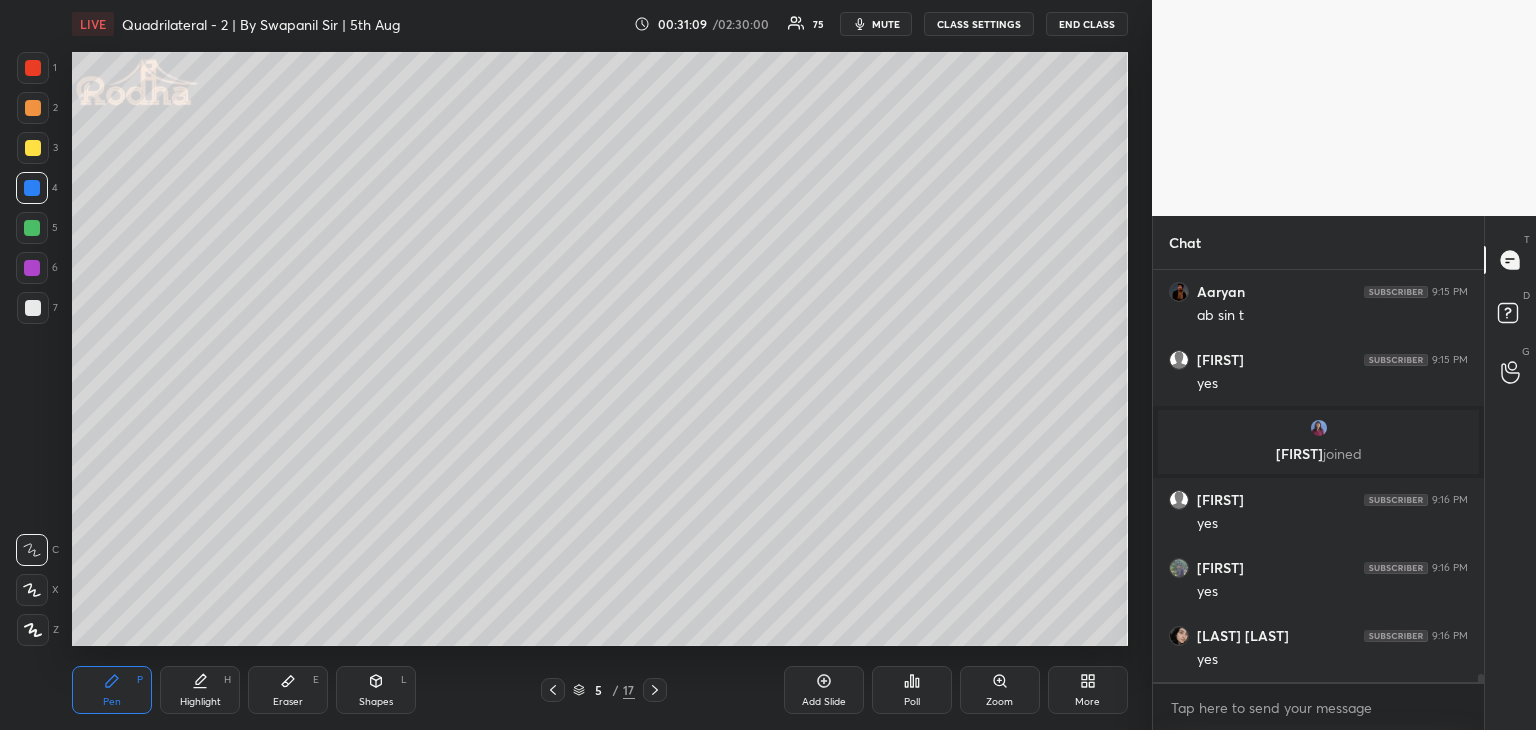 click 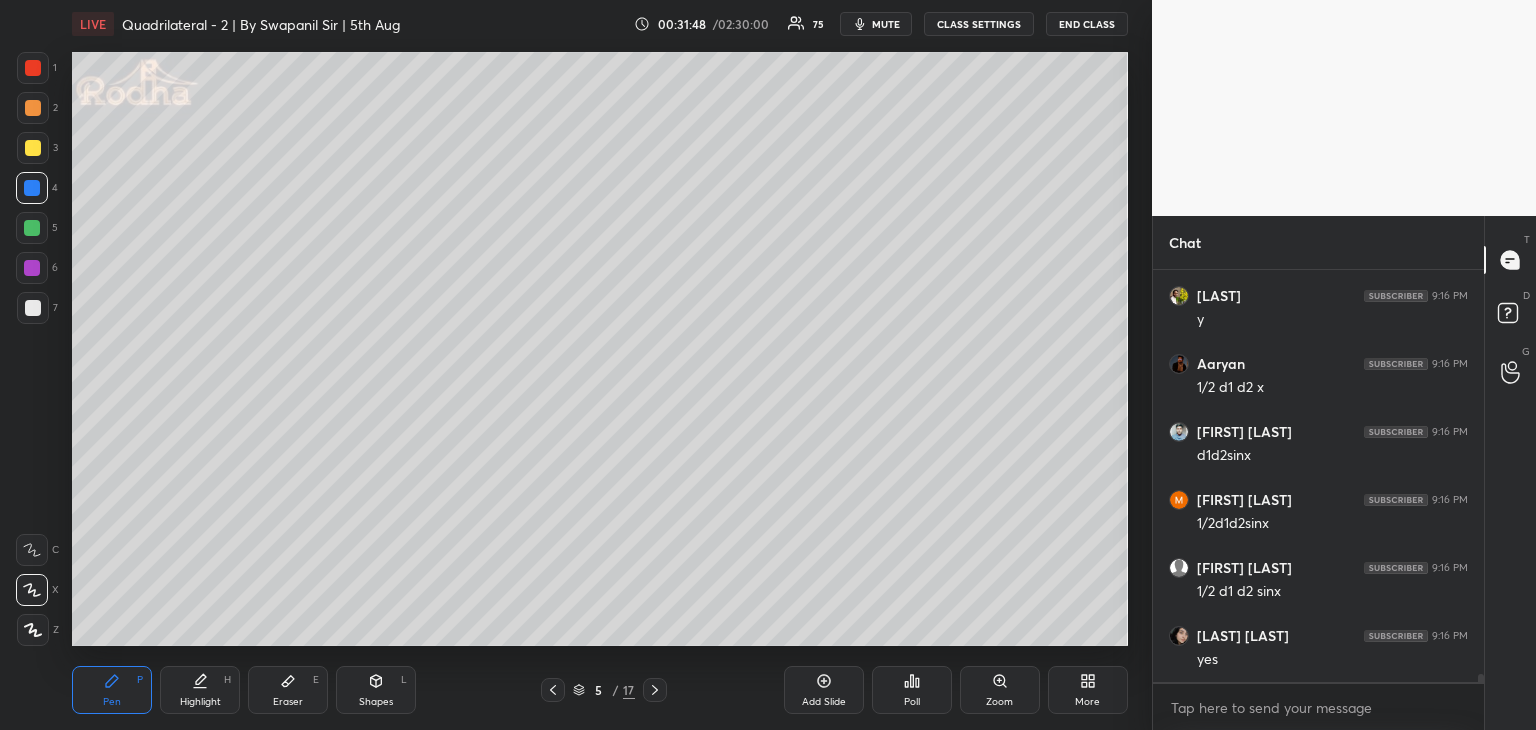scroll, scrollTop: 21896, scrollLeft: 0, axis: vertical 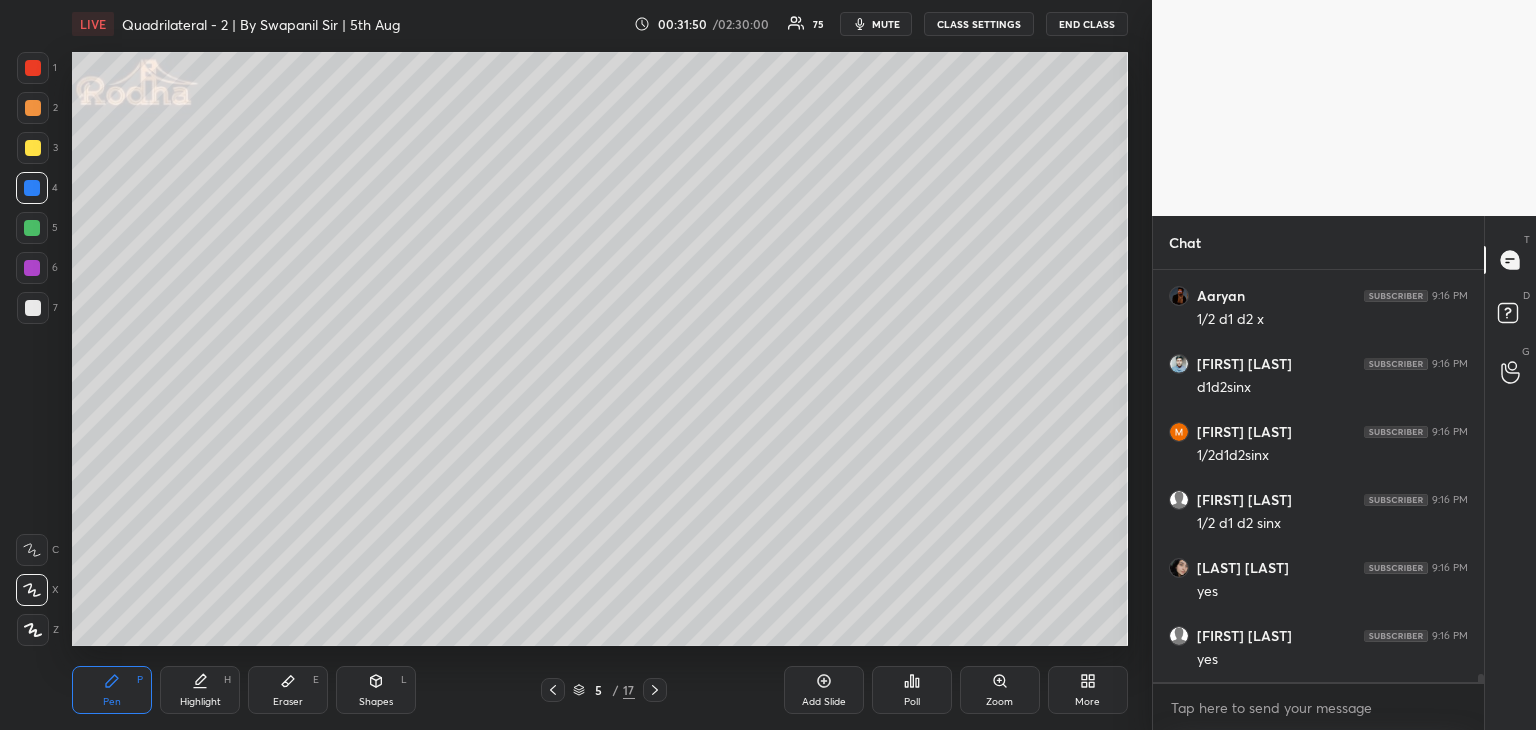 click on "Shapes L" at bounding box center [376, 690] 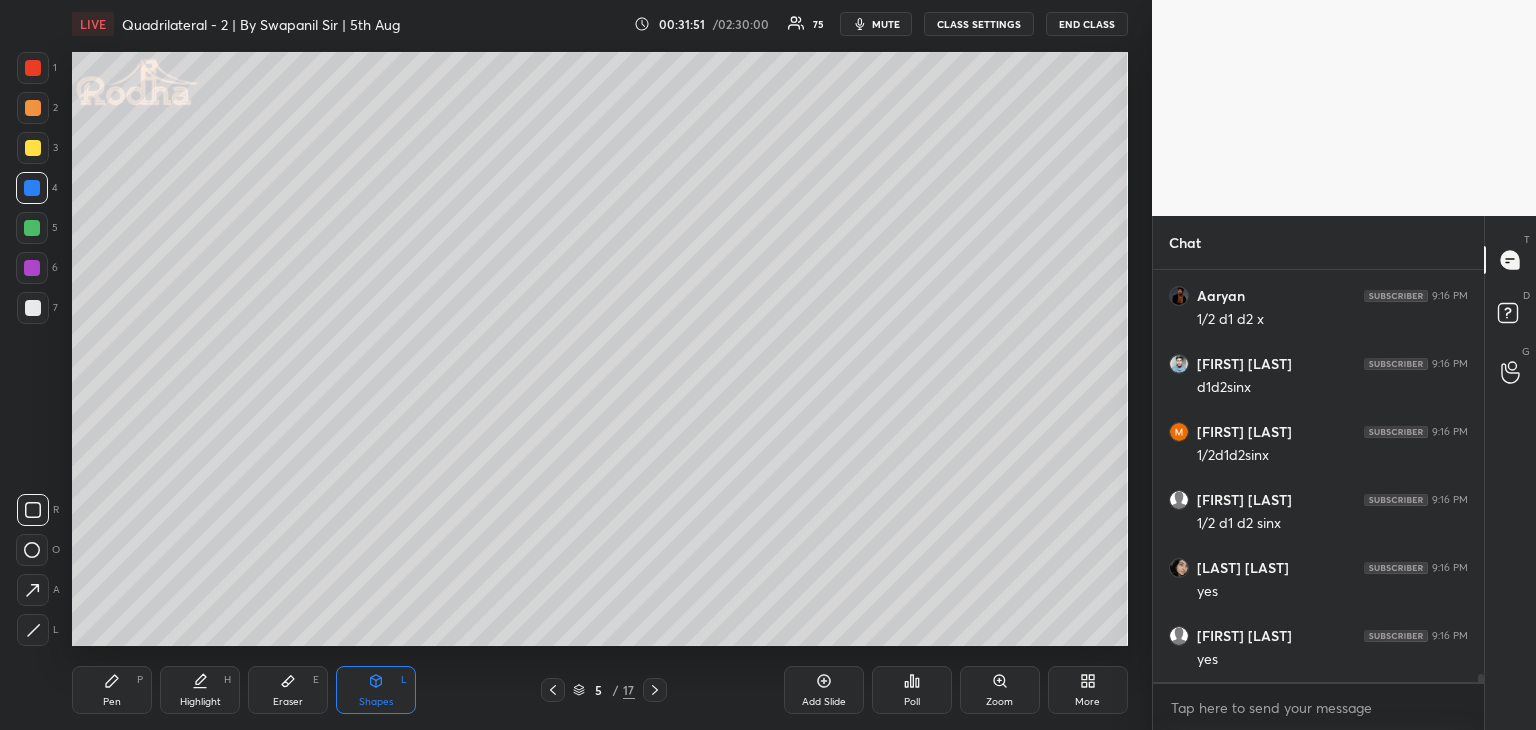 drag, startPoint x: 28, startPoint y: 69, endPoint x: 55, endPoint y: 95, distance: 37.48333 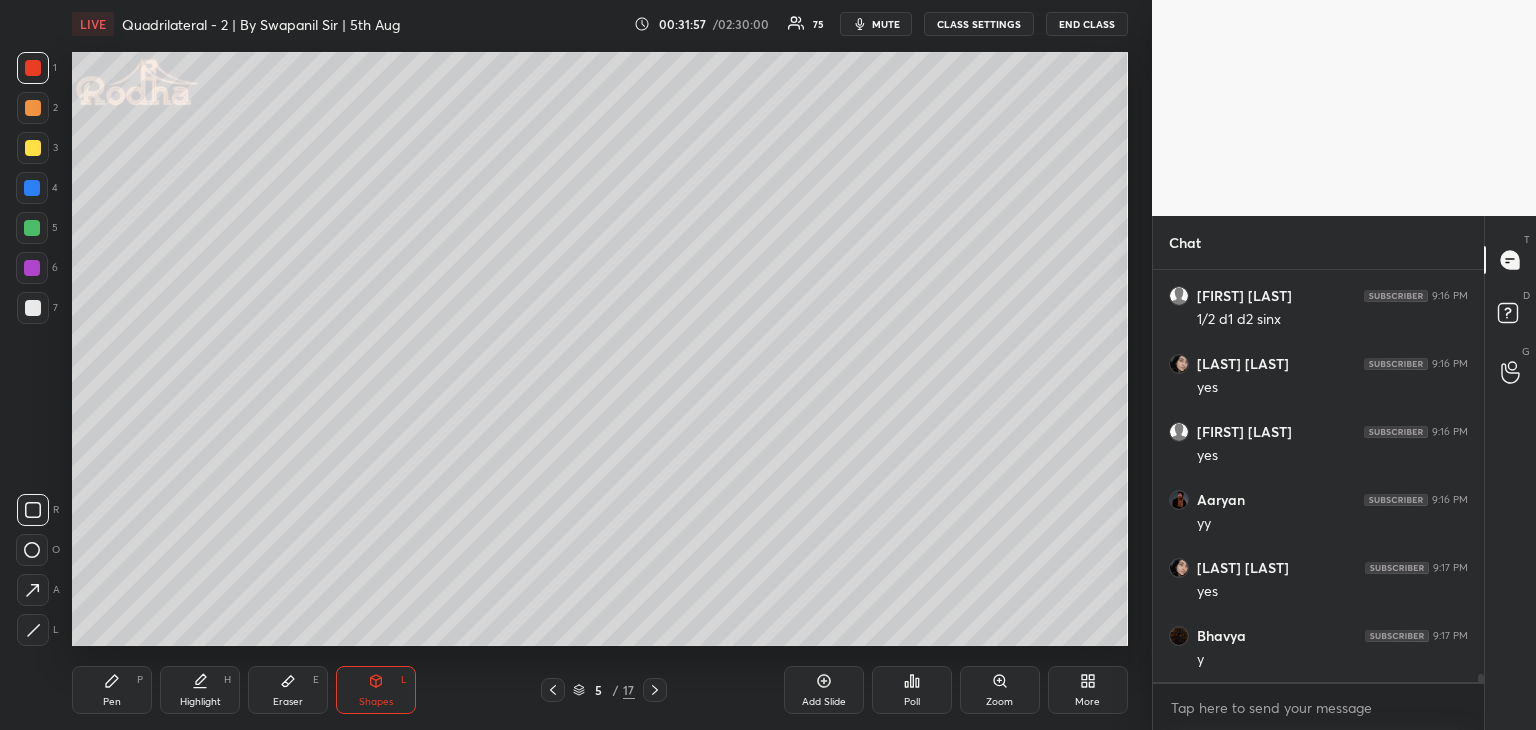 scroll, scrollTop: 22168, scrollLeft: 0, axis: vertical 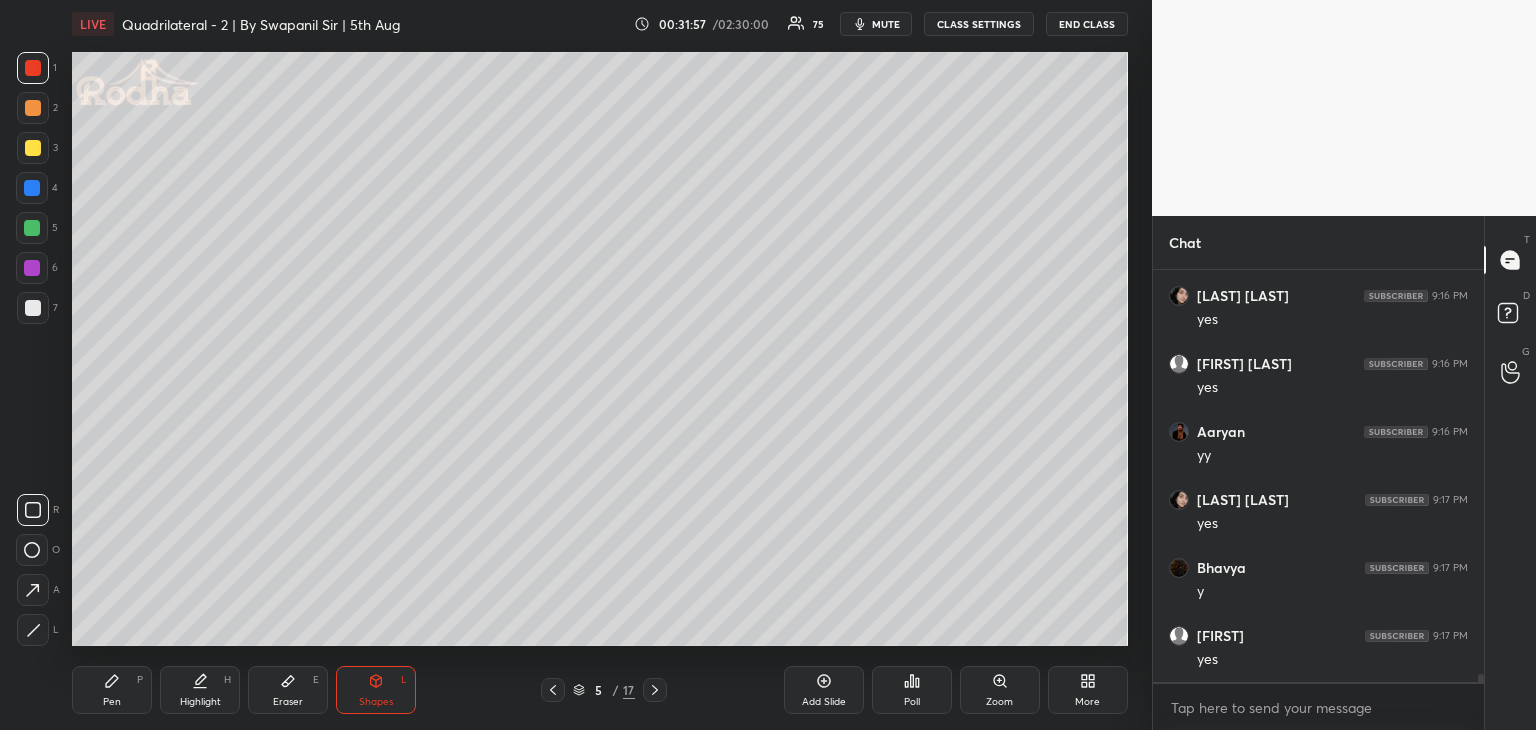 click on "Pen P" at bounding box center [112, 690] 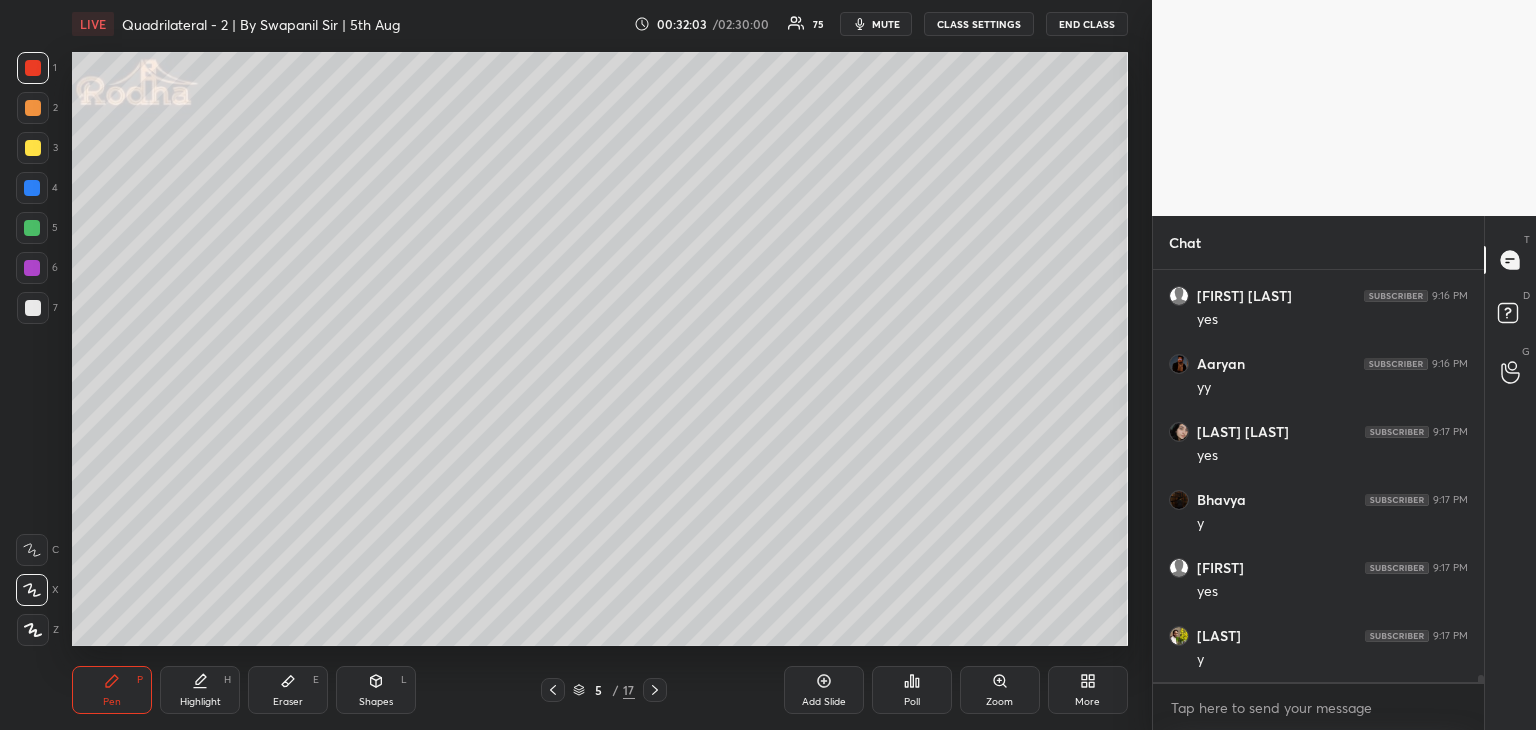 scroll, scrollTop: 22304, scrollLeft: 0, axis: vertical 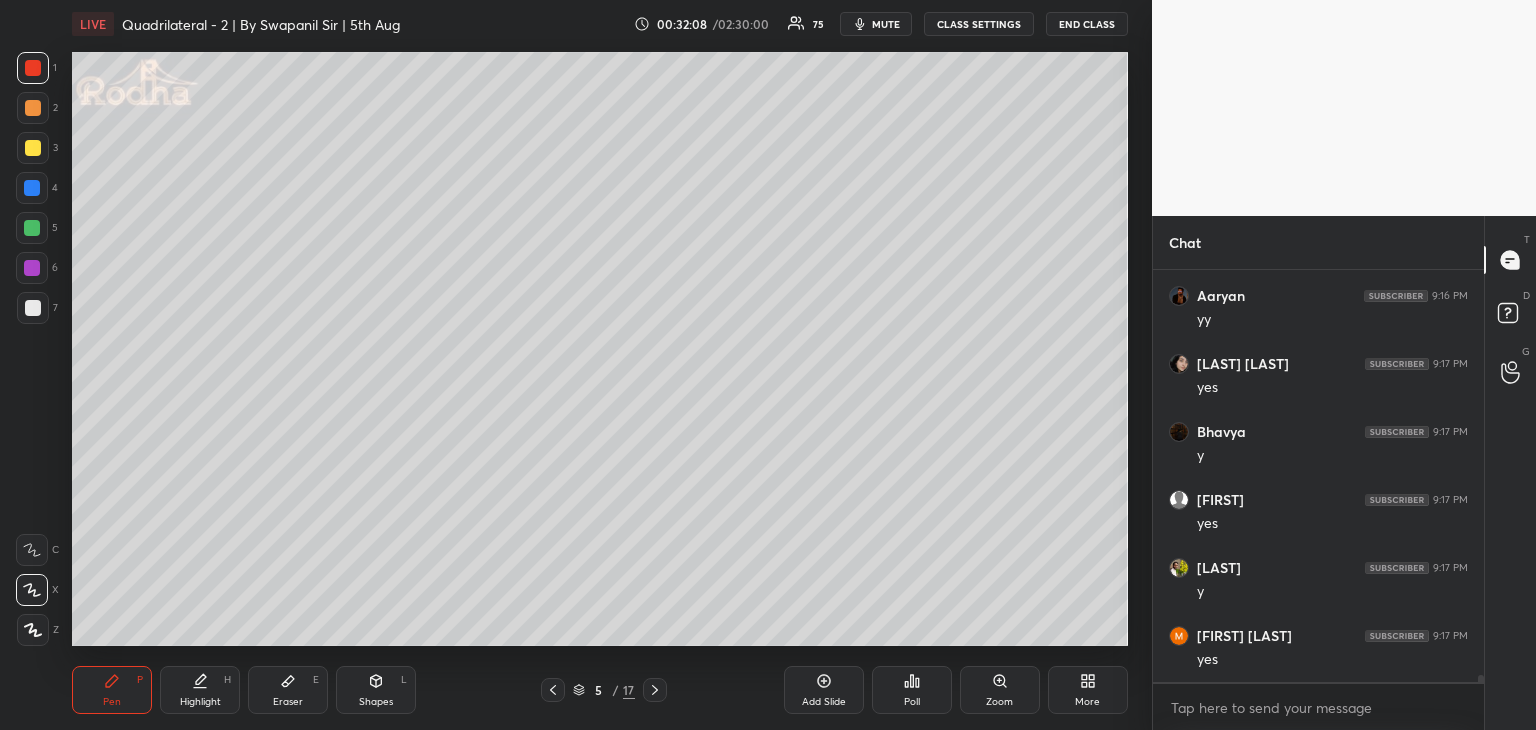 click at bounding box center (32, 188) 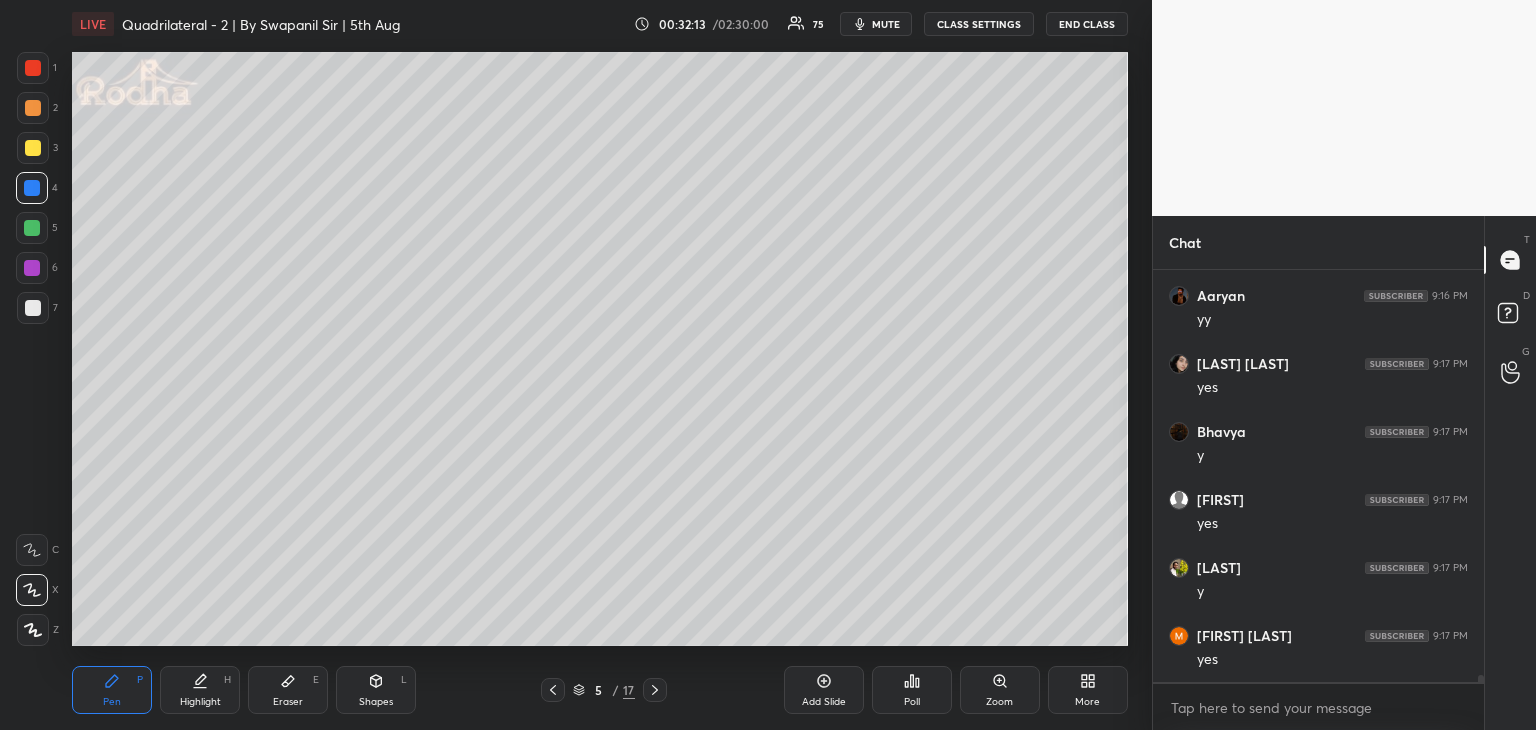scroll, scrollTop: 22372, scrollLeft: 0, axis: vertical 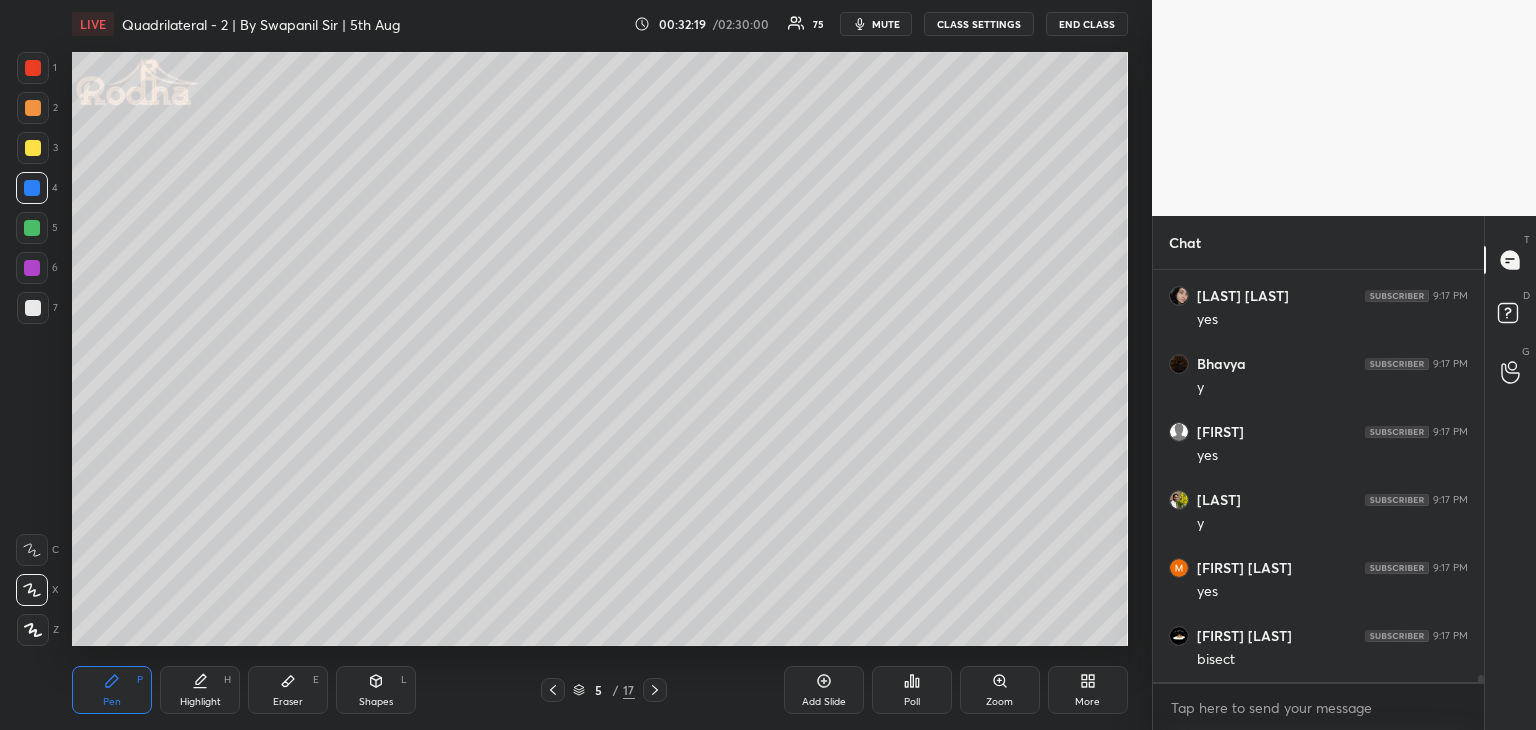 click 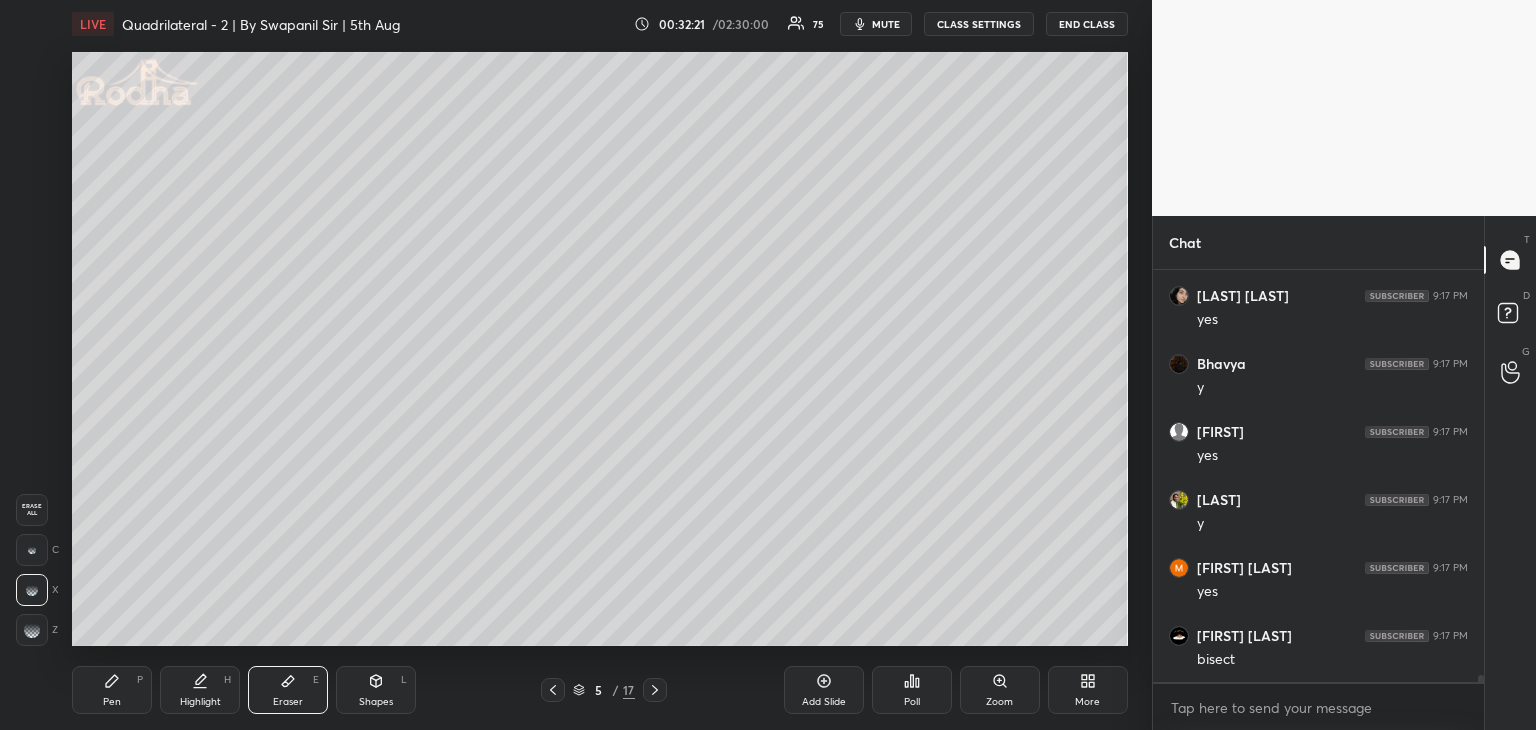 click on "Pen P" at bounding box center (112, 690) 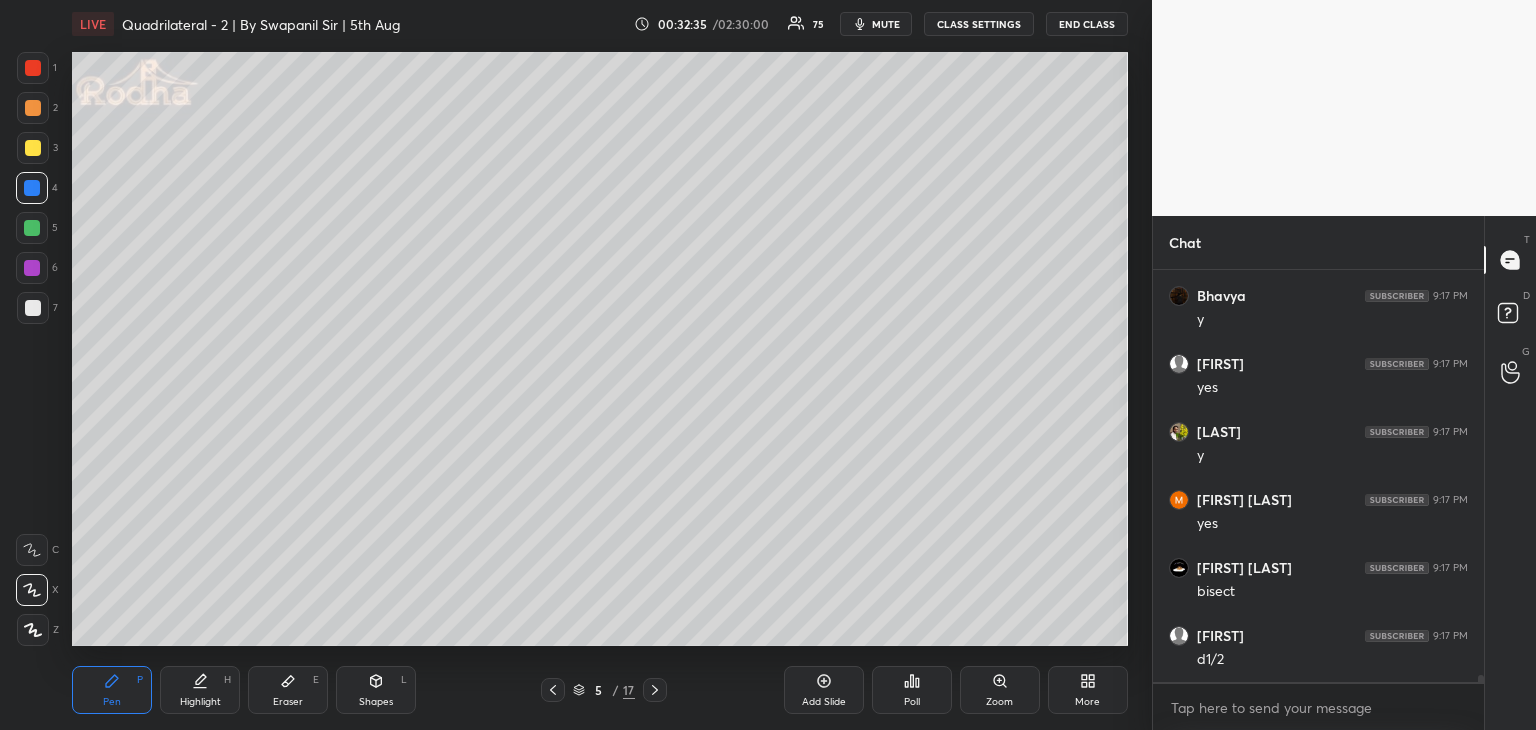 scroll, scrollTop: 22508, scrollLeft: 0, axis: vertical 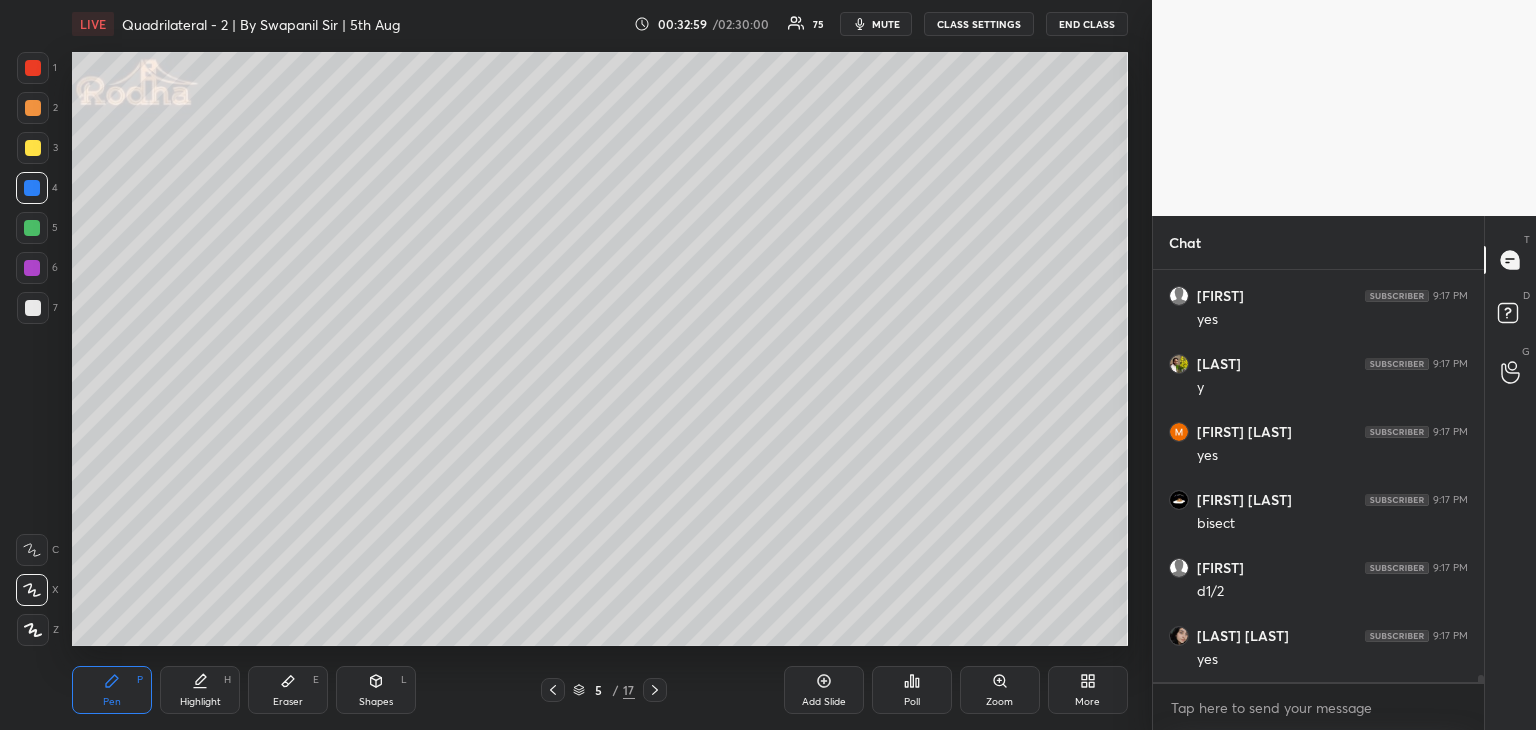 click at bounding box center (33, 308) 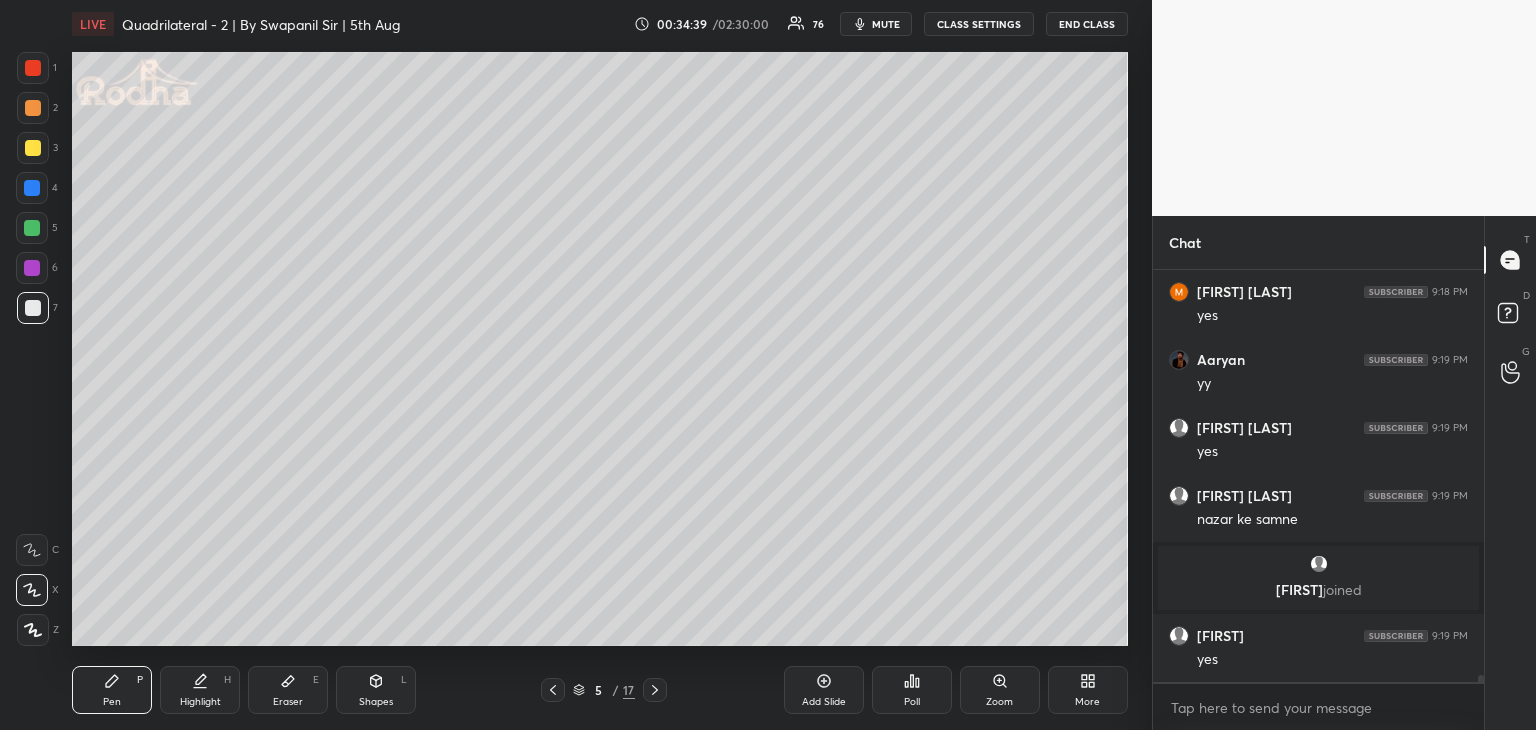 scroll, scrollTop: 23088, scrollLeft: 0, axis: vertical 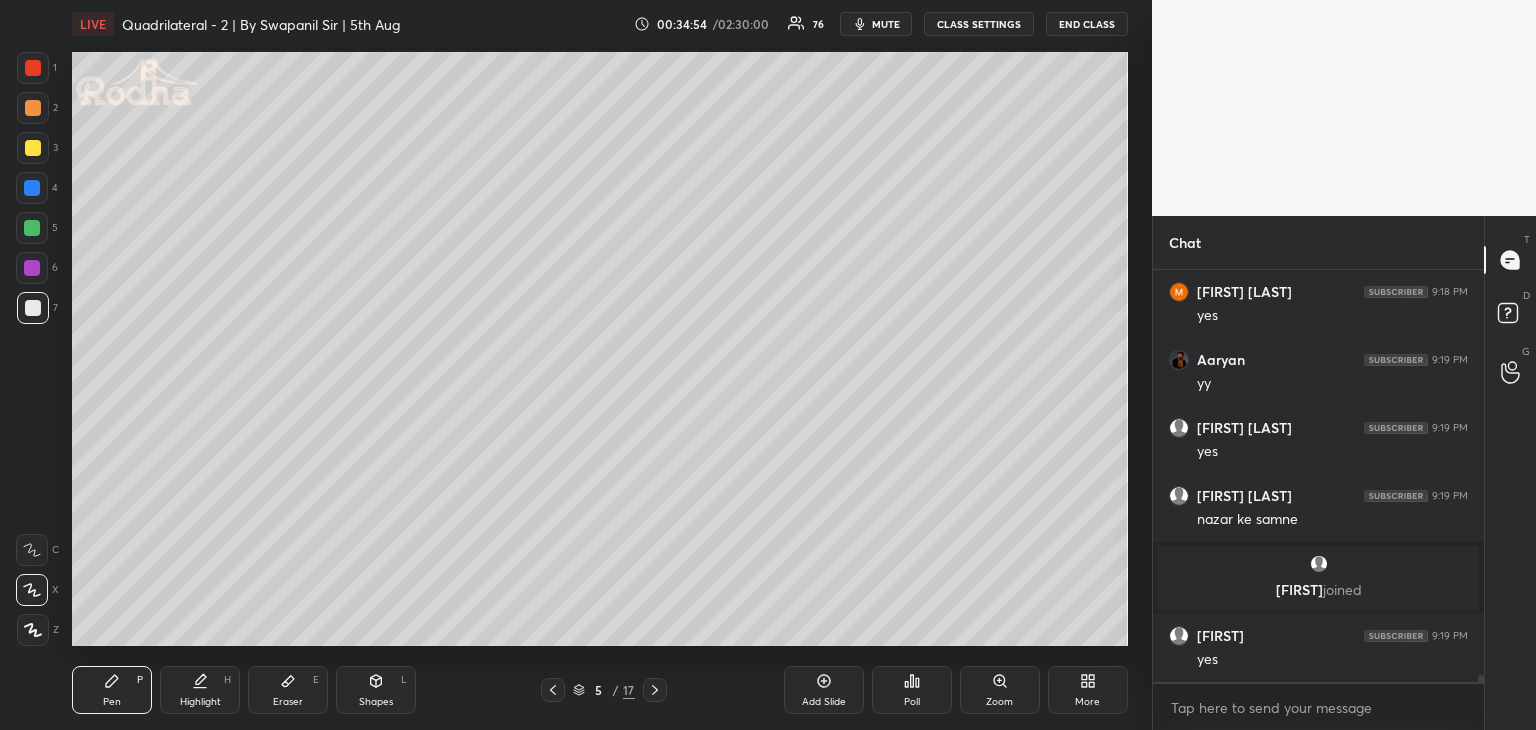 click on "Shapes" at bounding box center (376, 702) 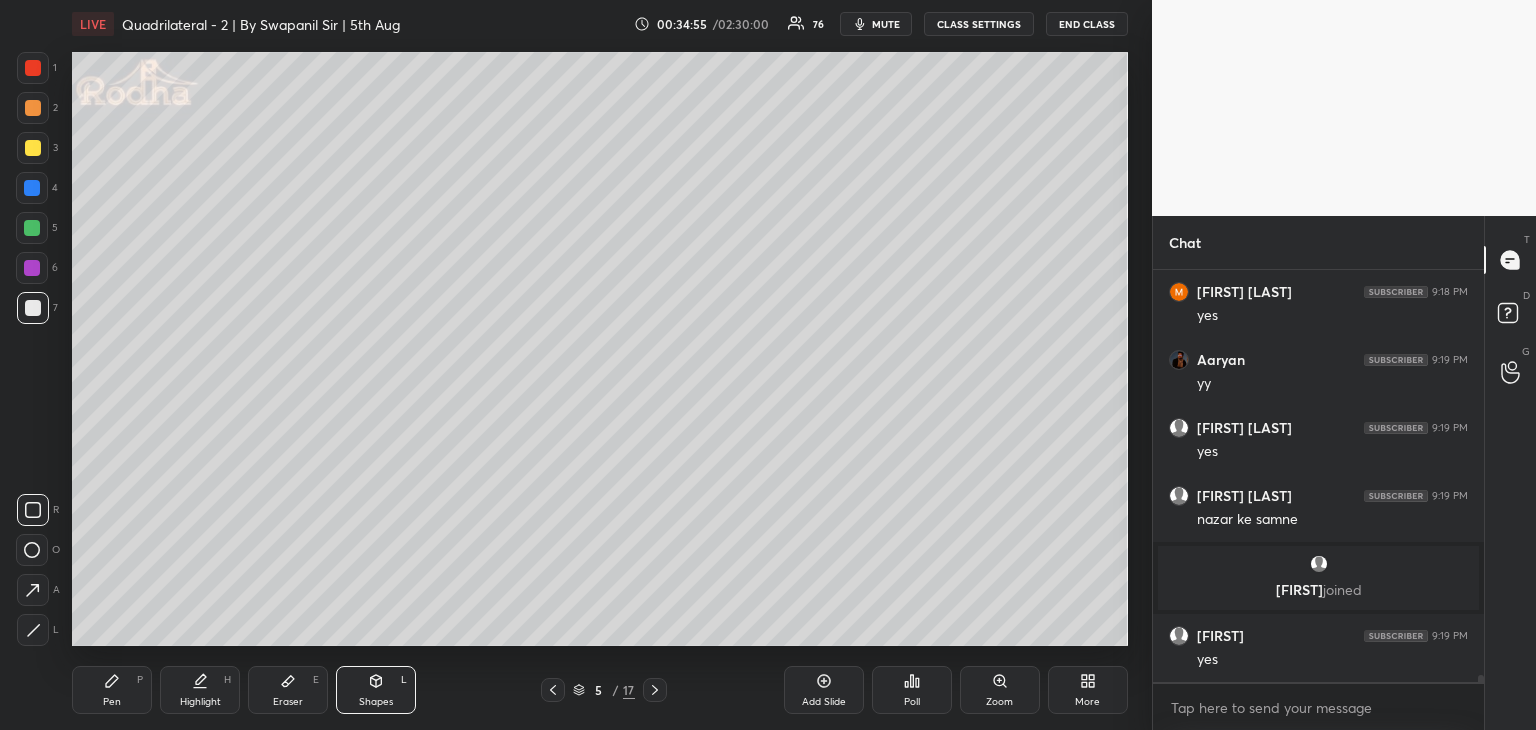 drag, startPoint x: 31, startPoint y: 71, endPoint x: 36, endPoint y: 86, distance: 15.811388 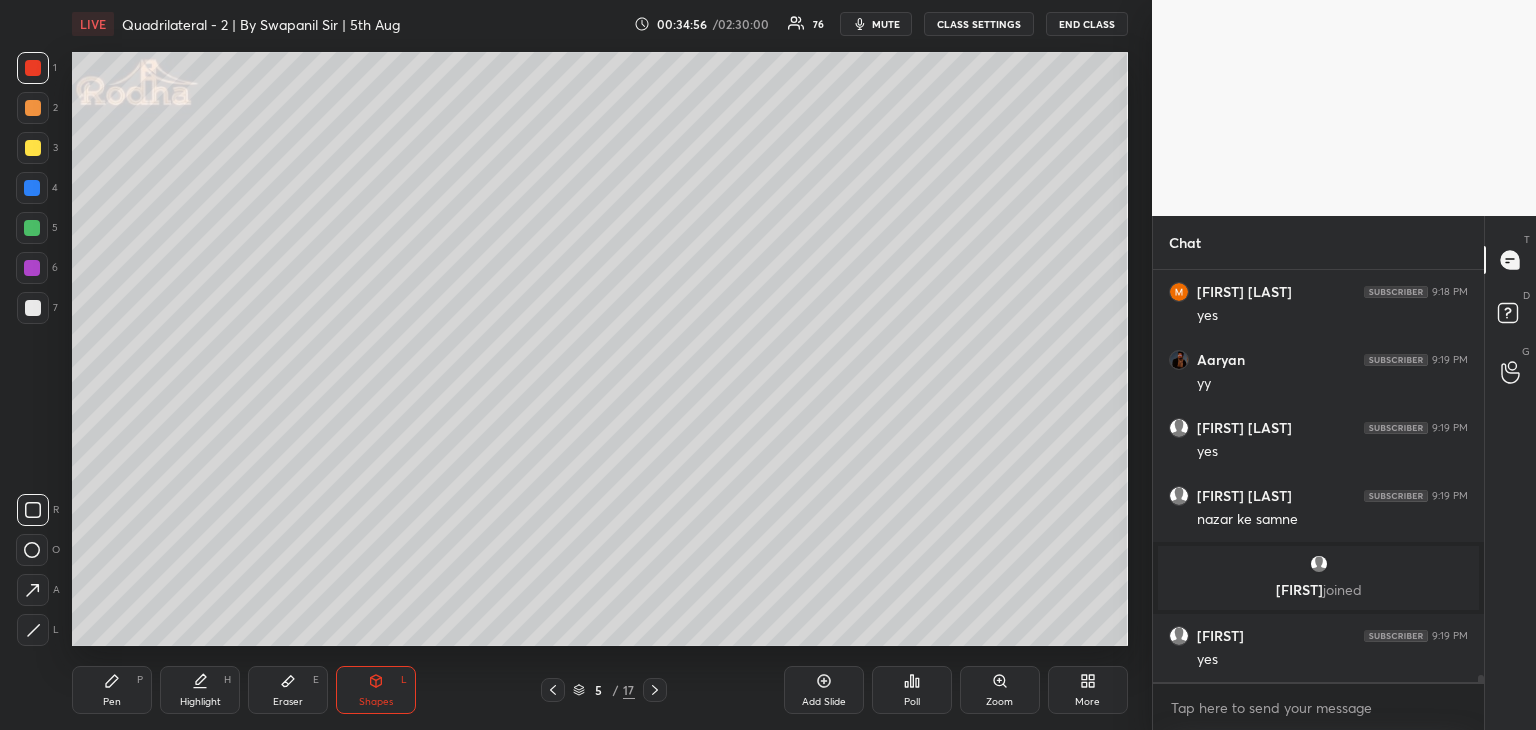 drag, startPoint x: 280, startPoint y: 696, endPoint x: 248, endPoint y: 678, distance: 36.71512 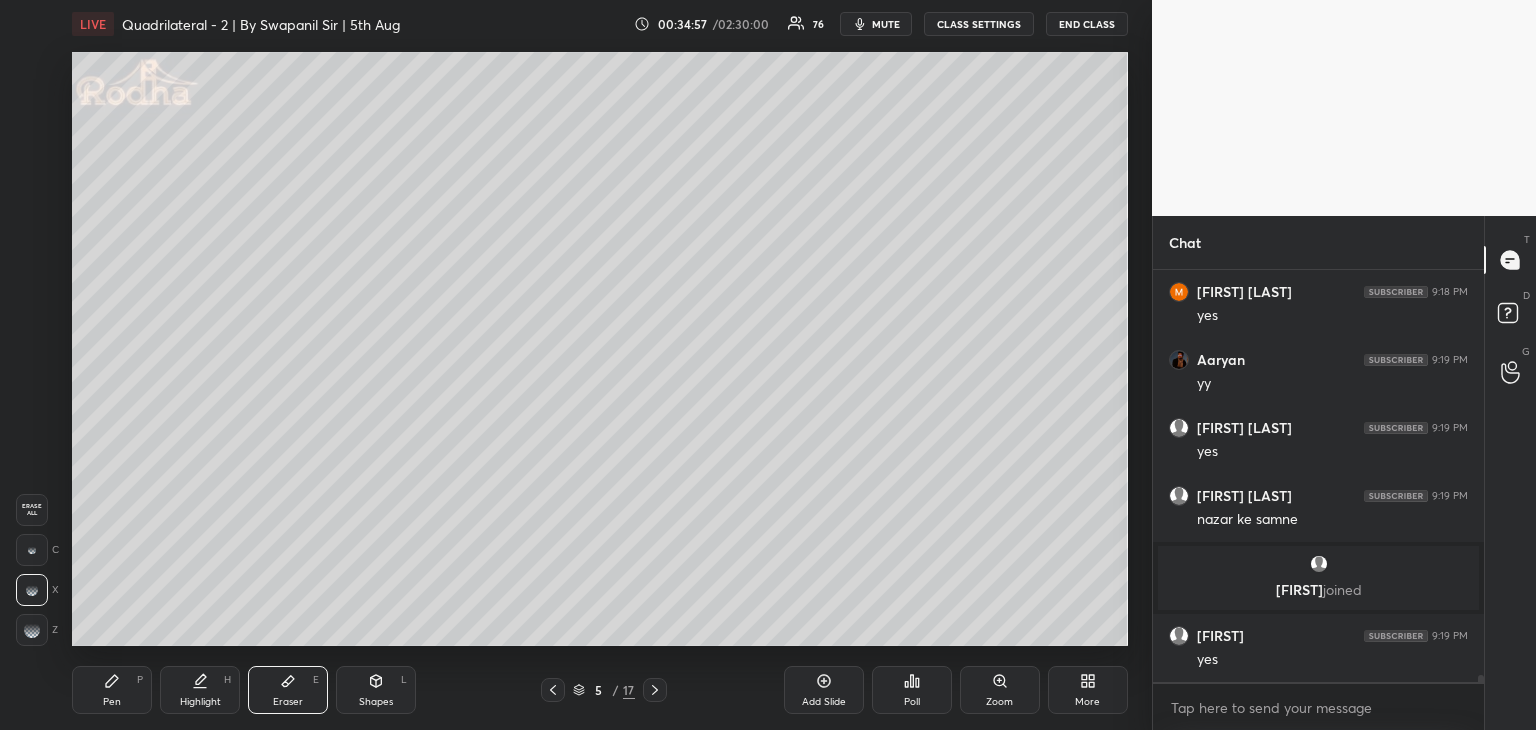 click on "Highlight H" at bounding box center [200, 690] 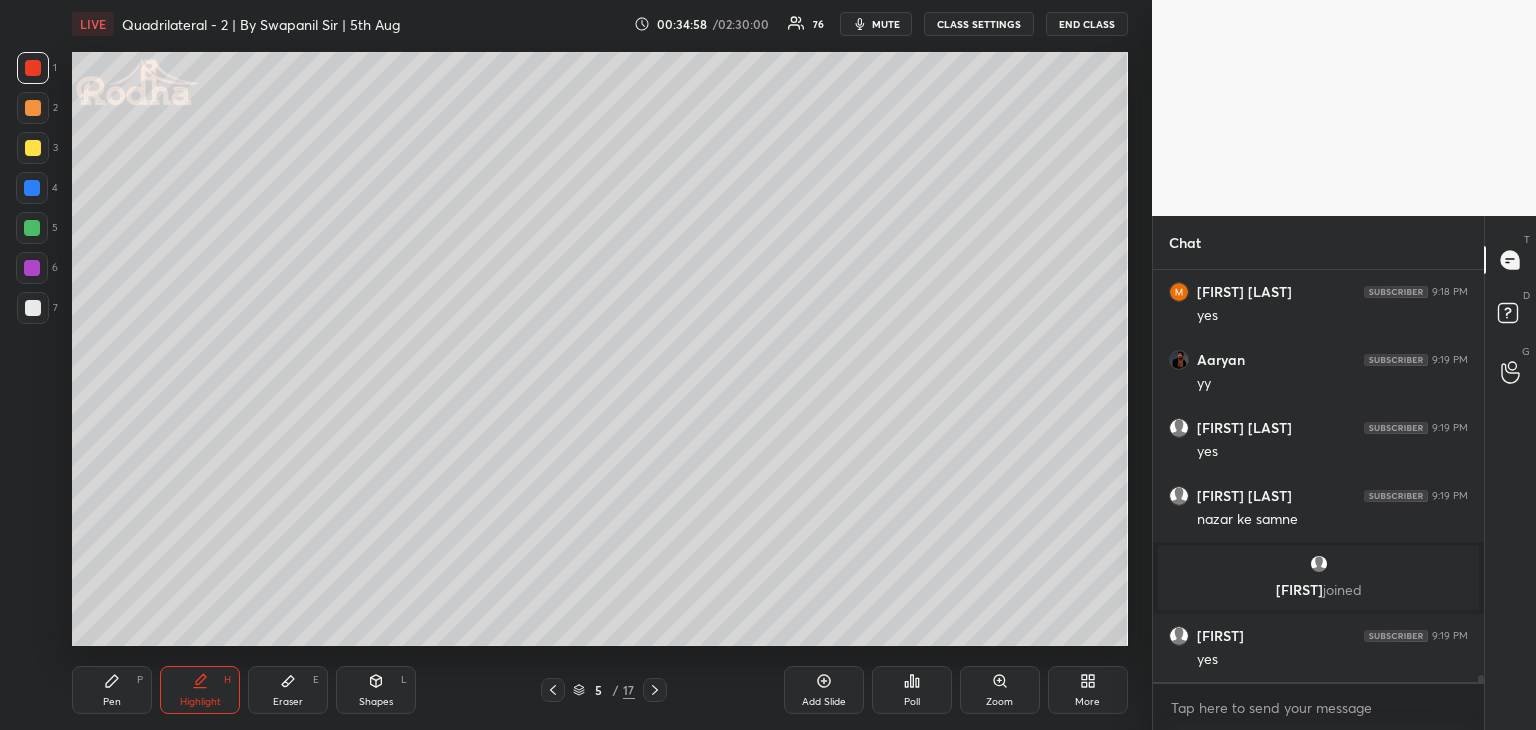 click on "Pen P" at bounding box center (112, 690) 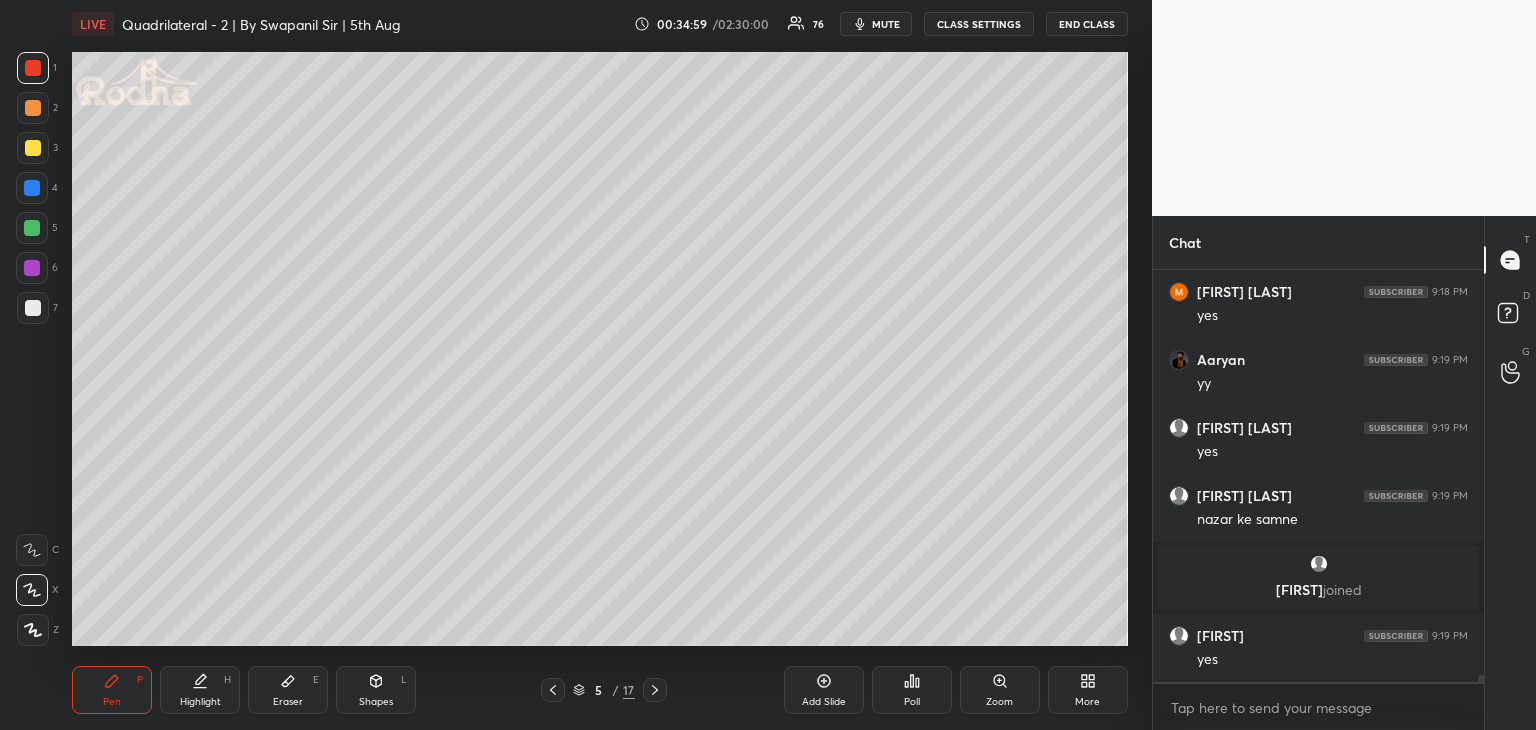 click on "Shapes" at bounding box center [376, 702] 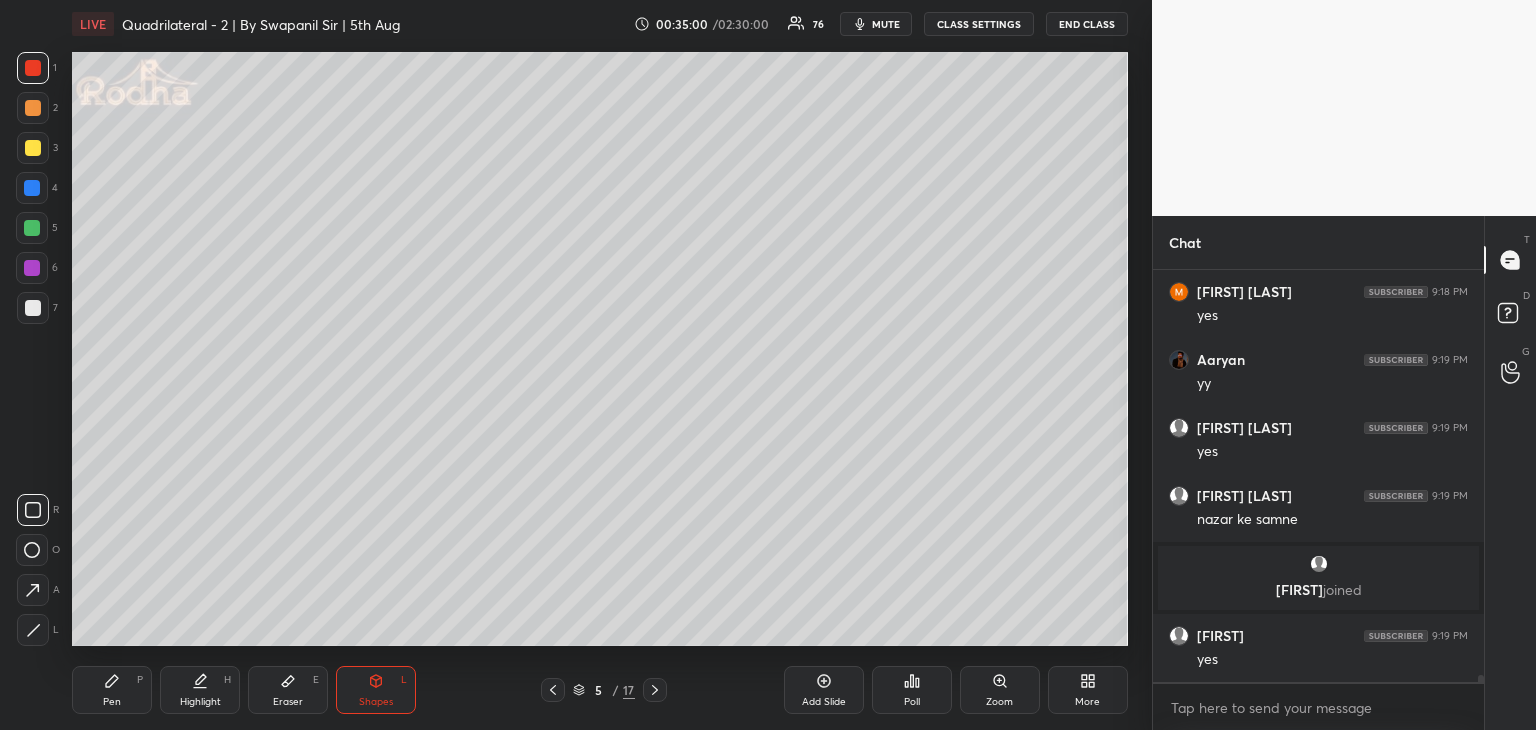 click 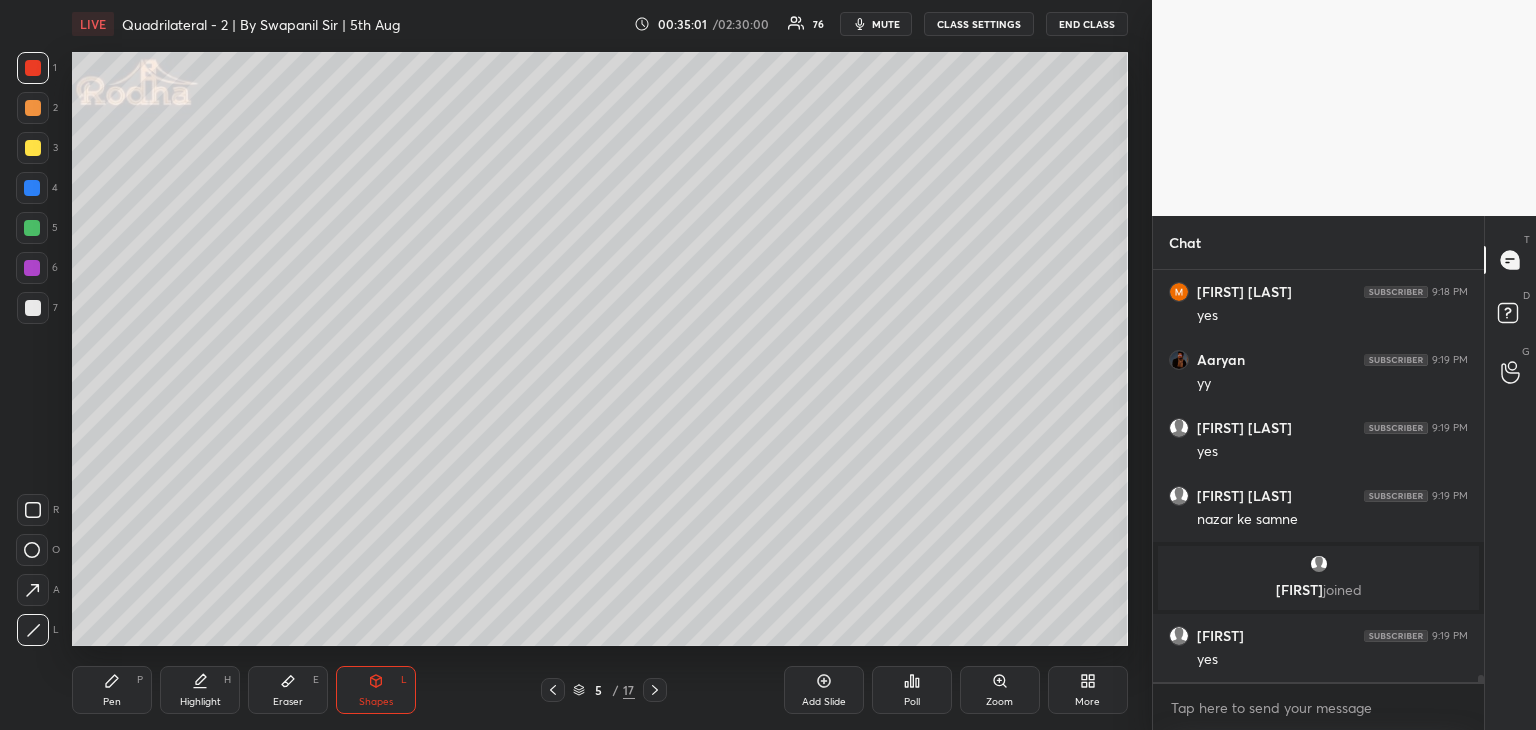 drag, startPoint x: 31, startPoint y: 510, endPoint x: 43, endPoint y: 513, distance: 12.369317 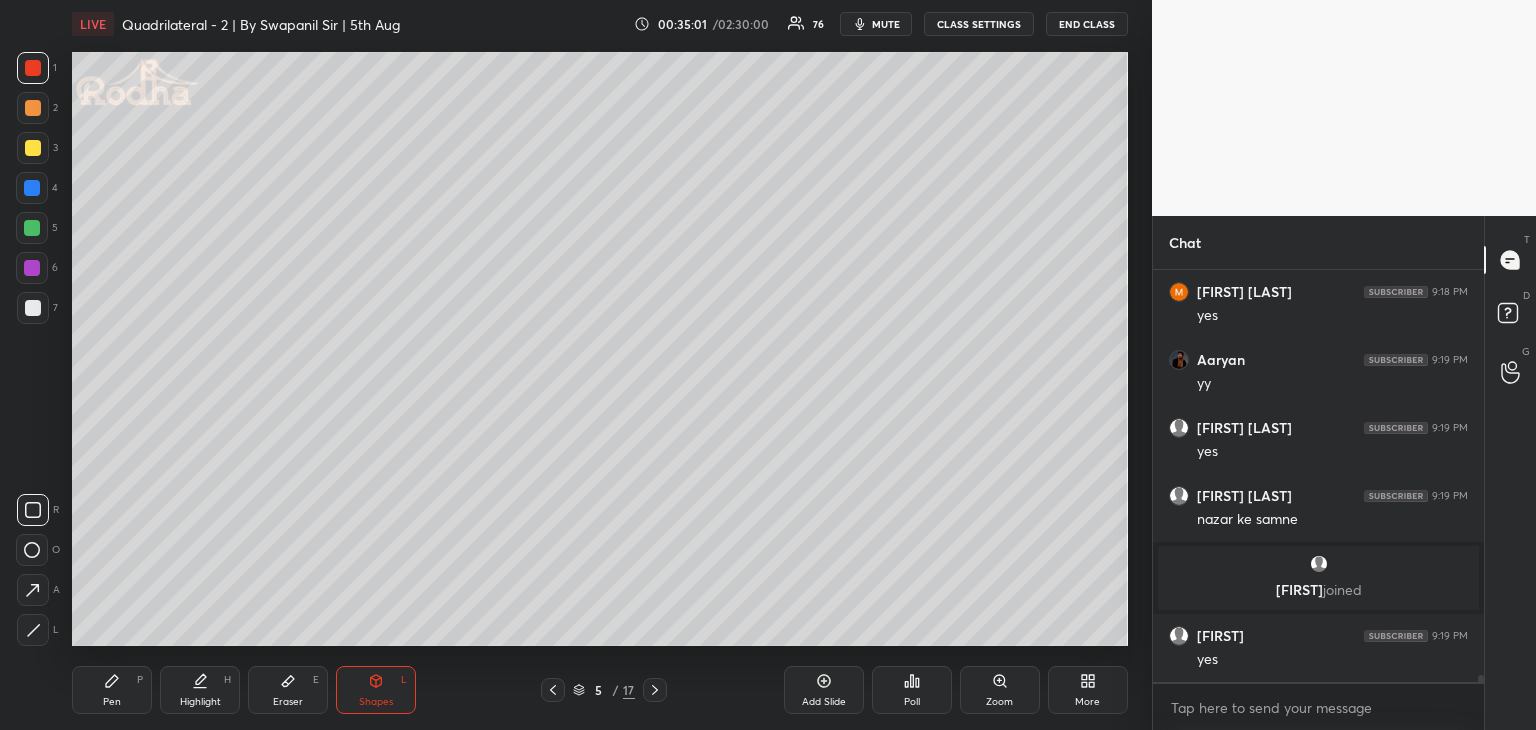 click on "Pen P" at bounding box center [112, 690] 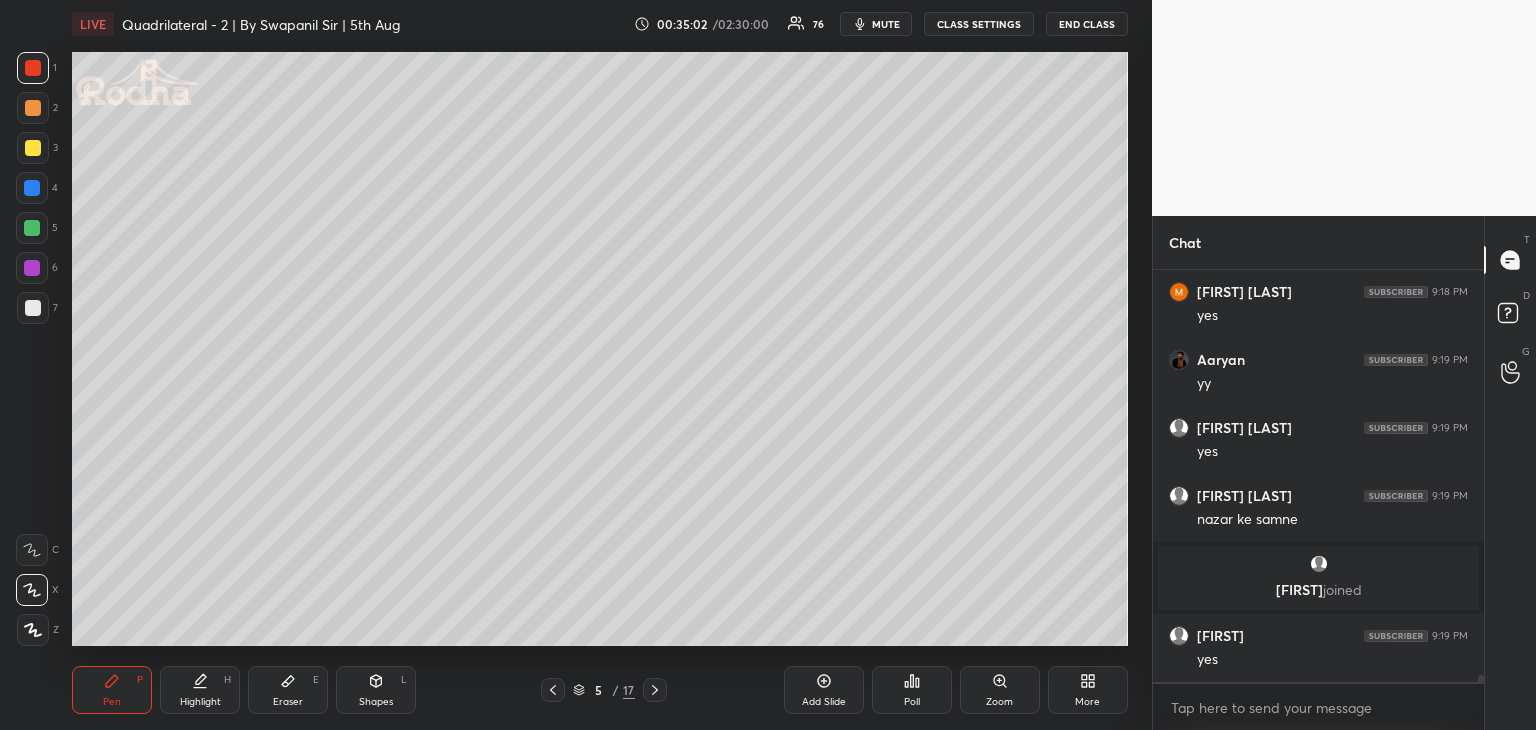 drag, startPoint x: 30, startPoint y: 557, endPoint x: 44, endPoint y: 568, distance: 17.804493 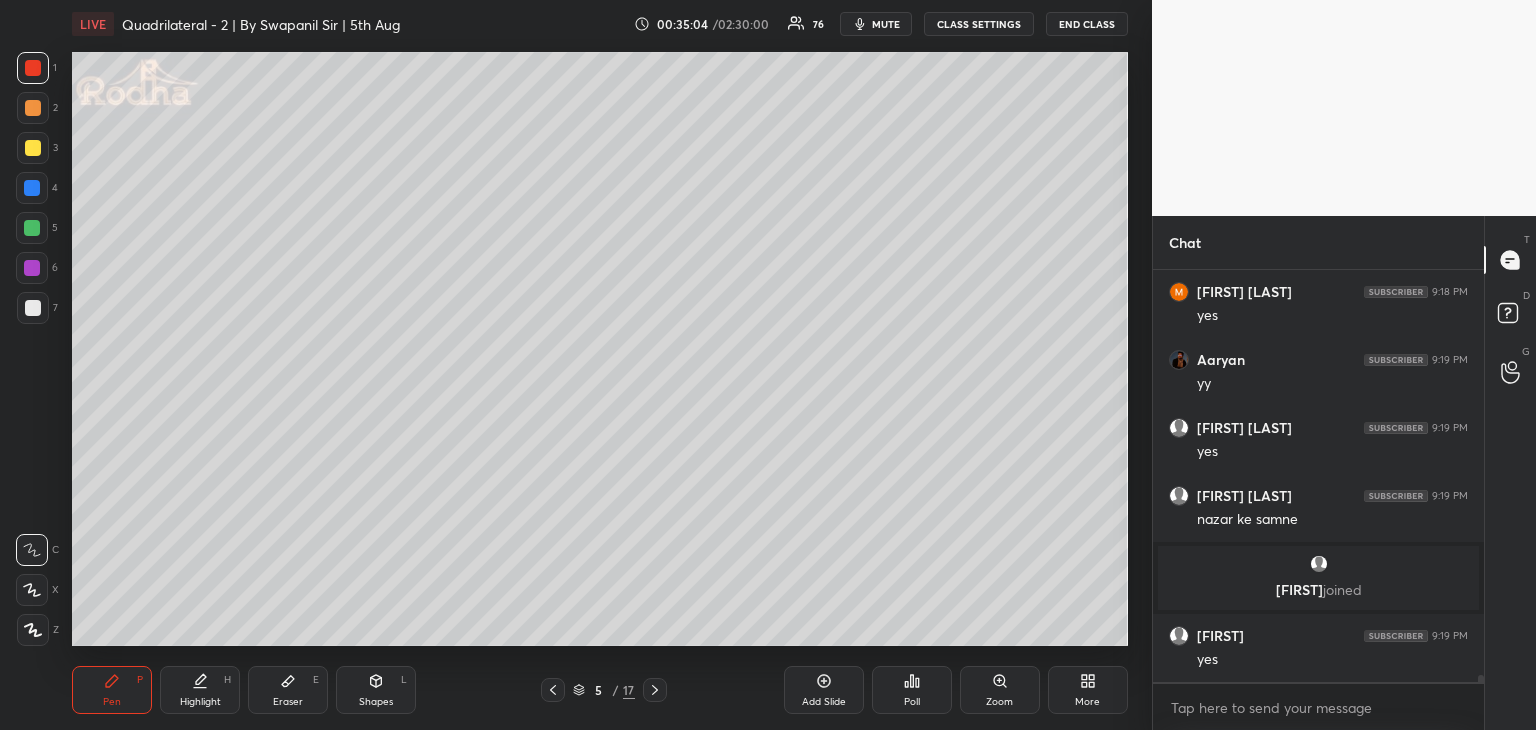click on "Shapes" at bounding box center (376, 702) 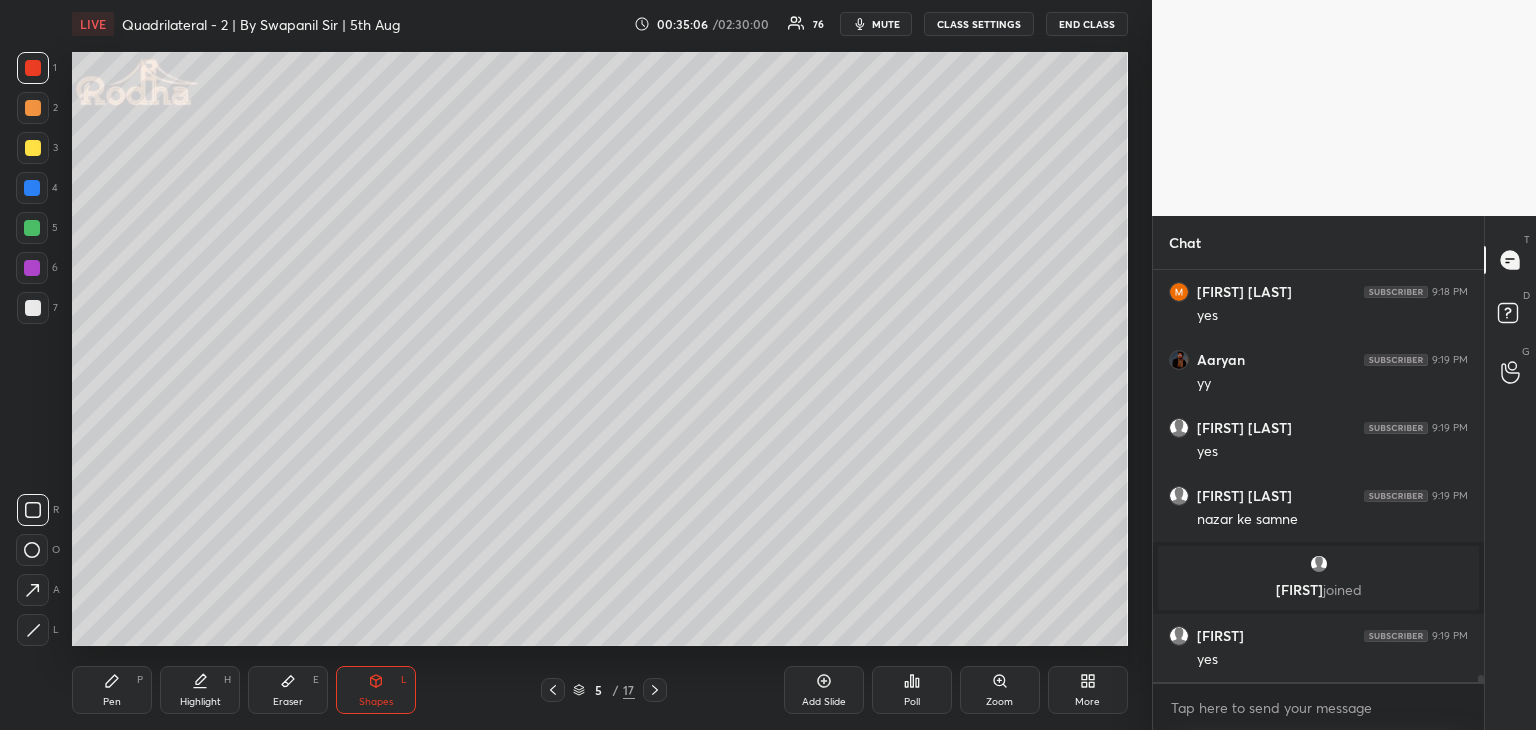 drag, startPoint x: 28, startPoint y: 512, endPoint x: 55, endPoint y: 513, distance: 27.018513 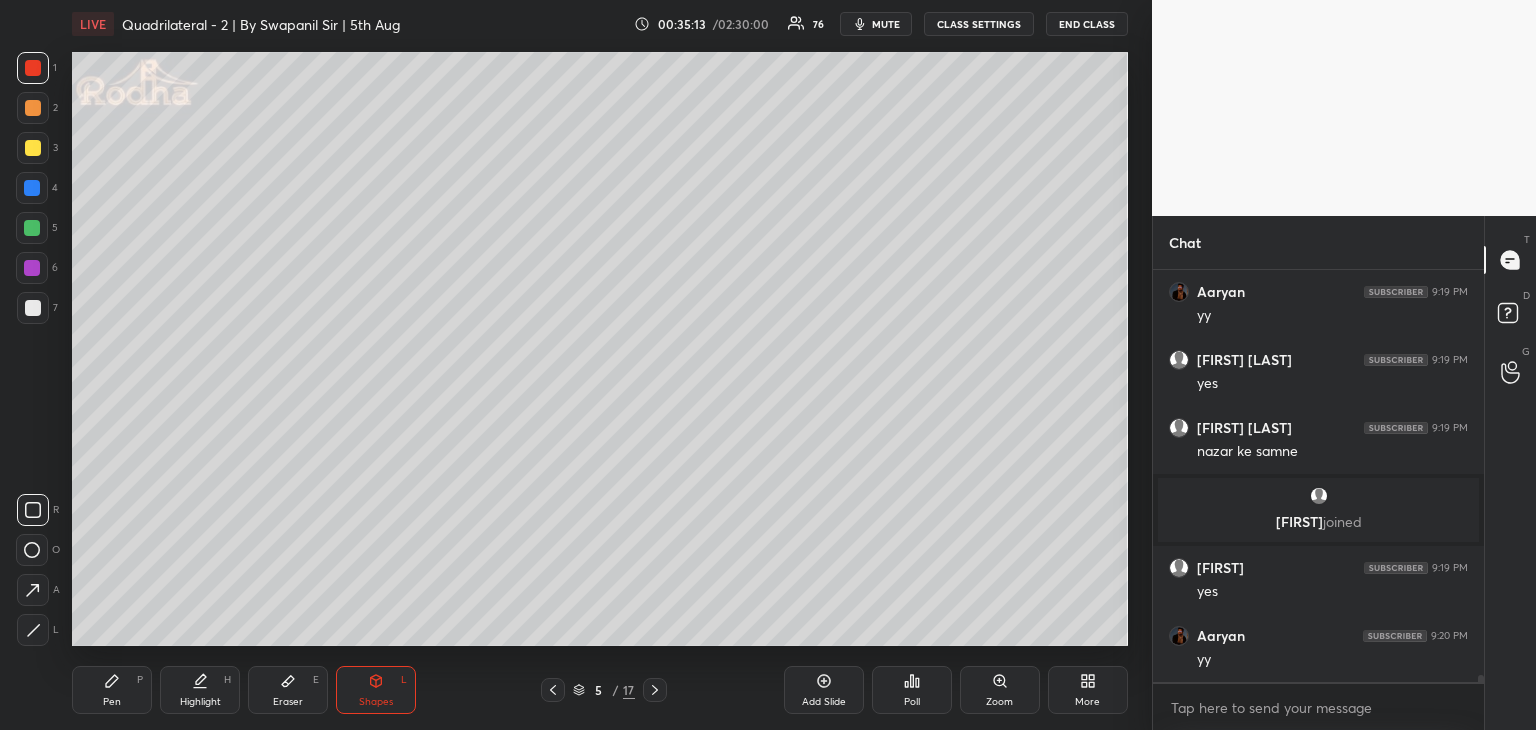 scroll, scrollTop: 23224, scrollLeft: 0, axis: vertical 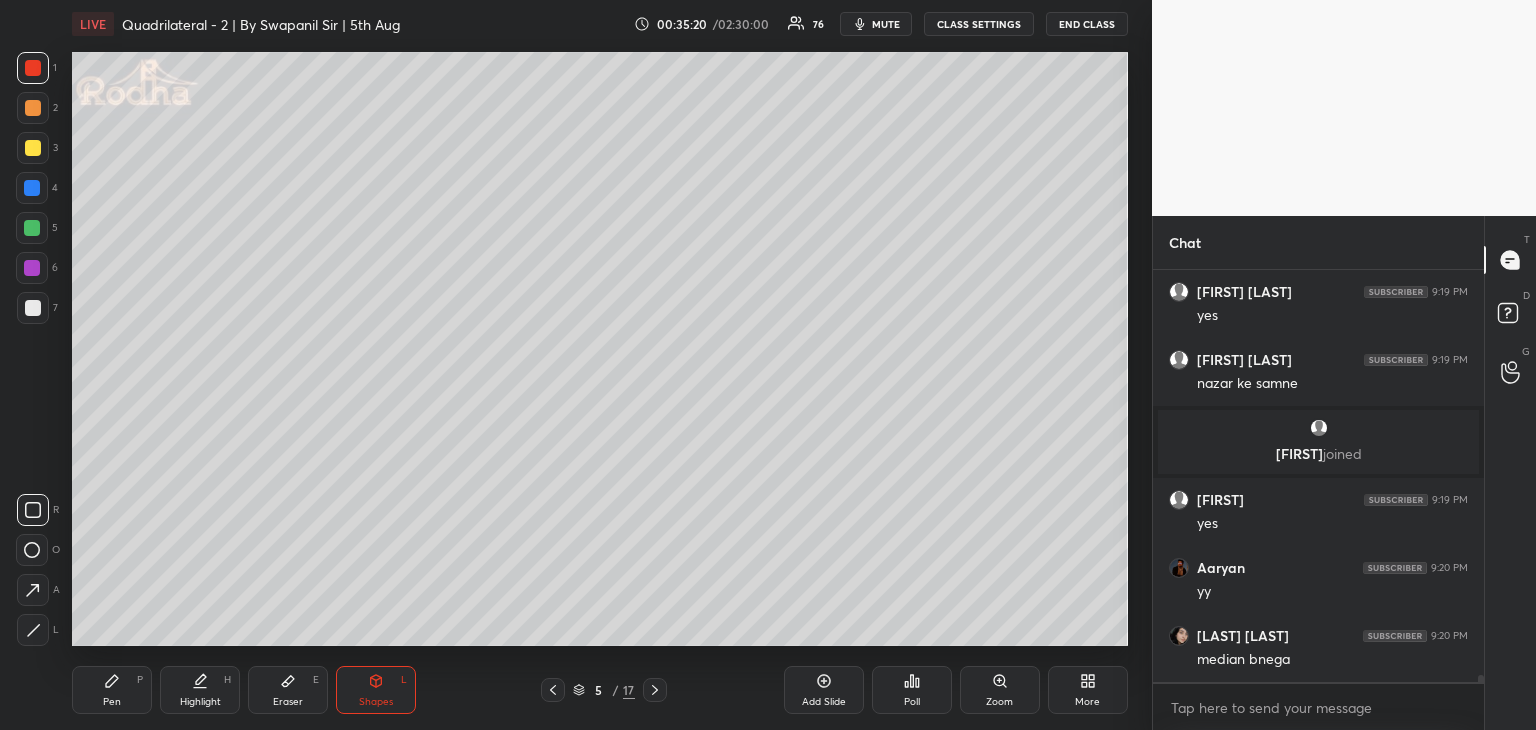 click 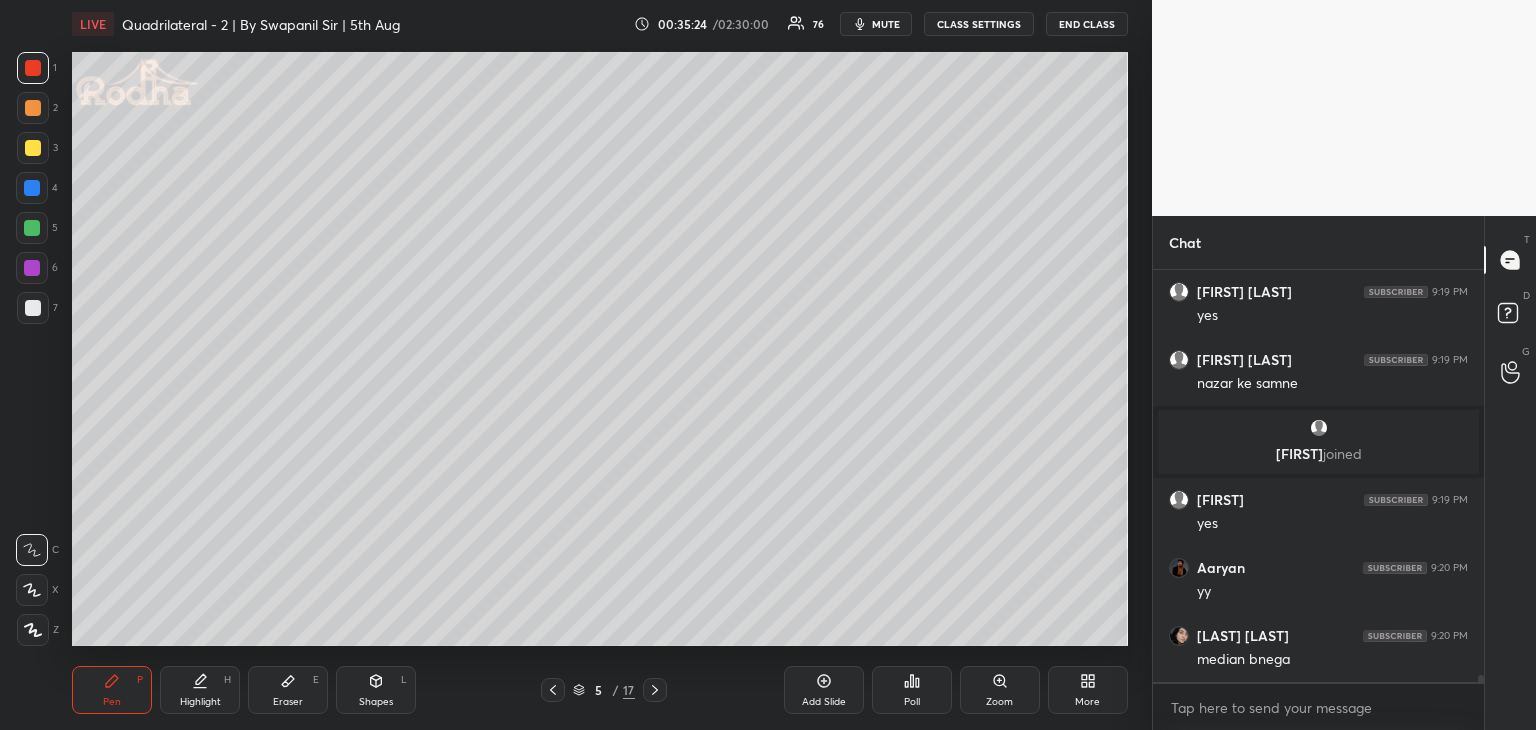 scroll, scrollTop: 23292, scrollLeft: 0, axis: vertical 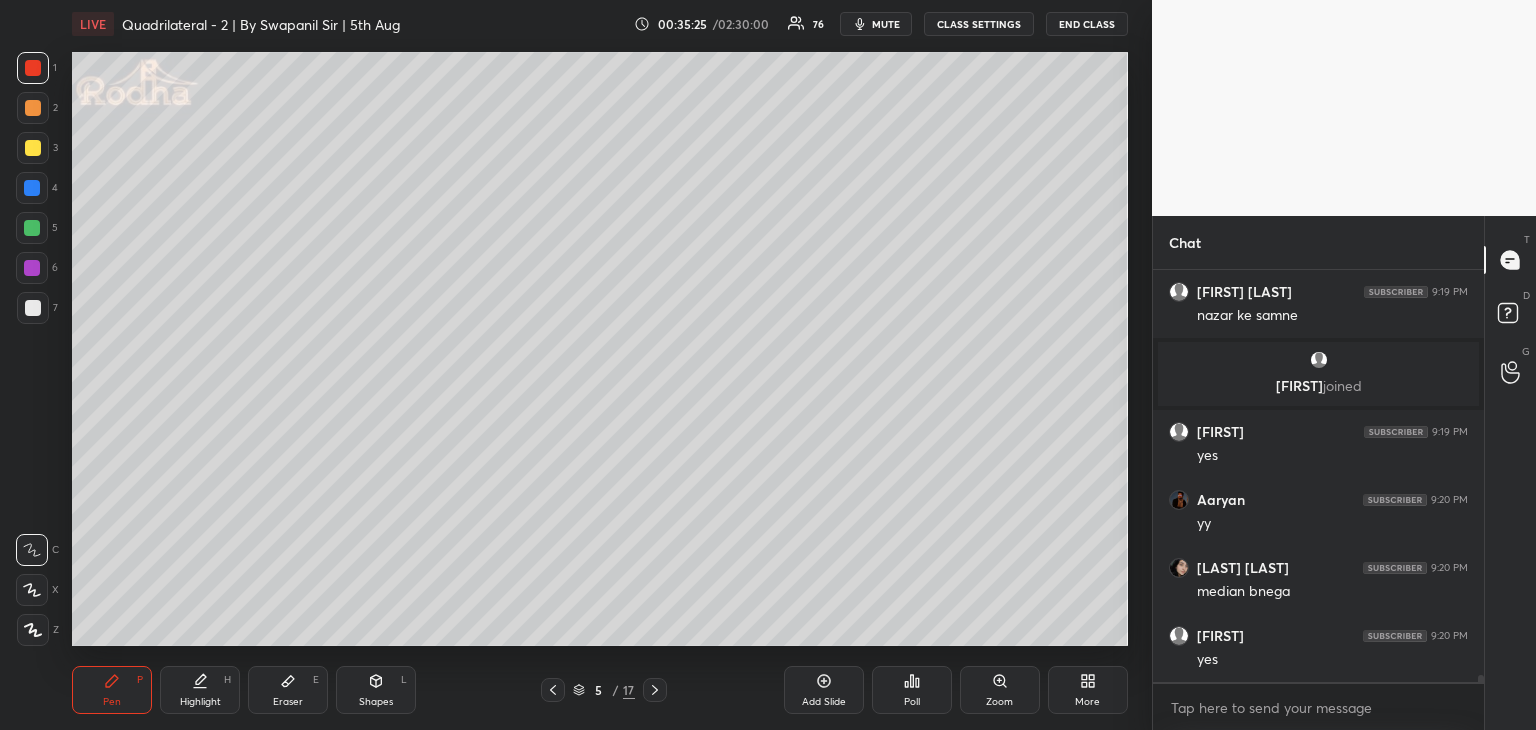 click at bounding box center [32, 228] 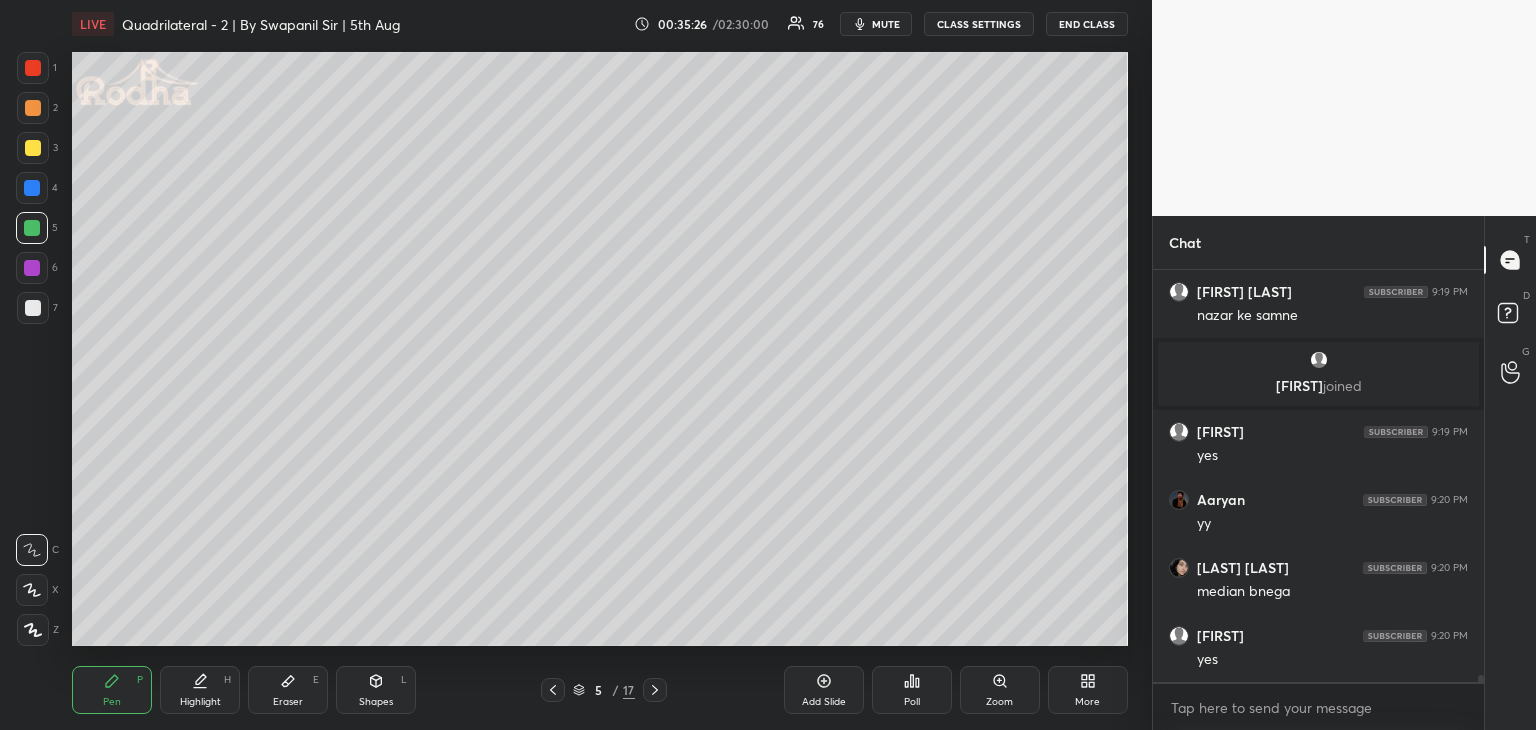 scroll, scrollTop: 23360, scrollLeft: 0, axis: vertical 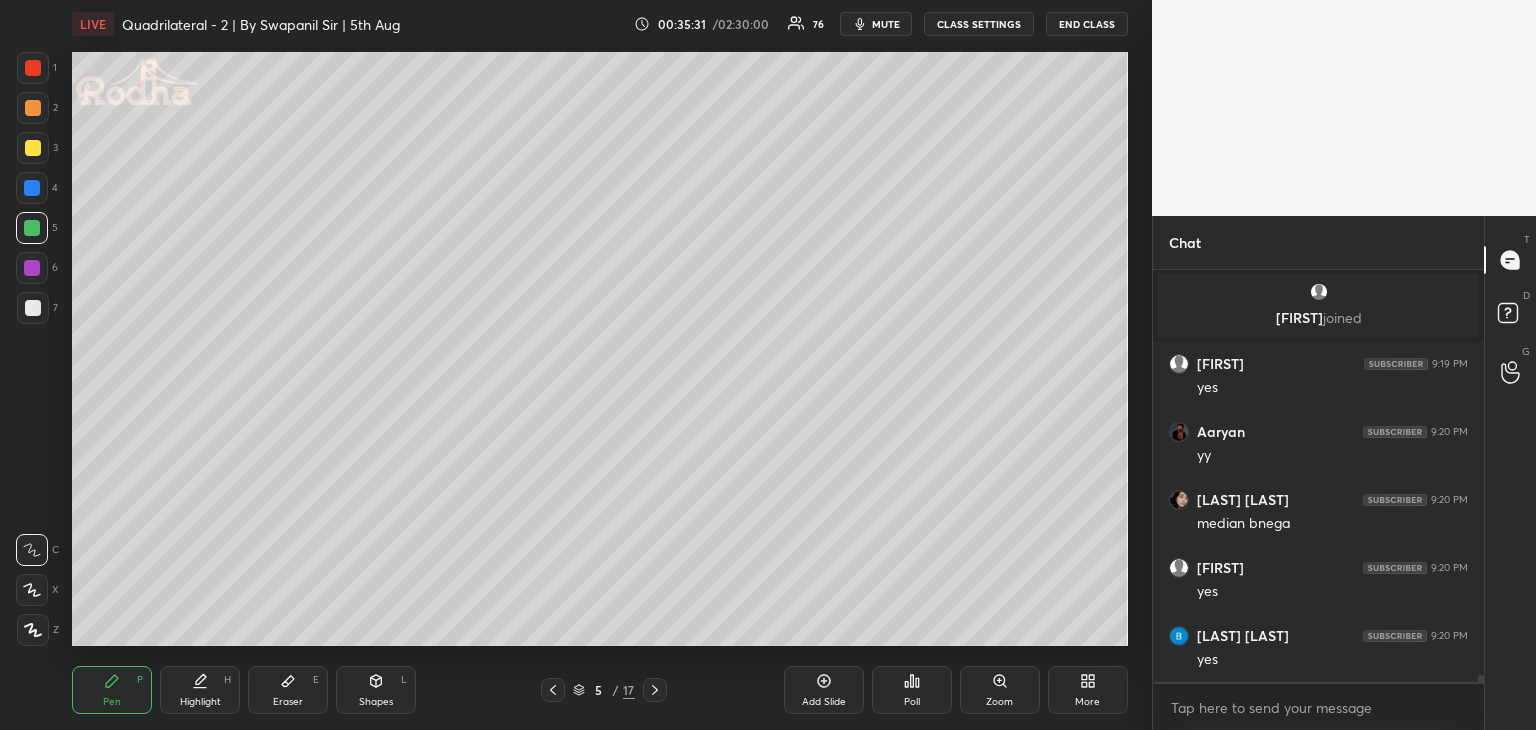 click 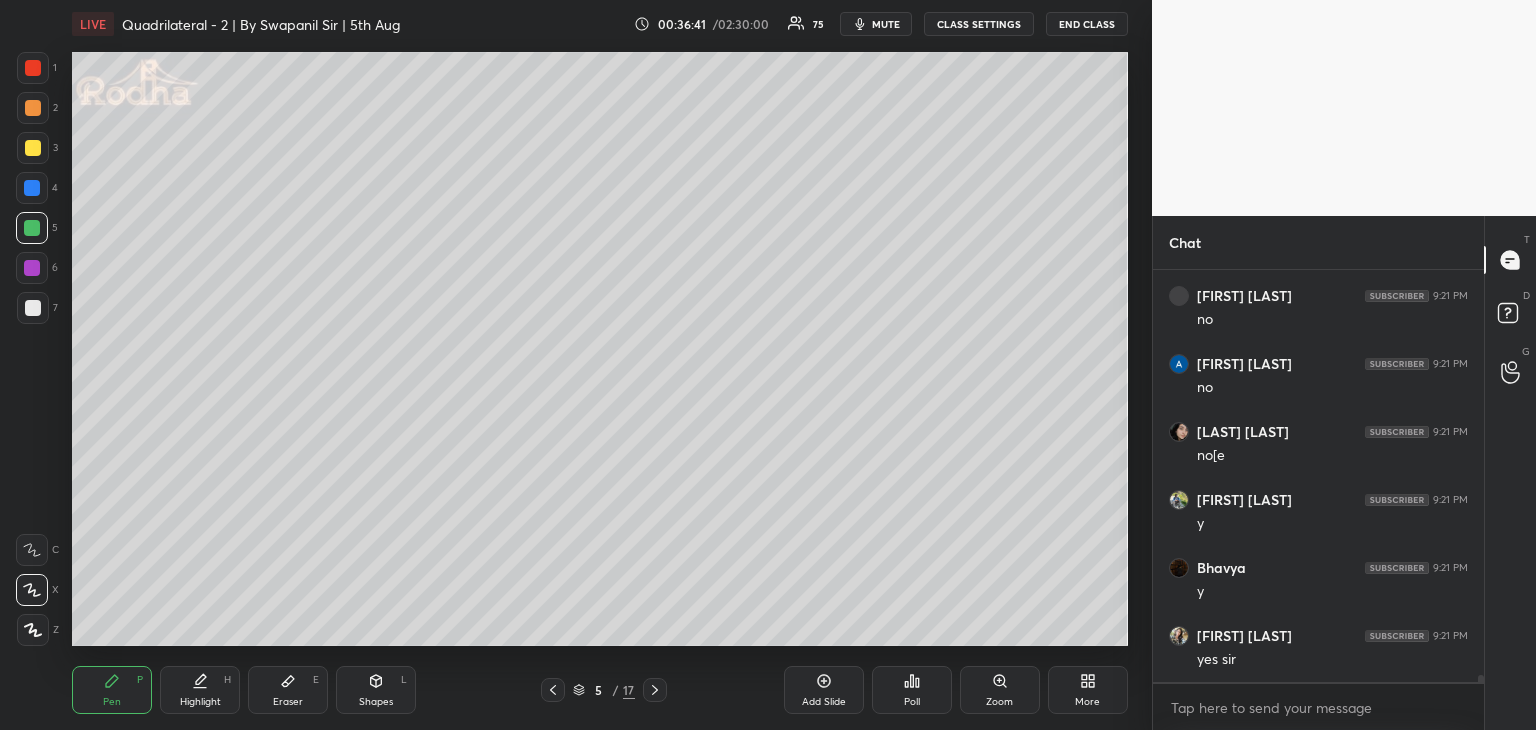 scroll, scrollTop: 24720, scrollLeft: 0, axis: vertical 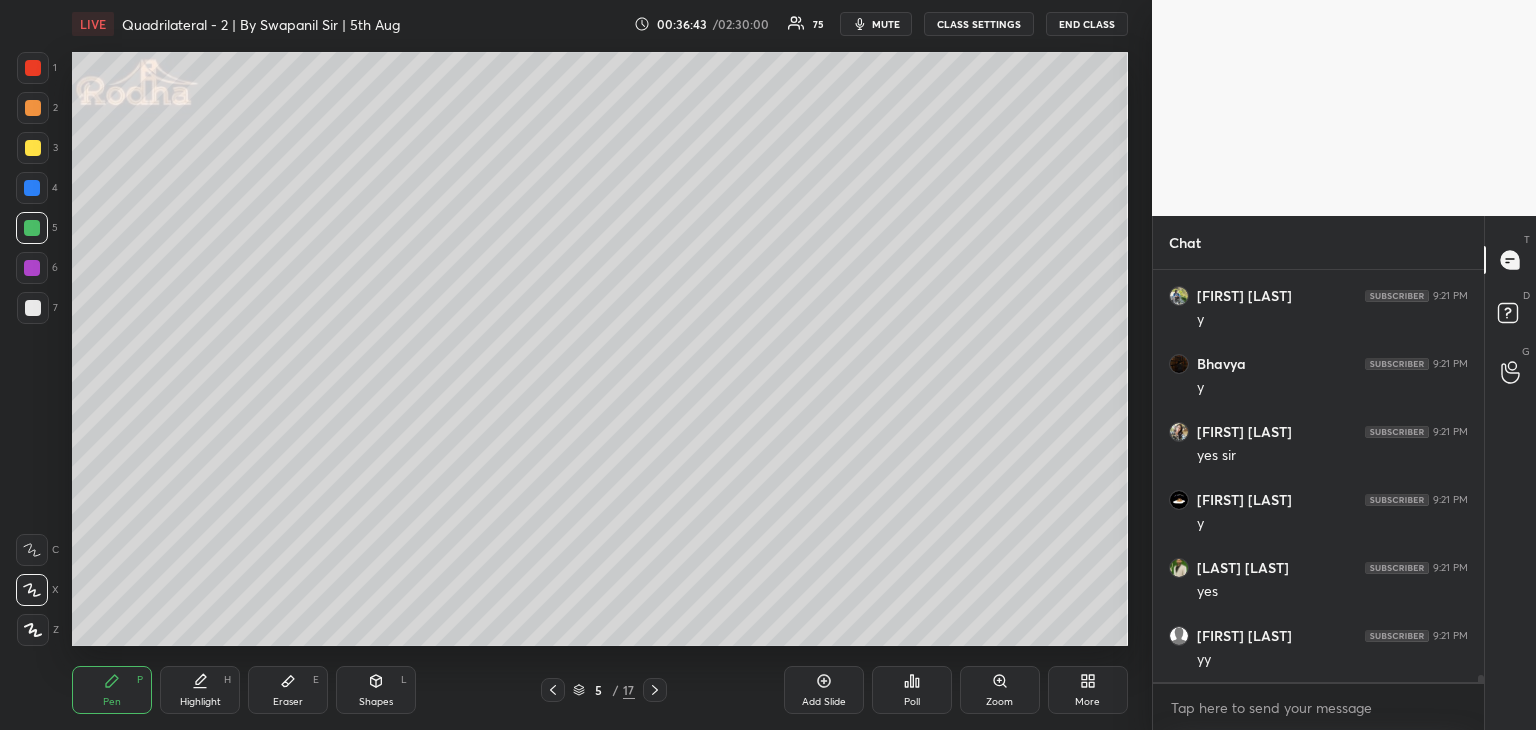 drag, startPoint x: 384, startPoint y: 696, endPoint x: 357, endPoint y: 652, distance: 51.62364 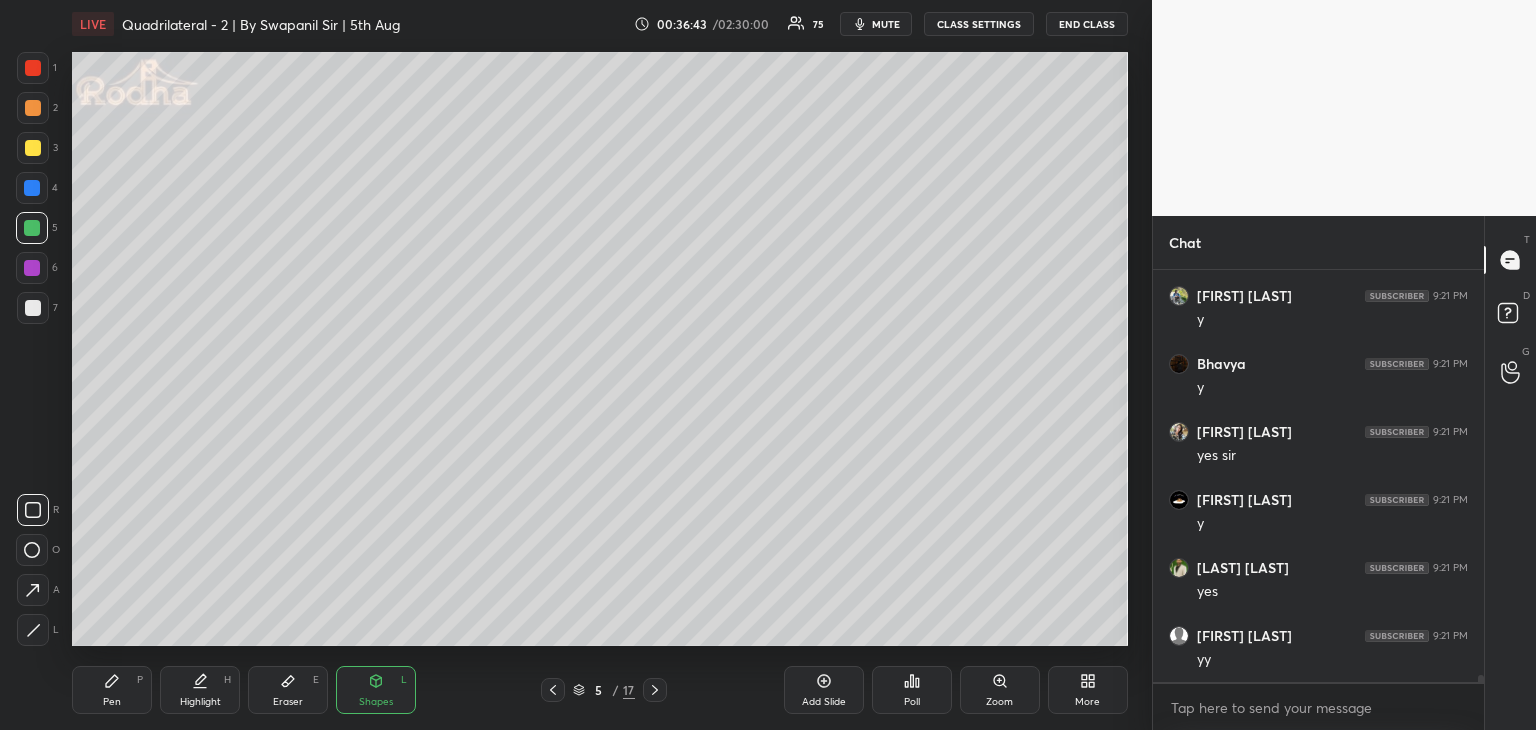 scroll, scrollTop: 24788, scrollLeft: 0, axis: vertical 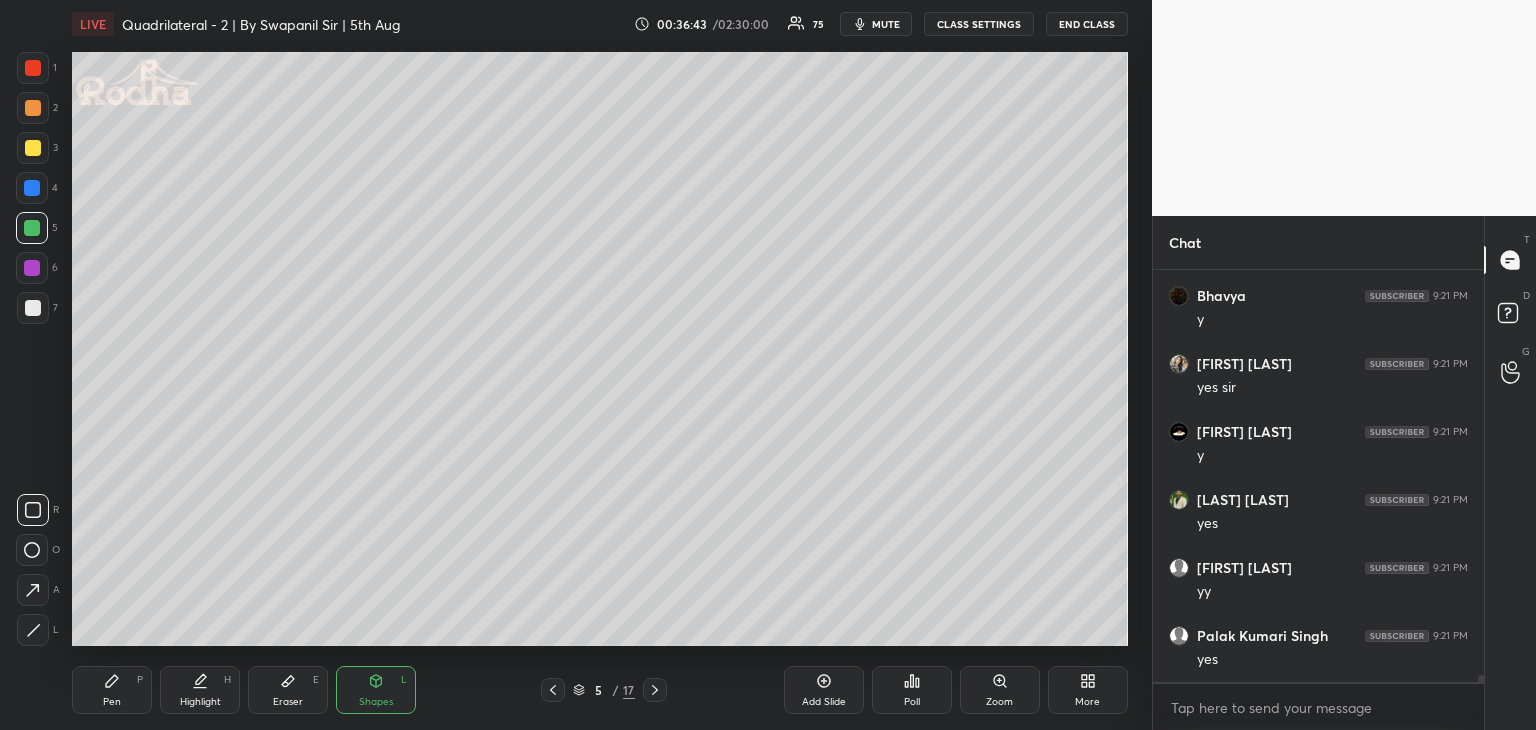 click 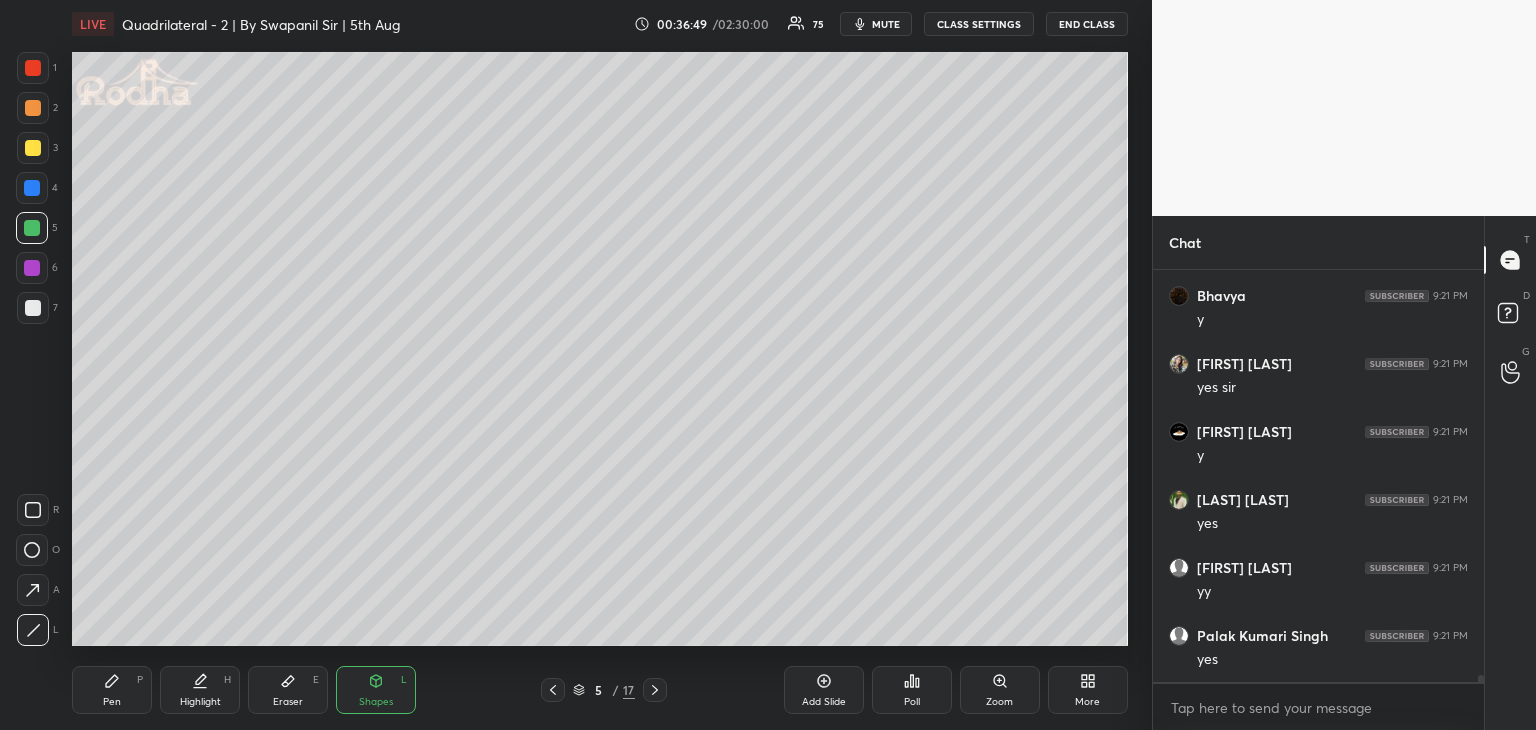 click at bounding box center (32, 188) 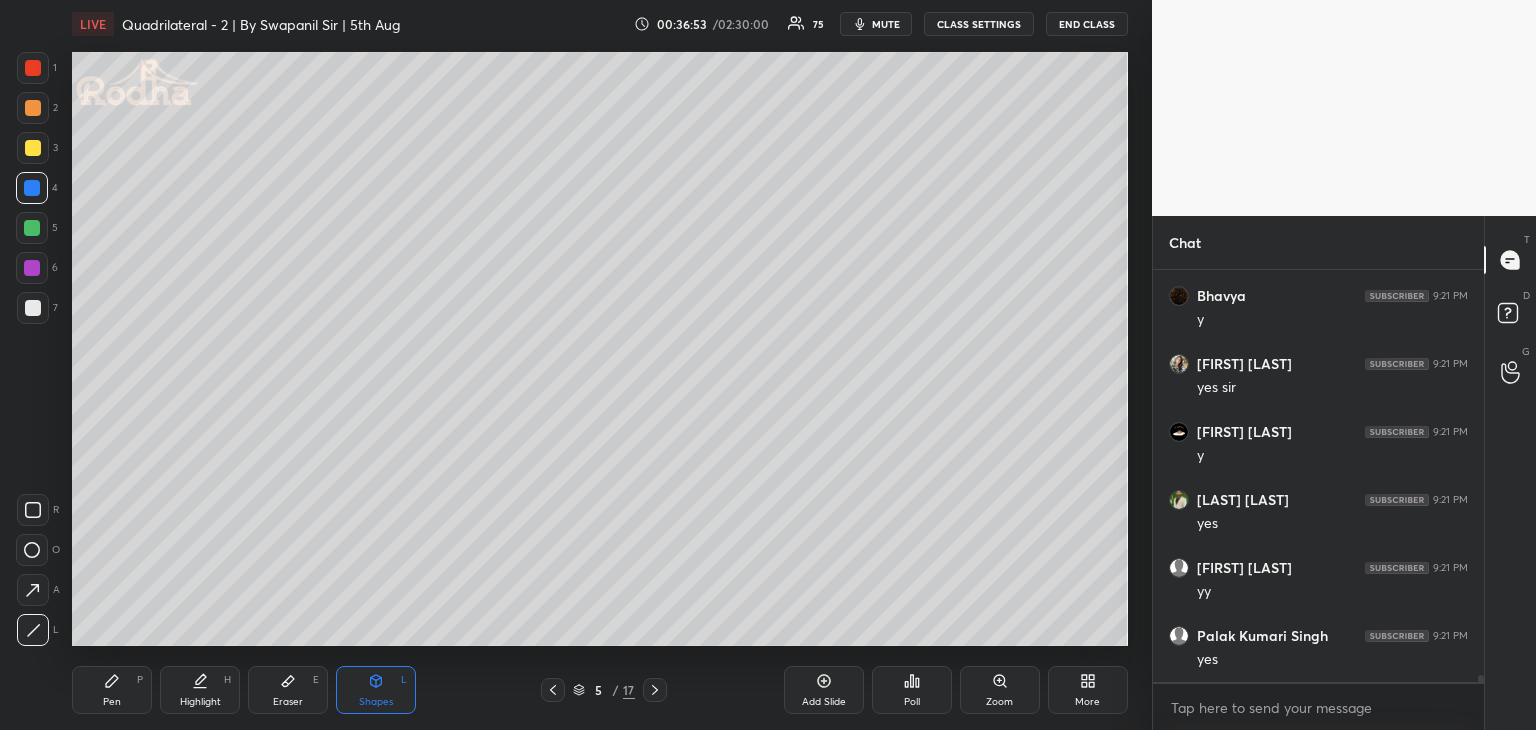 click on "Pen" at bounding box center (112, 702) 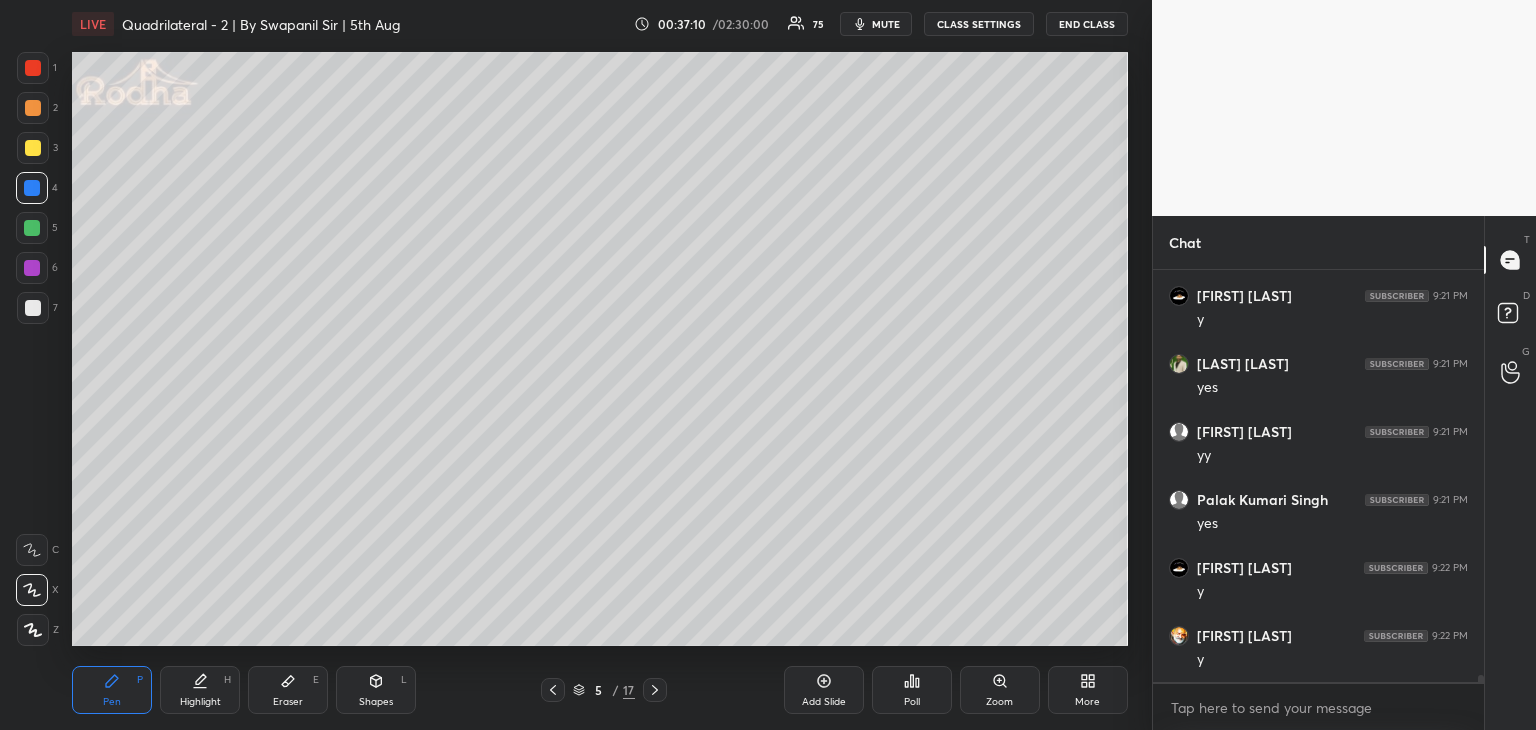 scroll, scrollTop: 24992, scrollLeft: 0, axis: vertical 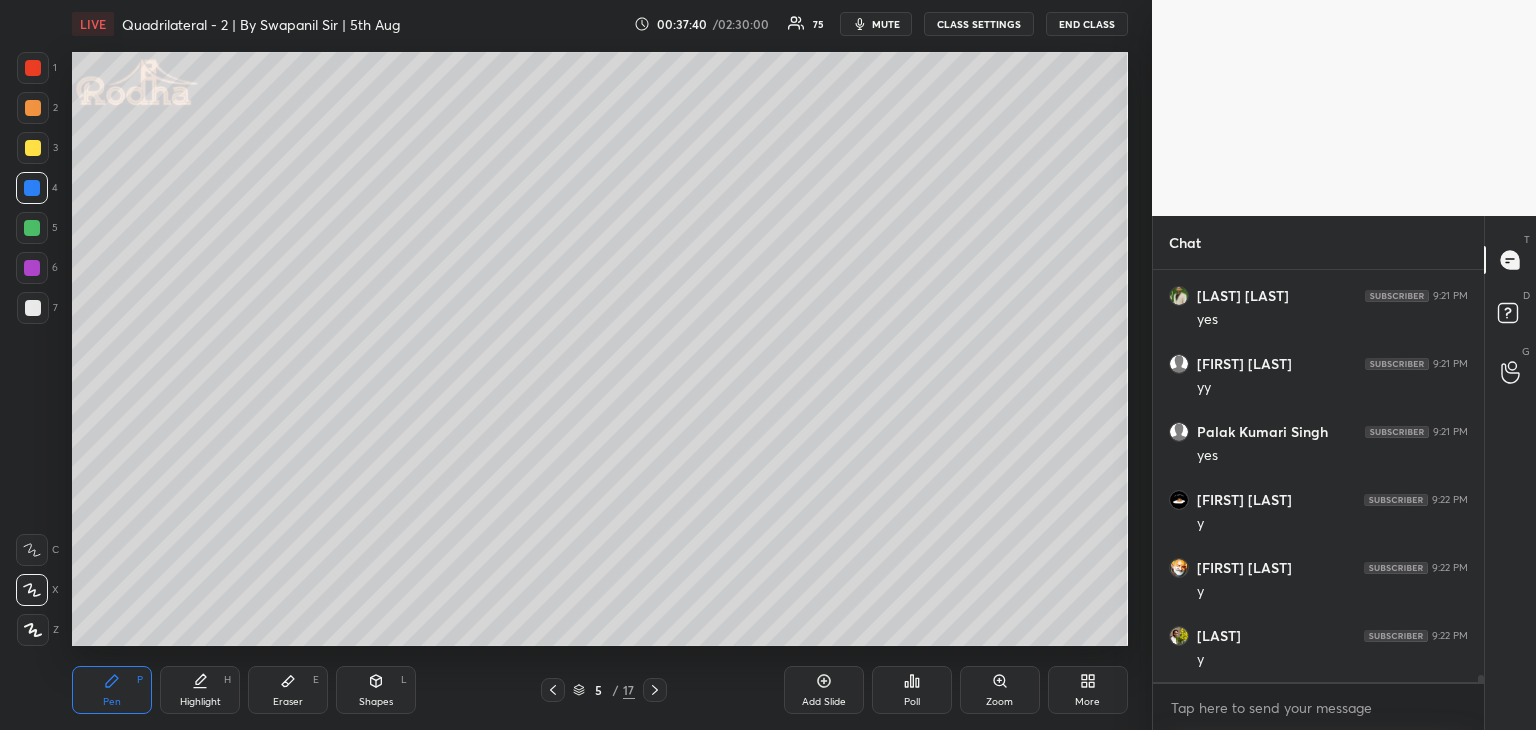 click on "Shapes L" at bounding box center [376, 690] 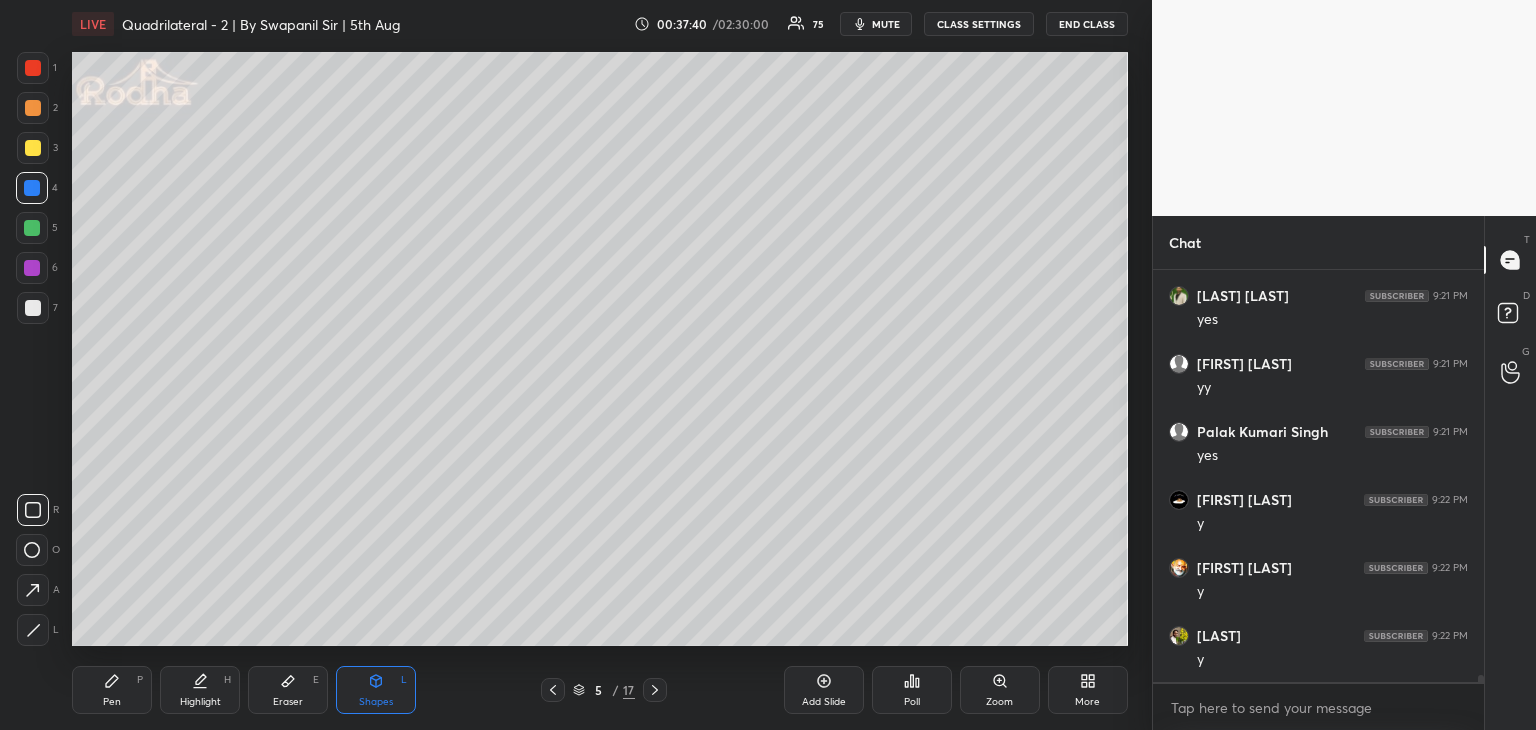 scroll, scrollTop: 25060, scrollLeft: 0, axis: vertical 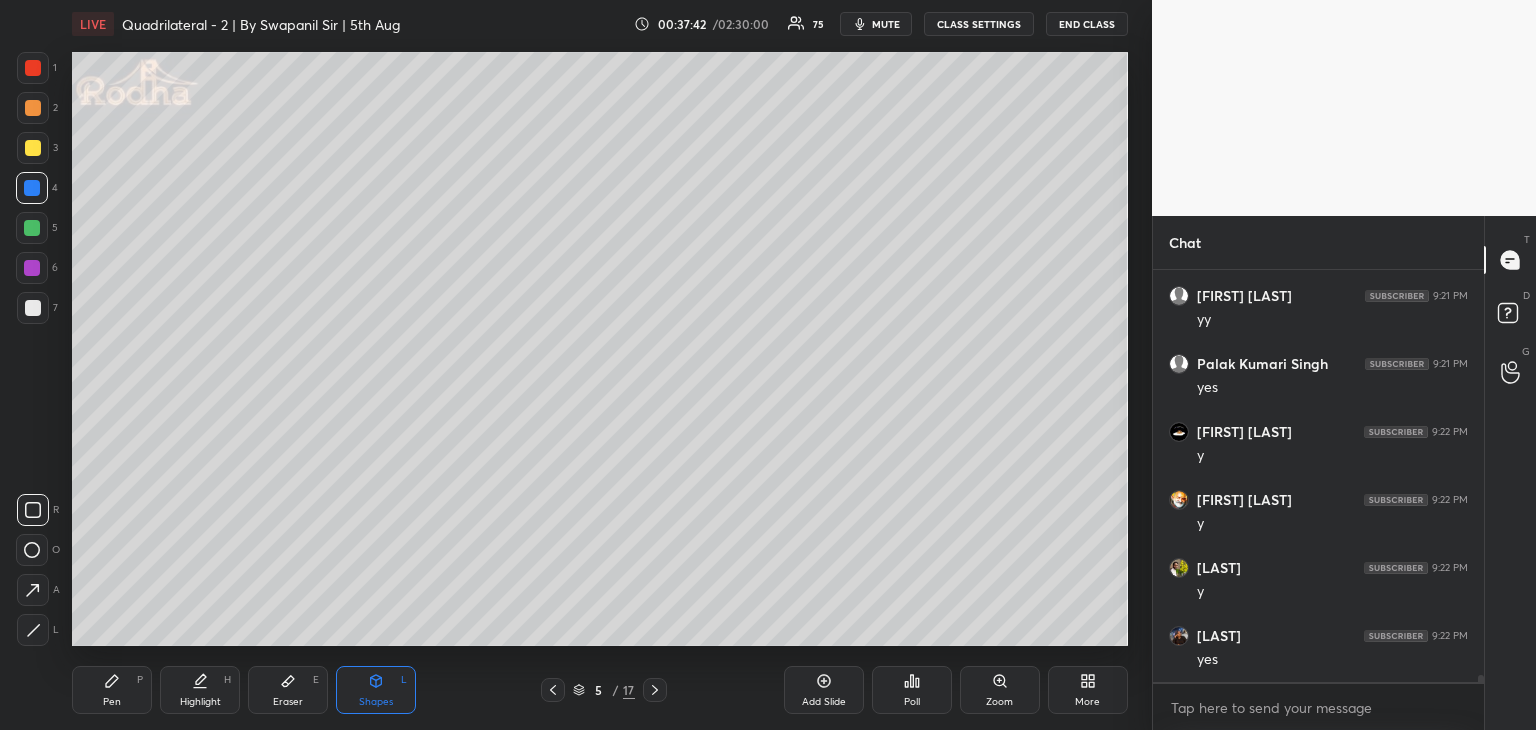 drag, startPoint x: 32, startPoint y: 511, endPoint x: 40, endPoint y: 503, distance: 11.313708 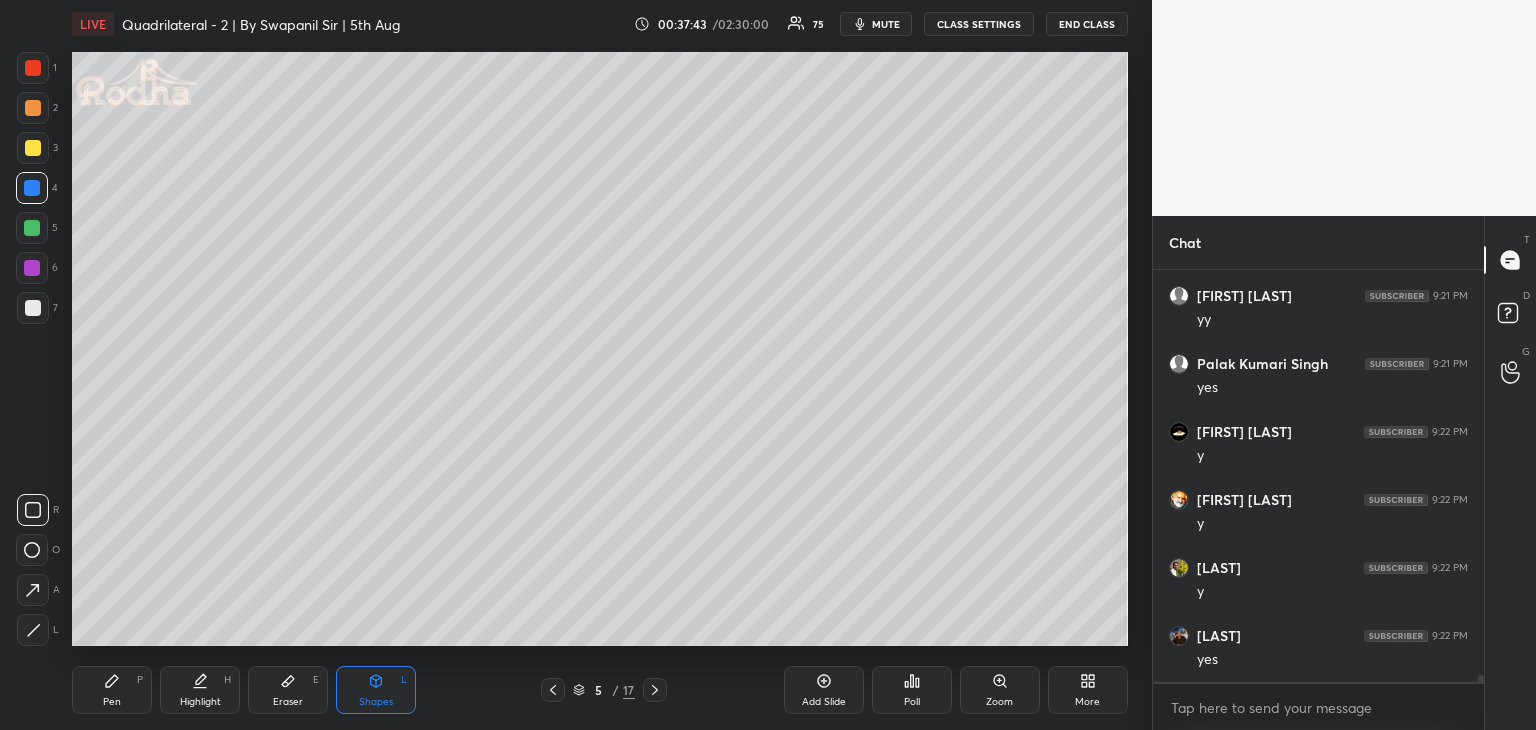 click at bounding box center [33, 68] 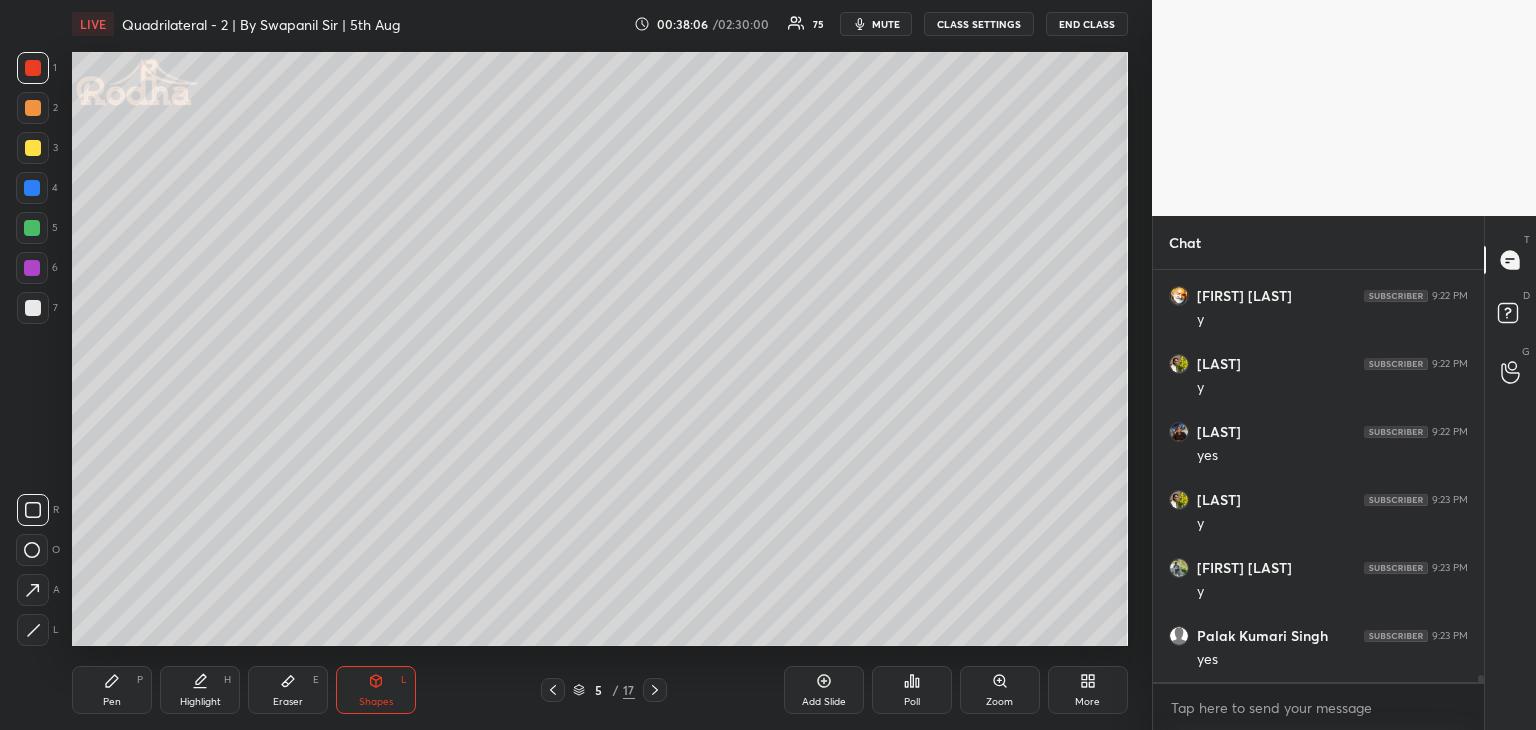 scroll, scrollTop: 25332, scrollLeft: 0, axis: vertical 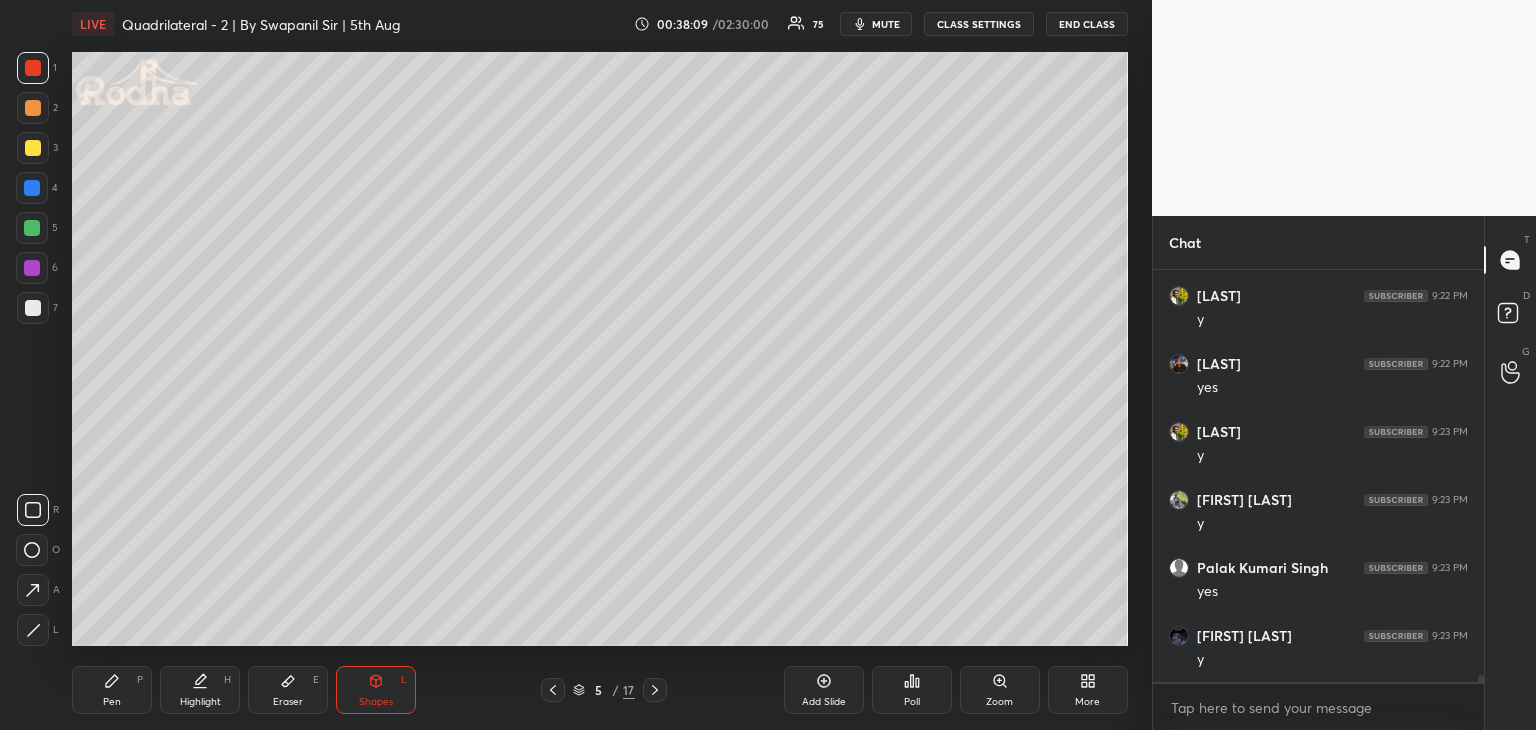 click 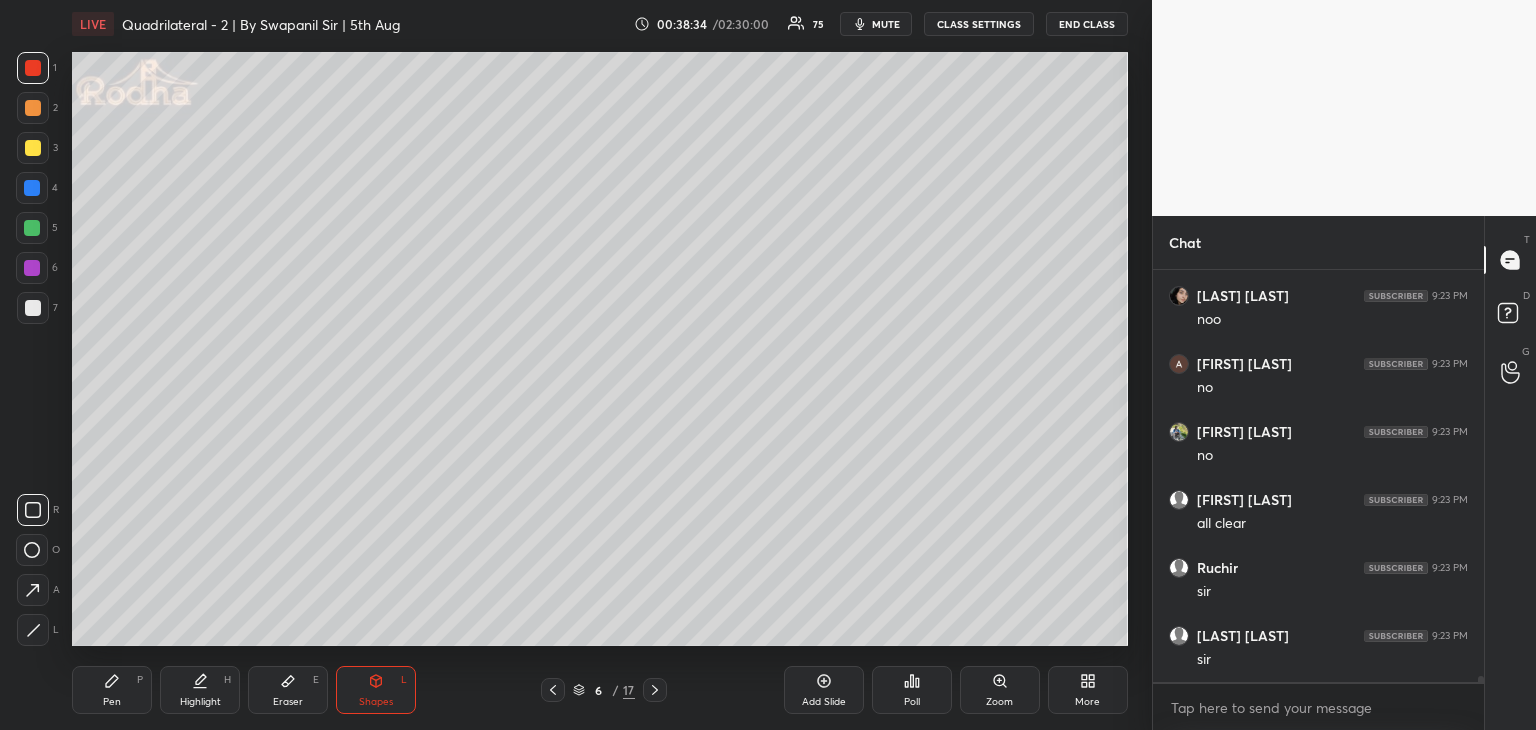 scroll, scrollTop: 26148, scrollLeft: 0, axis: vertical 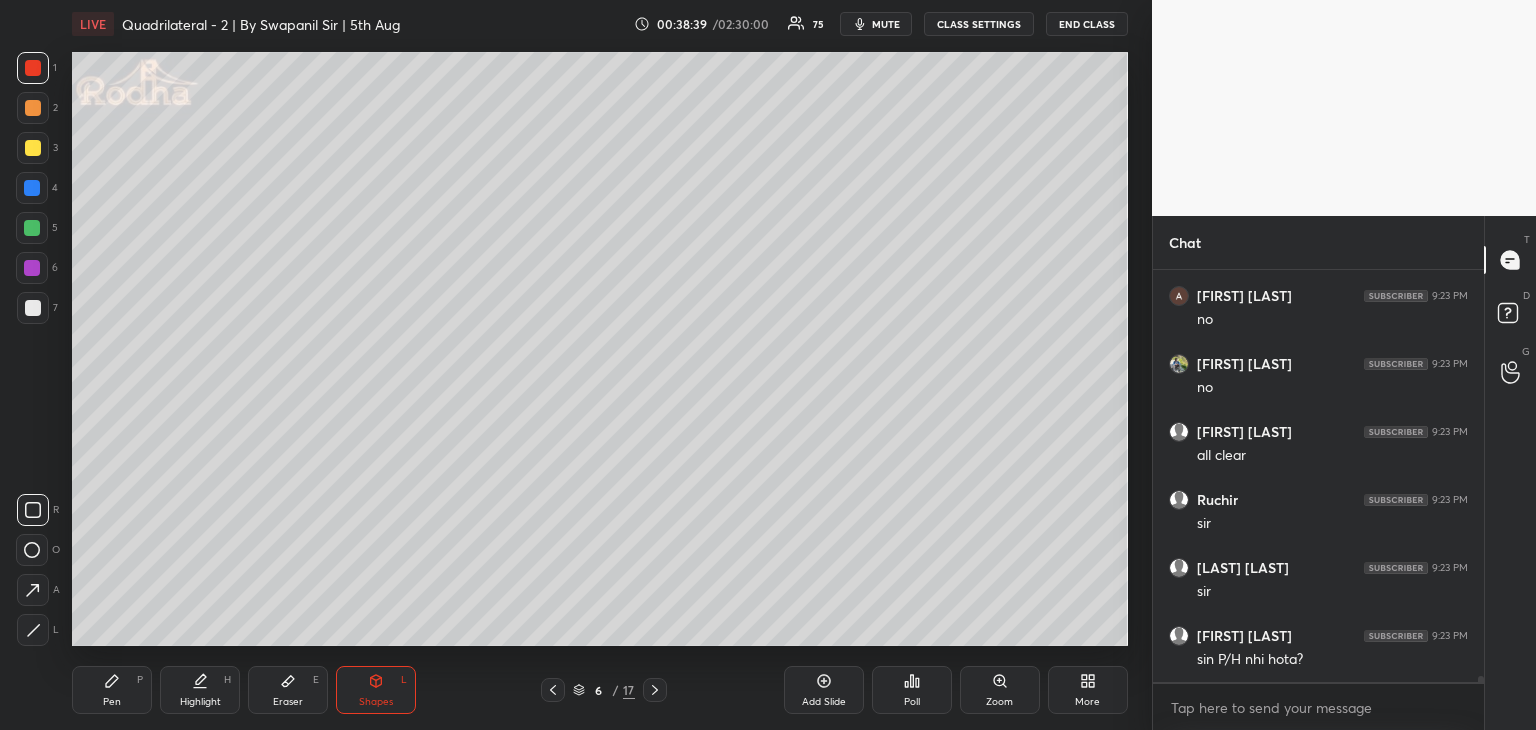 click 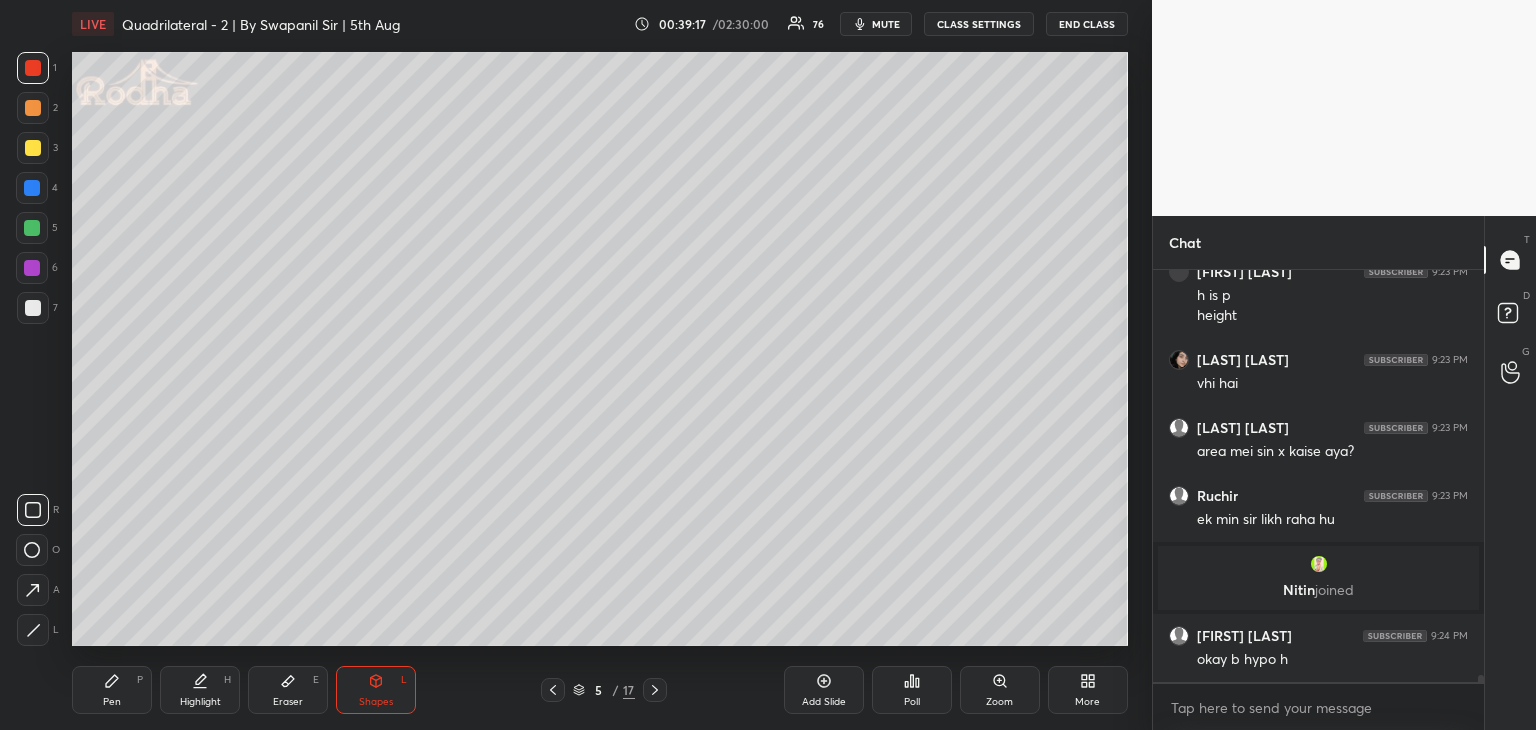 scroll, scrollTop: 25674, scrollLeft: 0, axis: vertical 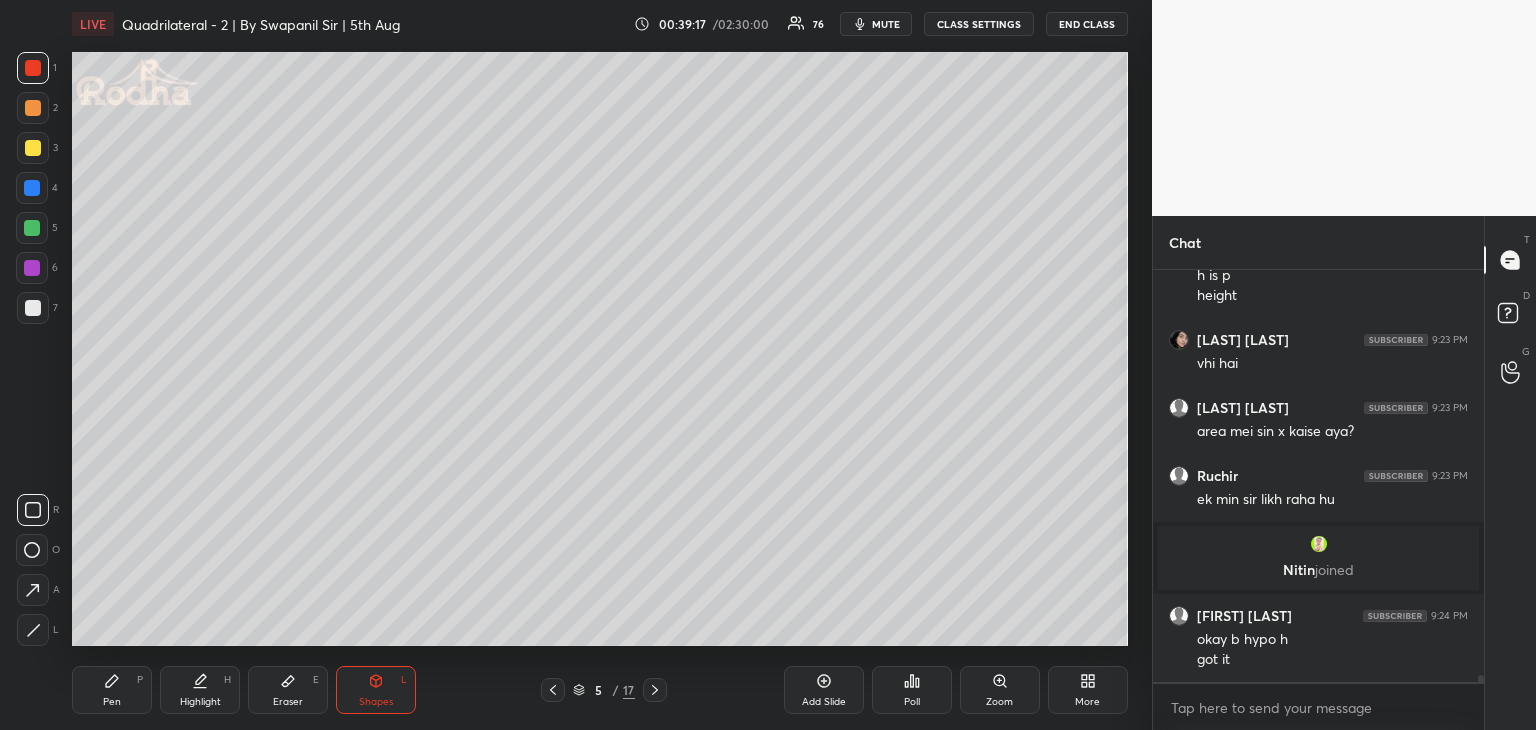 click on "Eraser" at bounding box center (288, 702) 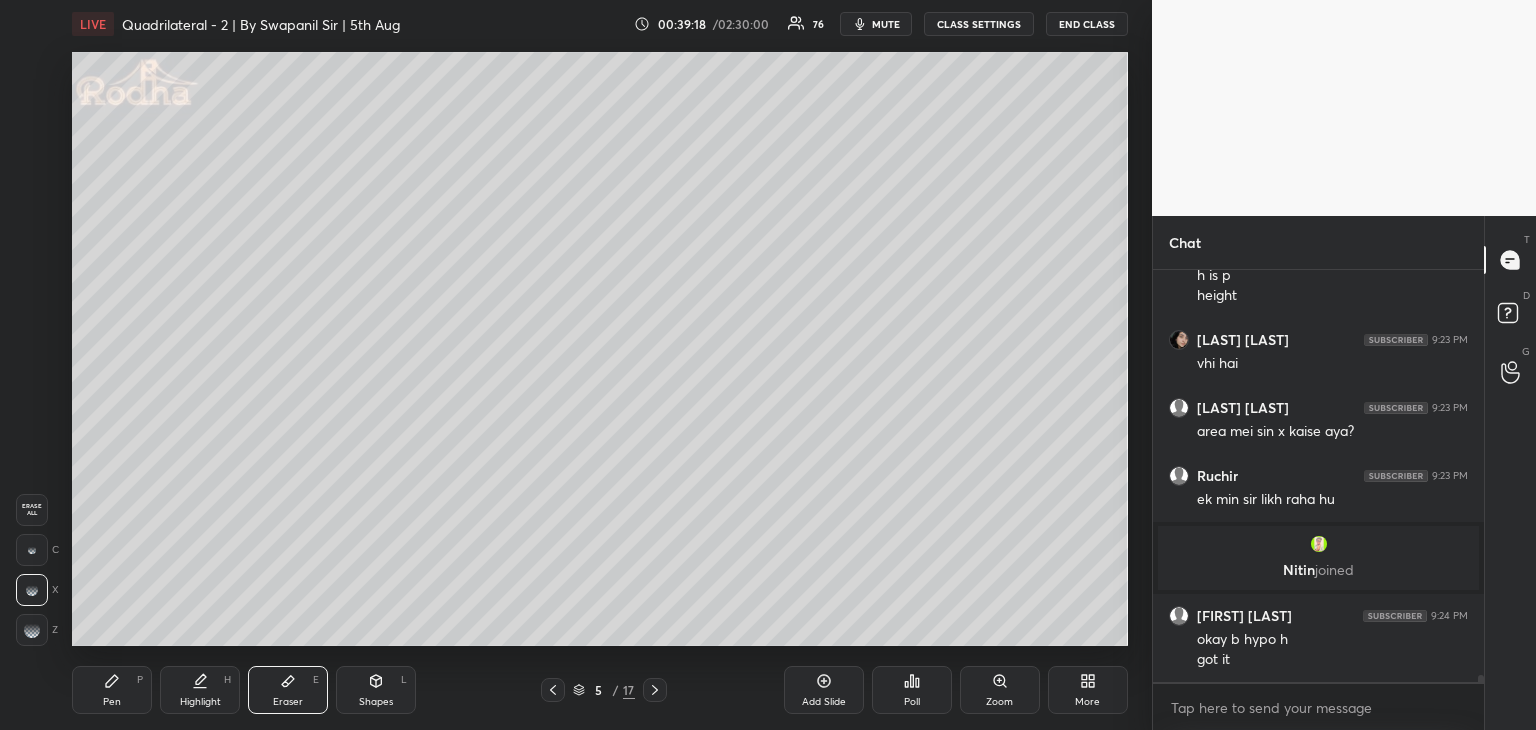 click on "Pen" at bounding box center [112, 702] 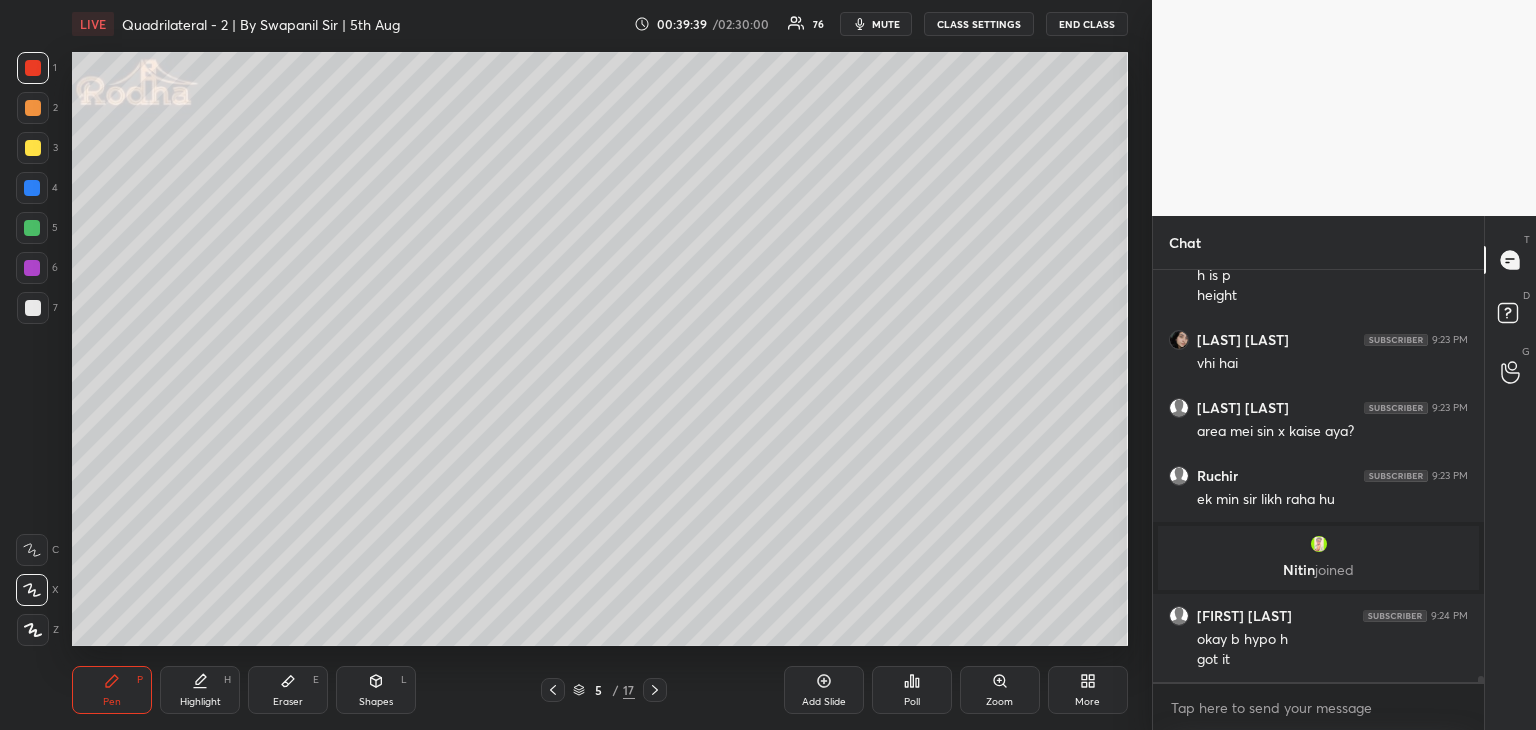 scroll, scrollTop: 25742, scrollLeft: 0, axis: vertical 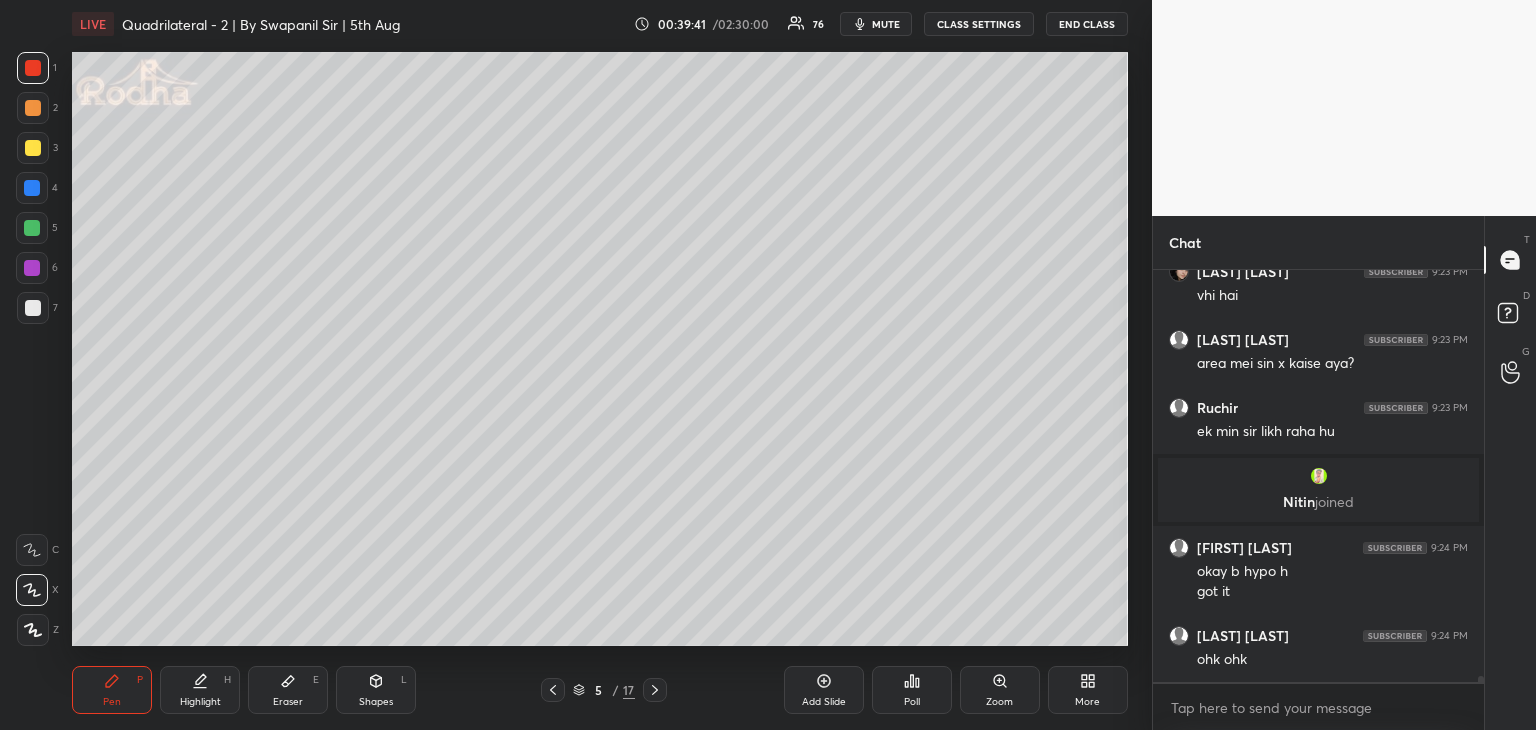 click 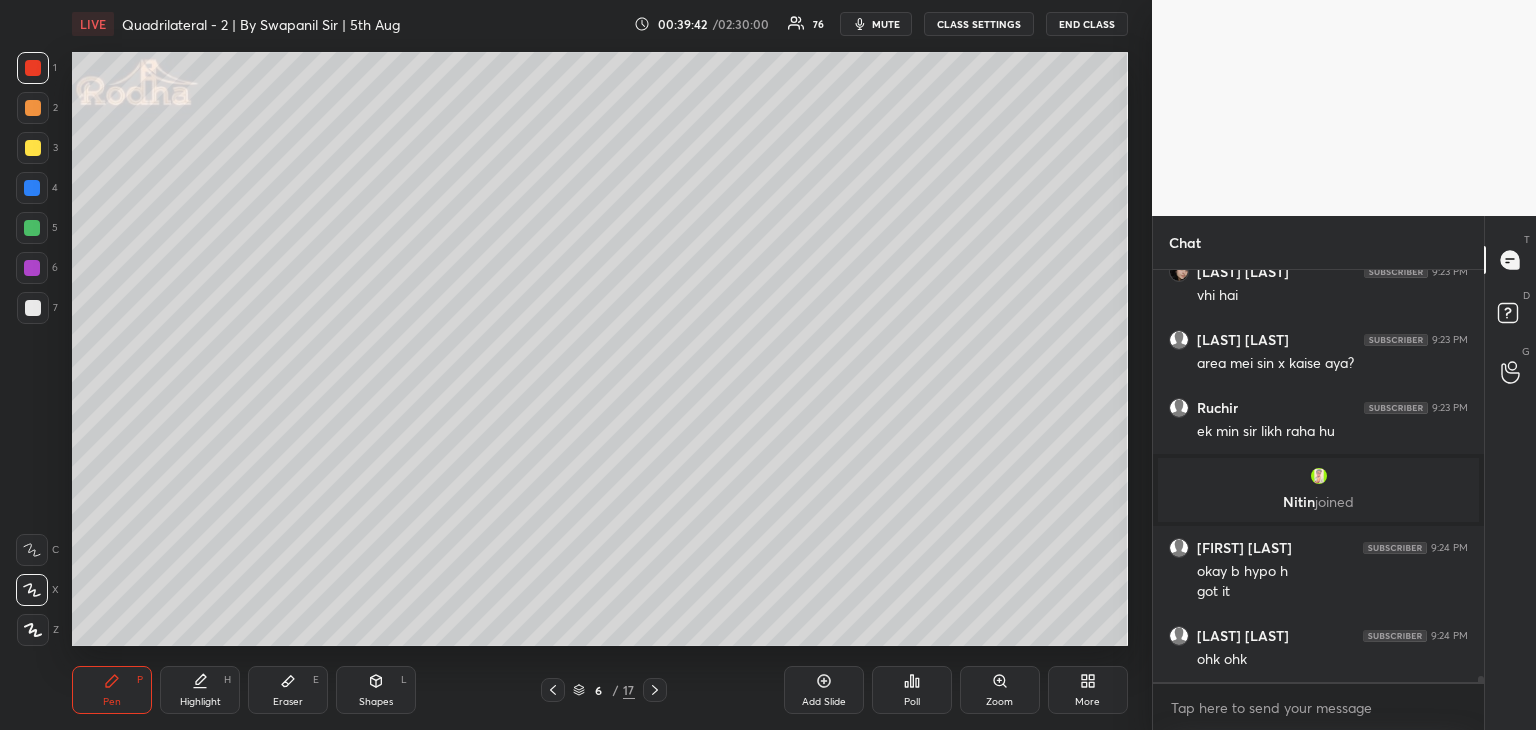 click 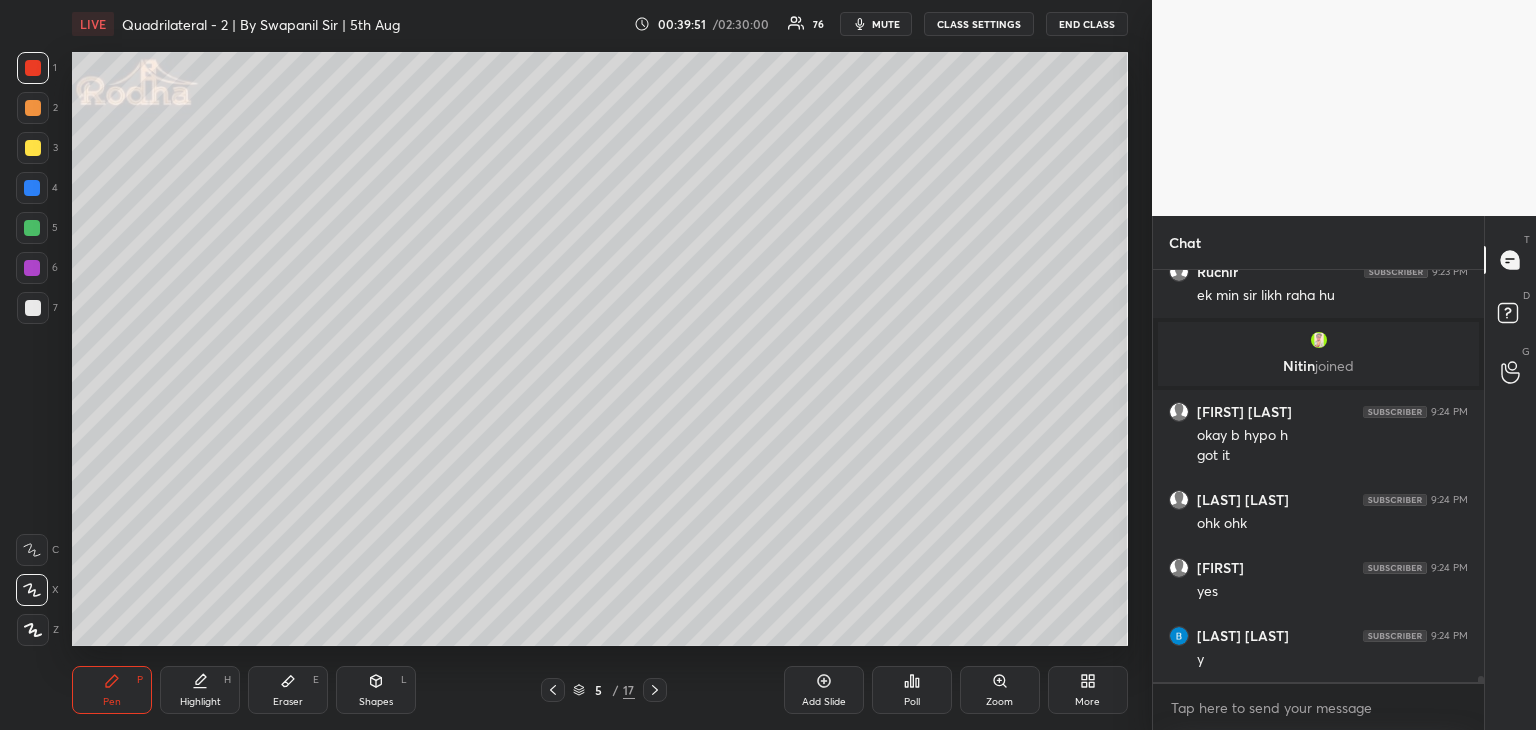 scroll, scrollTop: 25946, scrollLeft: 0, axis: vertical 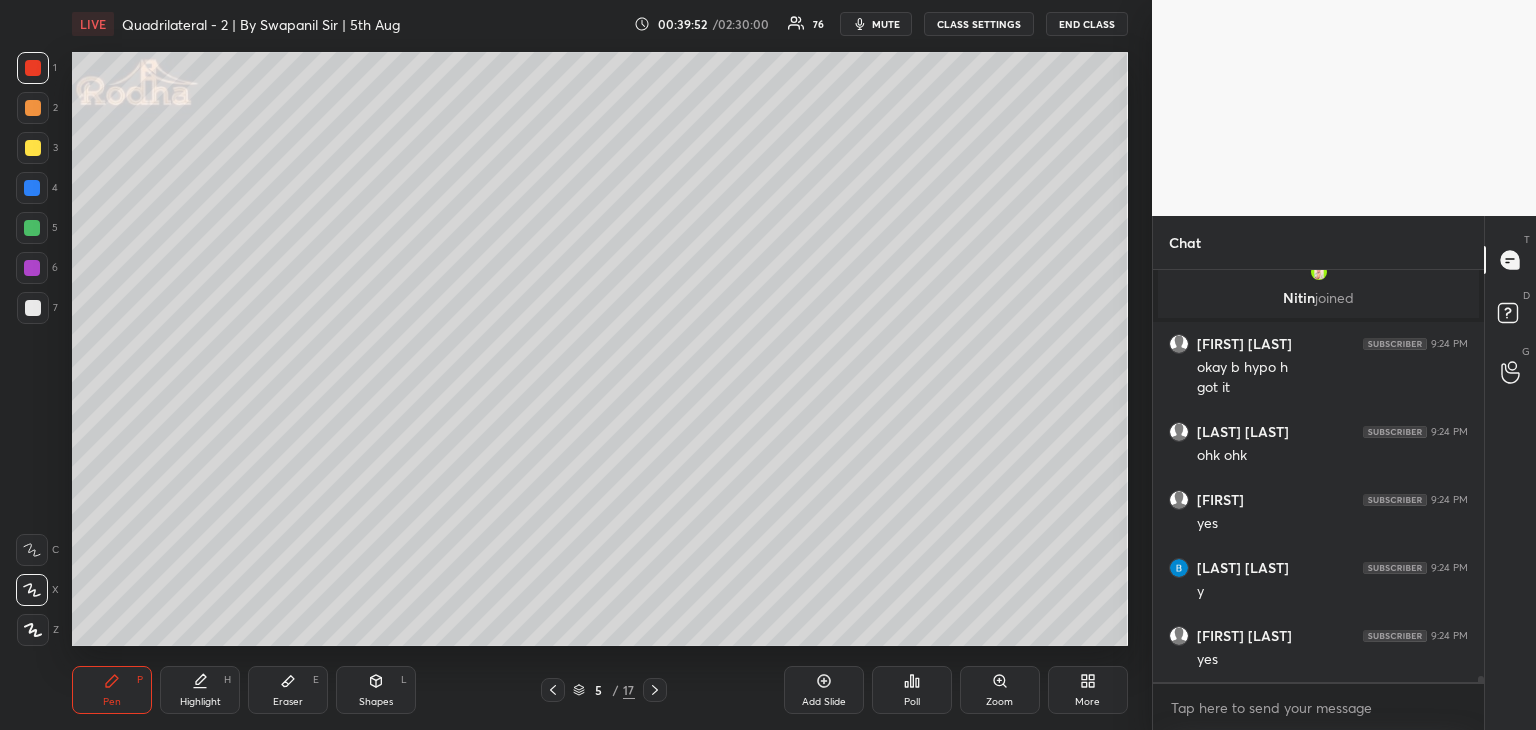 click 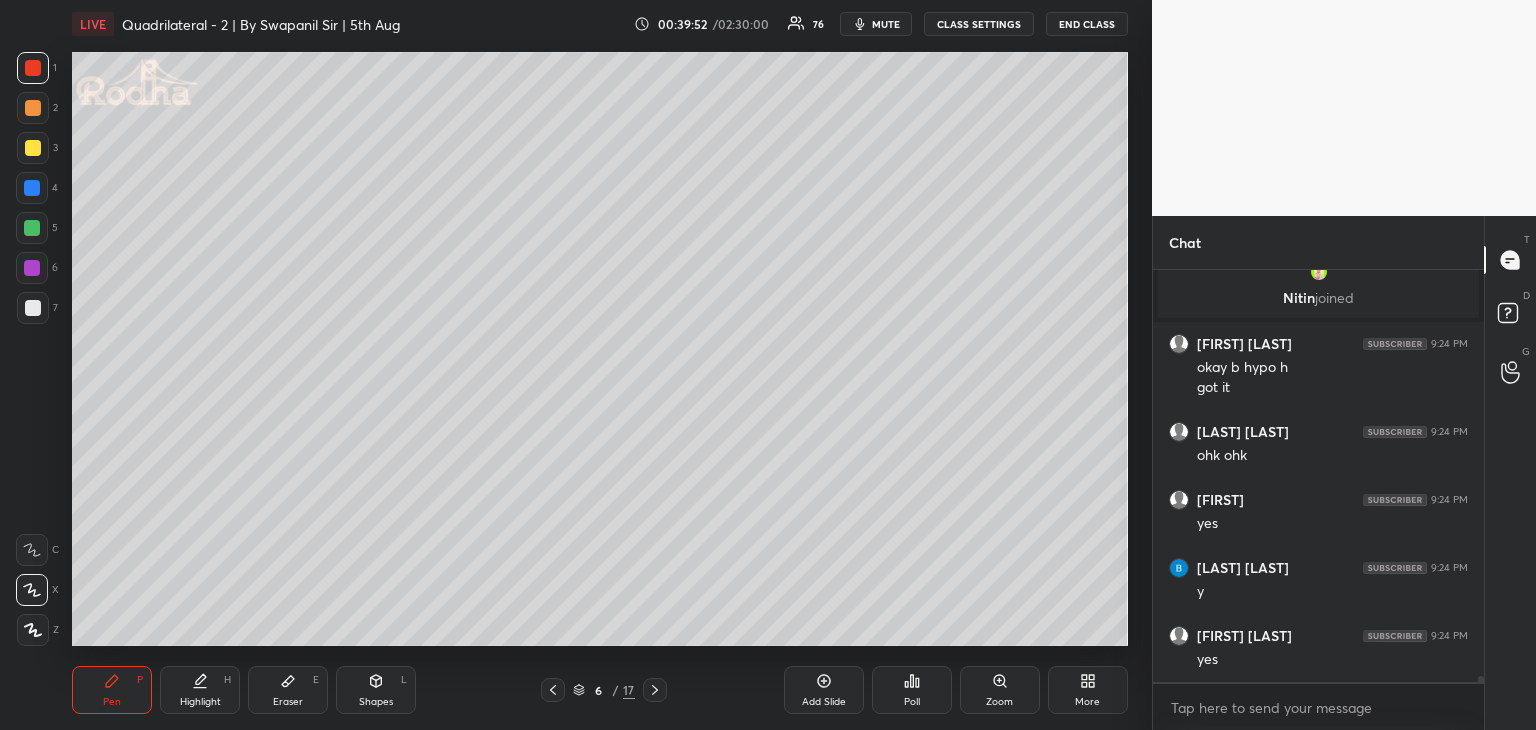 scroll, scrollTop: 26014, scrollLeft: 0, axis: vertical 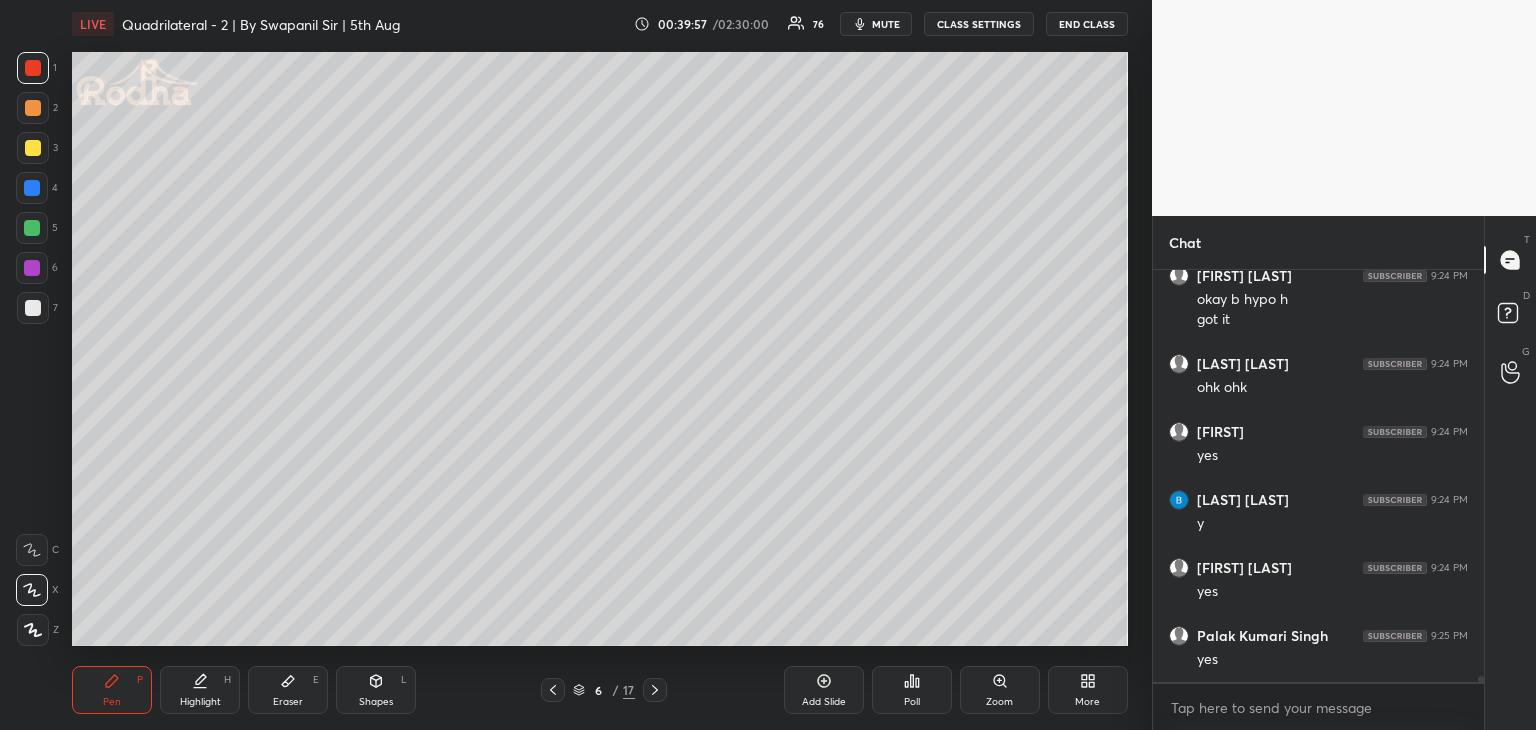 click on "Shapes L" at bounding box center [376, 690] 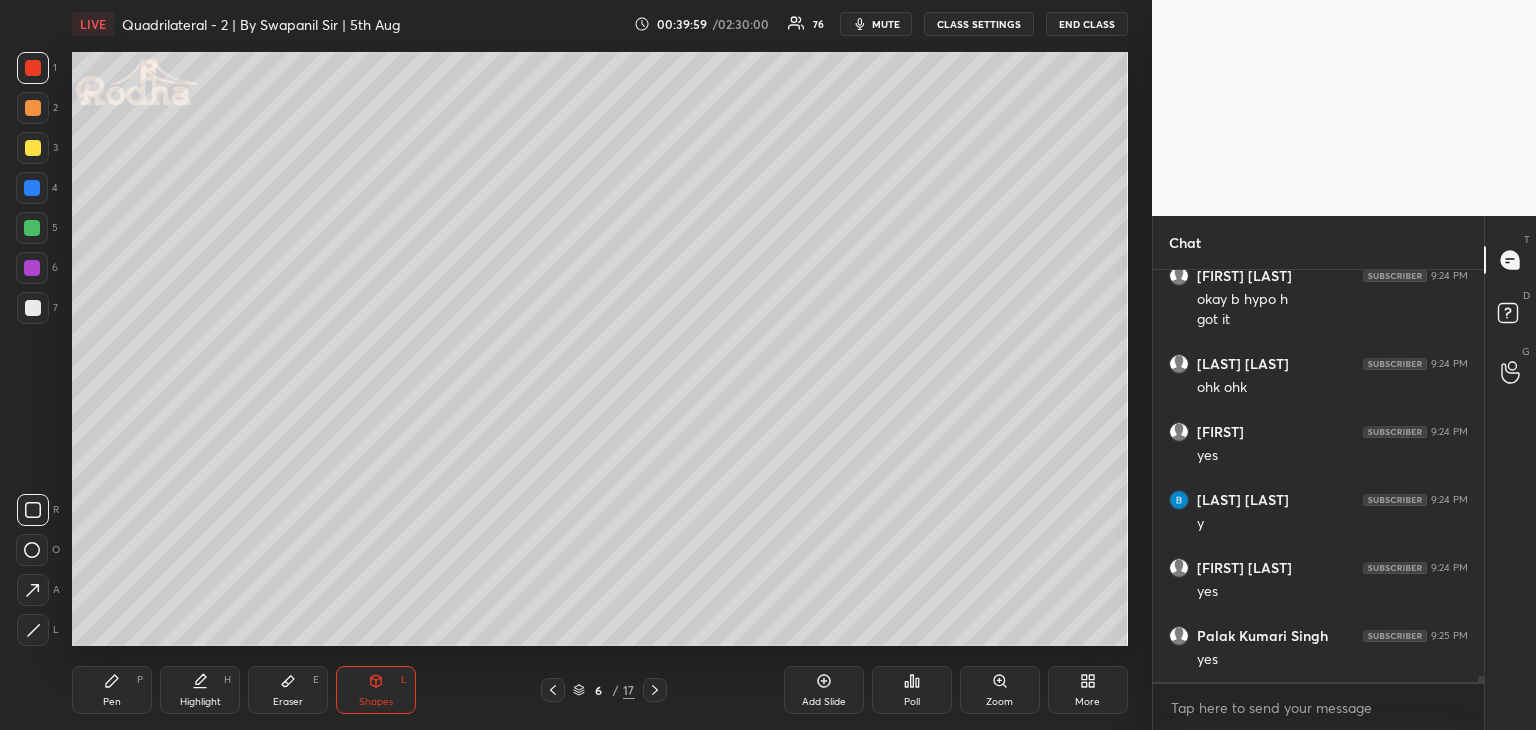 click at bounding box center [33, 510] 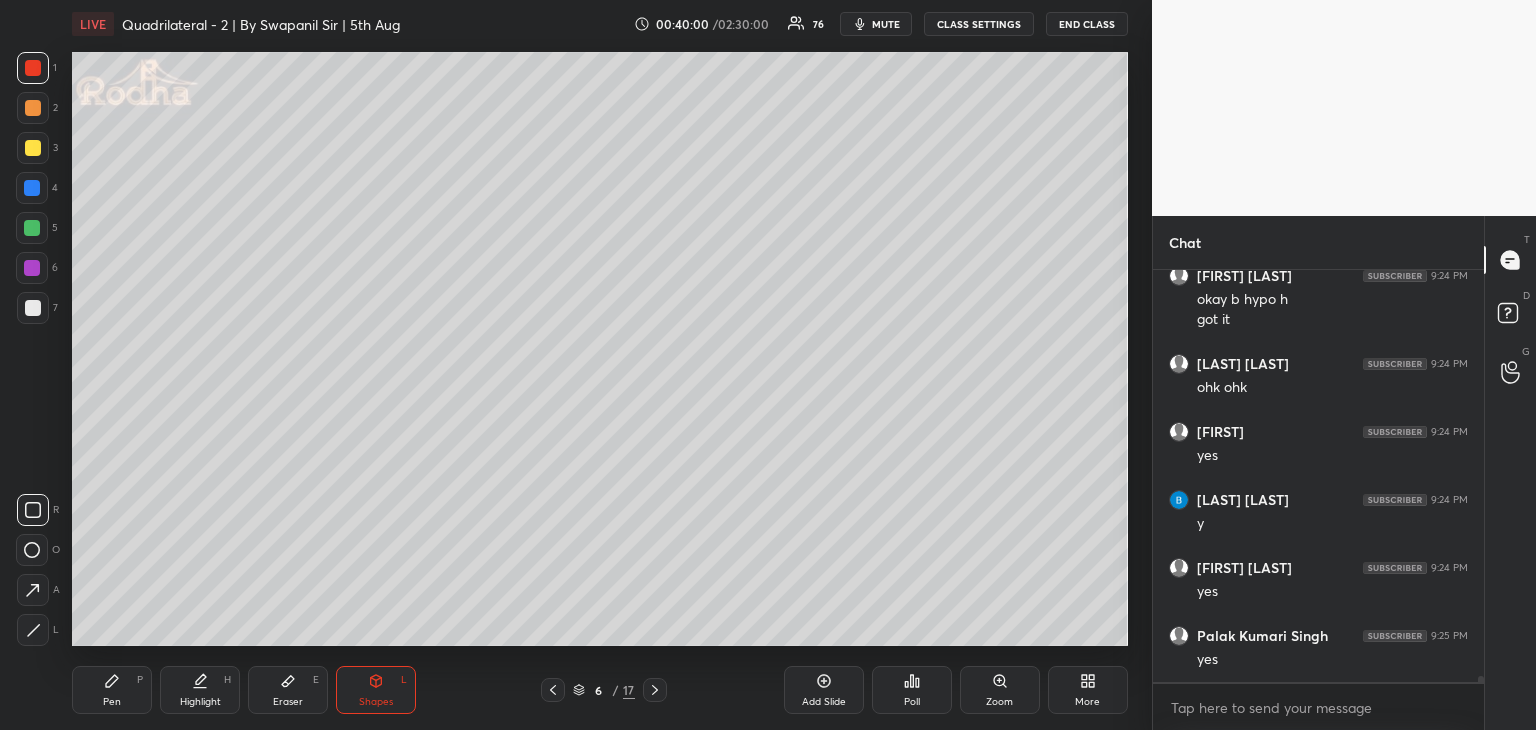 drag, startPoint x: 35, startPoint y: 269, endPoint x: 63, endPoint y: 257, distance: 30.463093 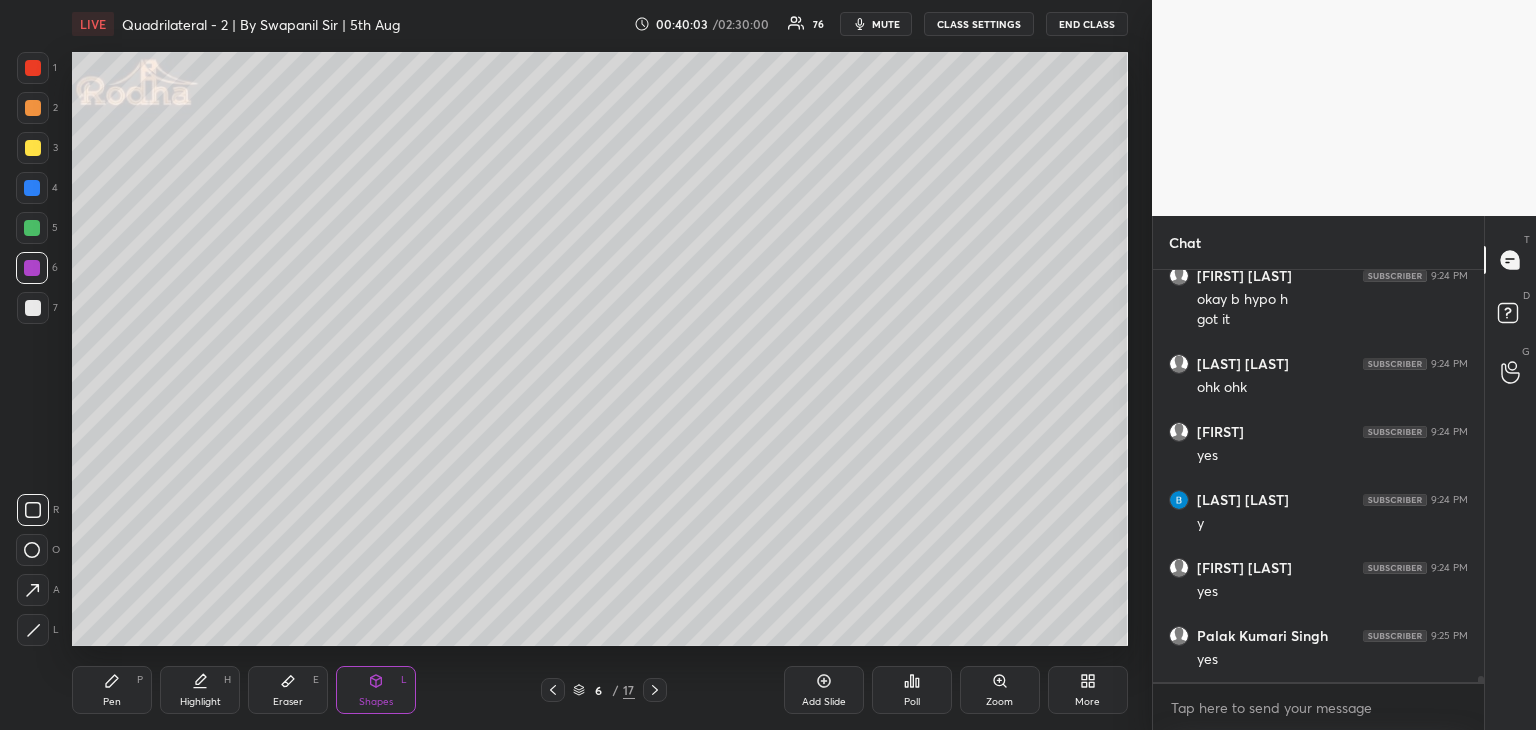 click 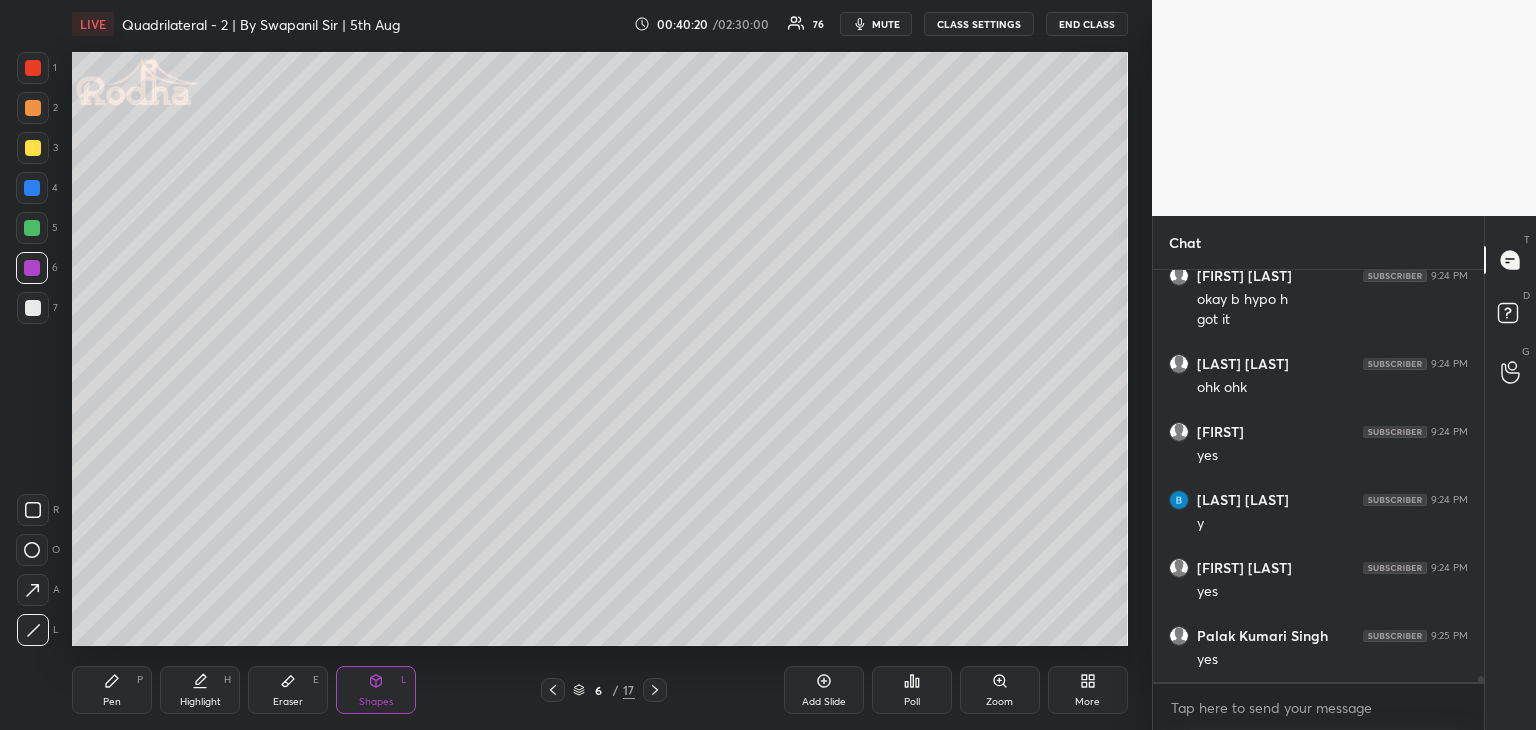 click on "Pen P" at bounding box center (112, 690) 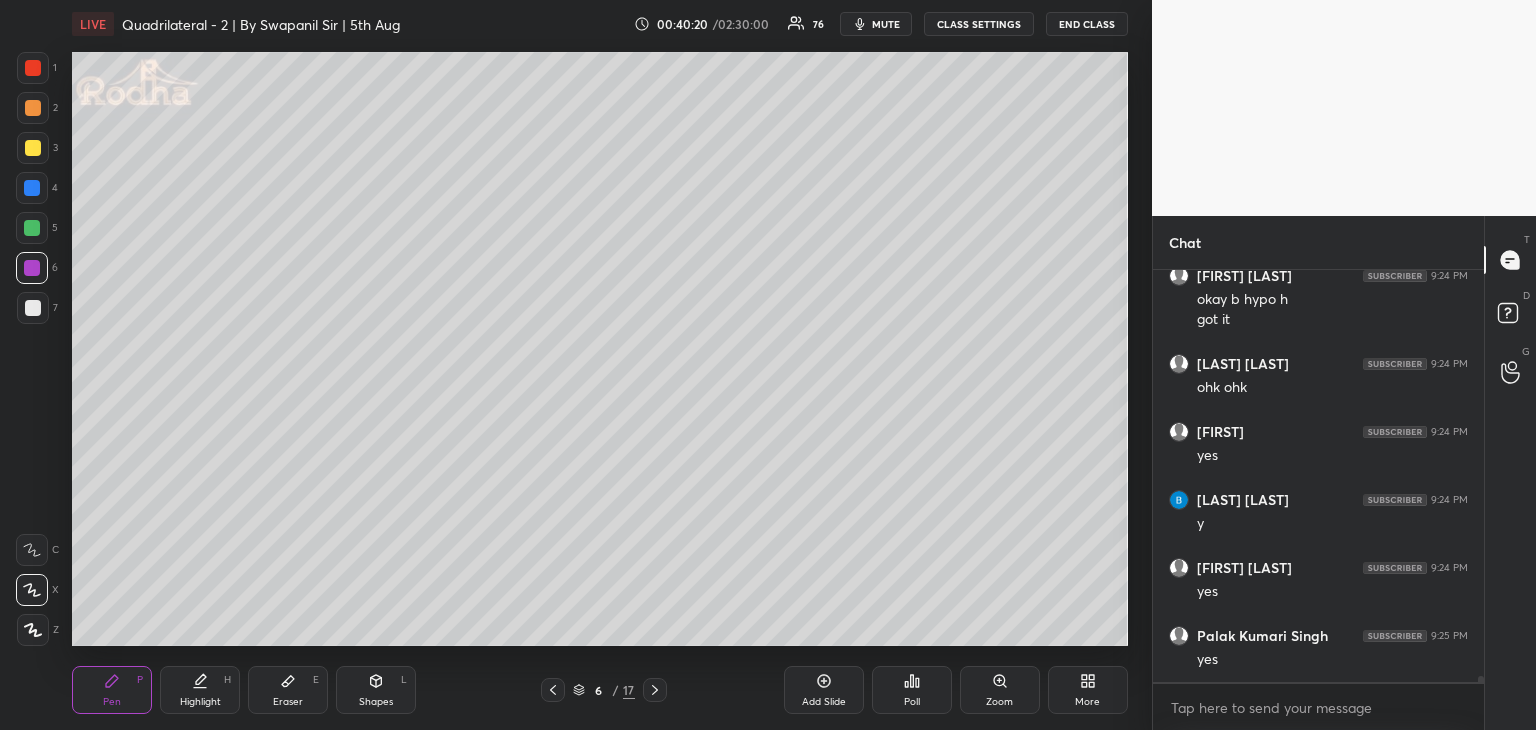 click on "Eraser E" at bounding box center [288, 690] 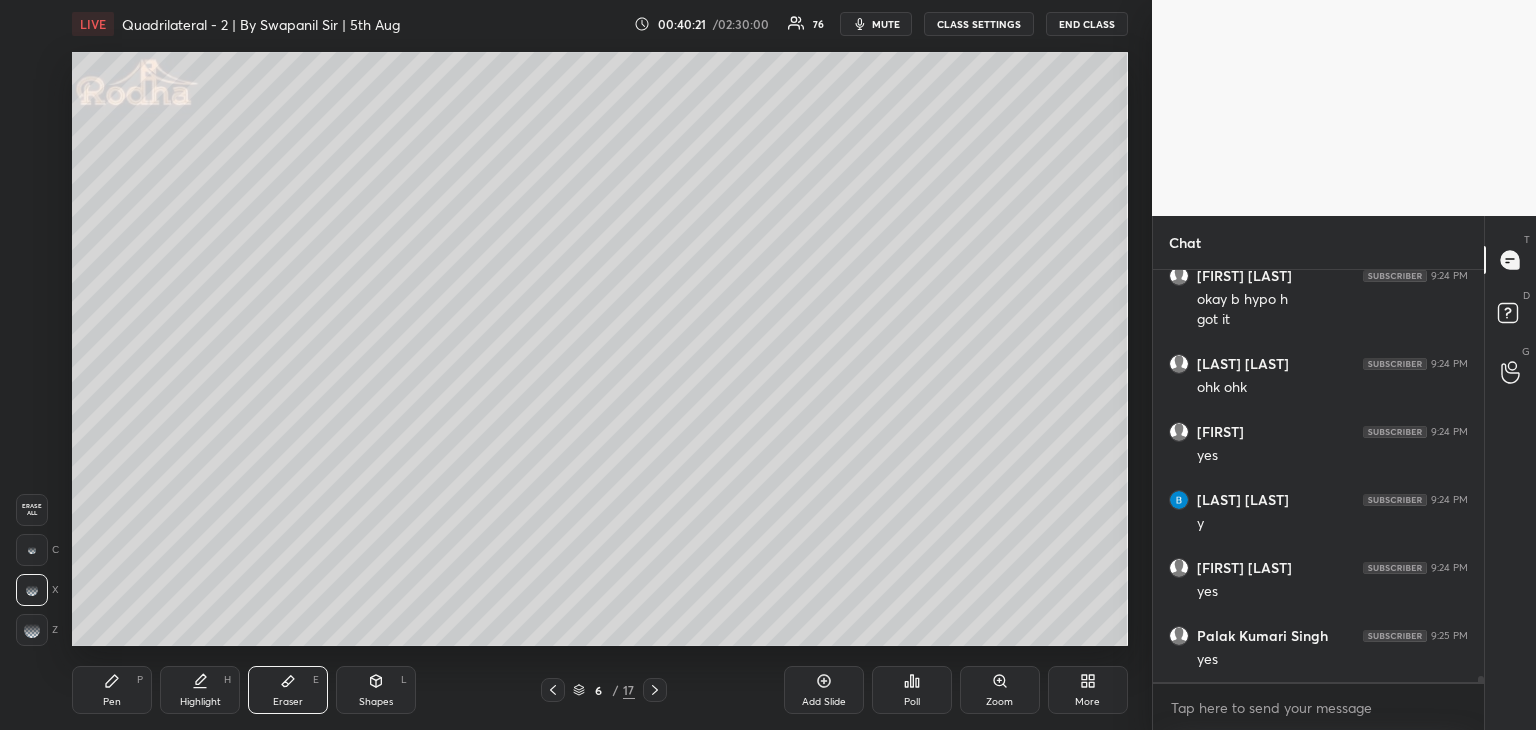 click at bounding box center (32, 550) 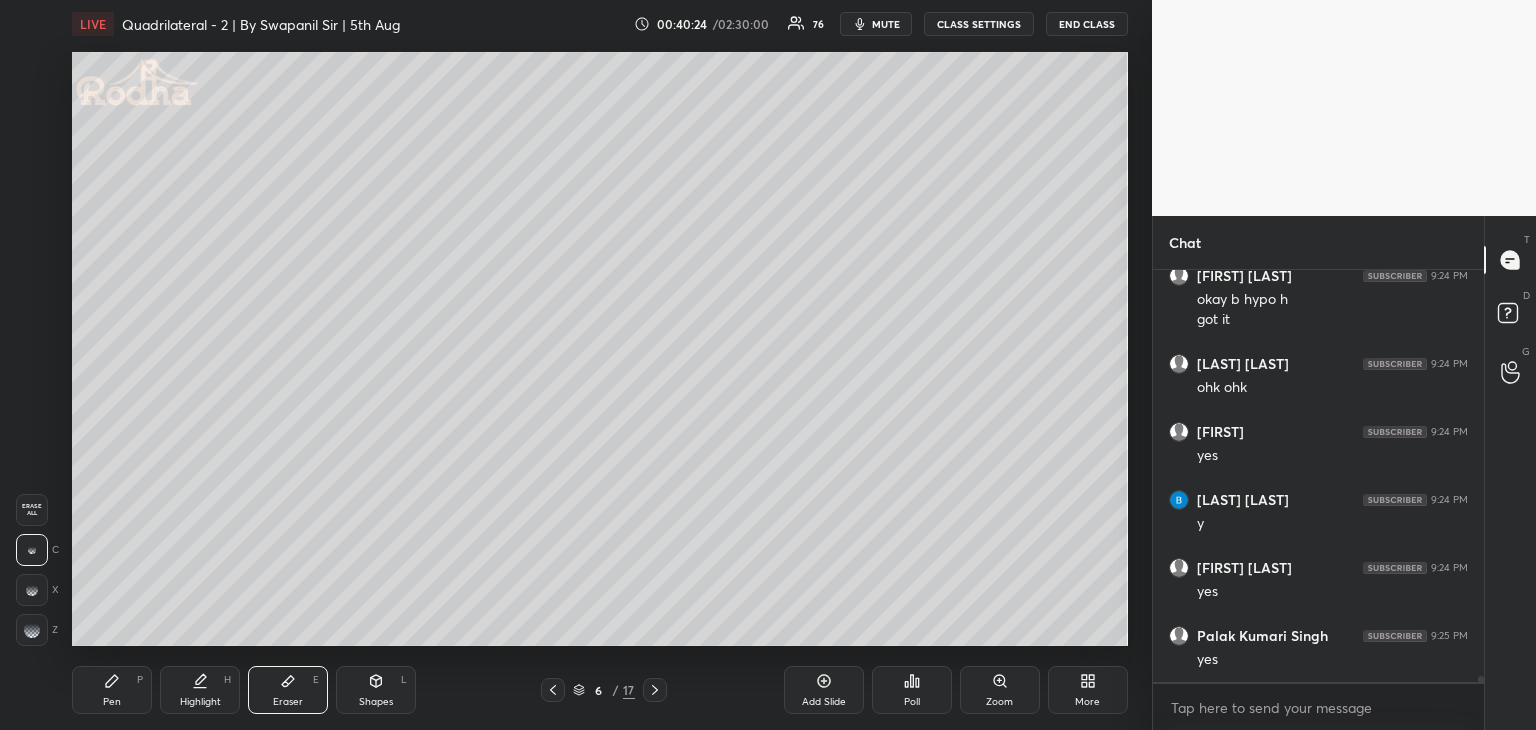 click on "Shapes" at bounding box center [376, 702] 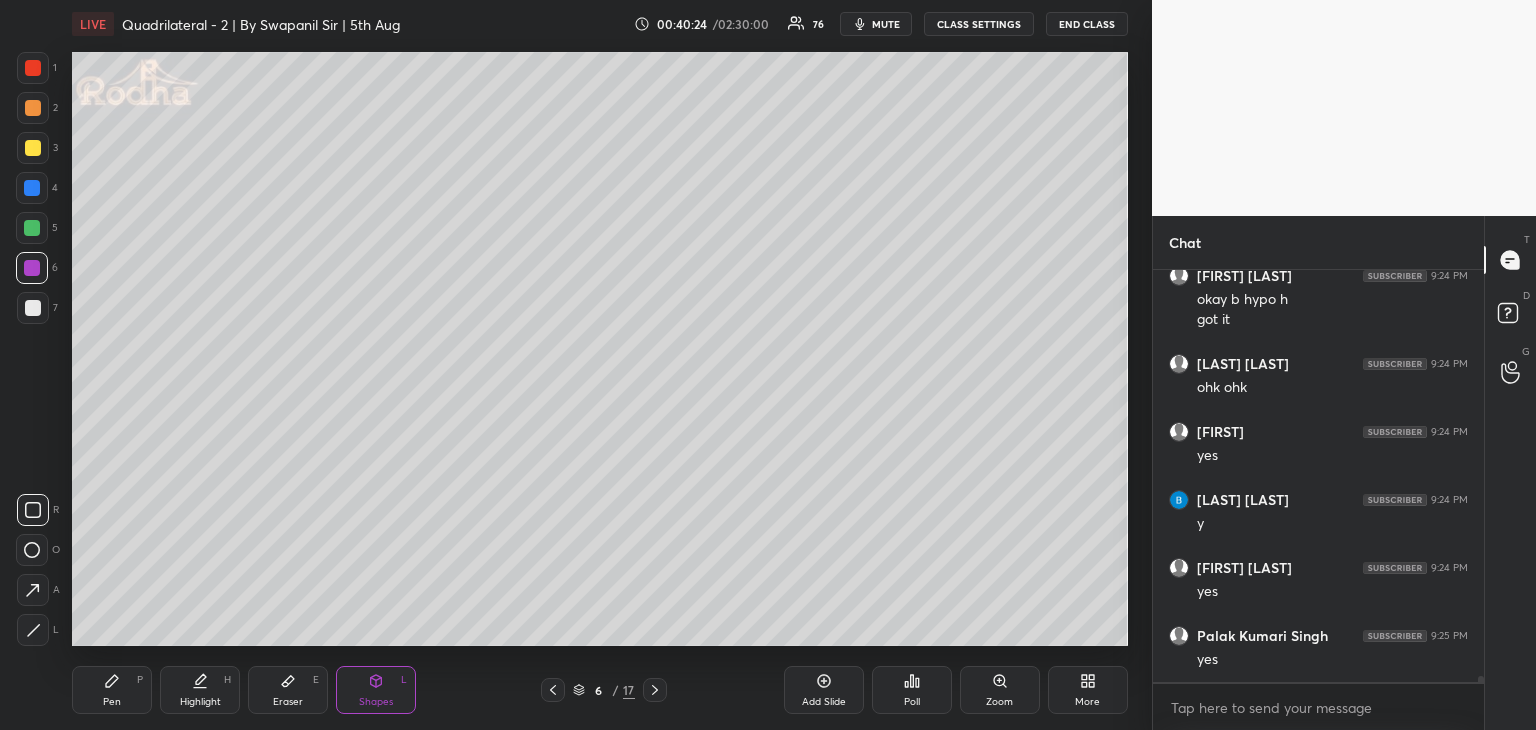 click at bounding box center (33, 630) 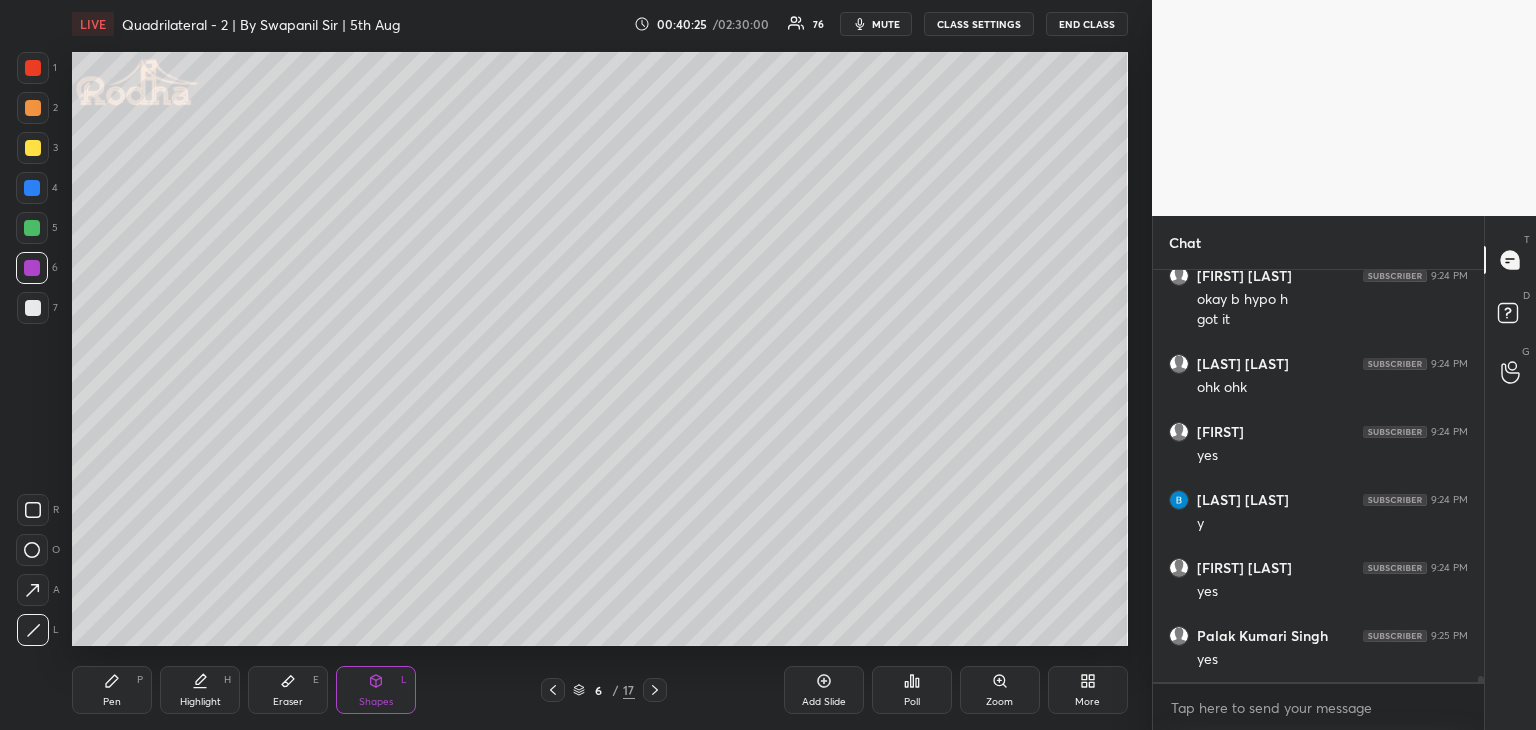 drag, startPoint x: 28, startPoint y: 185, endPoint x: 39, endPoint y: 184, distance: 11.045361 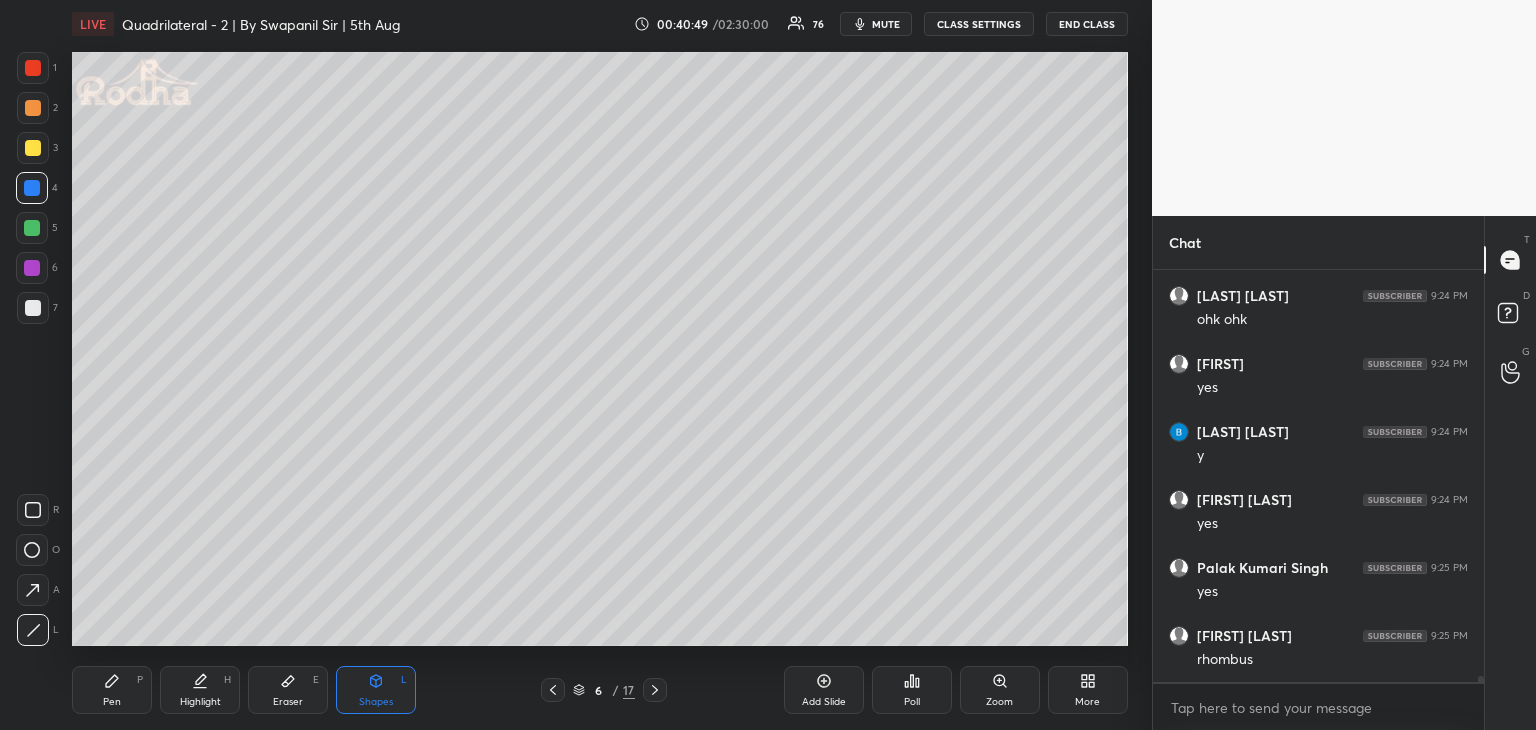 scroll, scrollTop: 26150, scrollLeft: 0, axis: vertical 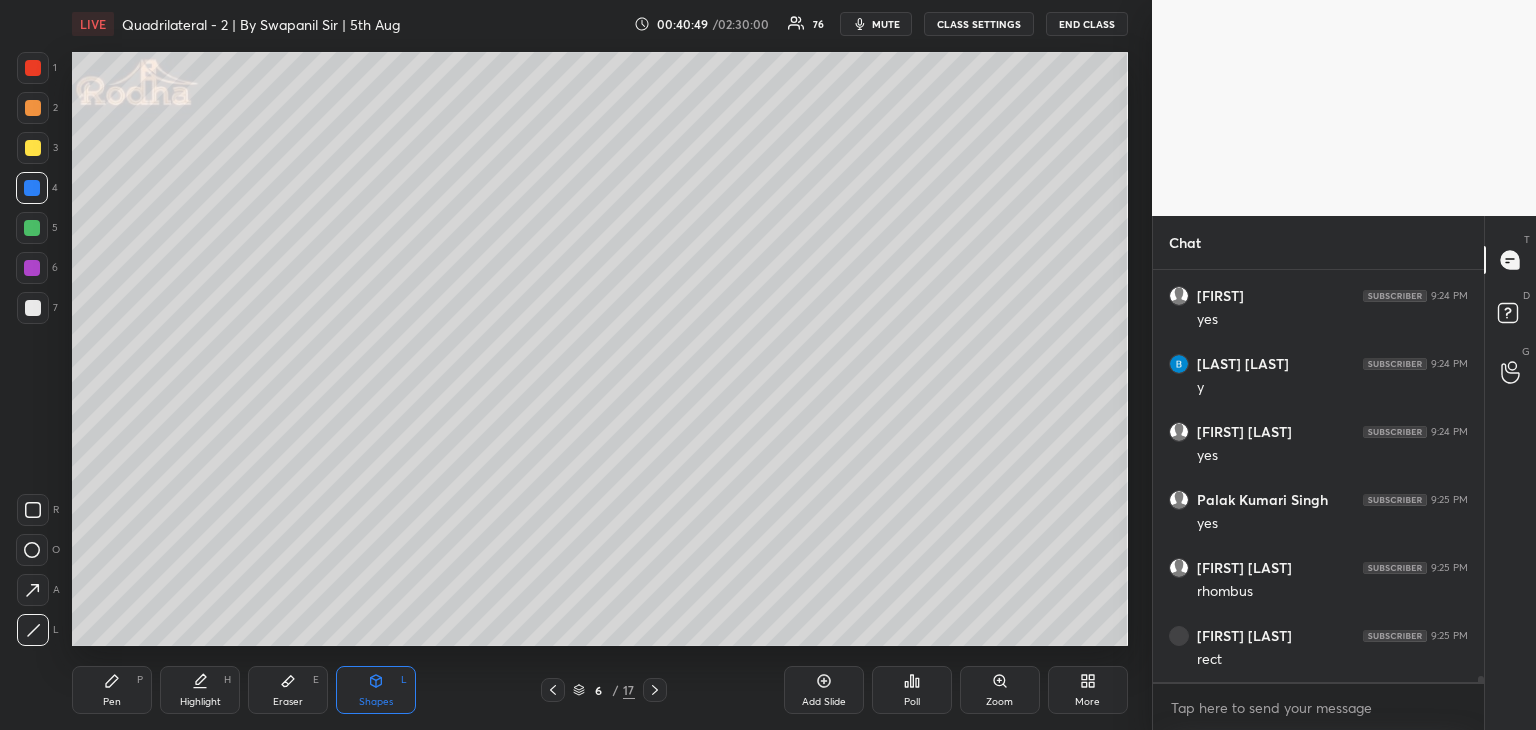 click 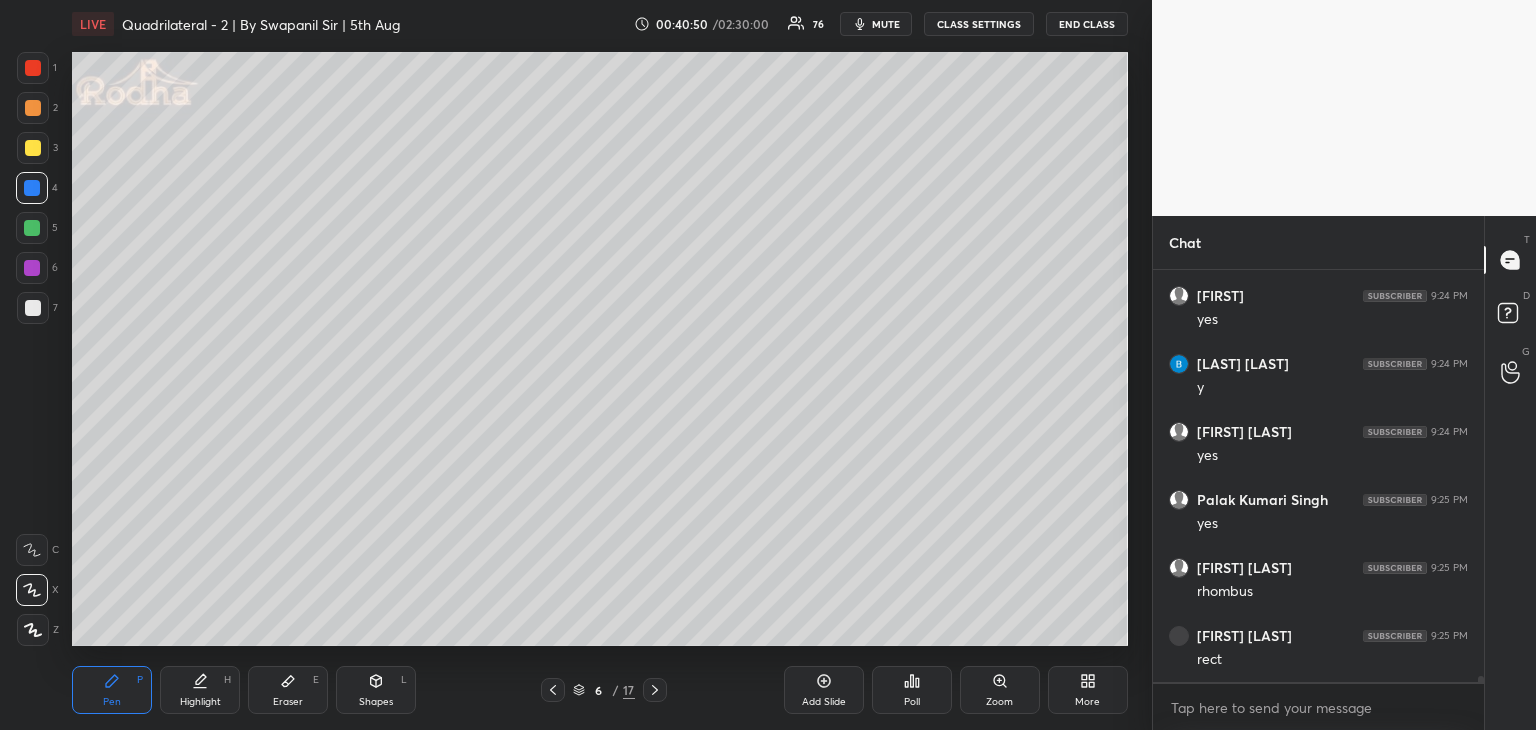 click on "Shapes L" at bounding box center [376, 690] 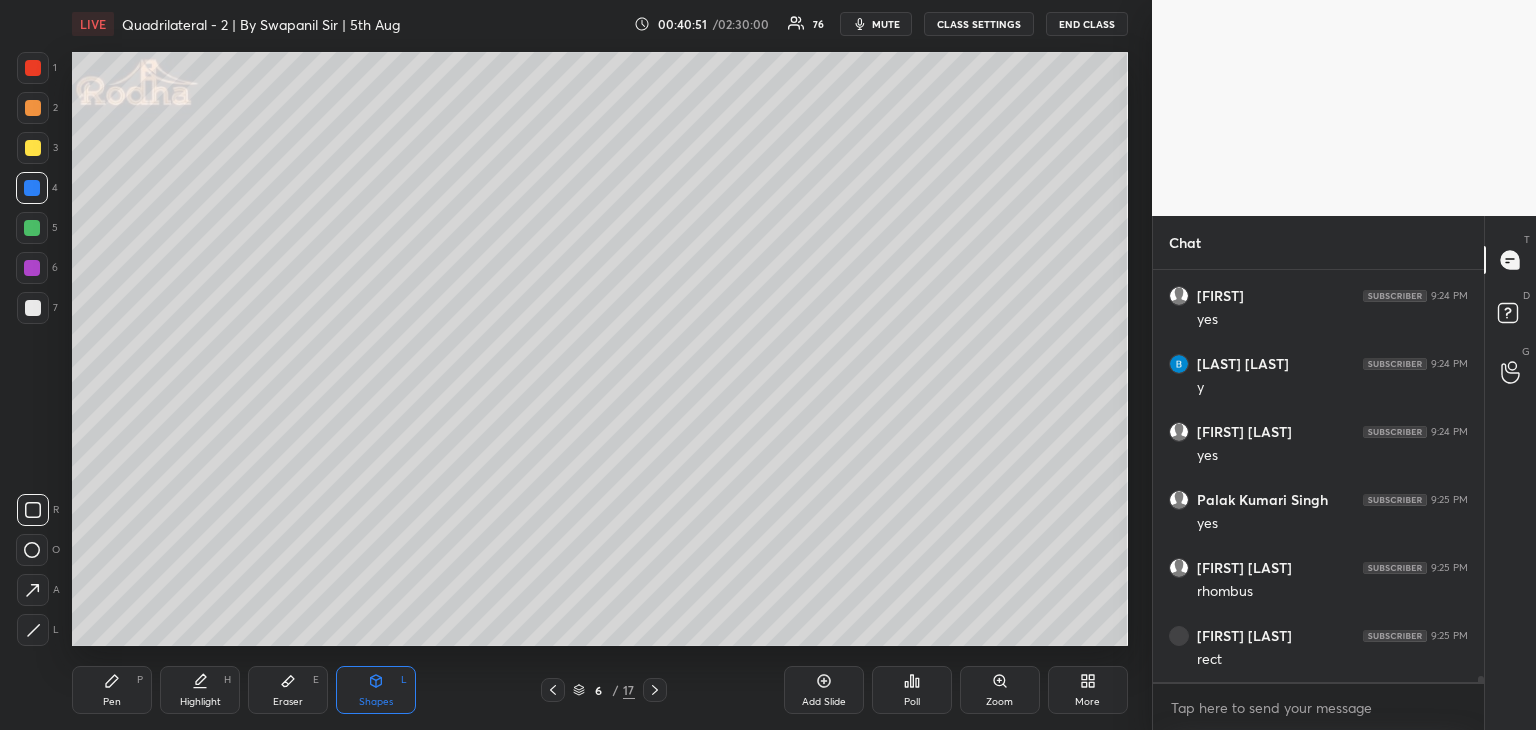 click 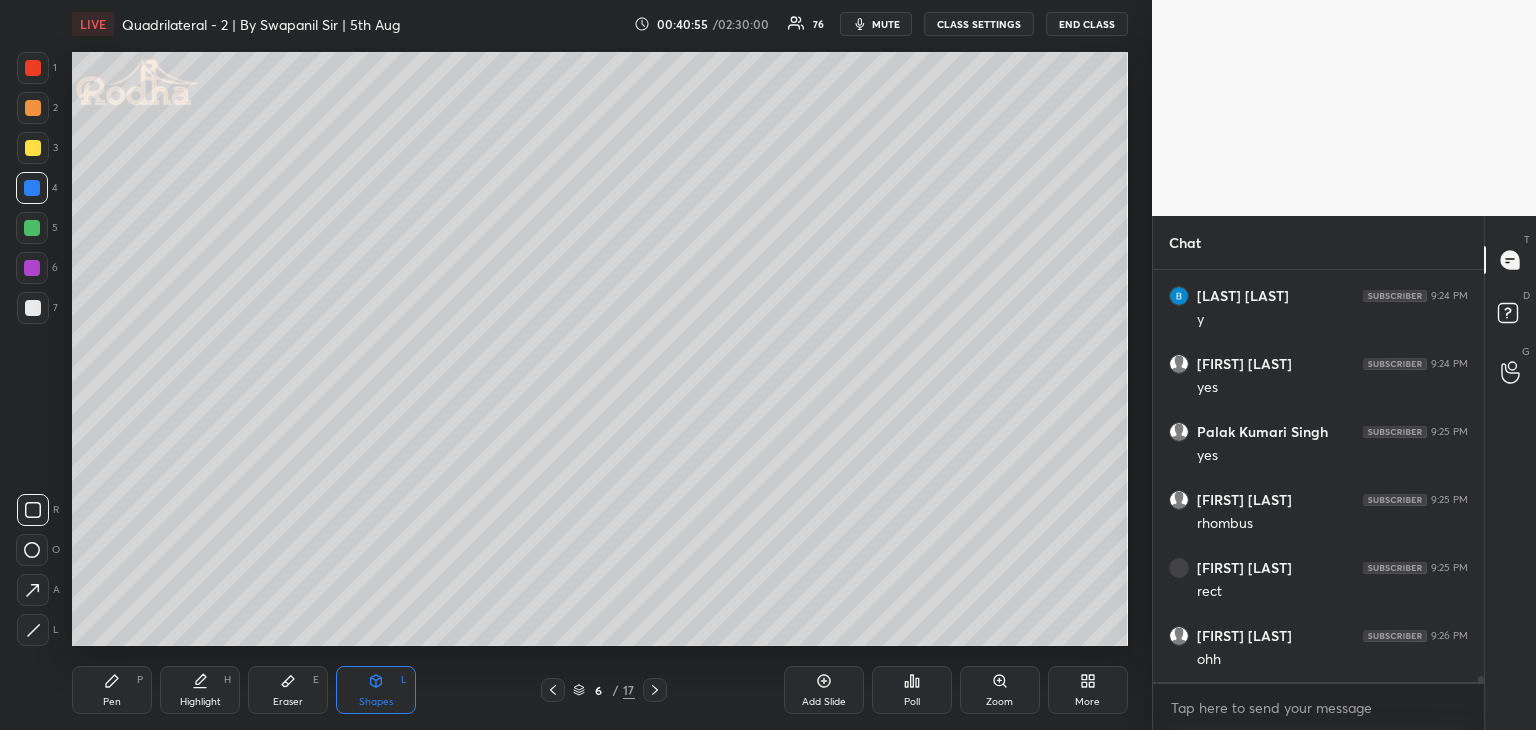 scroll, scrollTop: 26286, scrollLeft: 0, axis: vertical 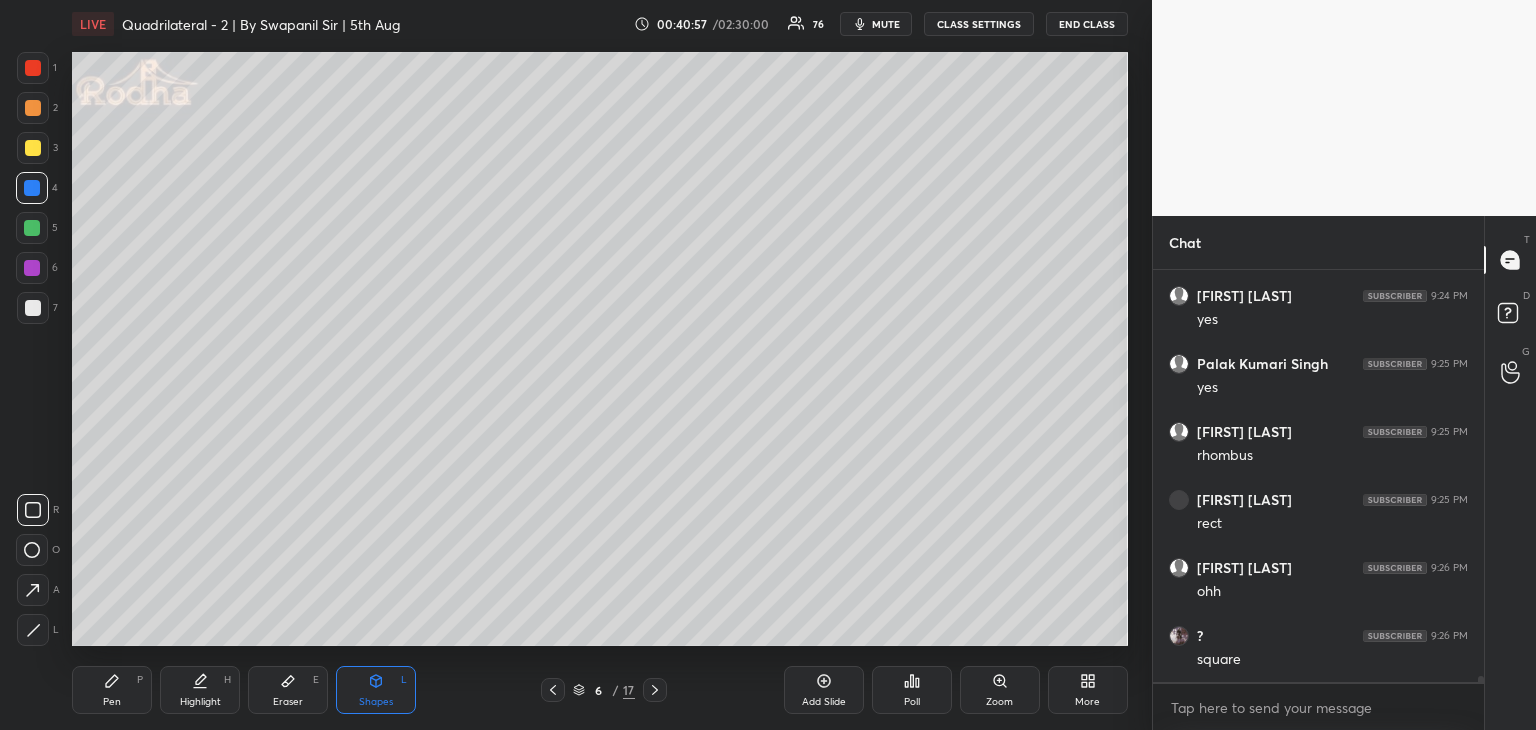 click 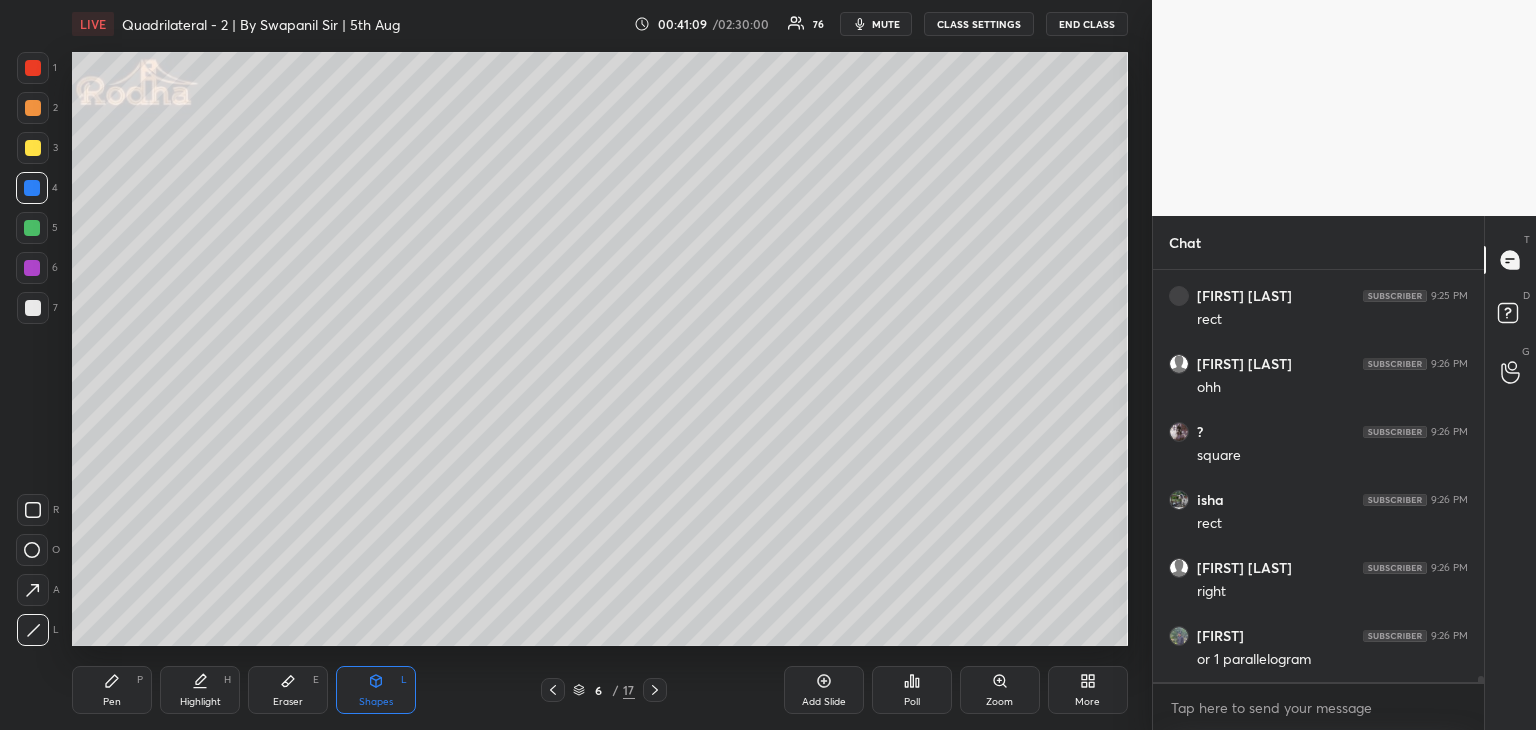 scroll, scrollTop: 26558, scrollLeft: 0, axis: vertical 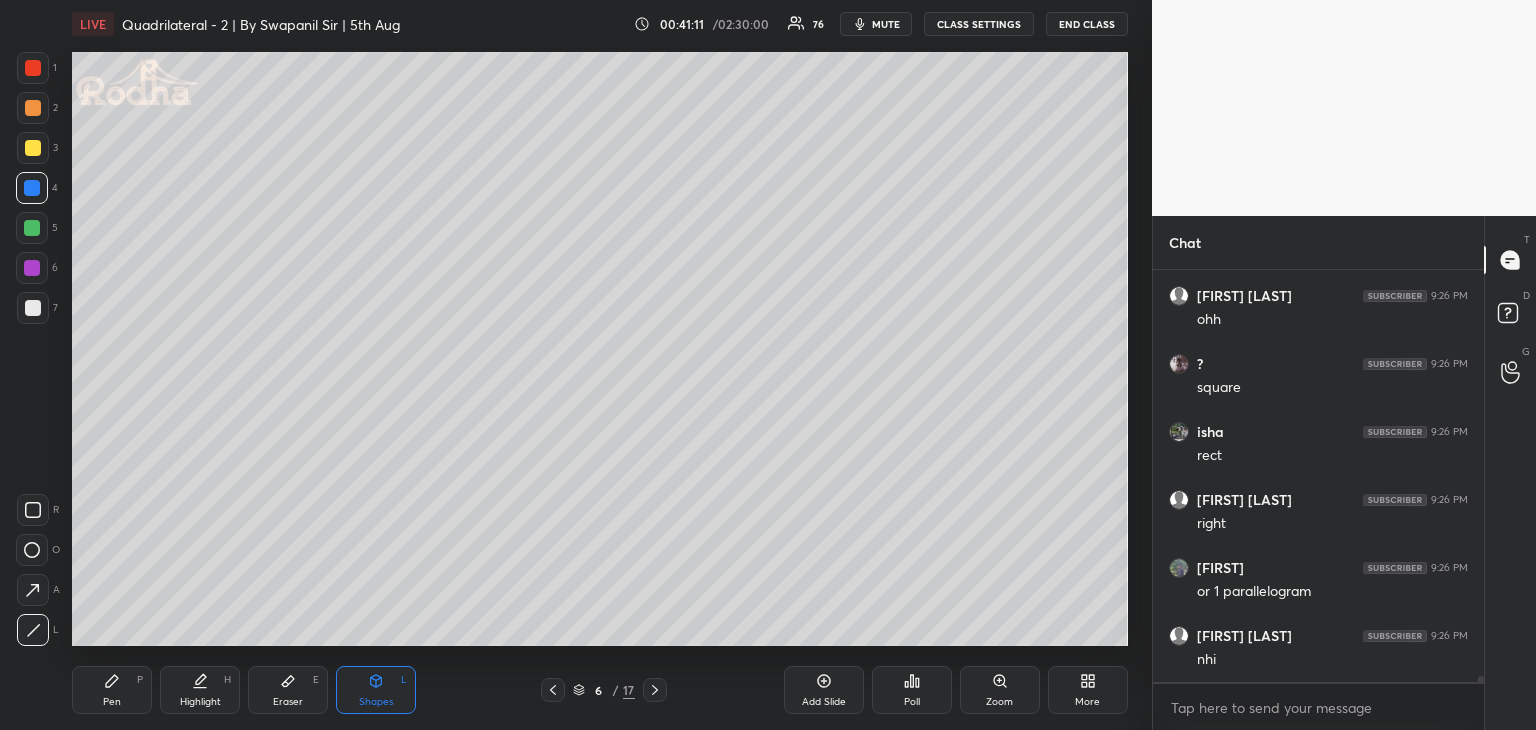 drag, startPoint x: 119, startPoint y: 704, endPoint x: 128, endPoint y: 697, distance: 11.401754 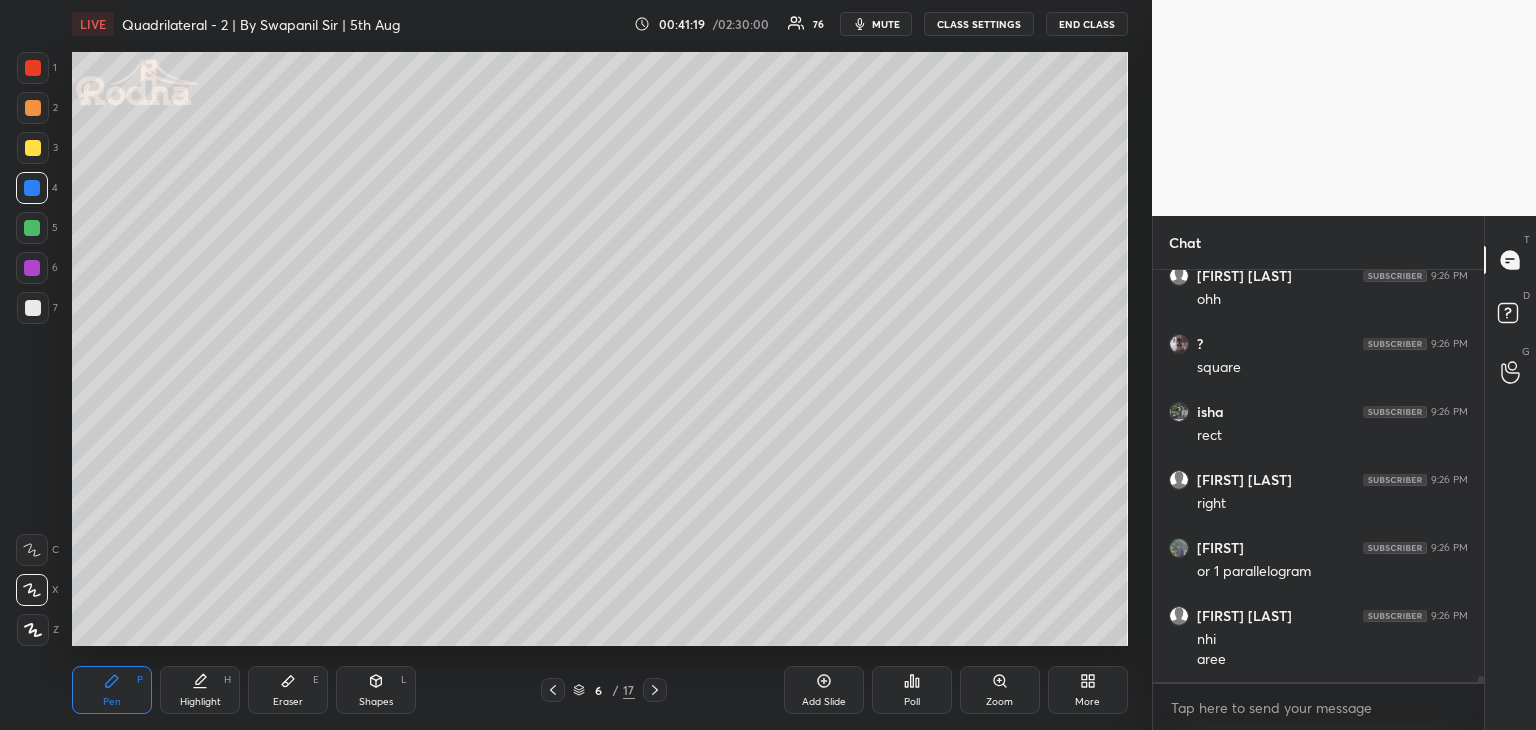 scroll, scrollTop: 26646, scrollLeft: 0, axis: vertical 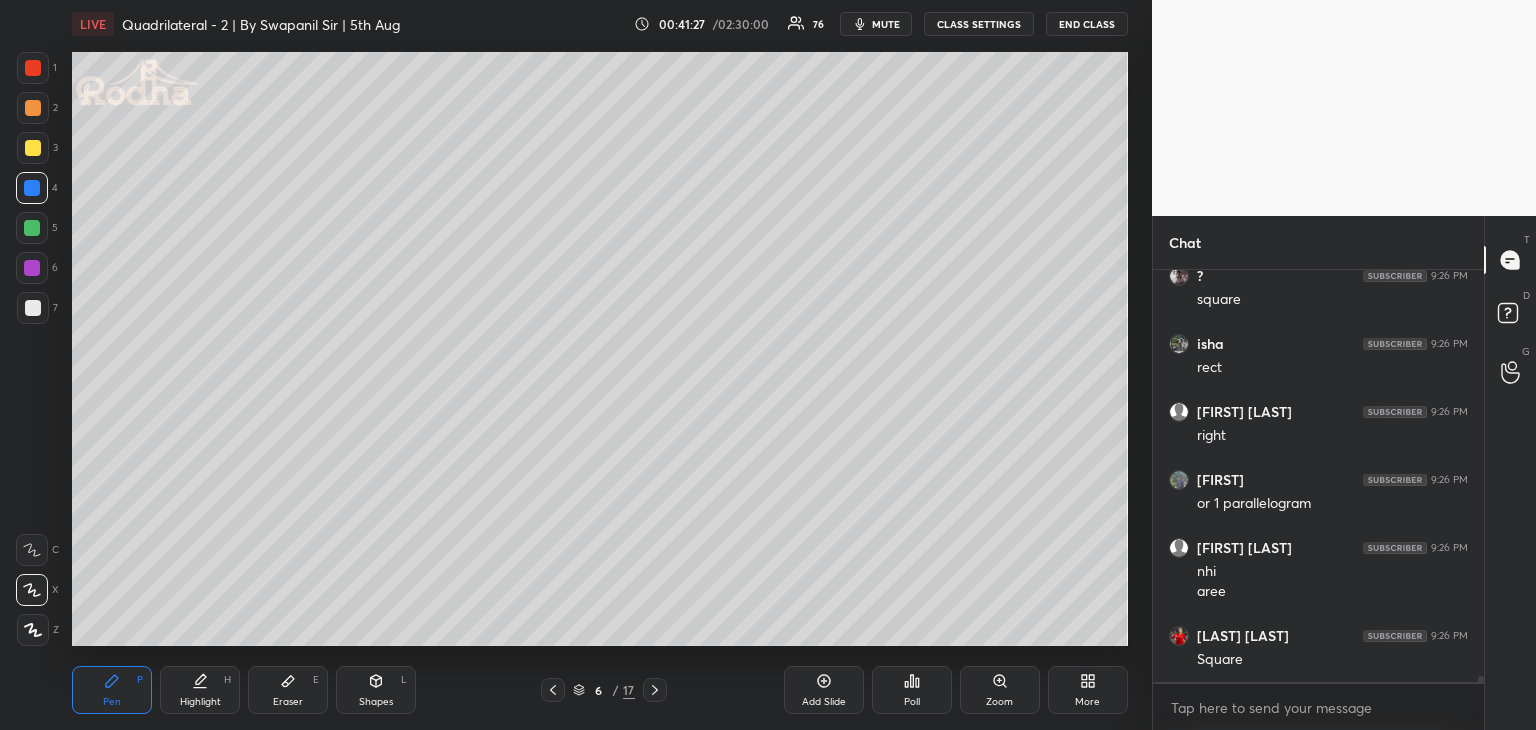 click on "Shapes L" at bounding box center [376, 690] 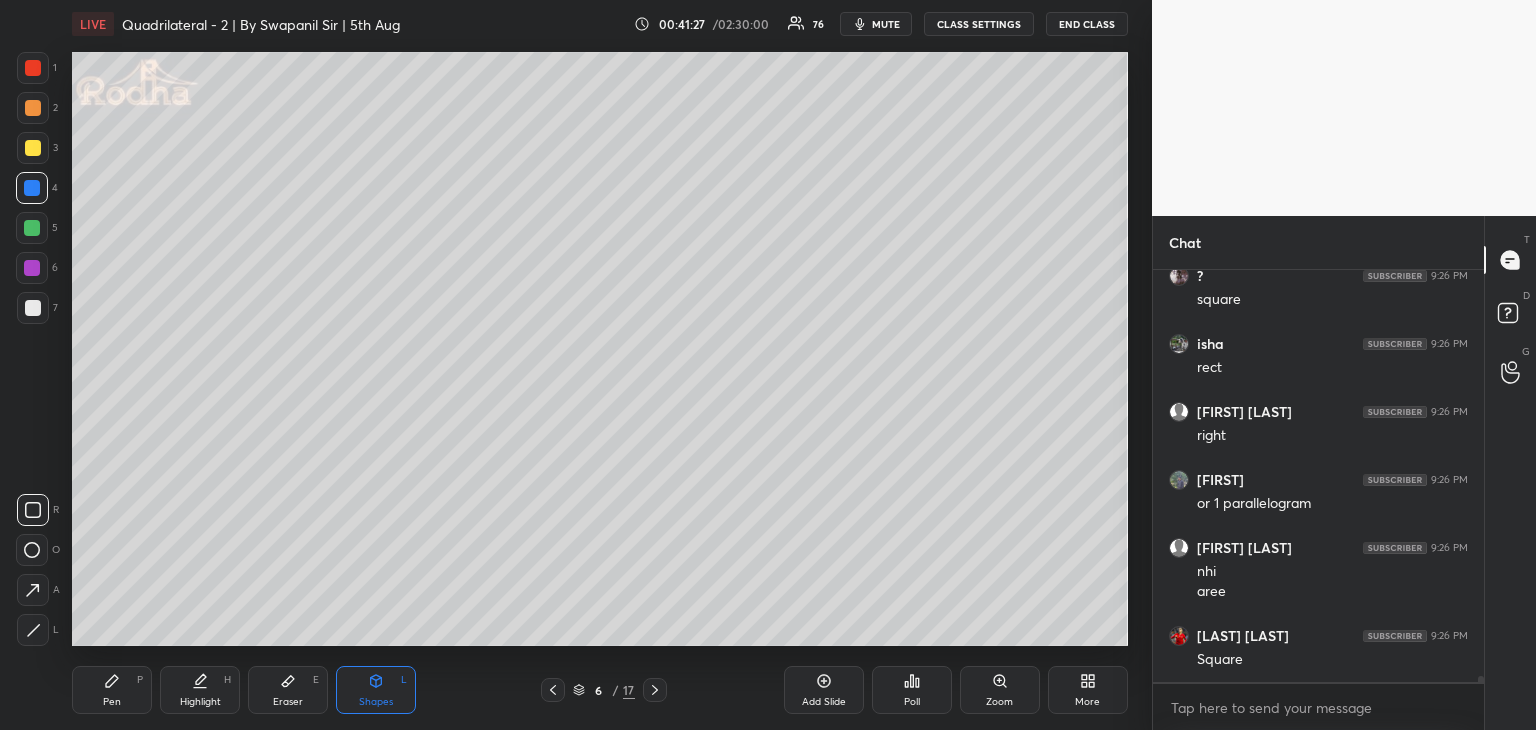 scroll, scrollTop: 26714, scrollLeft: 0, axis: vertical 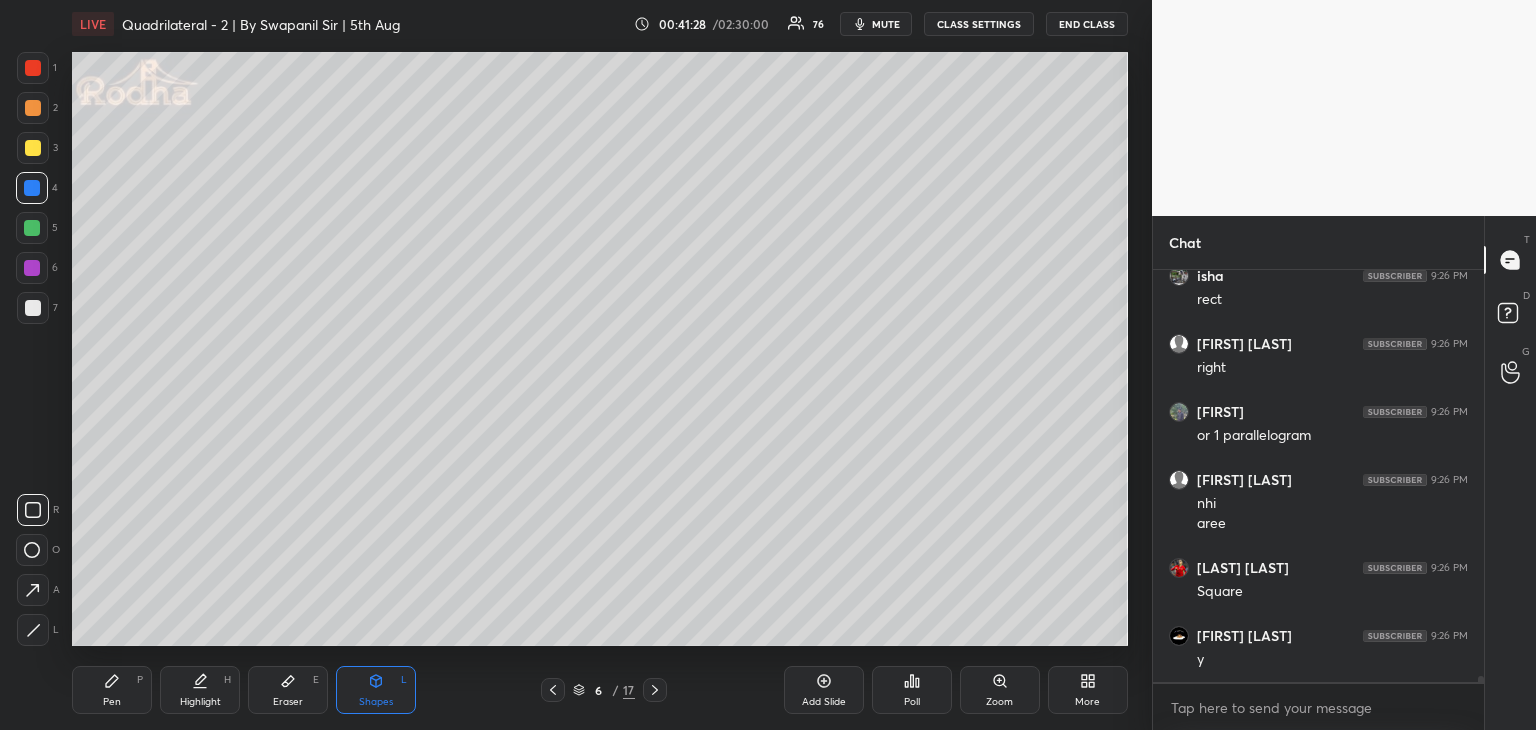 drag, startPoint x: 31, startPoint y: 512, endPoint x: 65, endPoint y: 505, distance: 34.713108 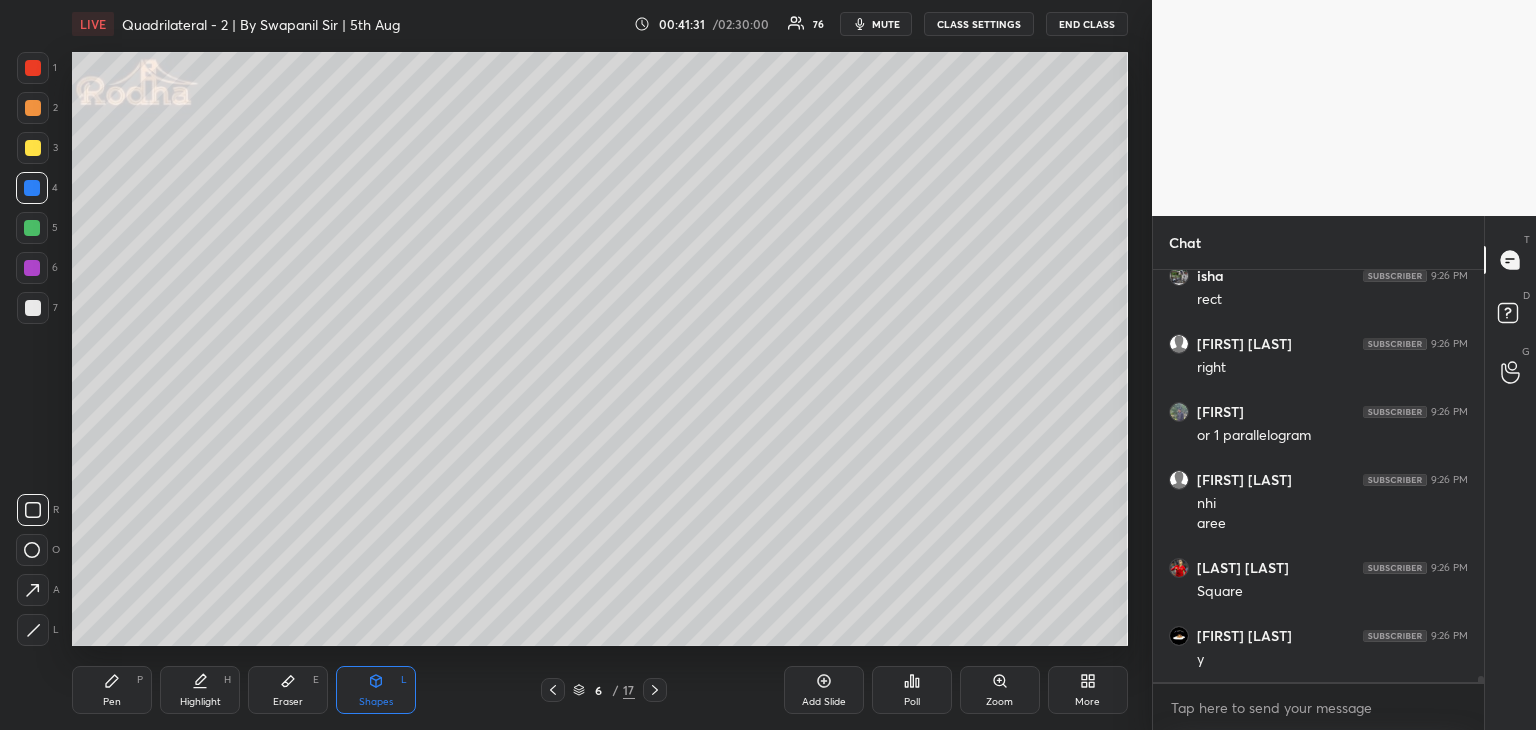 click on "Pen" at bounding box center (112, 702) 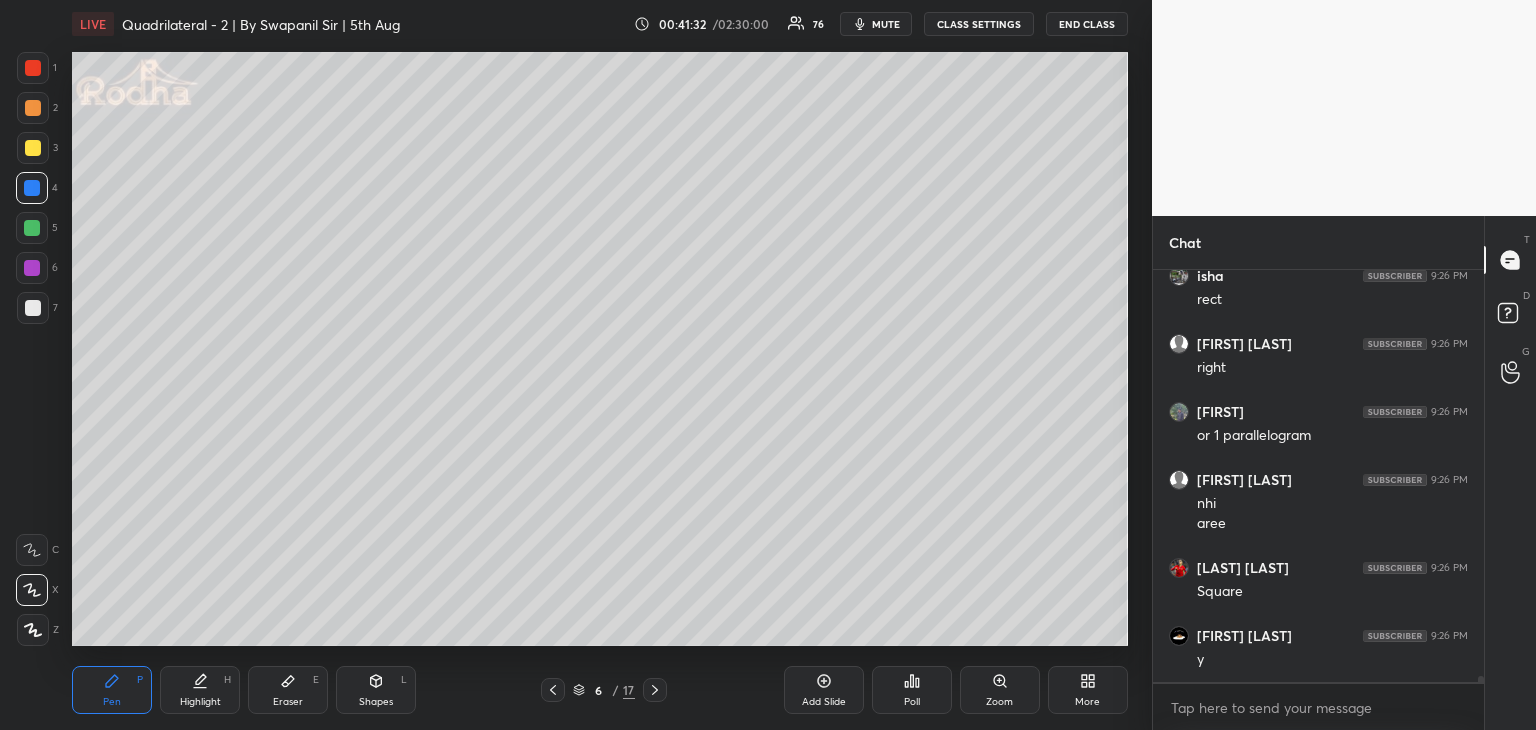 click on "Eraser" at bounding box center (288, 702) 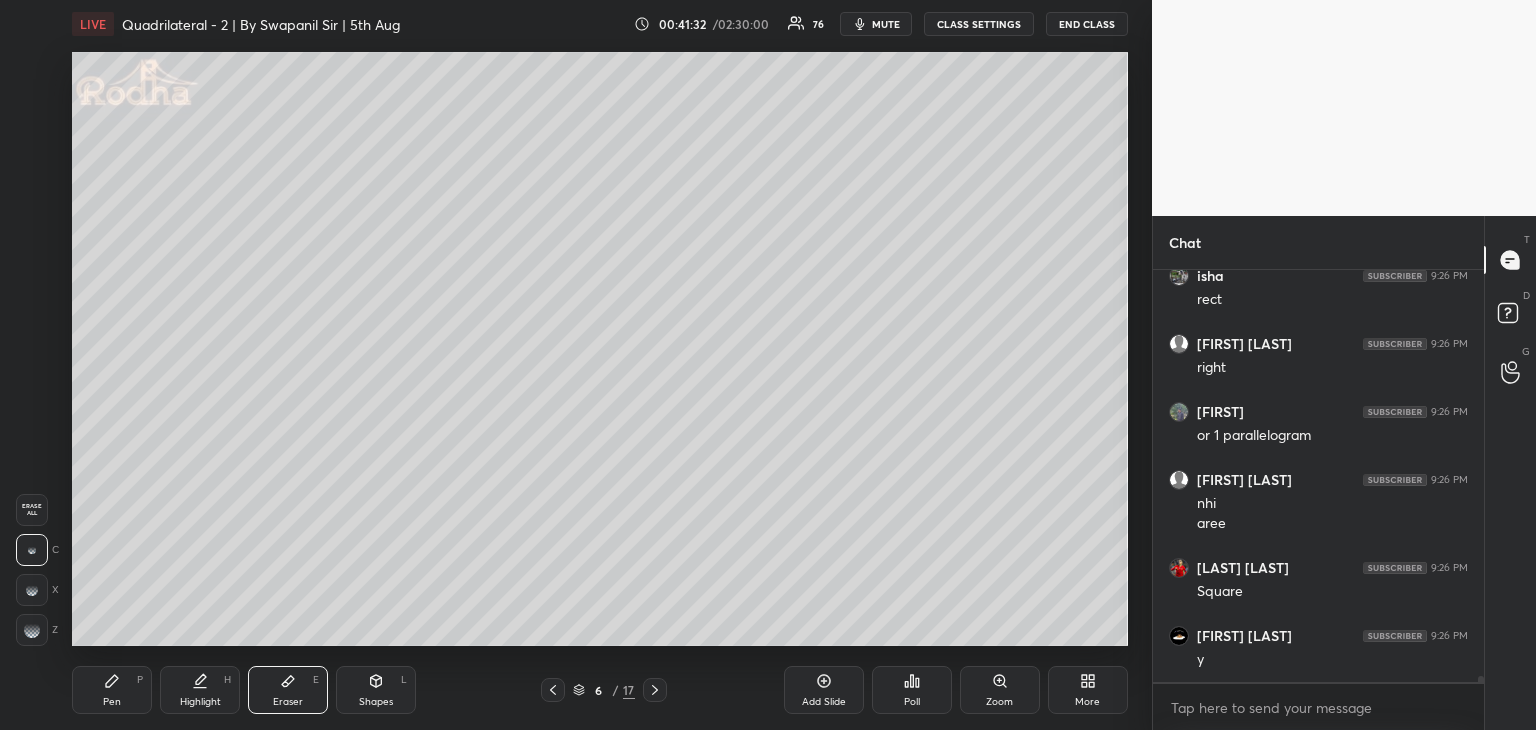 click on "Shapes L" at bounding box center [376, 690] 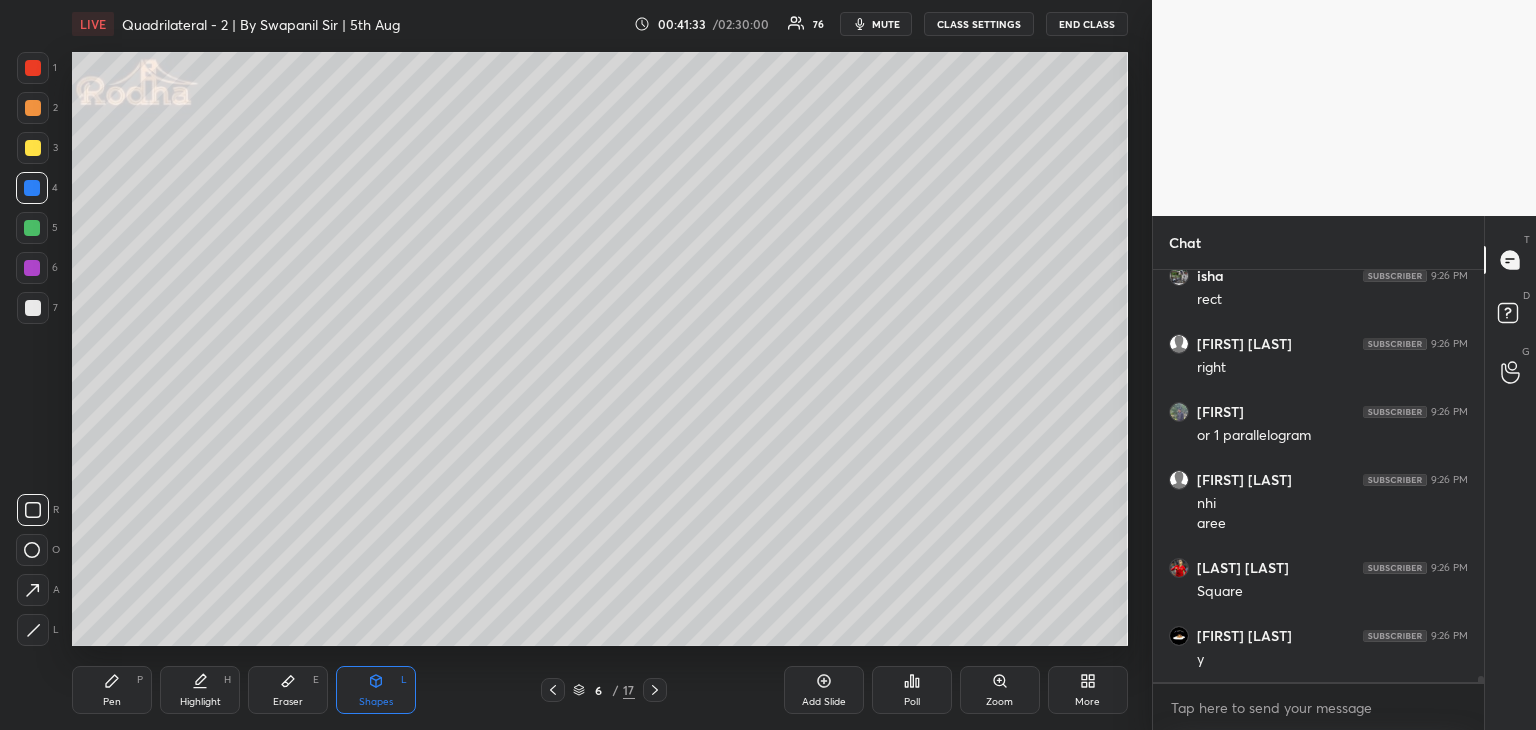 click at bounding box center [33, 630] 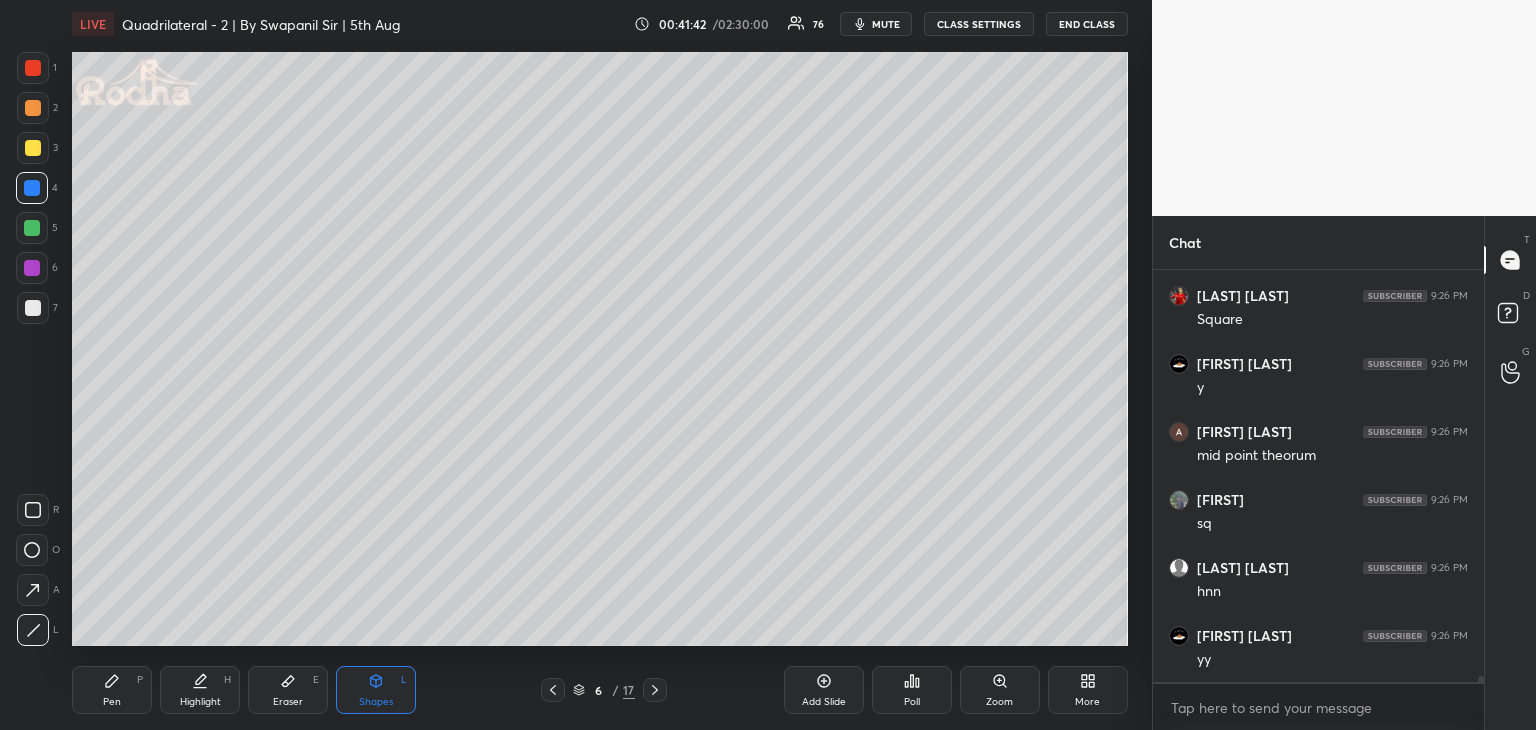 scroll, scrollTop: 27054, scrollLeft: 0, axis: vertical 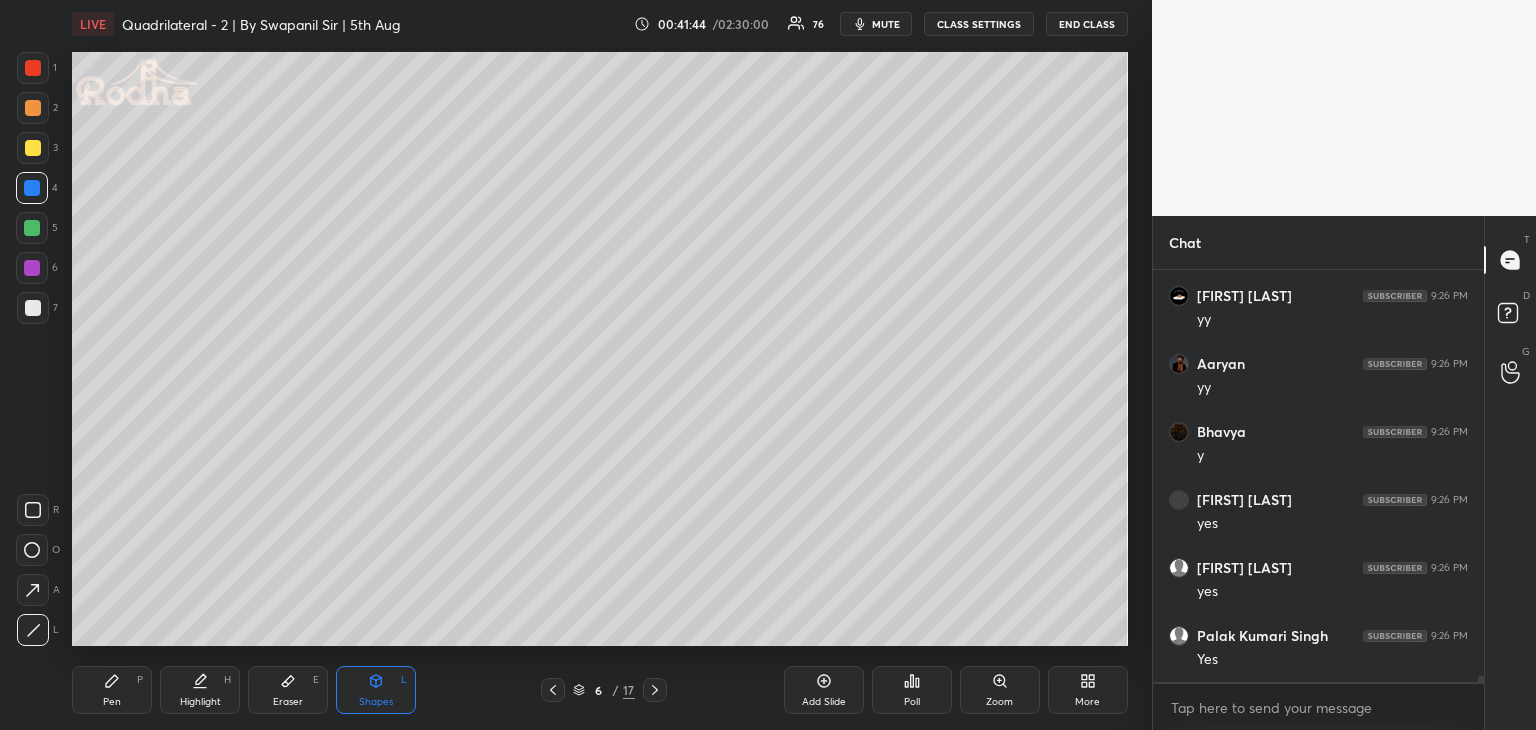 click on "Pen" at bounding box center [112, 702] 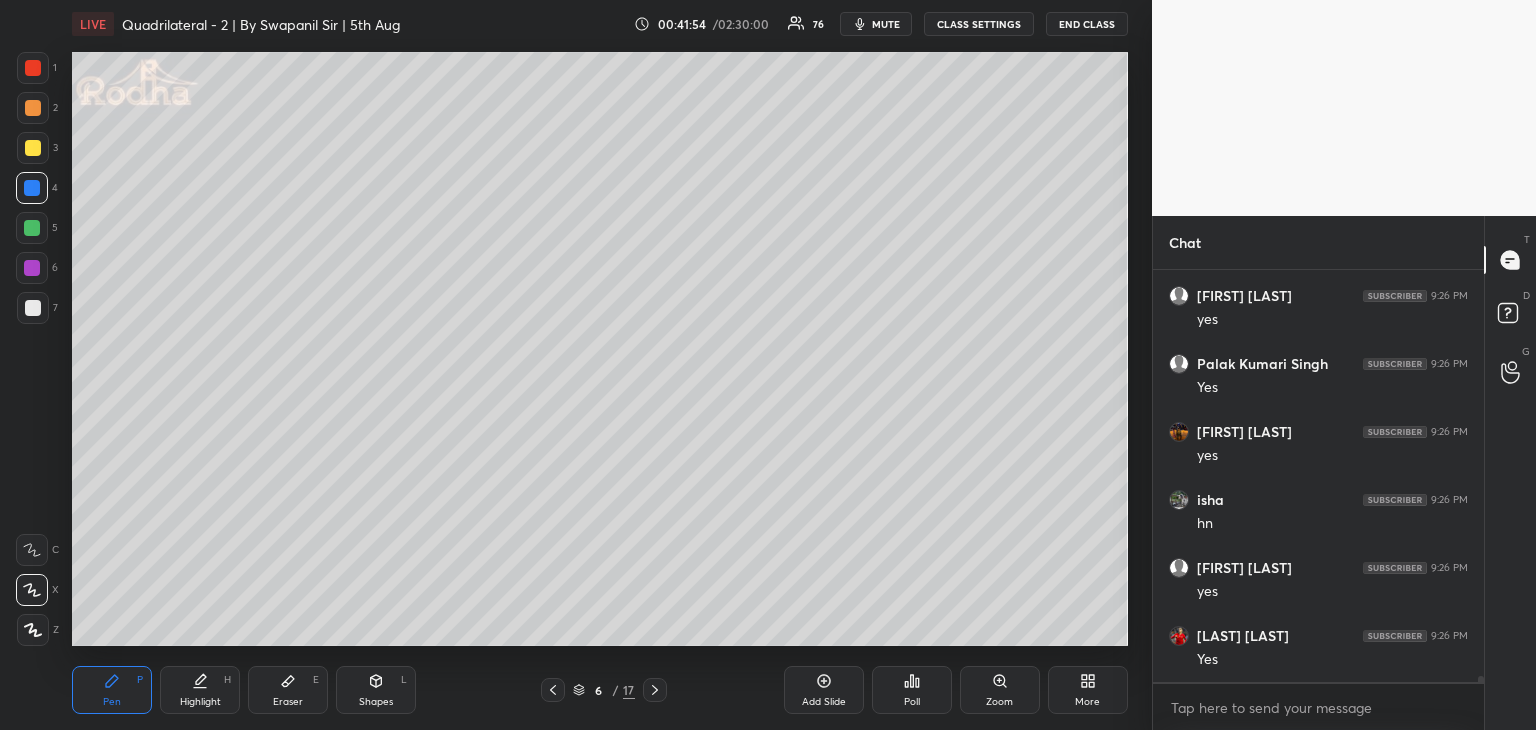 scroll, scrollTop: 27666, scrollLeft: 0, axis: vertical 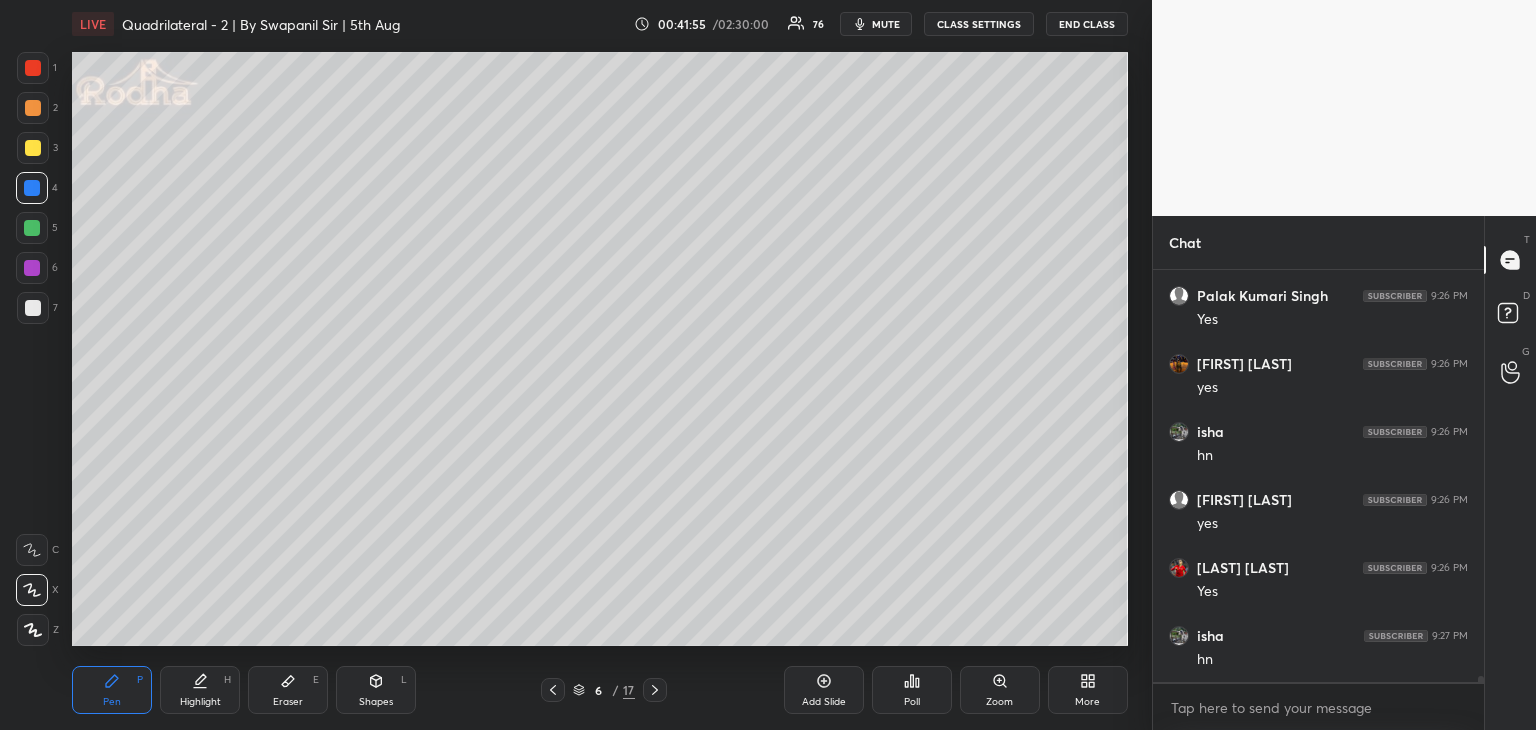 click on "Eraser E" at bounding box center (288, 690) 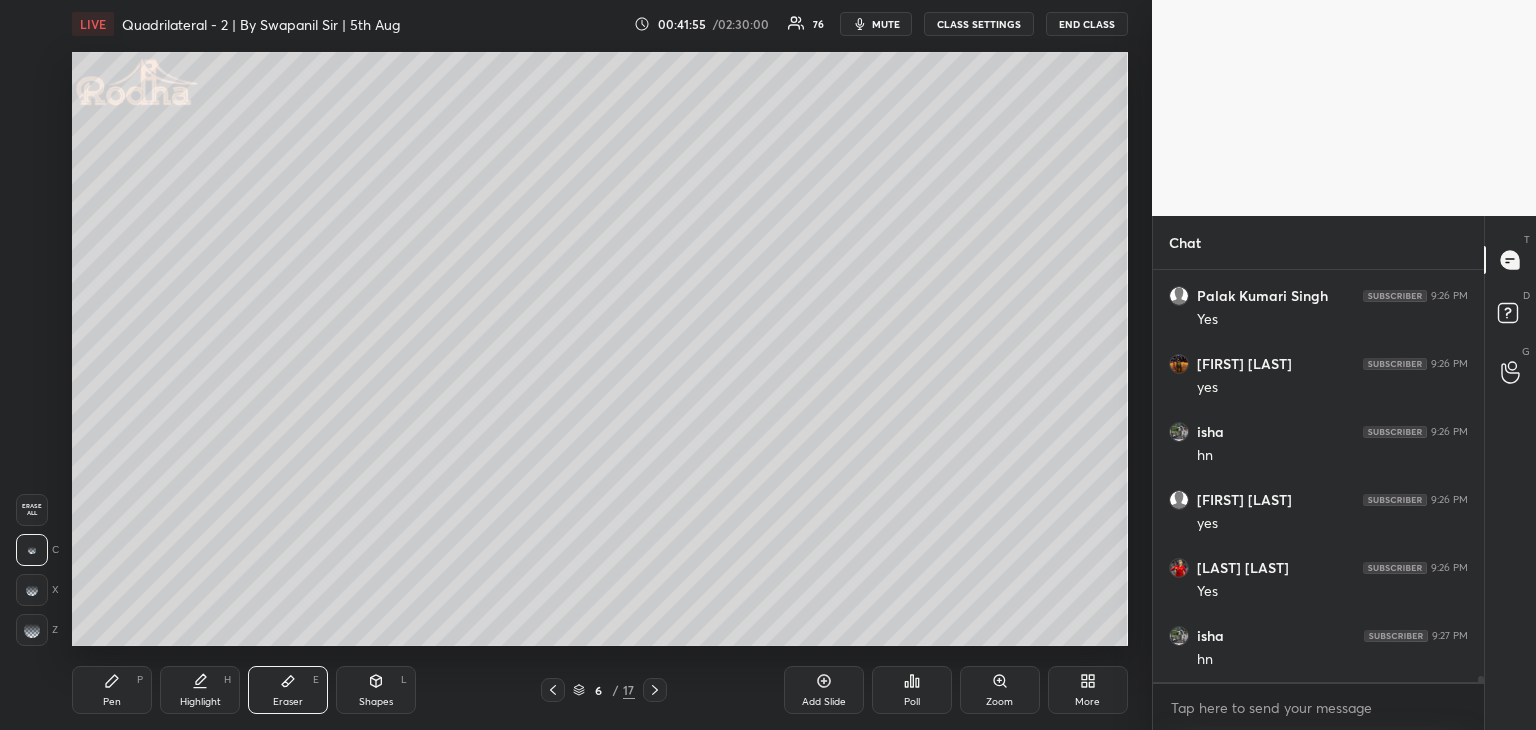 scroll, scrollTop: 27870, scrollLeft: 0, axis: vertical 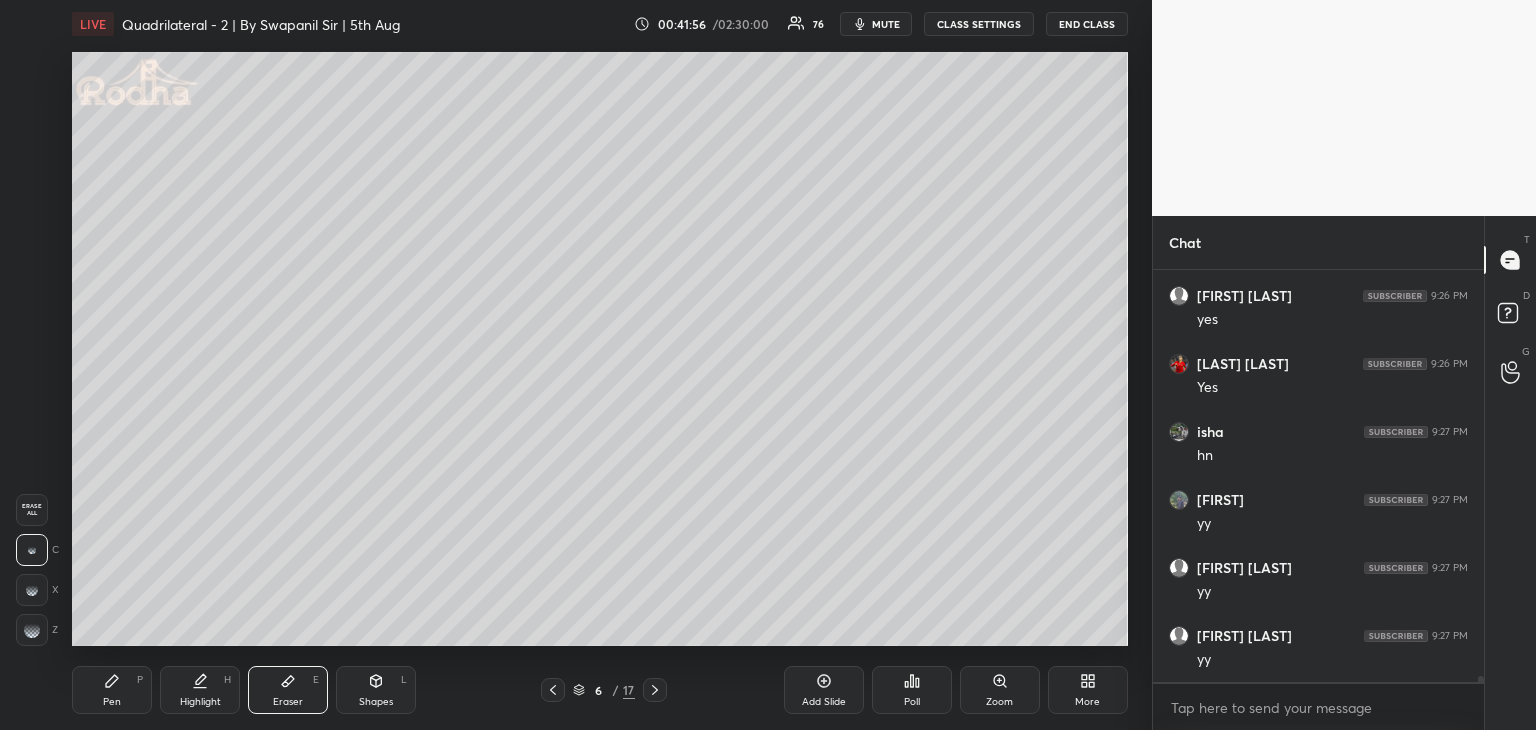 click at bounding box center [32, 630] 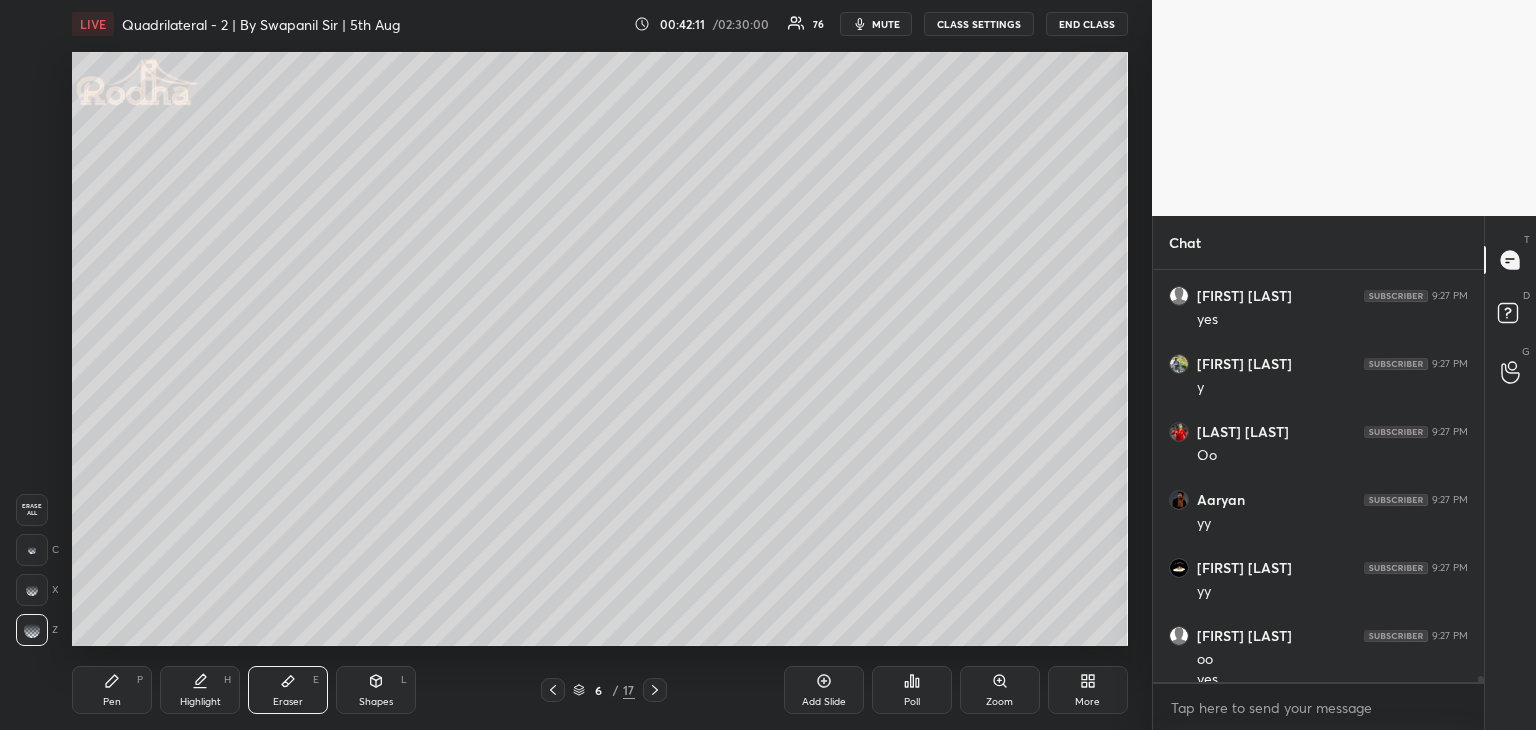 scroll, scrollTop: 28298, scrollLeft: 0, axis: vertical 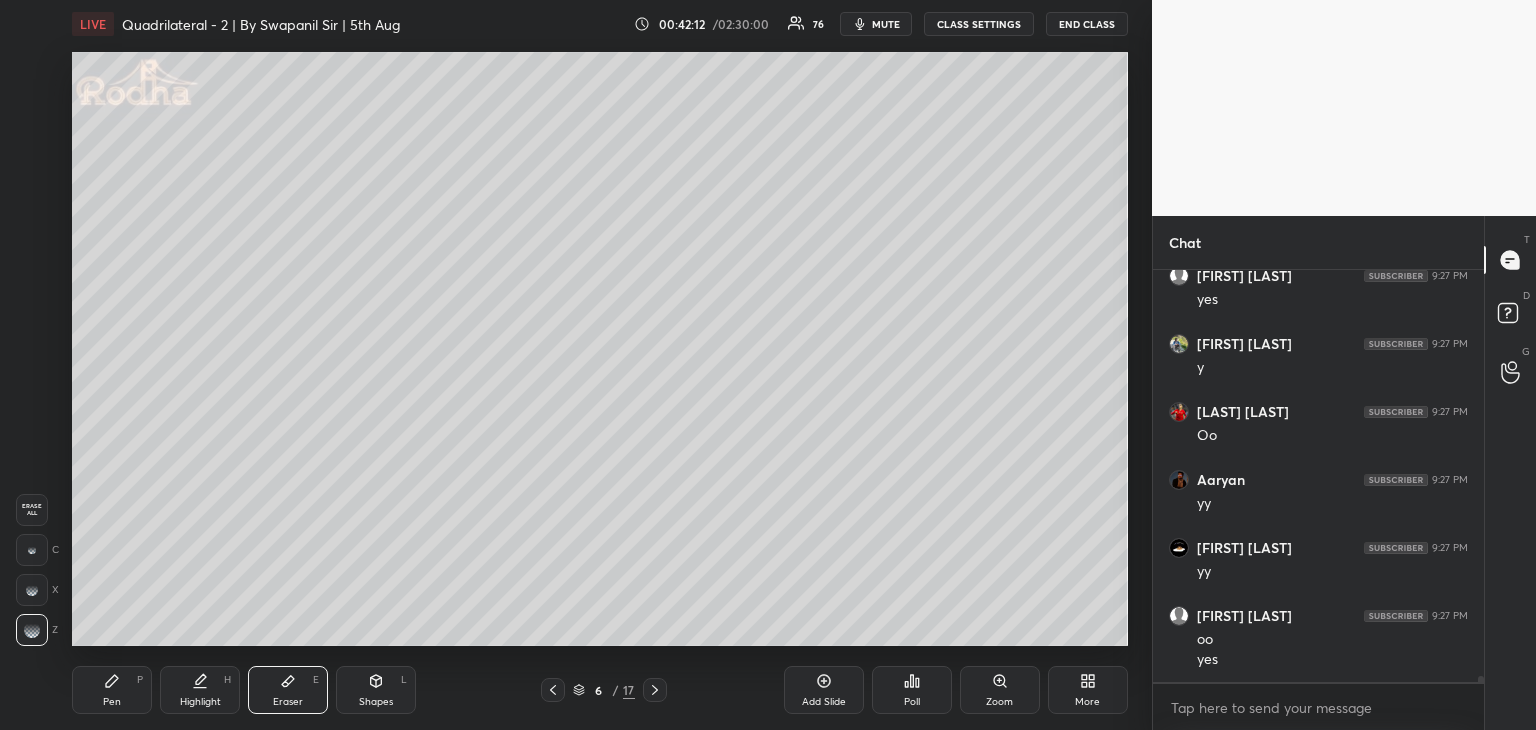 click on "Shapes L" at bounding box center [376, 690] 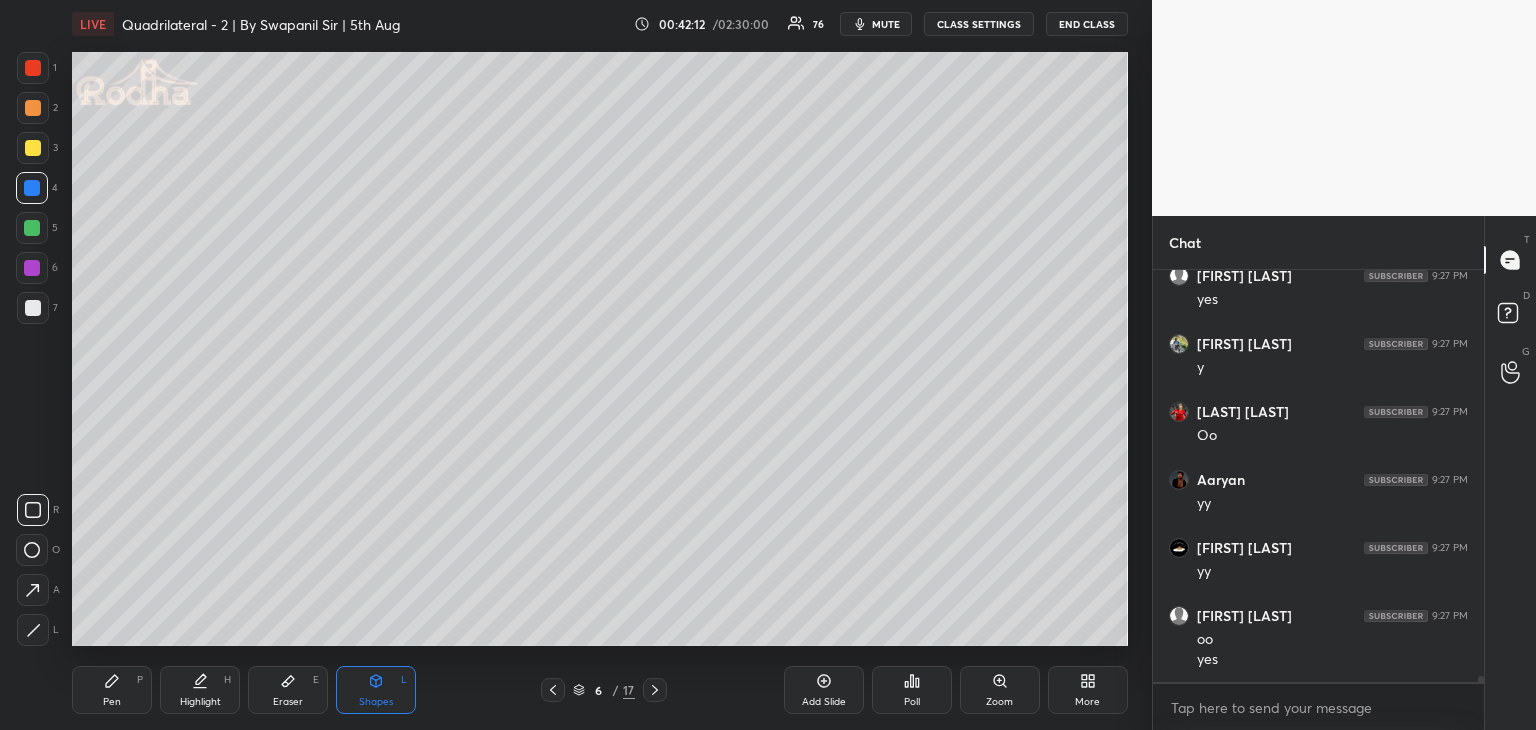 scroll, scrollTop: 28366, scrollLeft: 0, axis: vertical 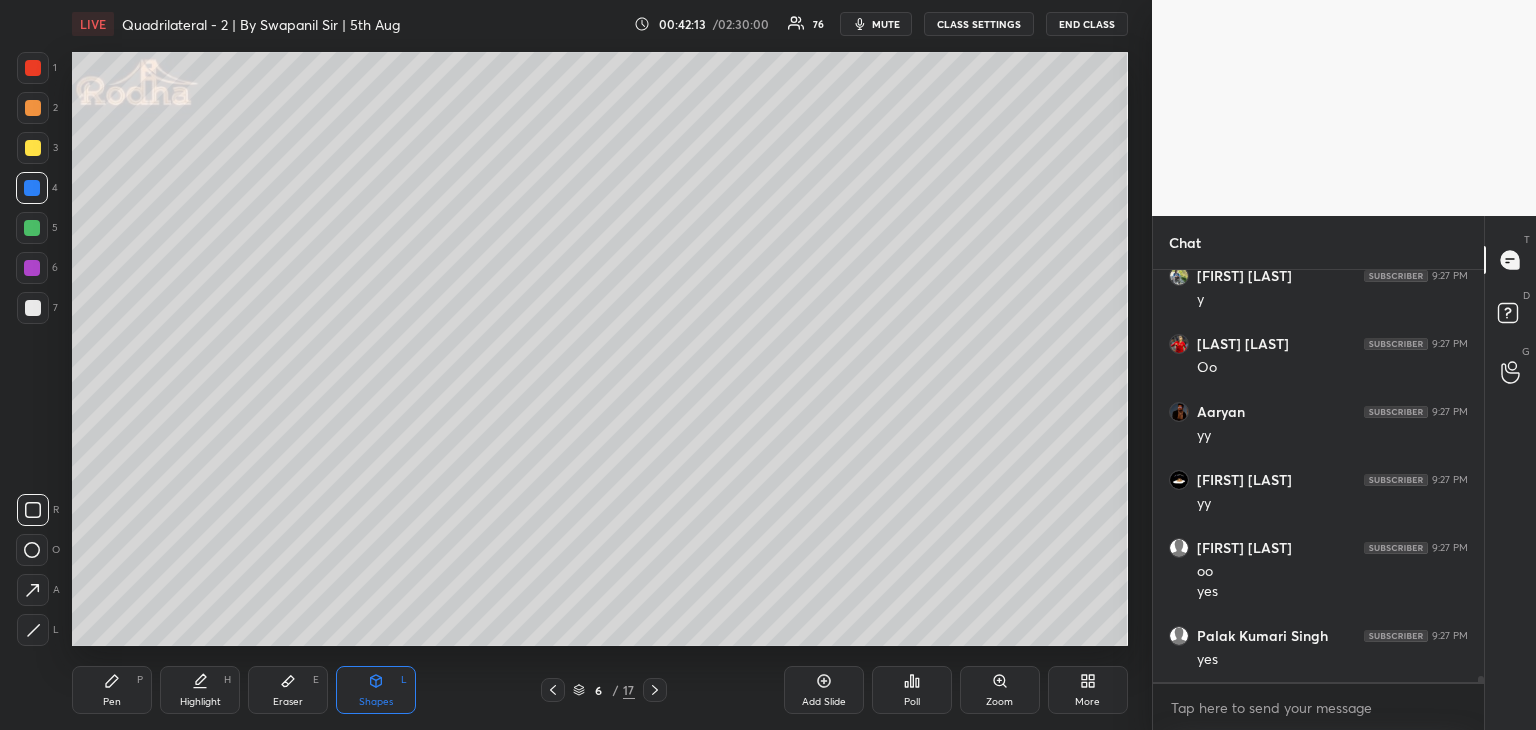 click at bounding box center (33, 630) 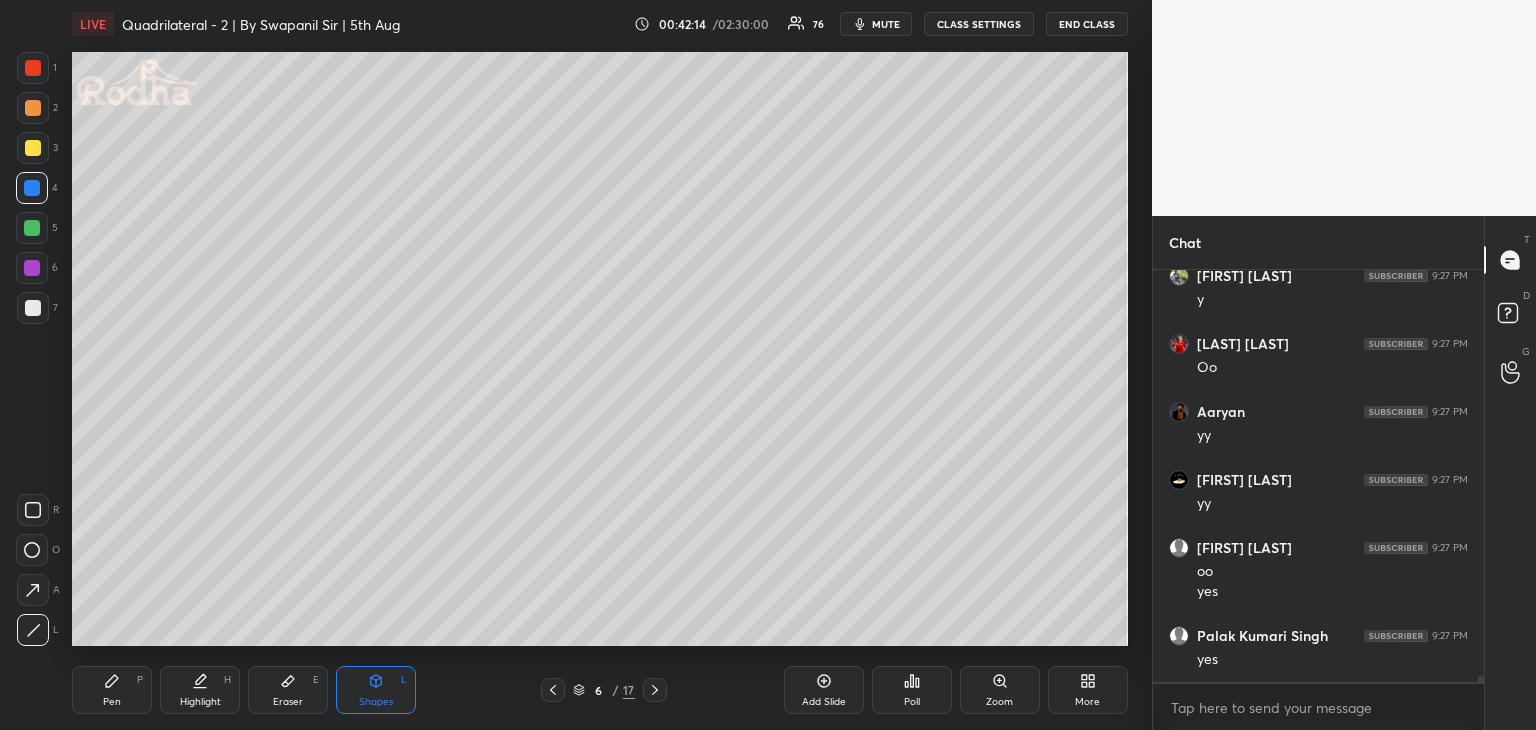 click 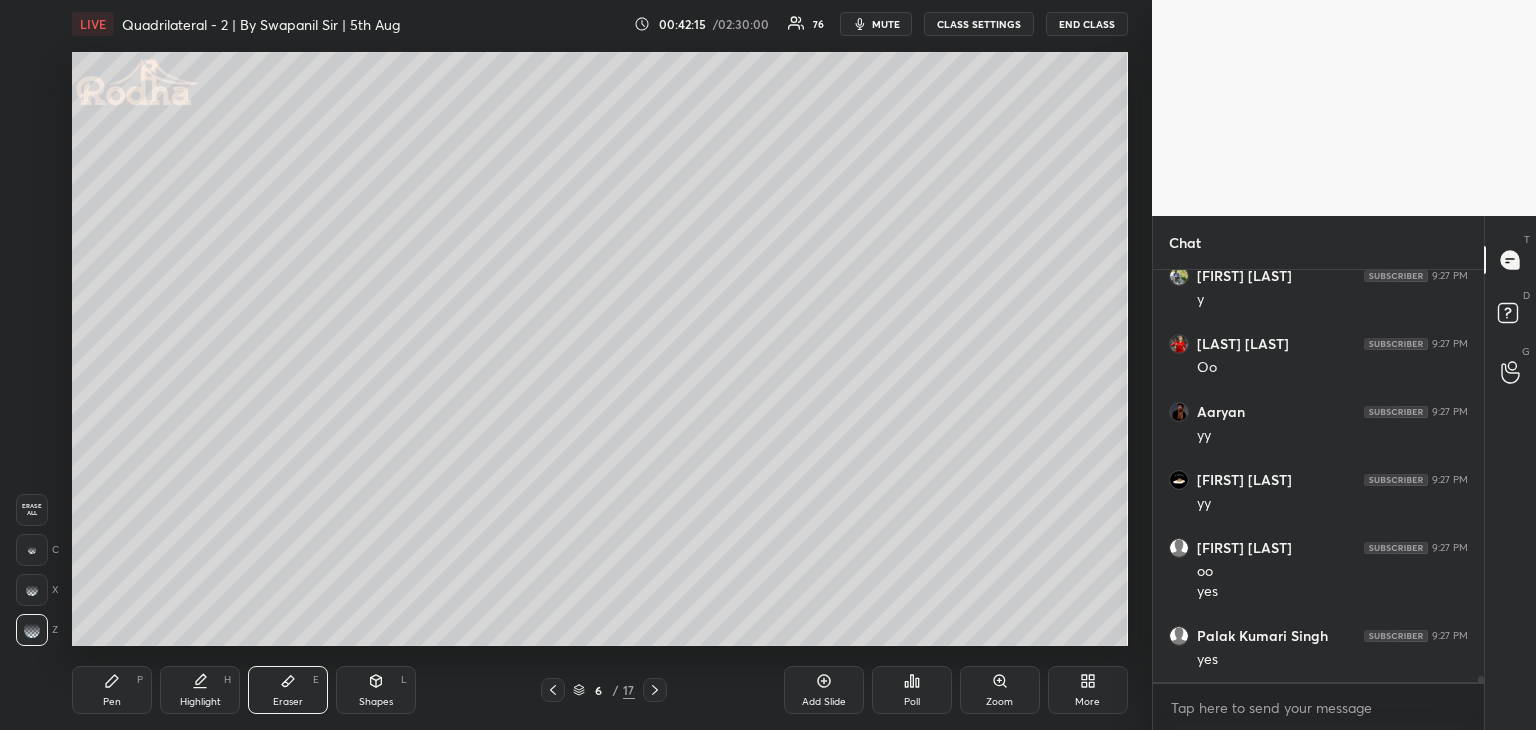 drag, startPoint x: 377, startPoint y: 684, endPoint x: 286, endPoint y: 651, distance: 96.79876 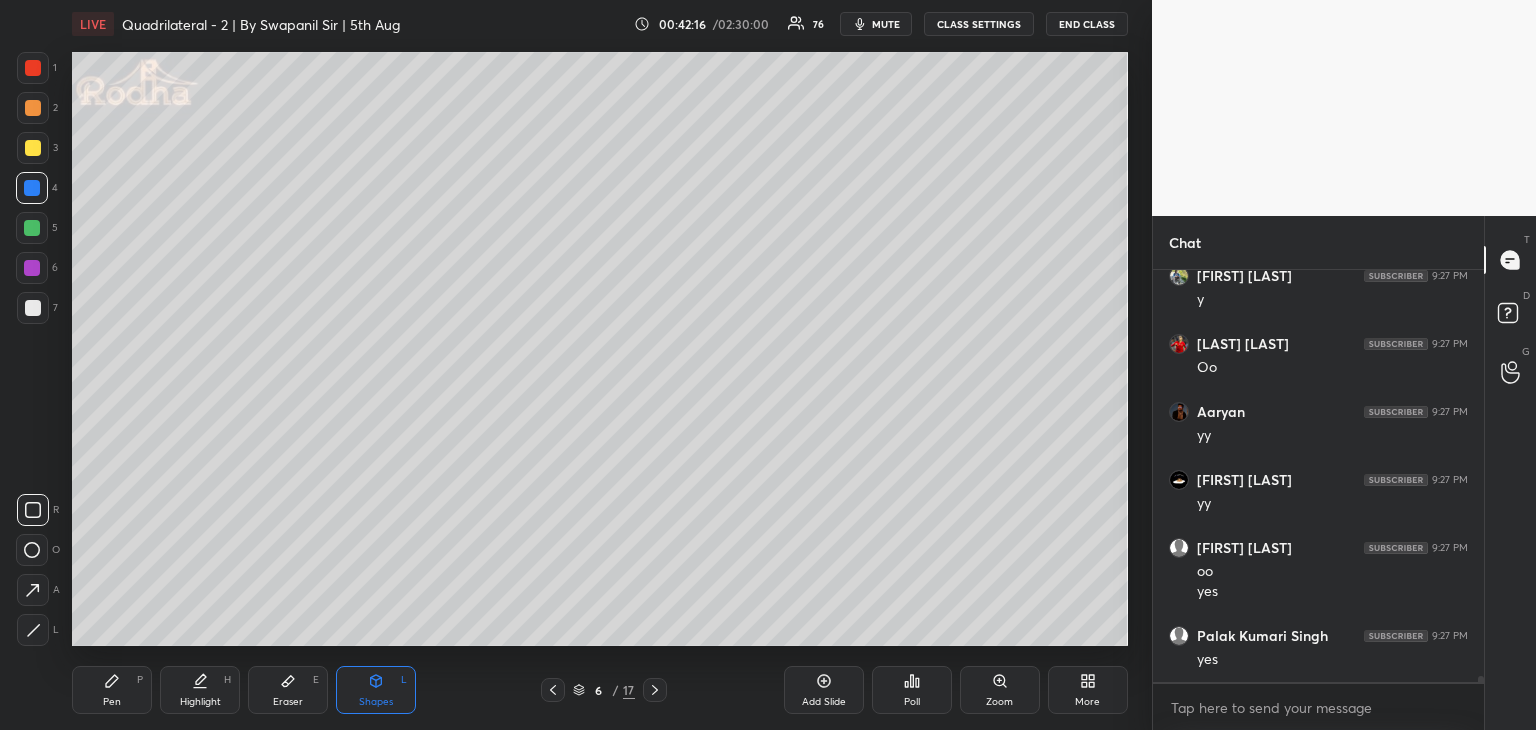 click 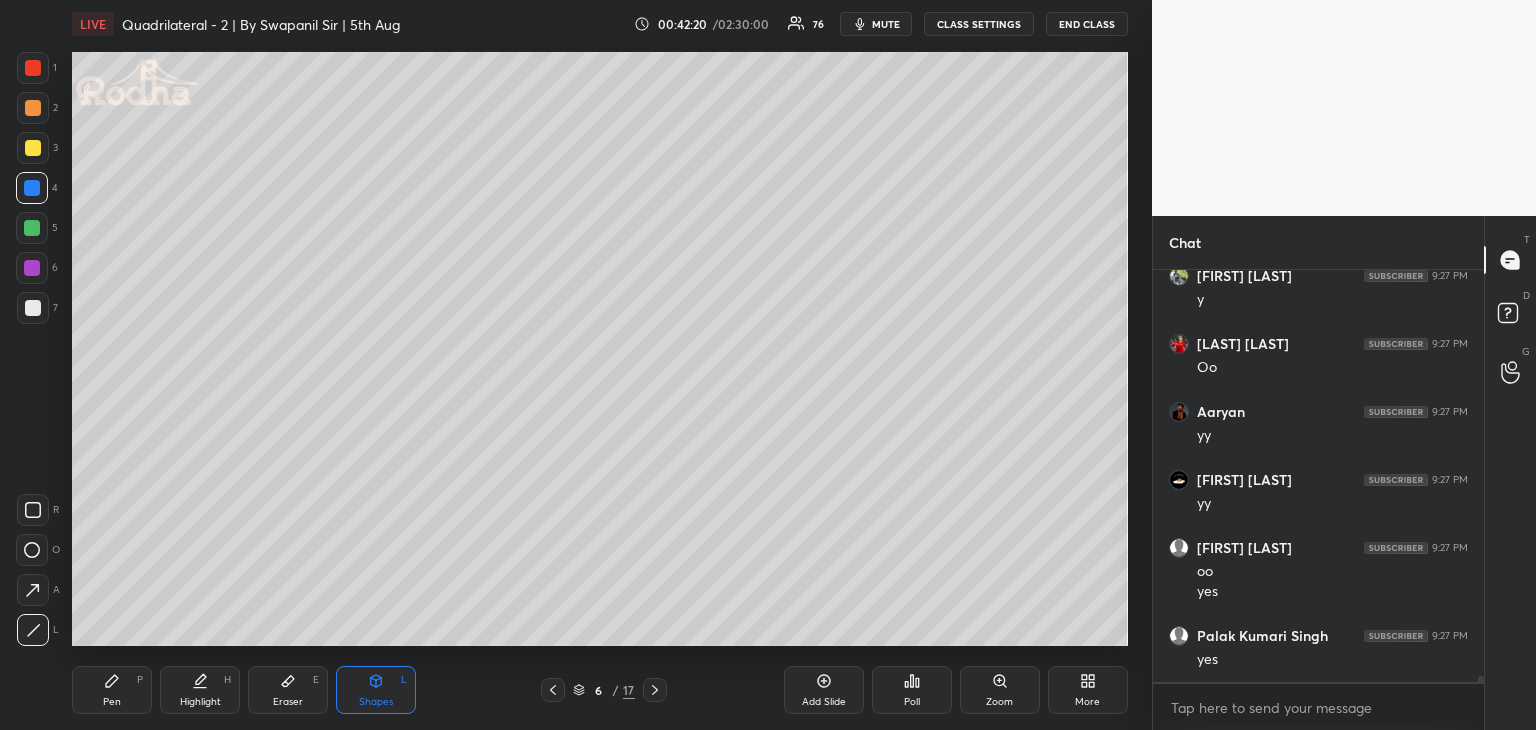scroll, scrollTop: 28434, scrollLeft: 0, axis: vertical 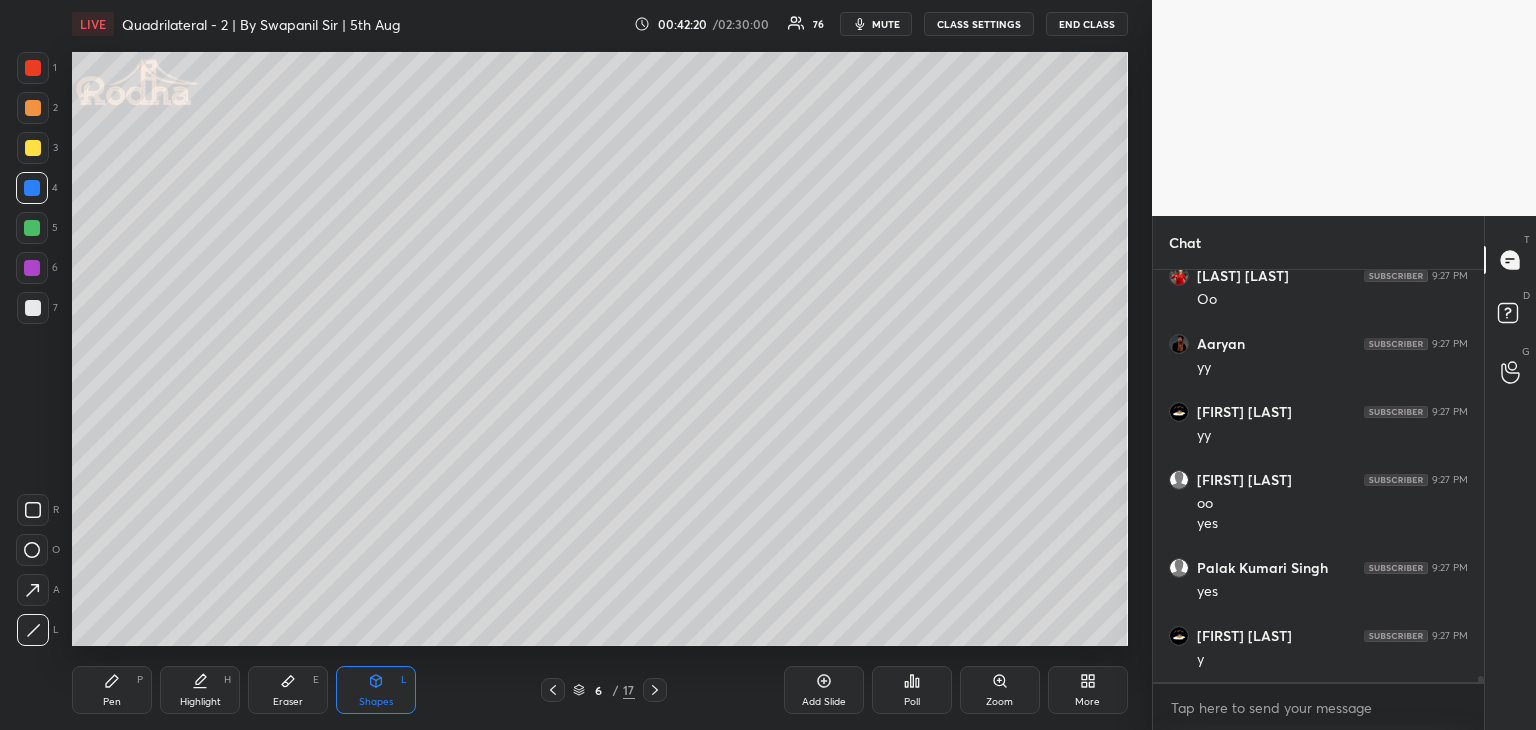 click on "Pen" at bounding box center [112, 702] 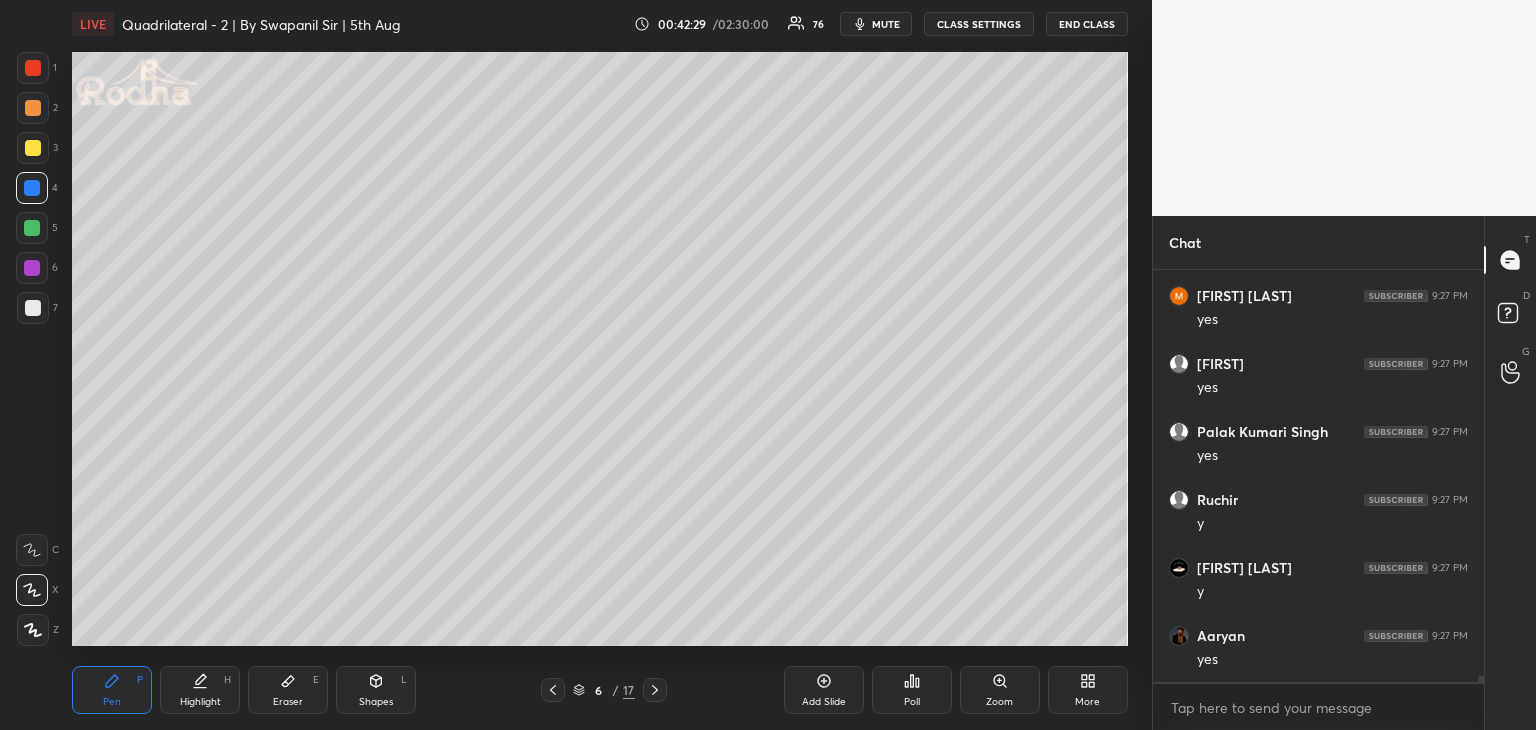 scroll, scrollTop: 28978, scrollLeft: 0, axis: vertical 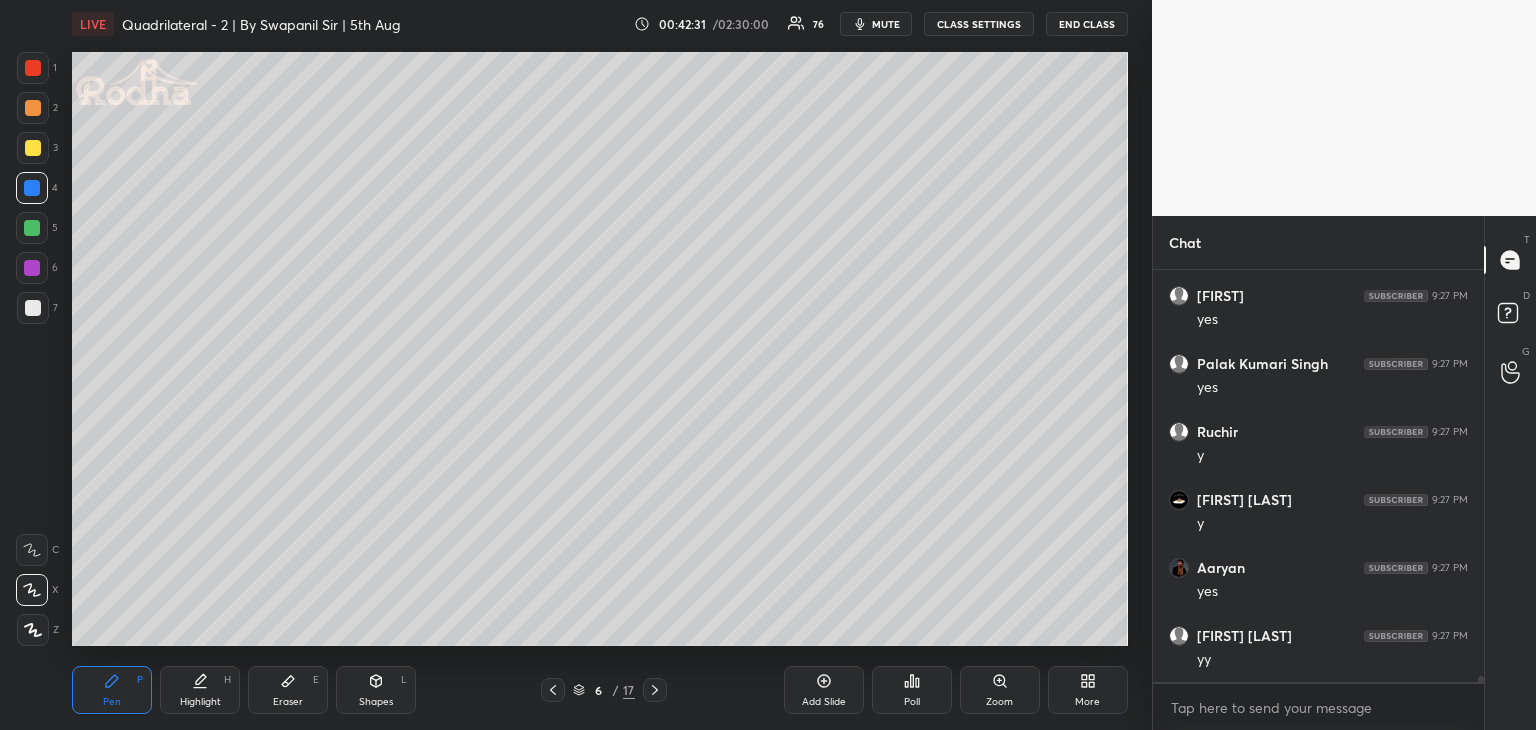 drag, startPoint x: 379, startPoint y: 682, endPoint x: 335, endPoint y: 646, distance: 56.85068 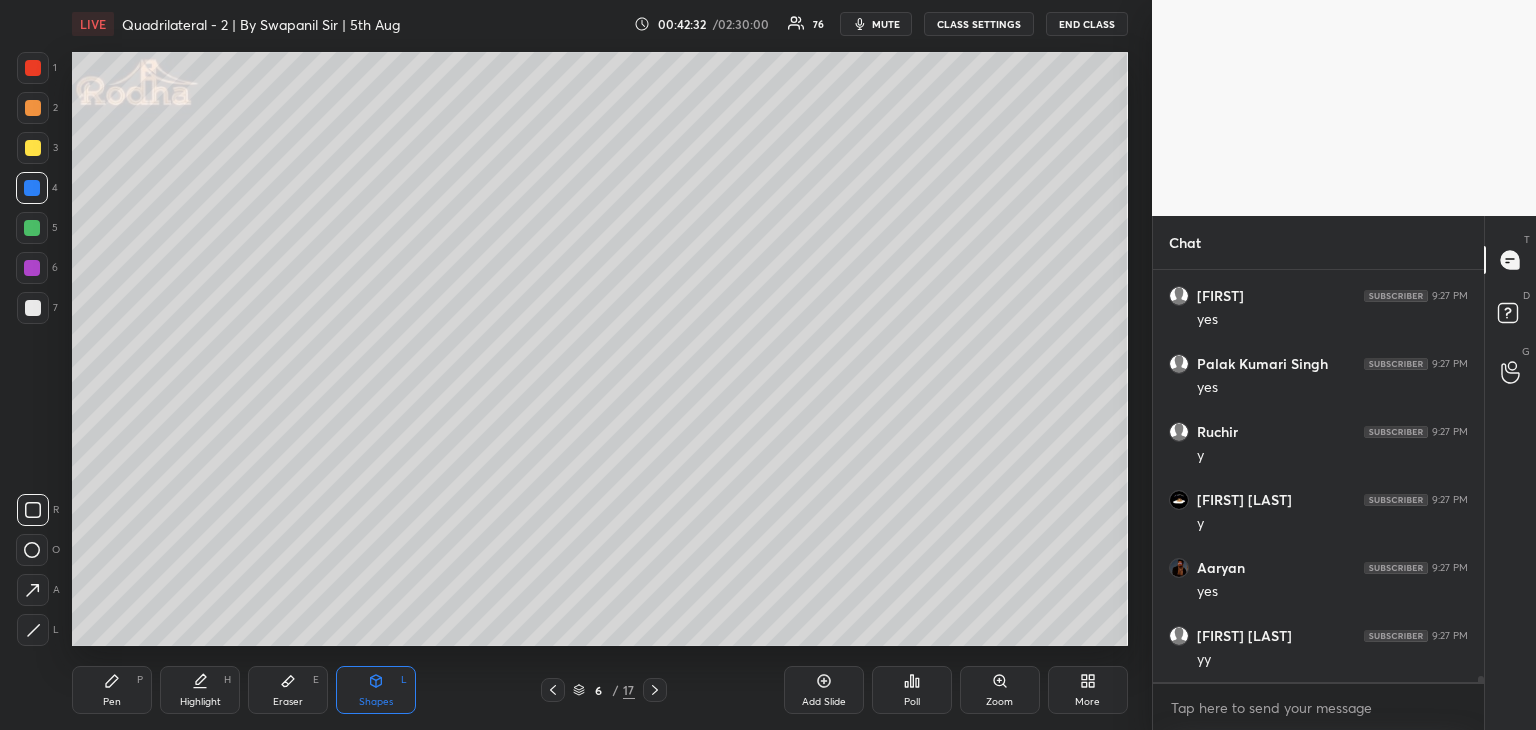 click at bounding box center [33, 630] 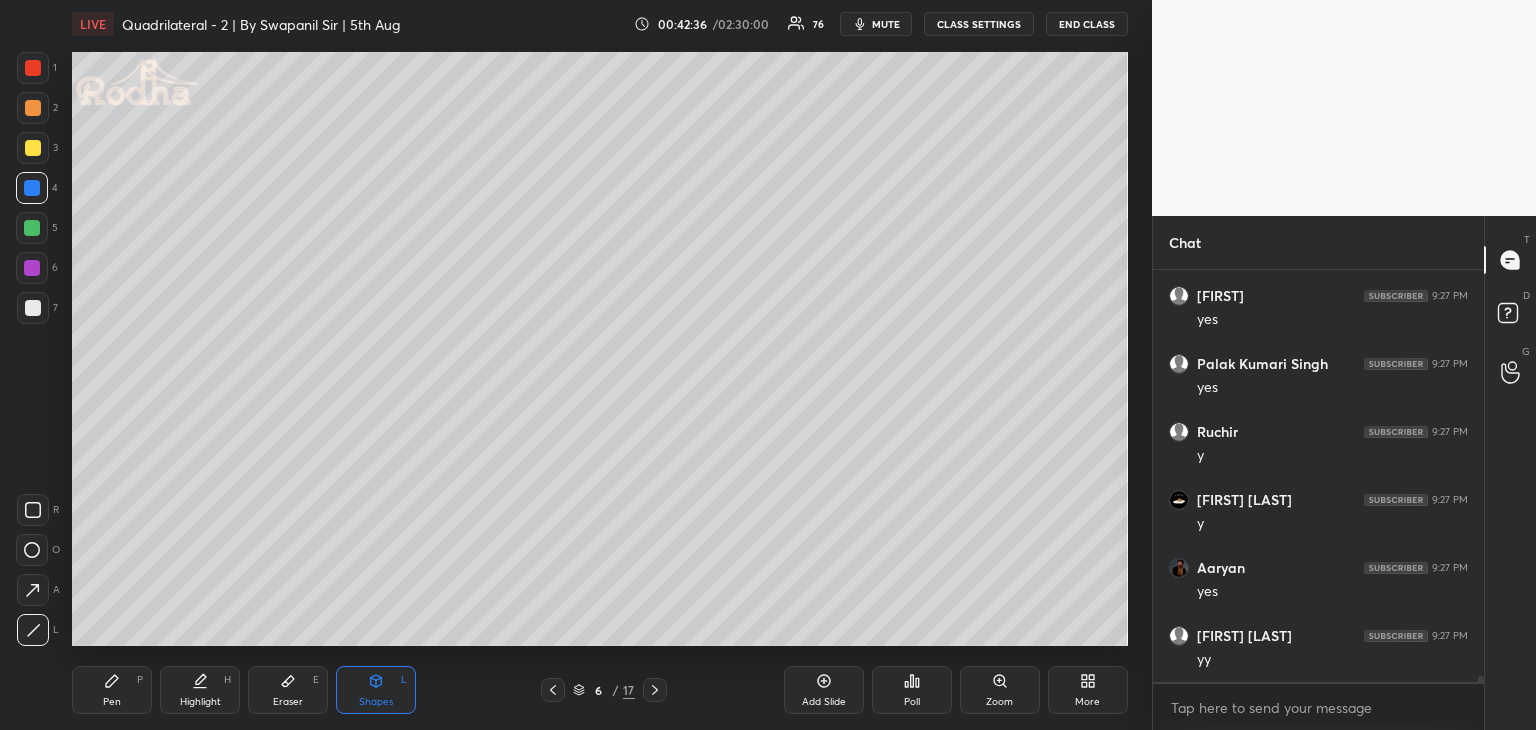 scroll, scrollTop: 29046, scrollLeft: 0, axis: vertical 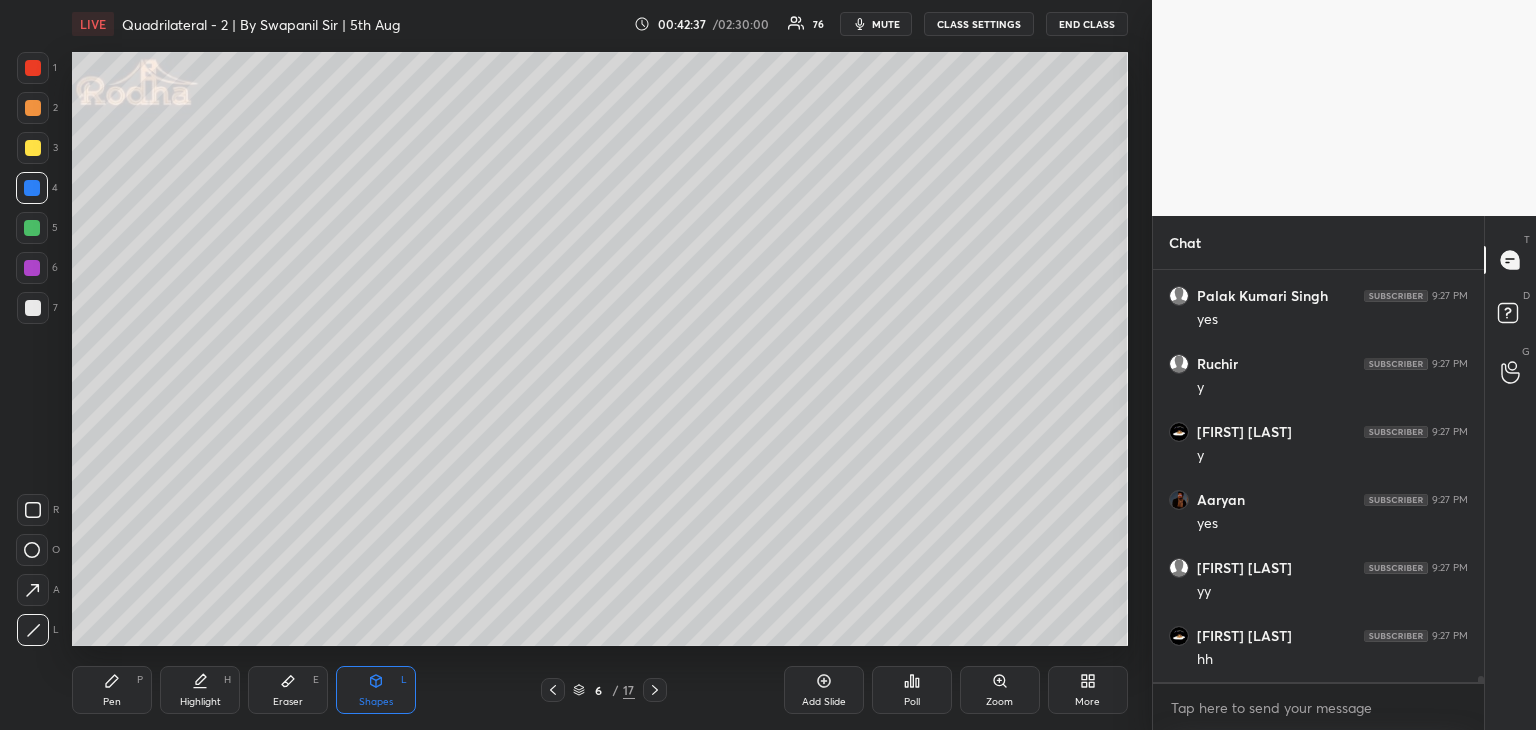 drag, startPoint x: 125, startPoint y: 705, endPoint x: 127, endPoint y: 695, distance: 10.198039 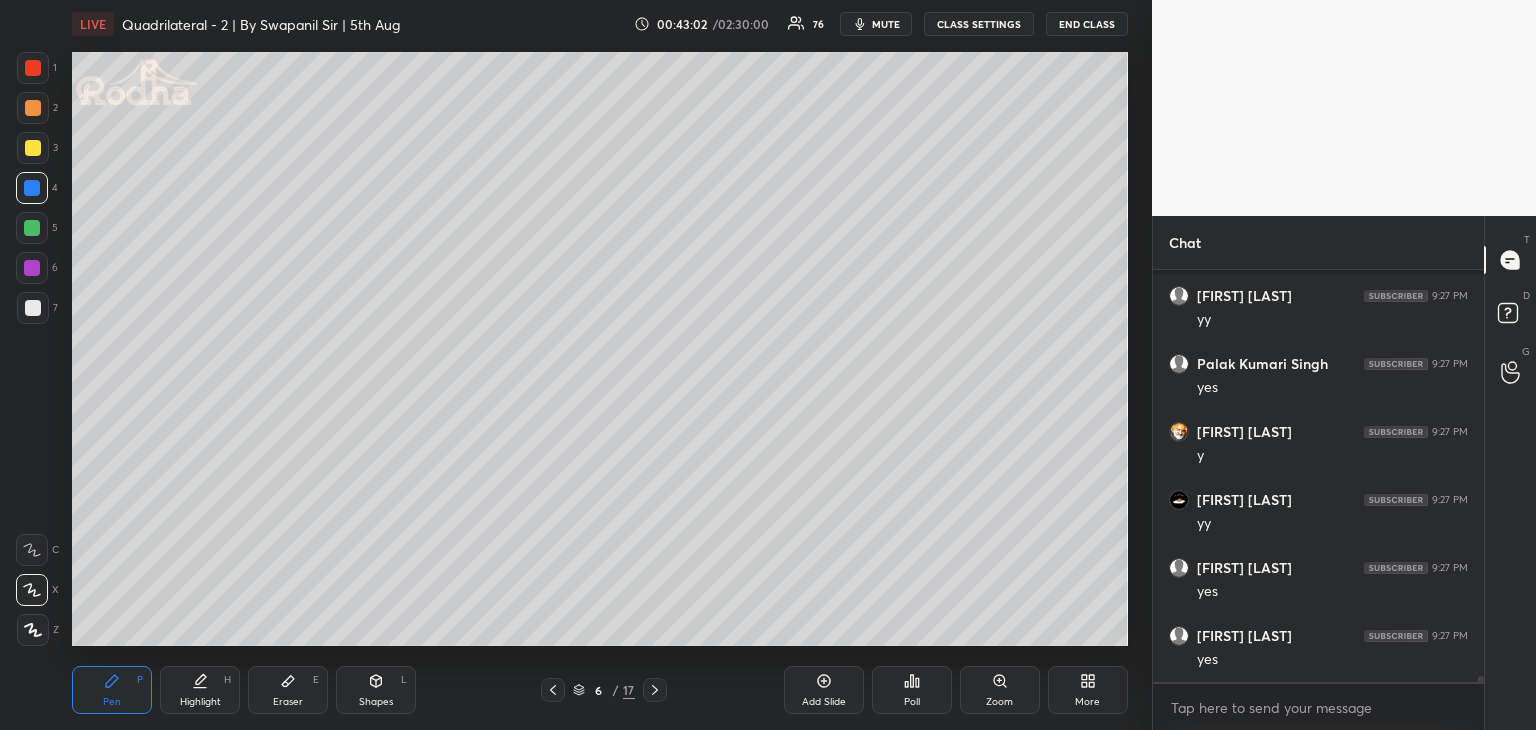 scroll, scrollTop: 29594, scrollLeft: 0, axis: vertical 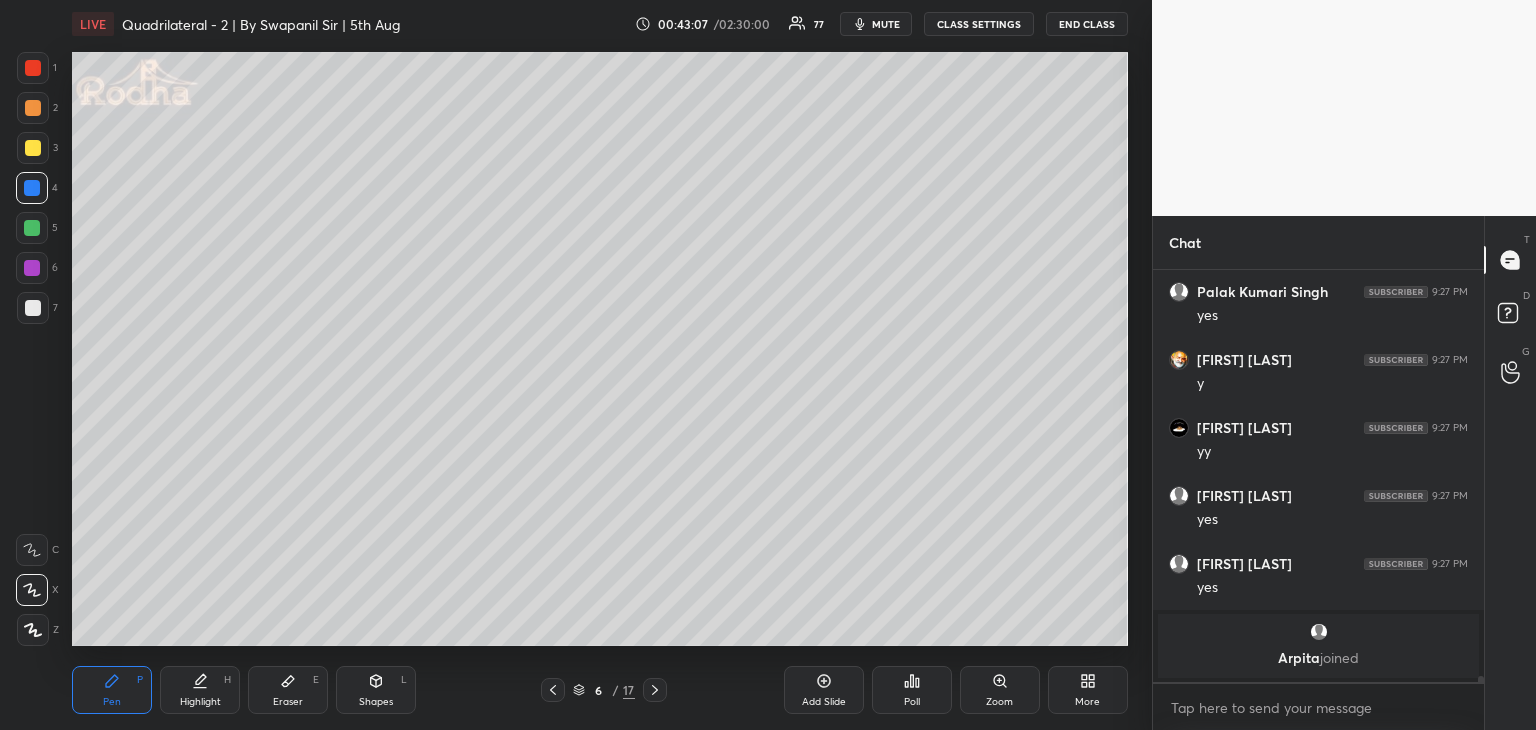 click at bounding box center (32, 268) 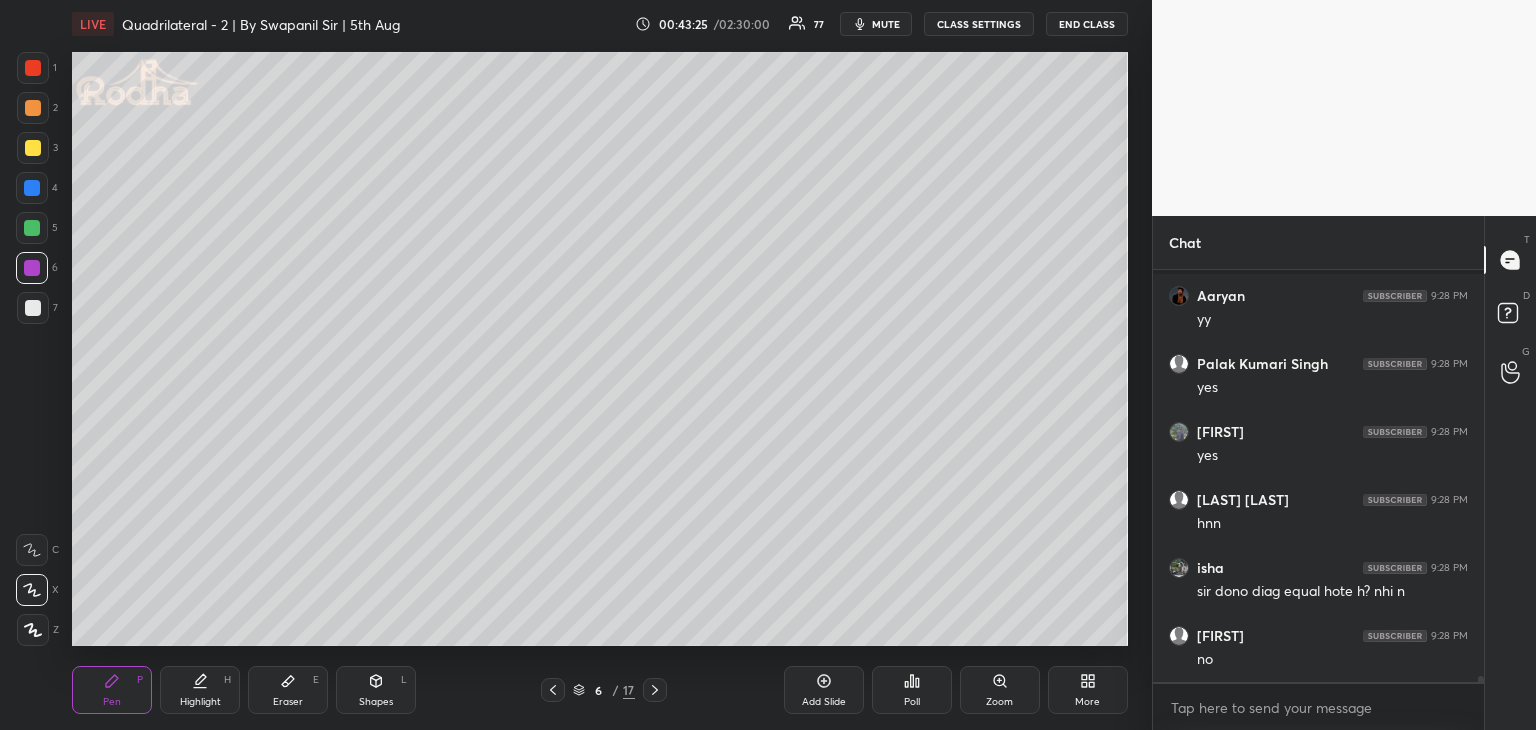 scroll, scrollTop: 29078, scrollLeft: 0, axis: vertical 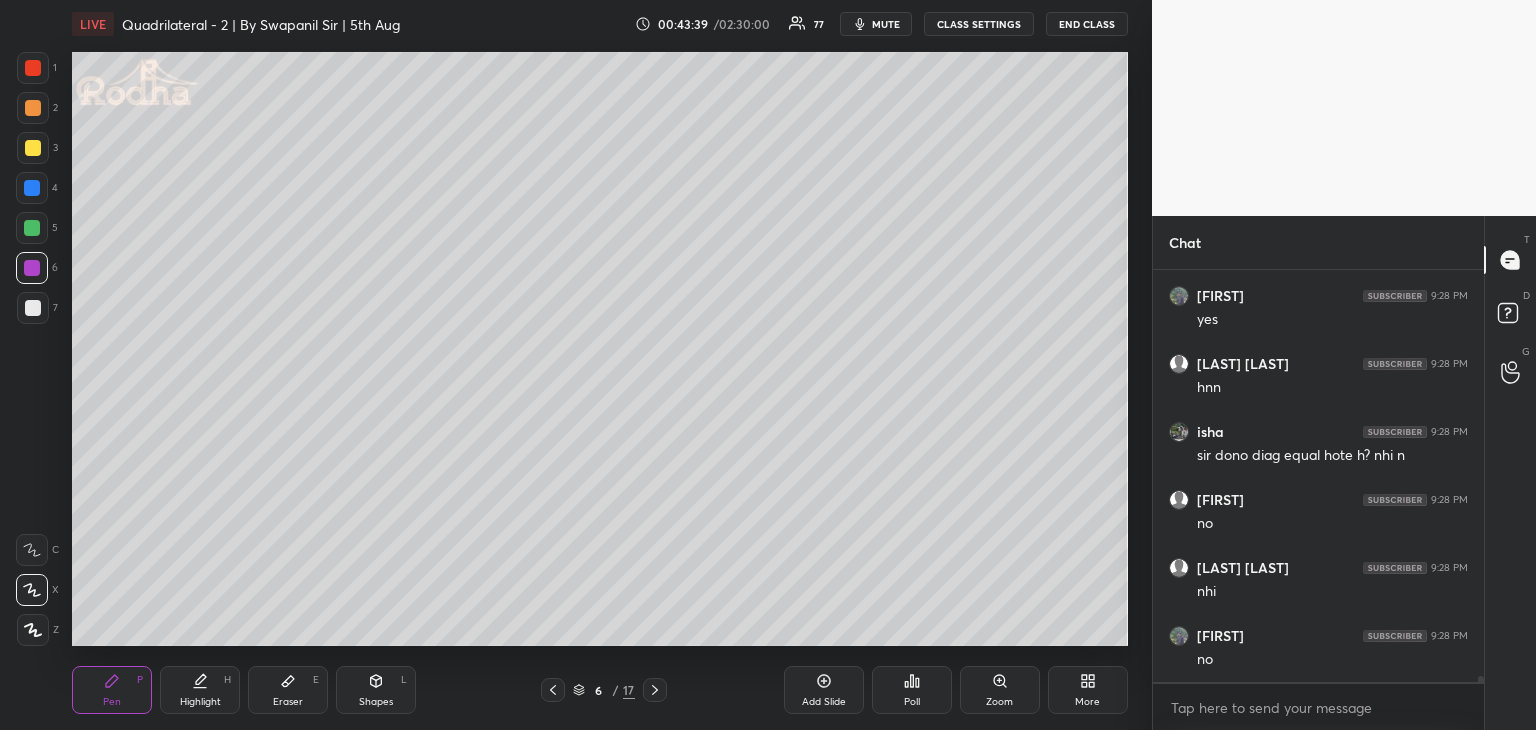 click 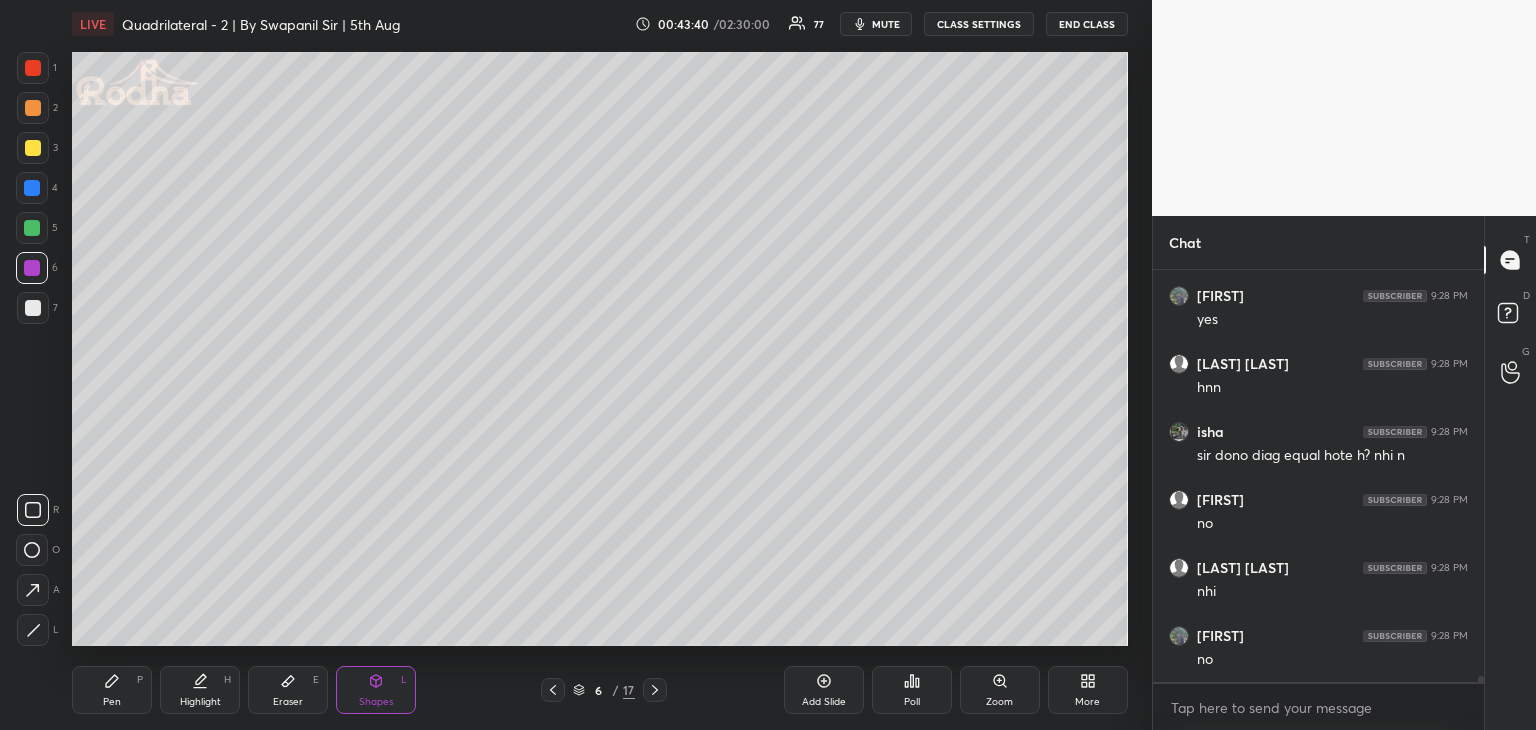 click at bounding box center [33, 630] 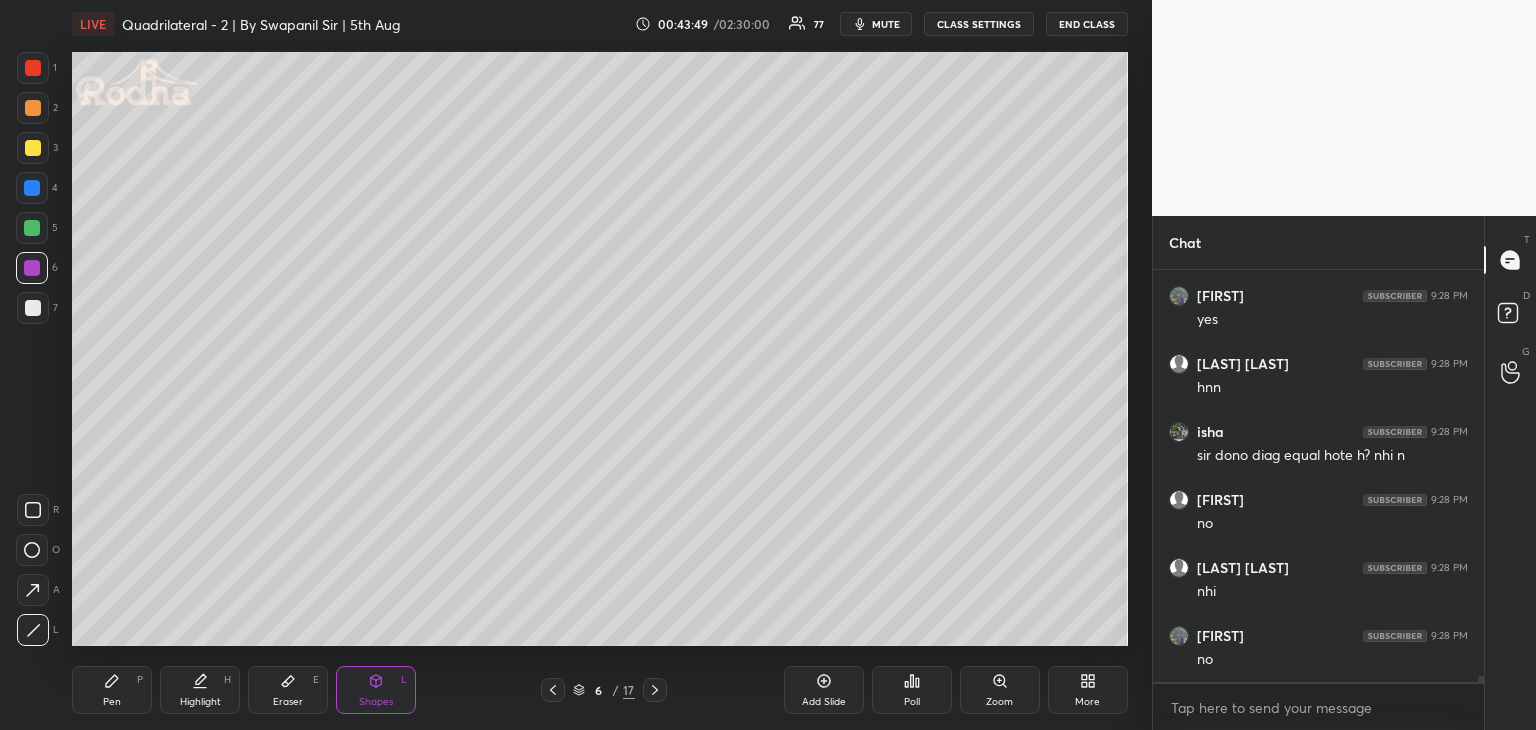 click at bounding box center [32, 228] 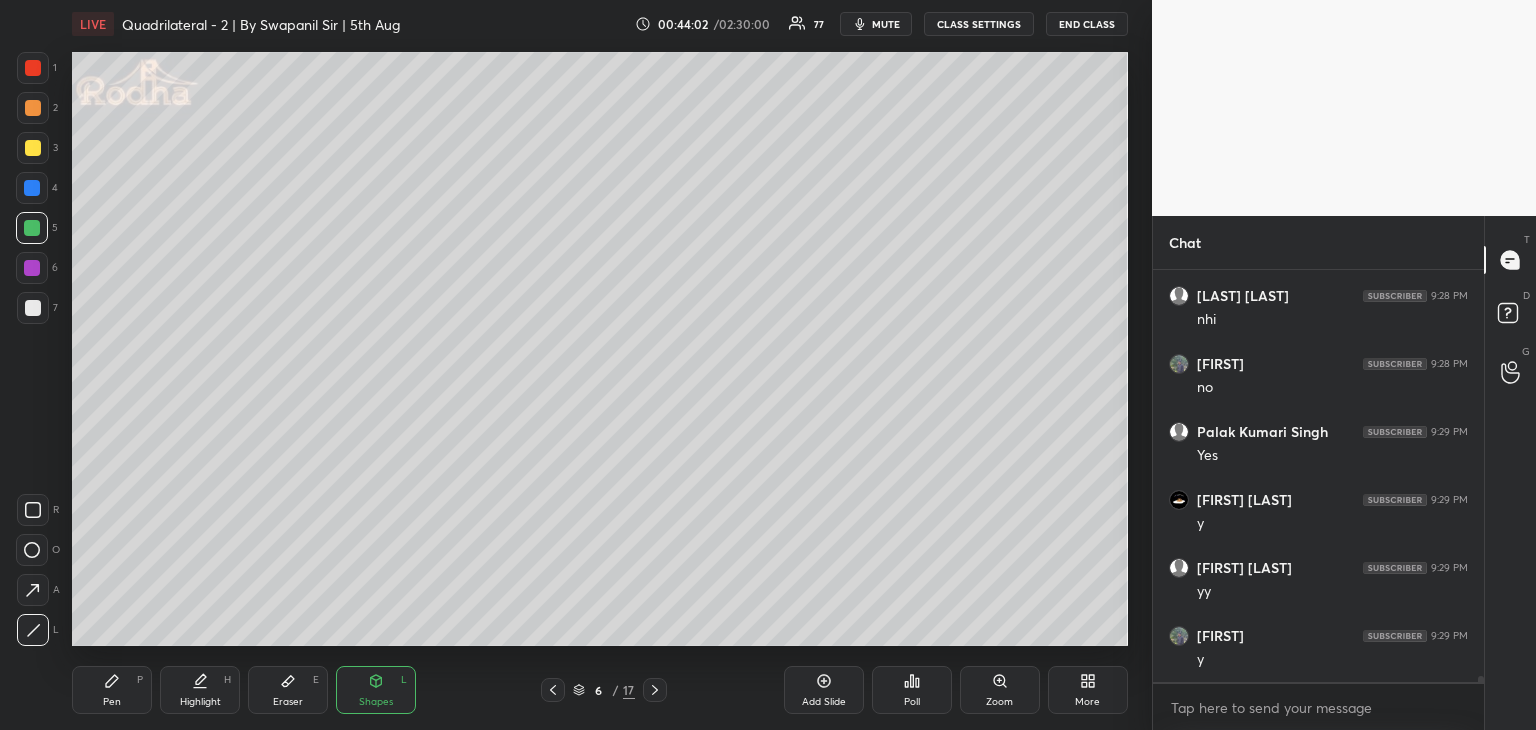 scroll, scrollTop: 29418, scrollLeft: 0, axis: vertical 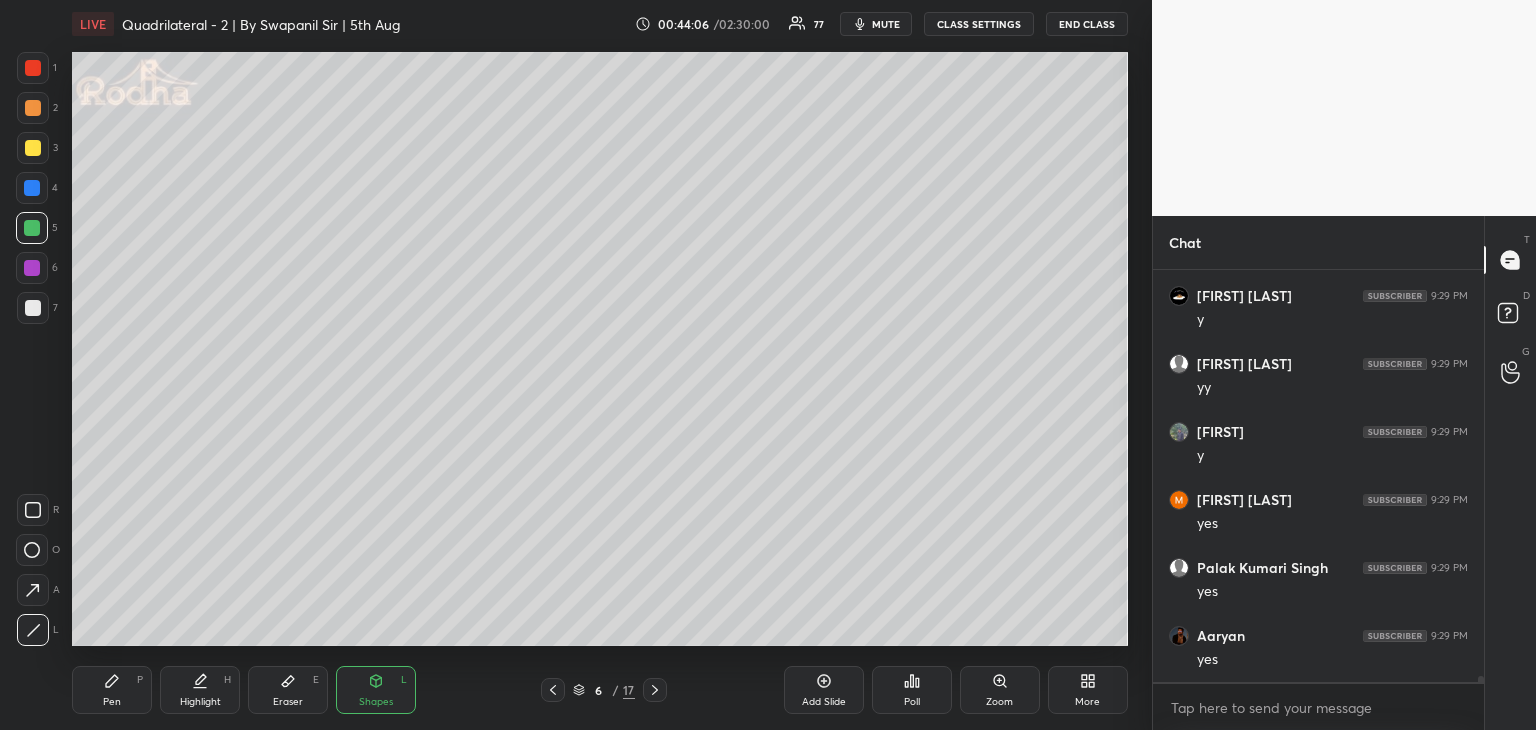 drag, startPoint x: 128, startPoint y: 693, endPoint x: 149, endPoint y: 649, distance: 48.754486 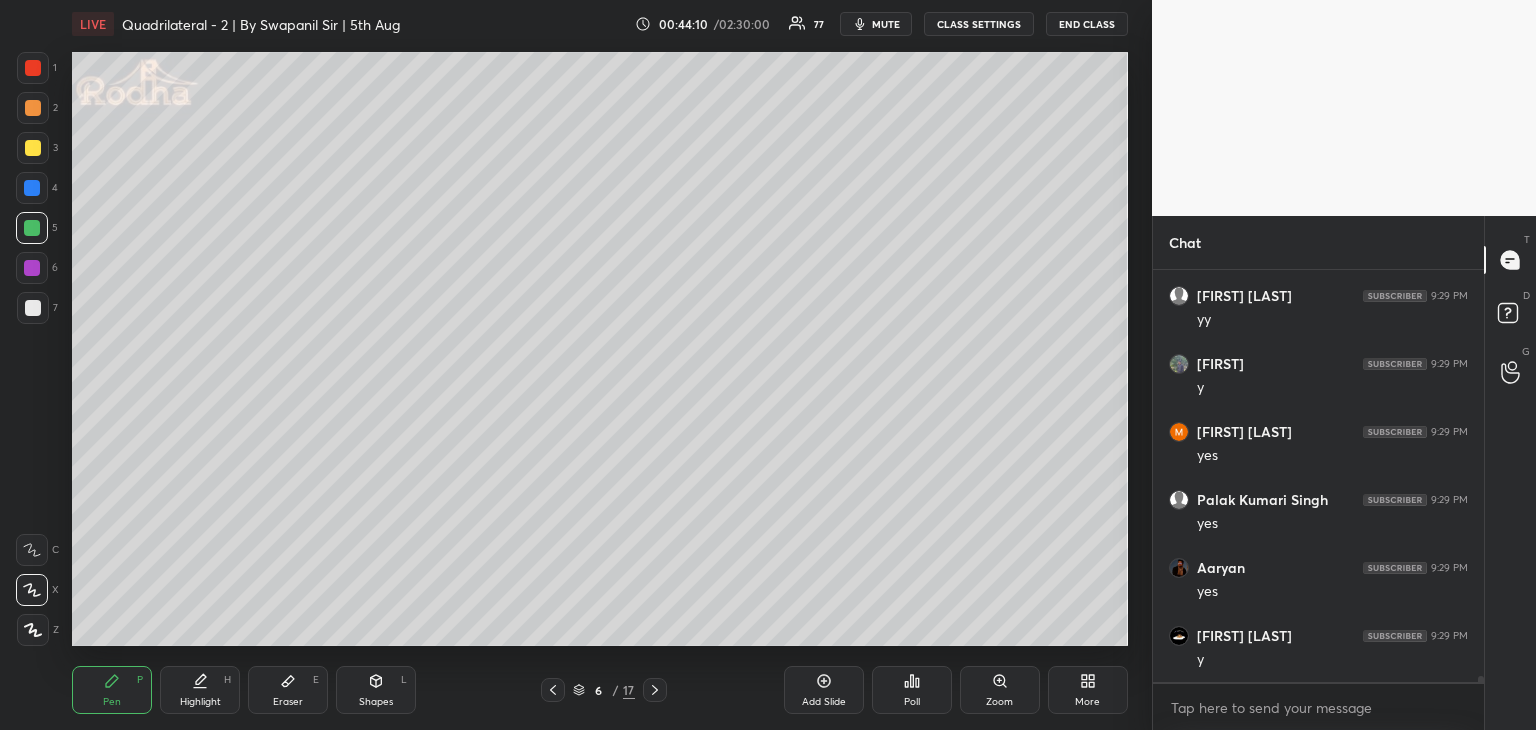 scroll, scrollTop: 29690, scrollLeft: 0, axis: vertical 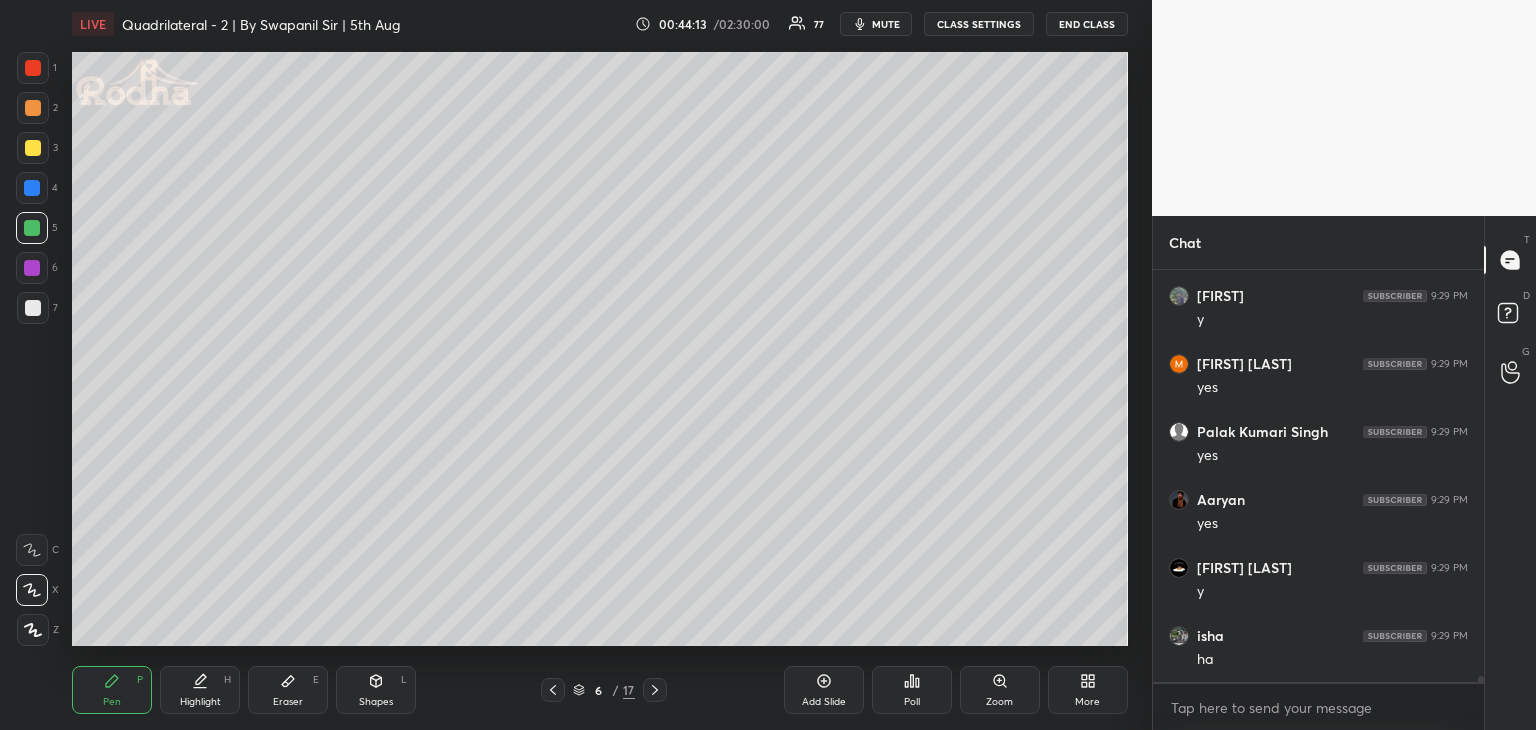 click on "Shapes" at bounding box center [376, 702] 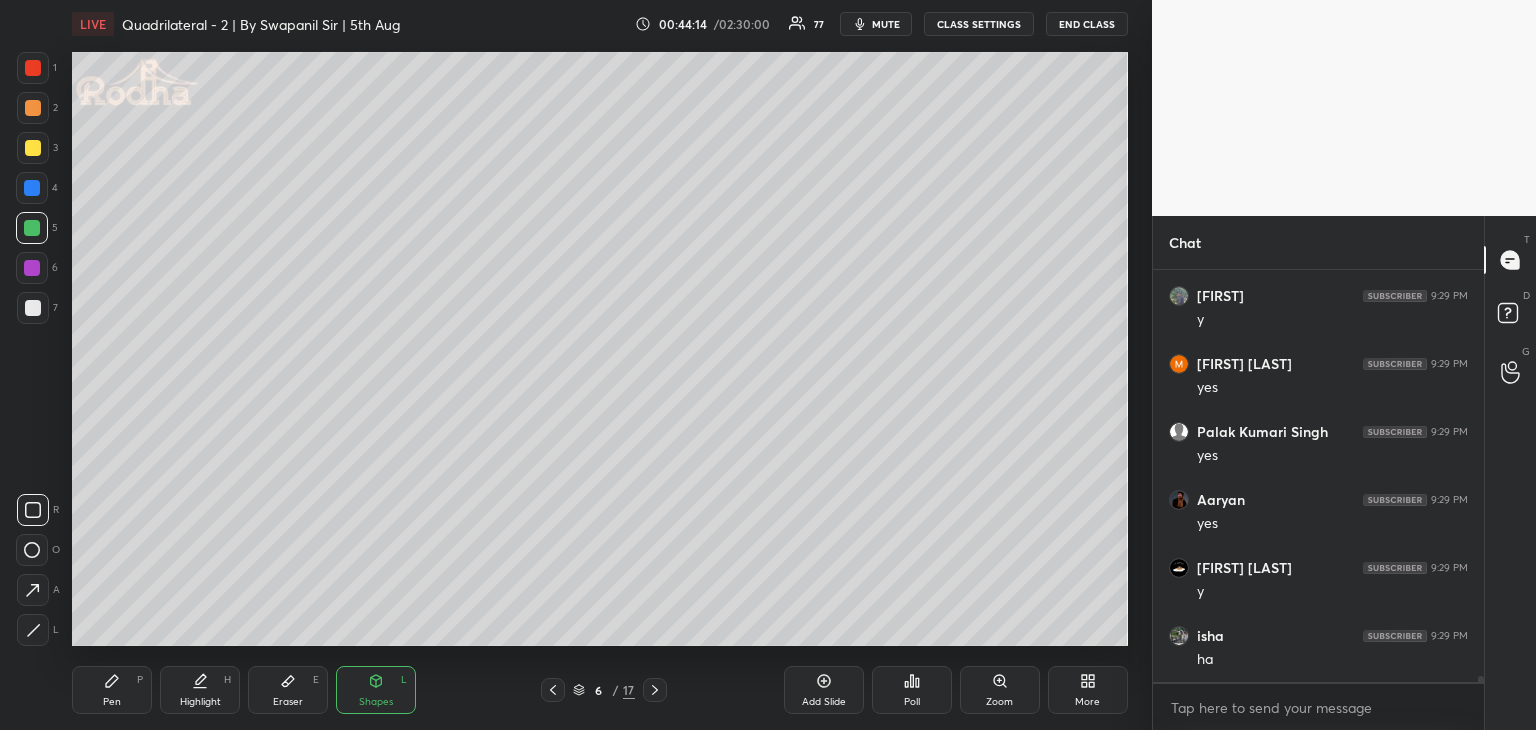 click 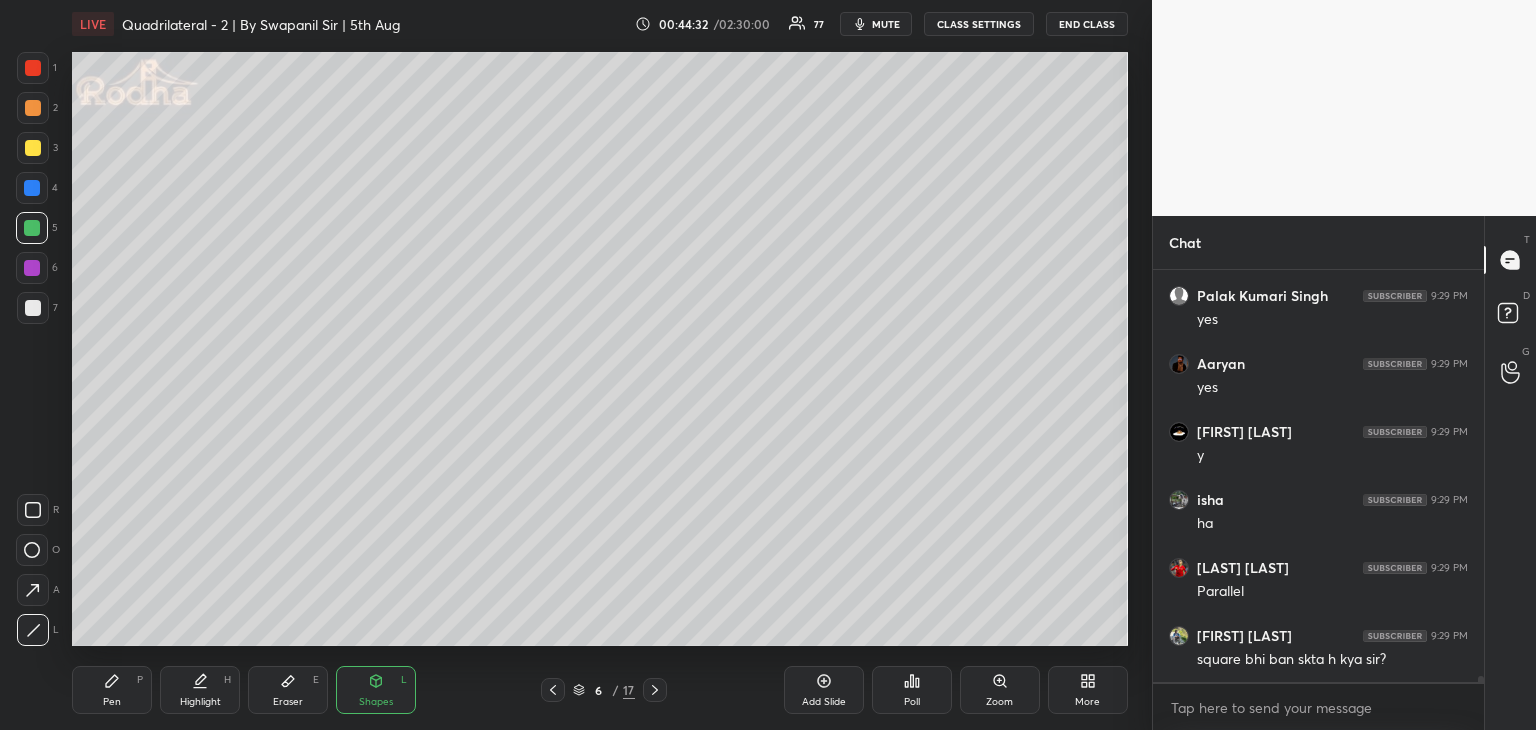 scroll, scrollTop: 29894, scrollLeft: 0, axis: vertical 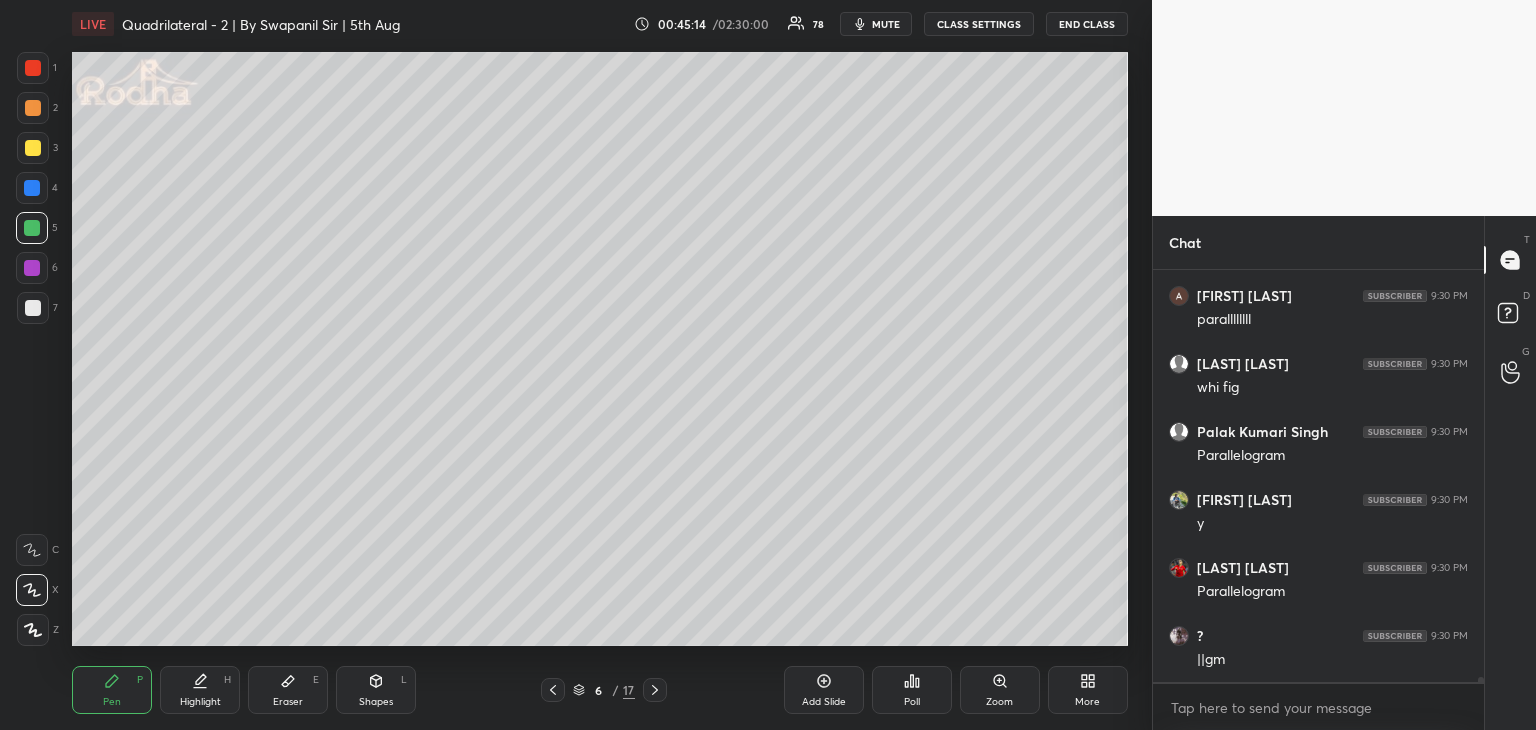 click at bounding box center (32, 268) 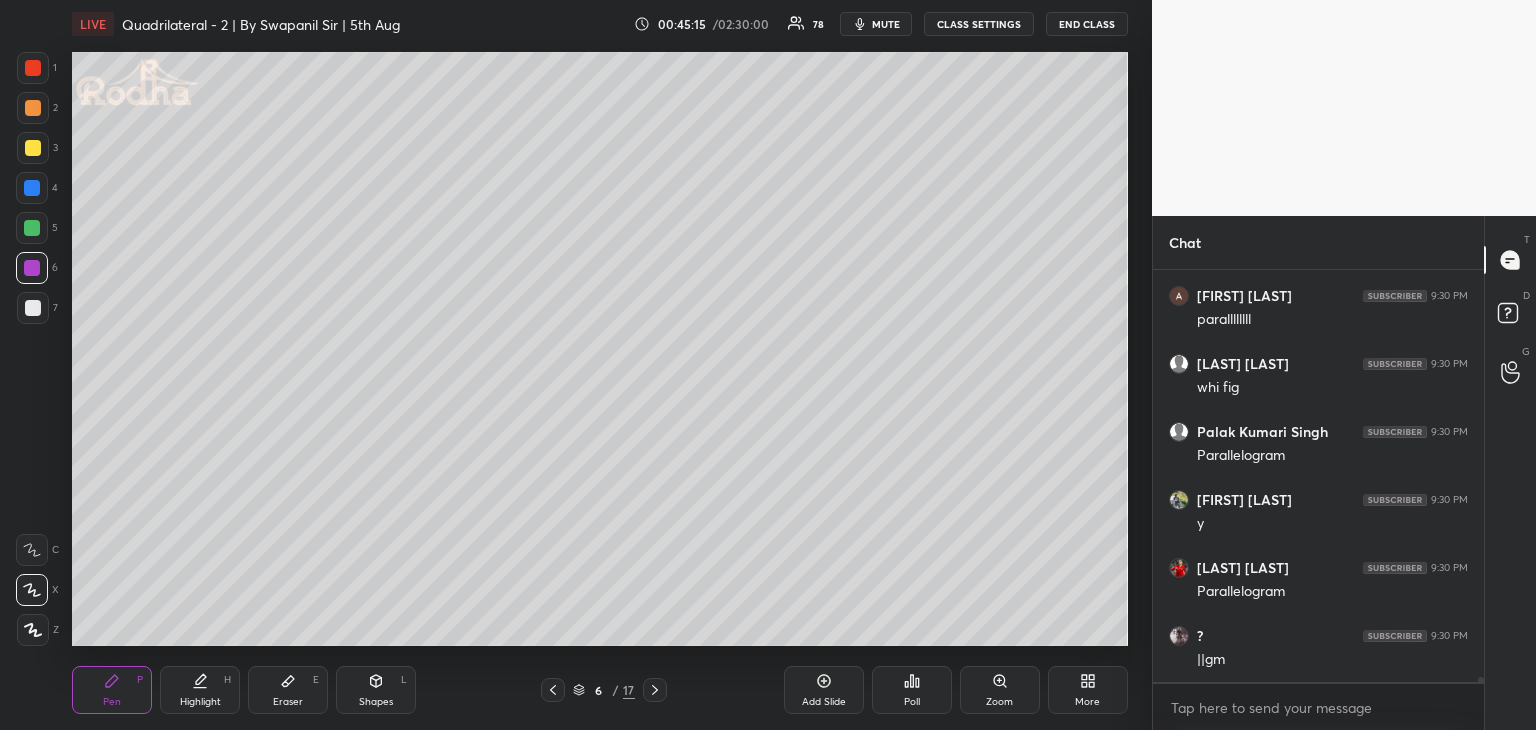 click at bounding box center [33, 308] 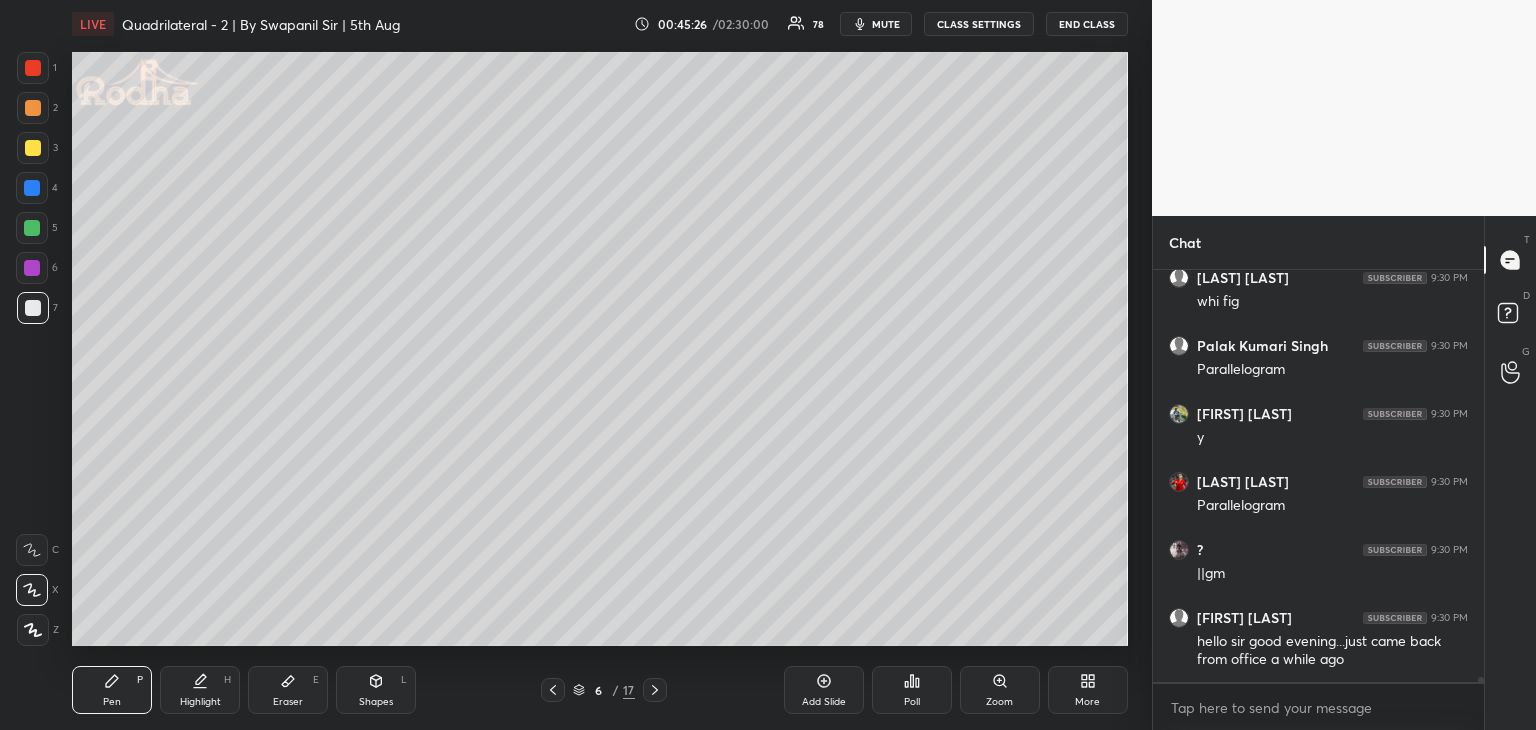 scroll, scrollTop: 30618, scrollLeft: 0, axis: vertical 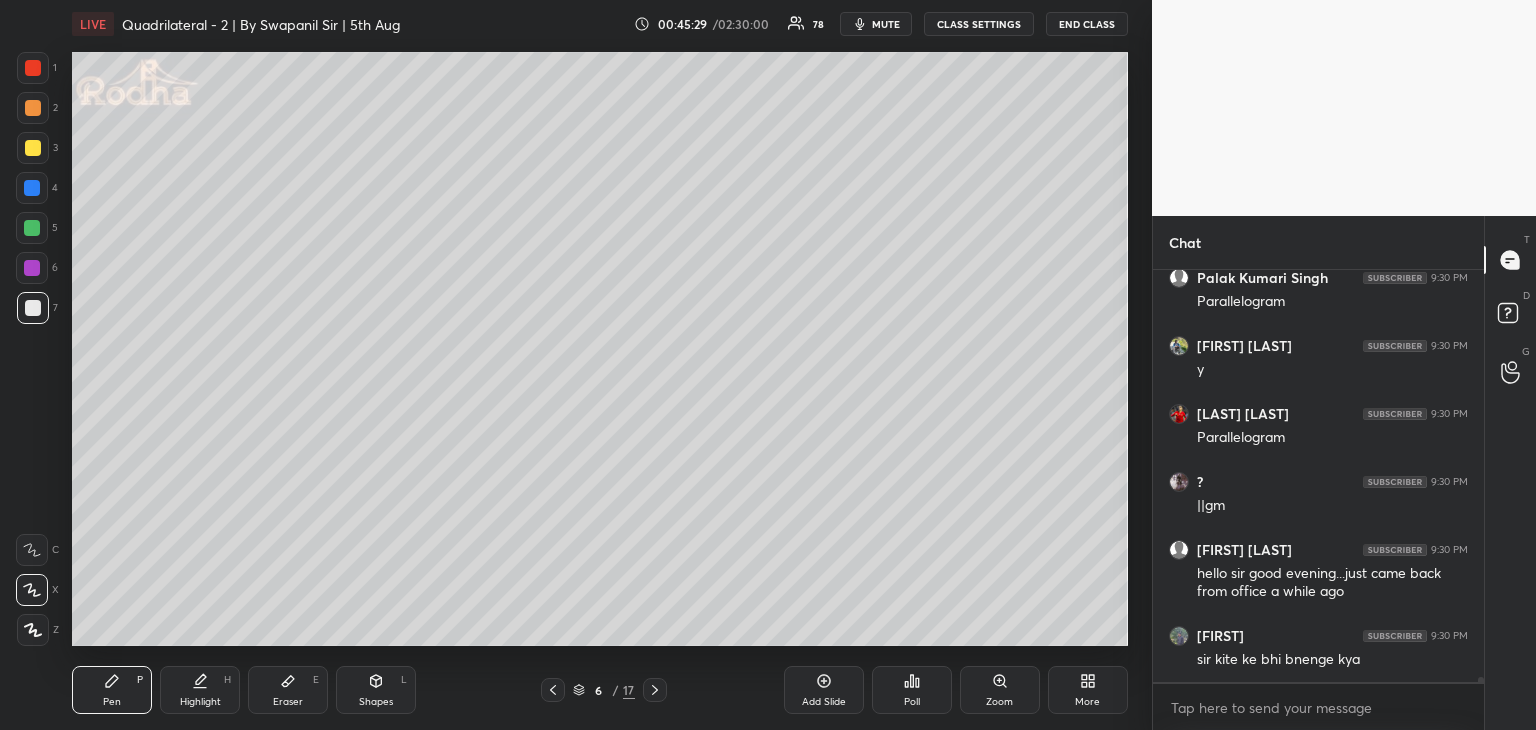 click on "Eraser E" at bounding box center (288, 690) 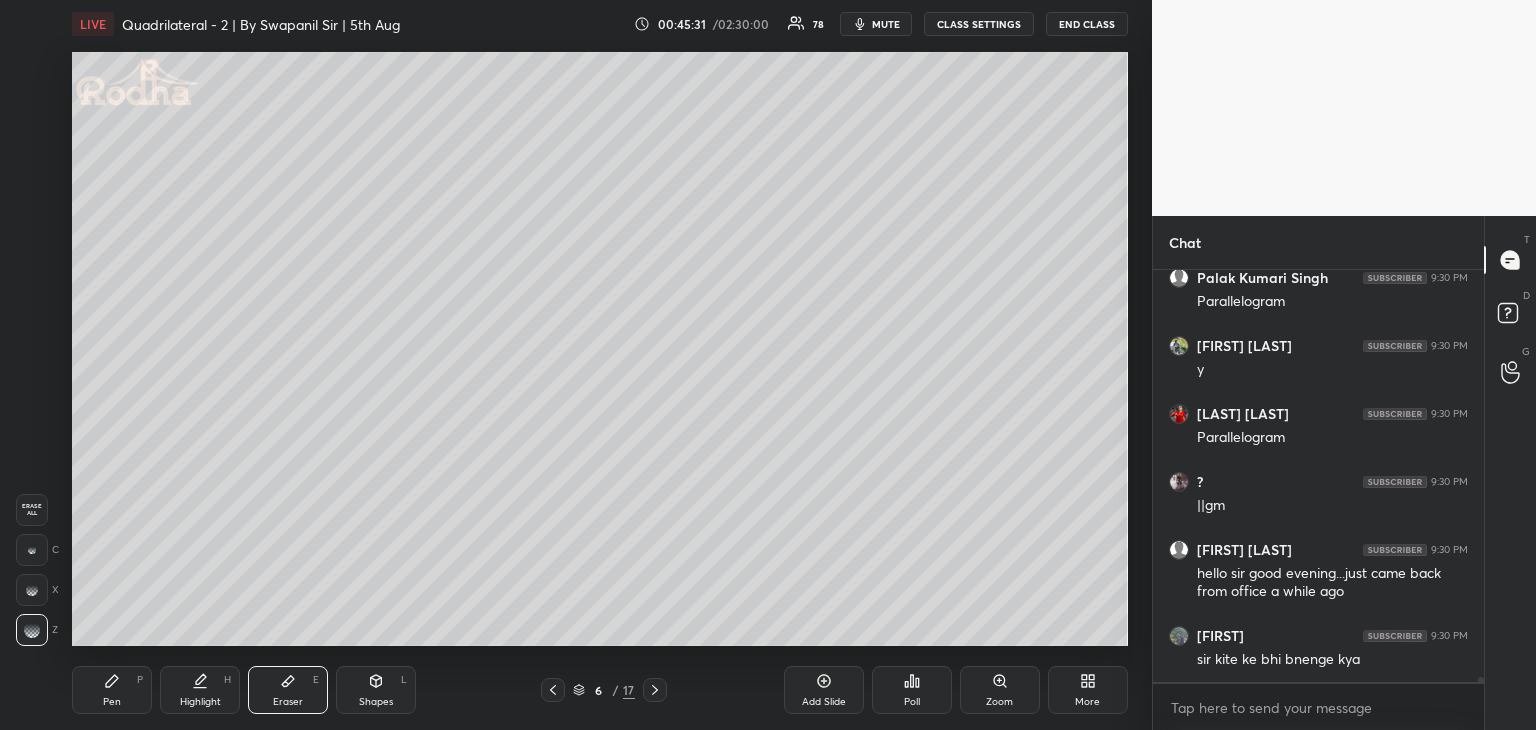 click on "Pen P" at bounding box center [112, 690] 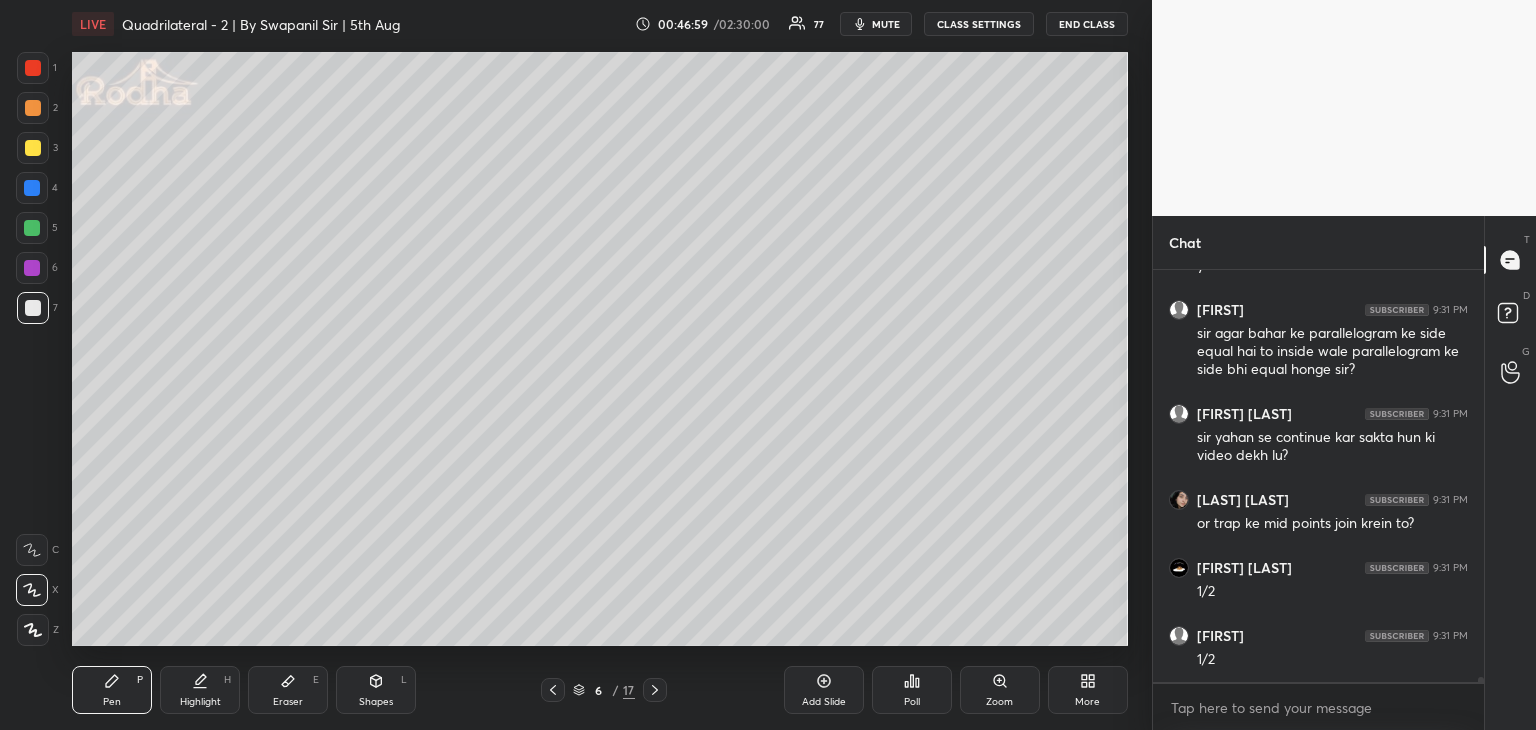 scroll, scrollTop: 31710, scrollLeft: 0, axis: vertical 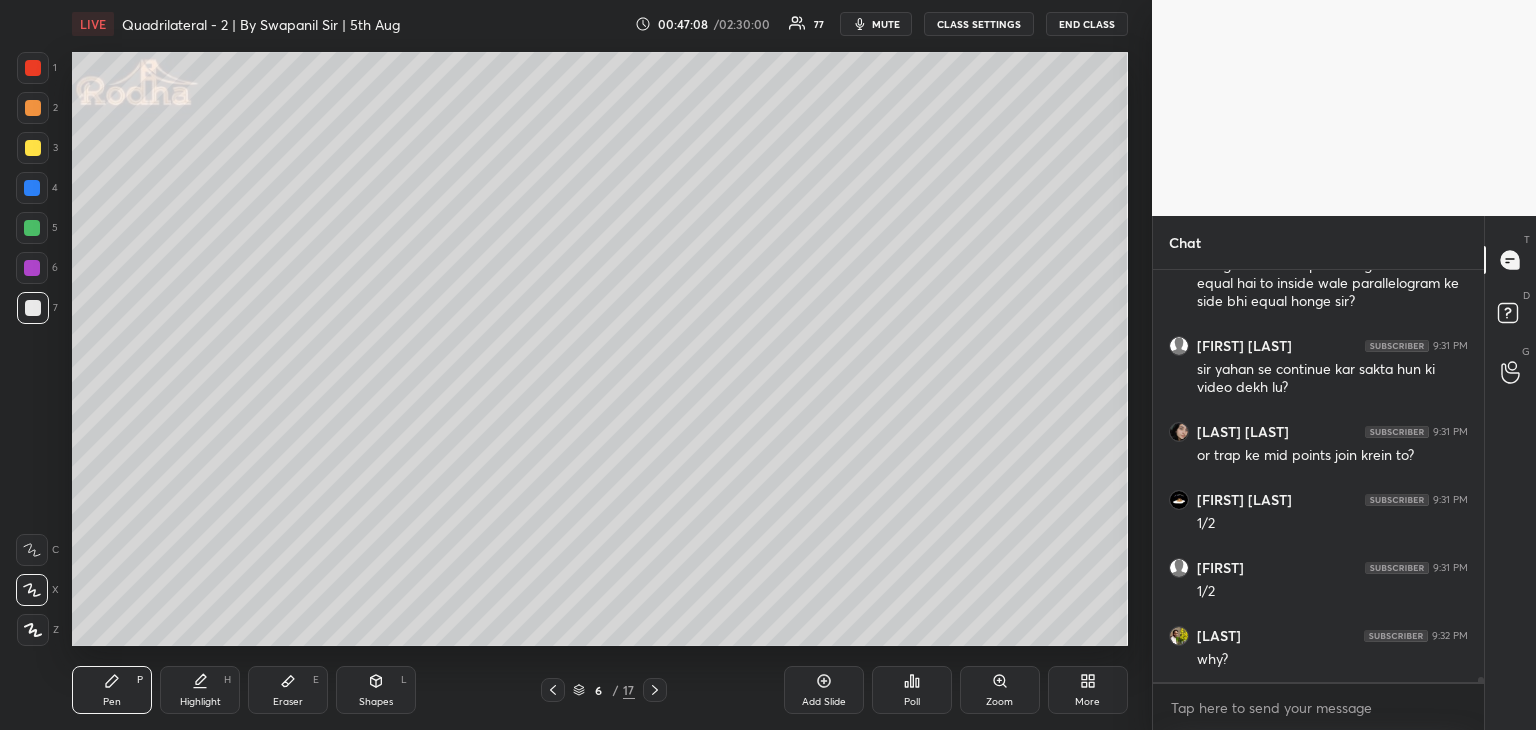 click on "Shapes L" at bounding box center [376, 690] 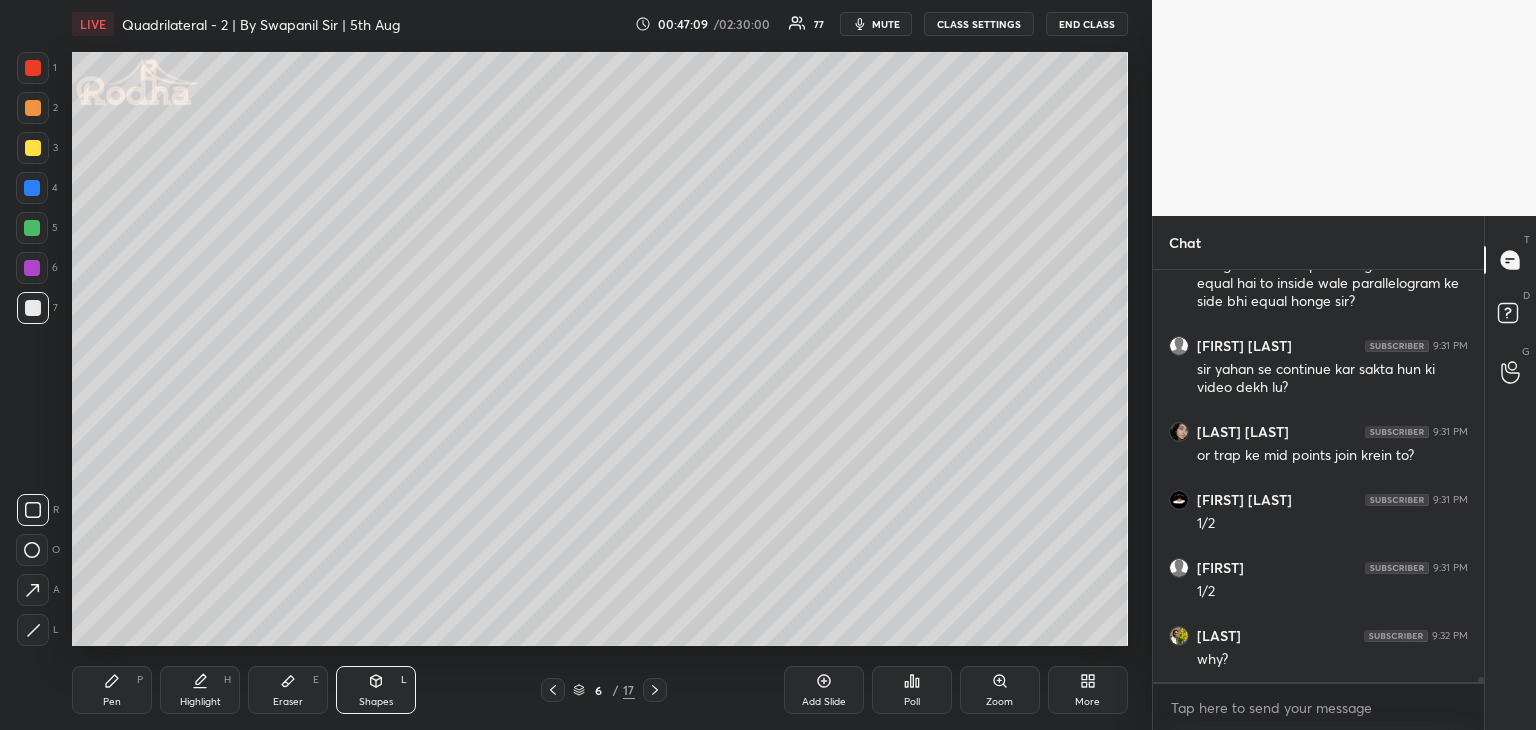 scroll, scrollTop: 31778, scrollLeft: 0, axis: vertical 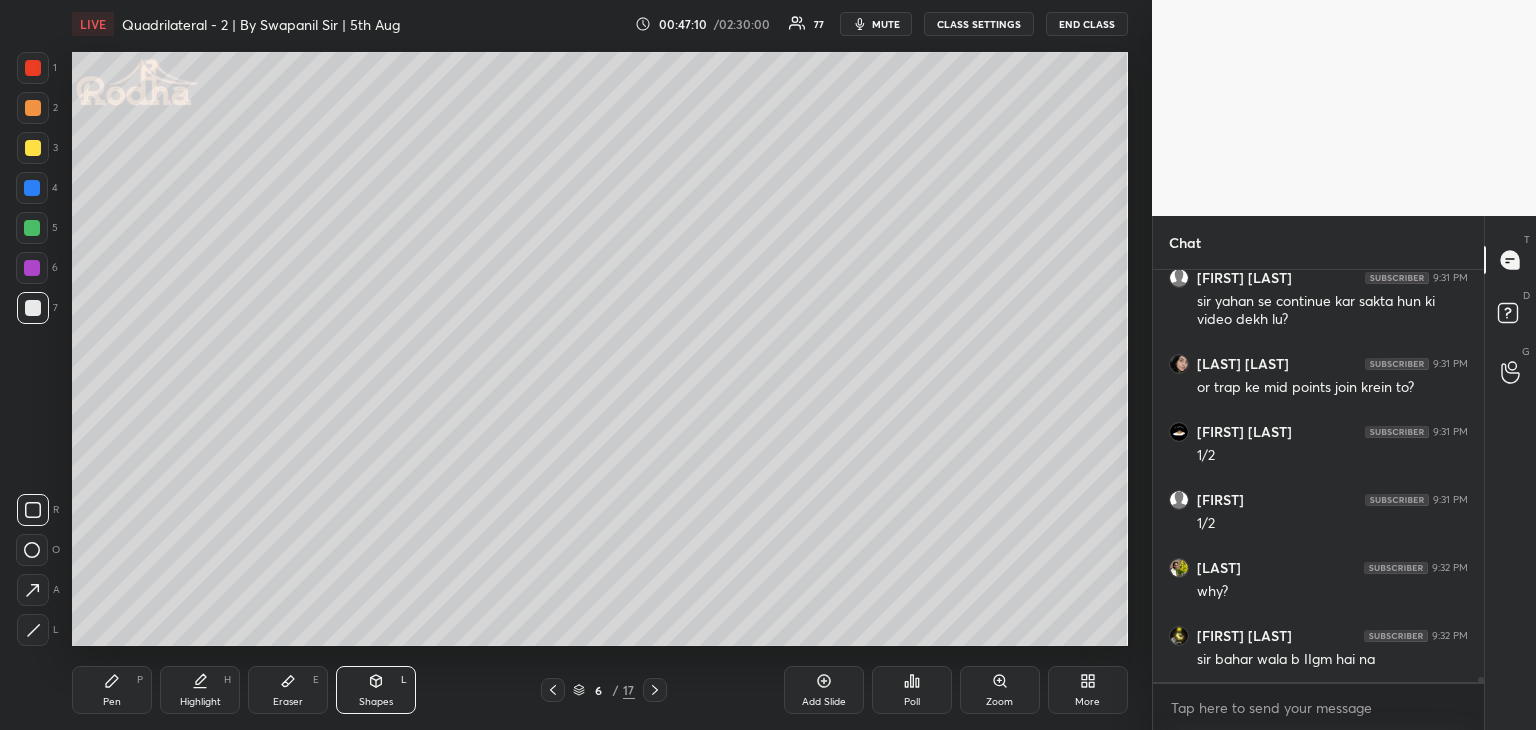 click at bounding box center (33, 68) 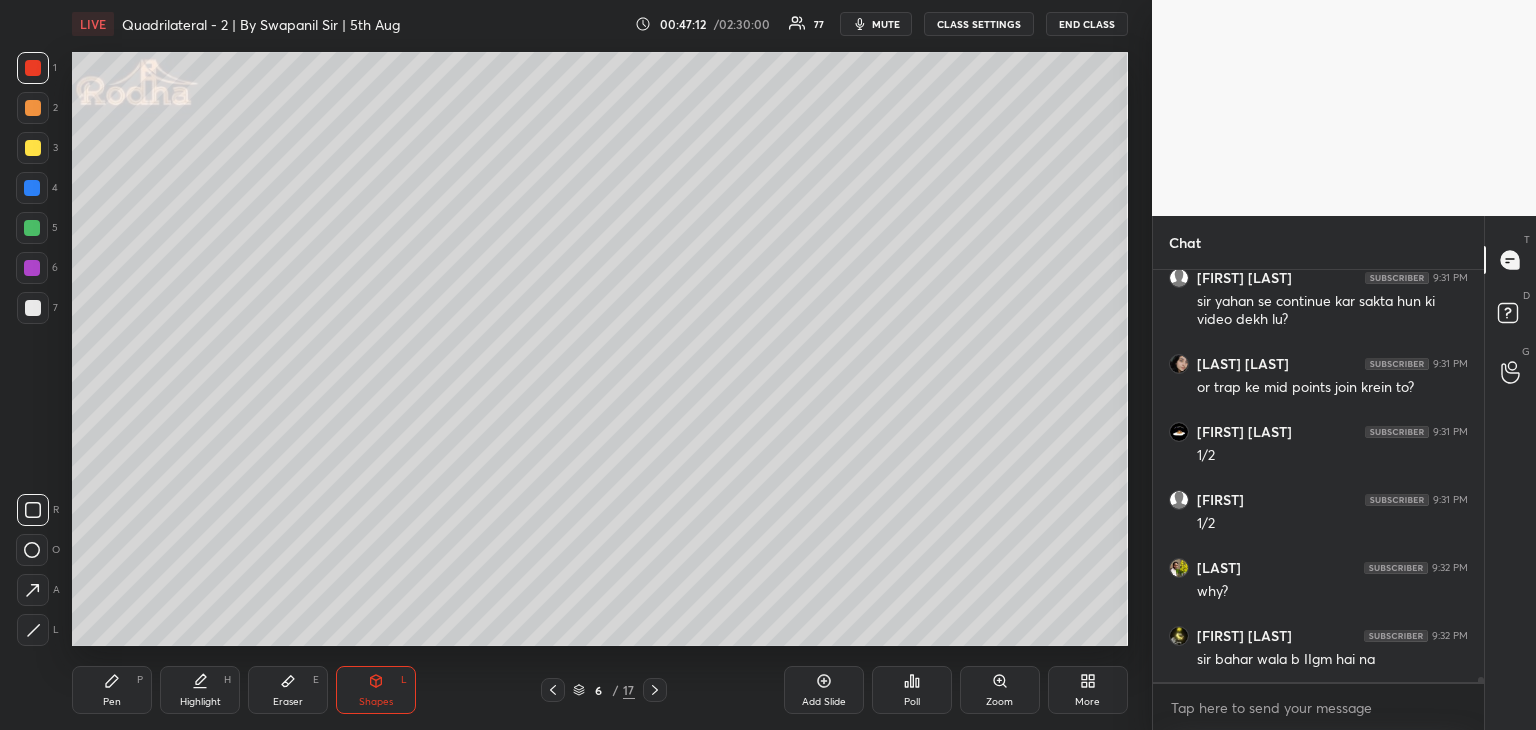 scroll, scrollTop: 31846, scrollLeft: 0, axis: vertical 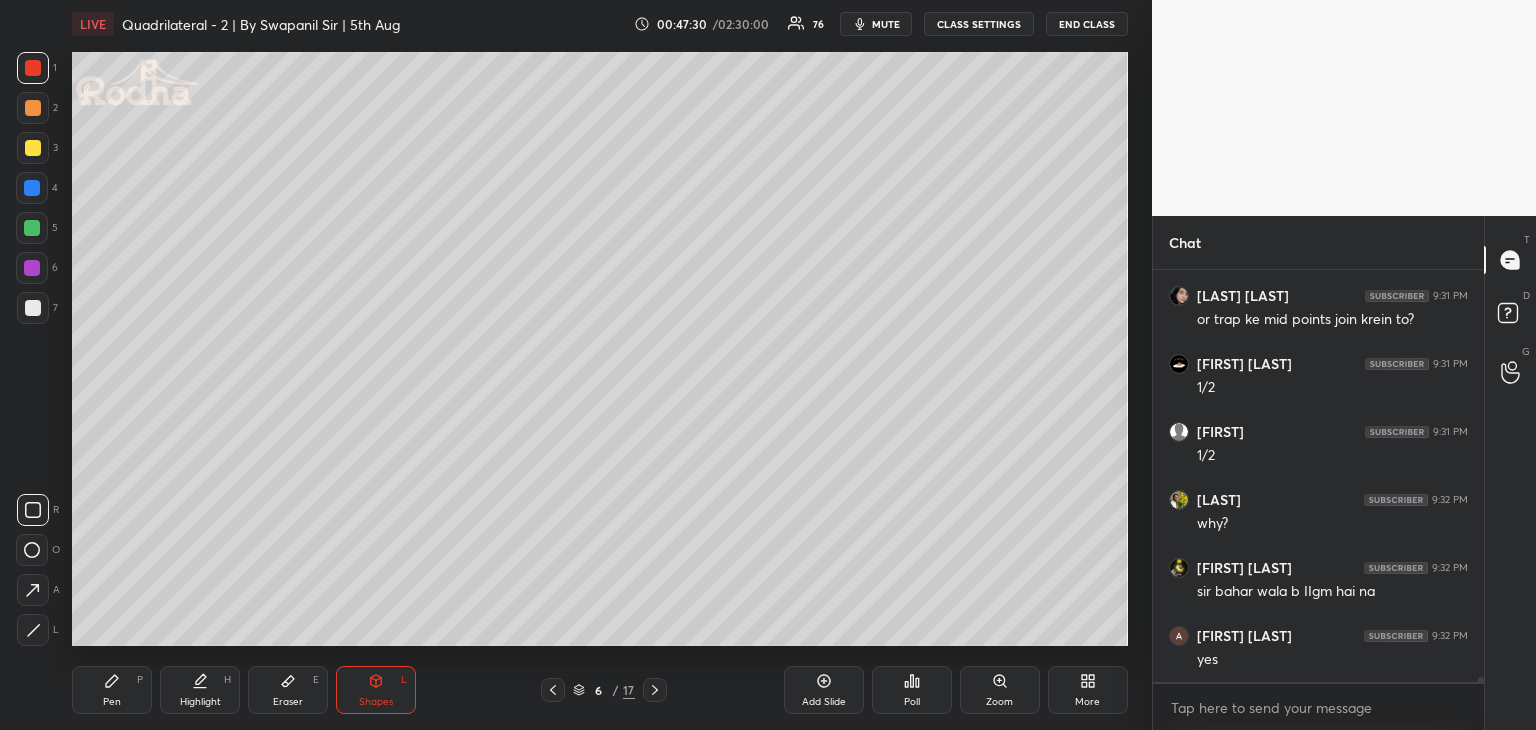 click on "Pen P" at bounding box center [112, 690] 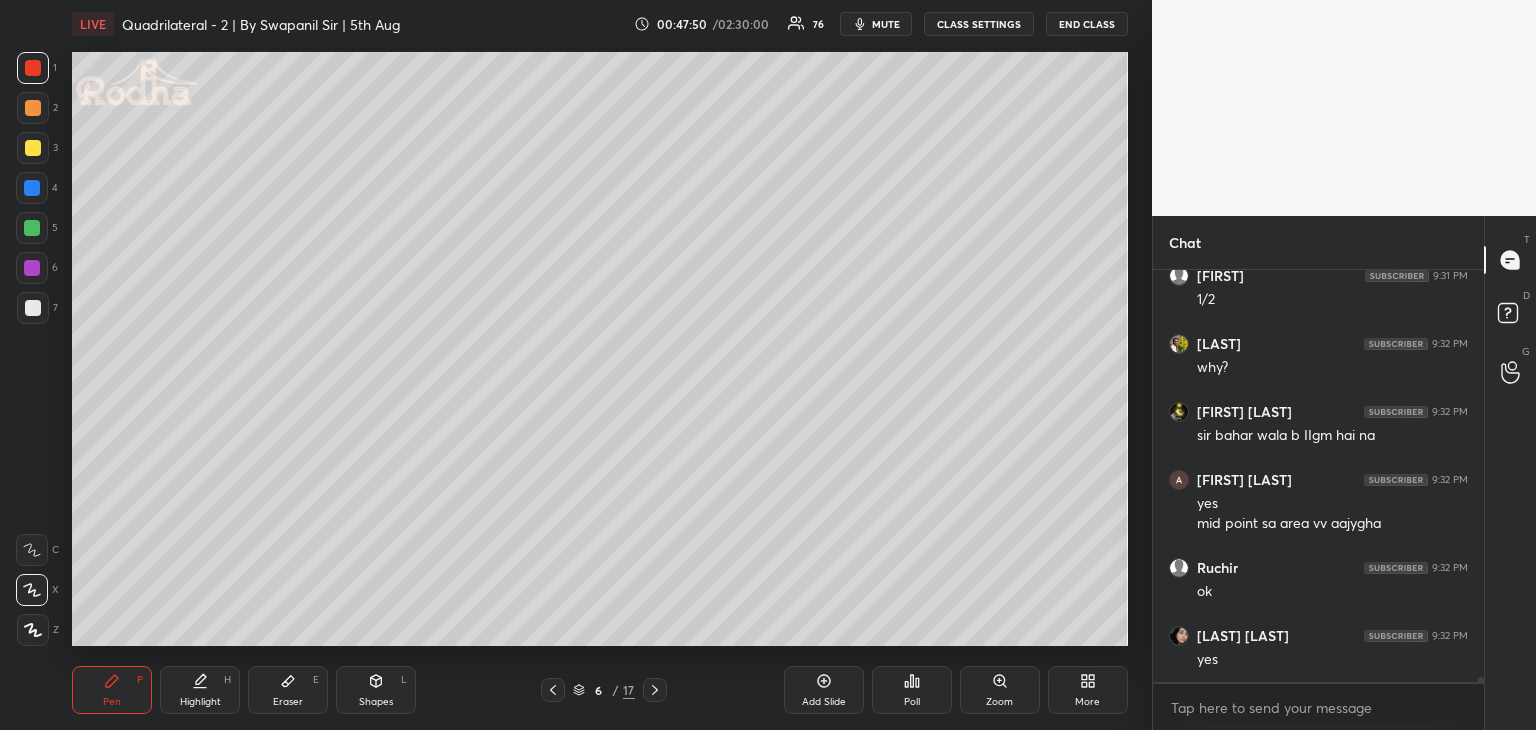scroll, scrollTop: 32022, scrollLeft: 0, axis: vertical 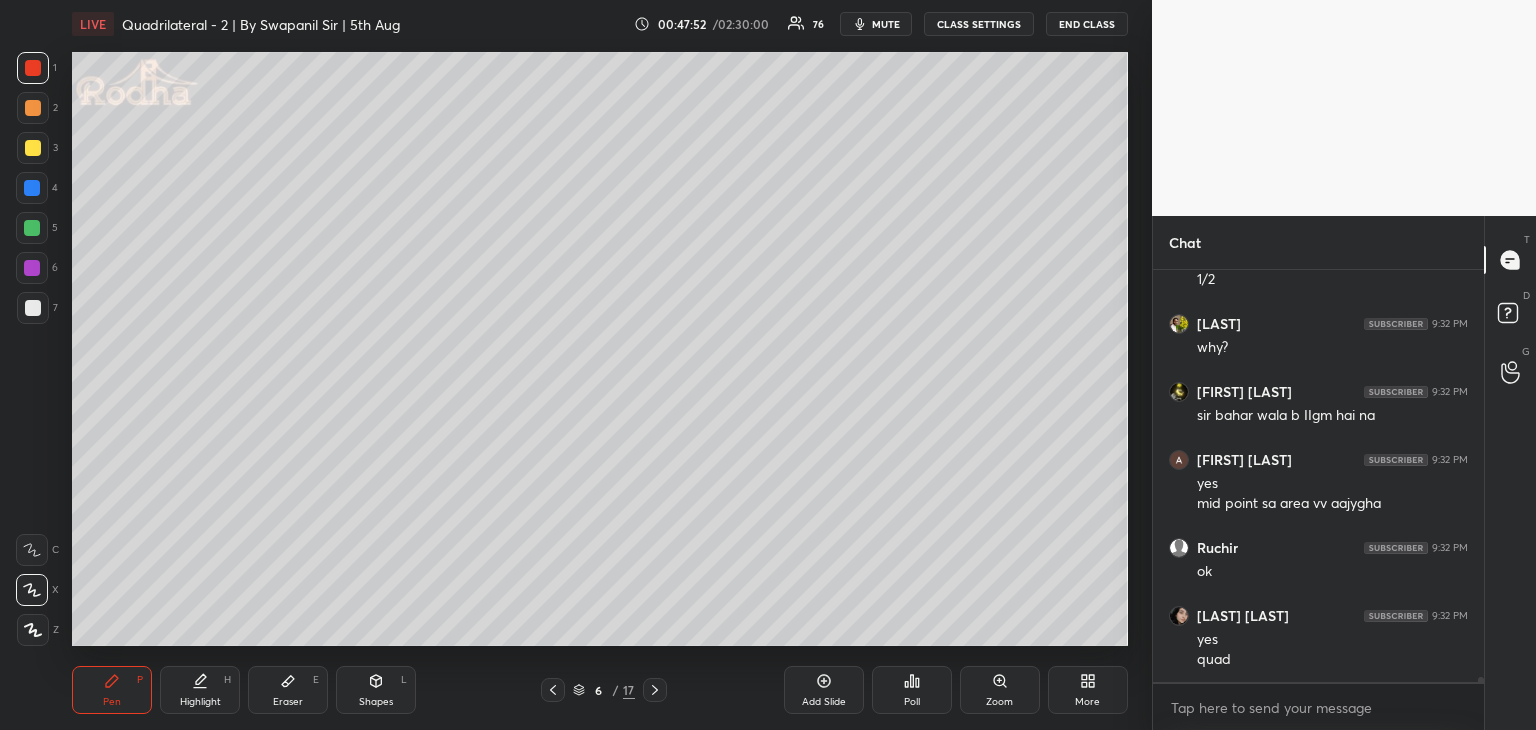 click at bounding box center [33, 308] 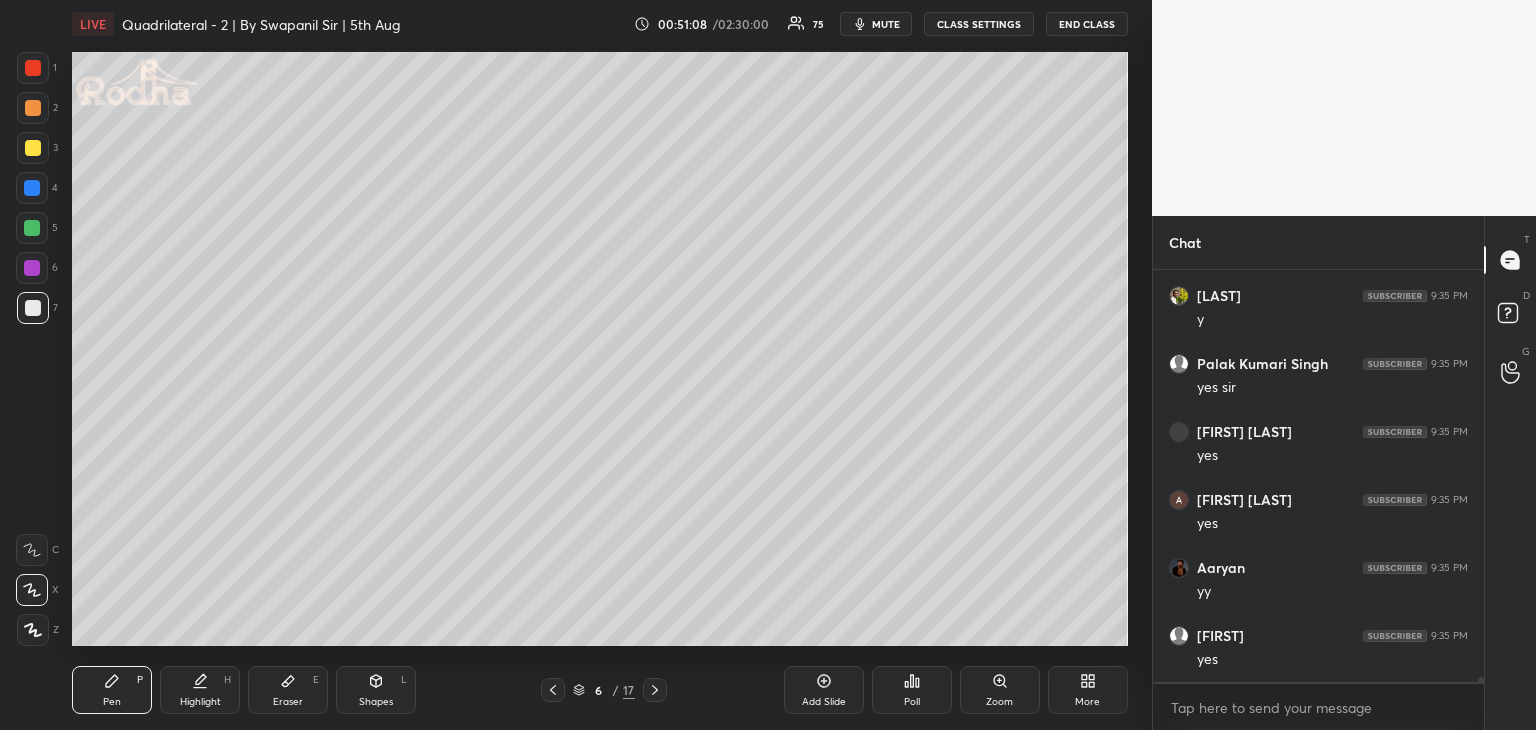 scroll, scrollTop: 33878, scrollLeft: 0, axis: vertical 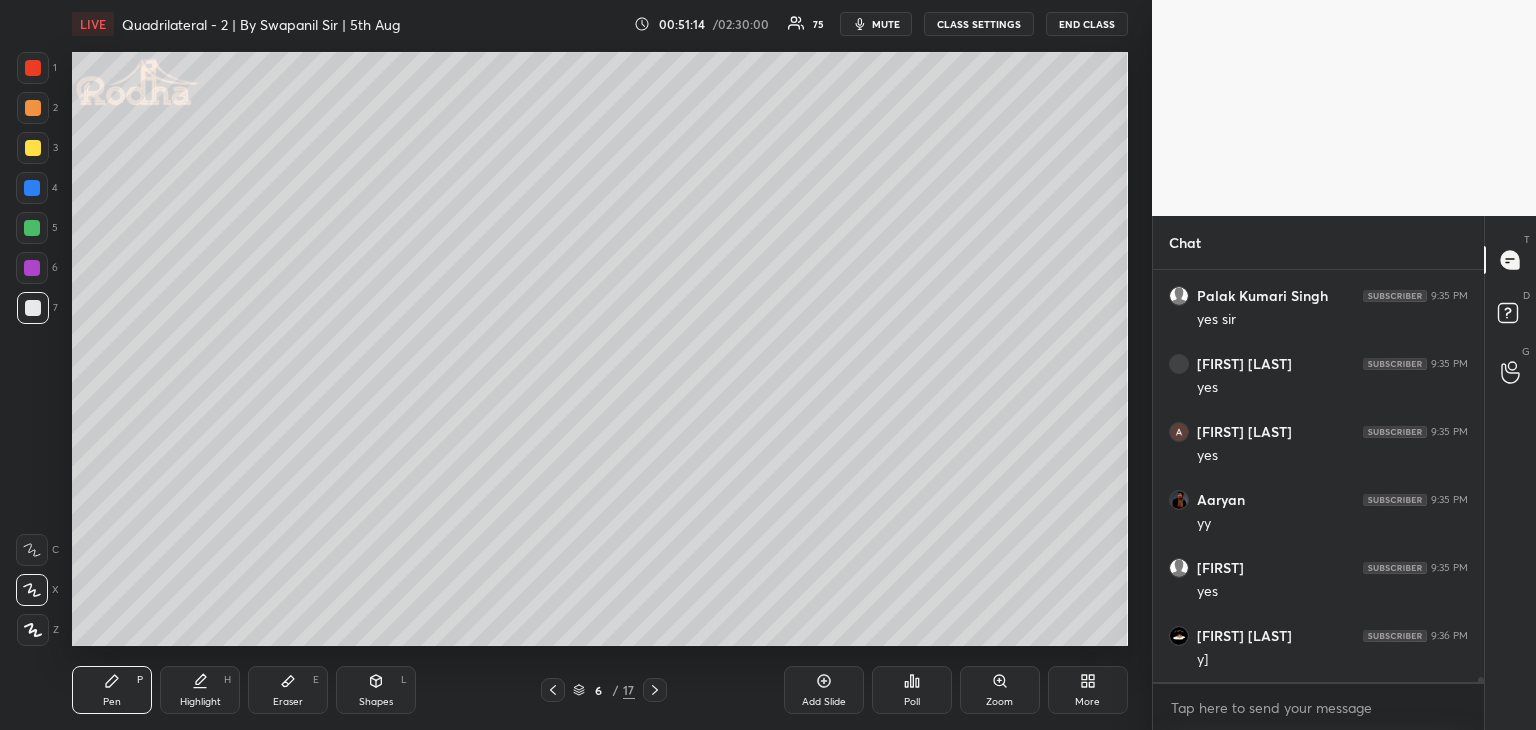 click 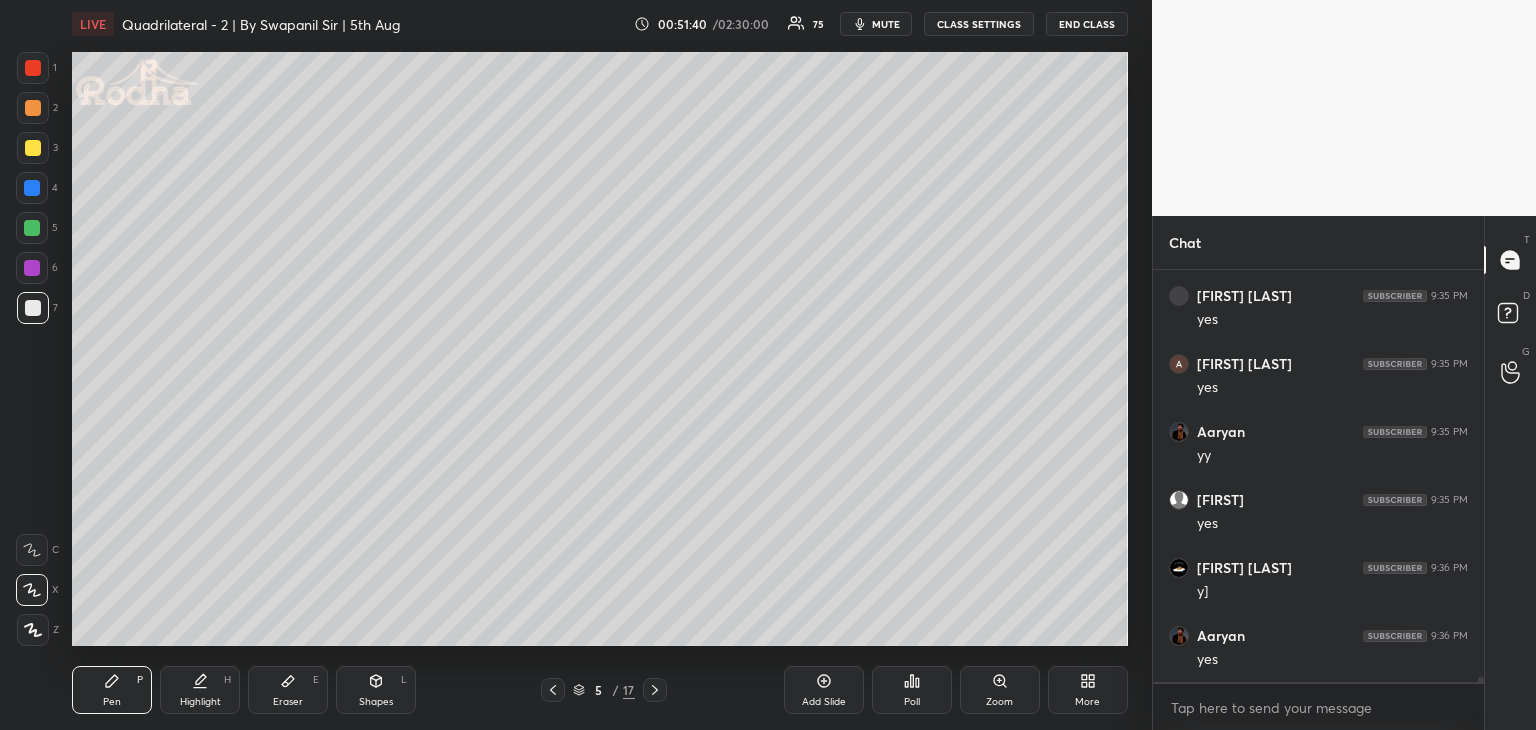 scroll, scrollTop: 34014, scrollLeft: 0, axis: vertical 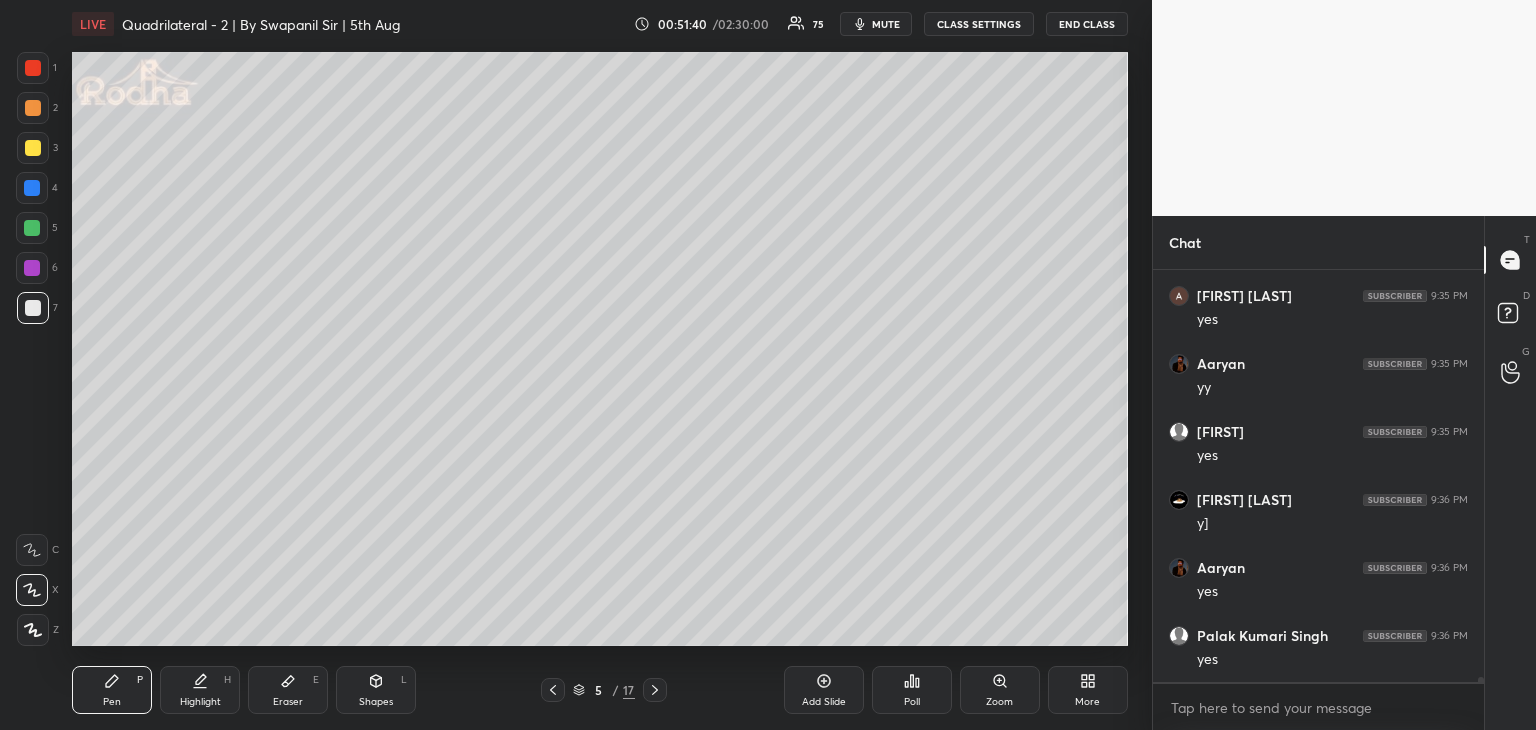 click 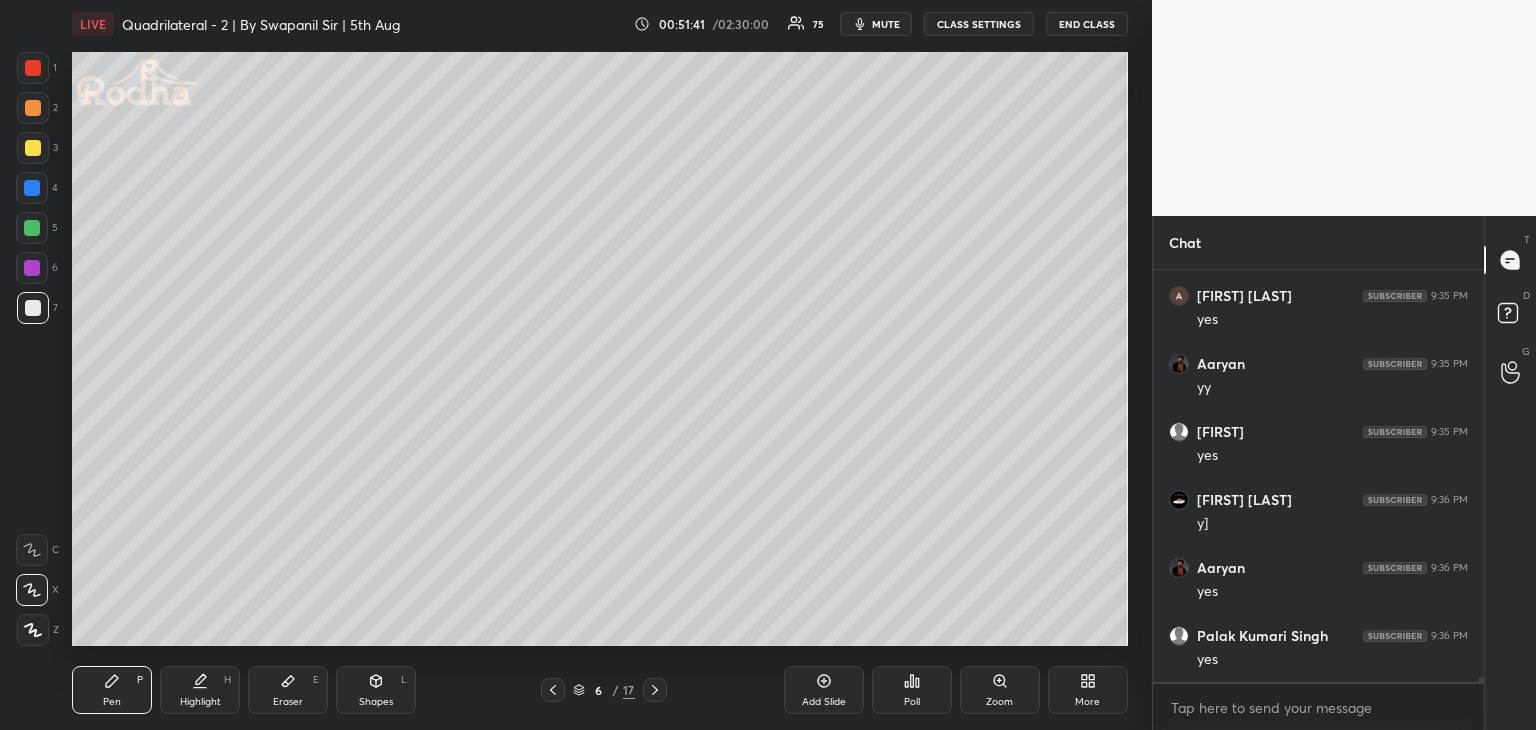 click 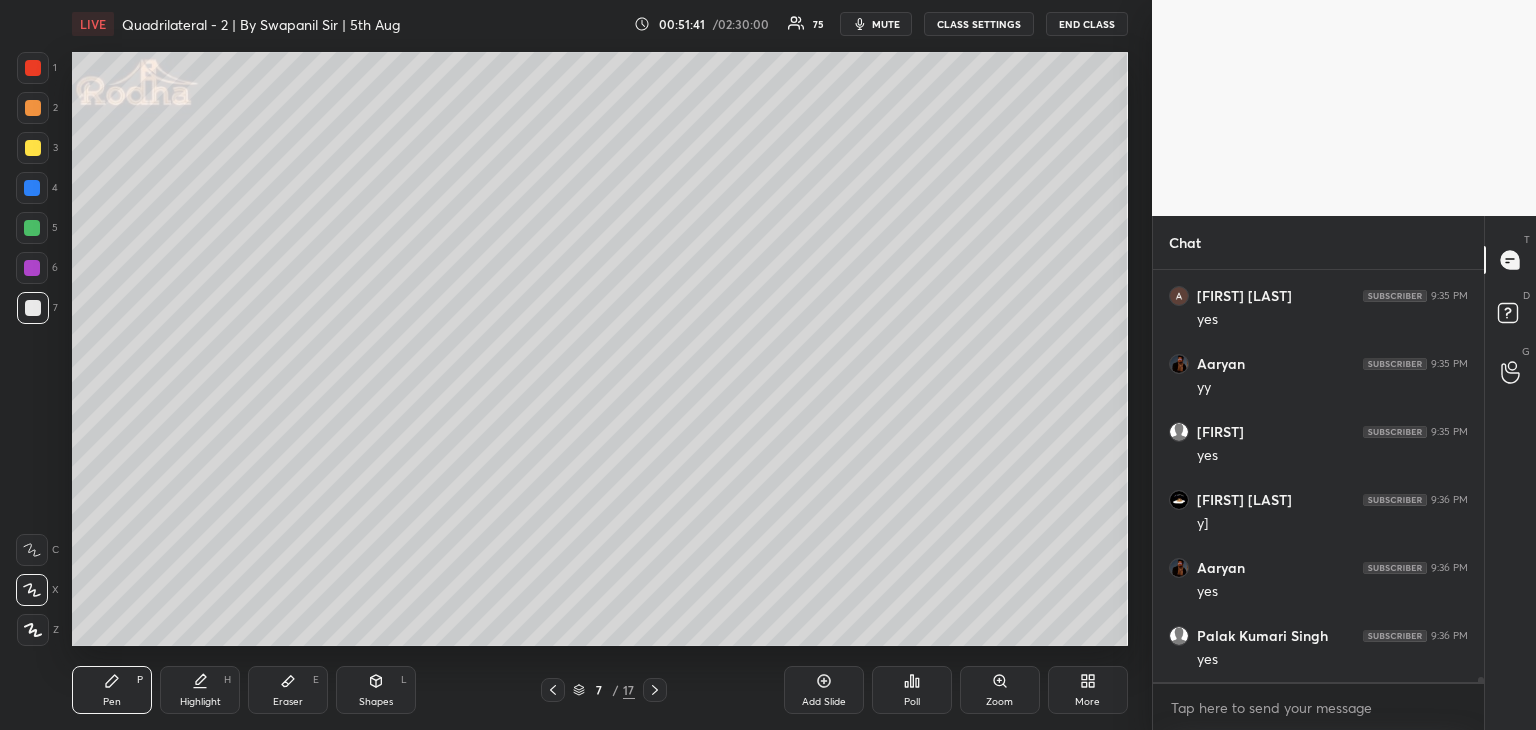 scroll, scrollTop: 34082, scrollLeft: 0, axis: vertical 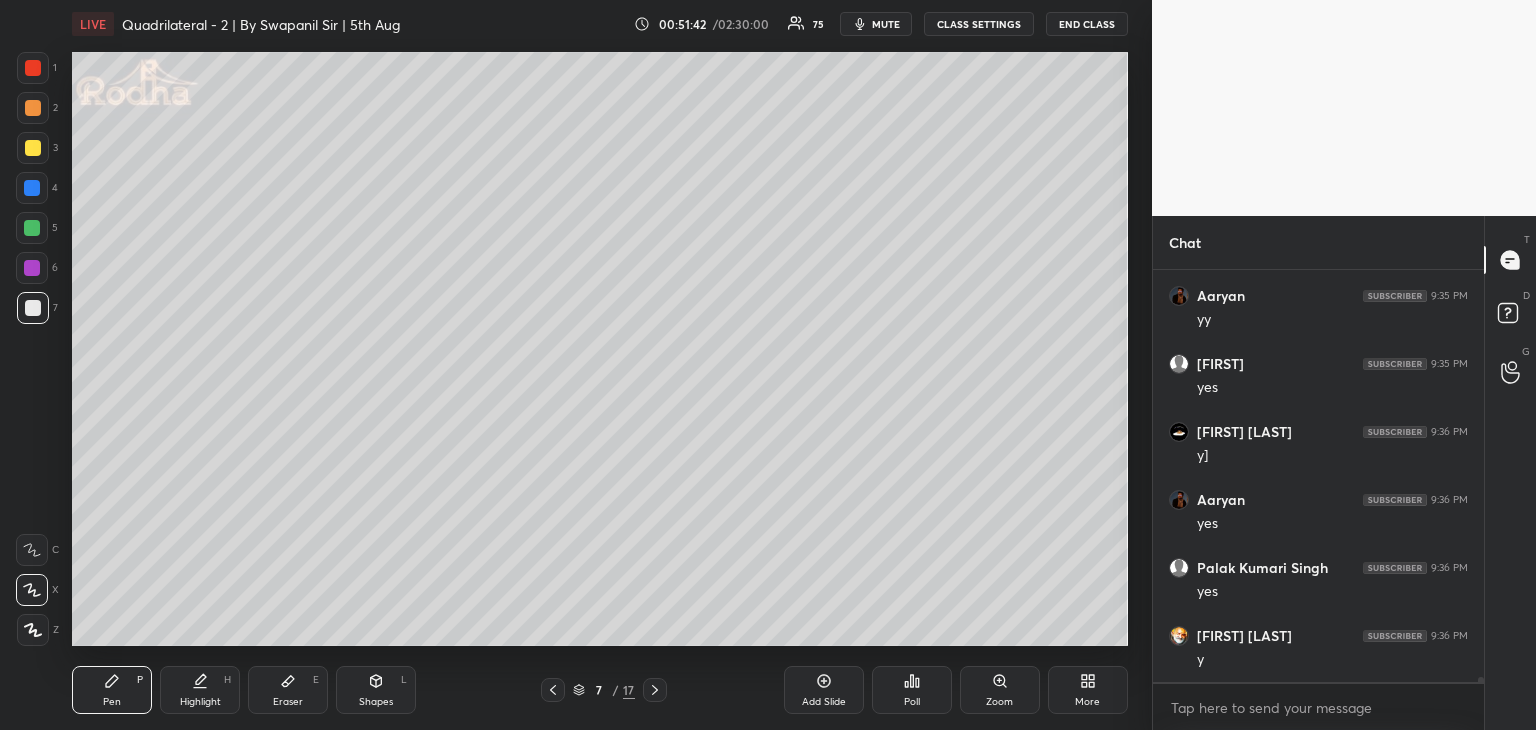 click on "Shapes" at bounding box center [376, 702] 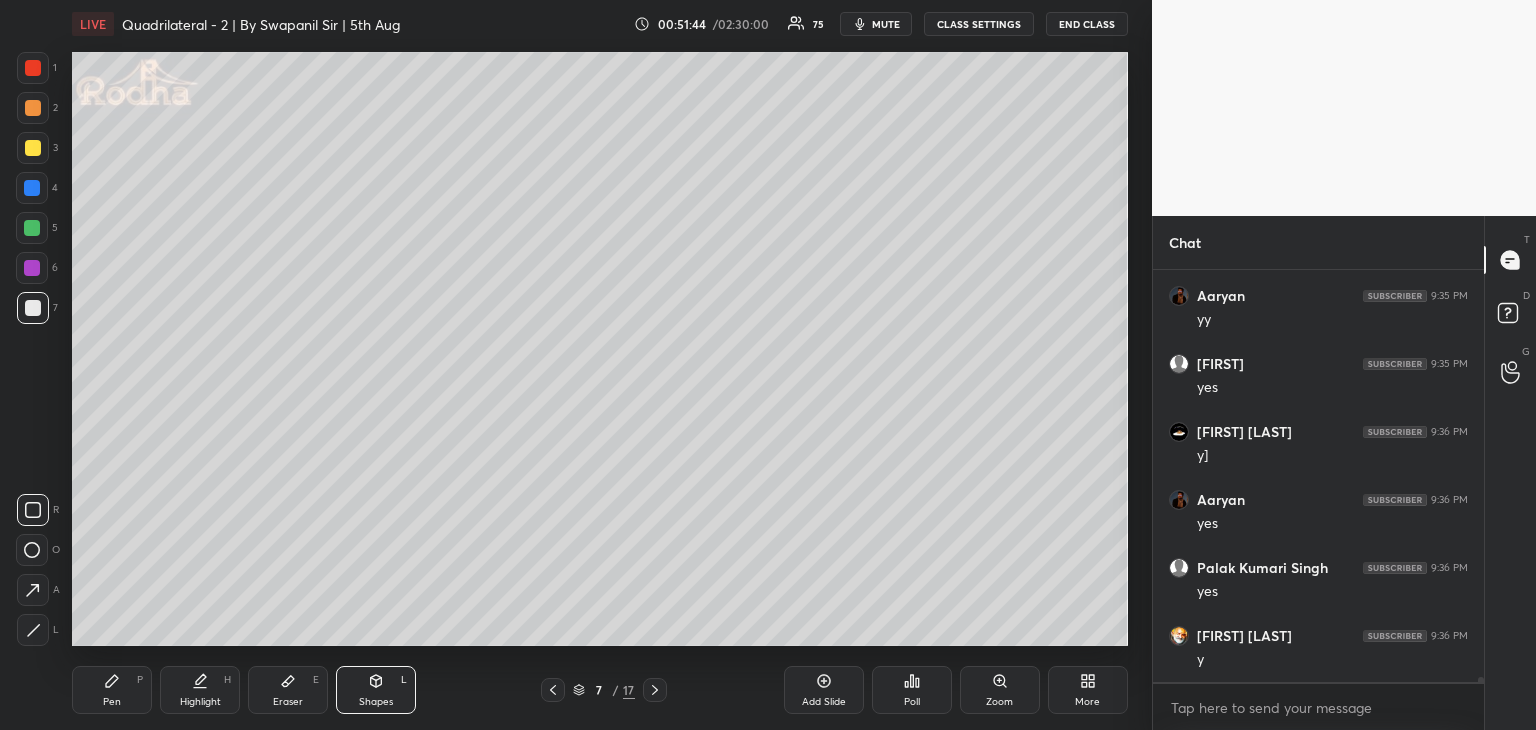click at bounding box center [33, 630] 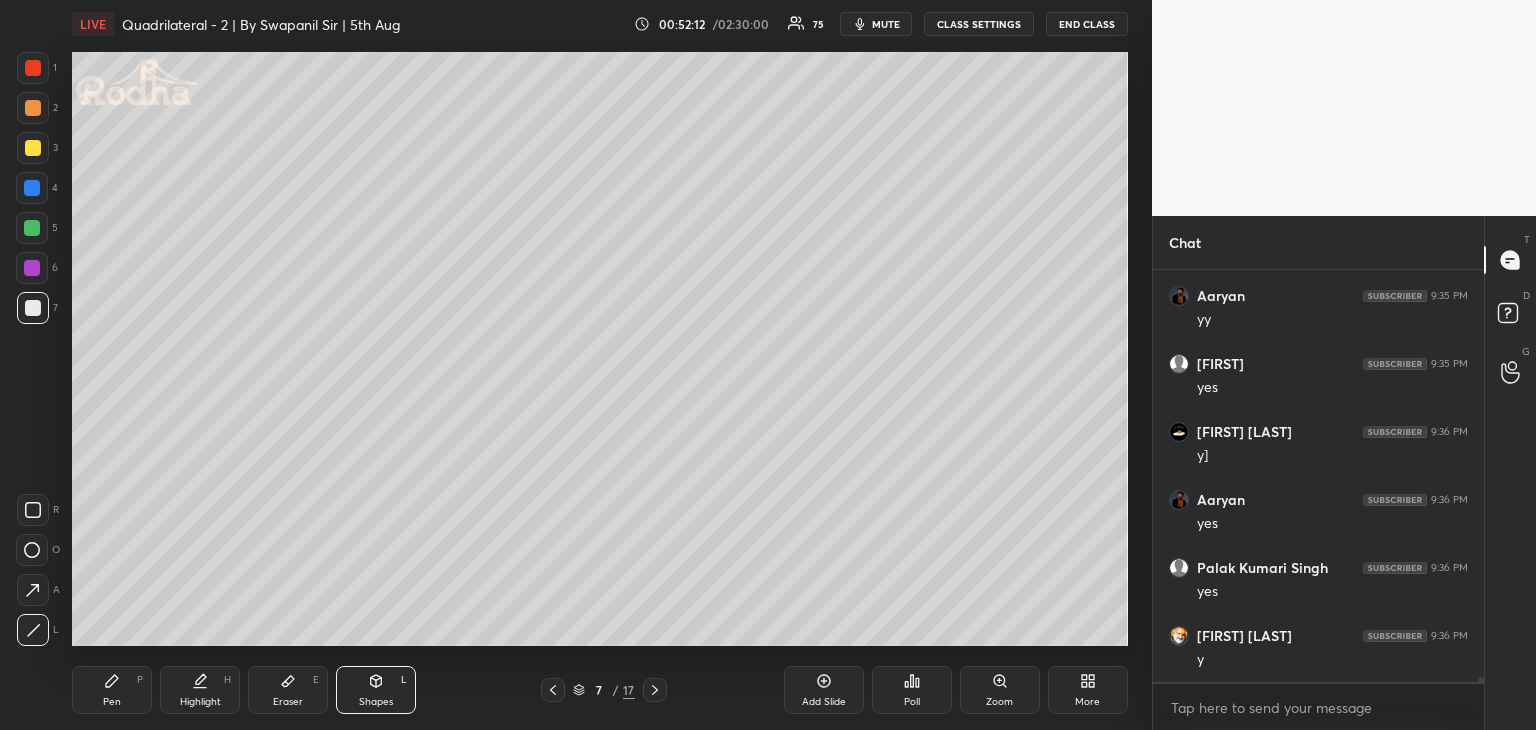 click on "Eraser" at bounding box center [288, 702] 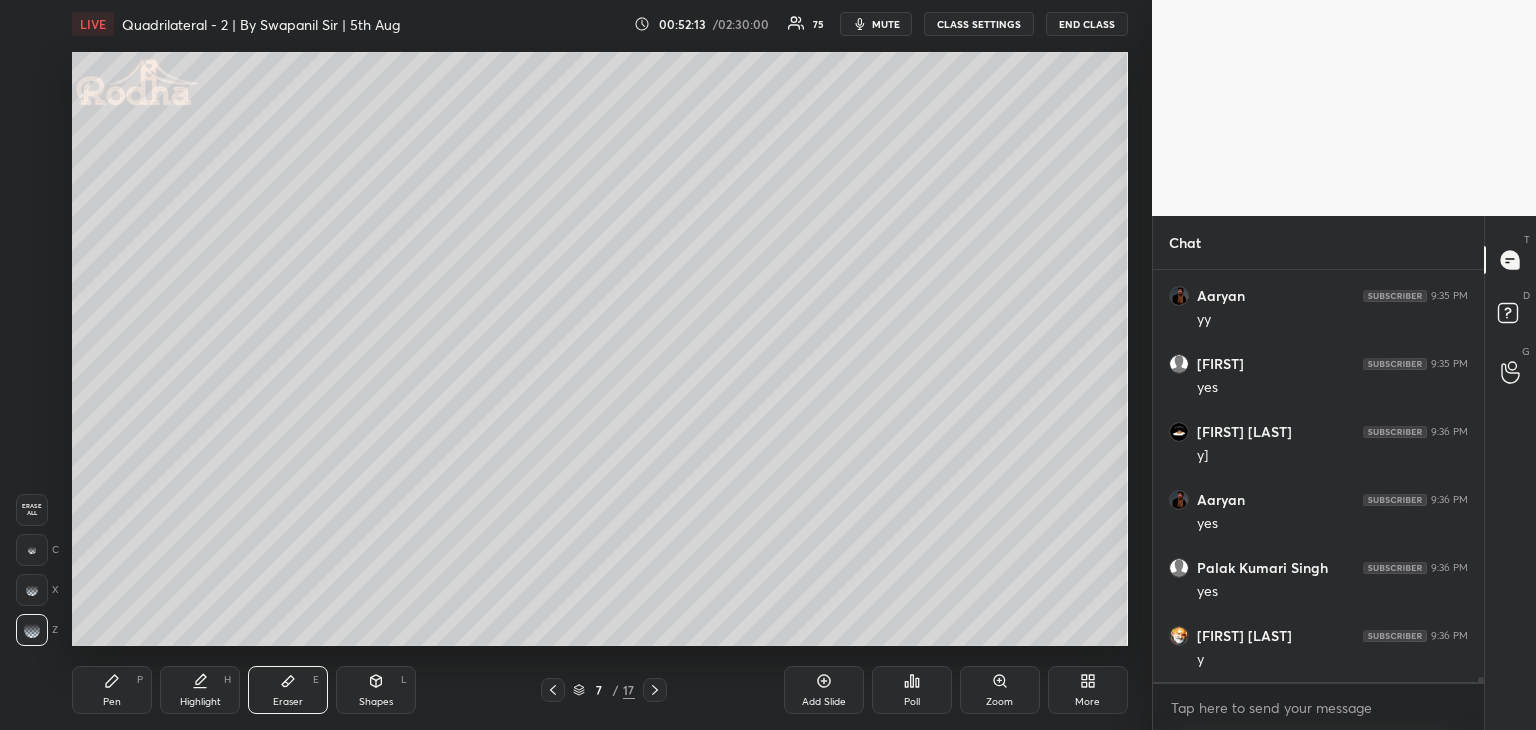 click on "Pen P" at bounding box center [112, 690] 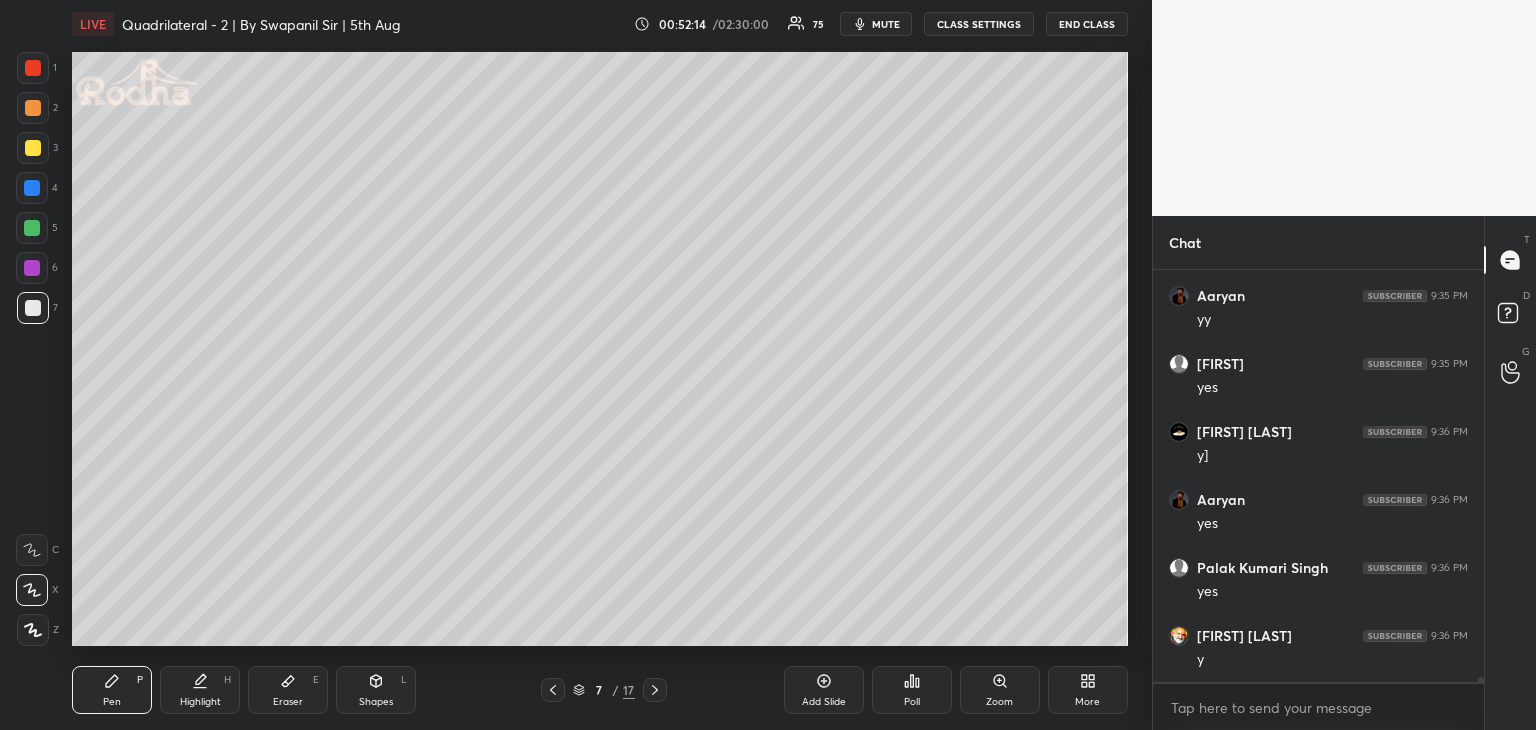 click on "Eraser E" at bounding box center [288, 690] 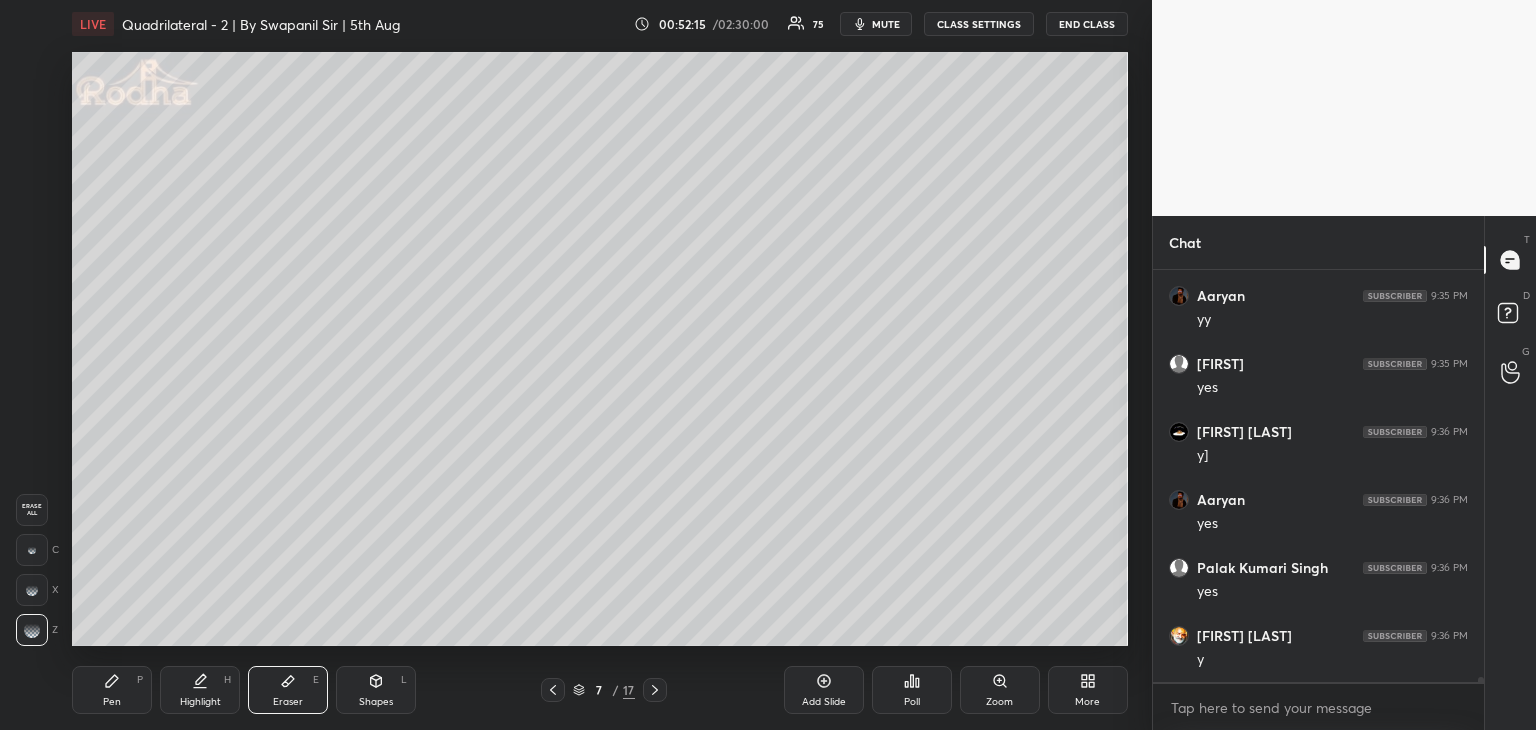 click 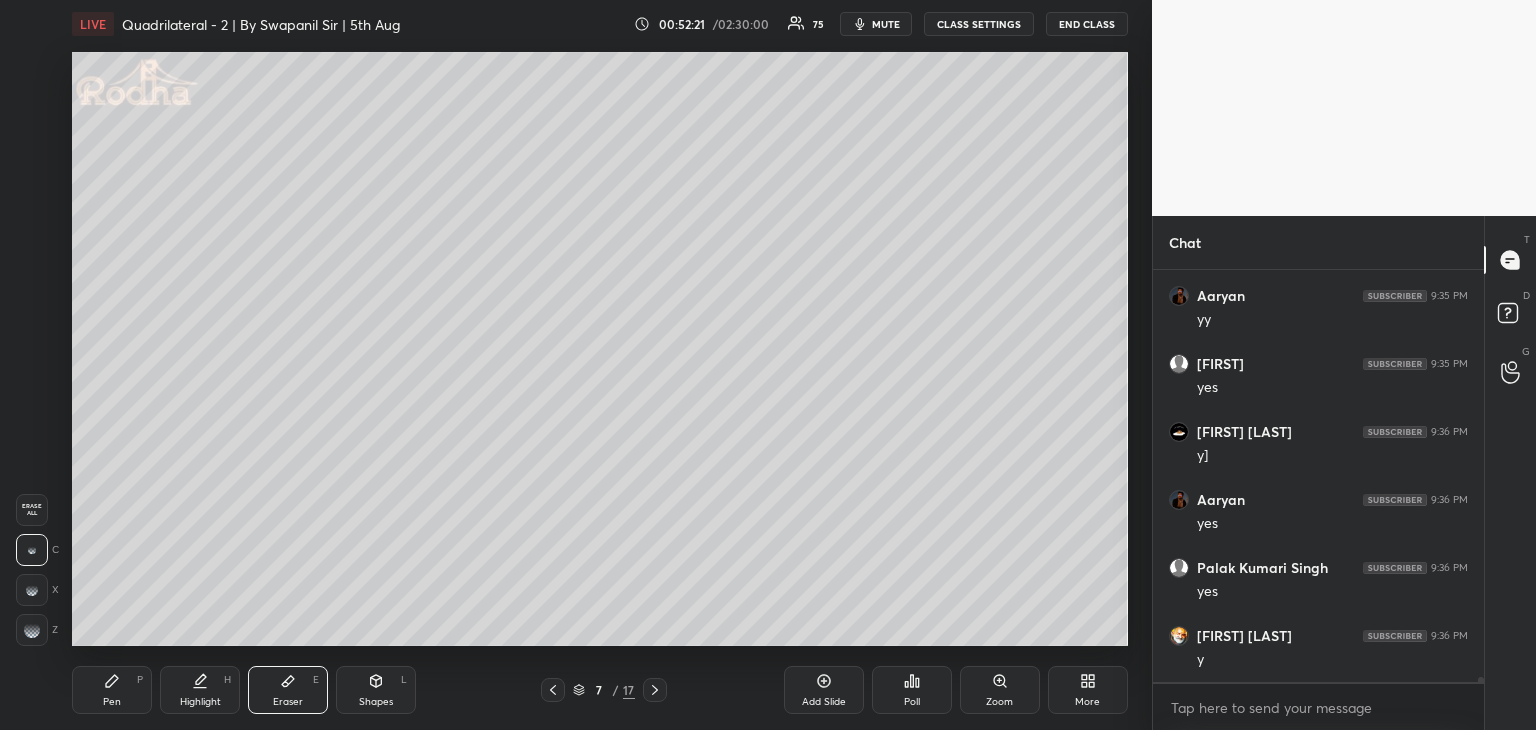 click on "Pen P" at bounding box center [112, 690] 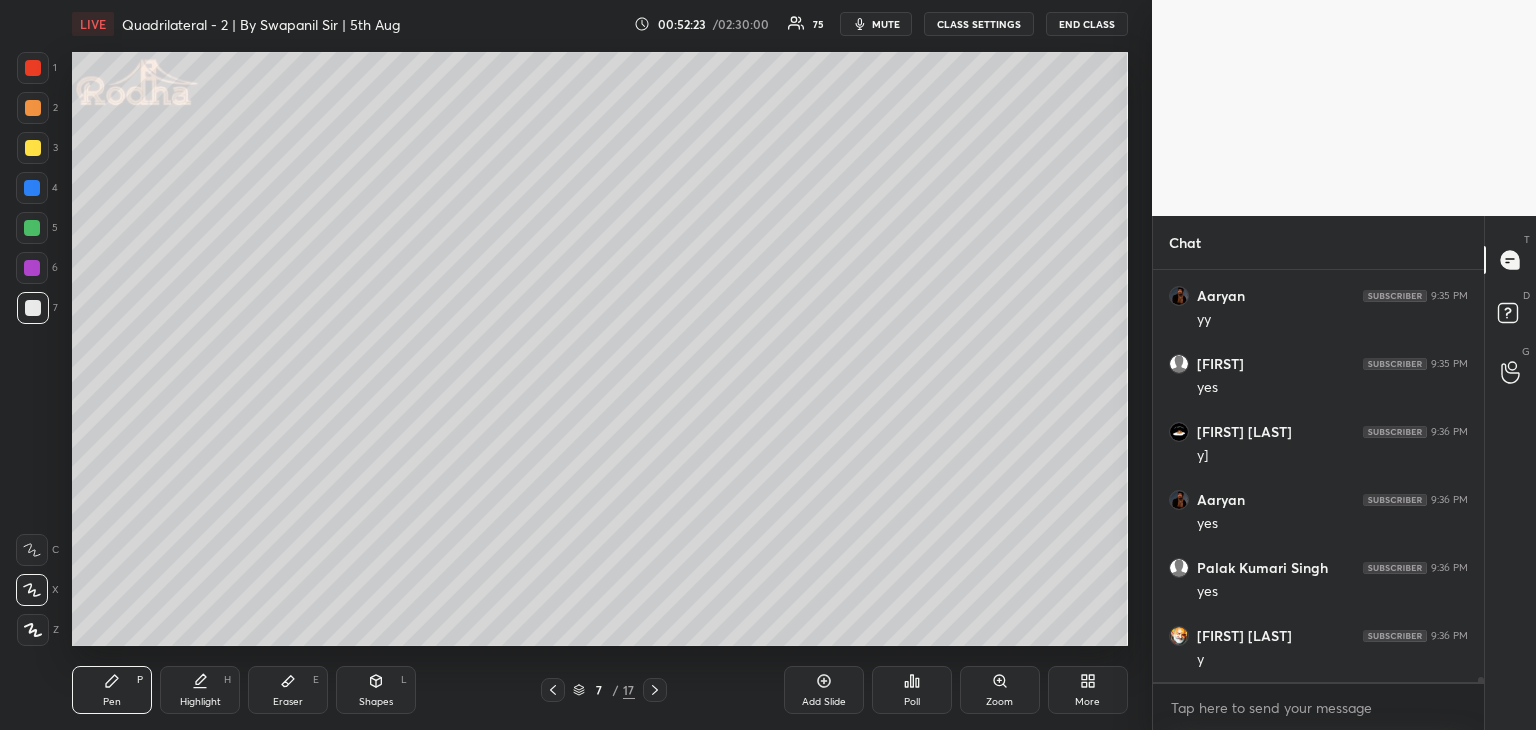 click on "Shapes" at bounding box center [376, 702] 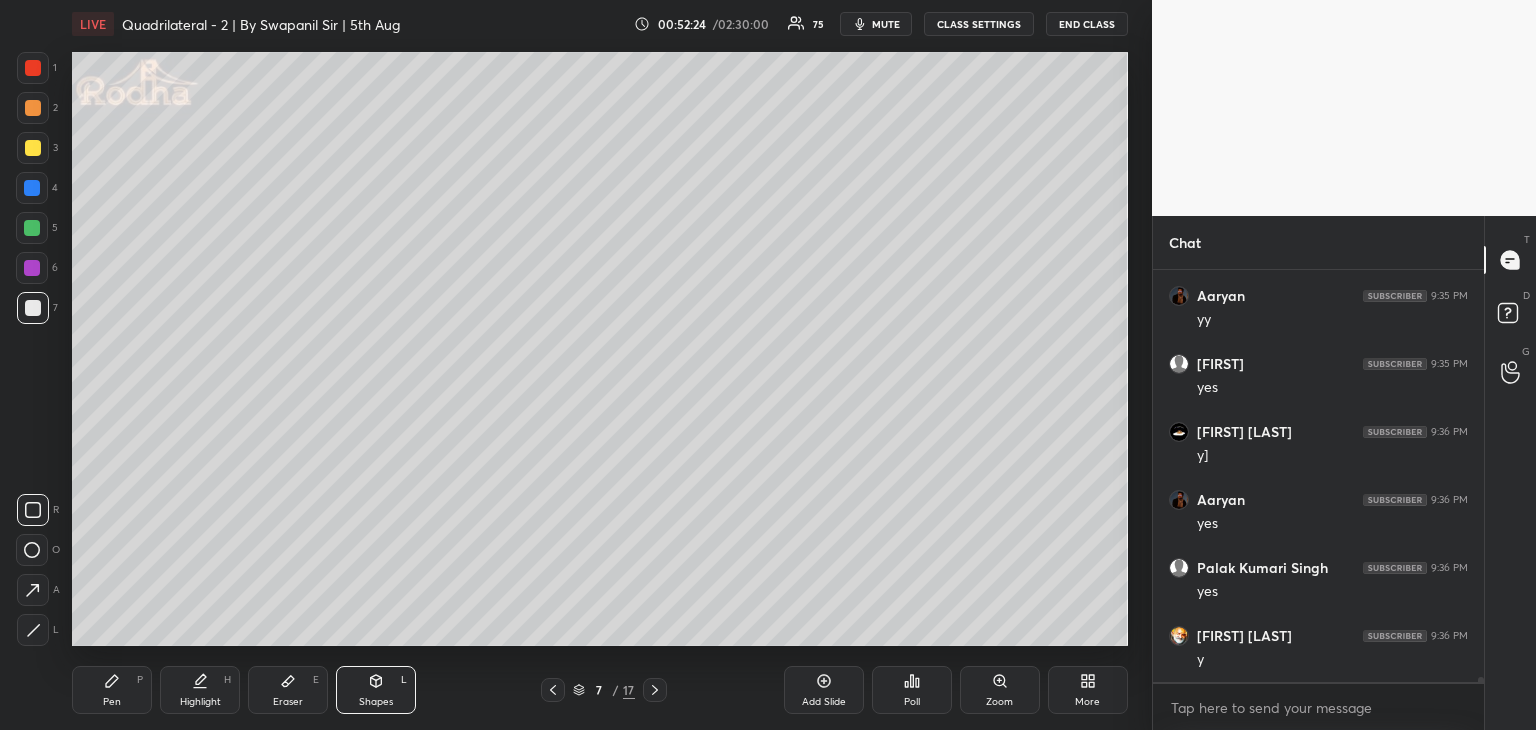 click at bounding box center [33, 68] 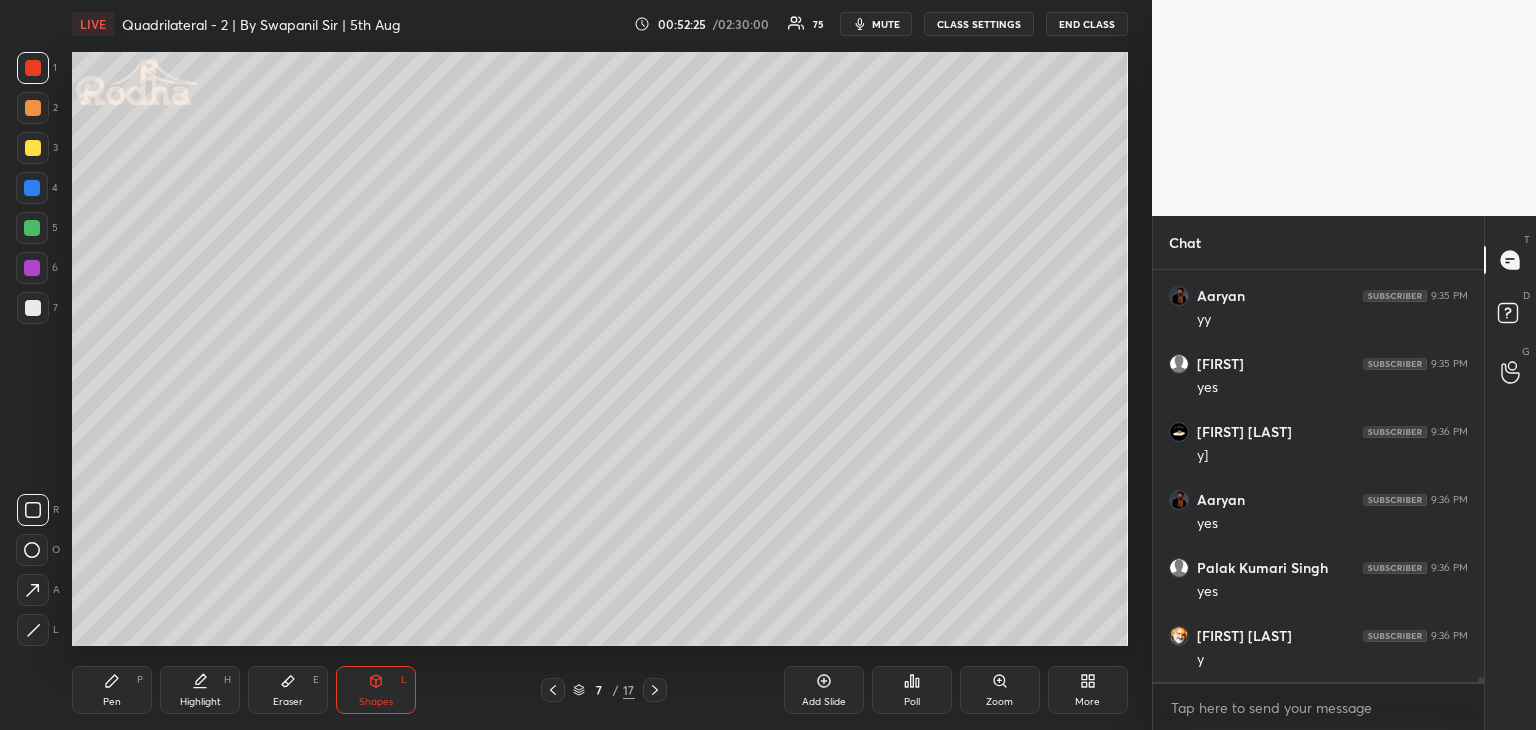 click 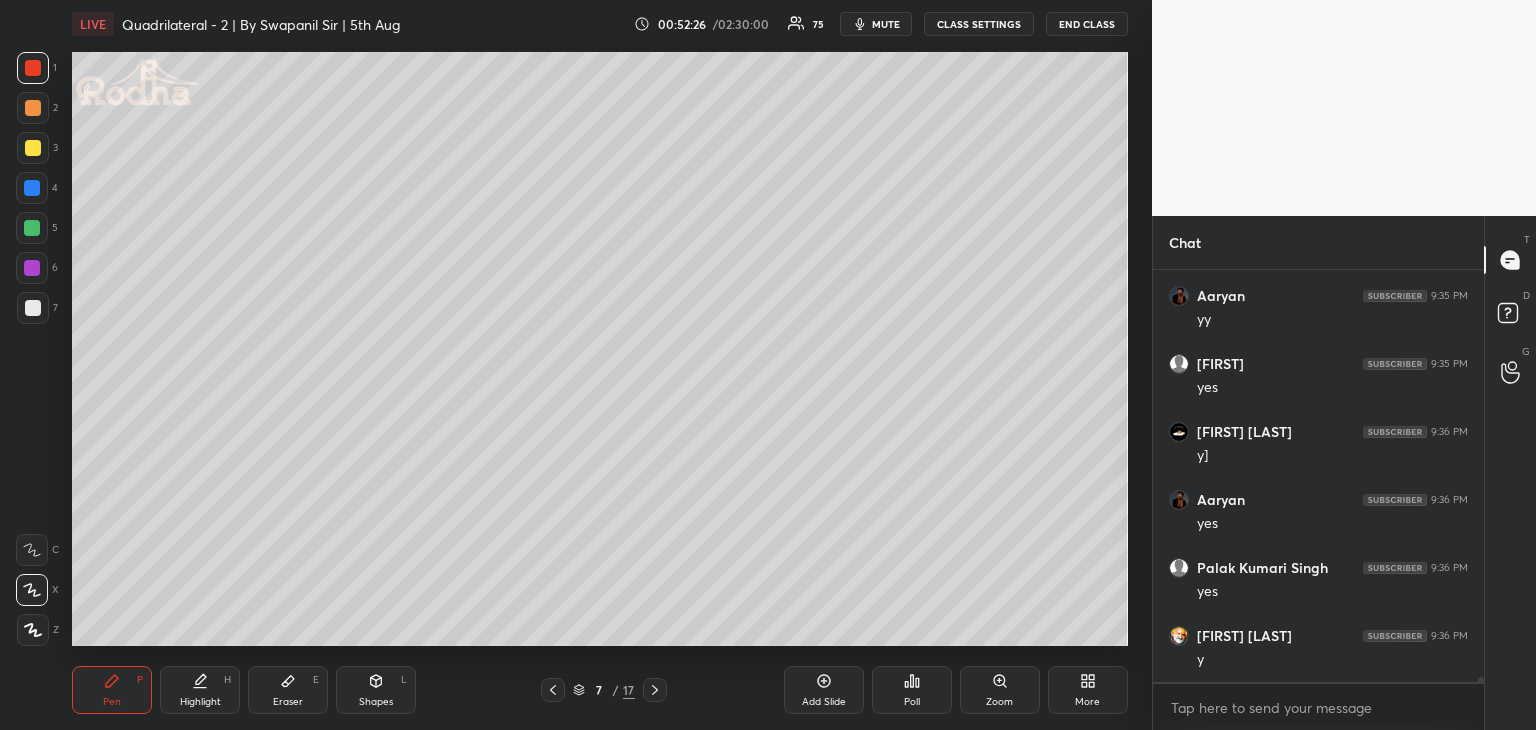 click 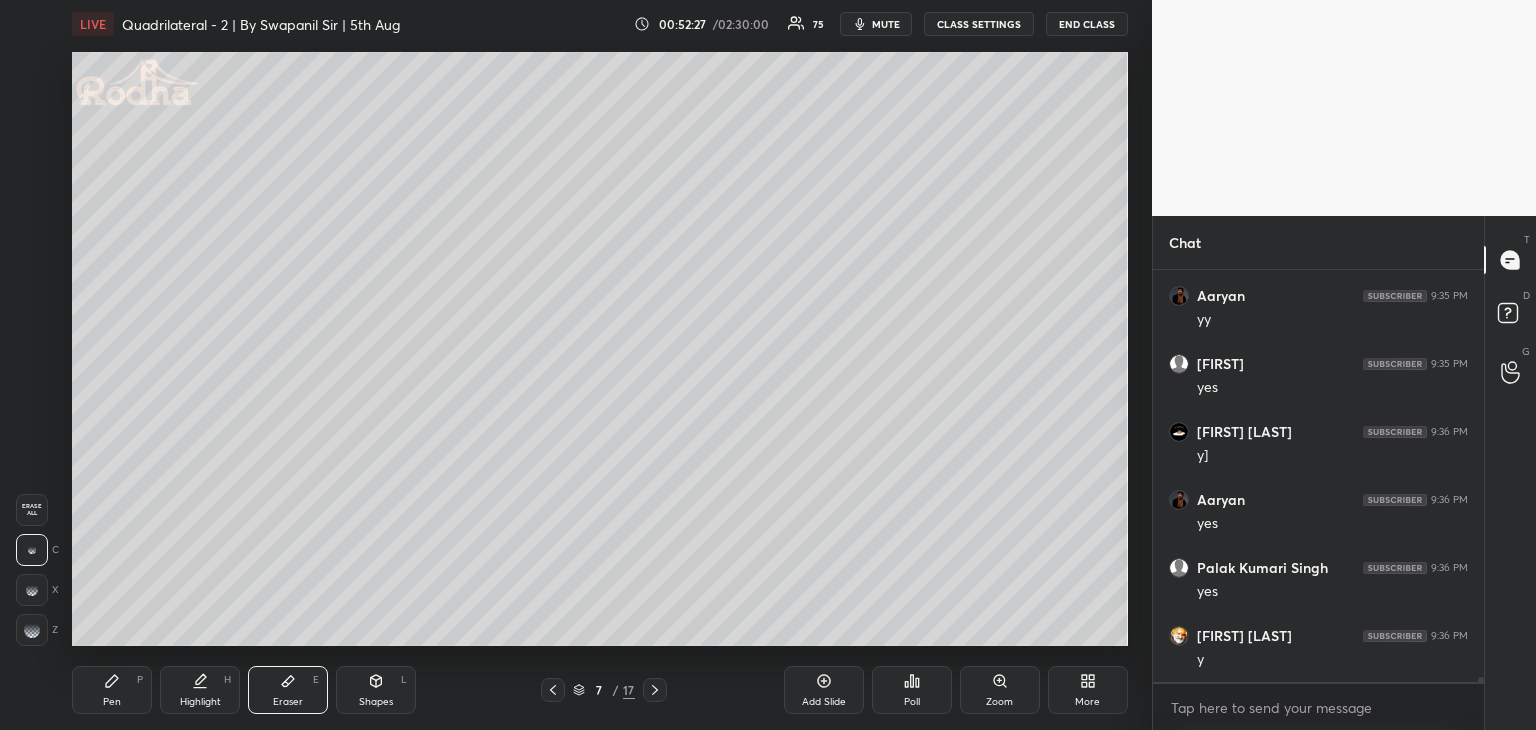 click on "Pen P" at bounding box center (112, 690) 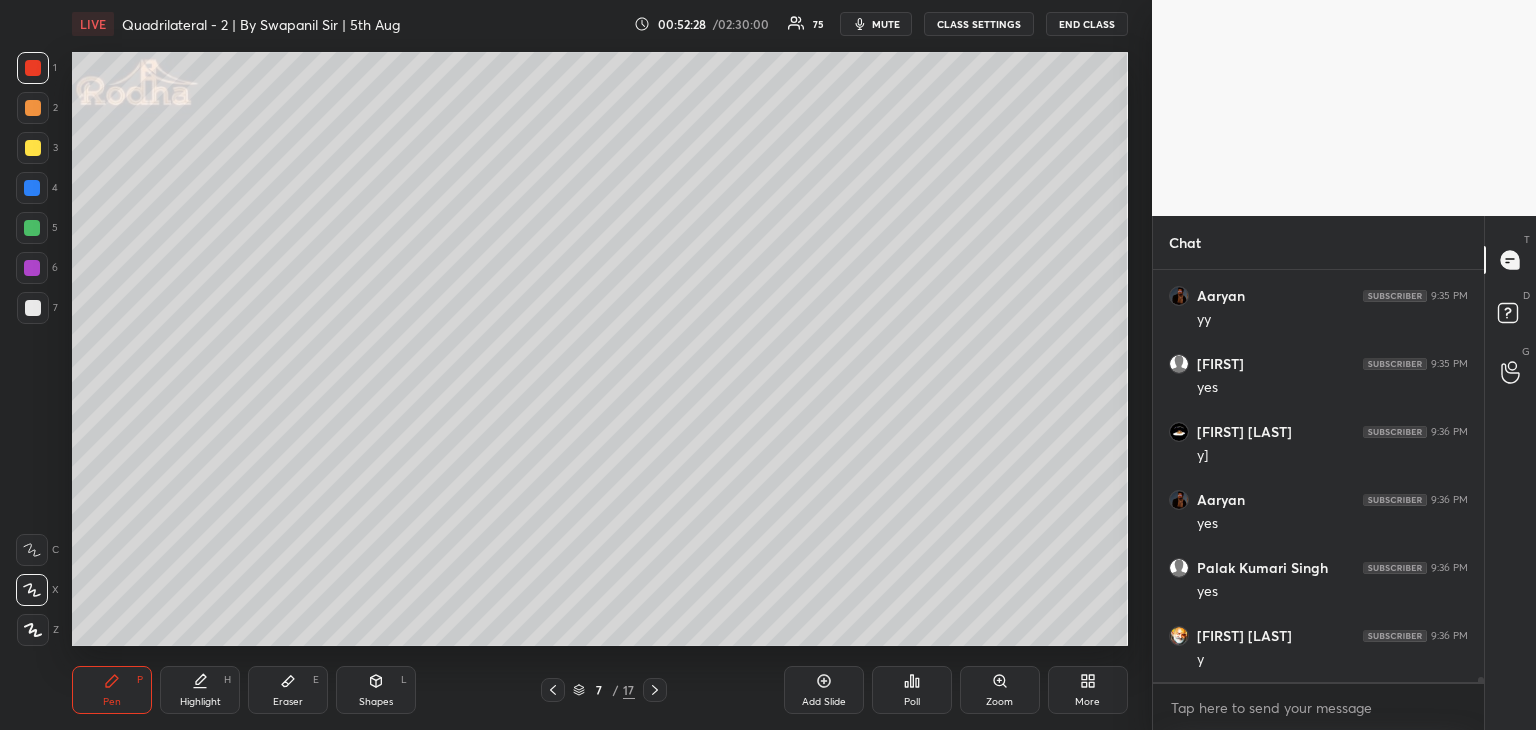 scroll, scrollTop: 34150, scrollLeft: 0, axis: vertical 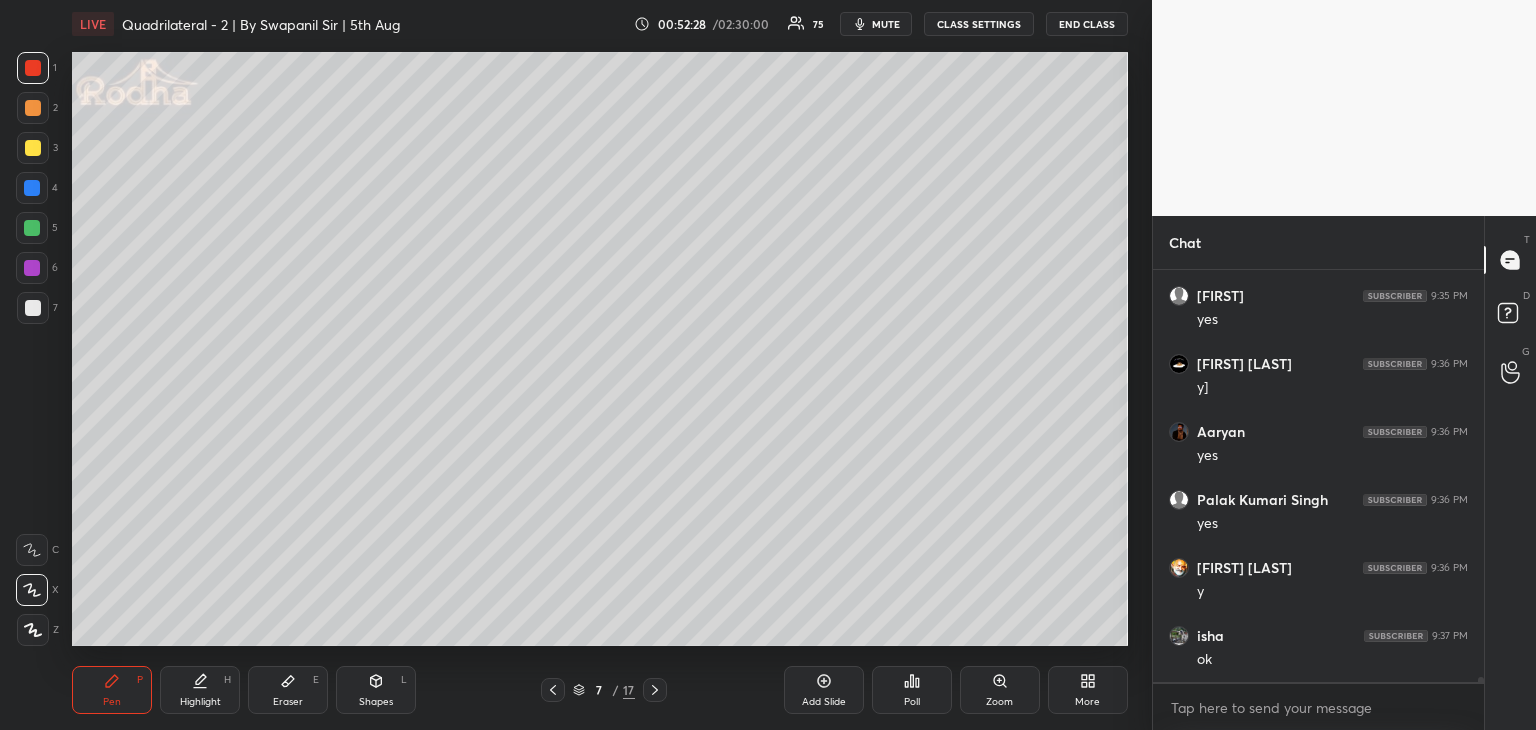 click 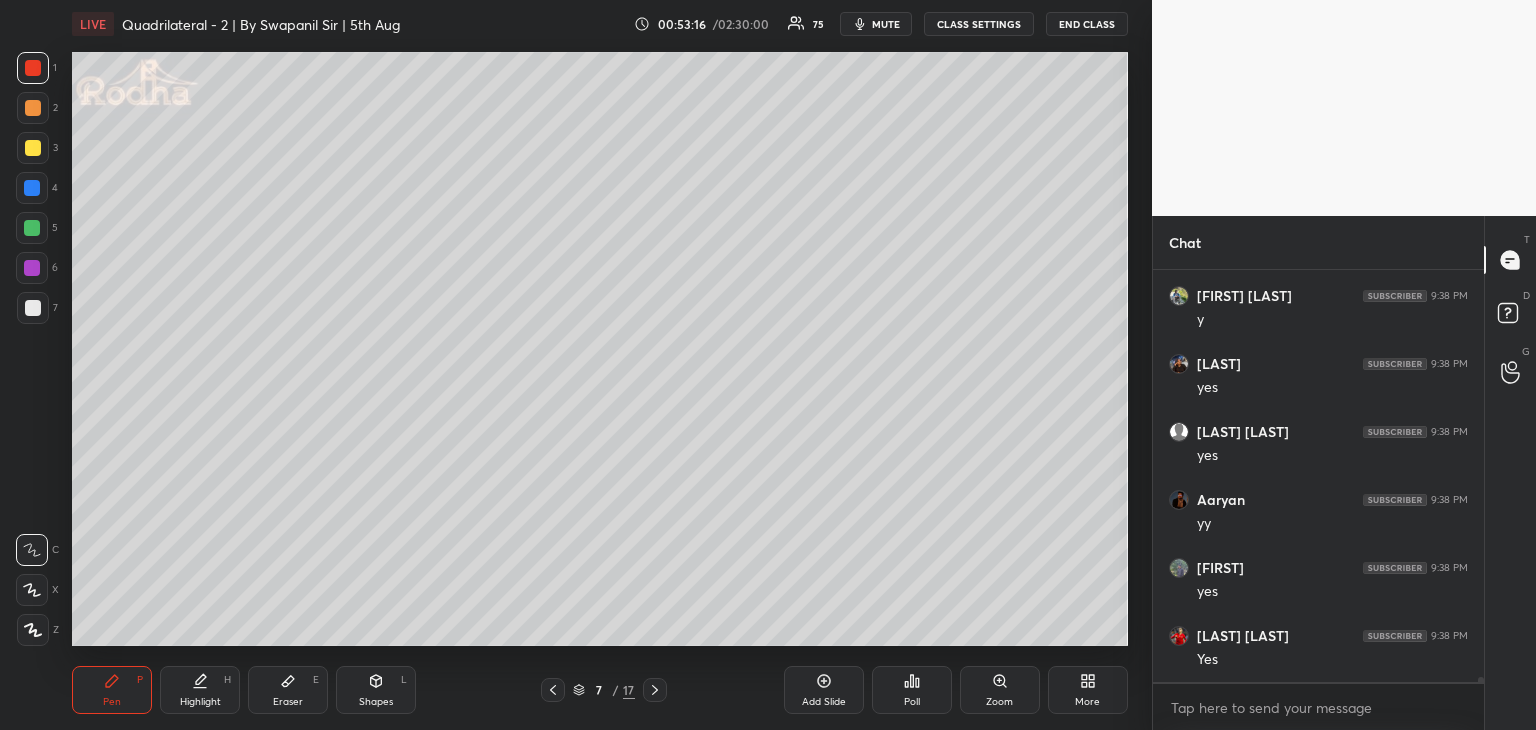 scroll, scrollTop: 36326, scrollLeft: 0, axis: vertical 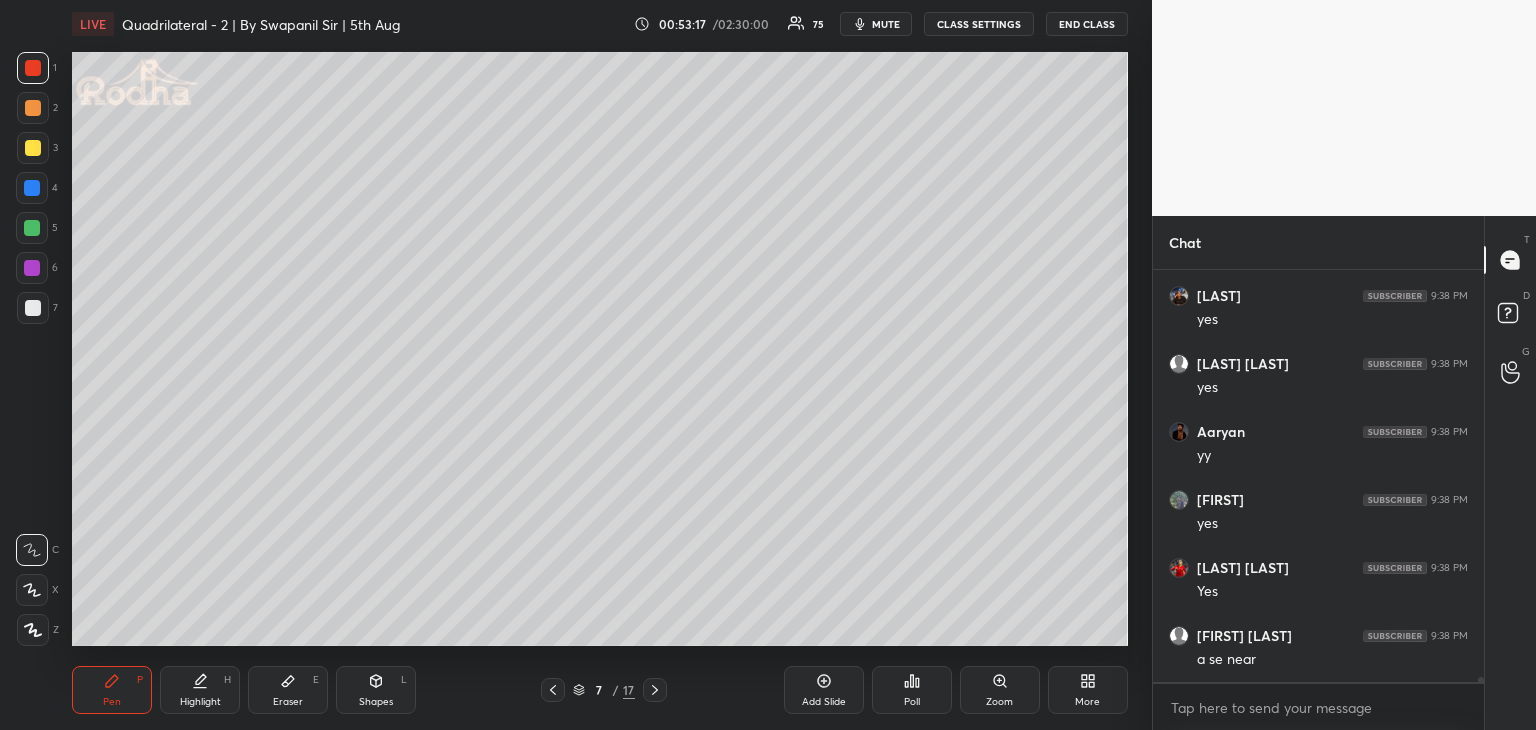 click 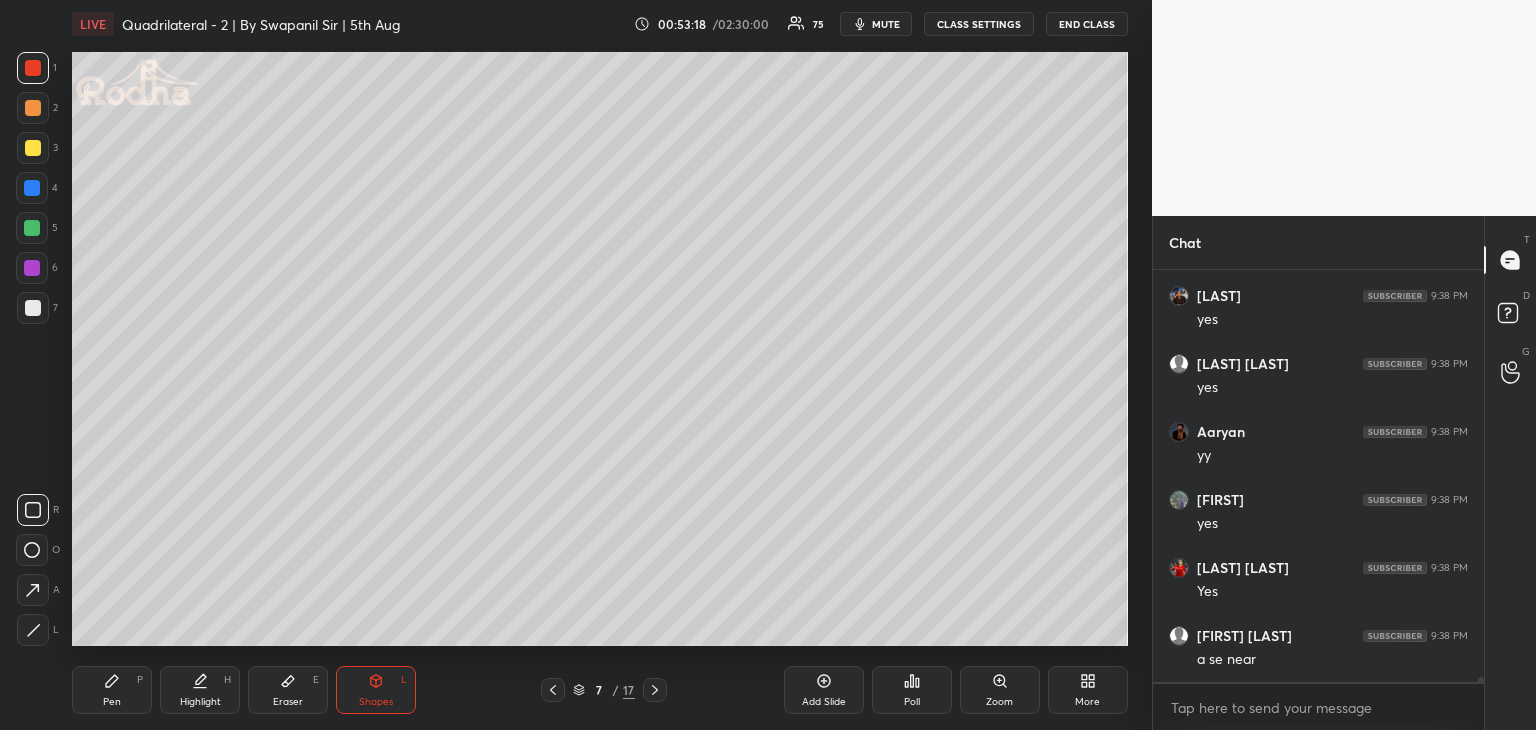 click at bounding box center (33, 630) 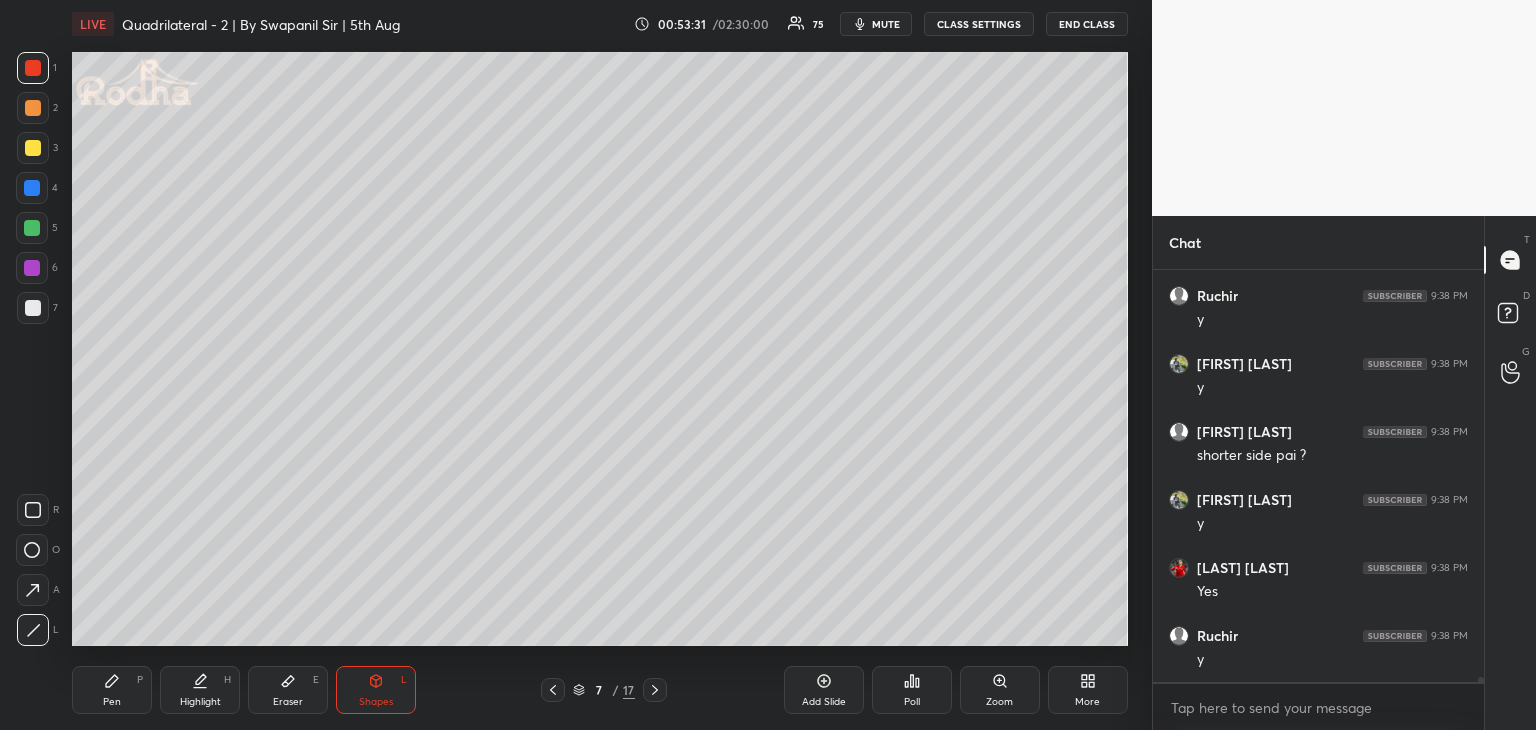 scroll, scrollTop: 36870, scrollLeft: 0, axis: vertical 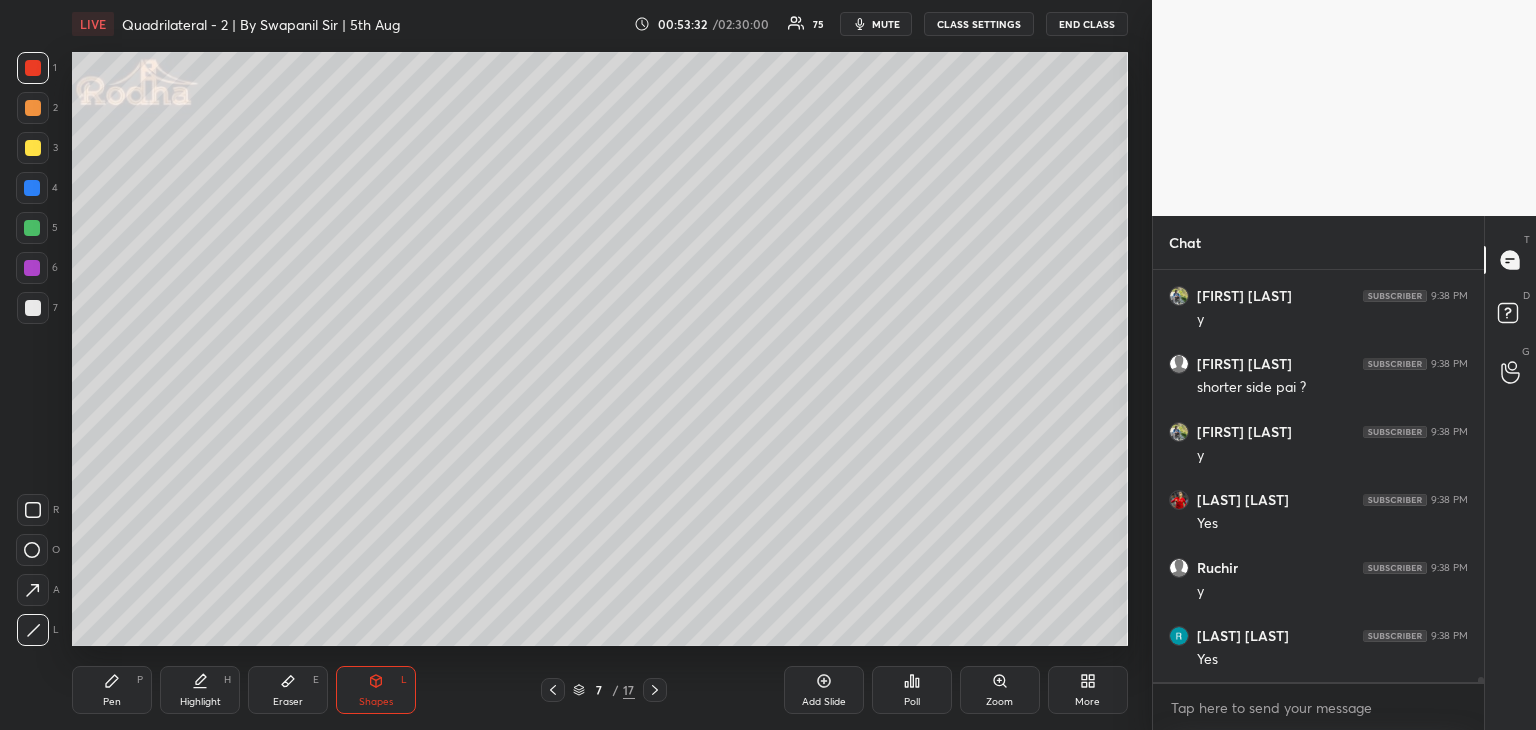 click at bounding box center (32, 228) 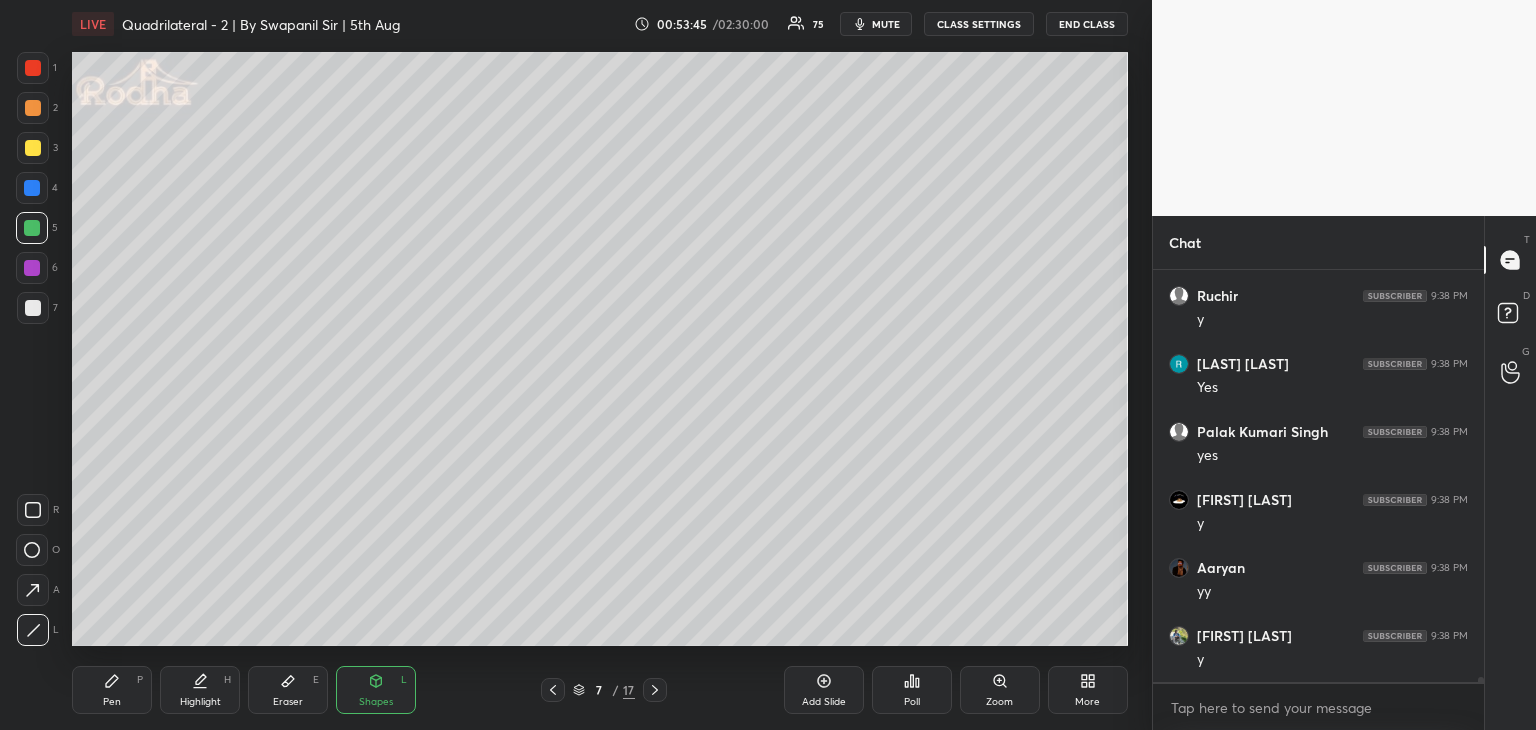scroll, scrollTop: 37346, scrollLeft: 0, axis: vertical 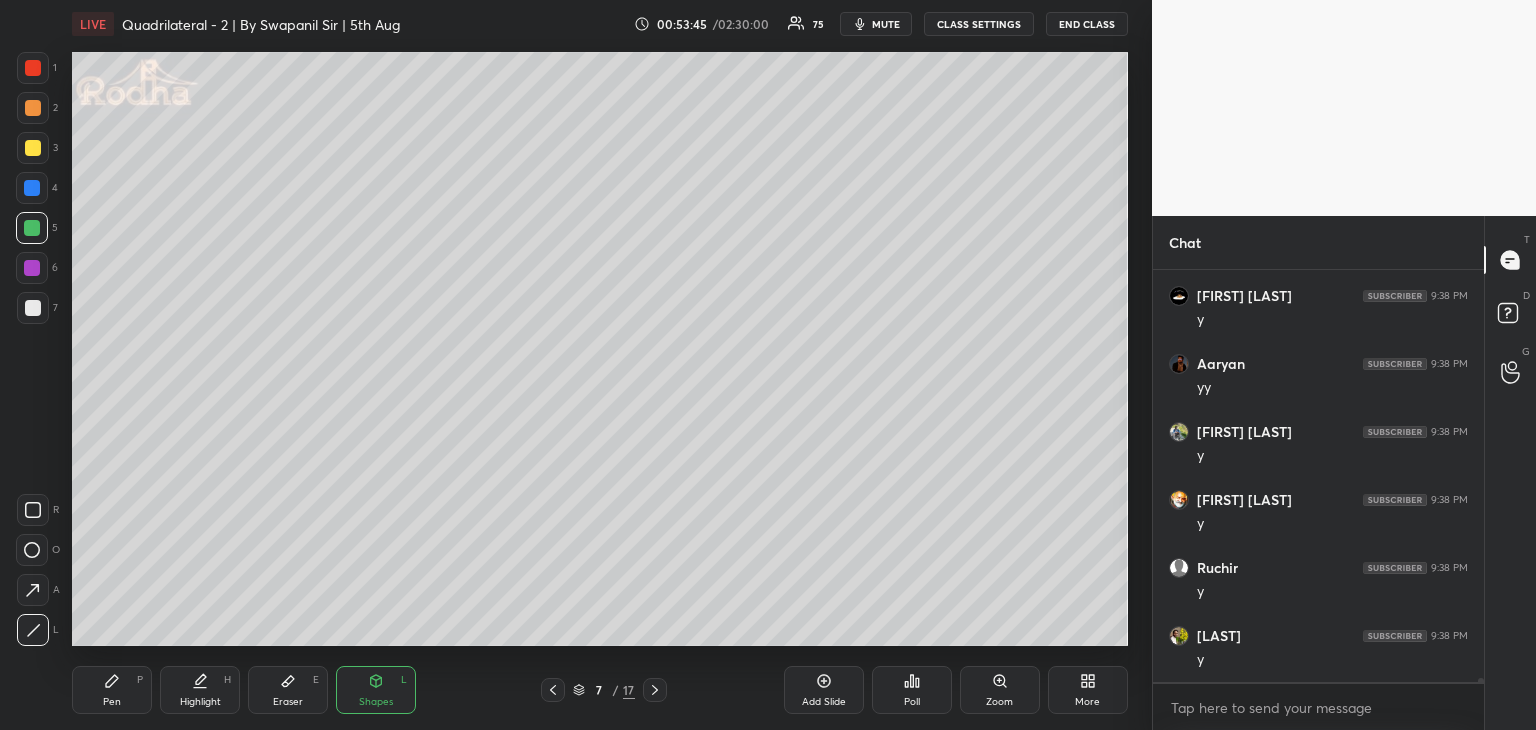 drag, startPoint x: 38, startPoint y: 633, endPoint x: 53, endPoint y: 620, distance: 19.849434 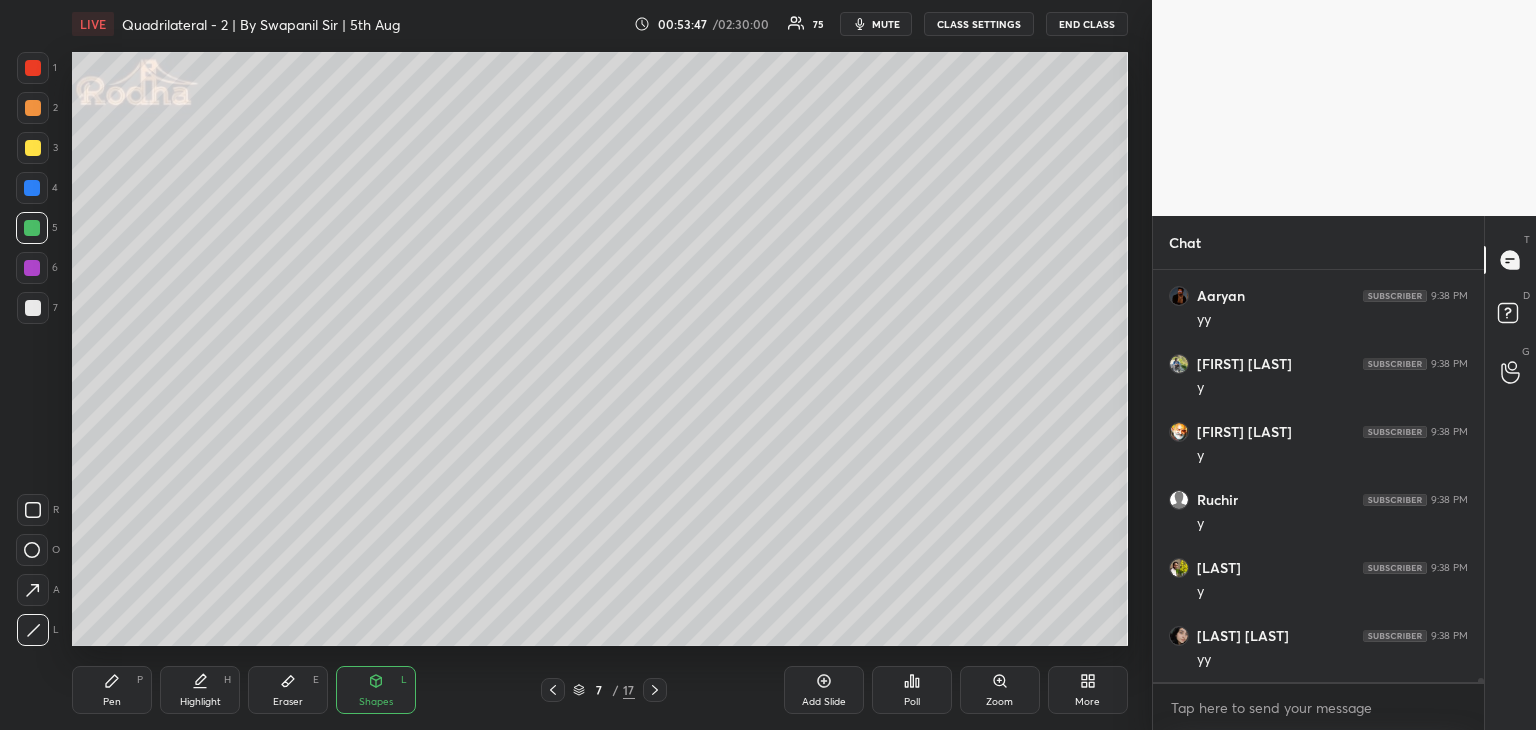 click at bounding box center [33, 68] 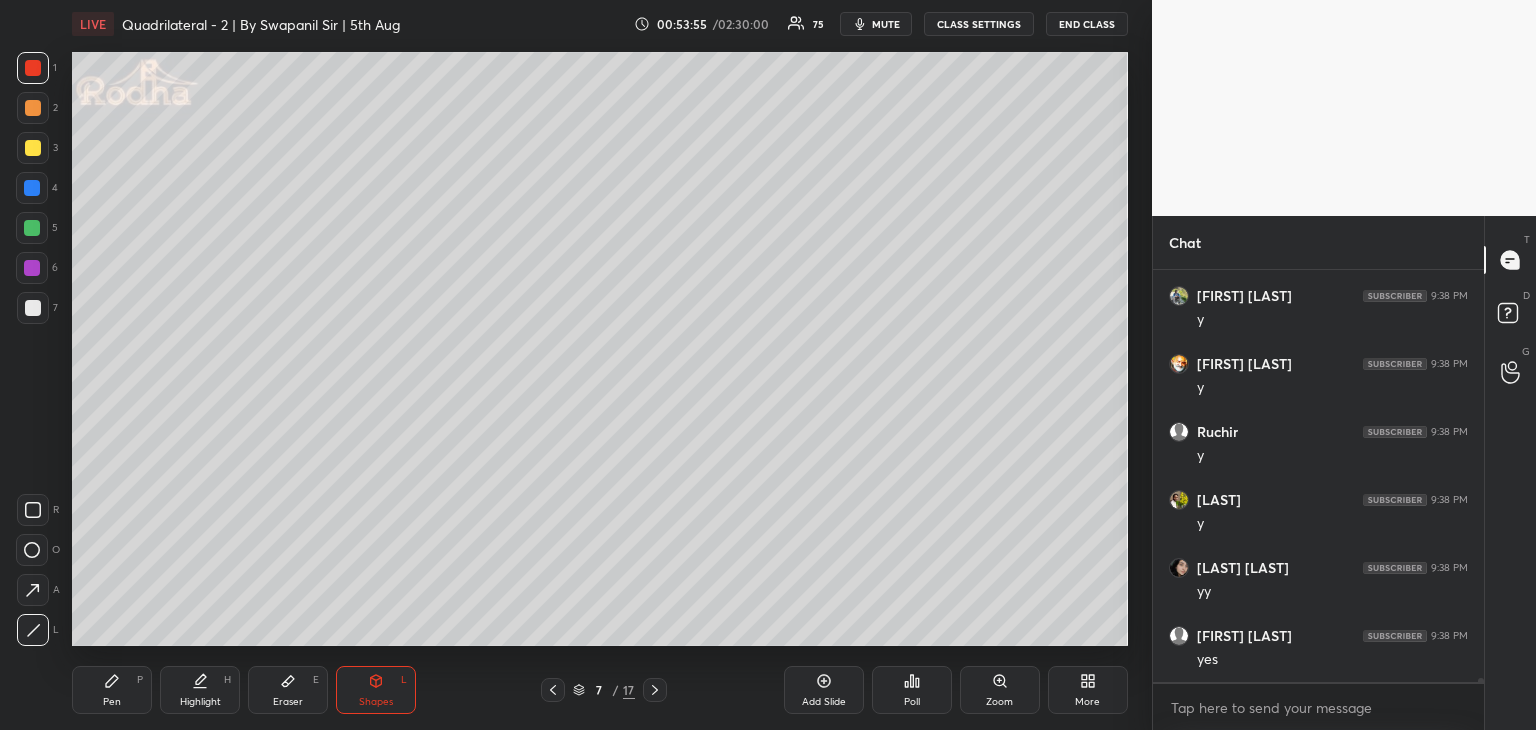 click at bounding box center (32, 228) 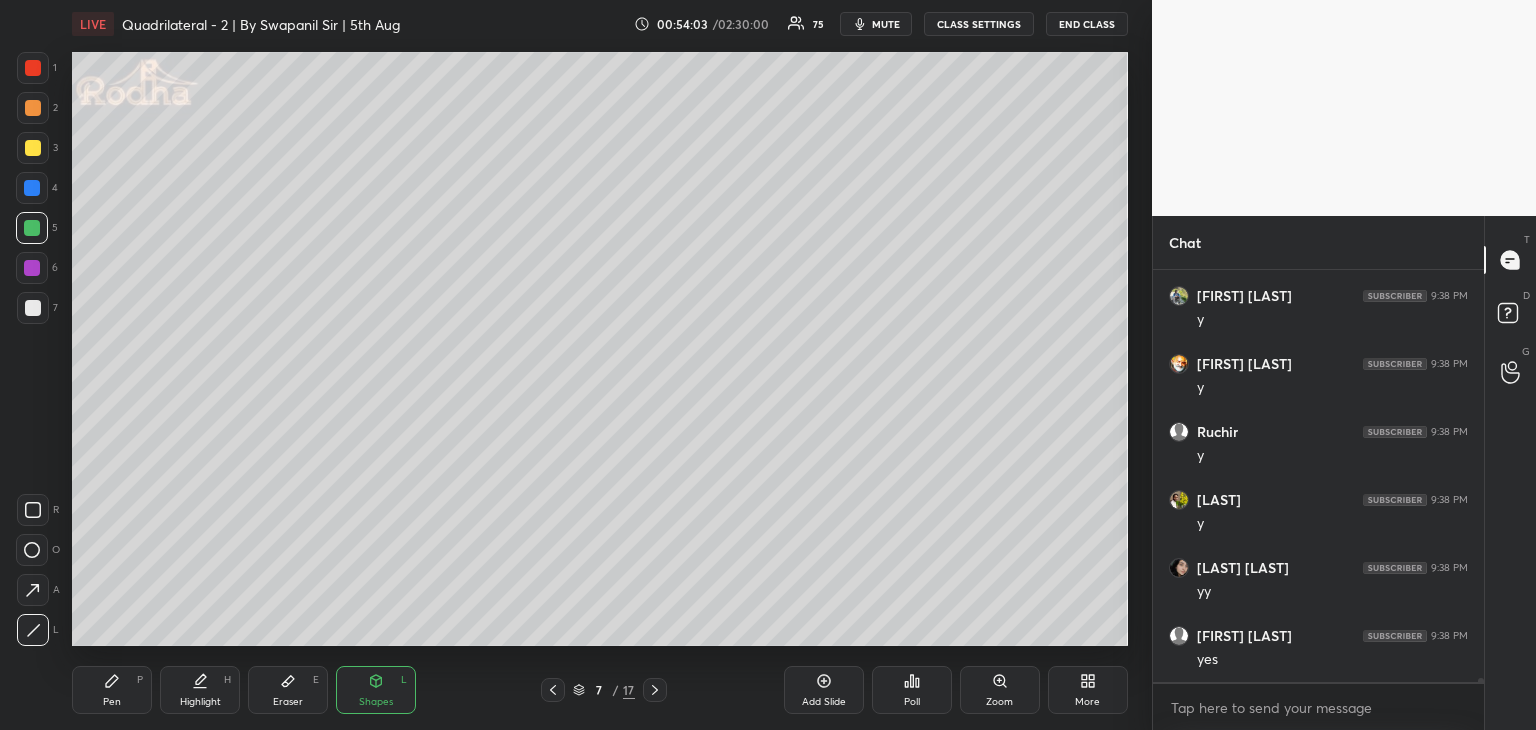 click on "Shapes L" at bounding box center (376, 690) 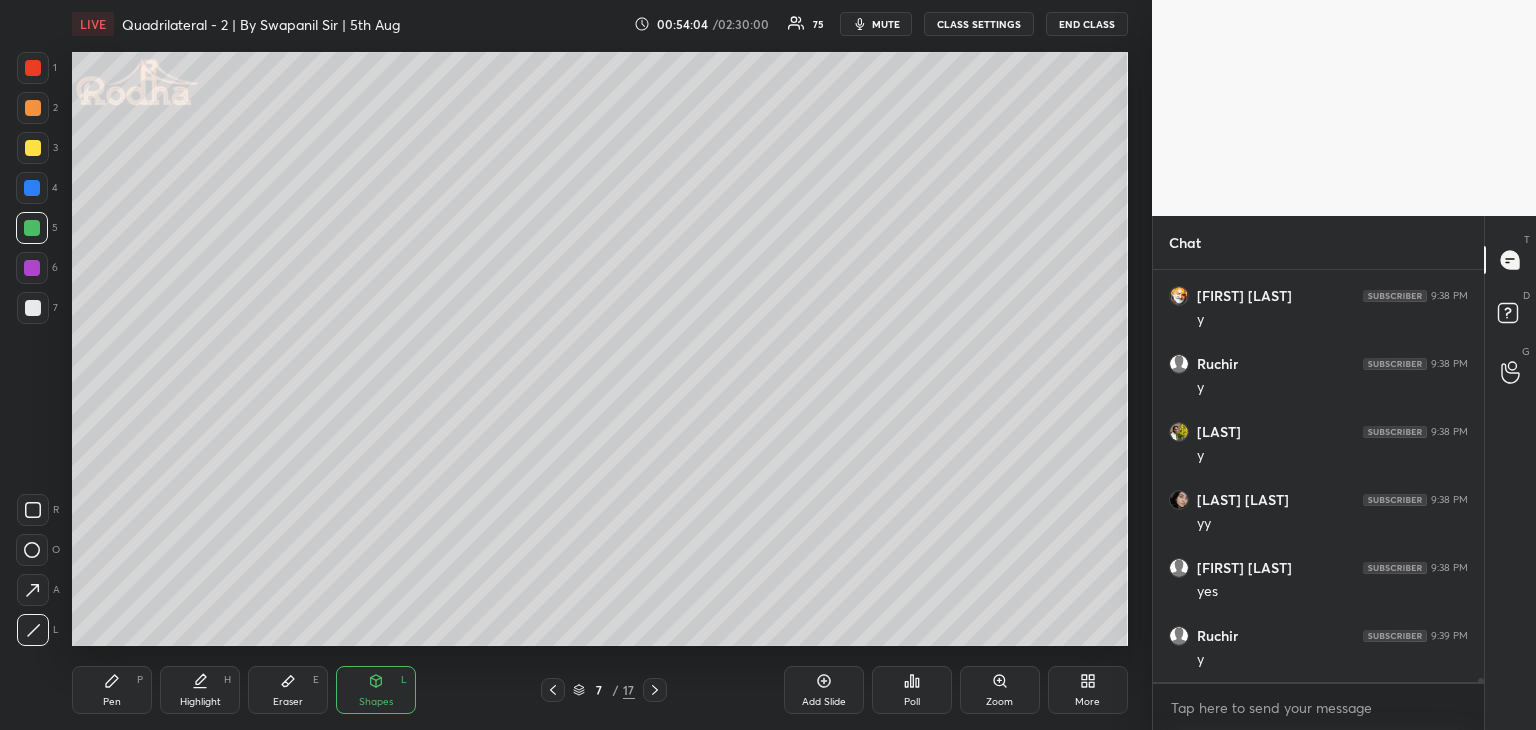 click 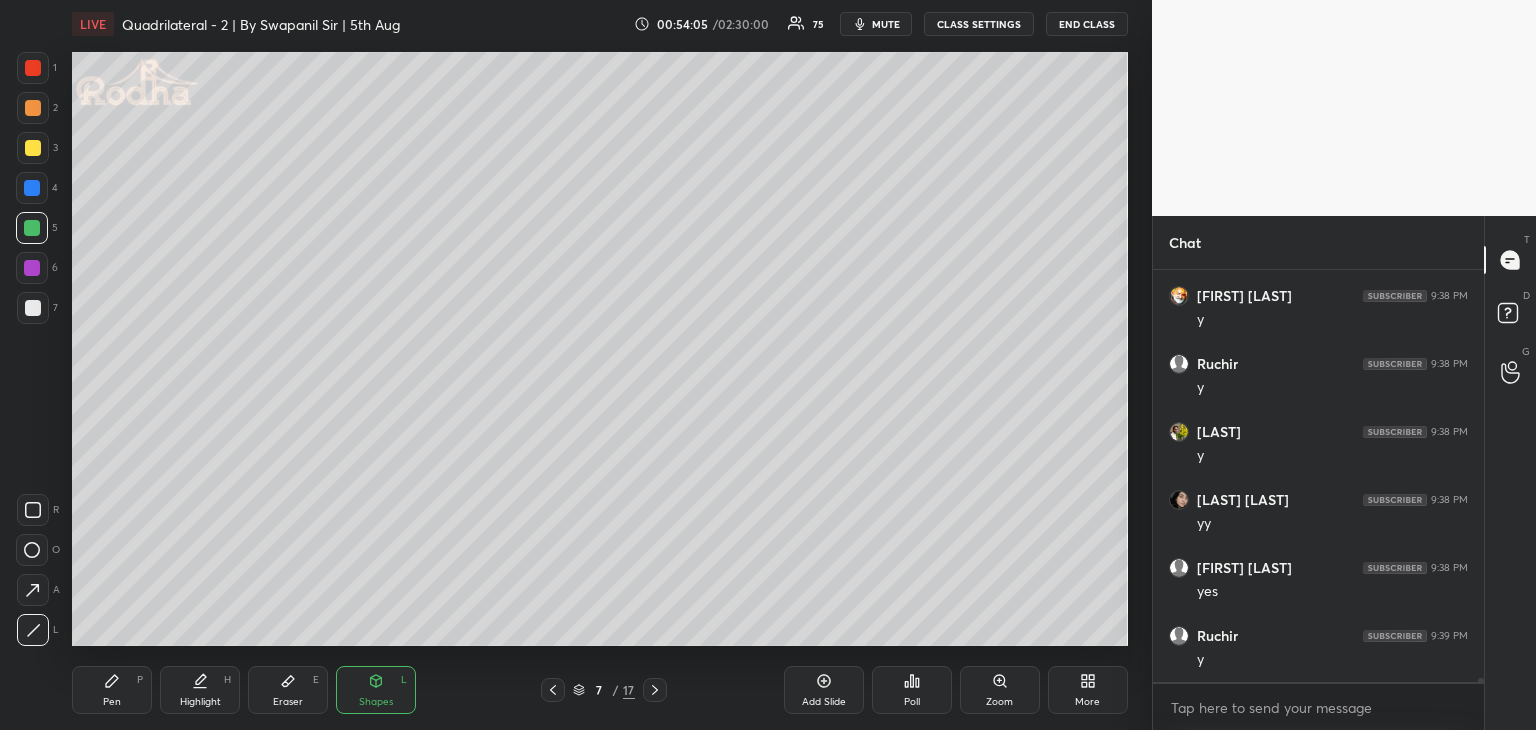 click at bounding box center [33, 68] 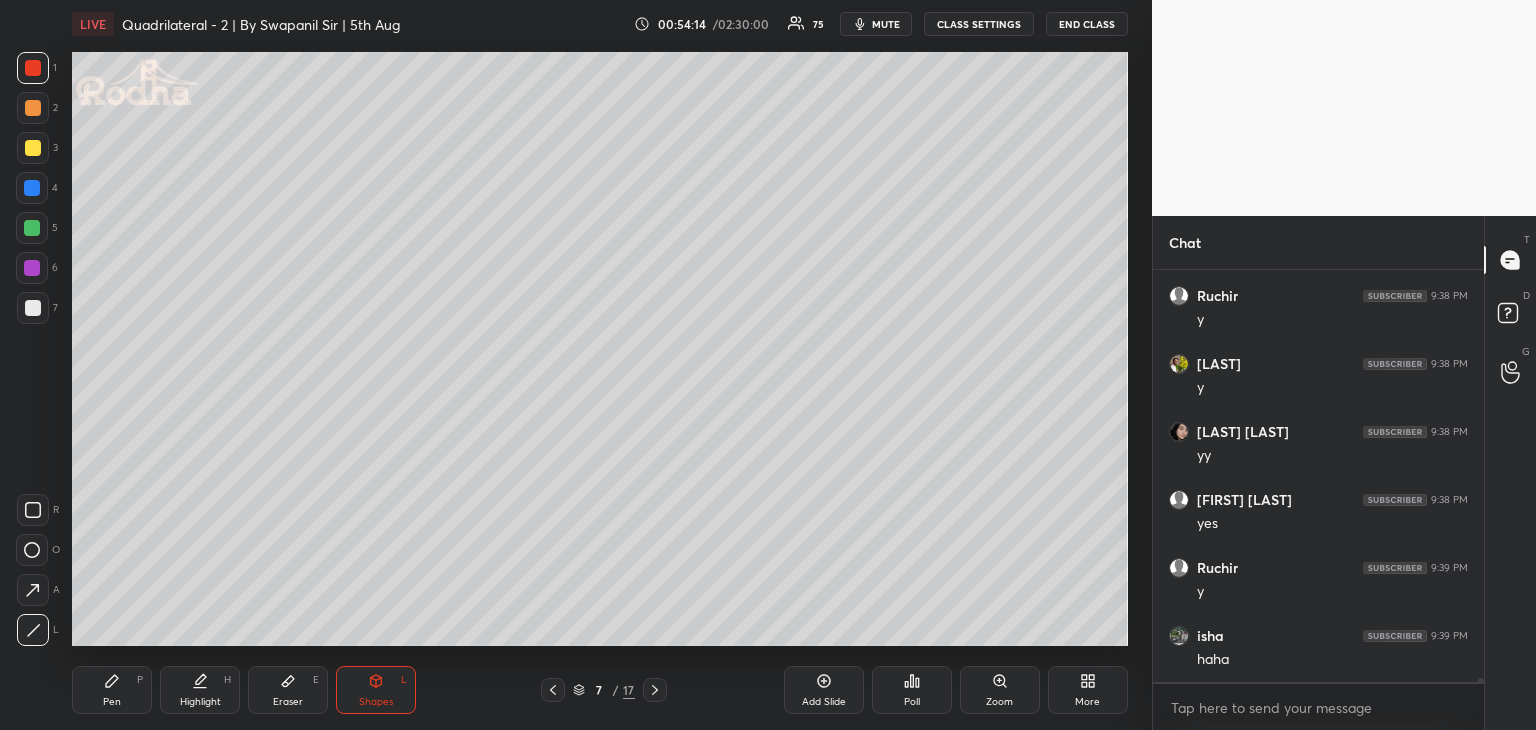 scroll, scrollTop: 37686, scrollLeft: 0, axis: vertical 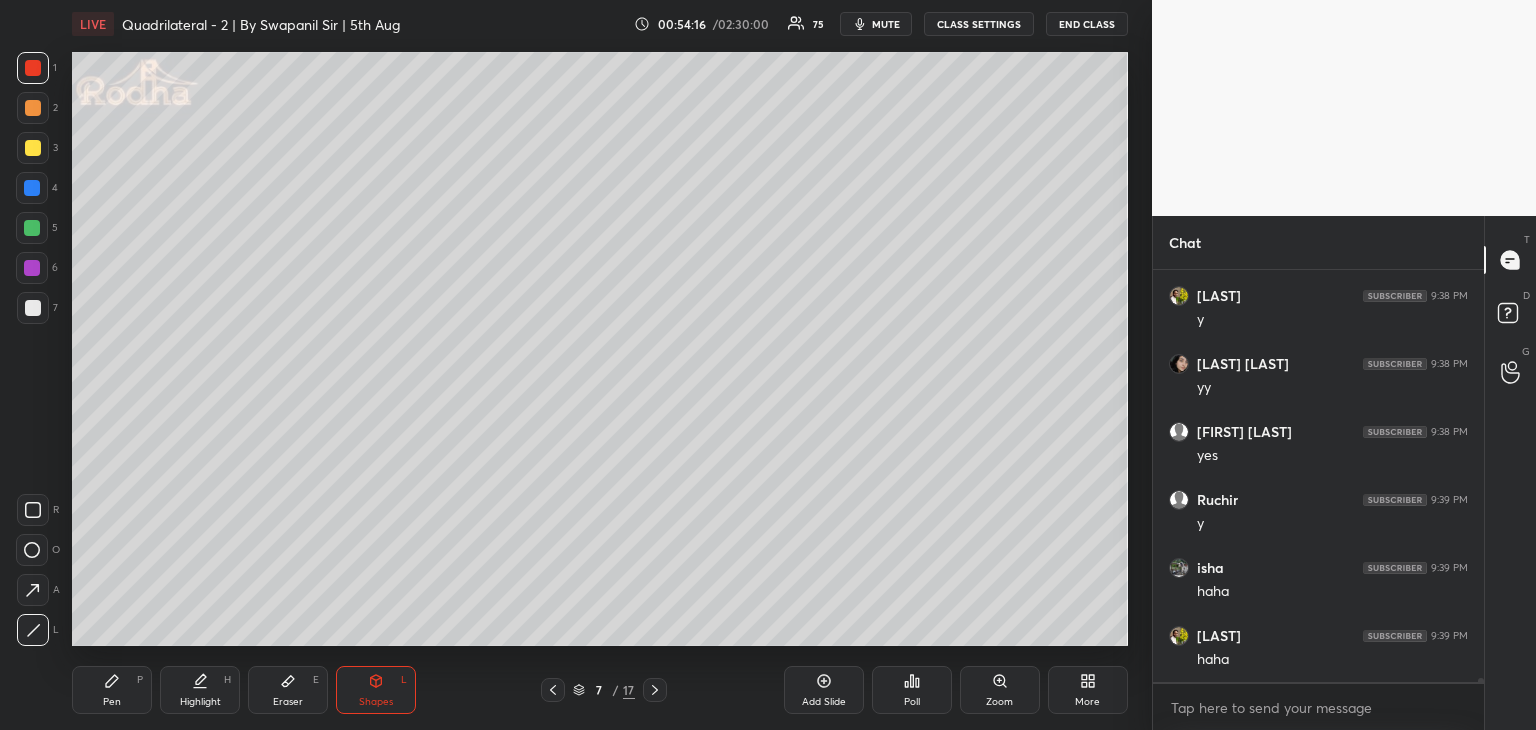 click at bounding box center (32, 188) 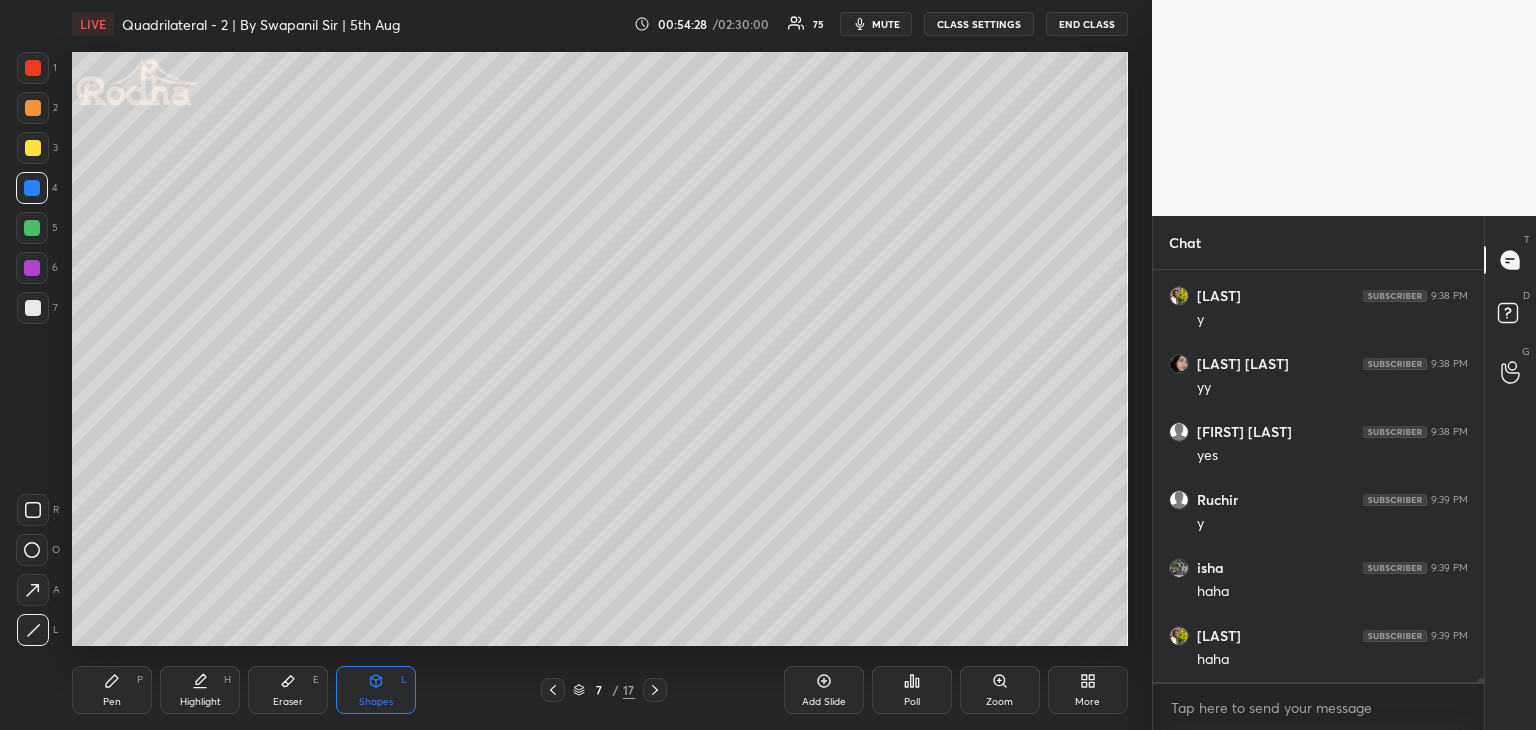 click on "Pen P" at bounding box center (112, 690) 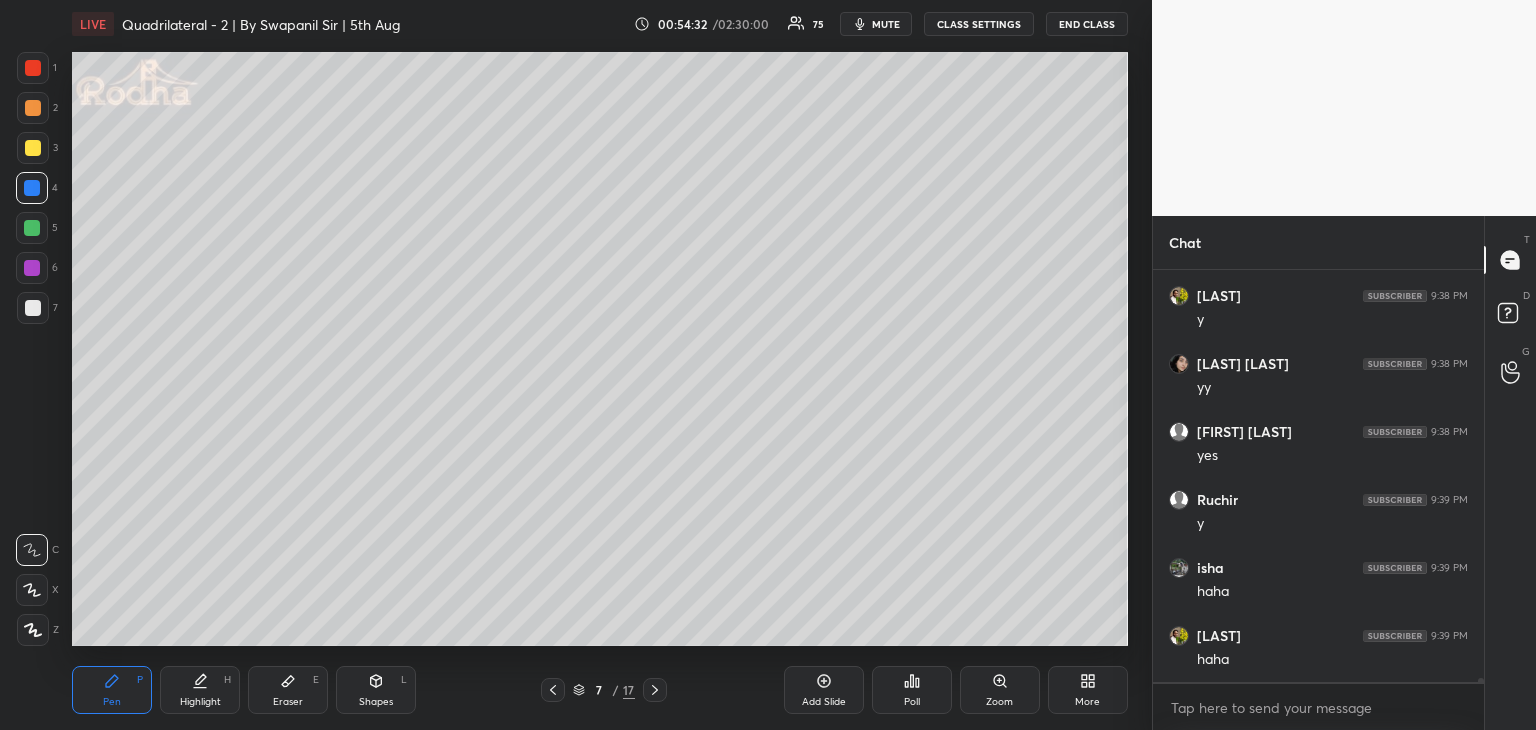 scroll, scrollTop: 37754, scrollLeft: 0, axis: vertical 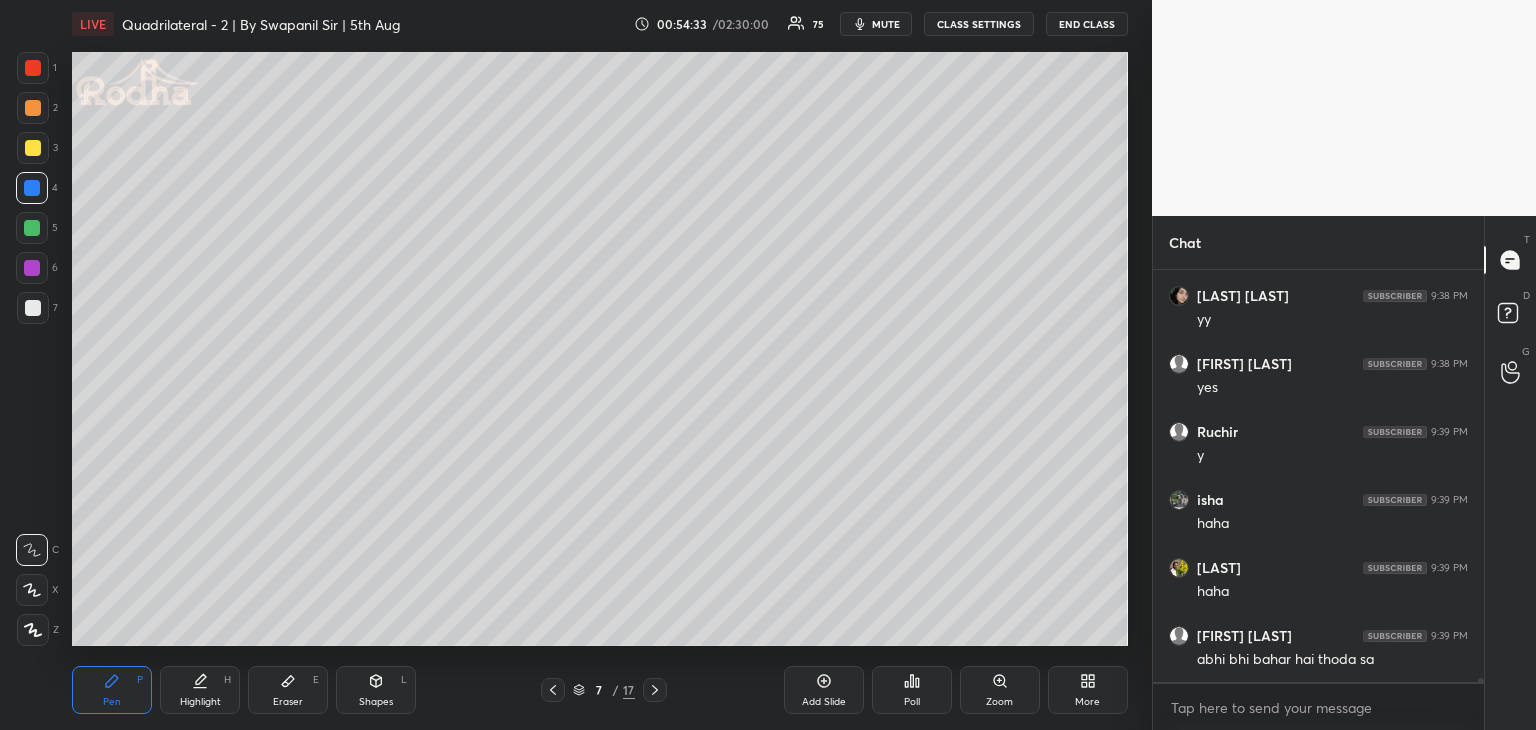 click at bounding box center [32, 268] 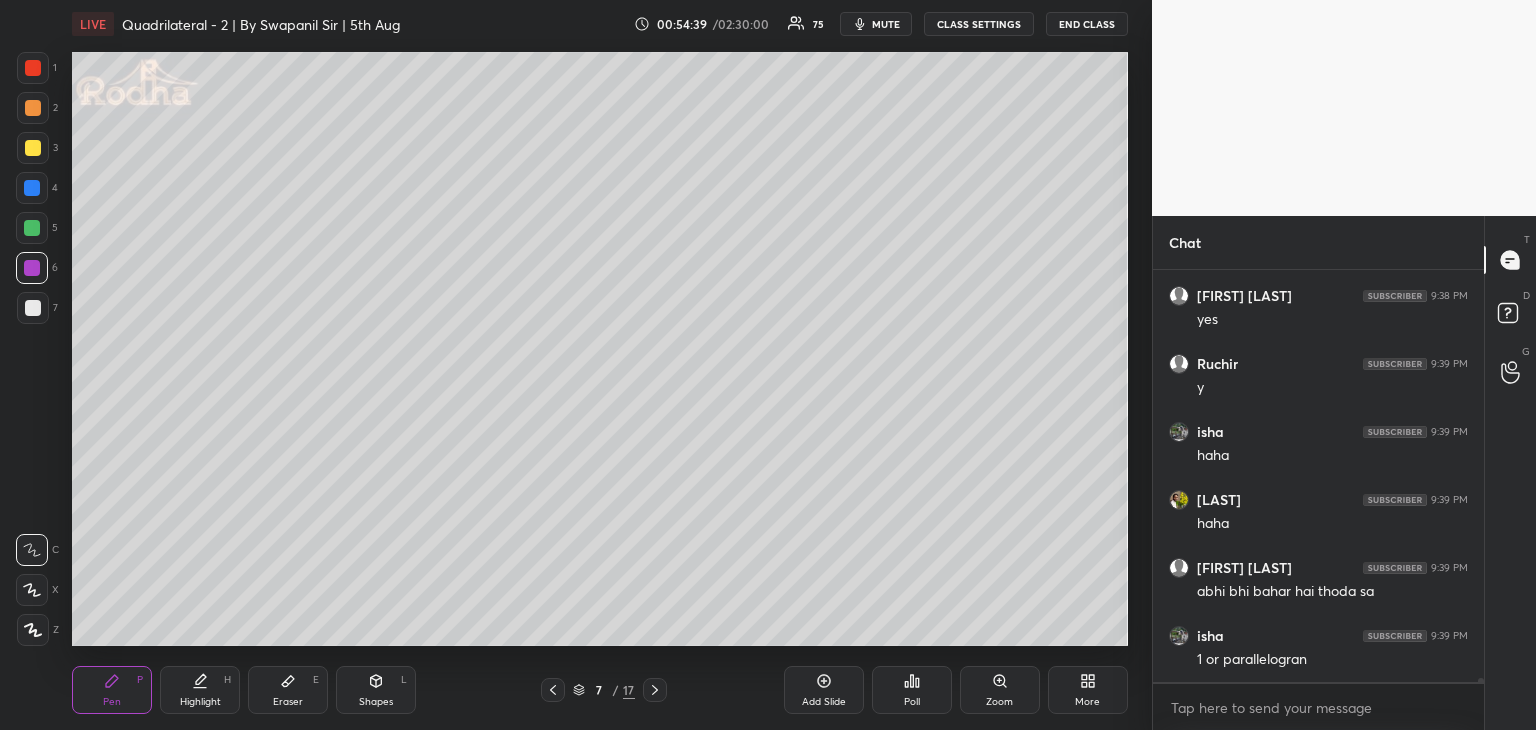scroll, scrollTop: 37890, scrollLeft: 0, axis: vertical 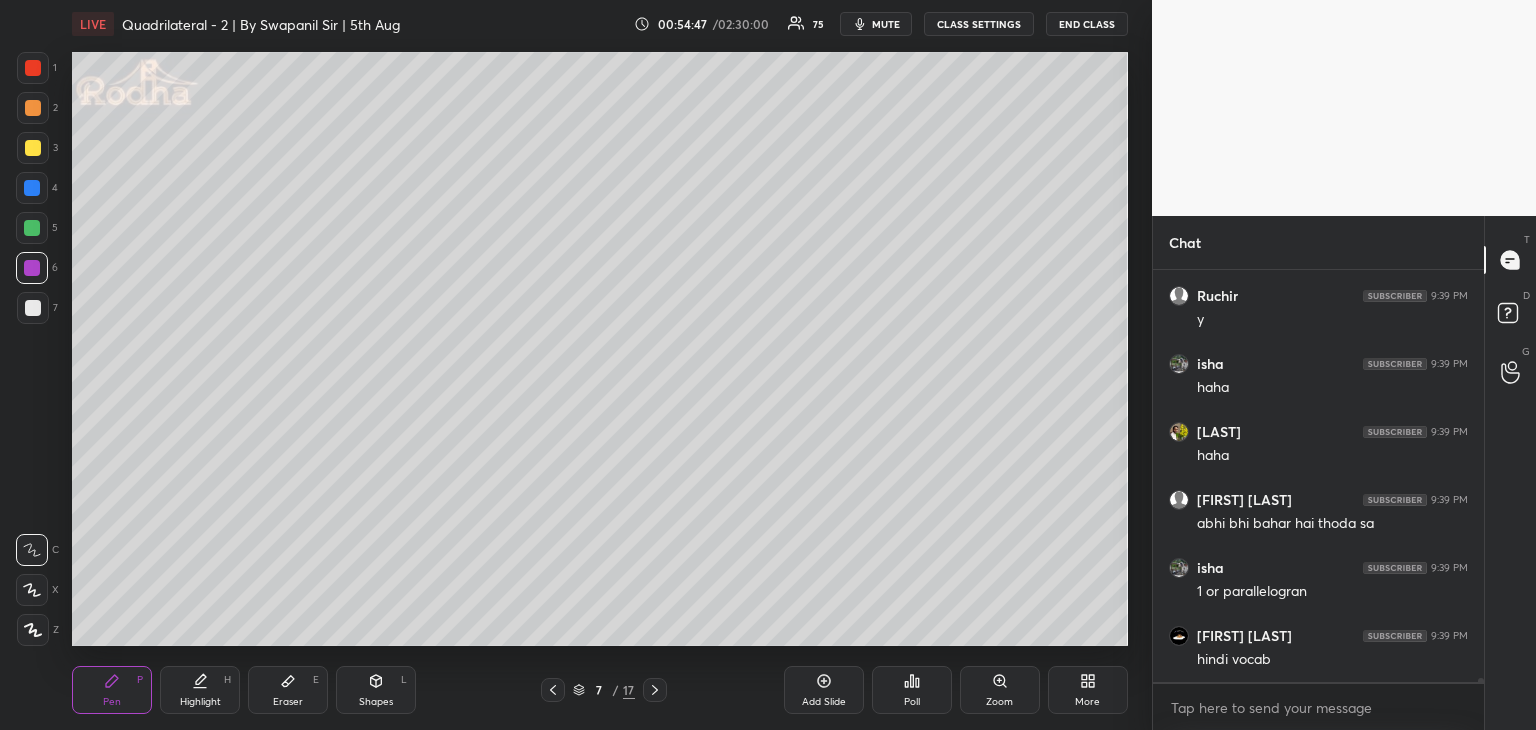 click on "Eraser" at bounding box center (288, 702) 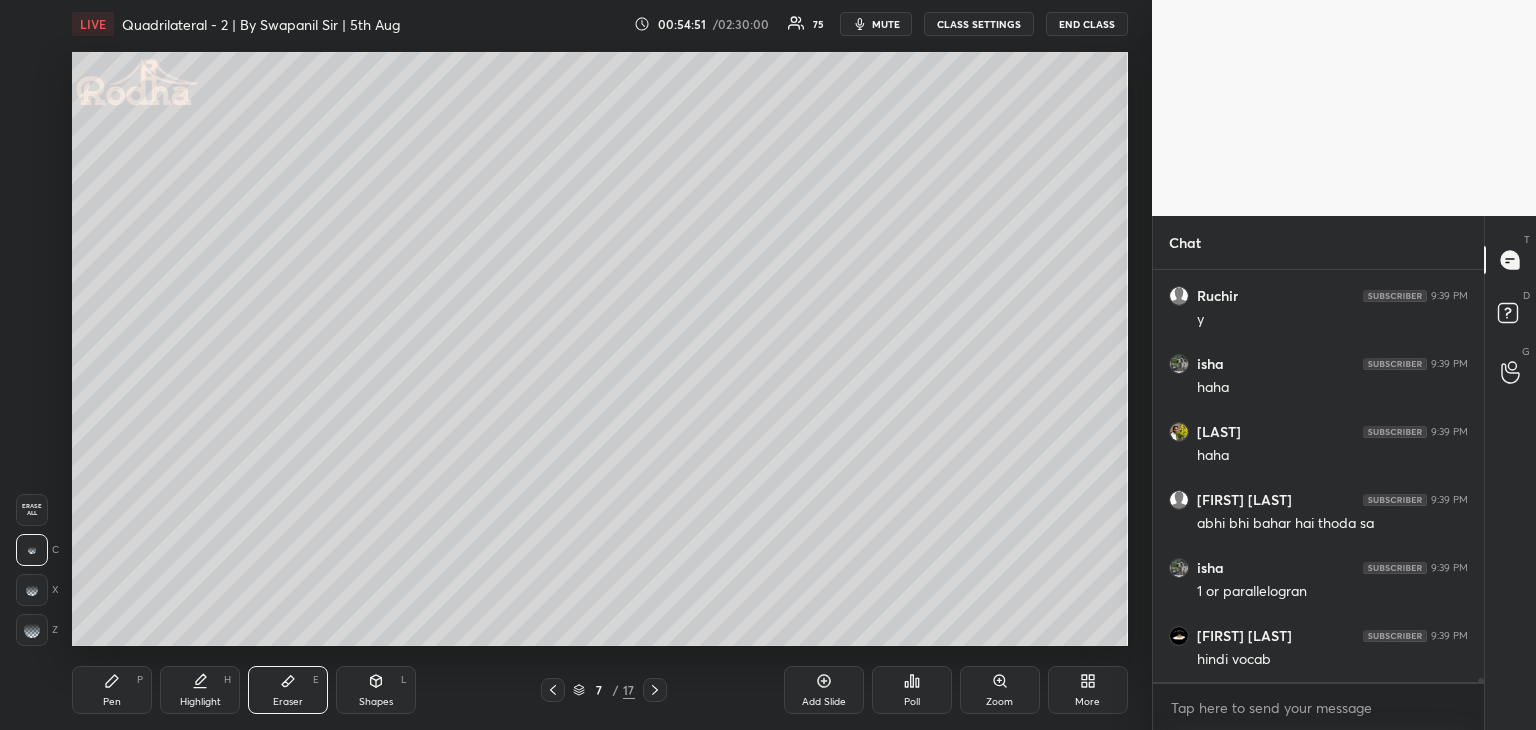 click on "Pen P" at bounding box center (112, 690) 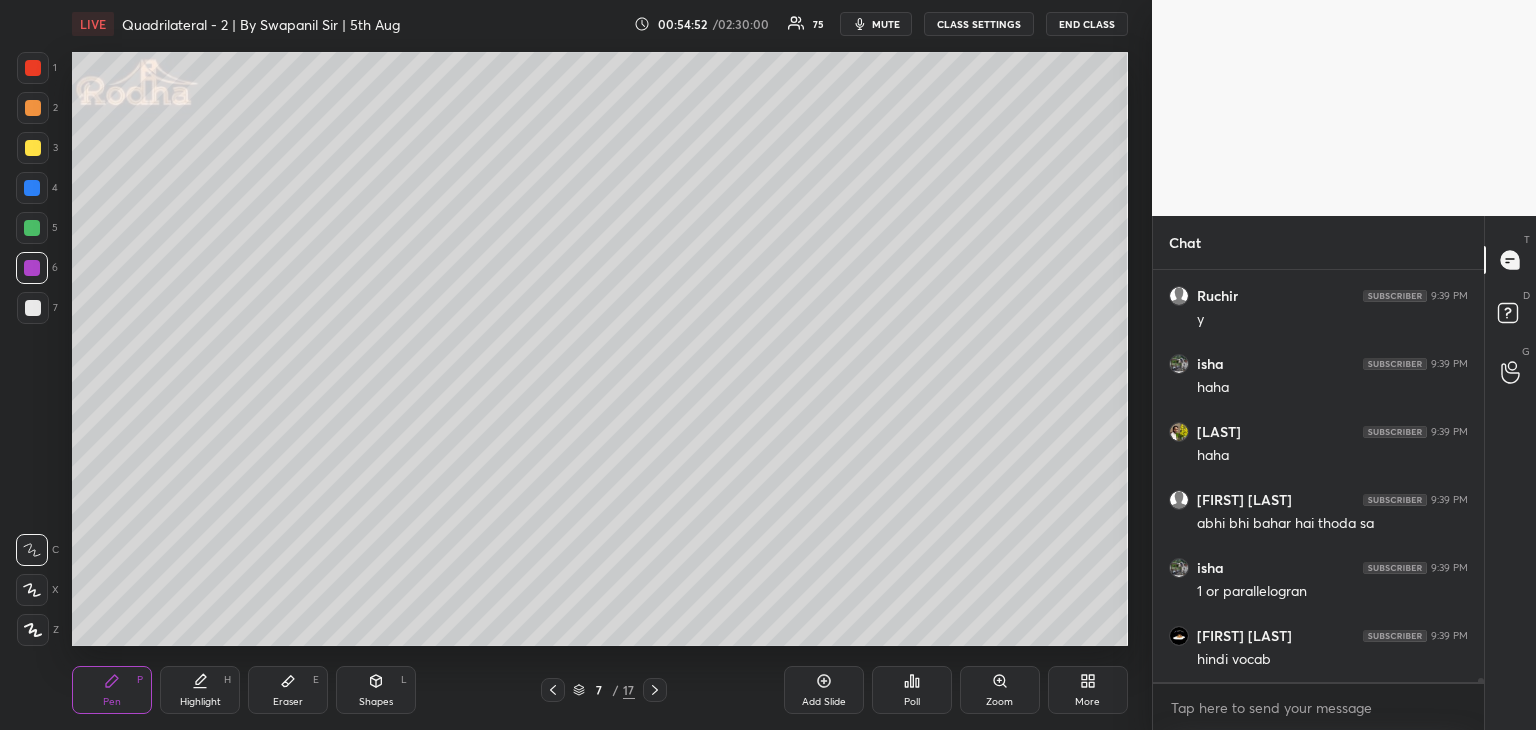 click 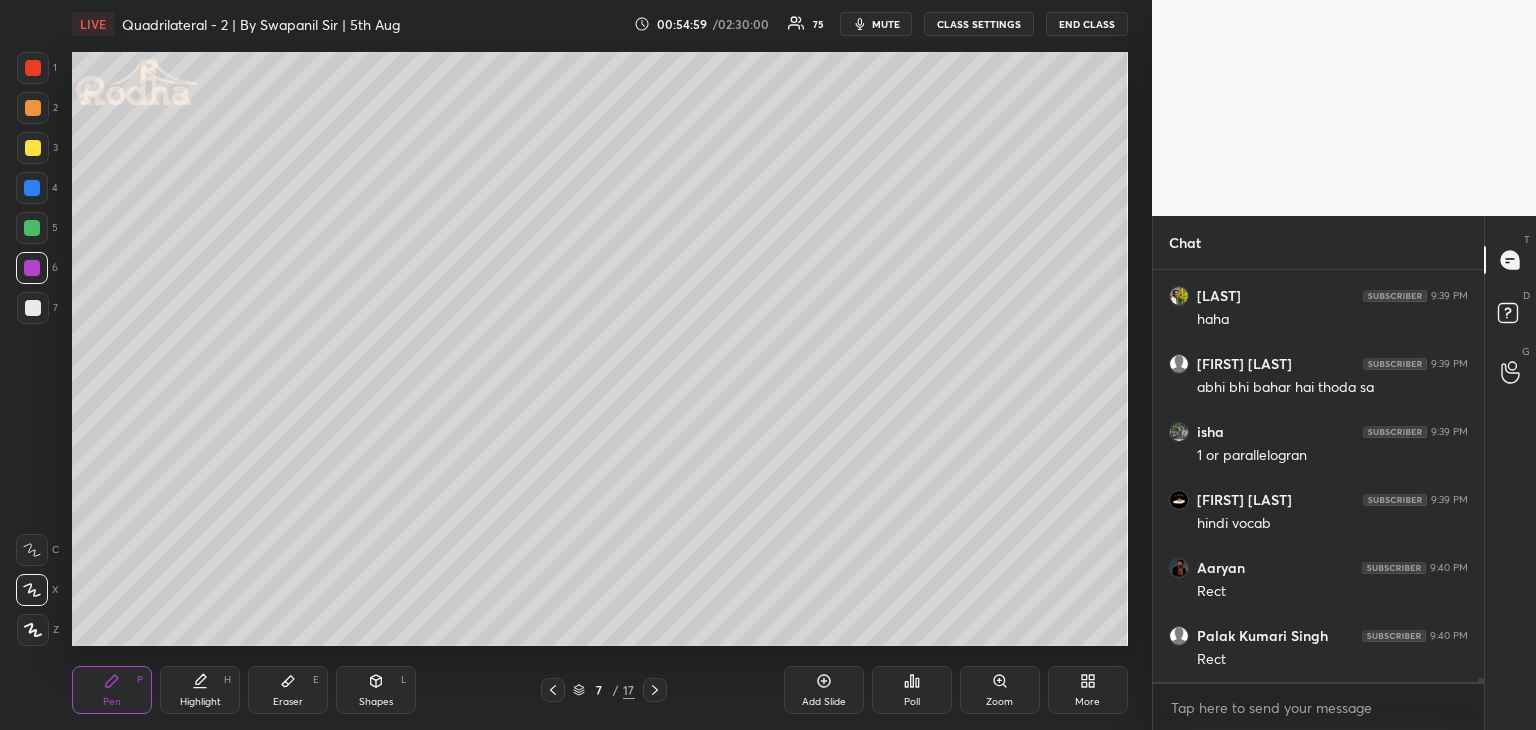 scroll, scrollTop: 38094, scrollLeft: 0, axis: vertical 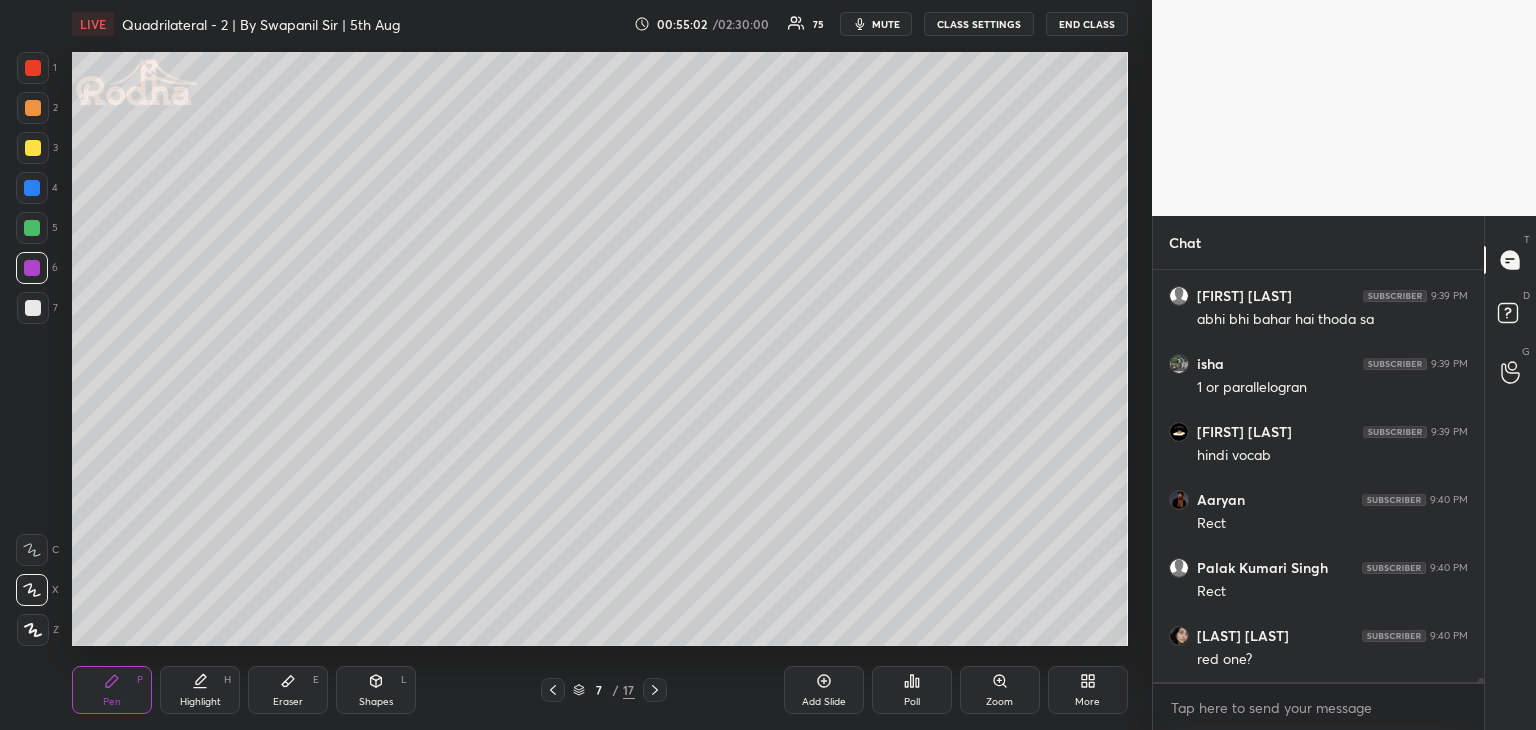drag, startPoint x: 297, startPoint y: 677, endPoint x: 310, endPoint y: 655, distance: 25.553865 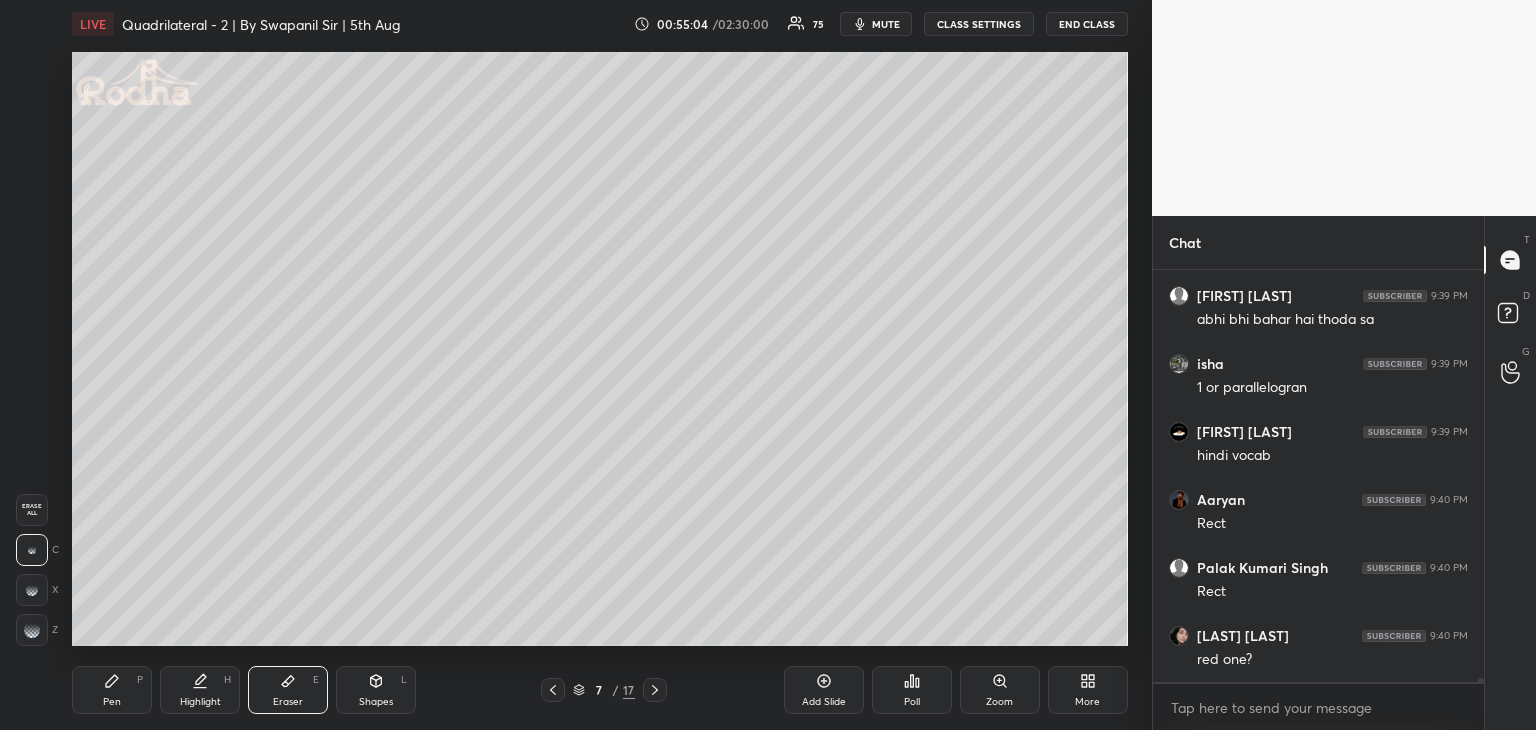 click on "Pen P" at bounding box center (112, 690) 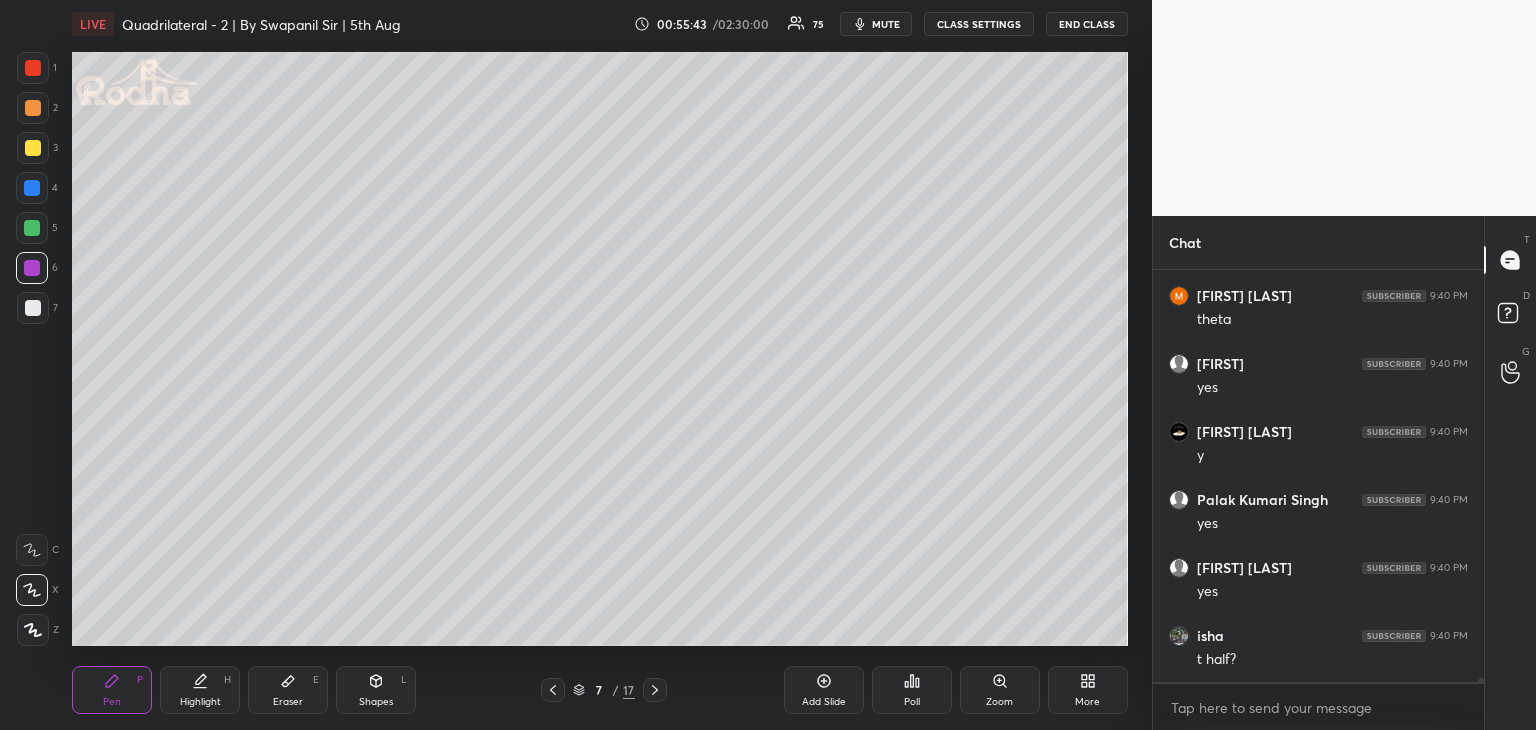 scroll, scrollTop: 38706, scrollLeft: 0, axis: vertical 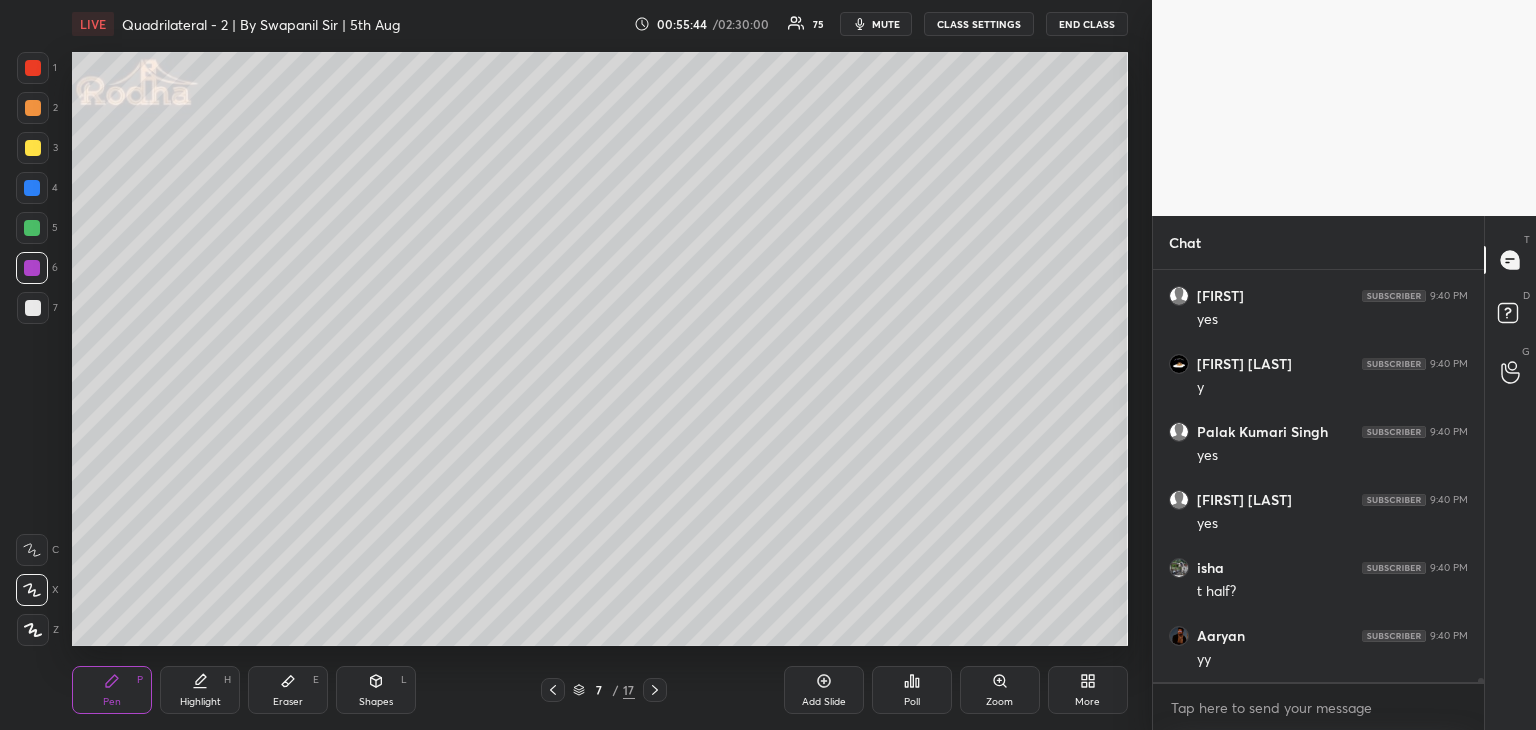 click at bounding box center (32, 188) 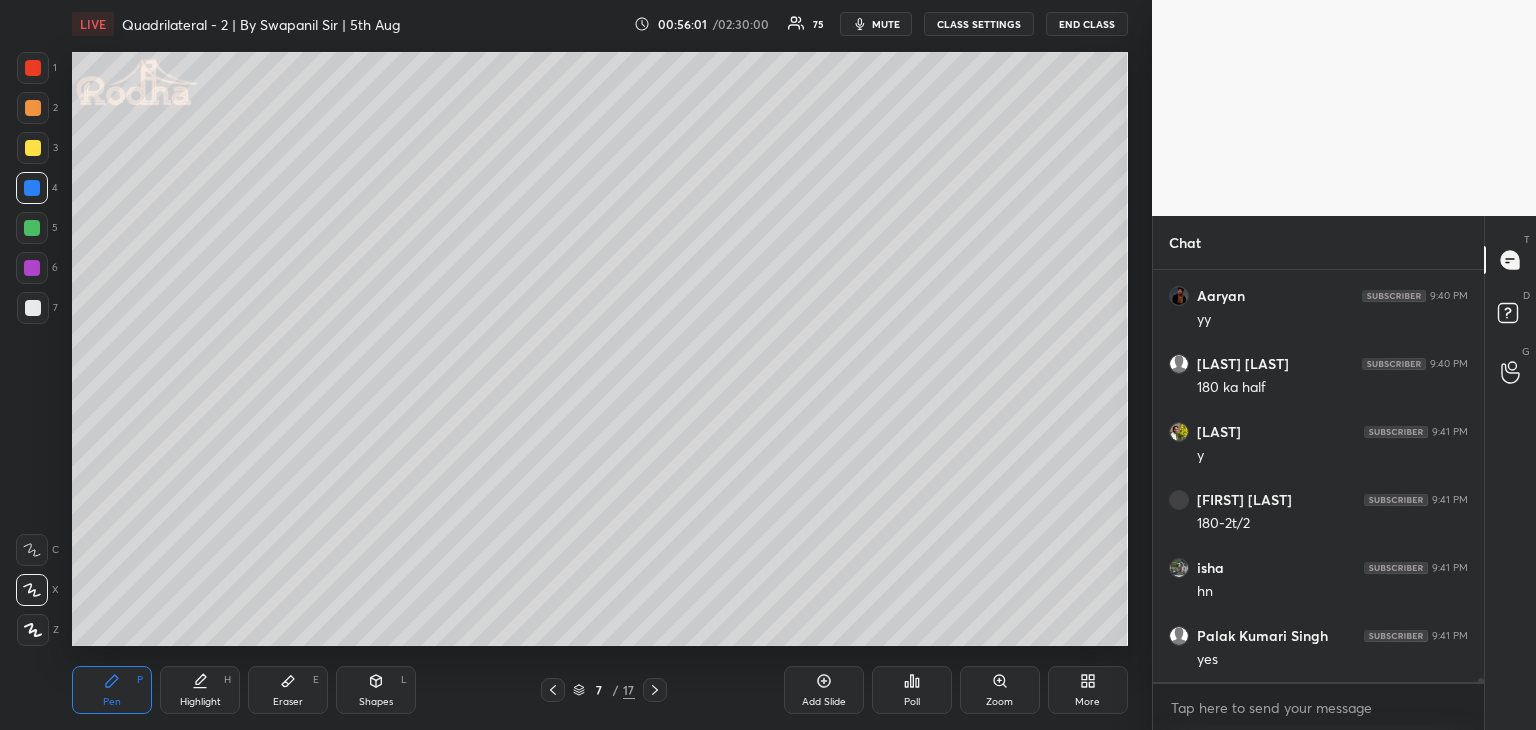 scroll, scrollTop: 39114, scrollLeft: 0, axis: vertical 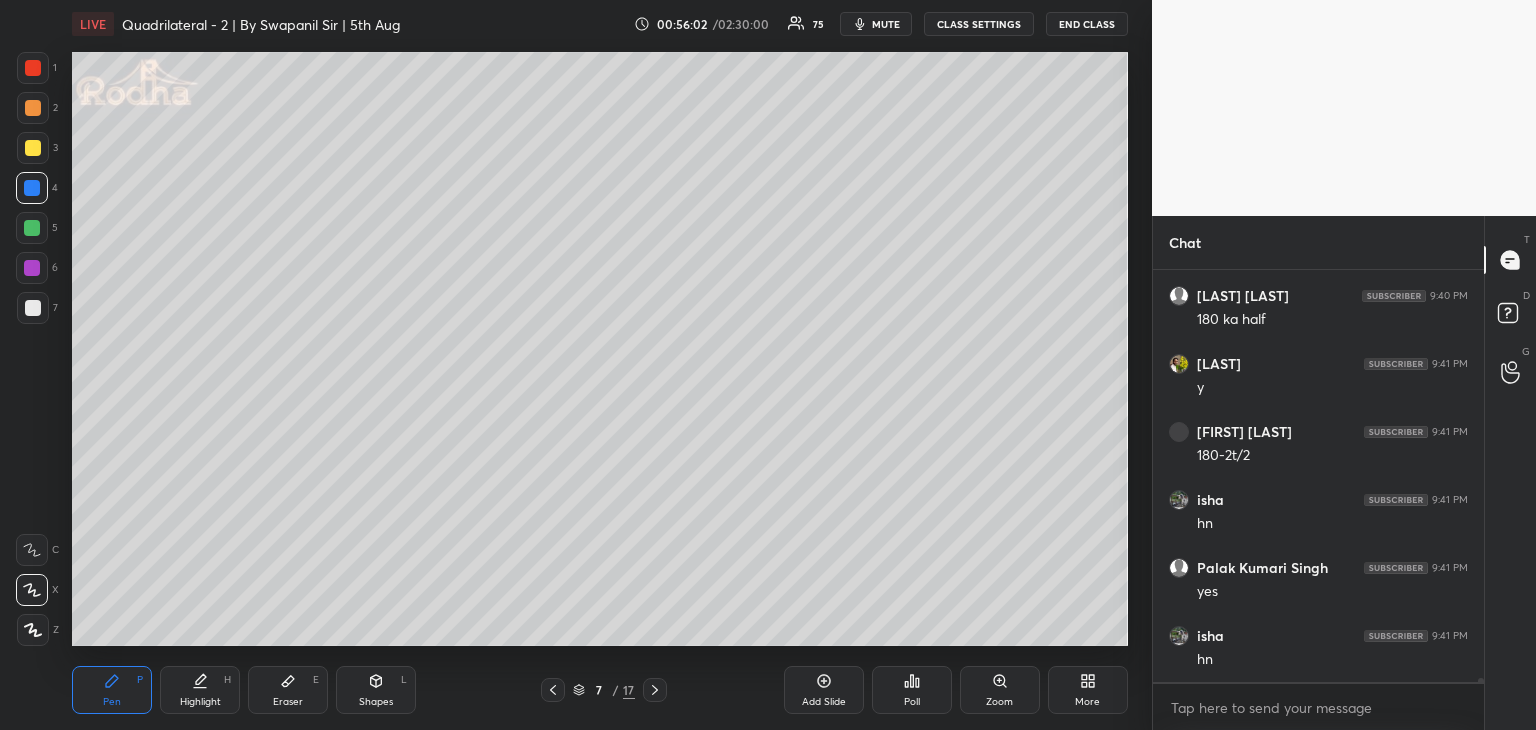 click 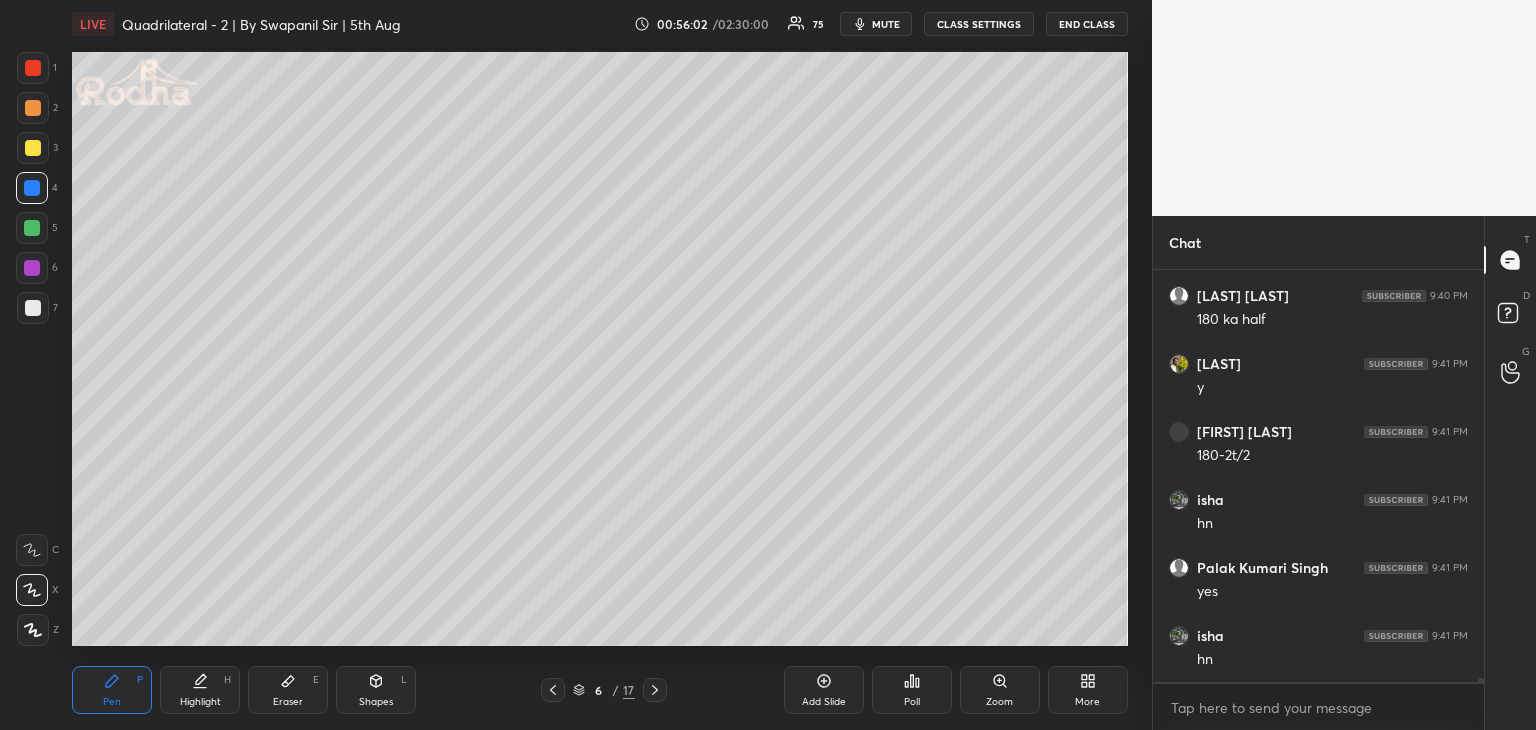 click 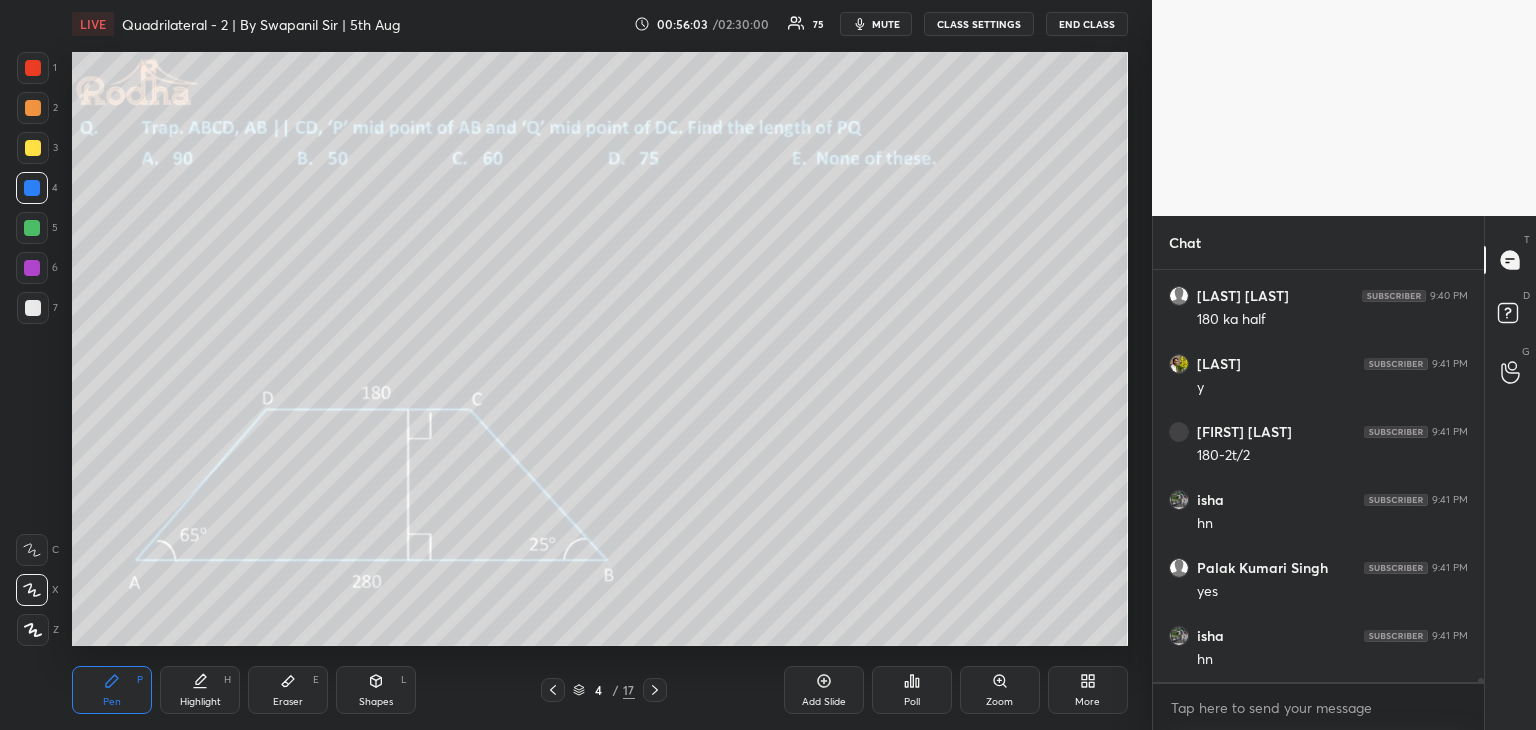 click 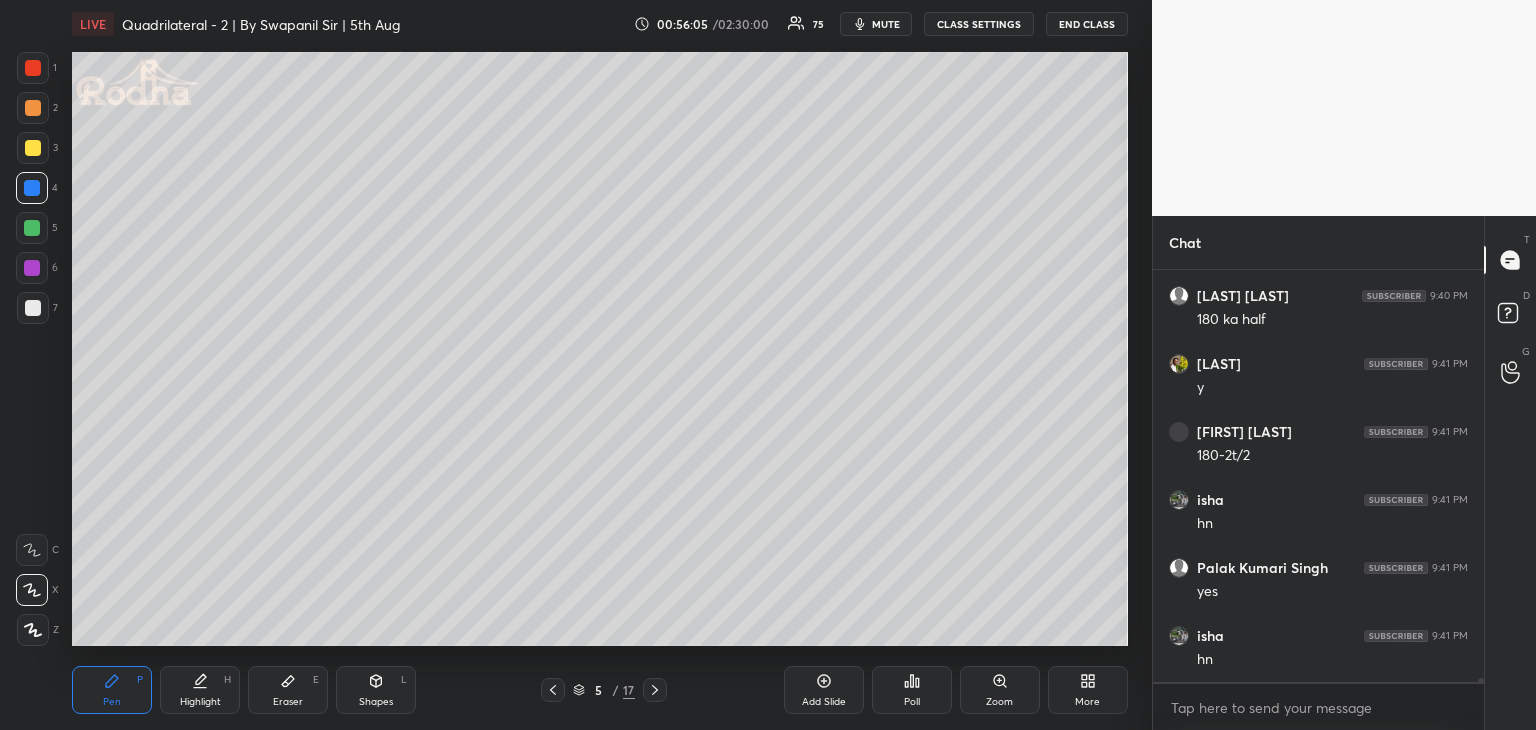 click 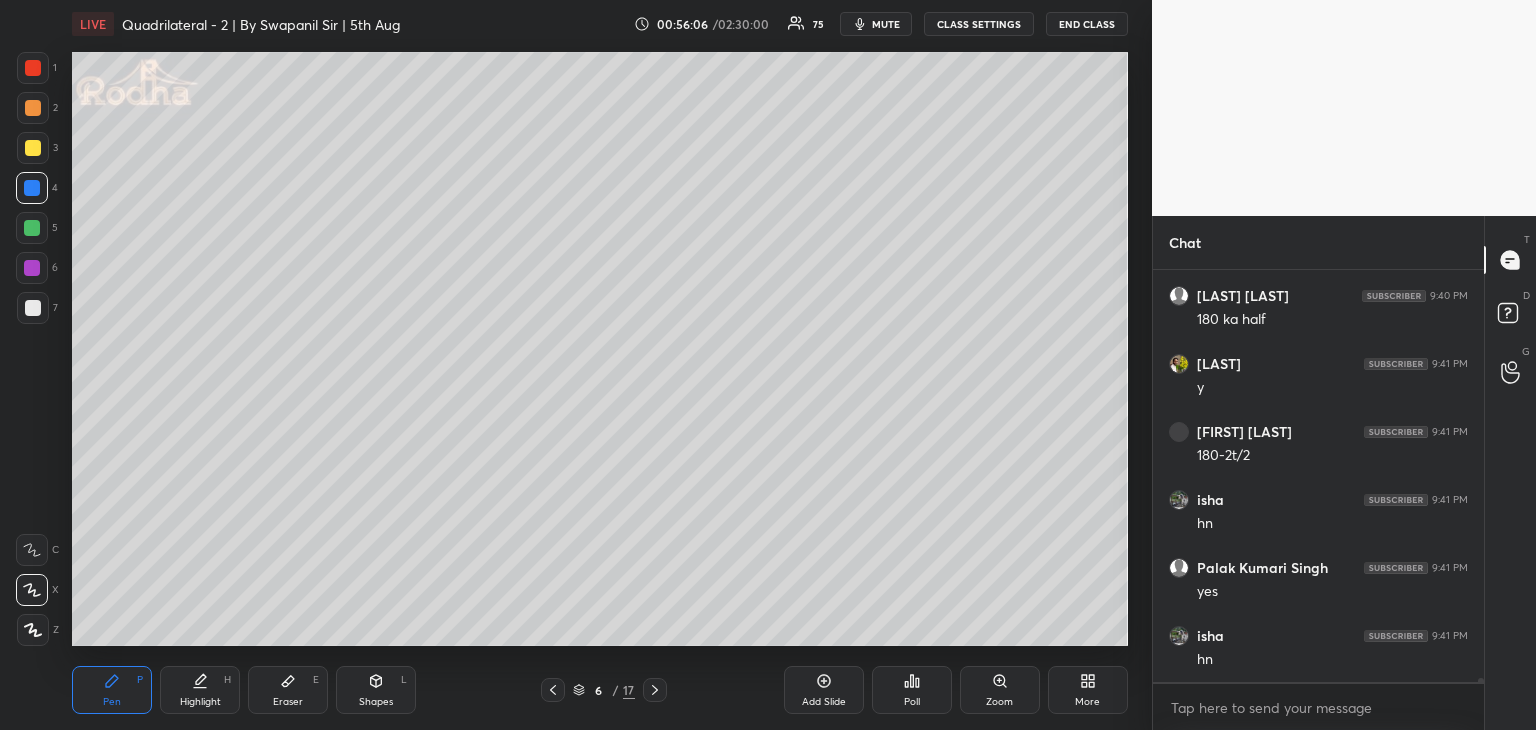 click 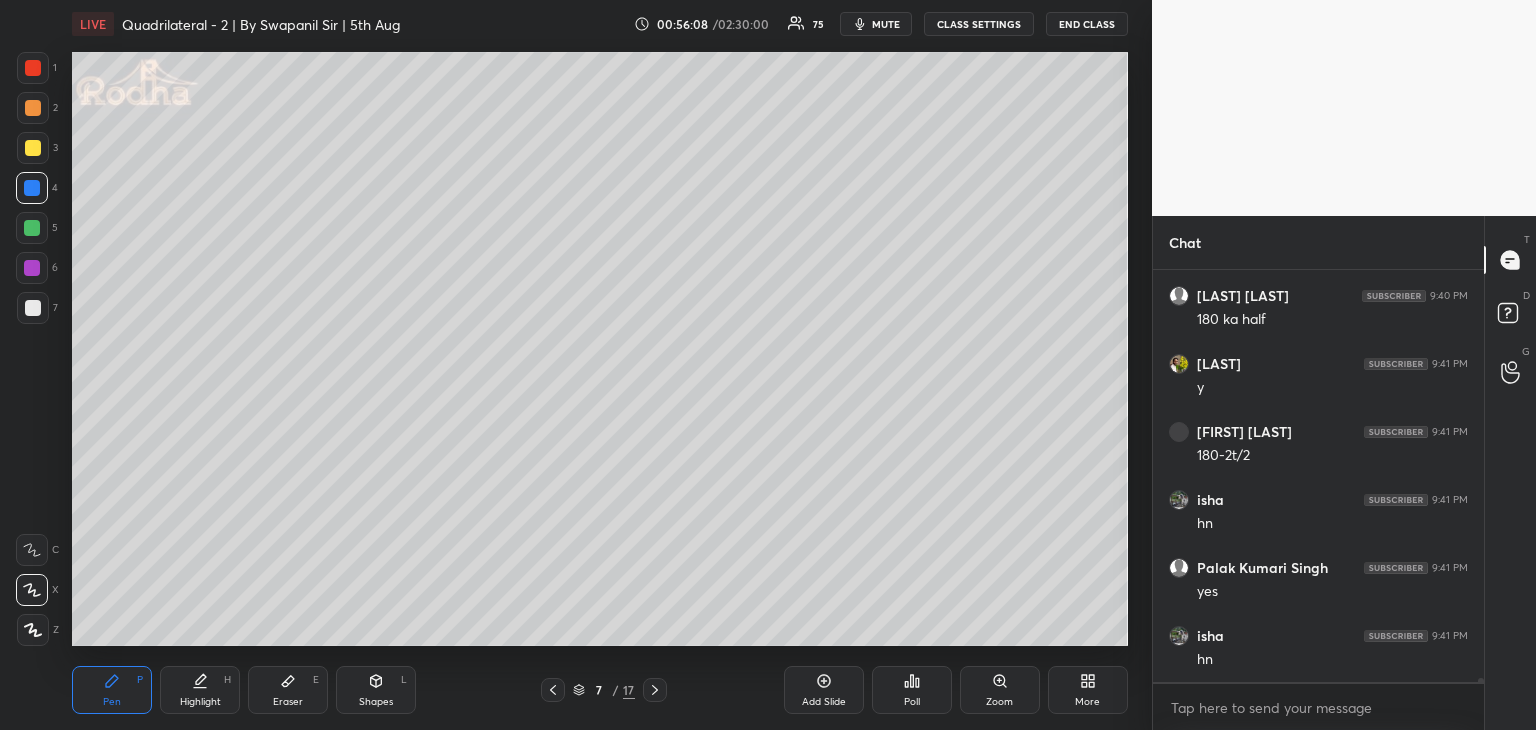 click at bounding box center [33, 68] 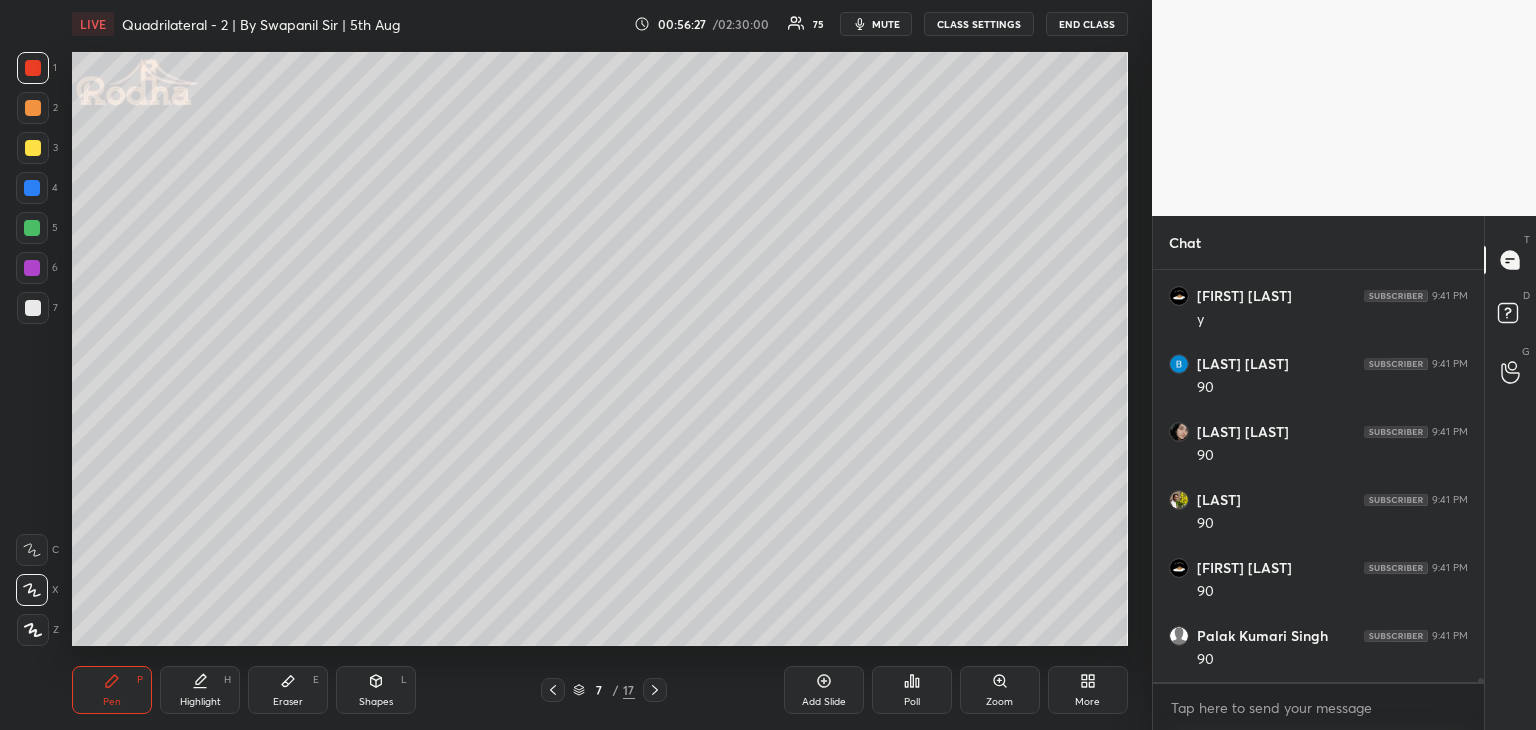 scroll, scrollTop: 40066, scrollLeft: 0, axis: vertical 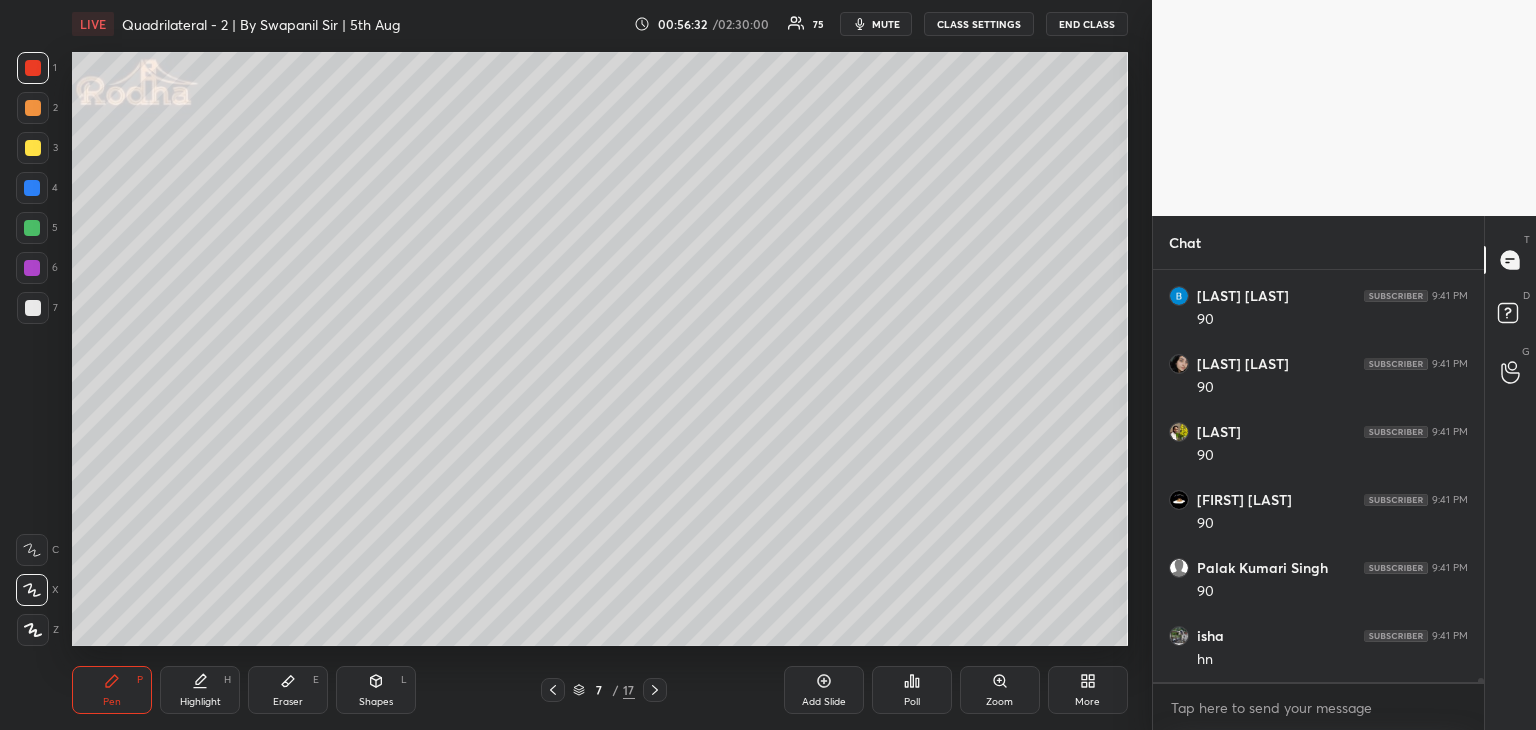 drag, startPoint x: 32, startPoint y: 149, endPoint x: 63, endPoint y: 146, distance: 31.144823 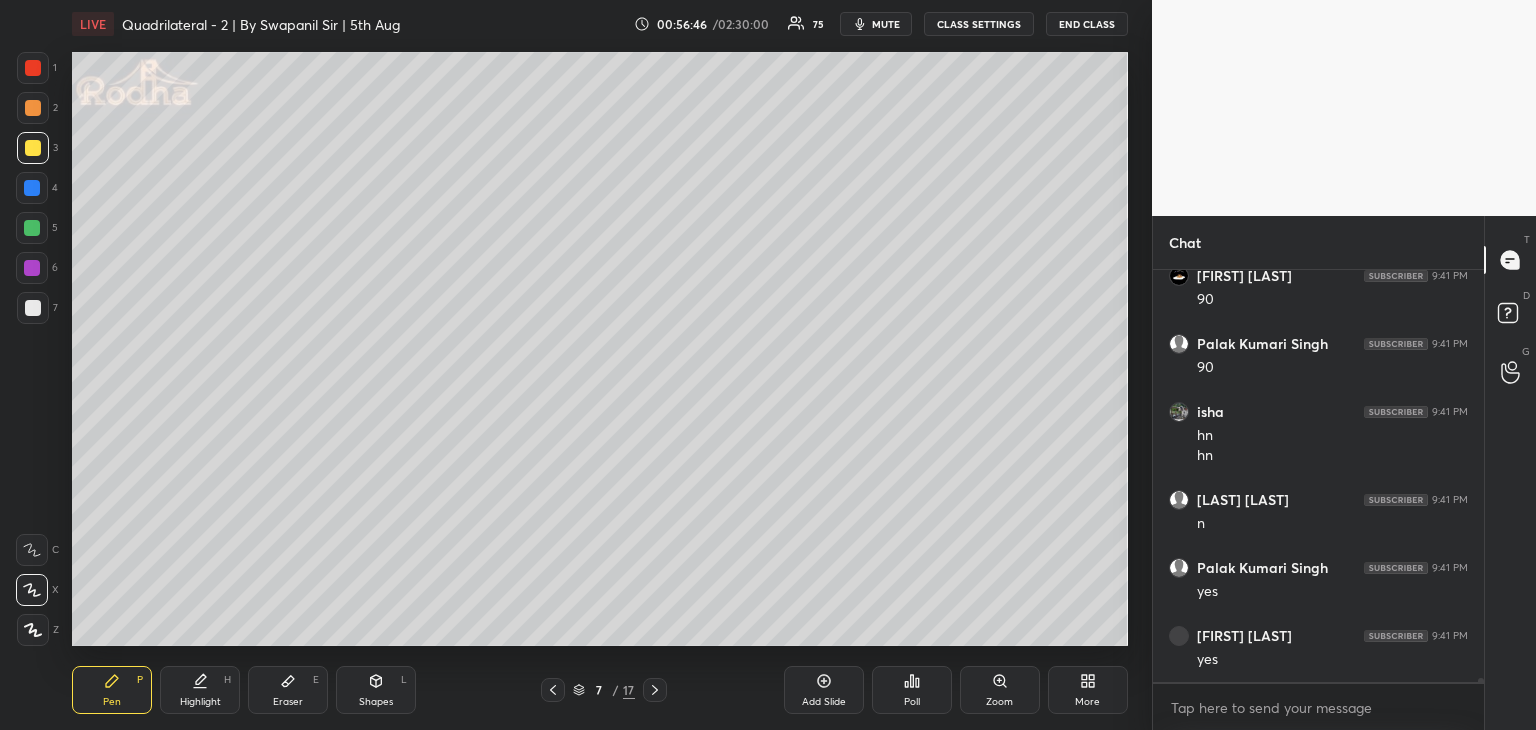 scroll, scrollTop: 40358, scrollLeft: 0, axis: vertical 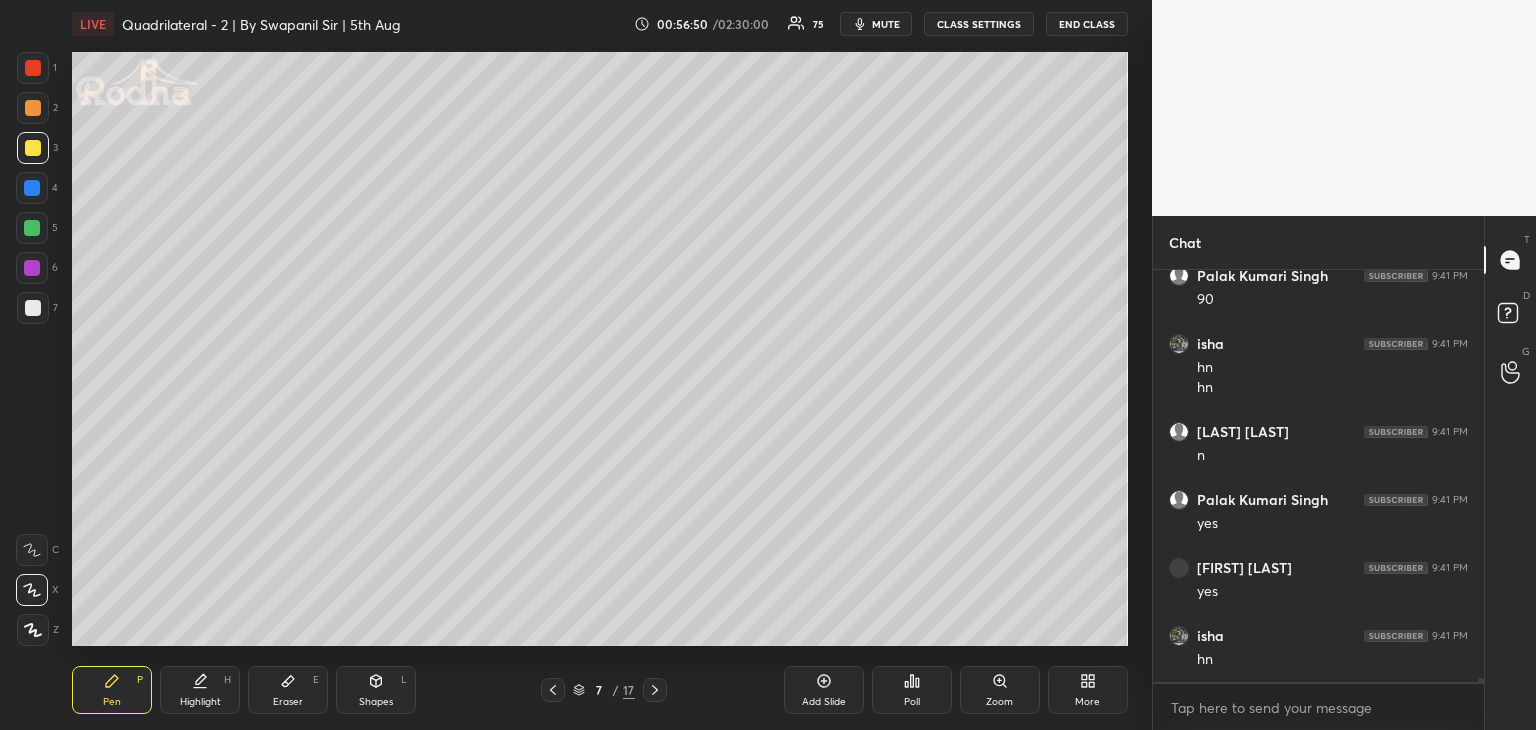 click at bounding box center (32, 188) 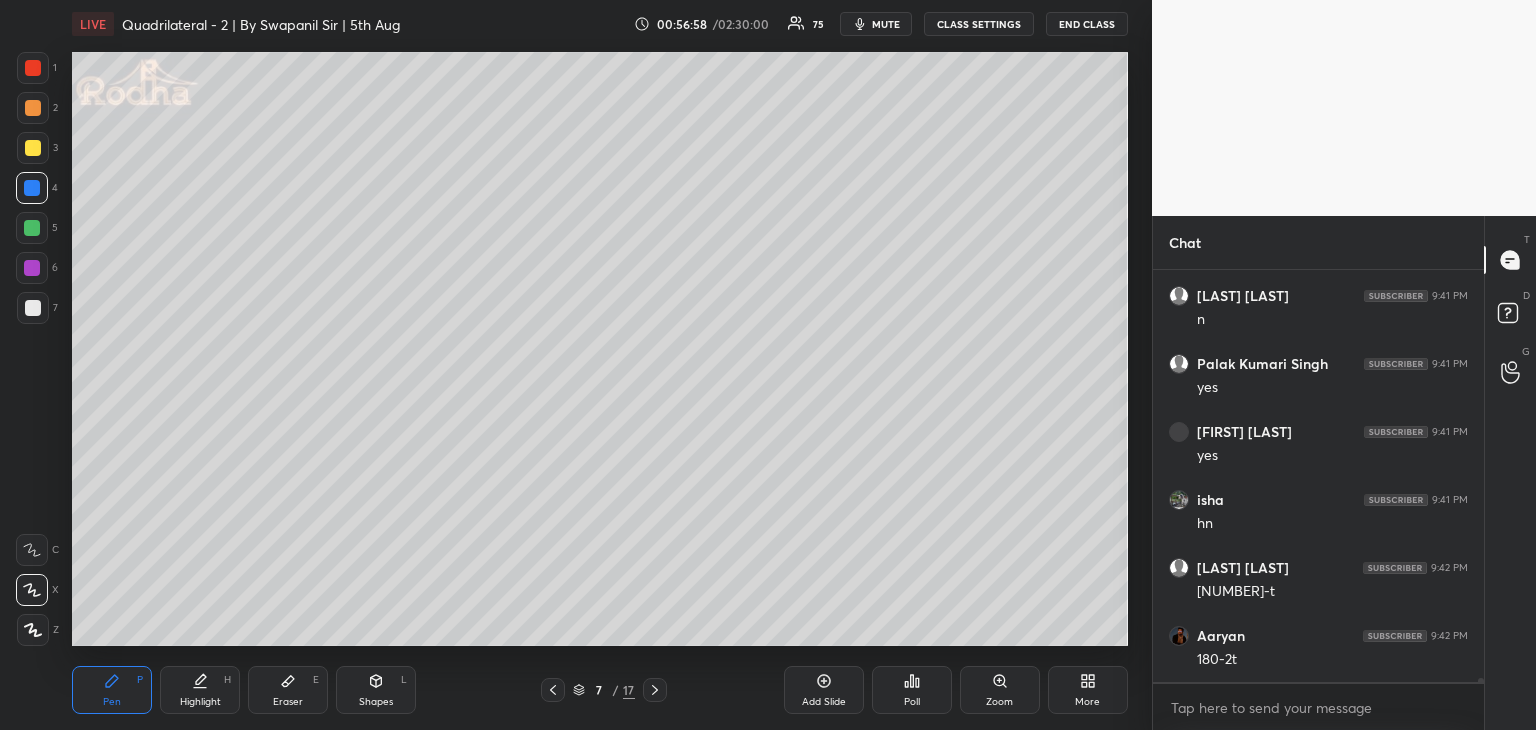 scroll, scrollTop: 40562, scrollLeft: 0, axis: vertical 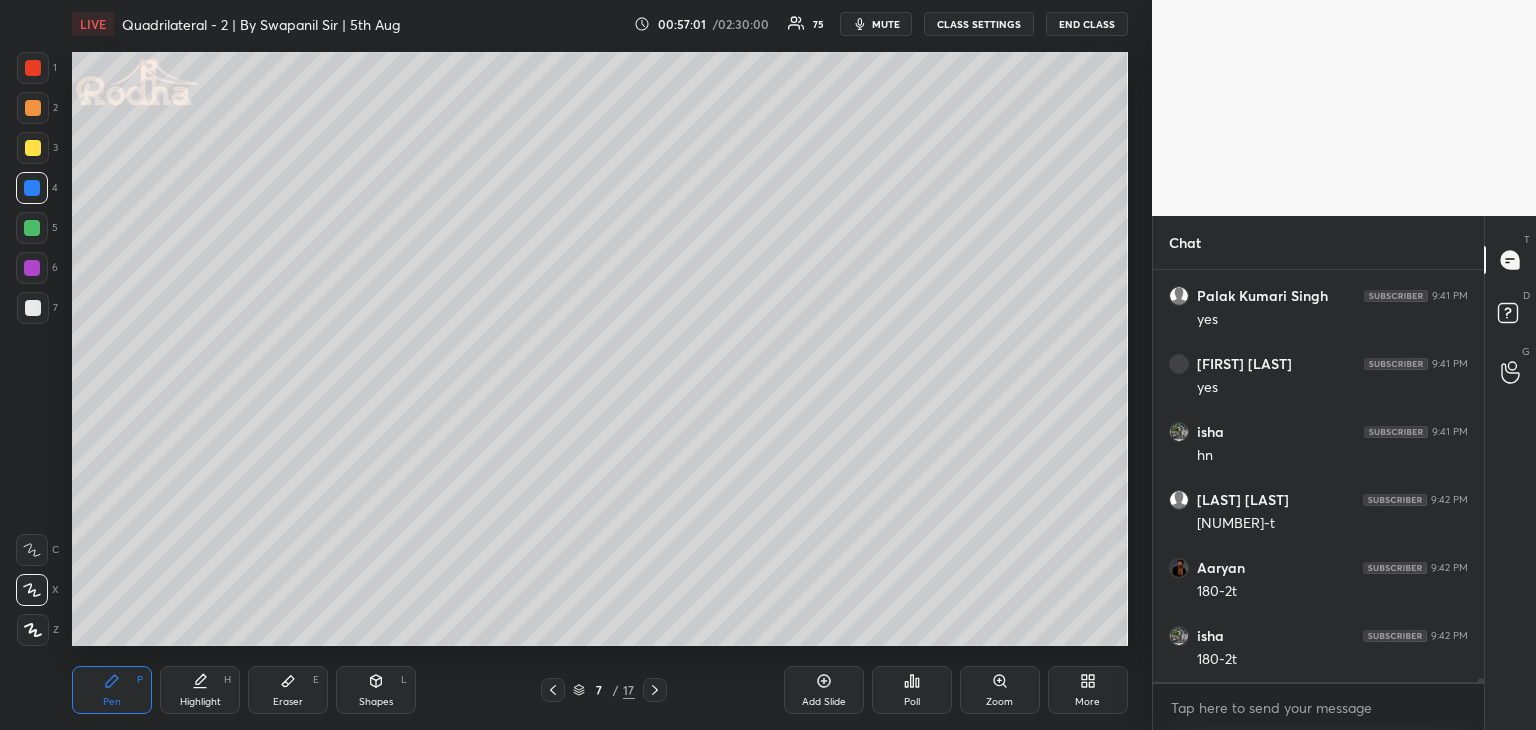 drag, startPoint x: 32, startPoint y: 151, endPoint x: 65, endPoint y: 158, distance: 33.734257 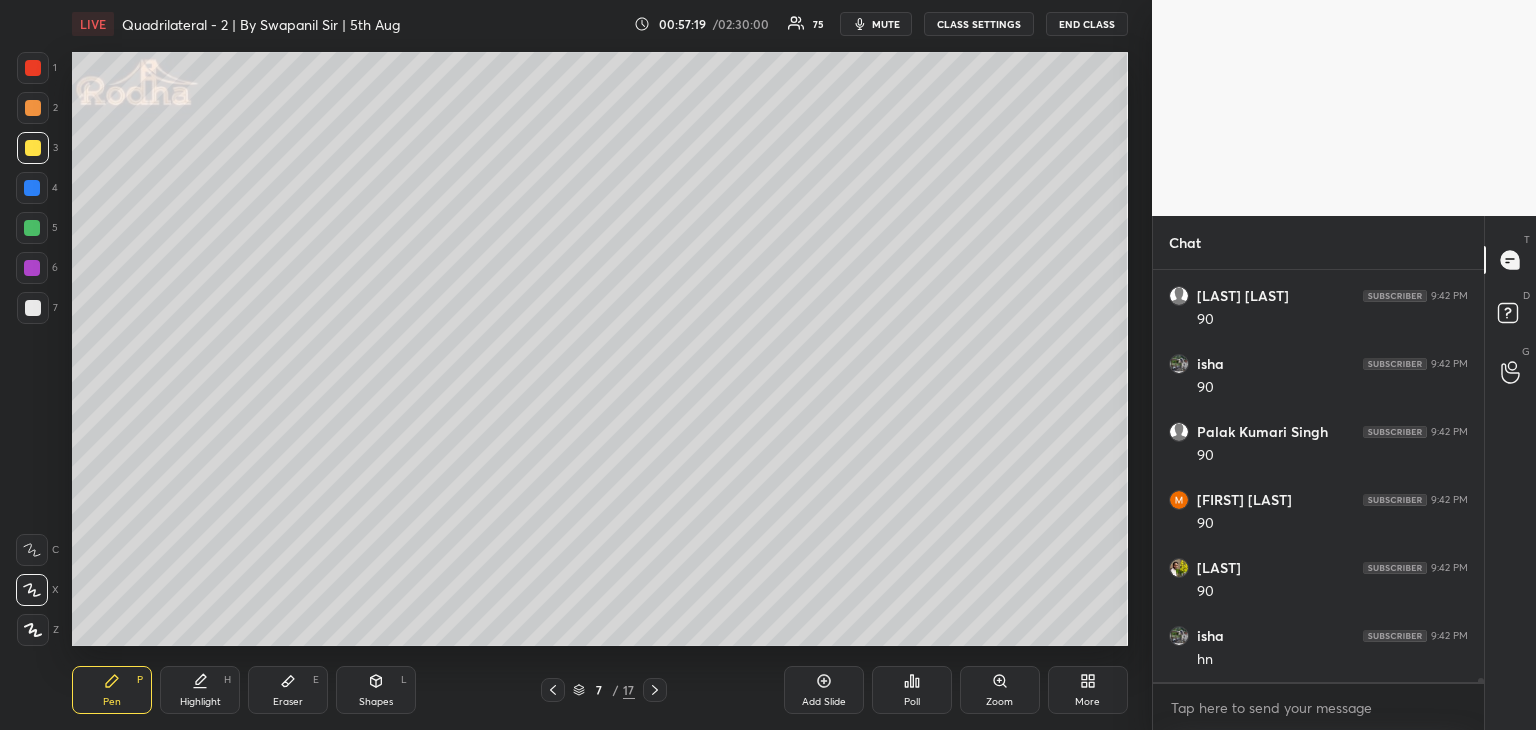 scroll, scrollTop: 41582, scrollLeft: 0, axis: vertical 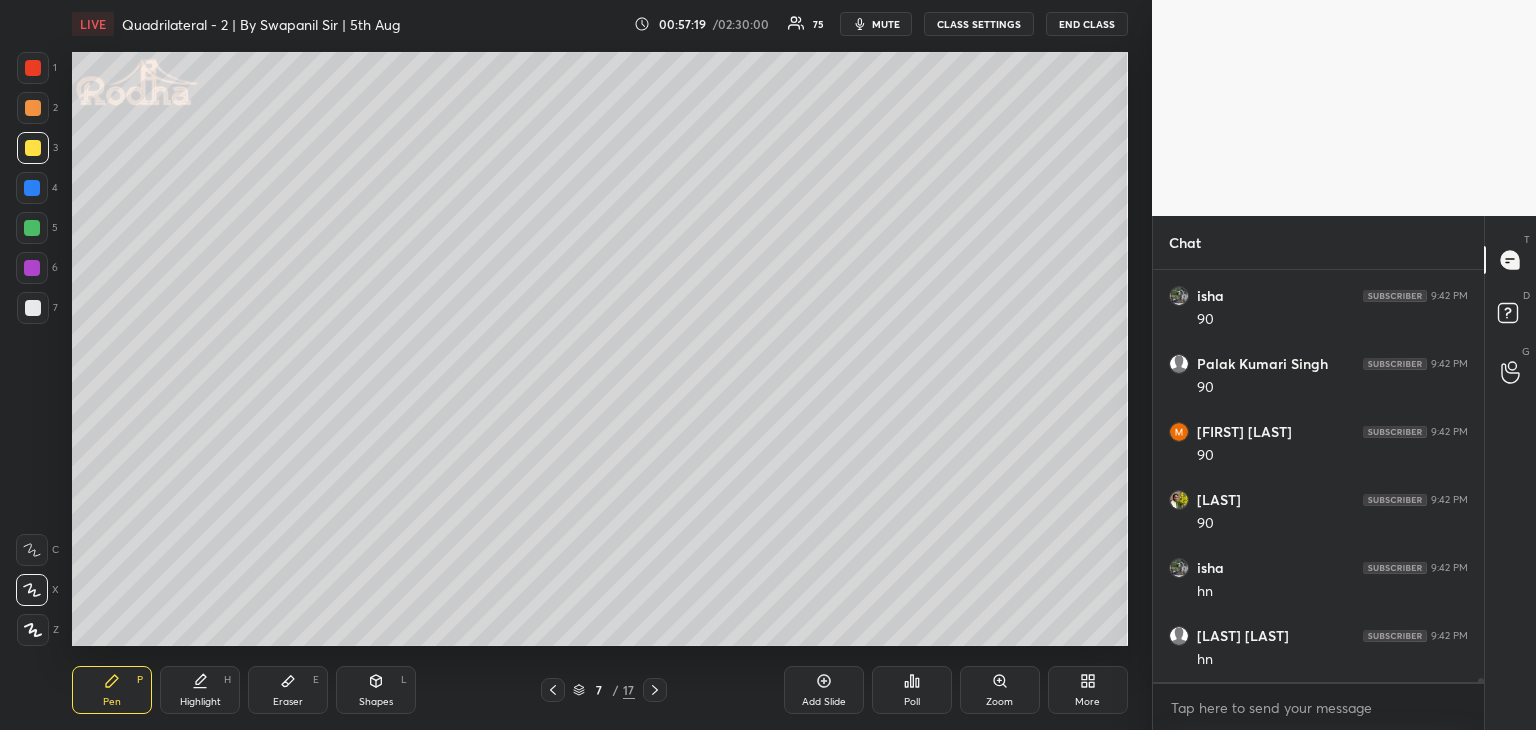 click at bounding box center [32, 228] 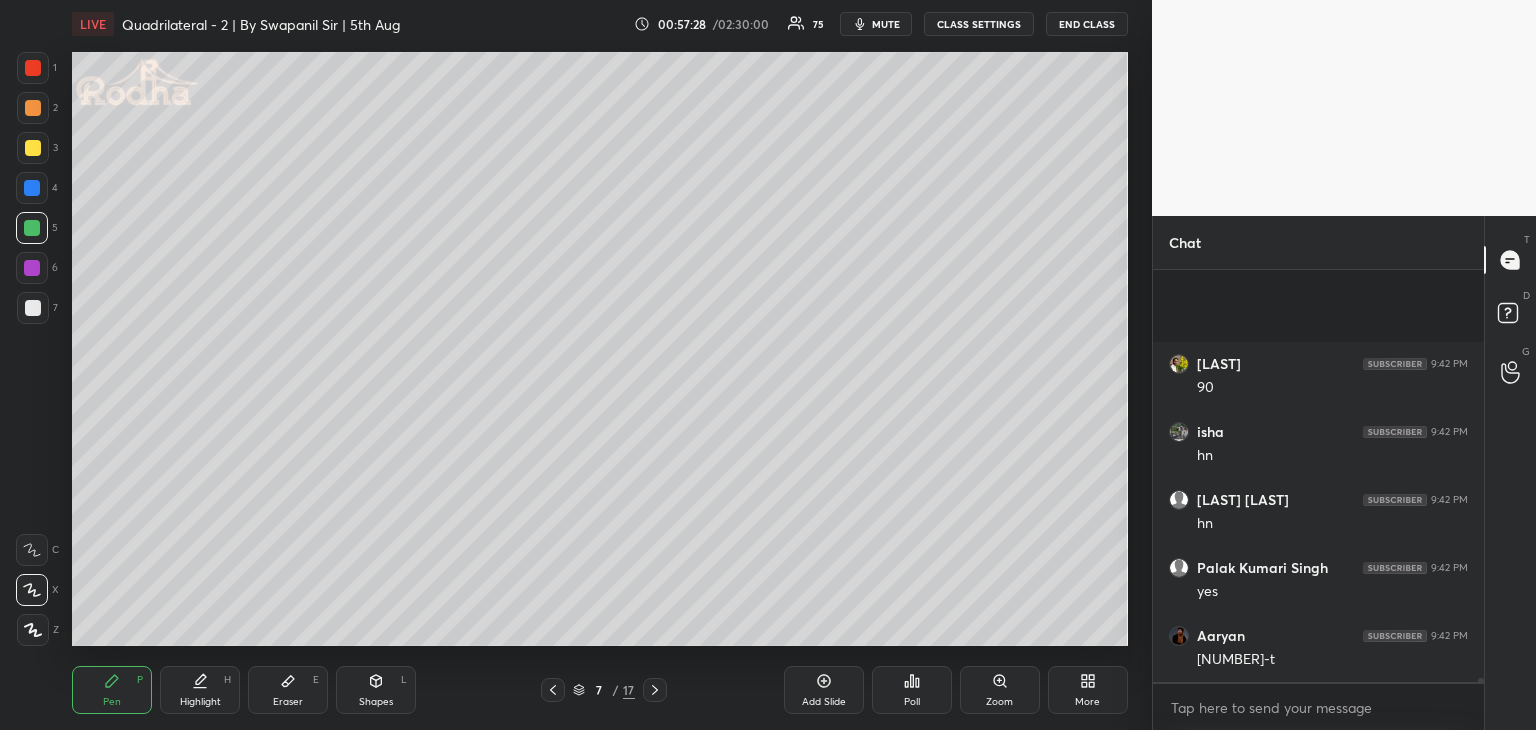 scroll, scrollTop: 41922, scrollLeft: 0, axis: vertical 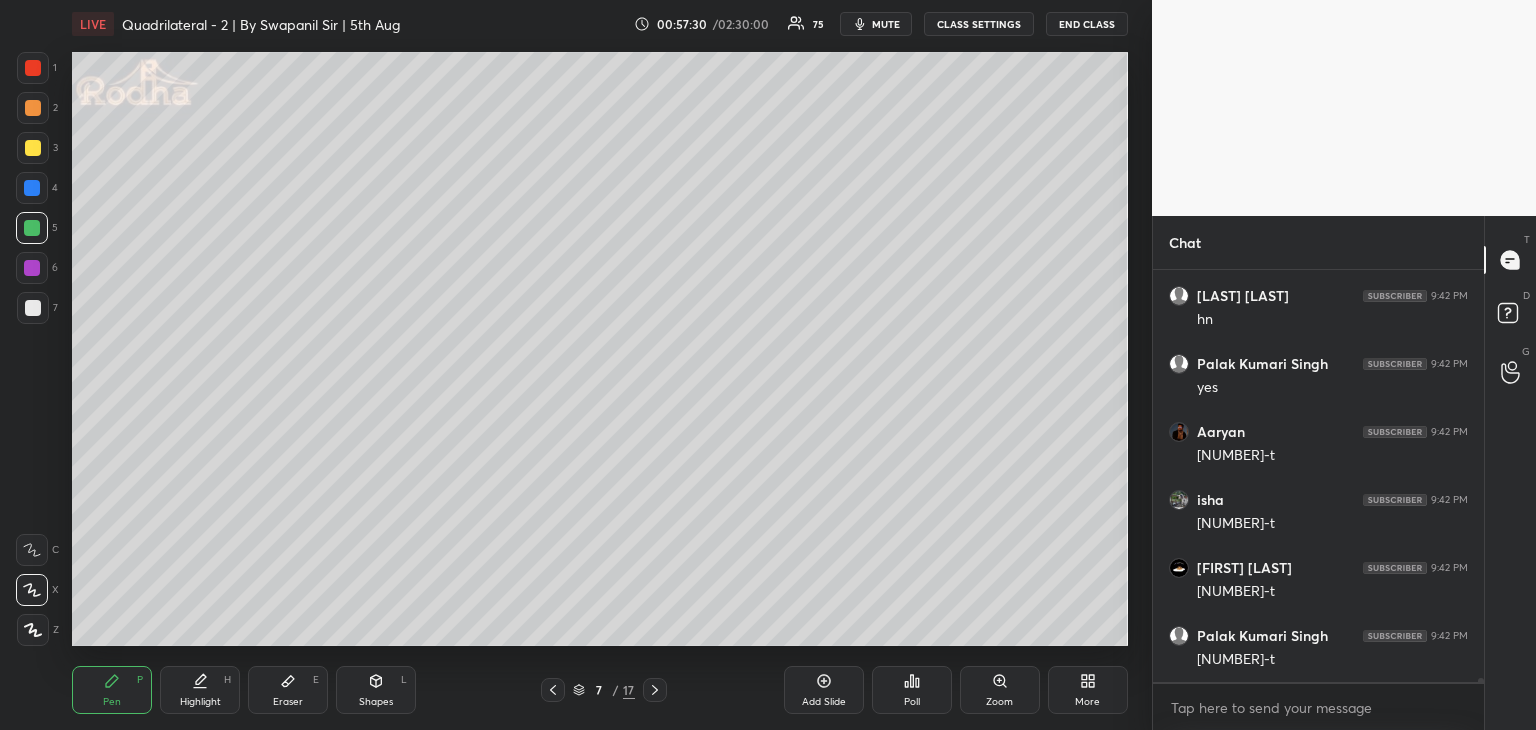 drag, startPoint x: 27, startPoint y: 68, endPoint x: 45, endPoint y: 69, distance: 18.027756 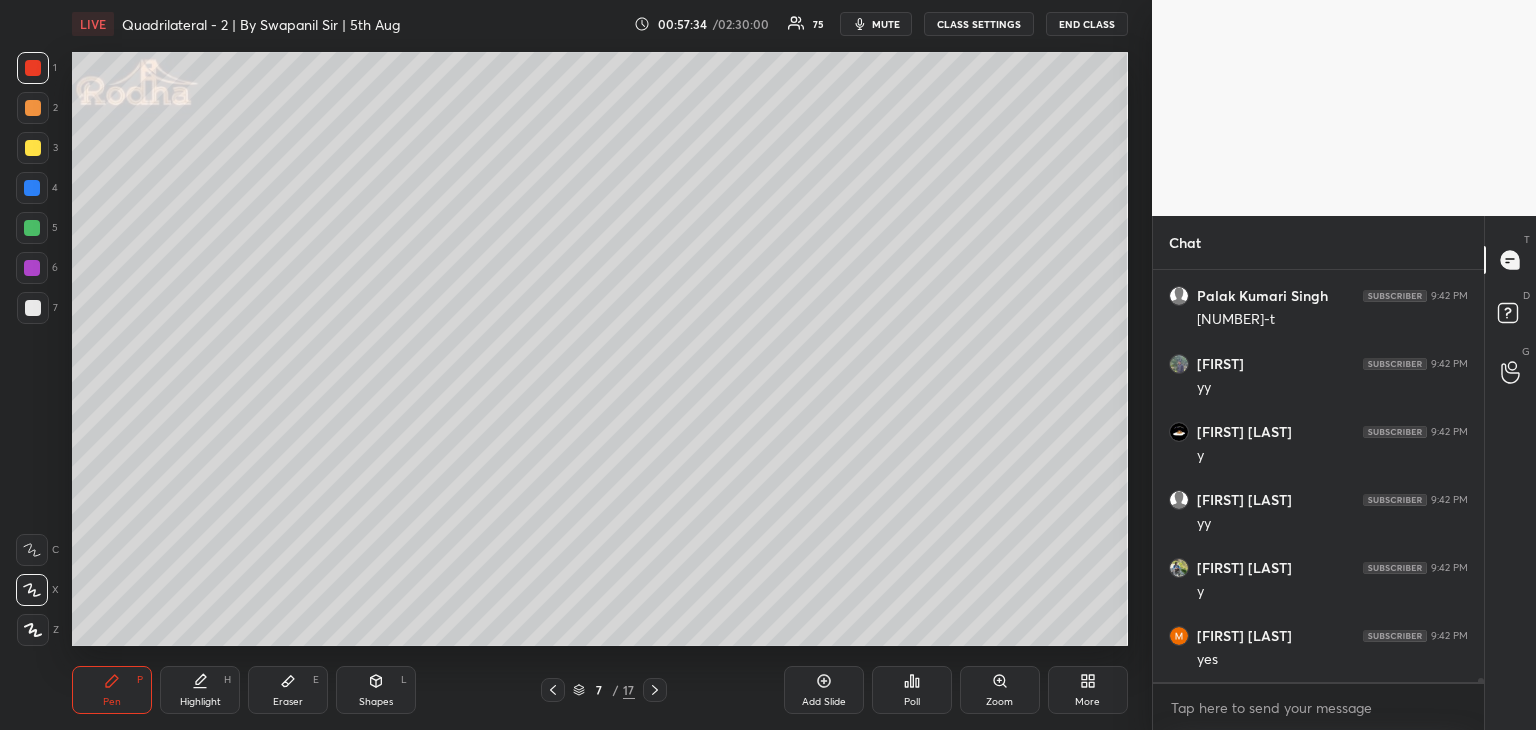 scroll, scrollTop: 42330, scrollLeft: 0, axis: vertical 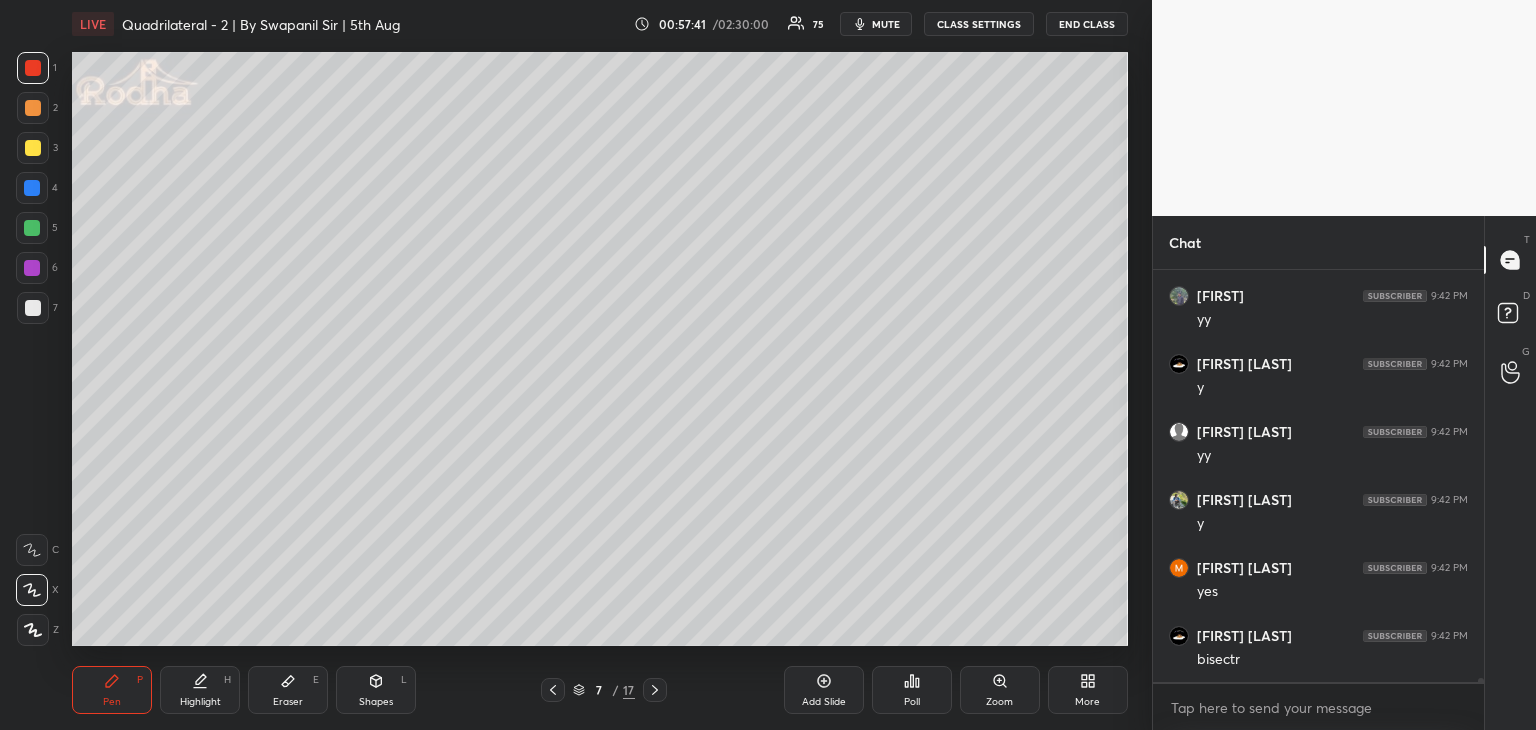 click at bounding box center (32, 228) 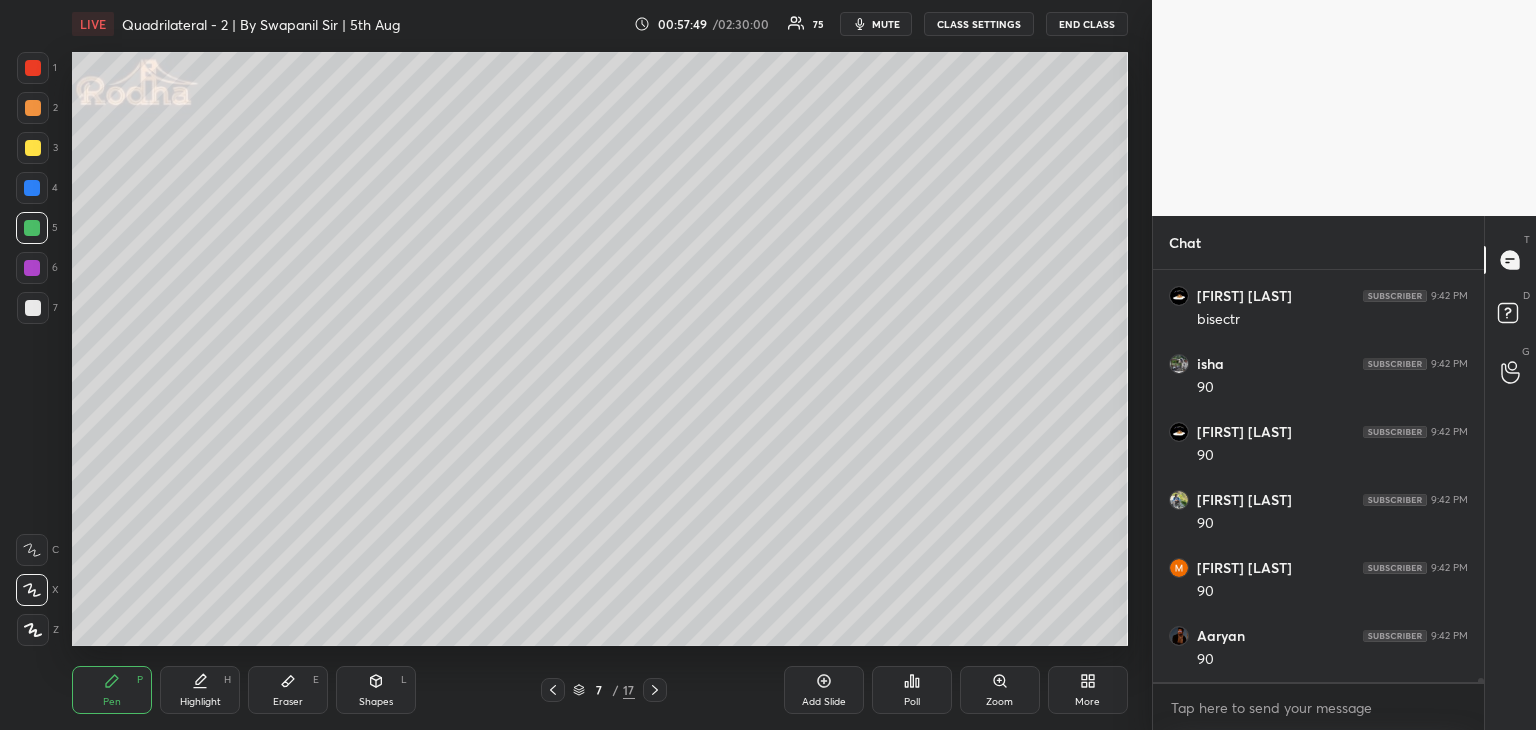 scroll, scrollTop: 42738, scrollLeft: 0, axis: vertical 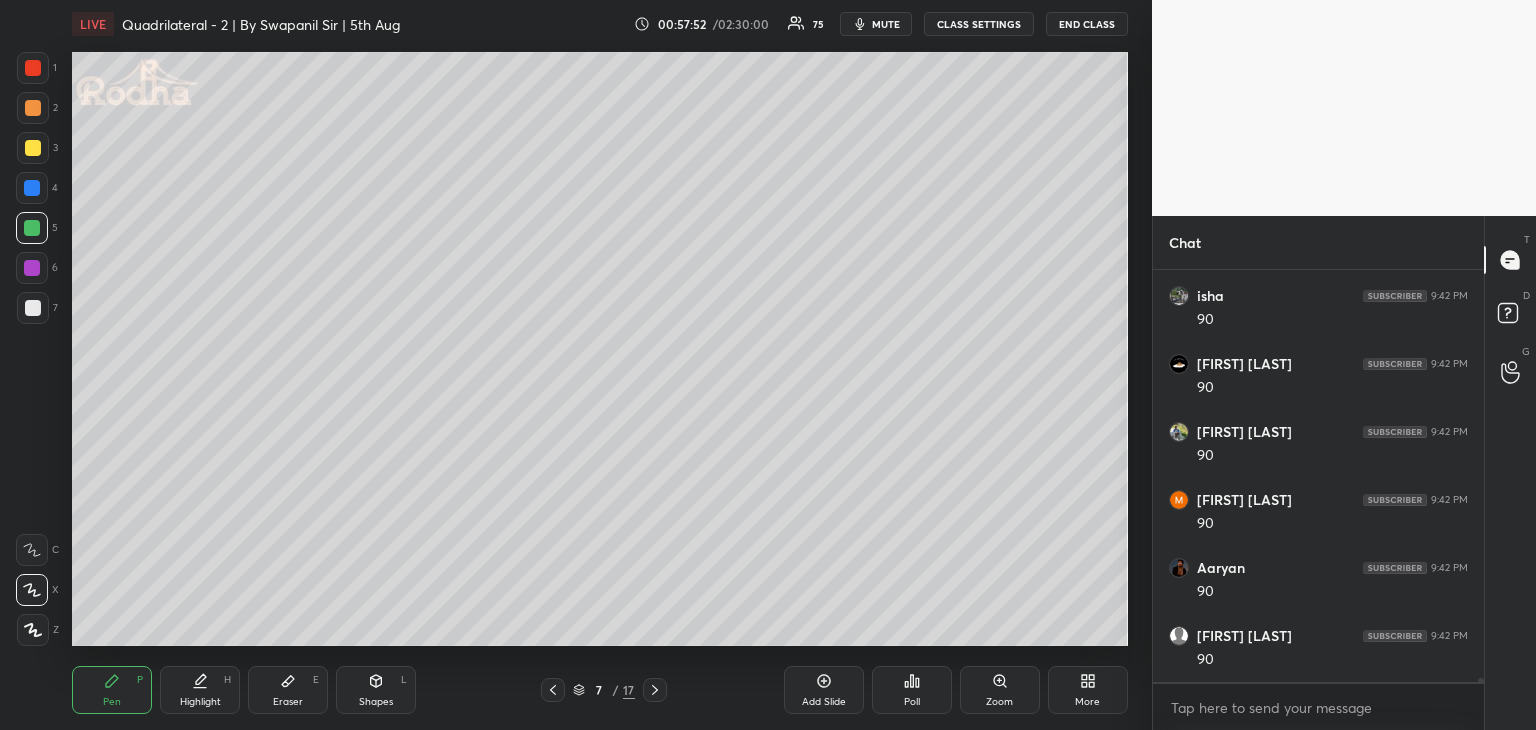 click at bounding box center (33, 148) 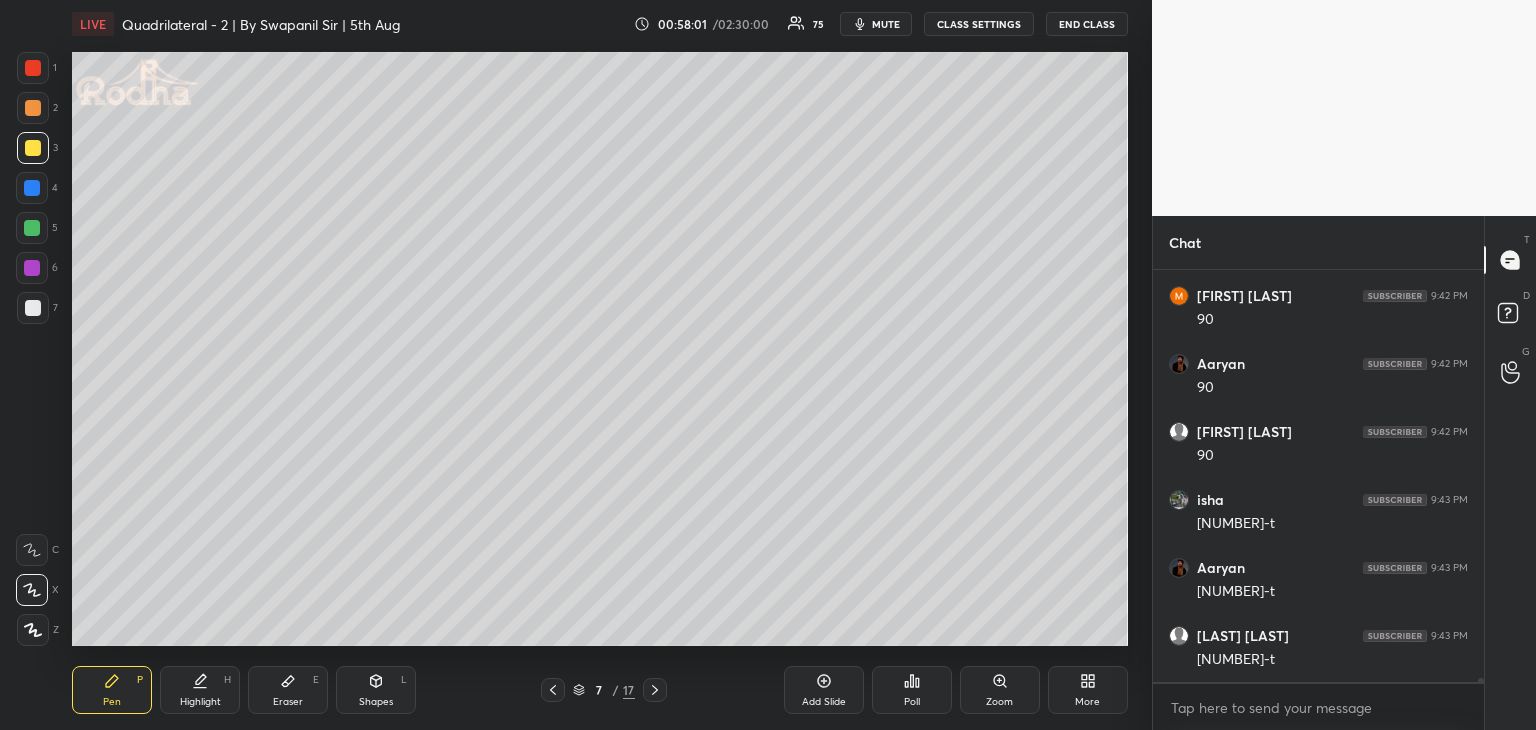 scroll, scrollTop: 43010, scrollLeft: 0, axis: vertical 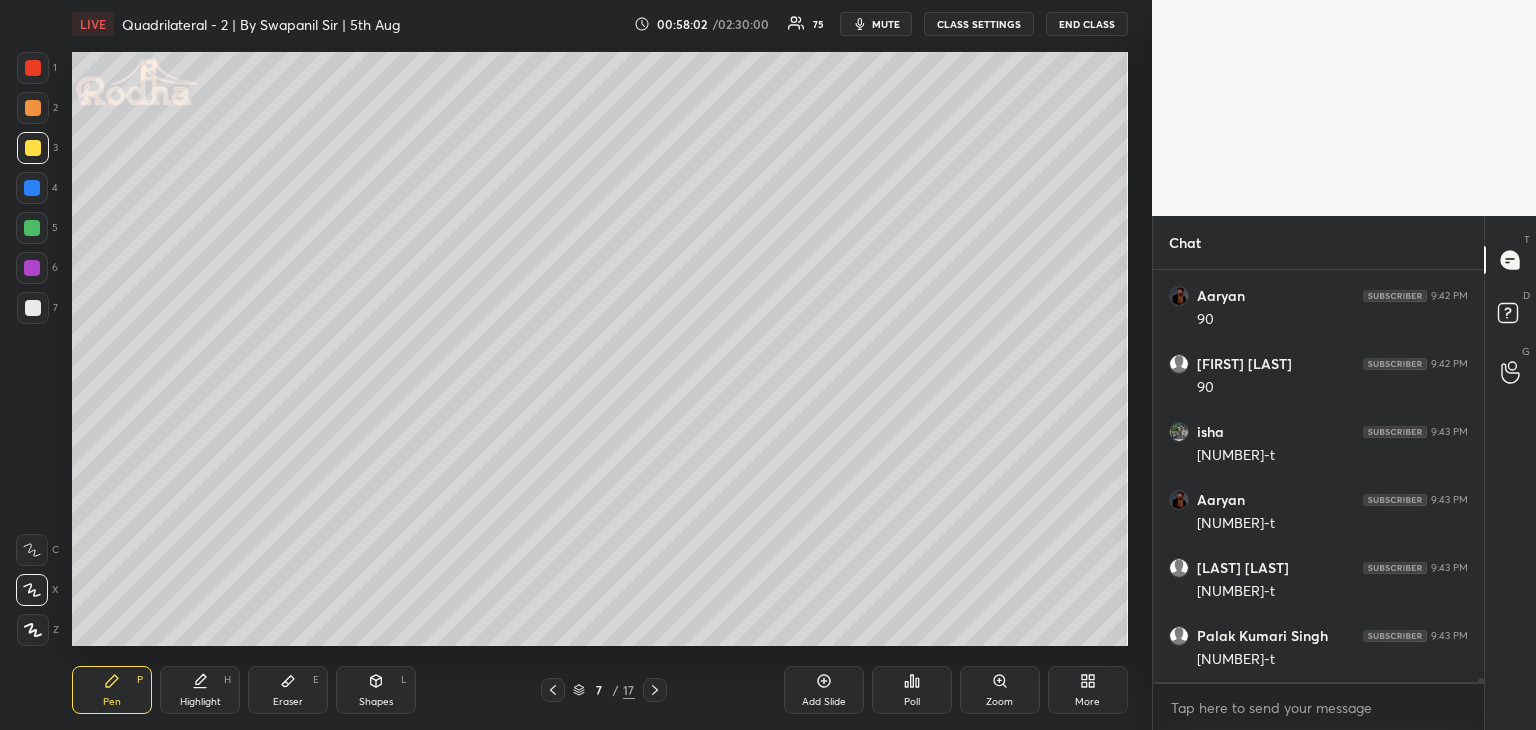 drag, startPoint x: 27, startPoint y: 226, endPoint x: 68, endPoint y: 221, distance: 41.303753 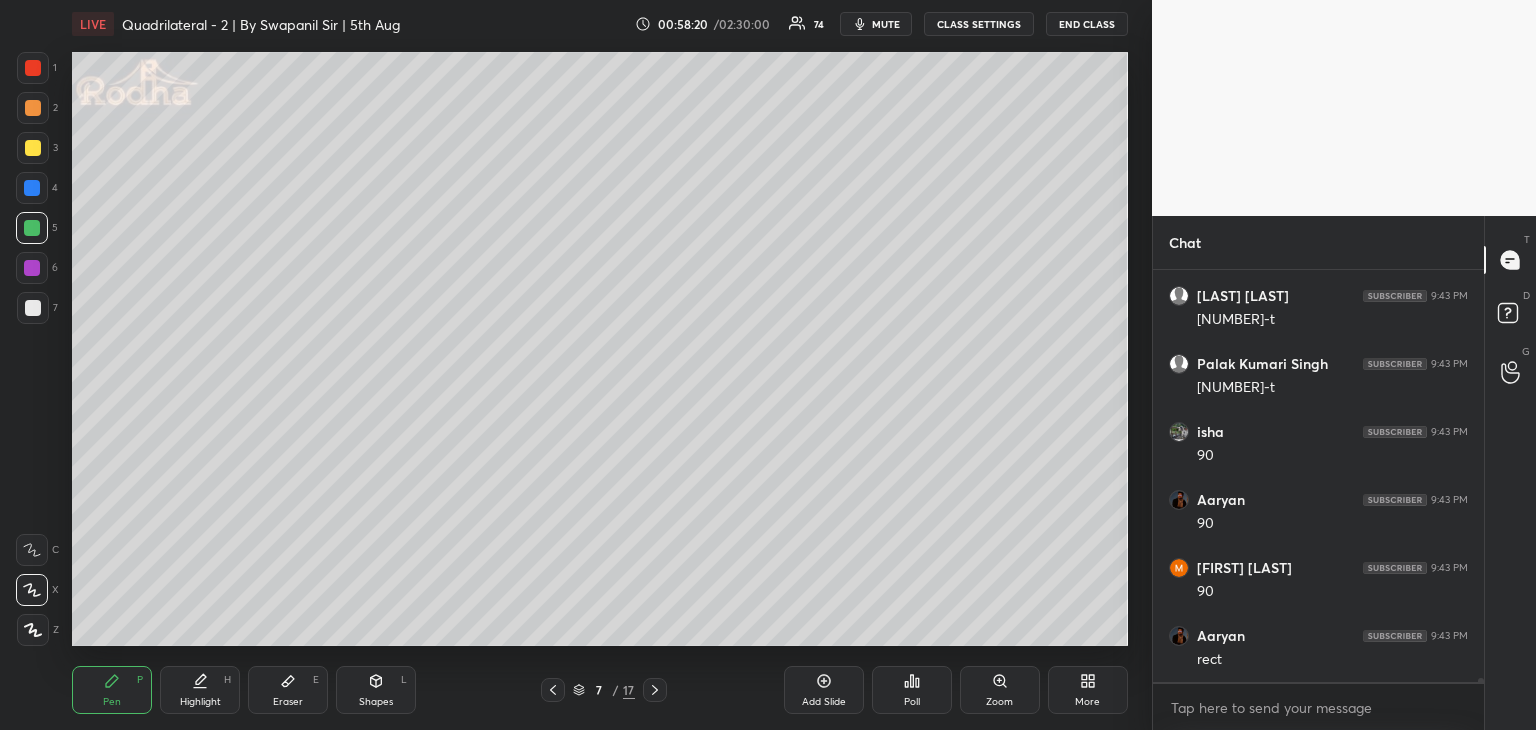 scroll, scrollTop: 43350, scrollLeft: 0, axis: vertical 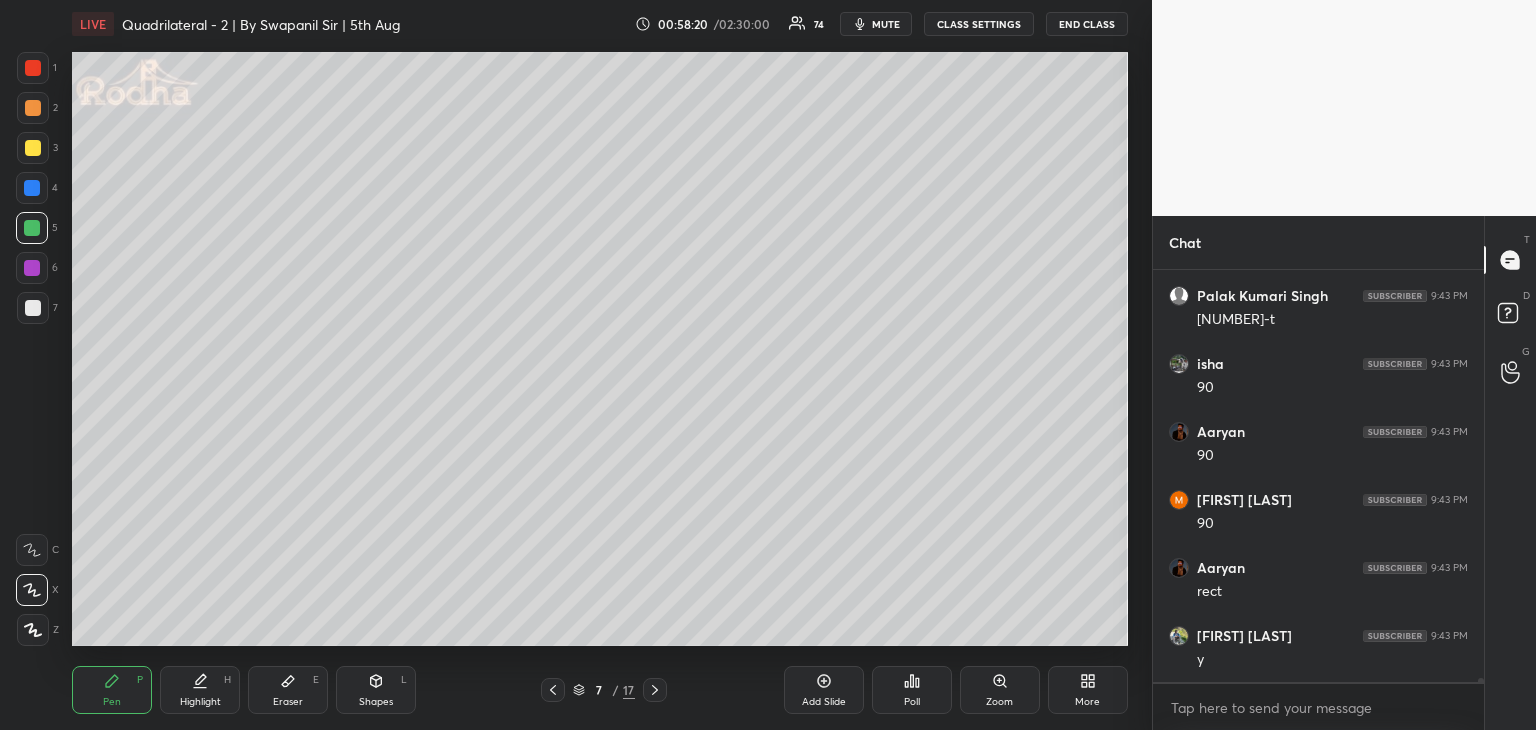 click at bounding box center (33, 308) 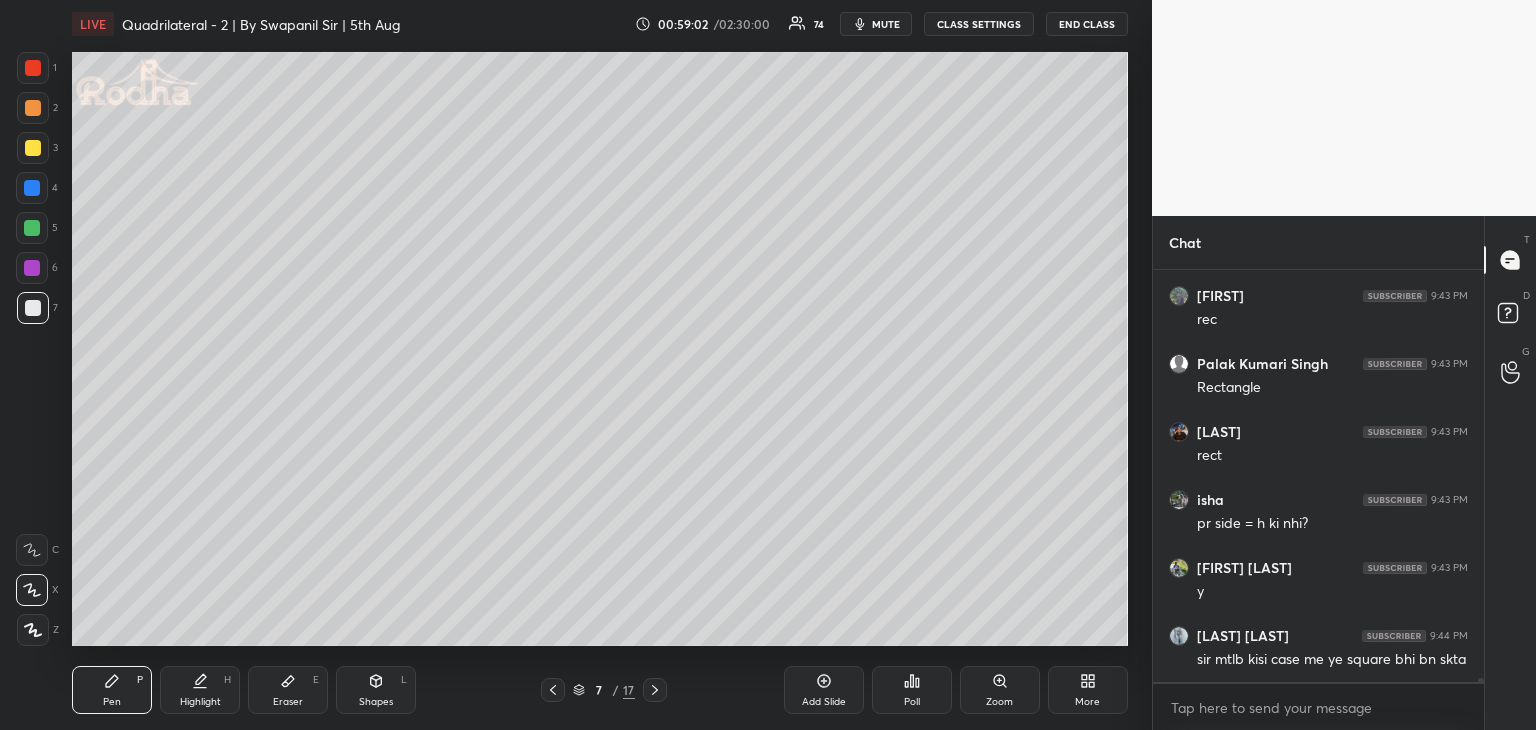 scroll, scrollTop: 44030, scrollLeft: 0, axis: vertical 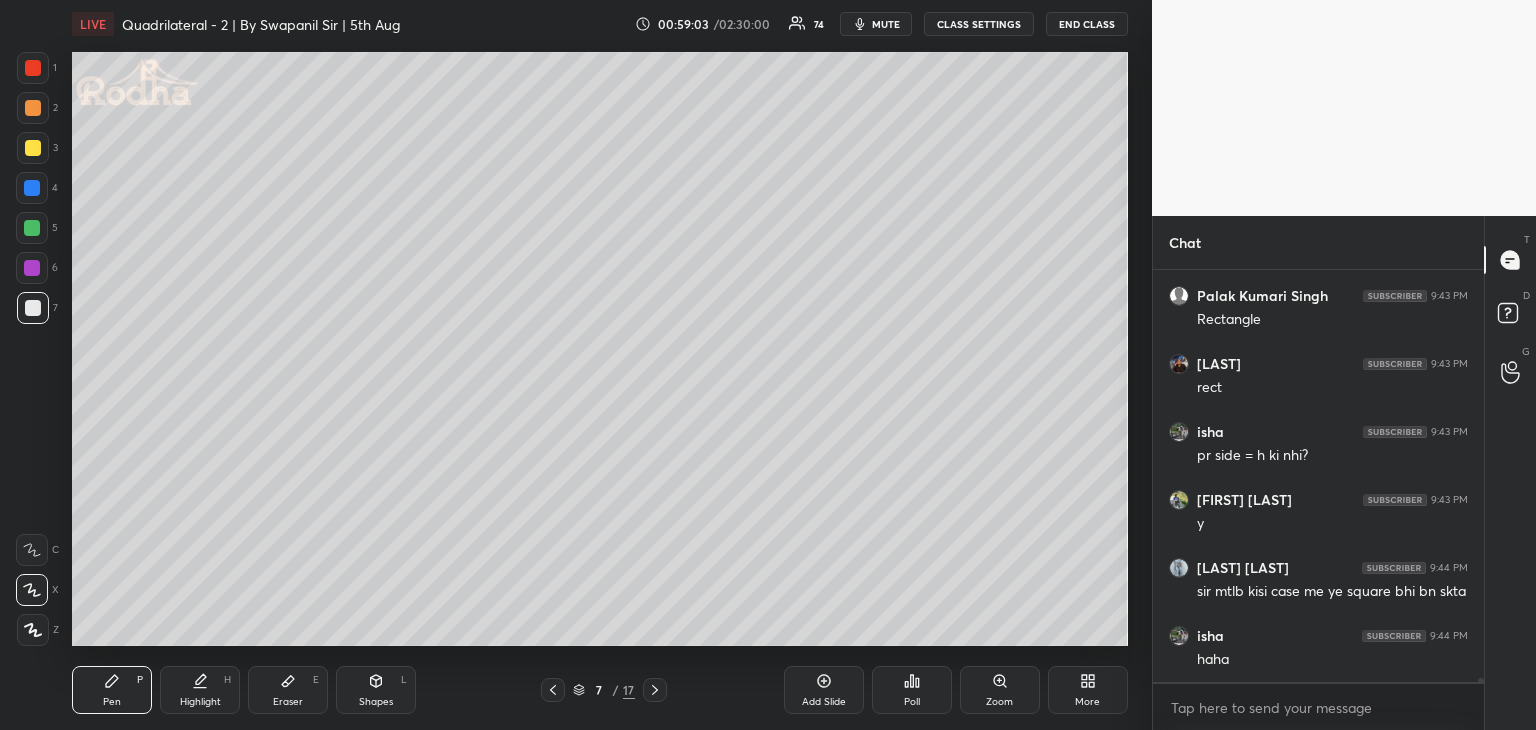 click on "Shapes L" at bounding box center (376, 690) 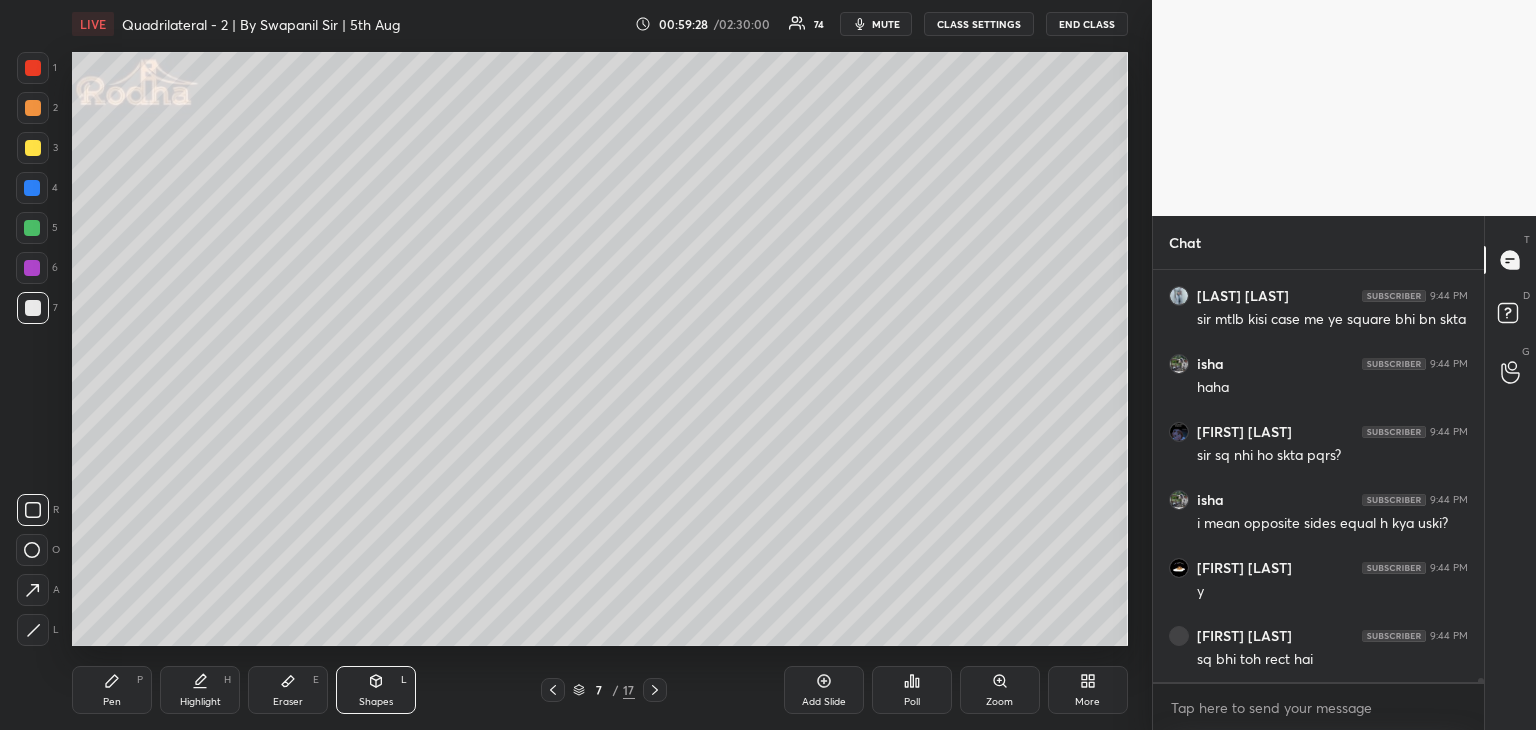 scroll, scrollTop: 44370, scrollLeft: 0, axis: vertical 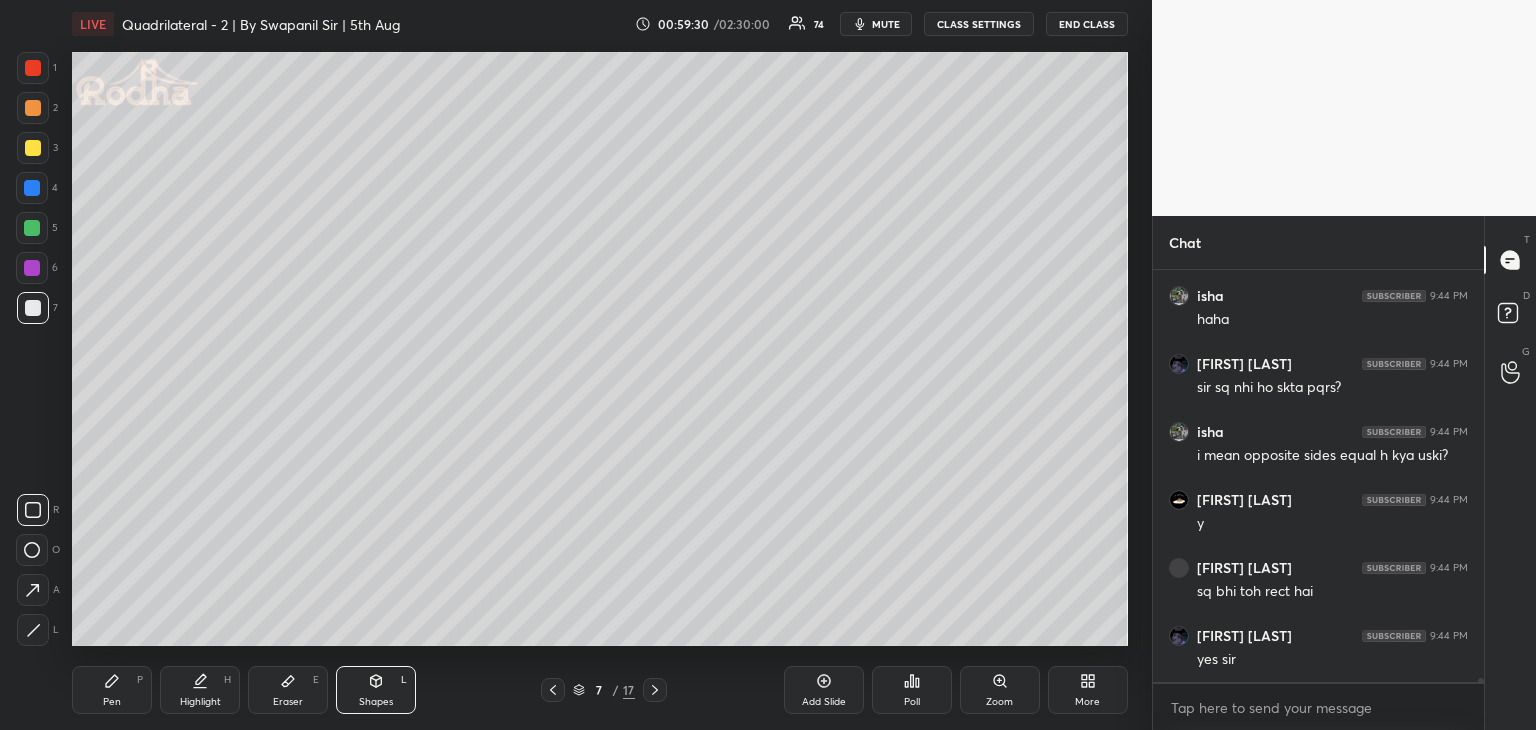 click 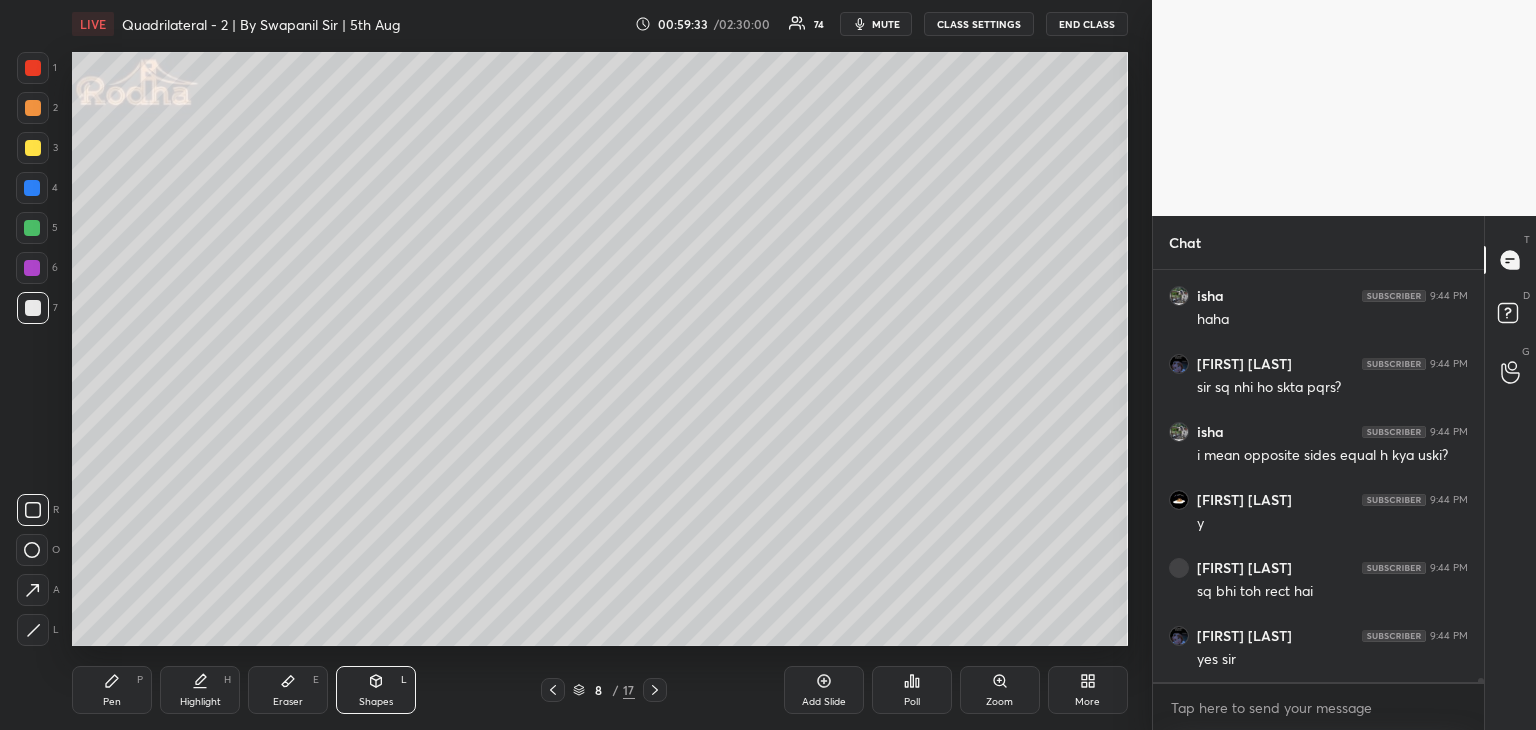 drag, startPoint x: 30, startPoint y: 553, endPoint x: 39, endPoint y: 542, distance: 14.21267 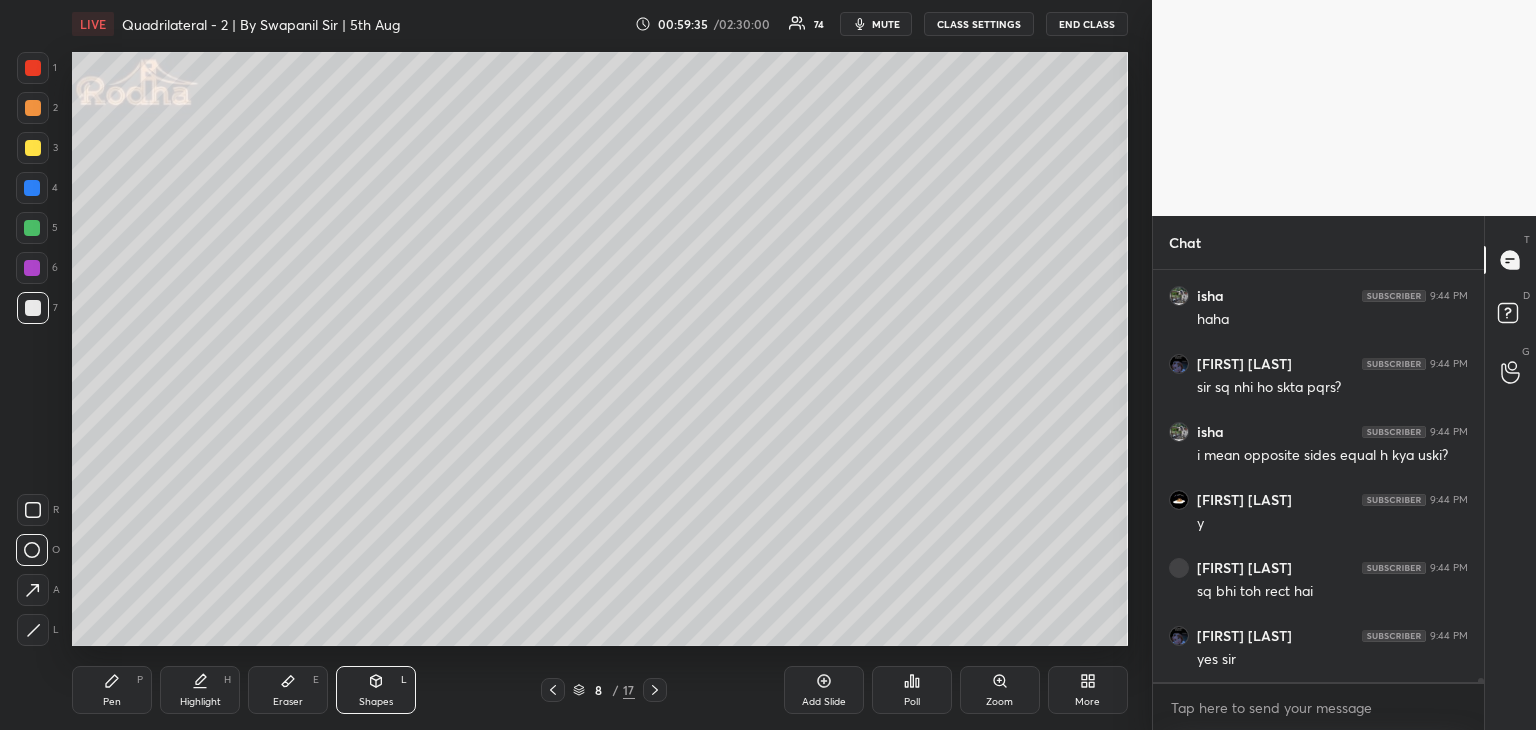 click at bounding box center (32, 228) 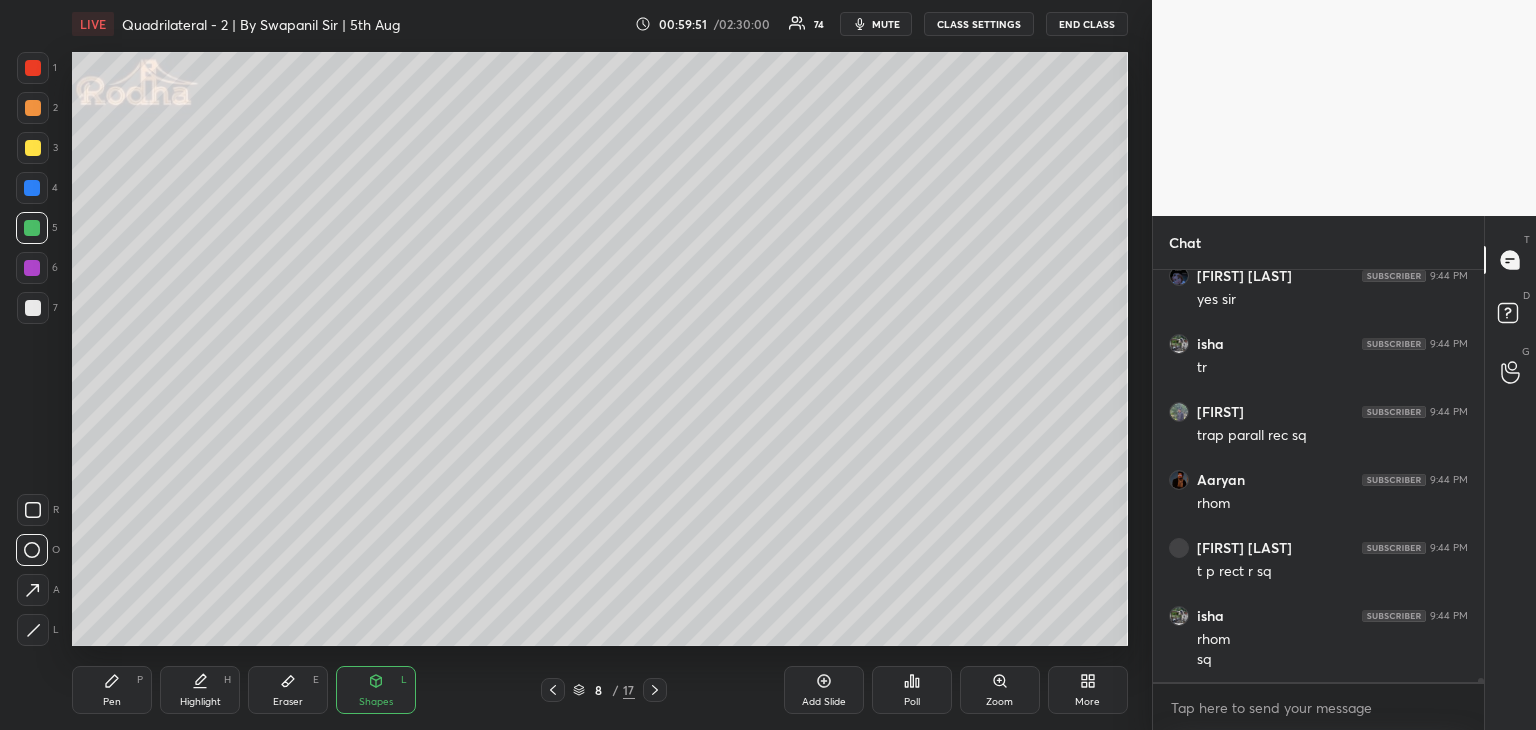 scroll, scrollTop: 44798, scrollLeft: 0, axis: vertical 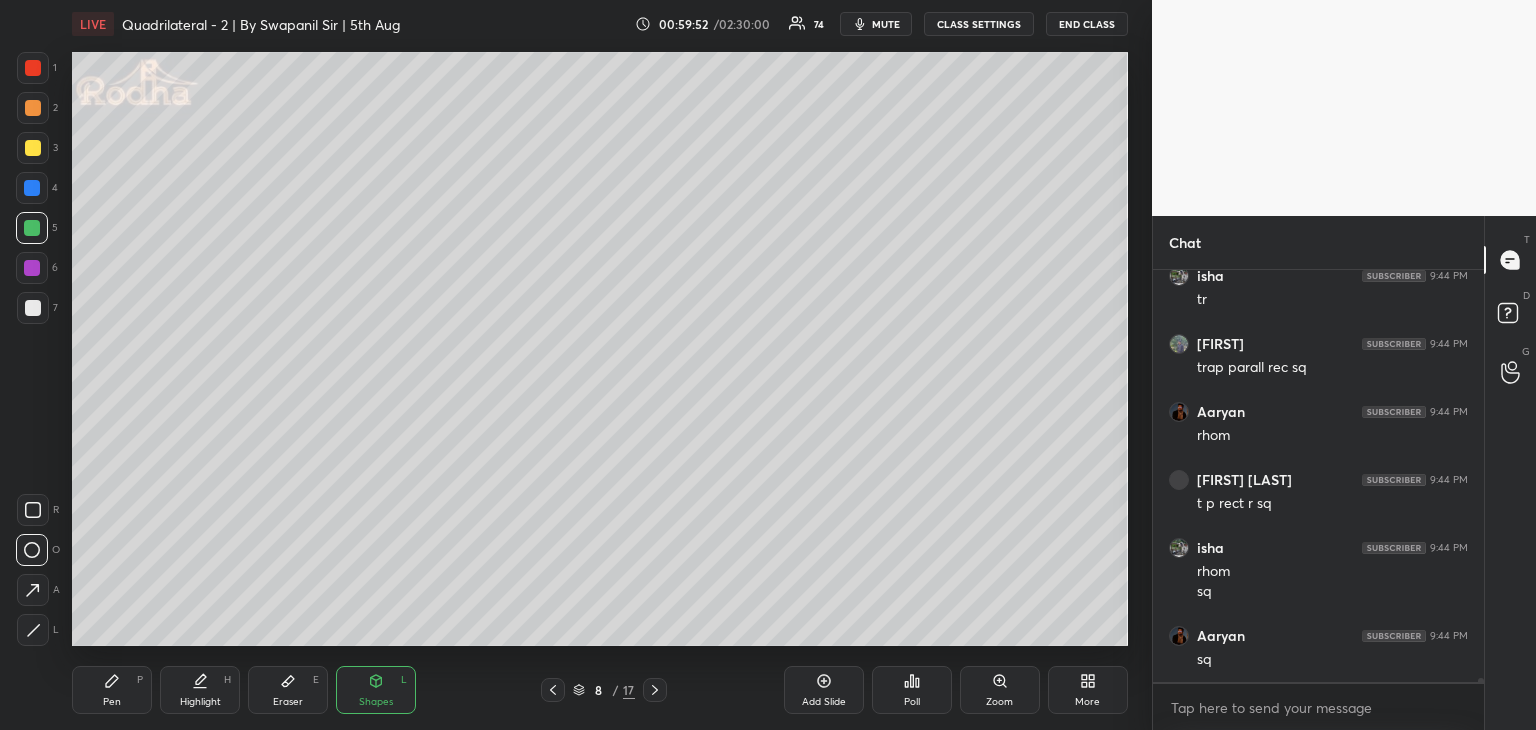 click on "Eraser E" at bounding box center (288, 690) 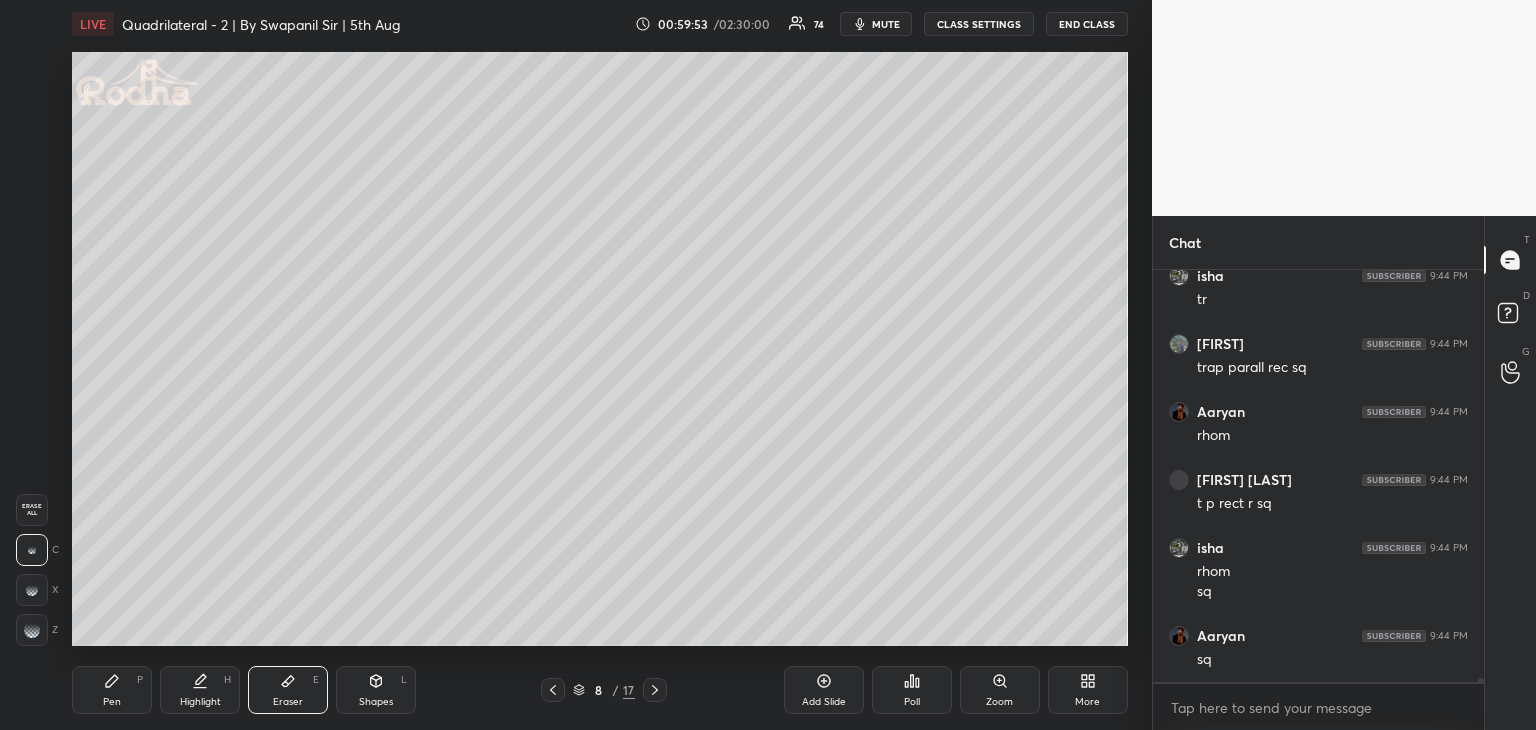 drag, startPoint x: 37, startPoint y: 630, endPoint x: 56, endPoint y: 606, distance: 30.610456 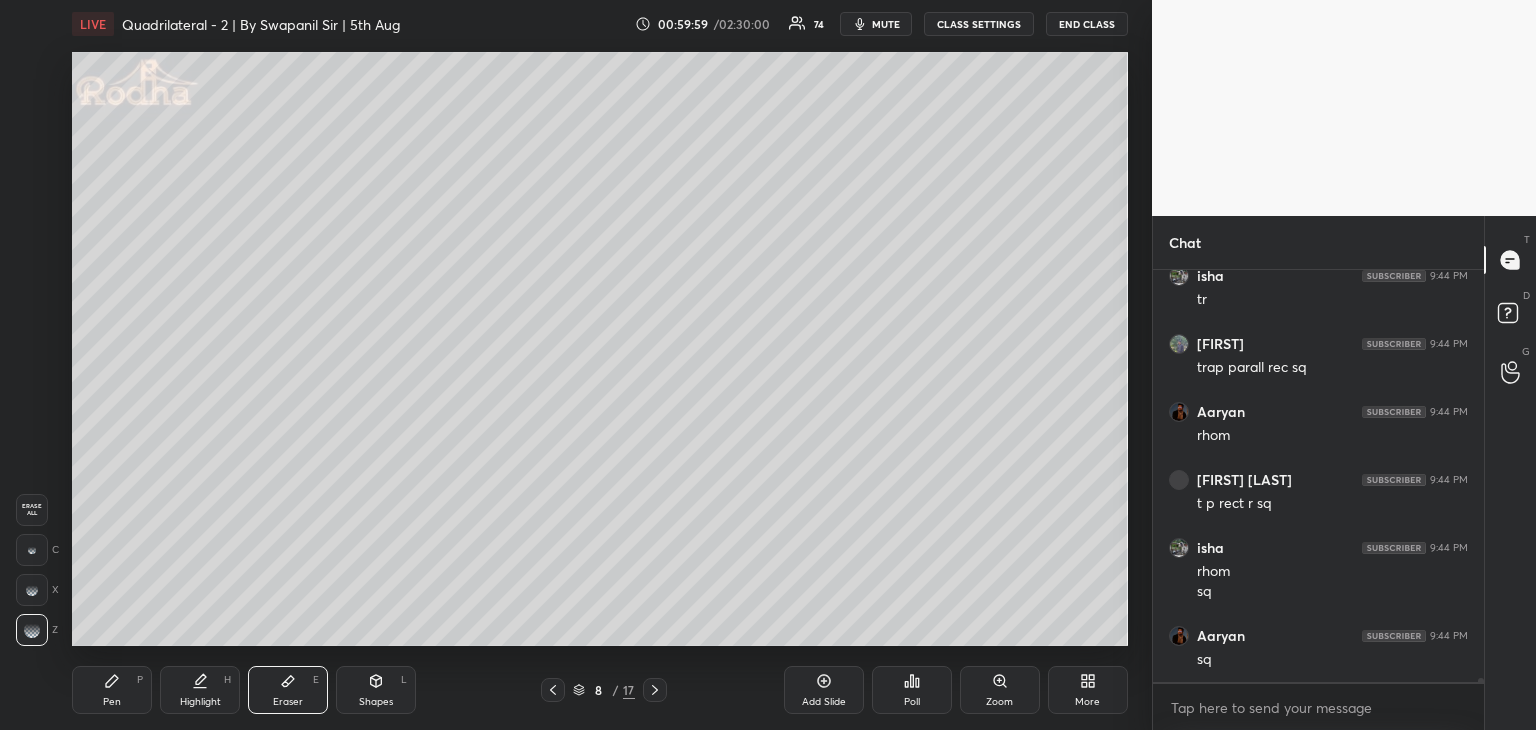 scroll, scrollTop: 44866, scrollLeft: 0, axis: vertical 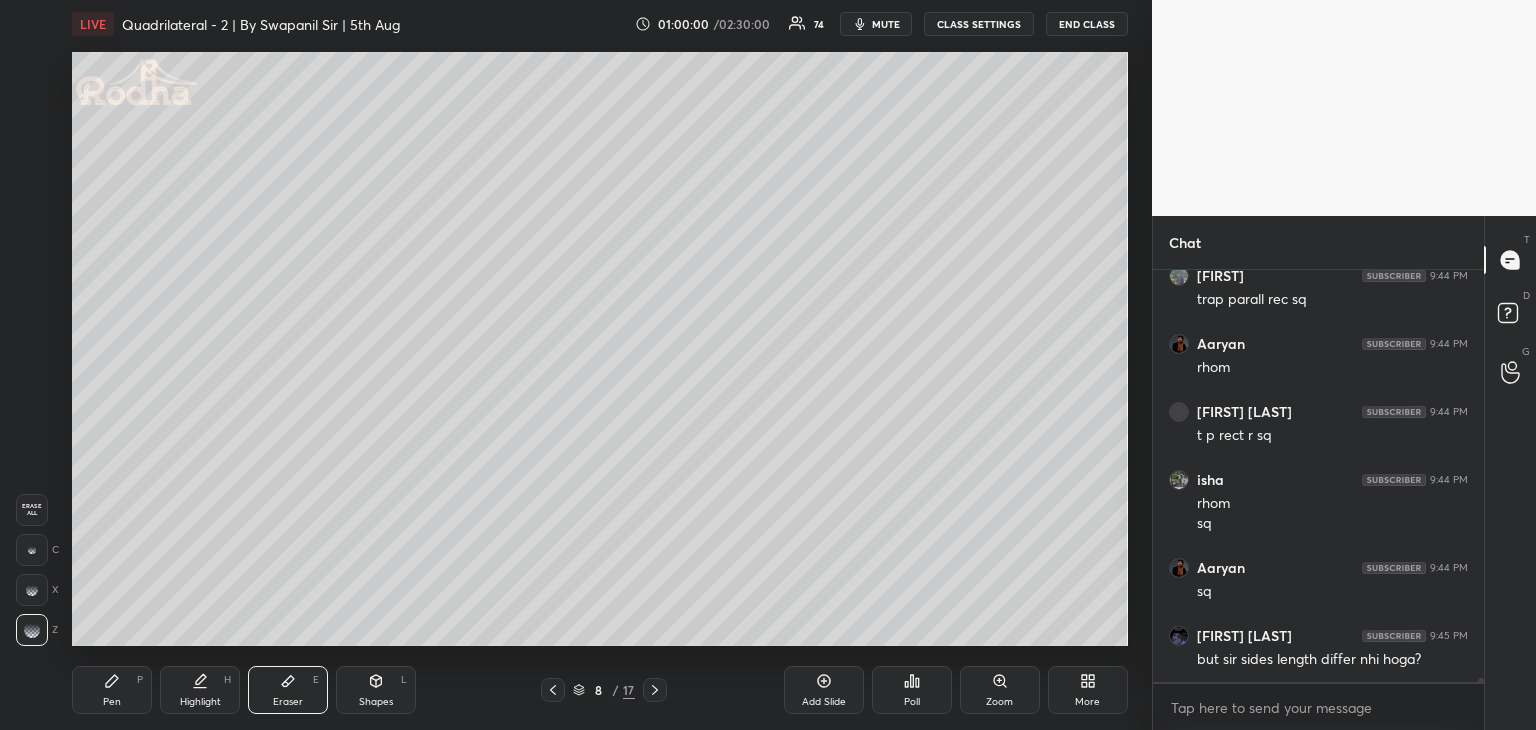 click on "Pen" at bounding box center [112, 702] 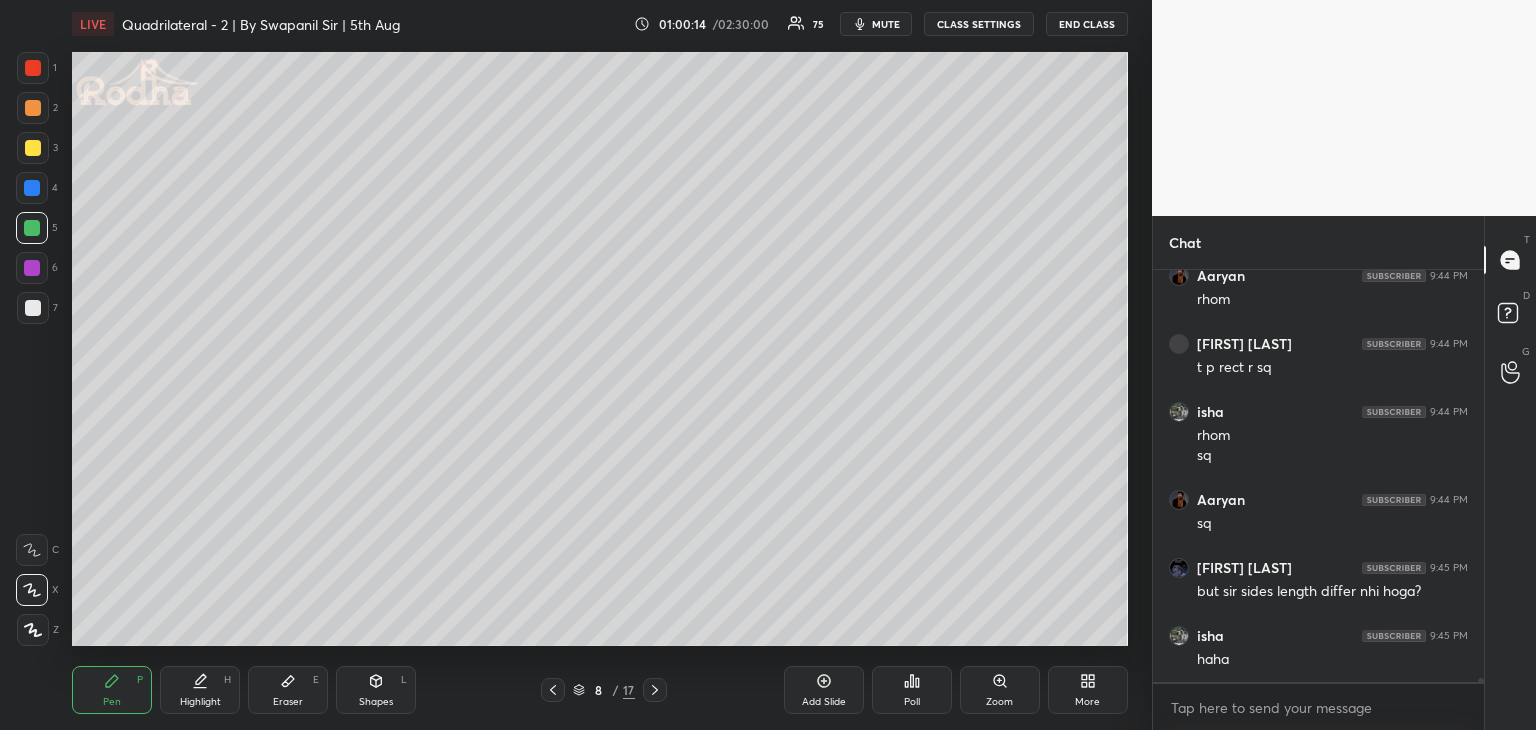 scroll, scrollTop: 45020, scrollLeft: 0, axis: vertical 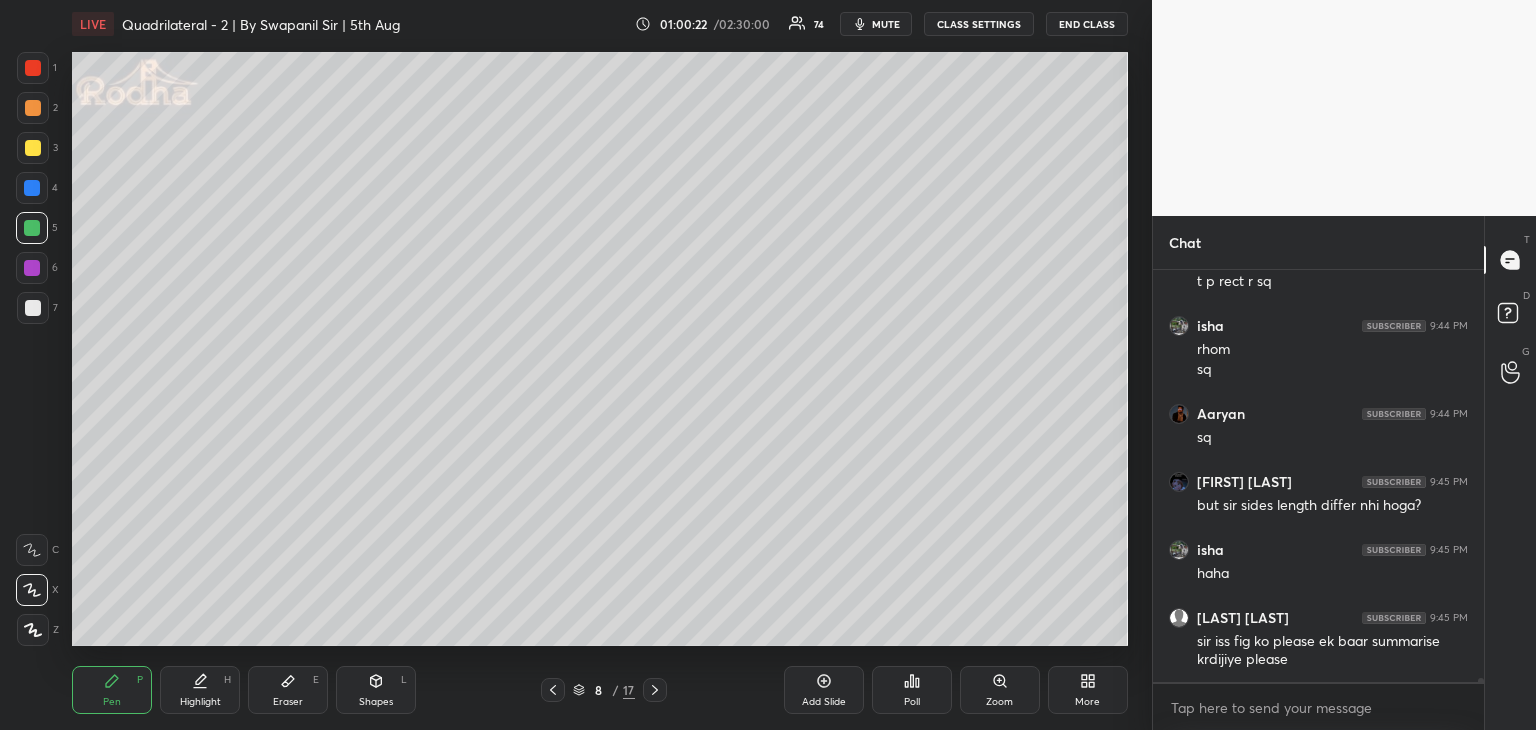 drag, startPoint x: 294, startPoint y: 691, endPoint x: 315, endPoint y: 665, distance: 33.42155 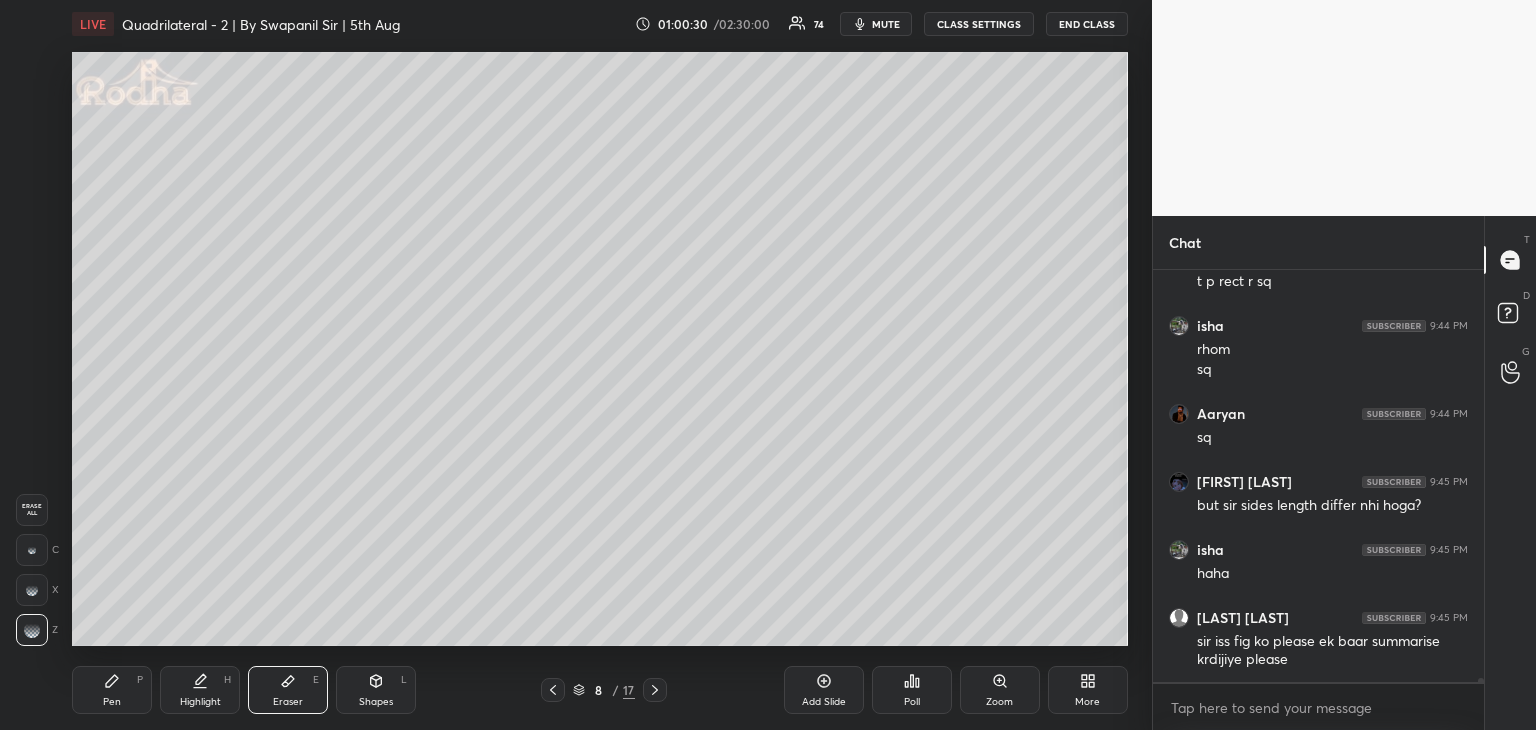 scroll, scrollTop: 45088, scrollLeft: 0, axis: vertical 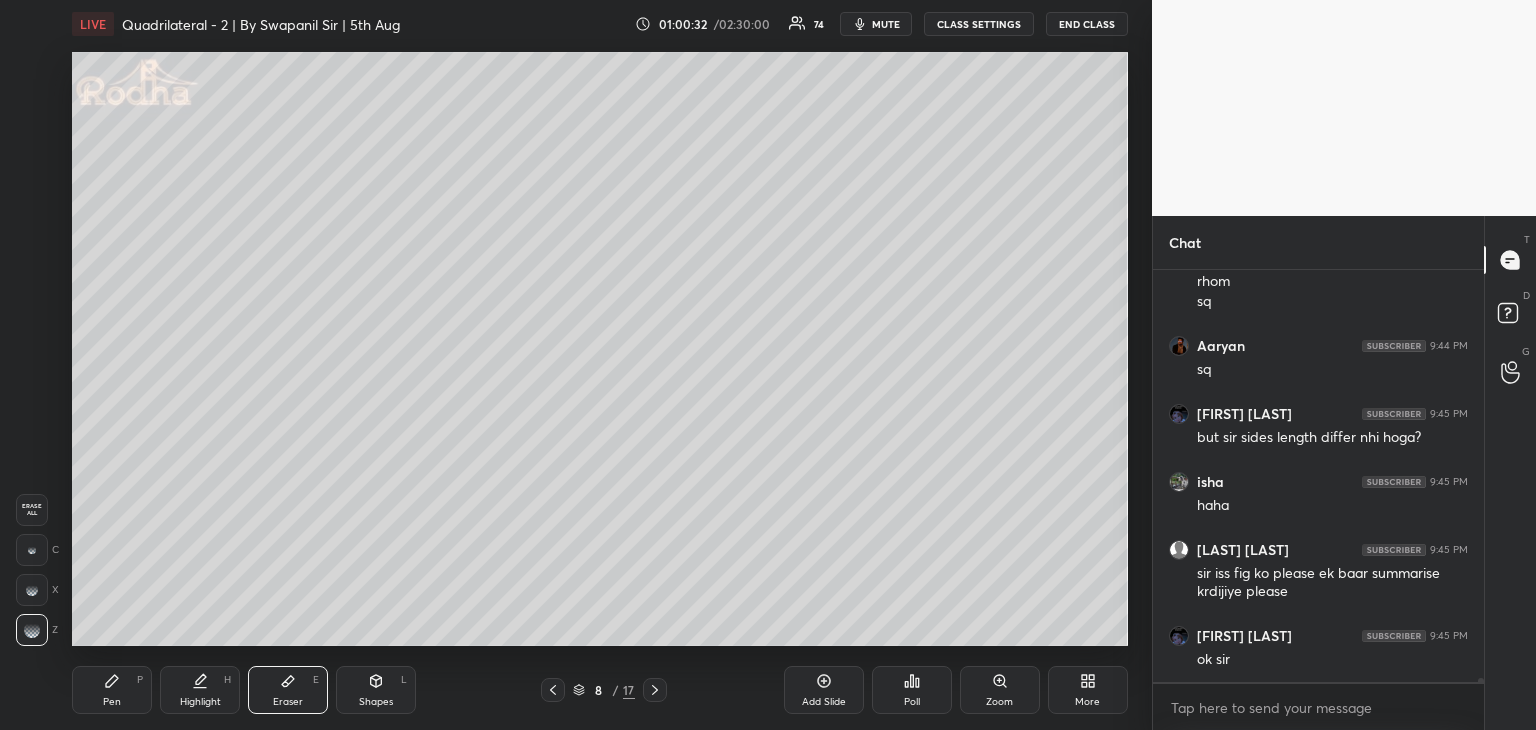 click 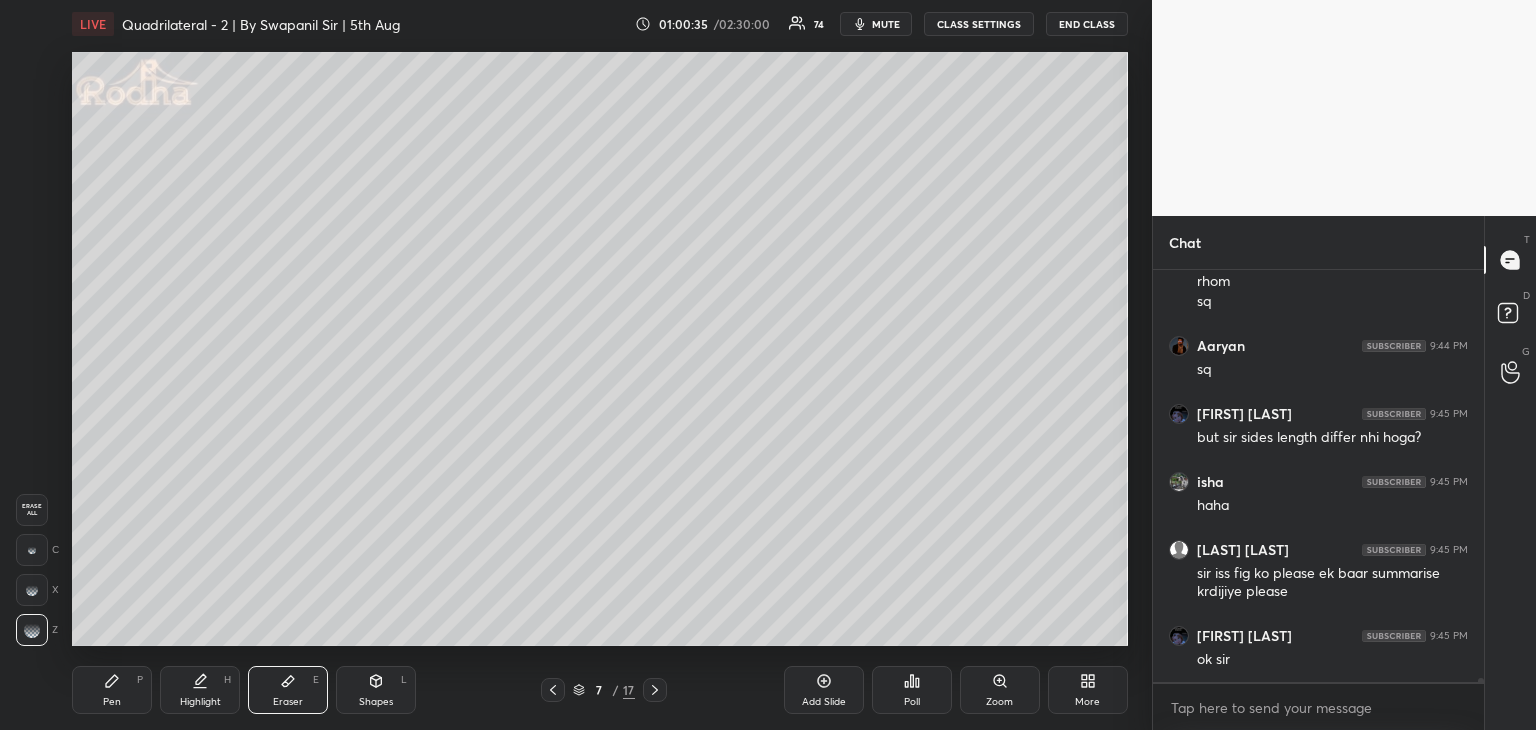 click on "Pen P" at bounding box center [112, 690] 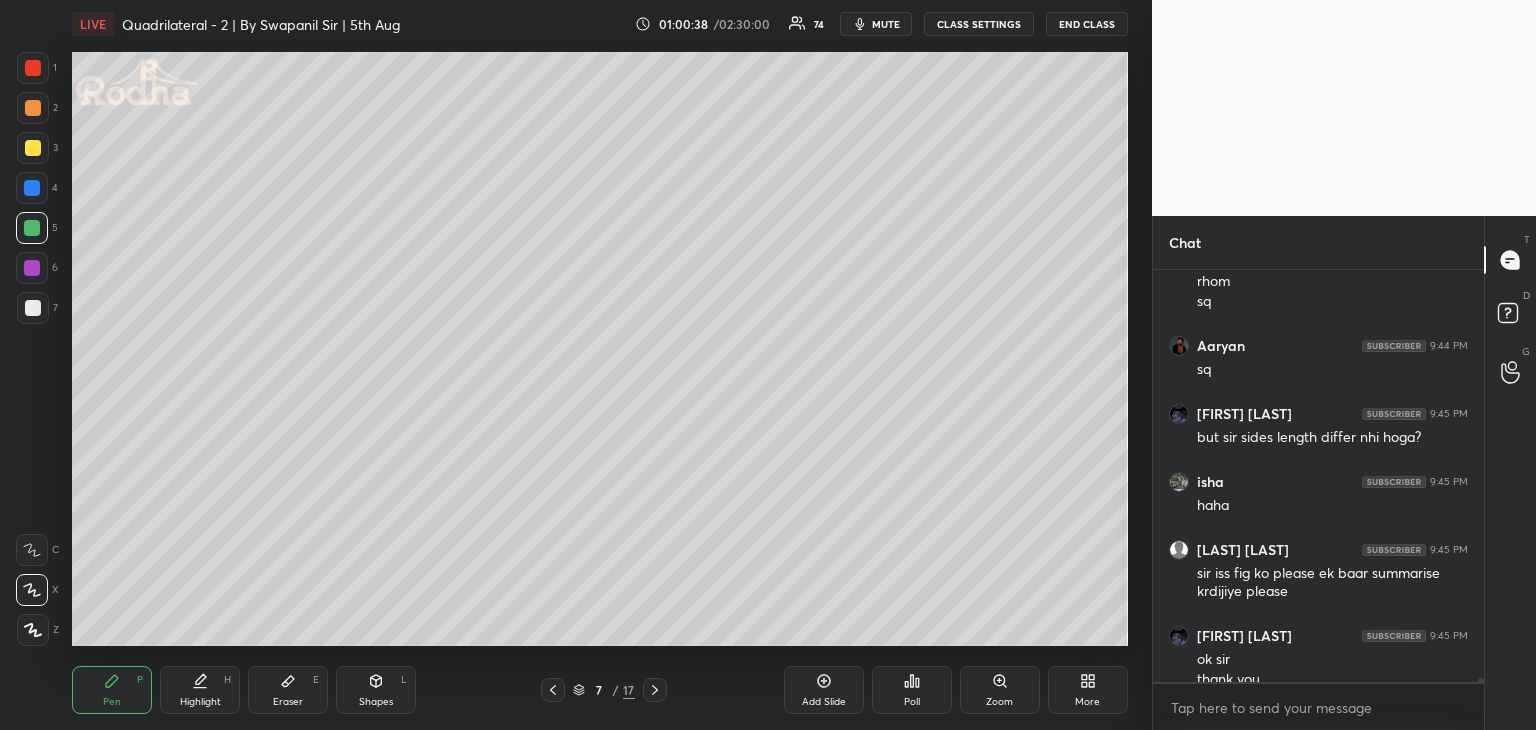 scroll, scrollTop: 45108, scrollLeft: 0, axis: vertical 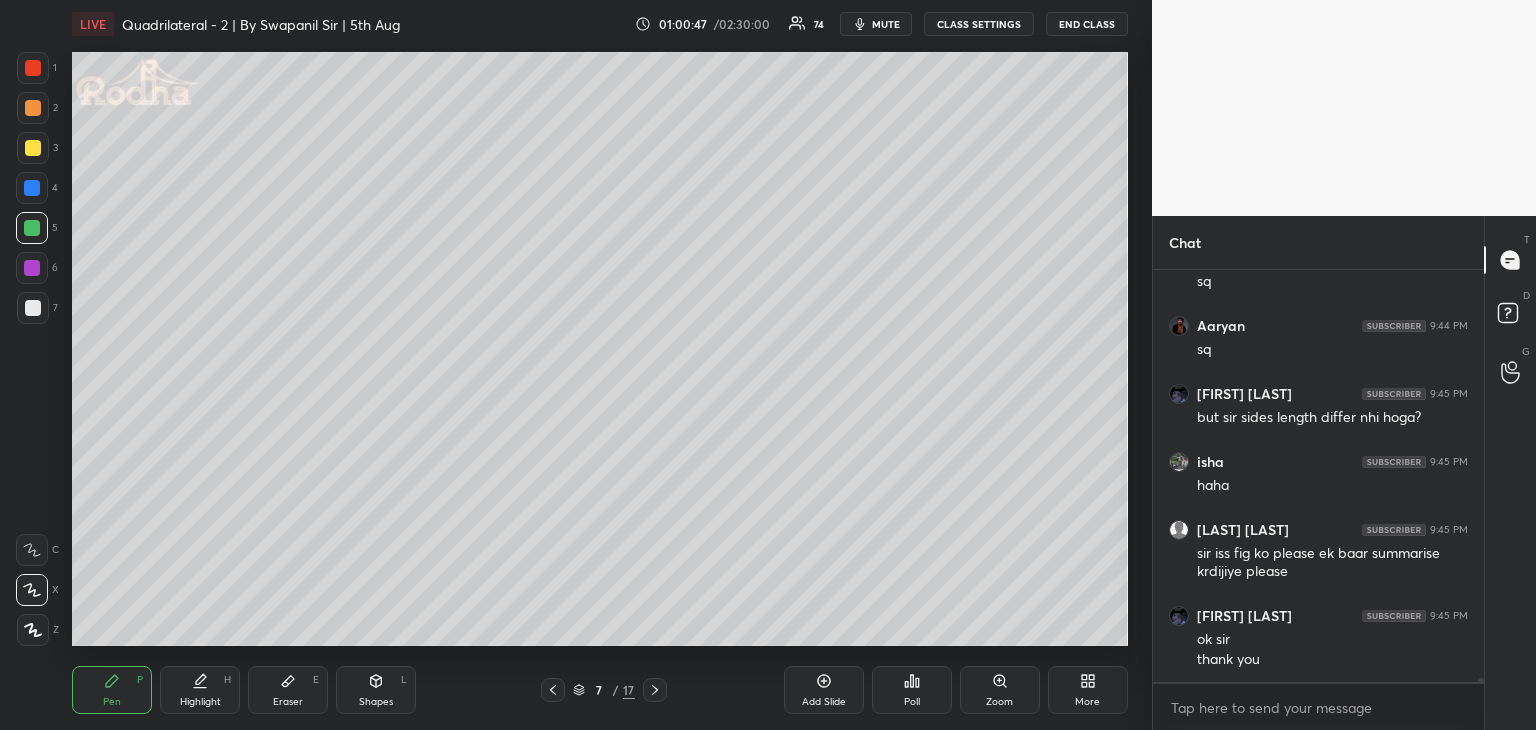 click at bounding box center [32, 188] 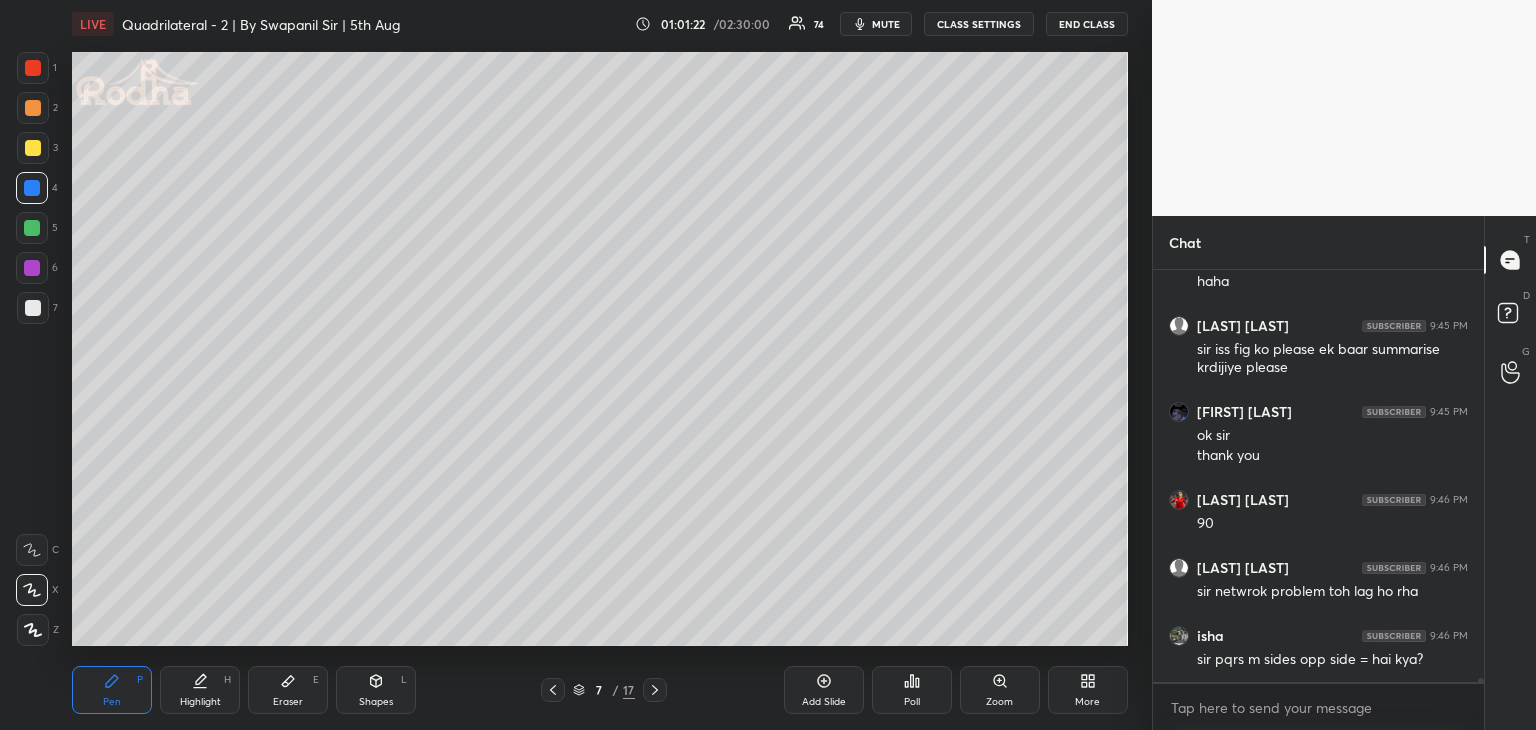 scroll, scrollTop: 45380, scrollLeft: 0, axis: vertical 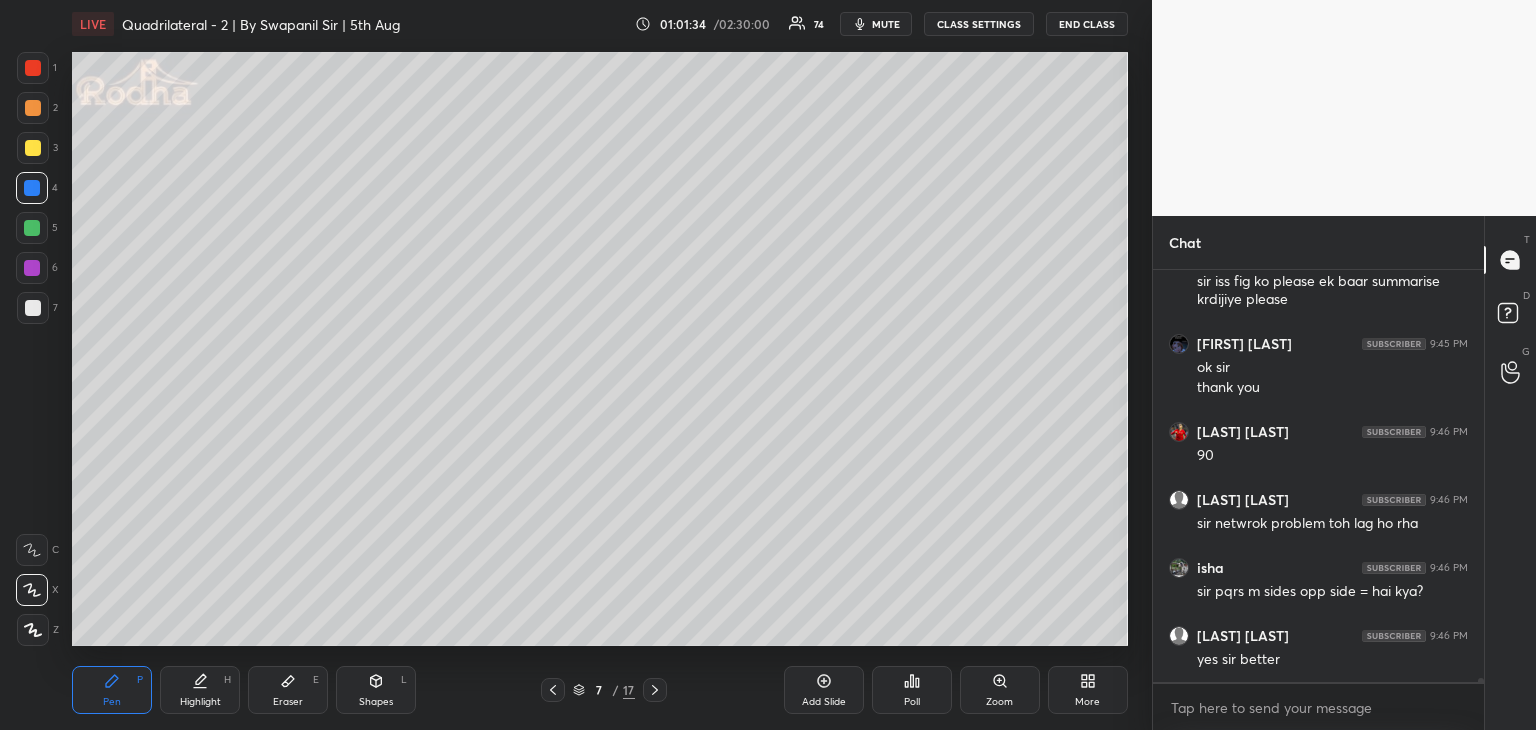 drag, startPoint x: 380, startPoint y: 674, endPoint x: 375, endPoint y: 657, distance: 17.720045 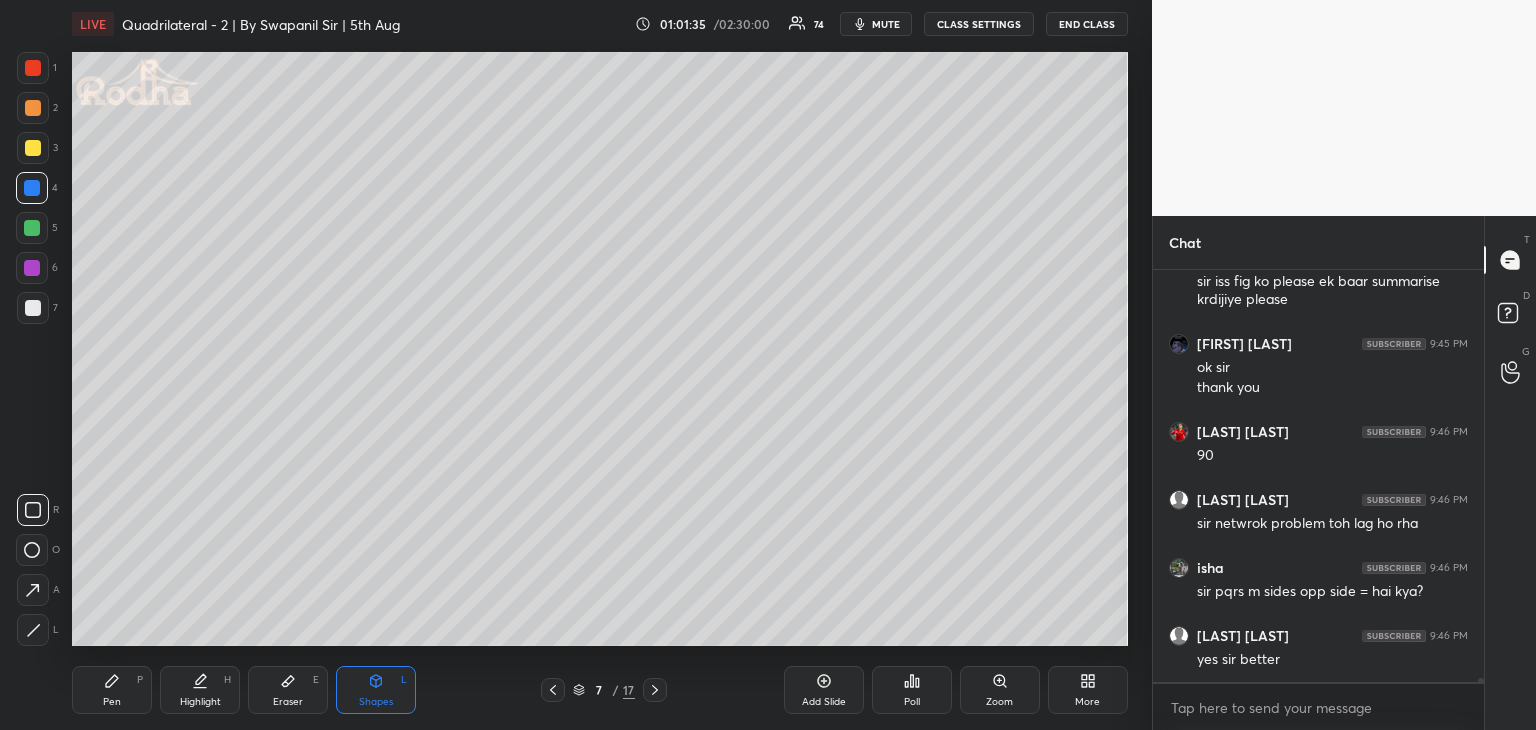 click 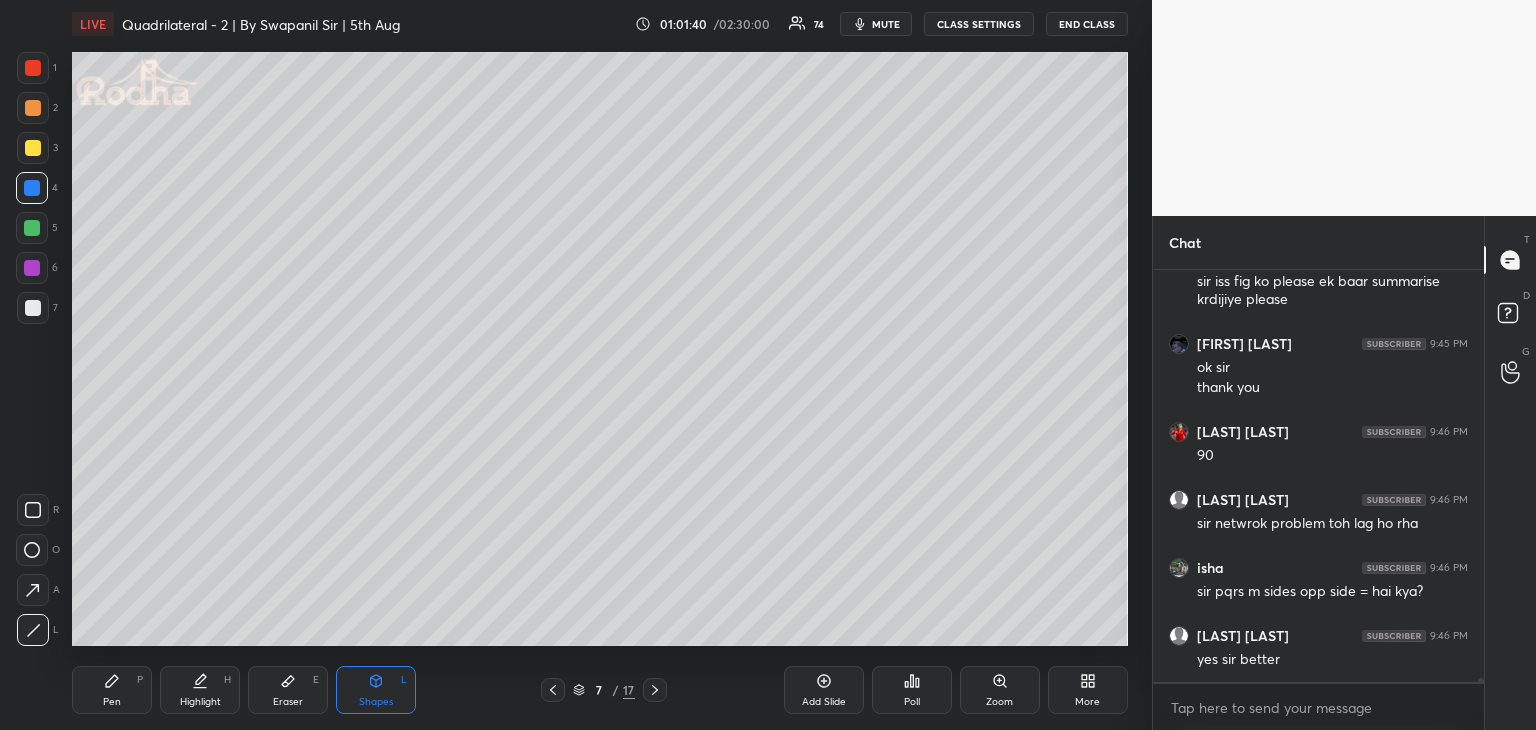 click at bounding box center (32, 228) 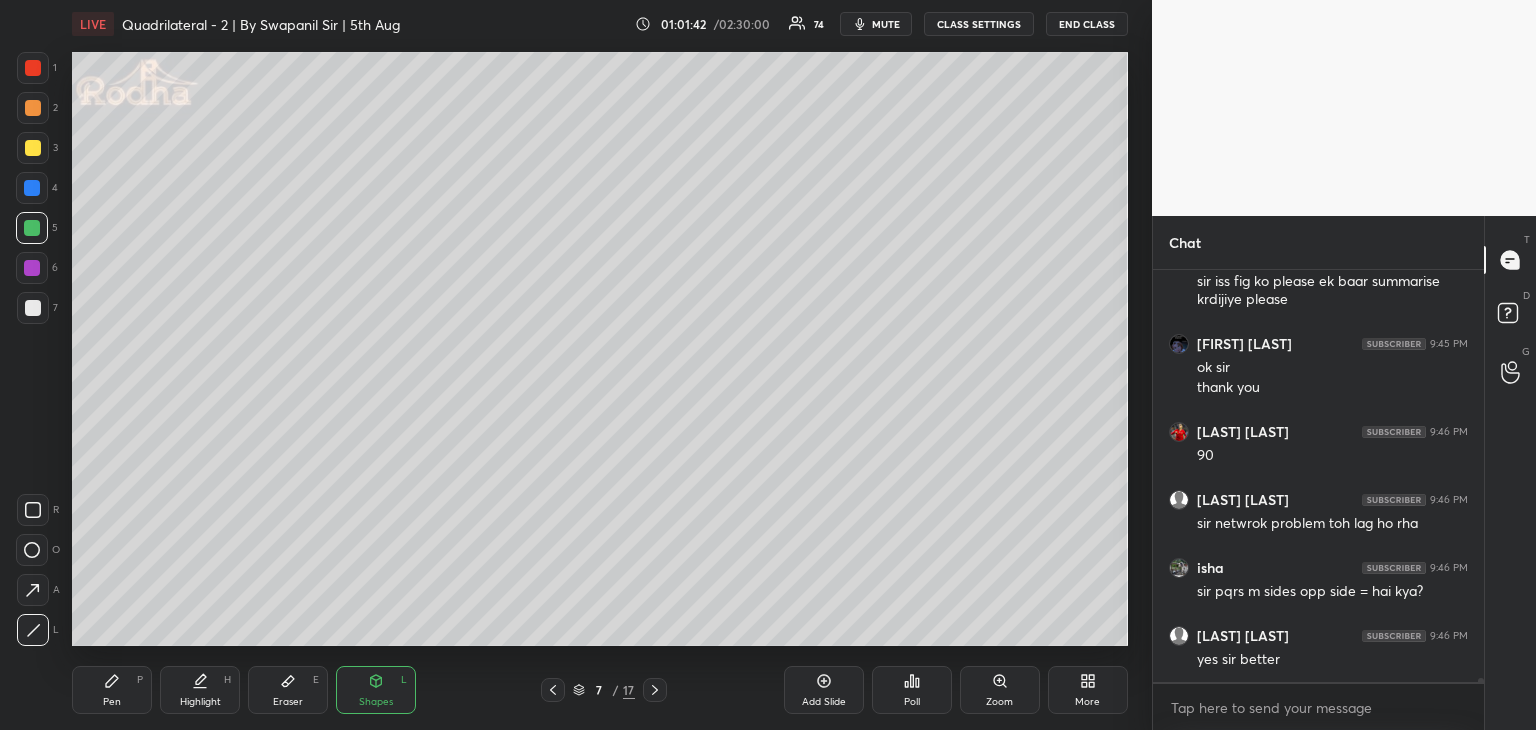 click on "Pen" at bounding box center [112, 702] 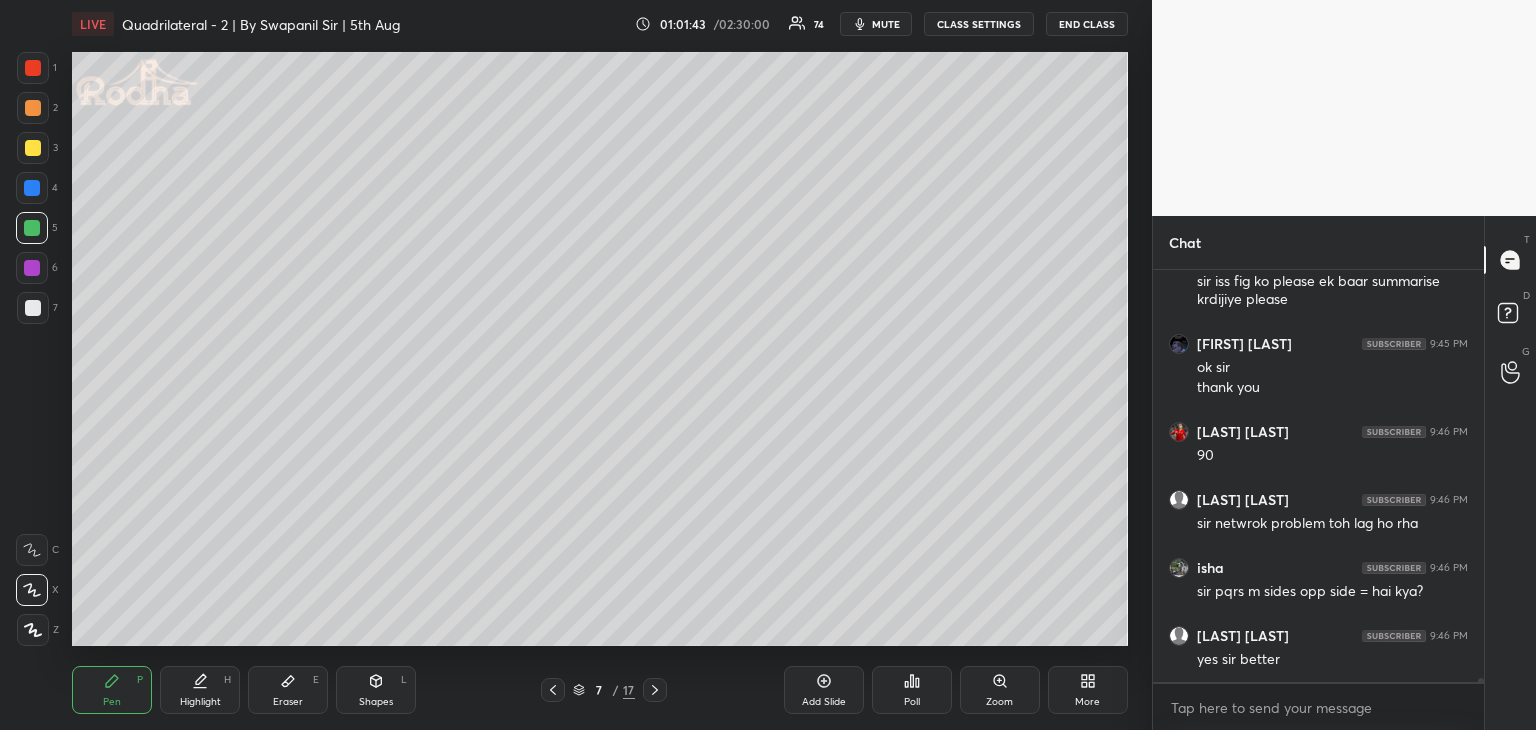 click 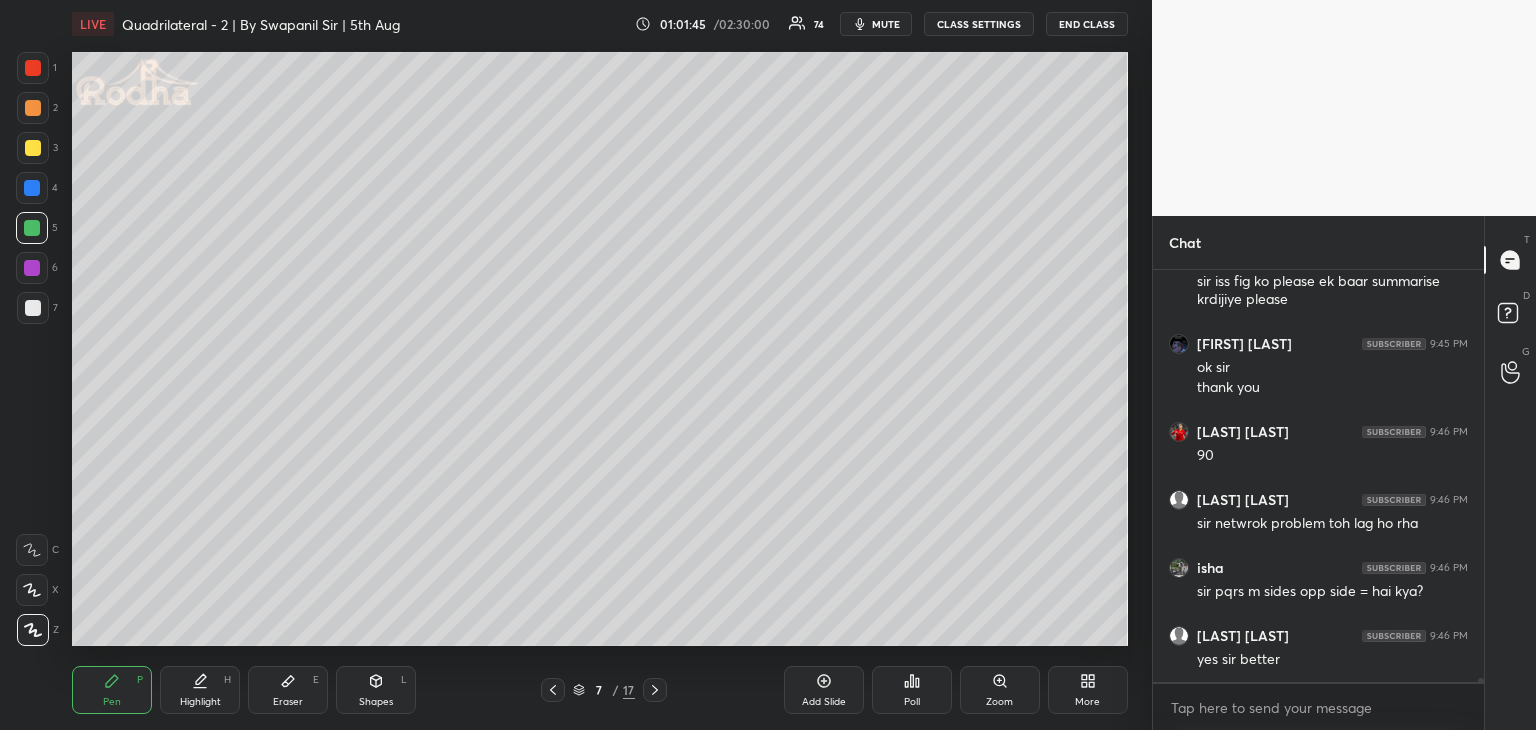 drag, startPoint x: 400, startPoint y: 696, endPoint x: 348, endPoint y: 662, distance: 62.1289 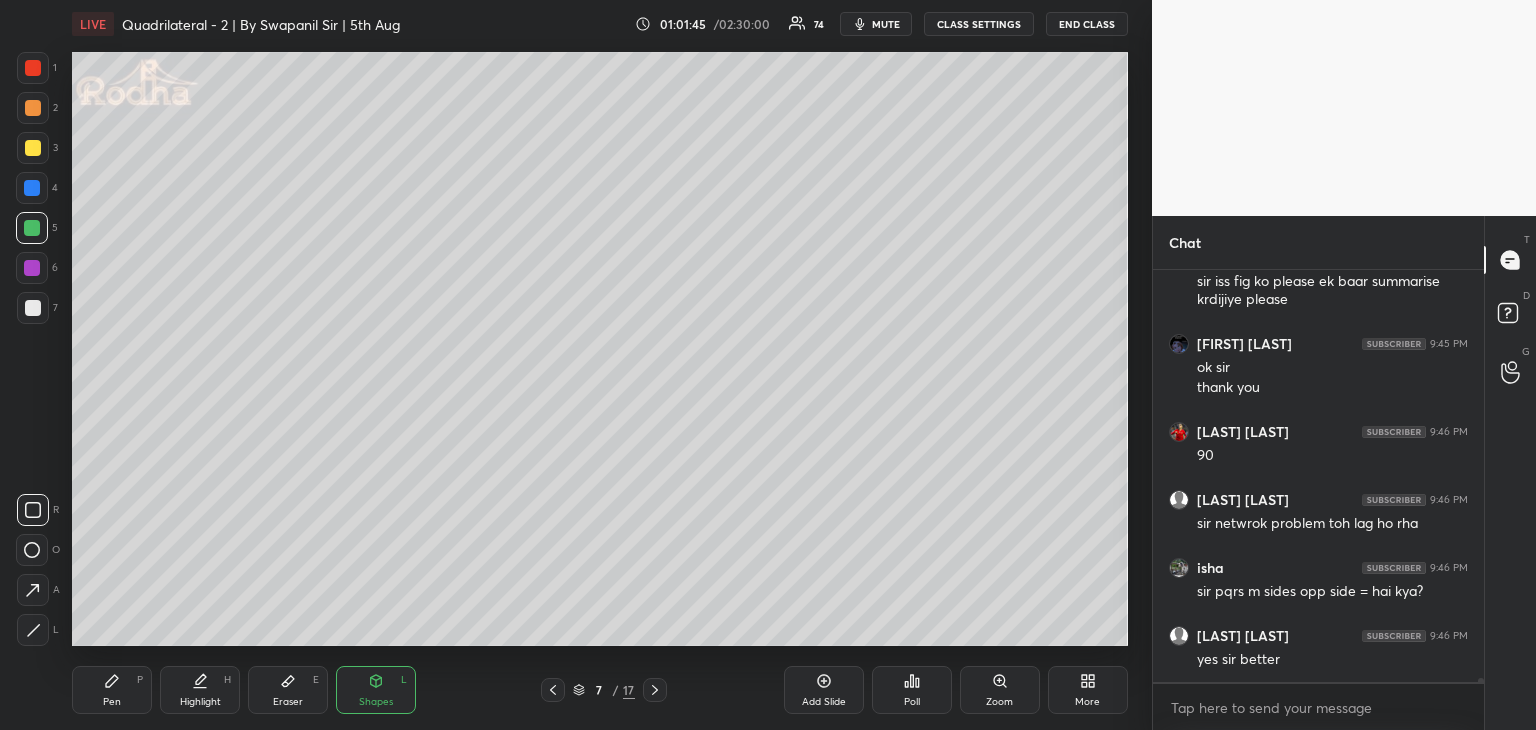 drag, startPoint x: 41, startPoint y: 630, endPoint x: 64, endPoint y: 608, distance: 31.827662 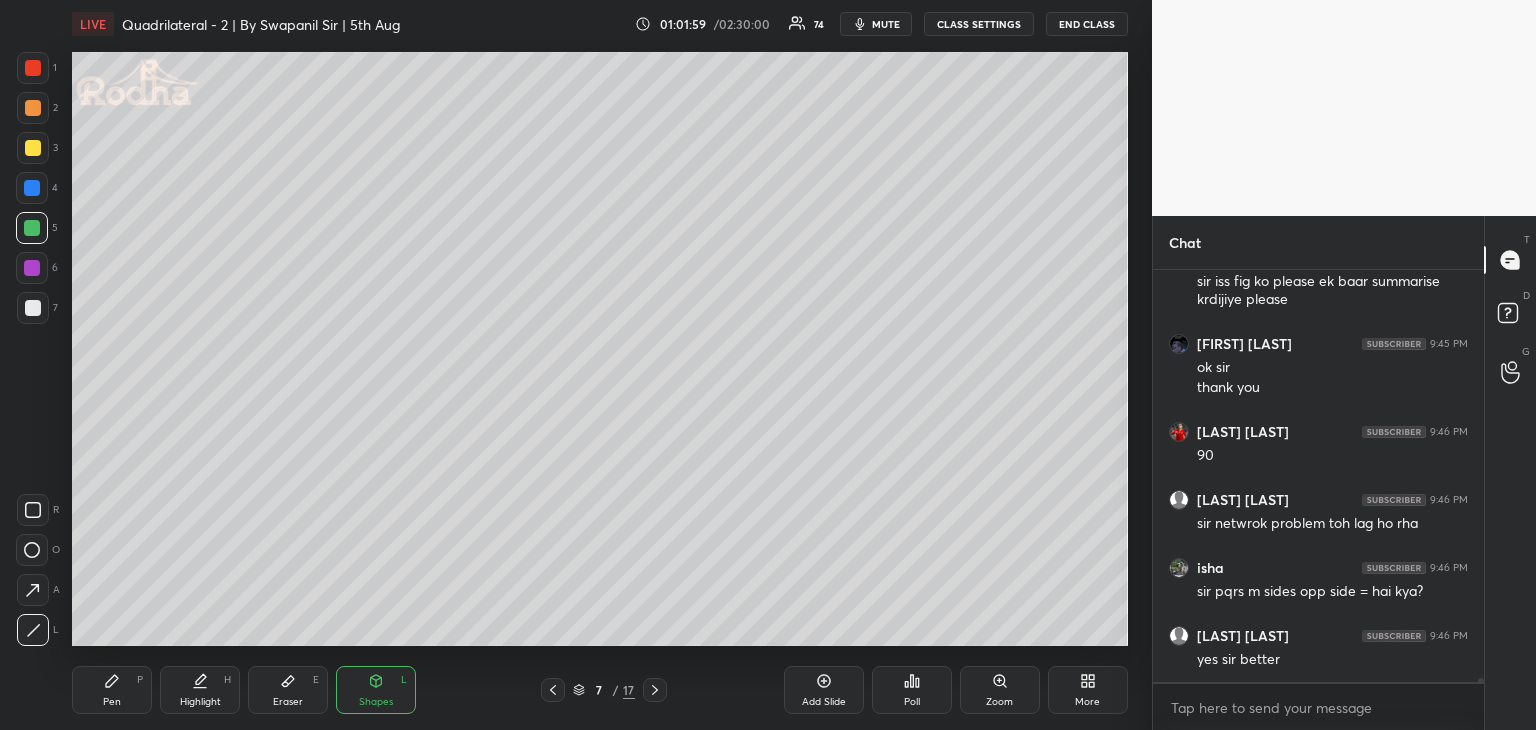 scroll, scrollTop: 45466, scrollLeft: 0, axis: vertical 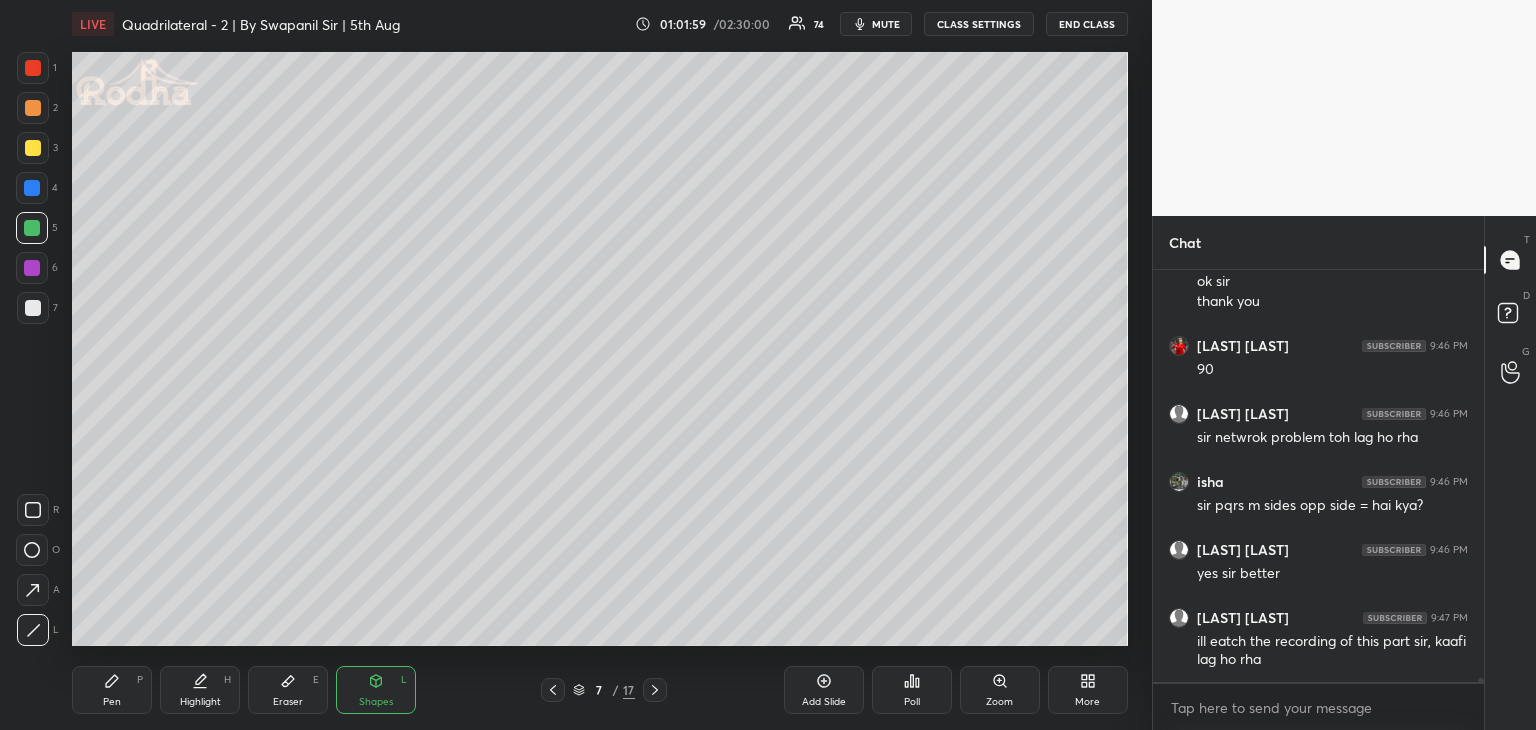 drag, startPoint x: 104, startPoint y: 710, endPoint x: 142, endPoint y: 659, distance: 63.600315 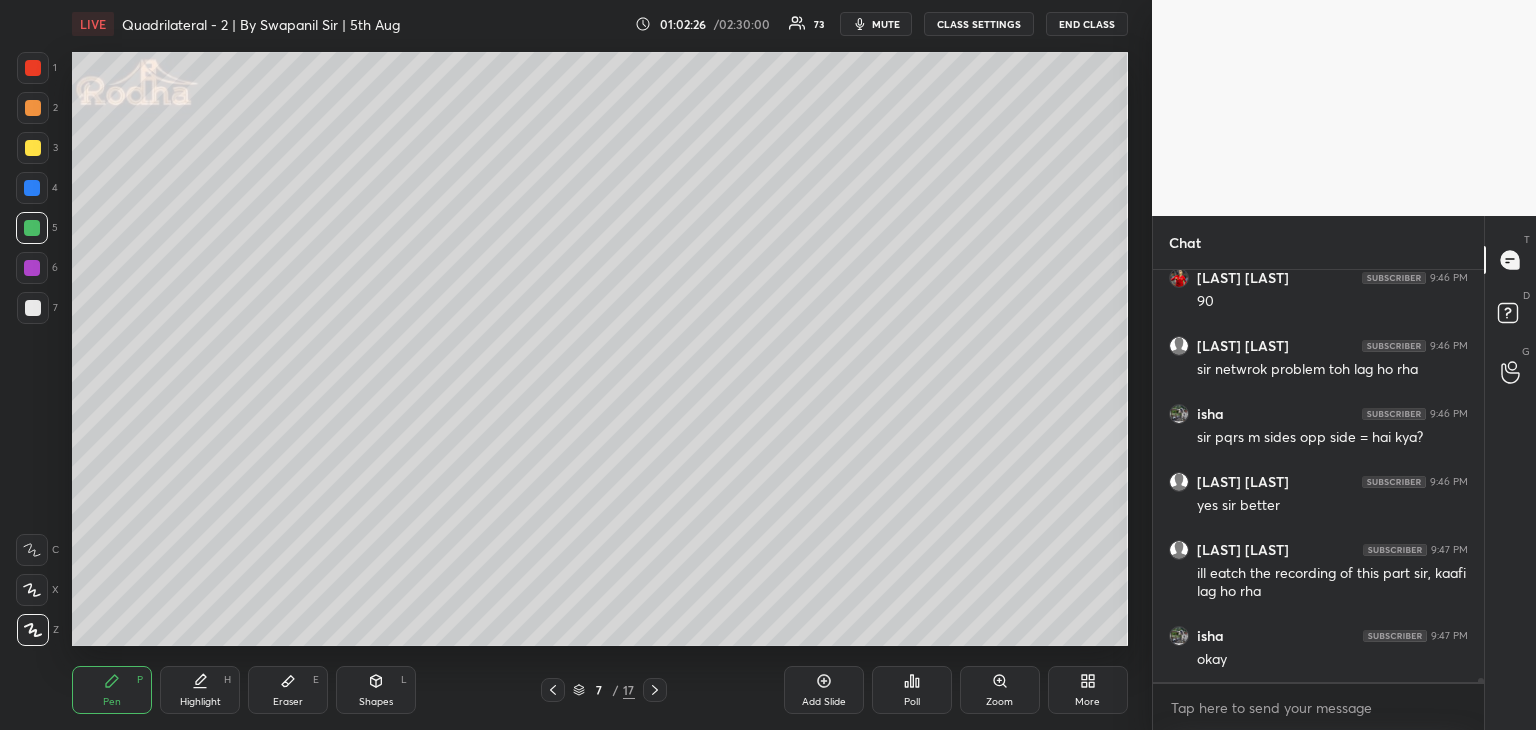 scroll, scrollTop: 45602, scrollLeft: 0, axis: vertical 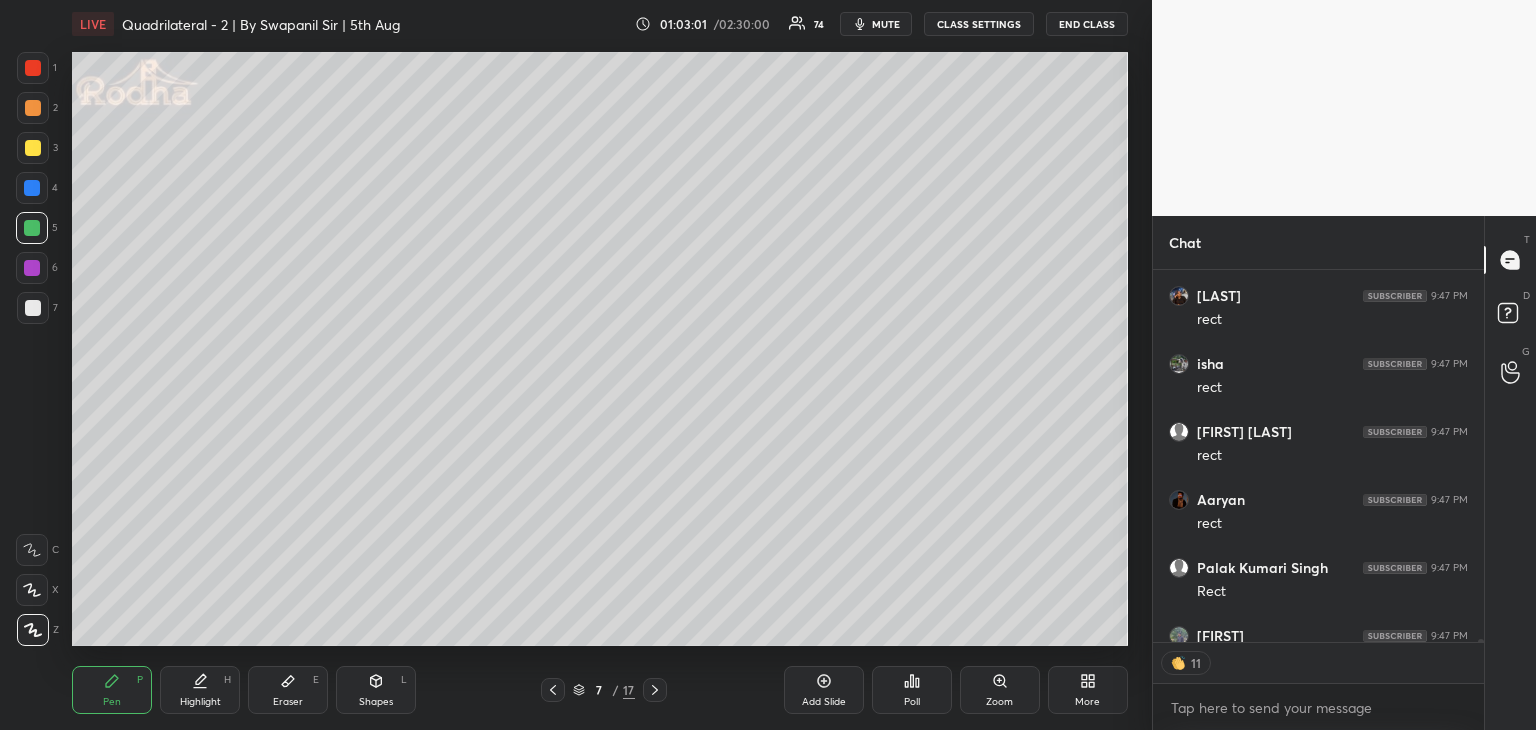 click at bounding box center (33, 308) 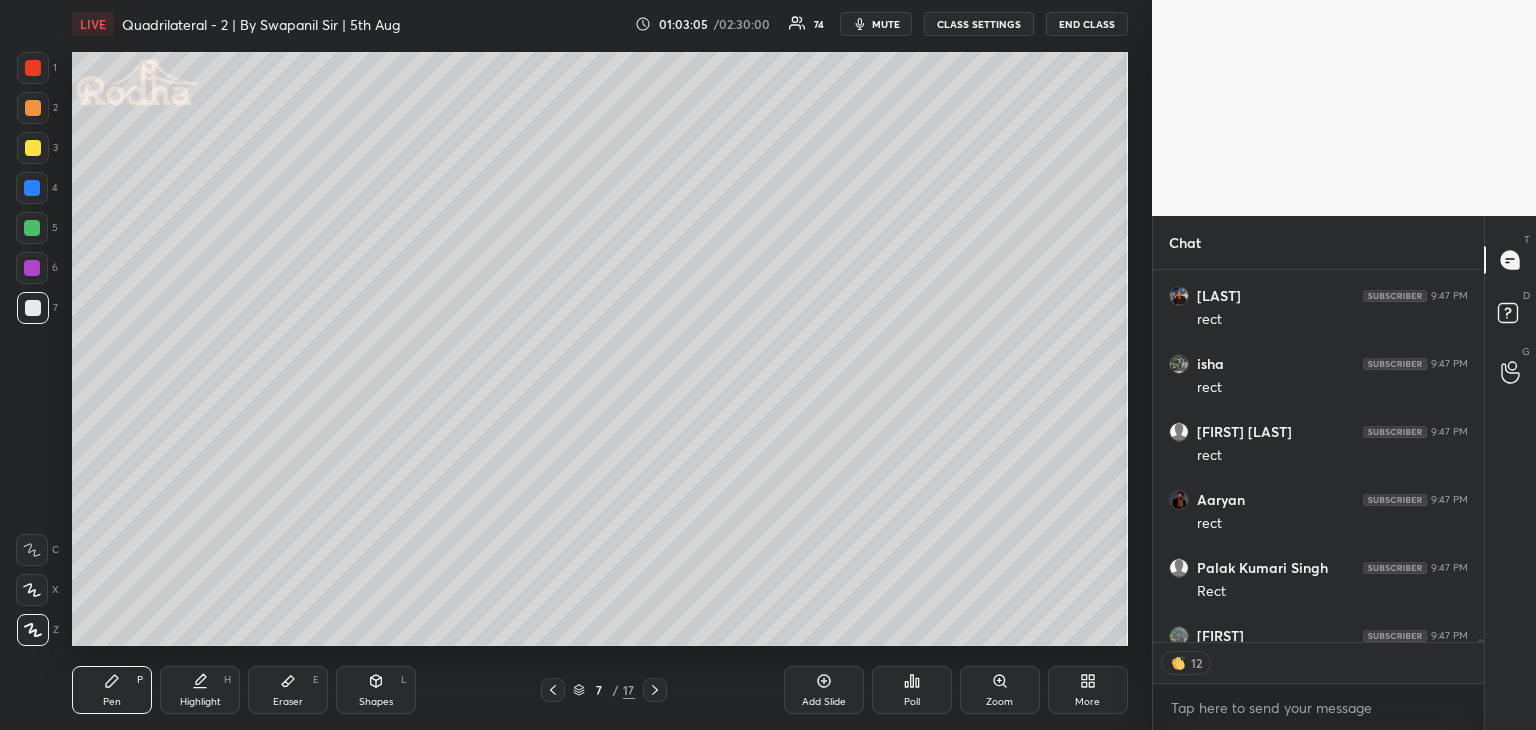 click at bounding box center (553, 690) 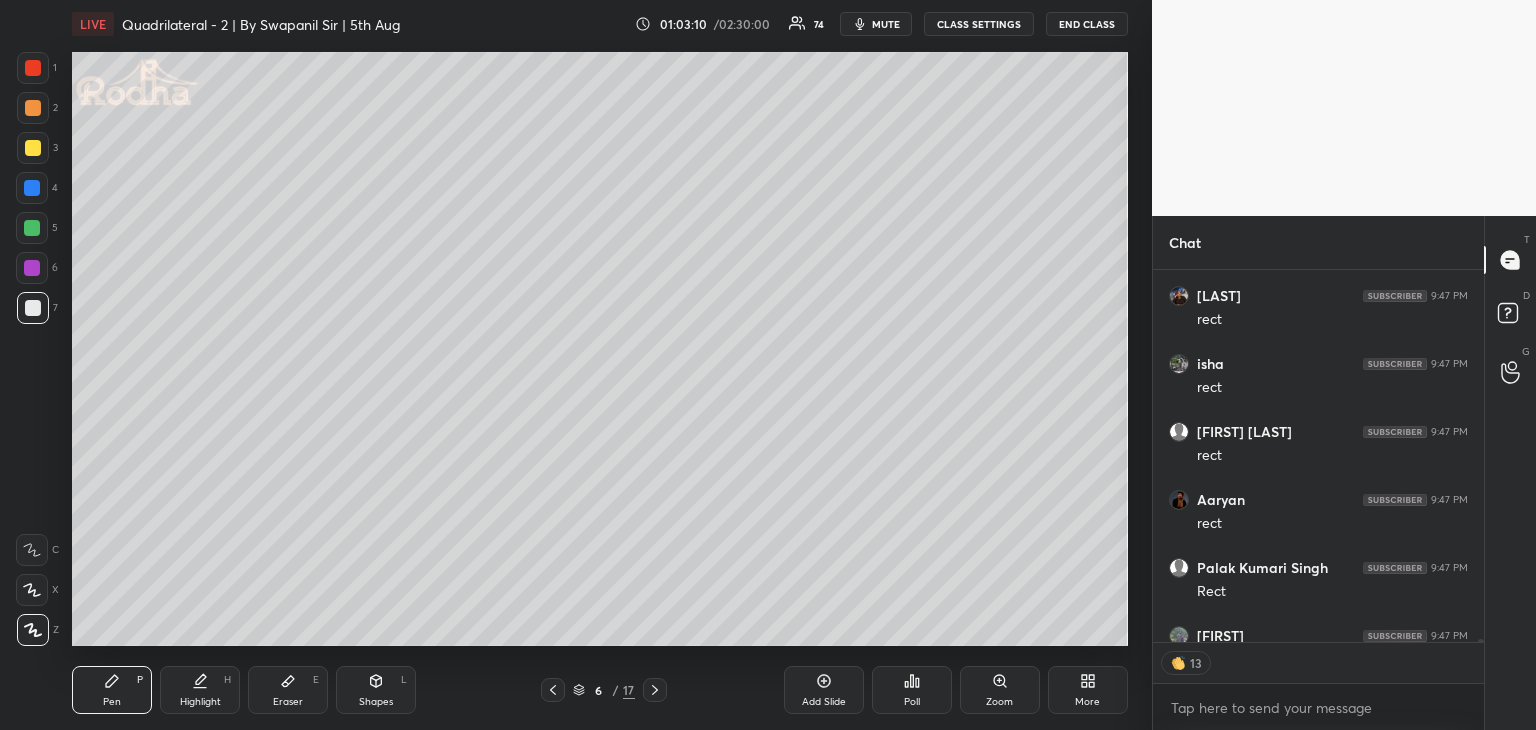 scroll, scrollTop: 46458, scrollLeft: 0, axis: vertical 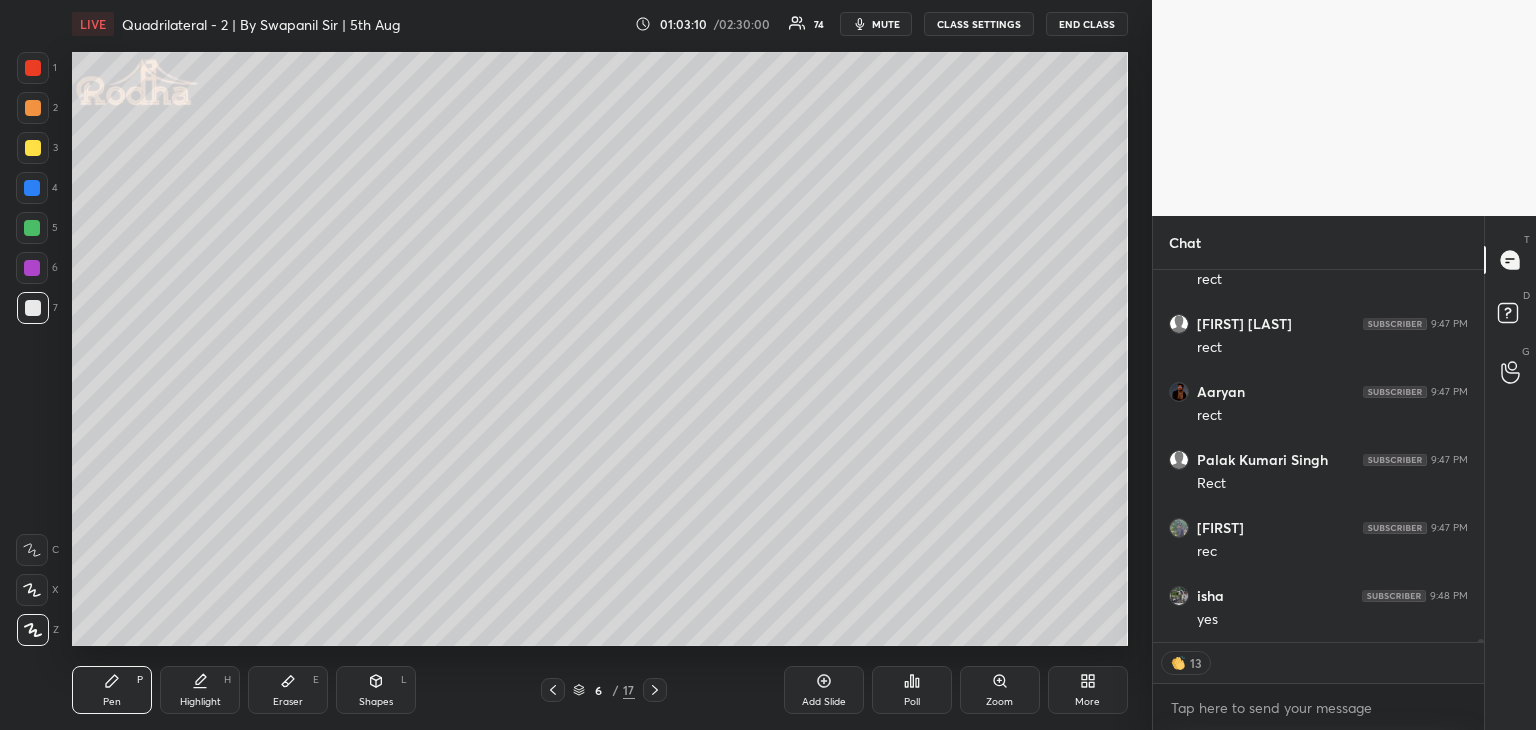 click 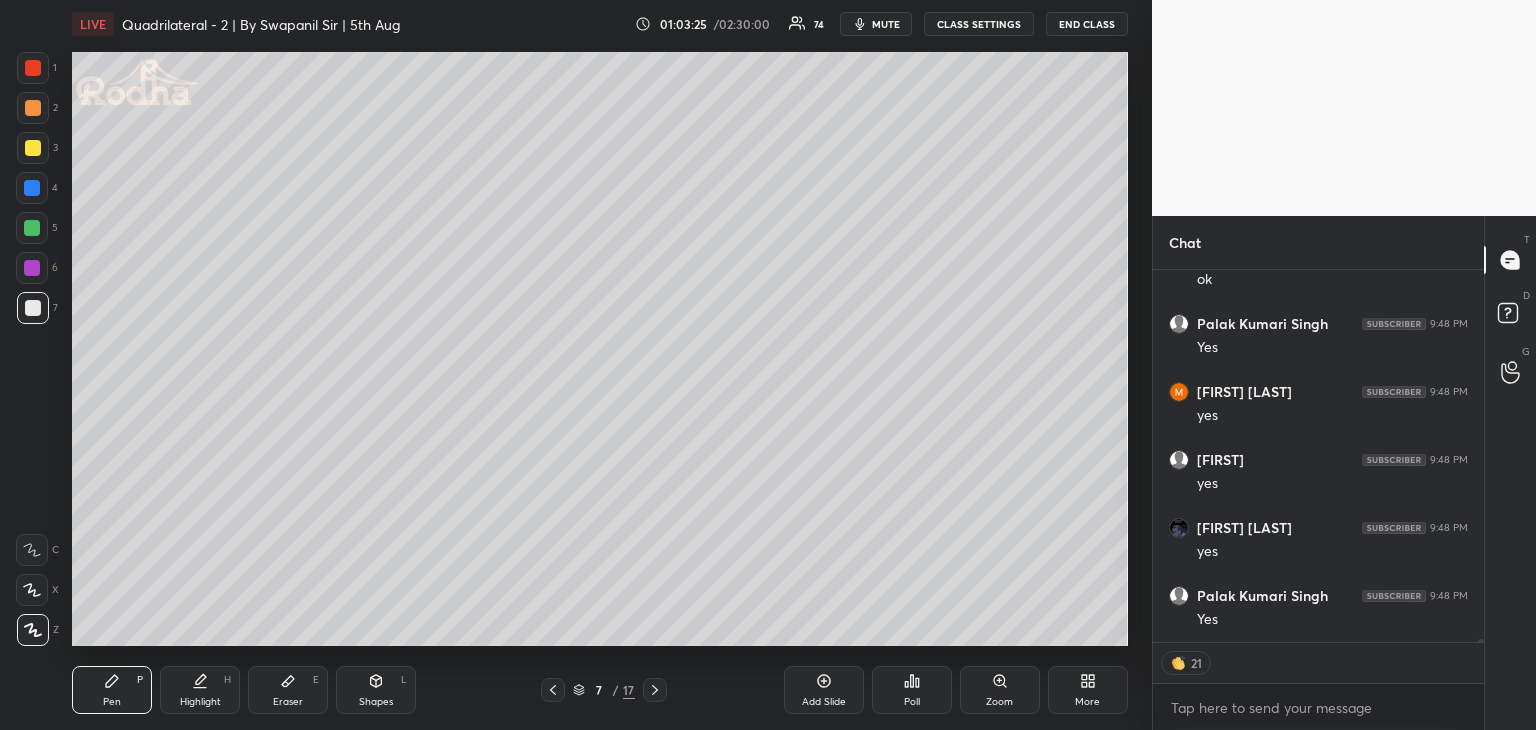scroll, scrollTop: 46934, scrollLeft: 0, axis: vertical 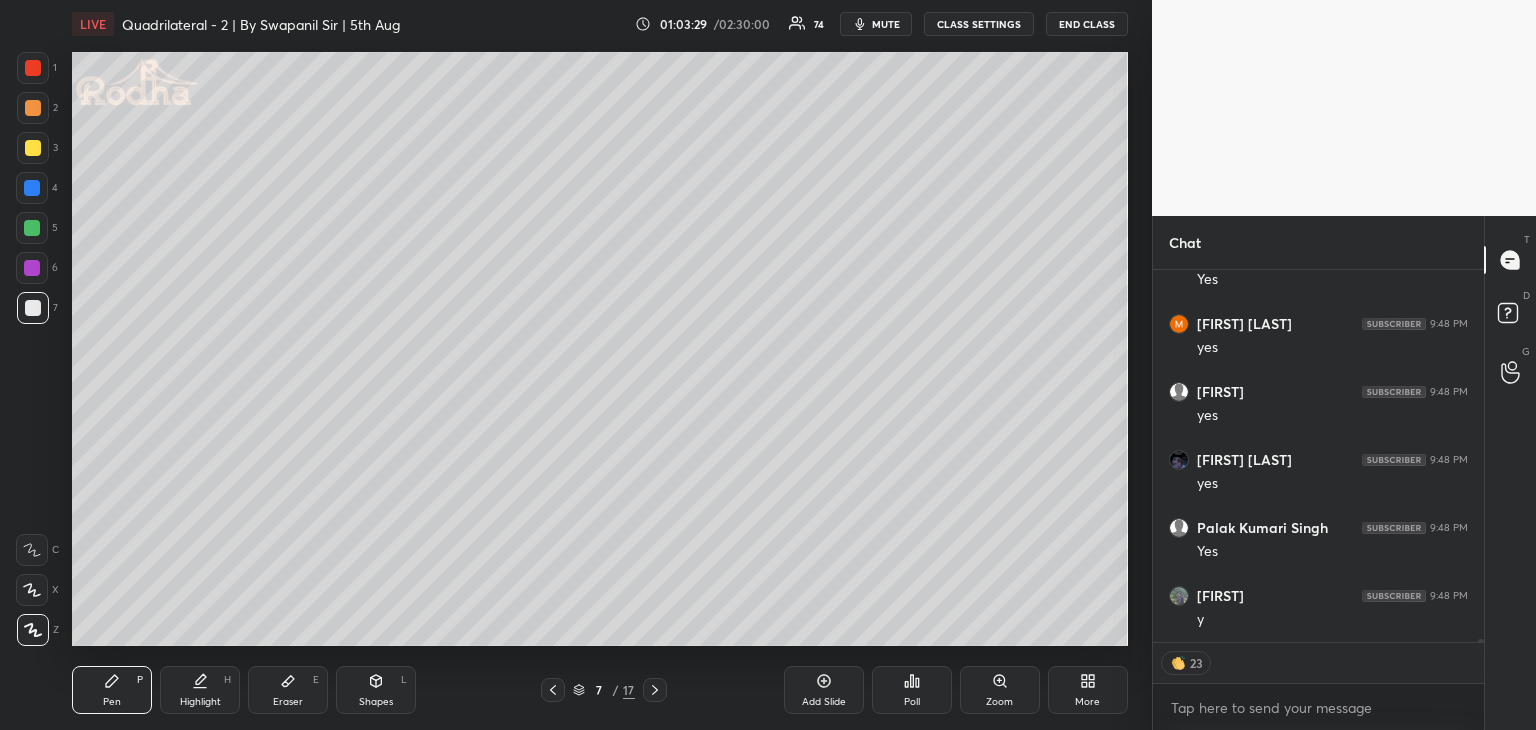 click on "7 / 17" at bounding box center (603, 690) 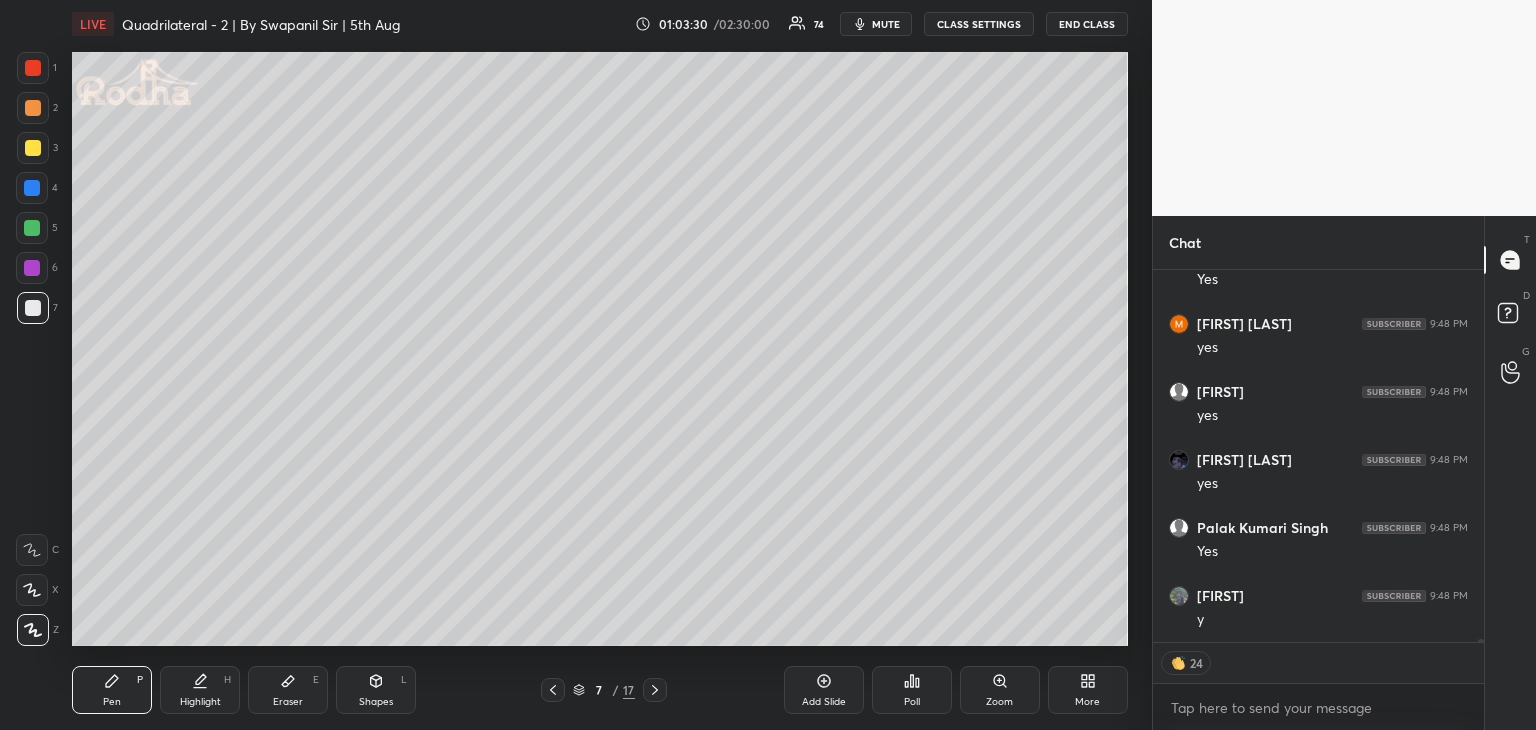 scroll, scrollTop: 47020, scrollLeft: 0, axis: vertical 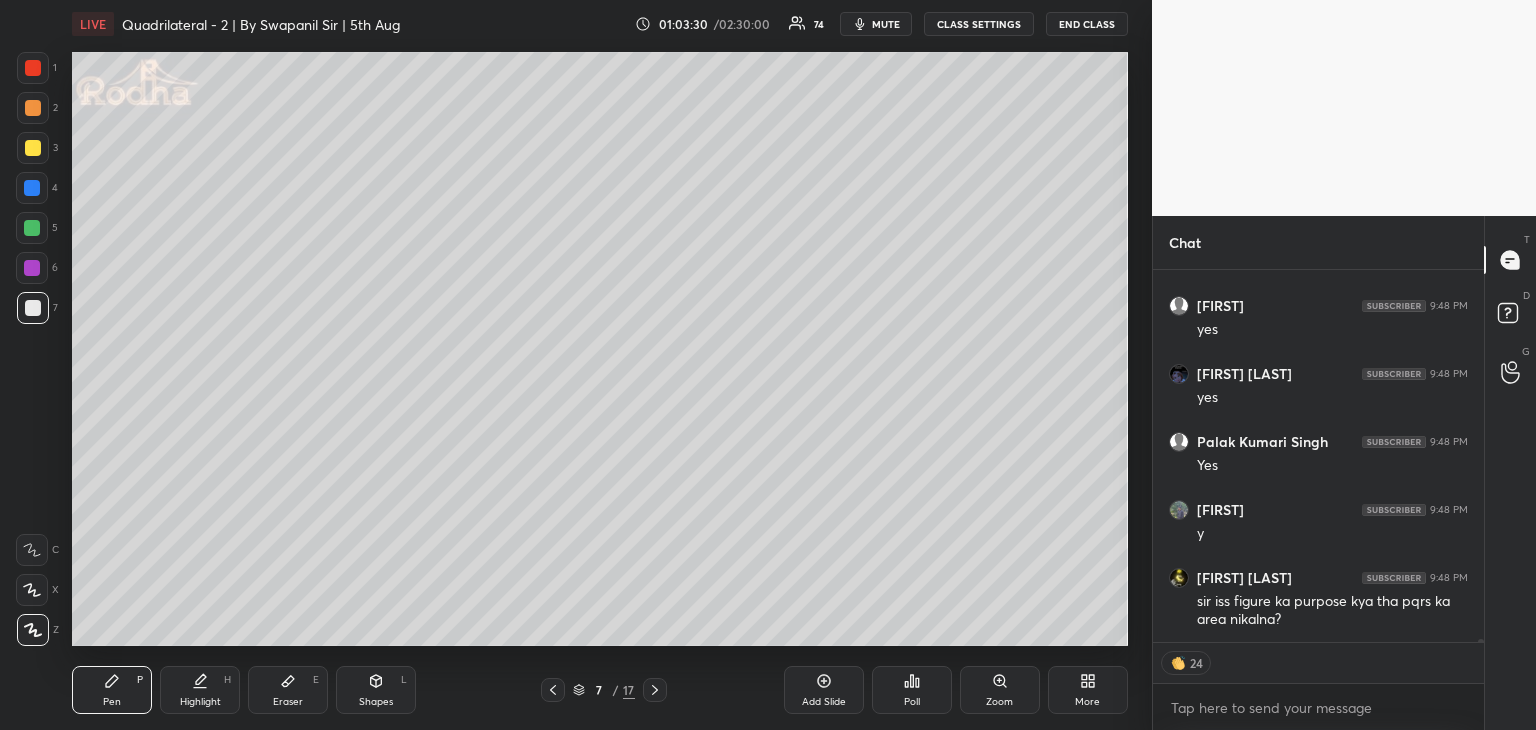 click 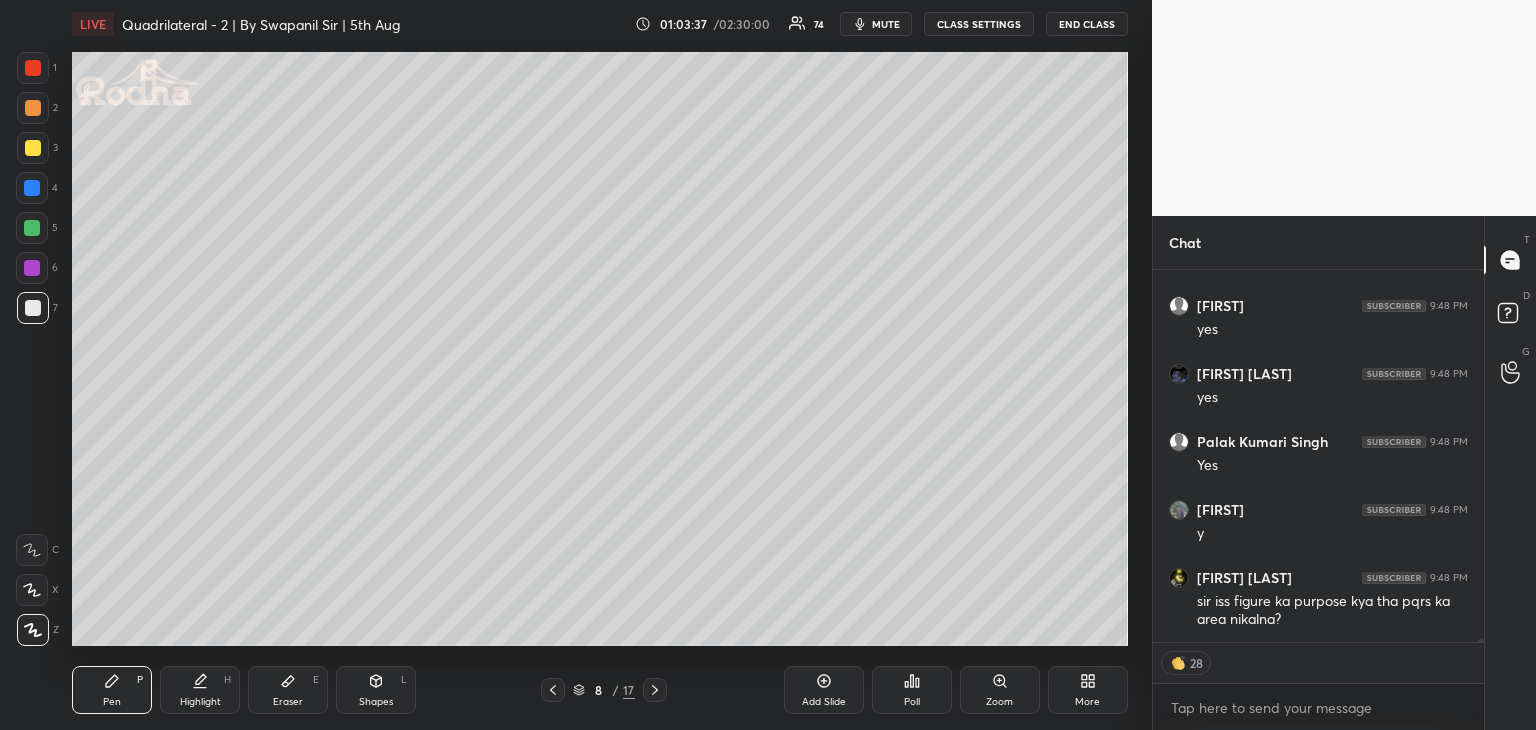 click 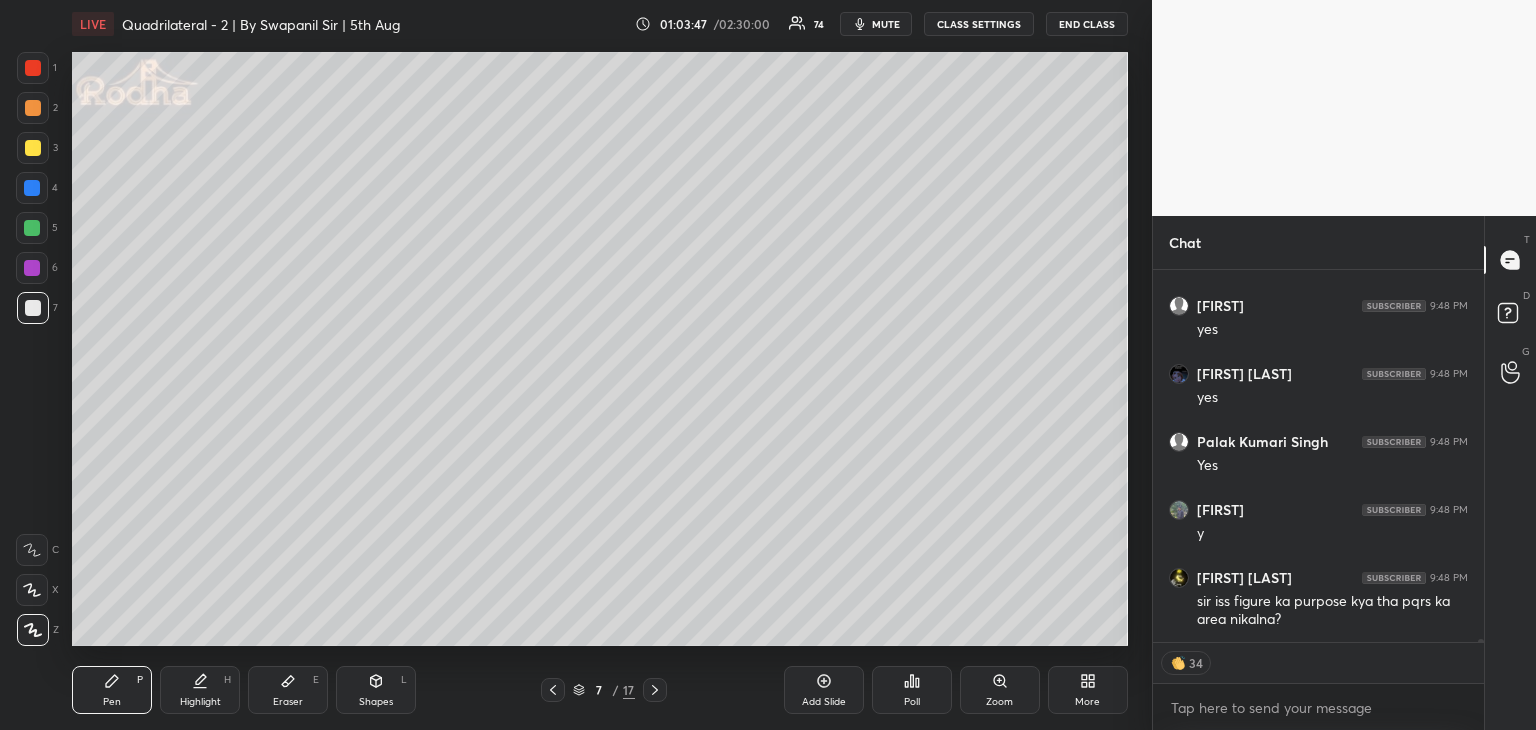 drag, startPoint x: 291, startPoint y: 700, endPoint x: 313, endPoint y: 684, distance: 27.202942 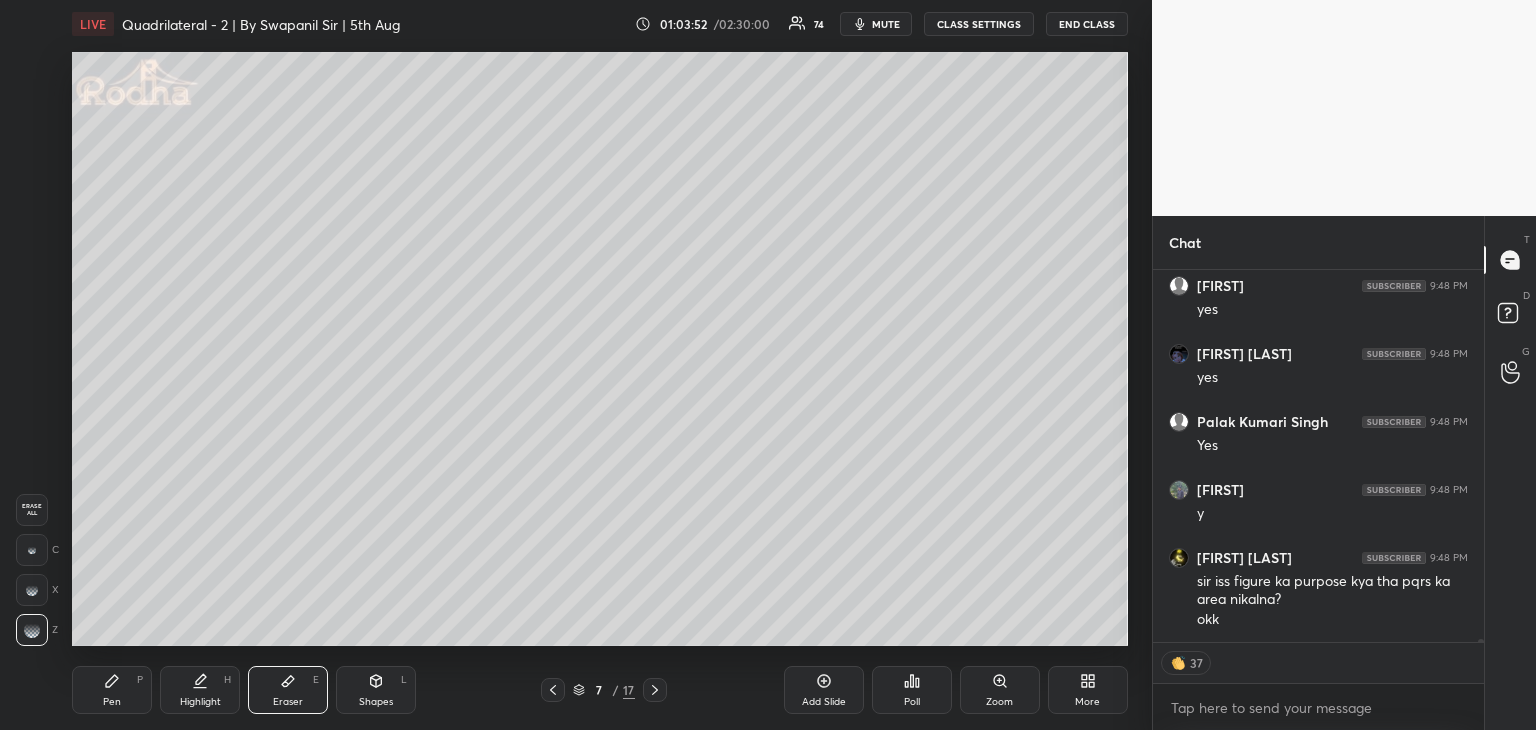 scroll, scrollTop: 47108, scrollLeft: 0, axis: vertical 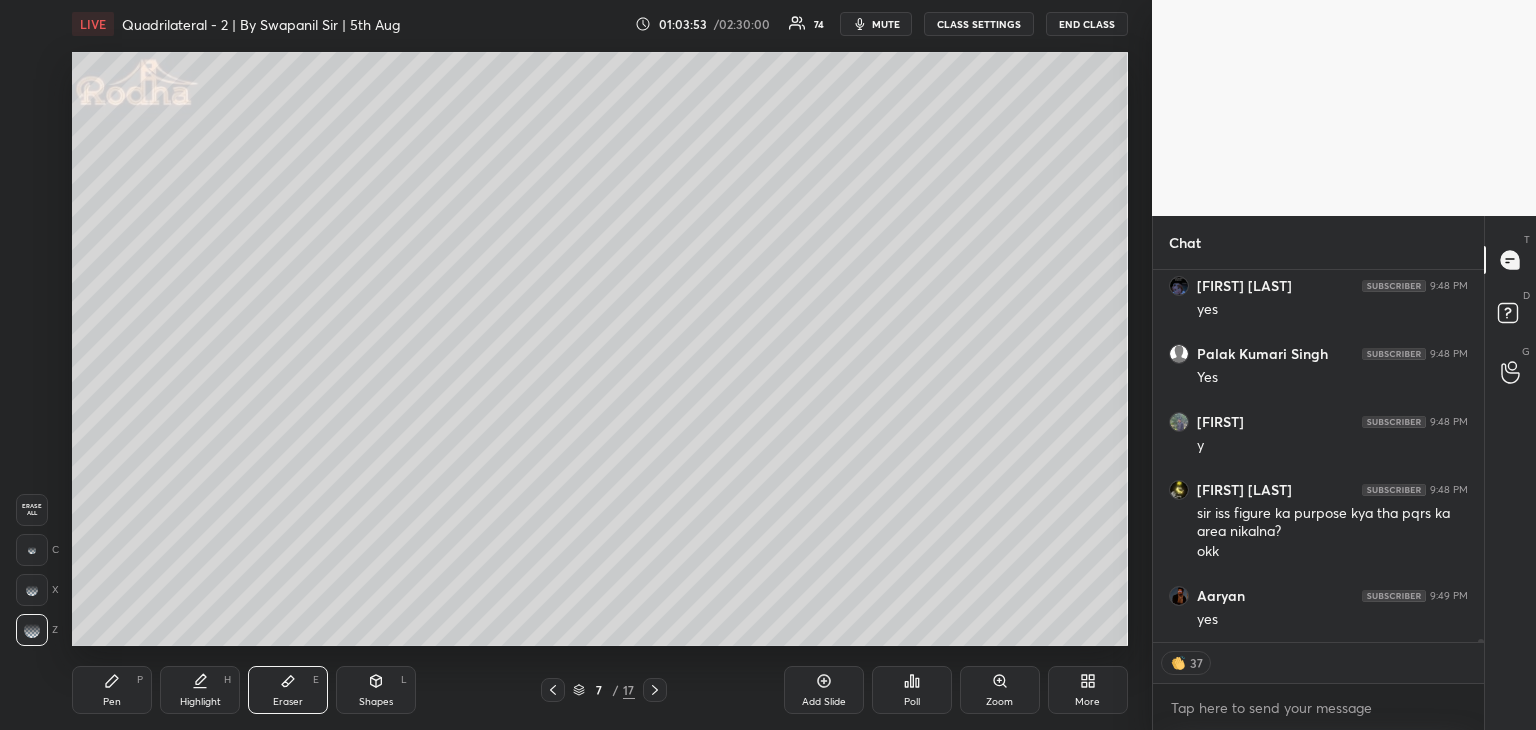 click 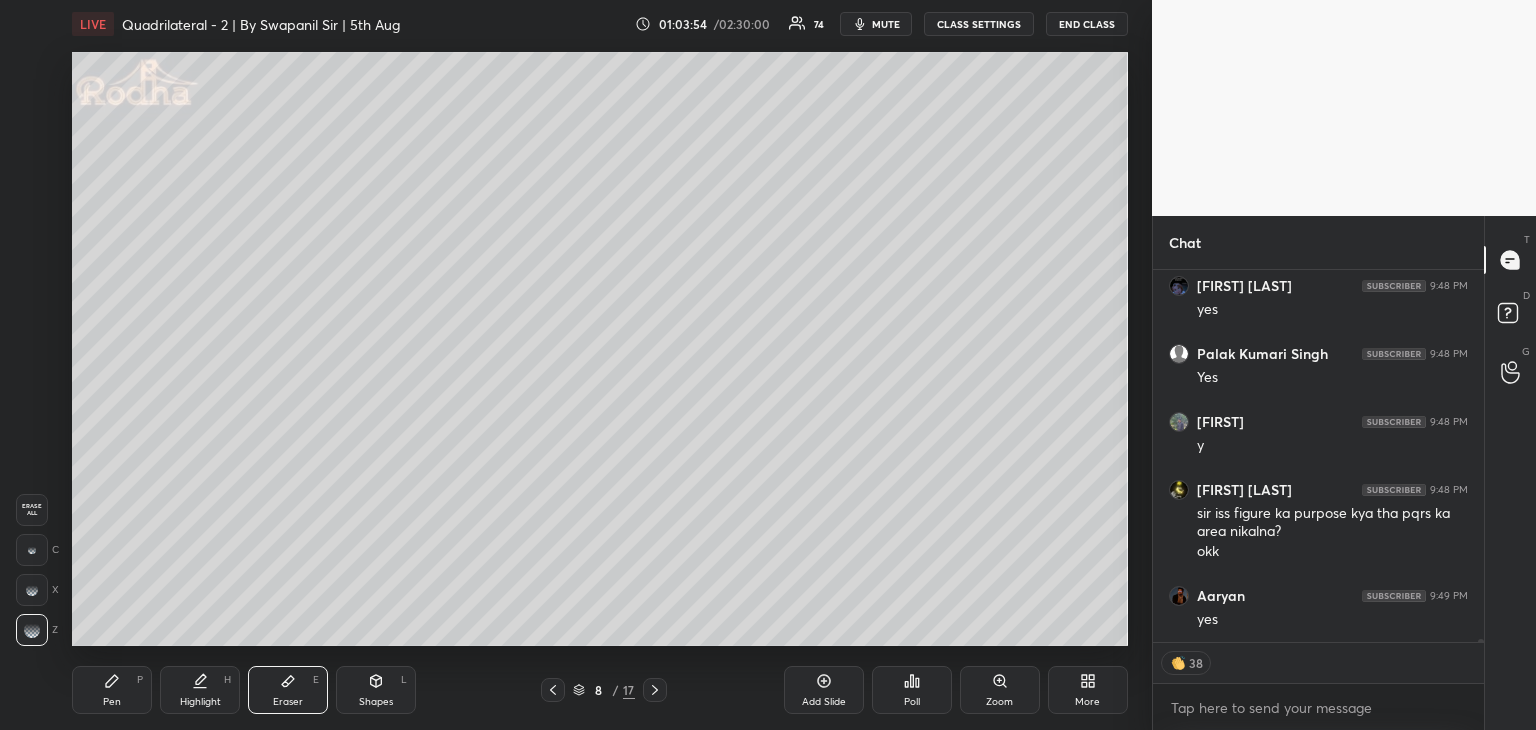 click 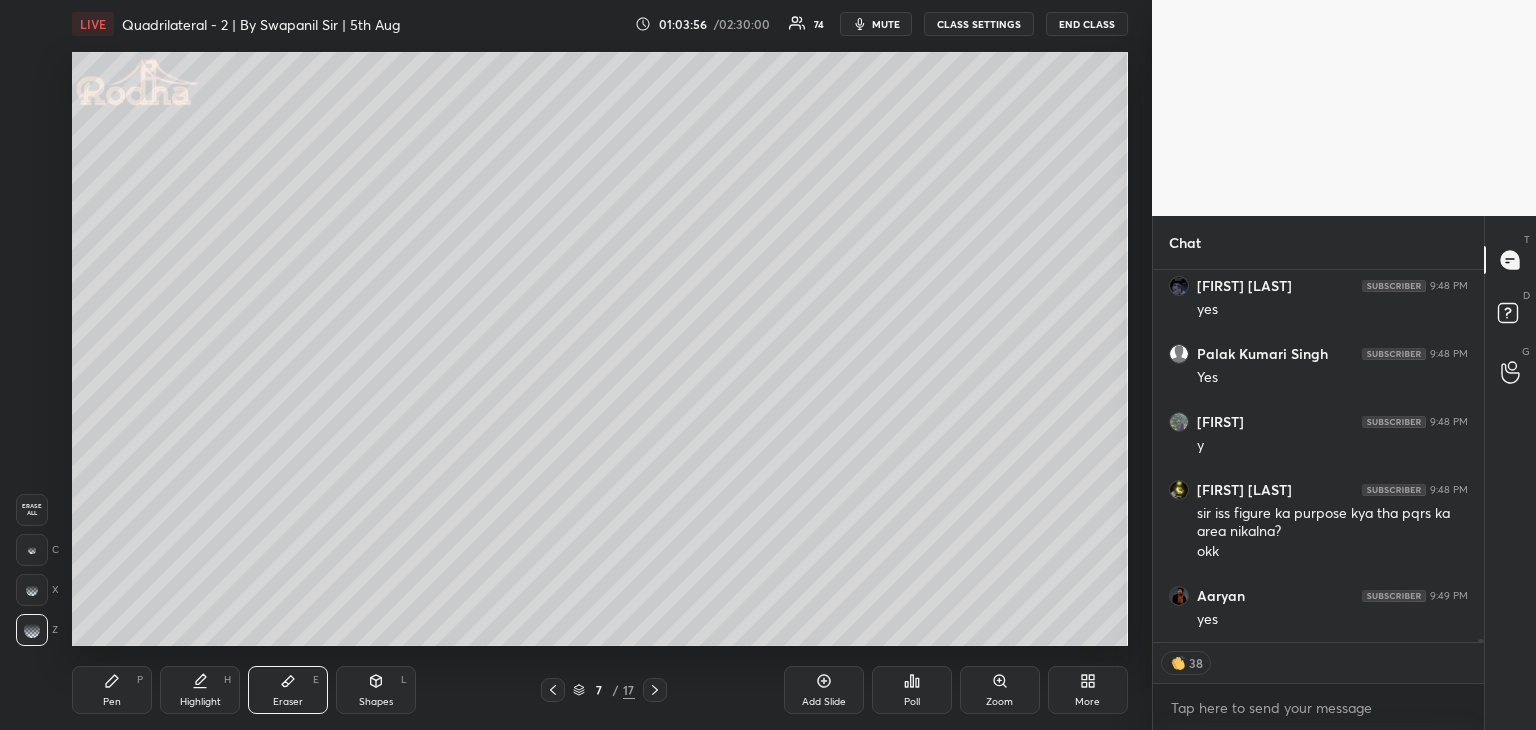 click 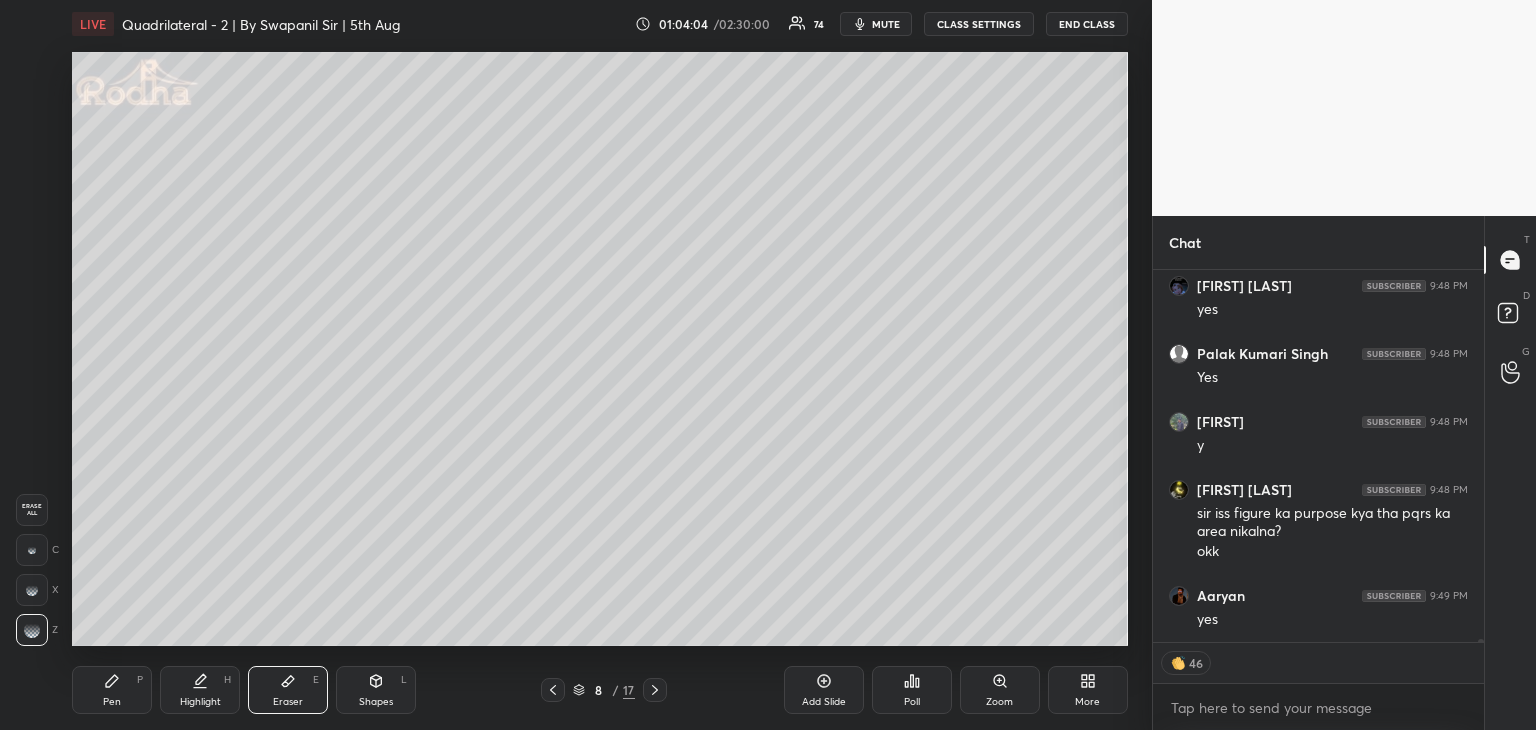 click 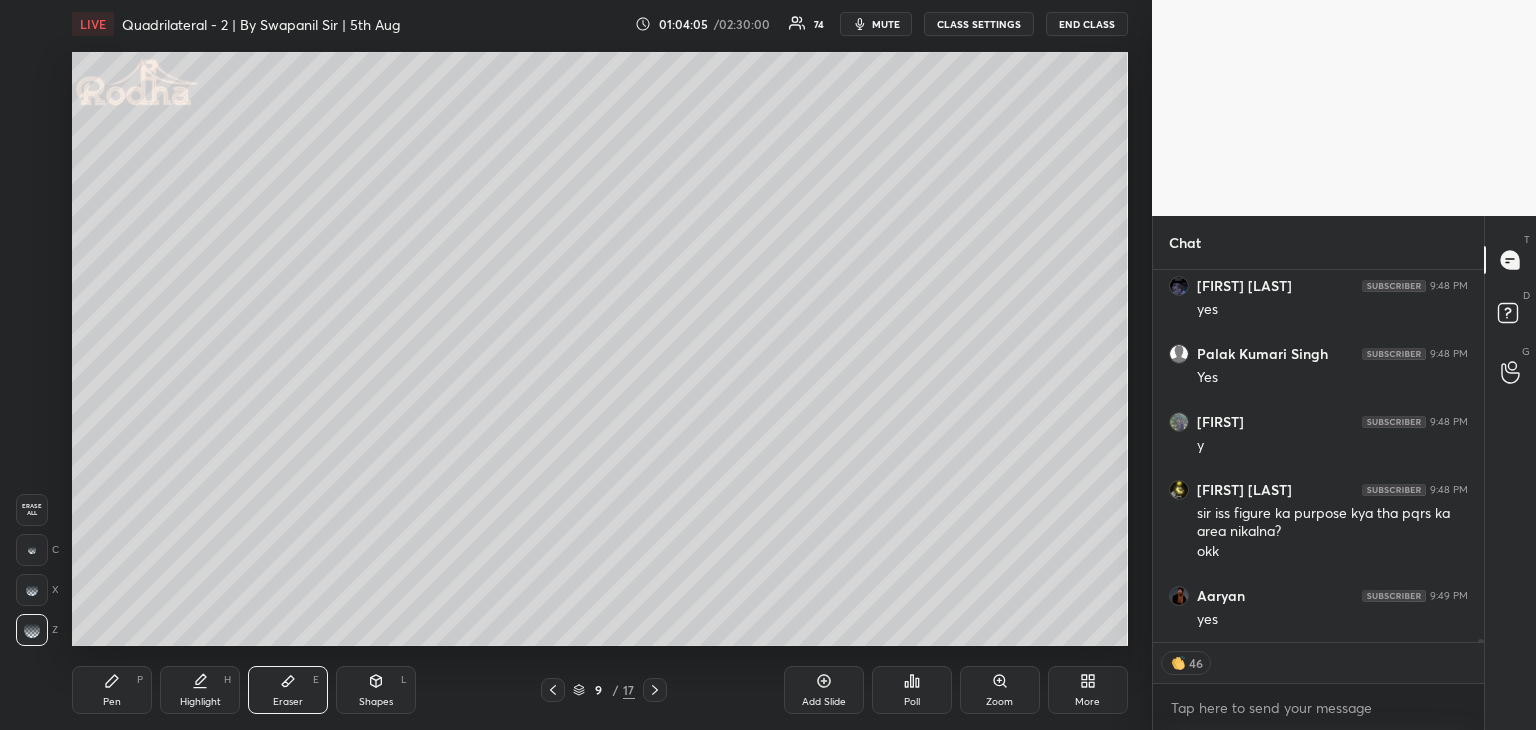 click 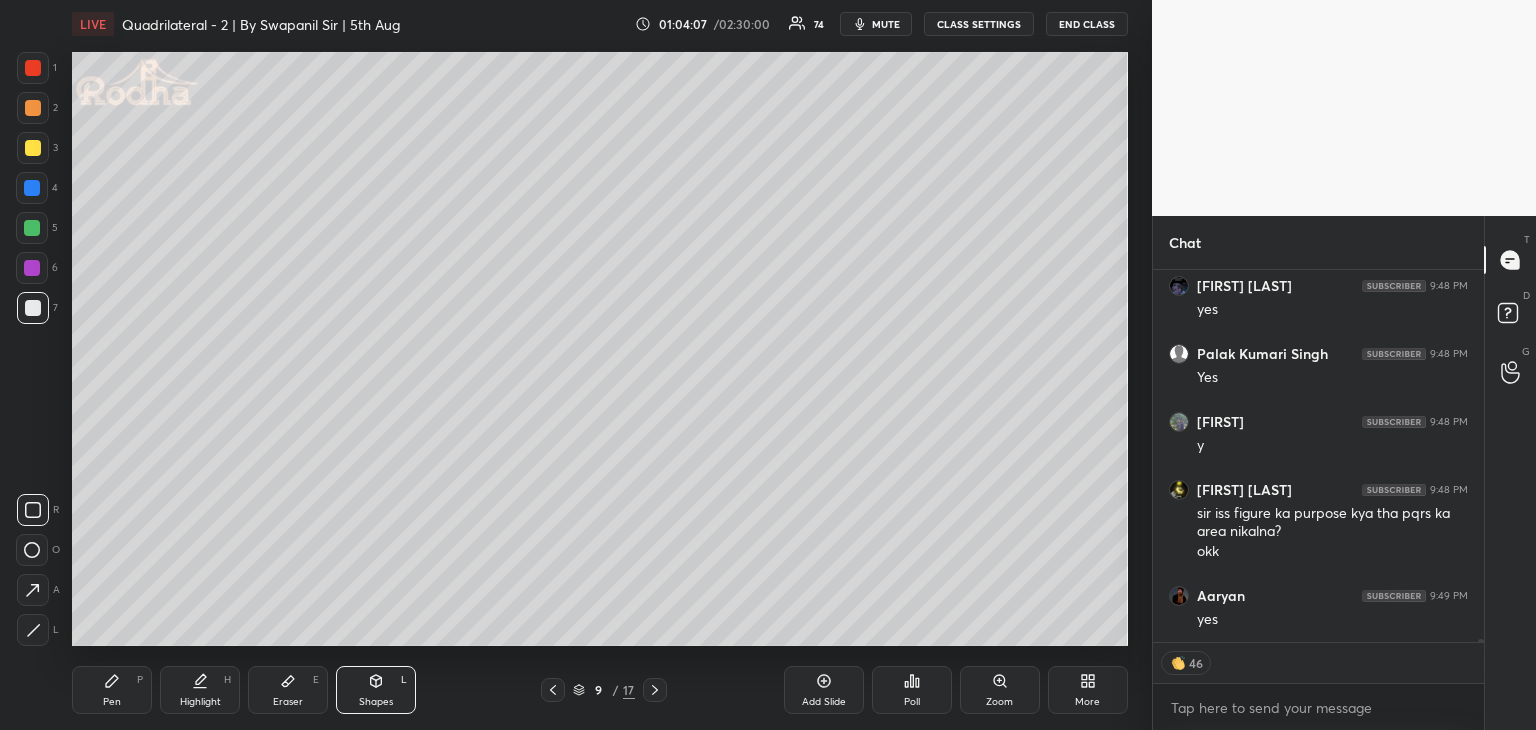 click 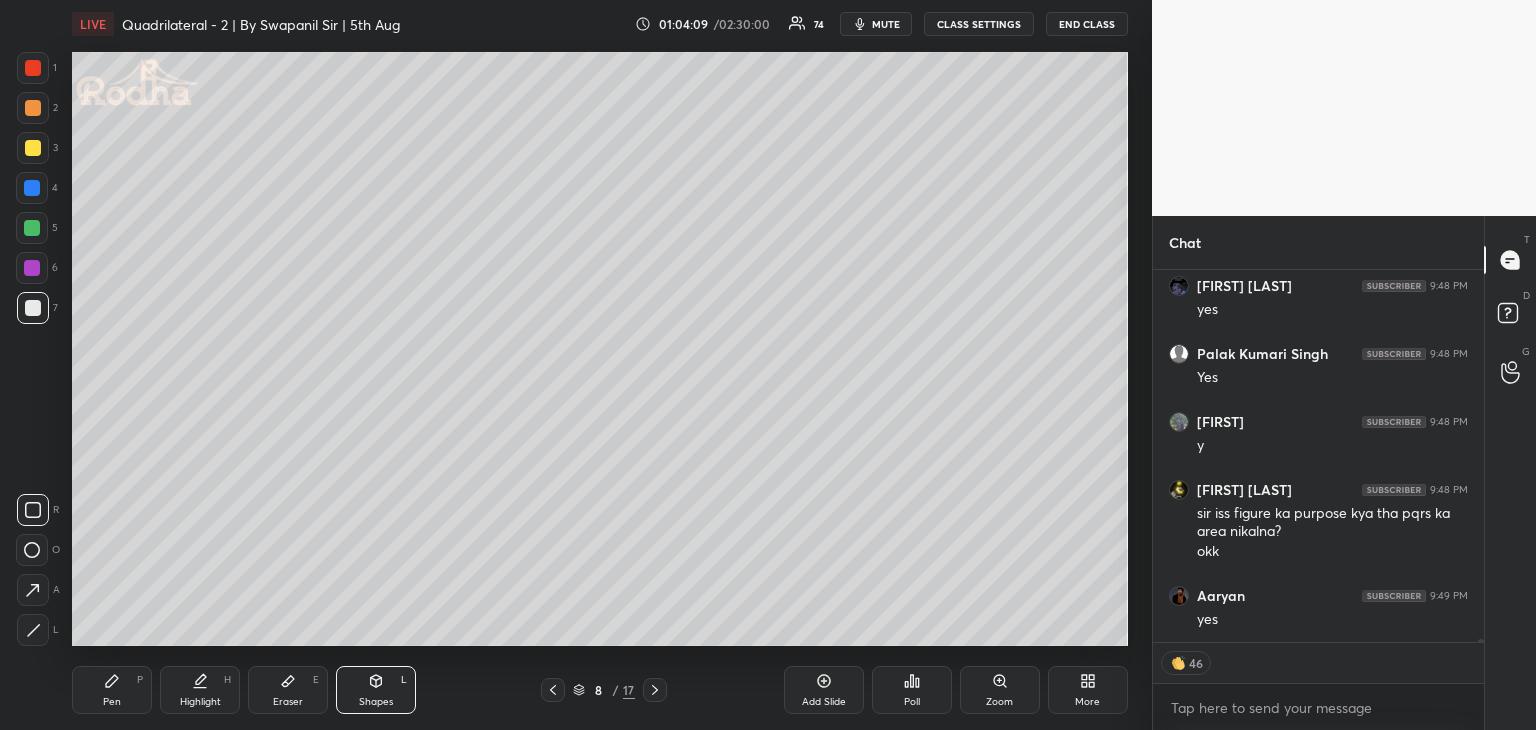 click 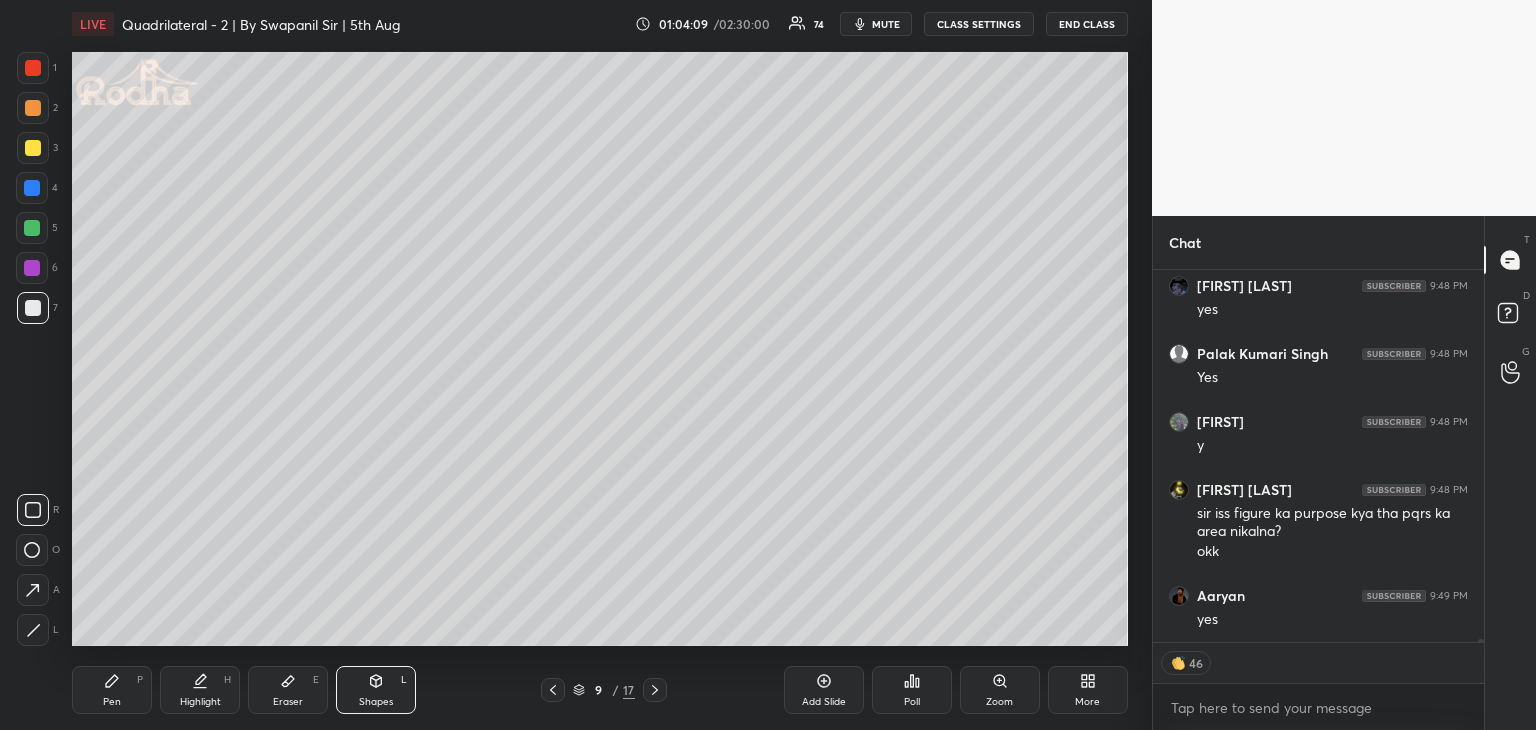 click 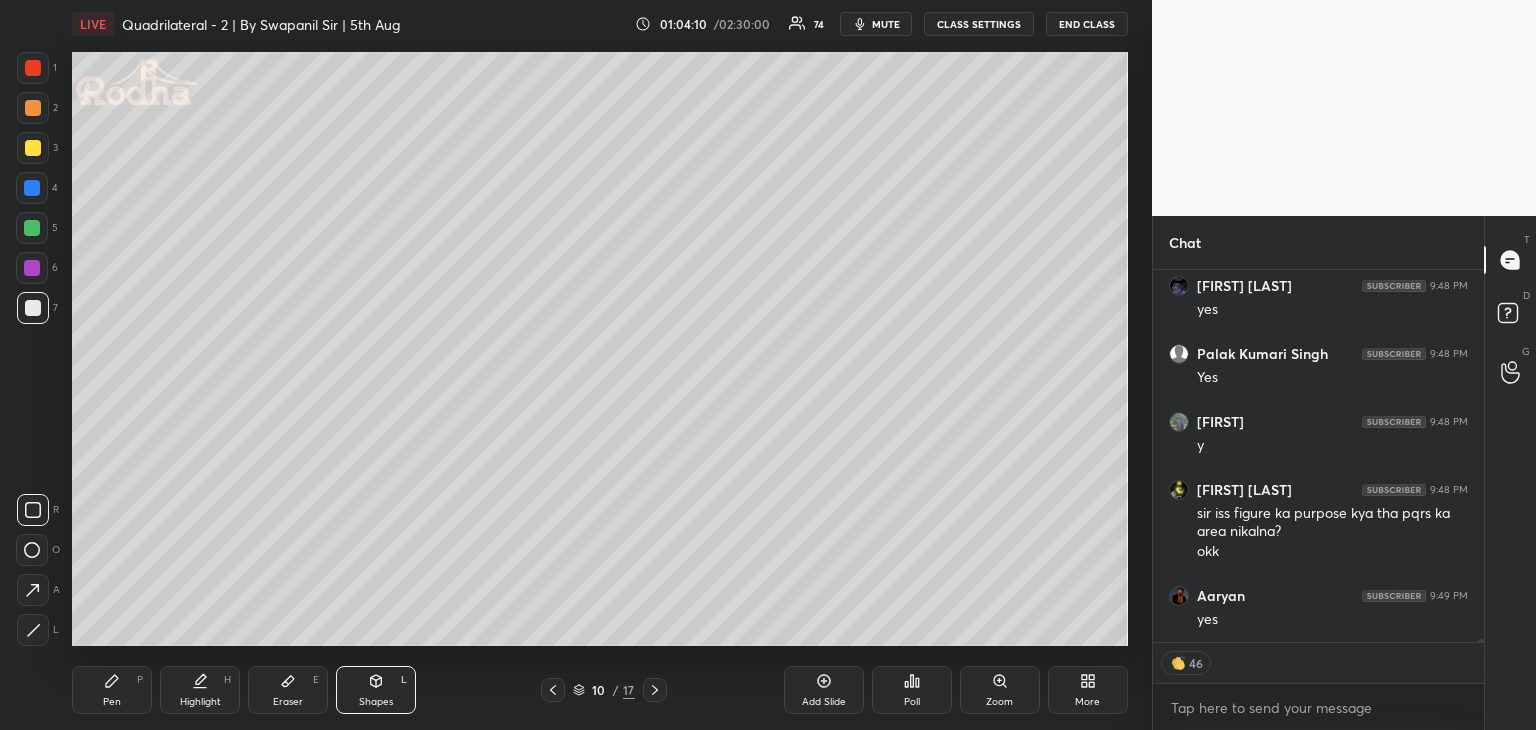 click at bounding box center [553, 690] 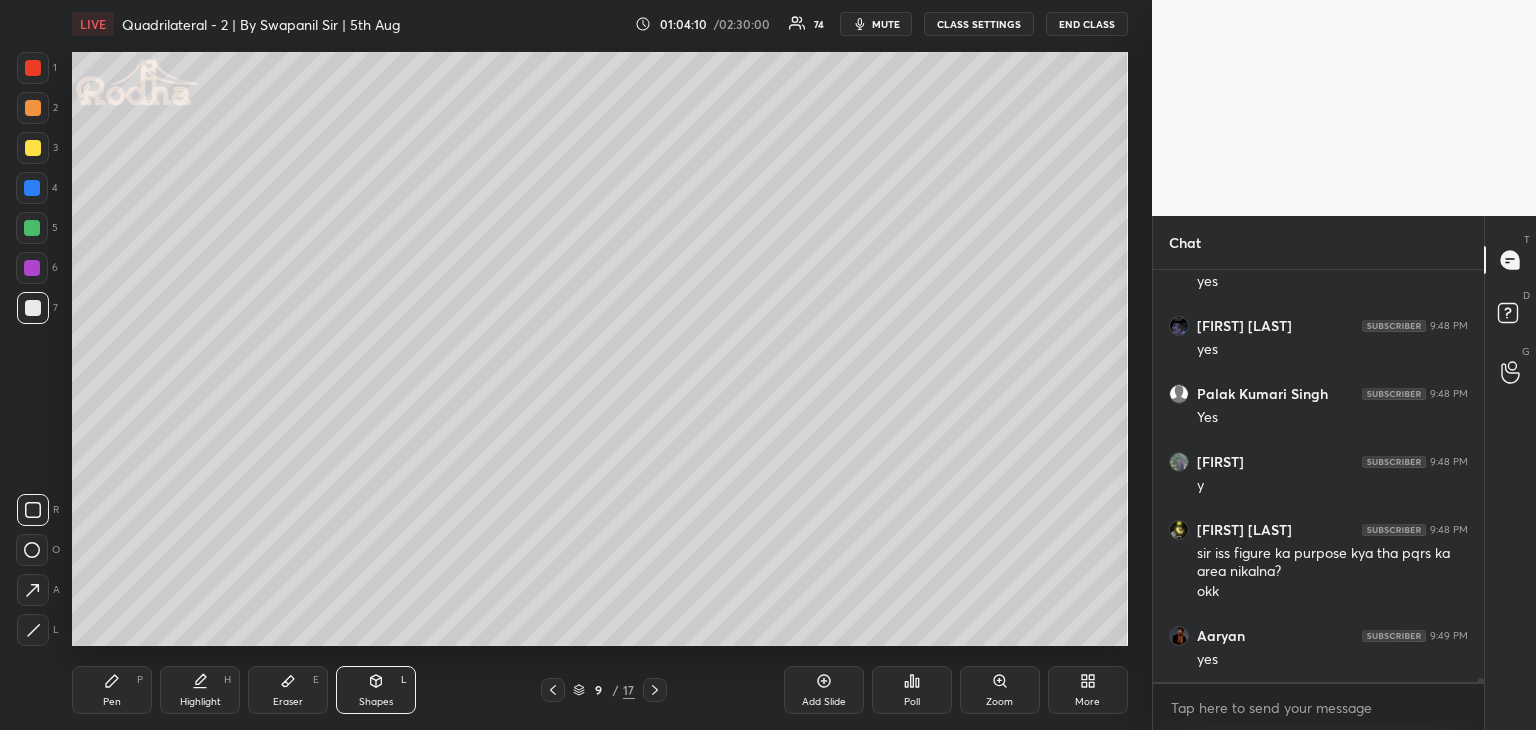 click 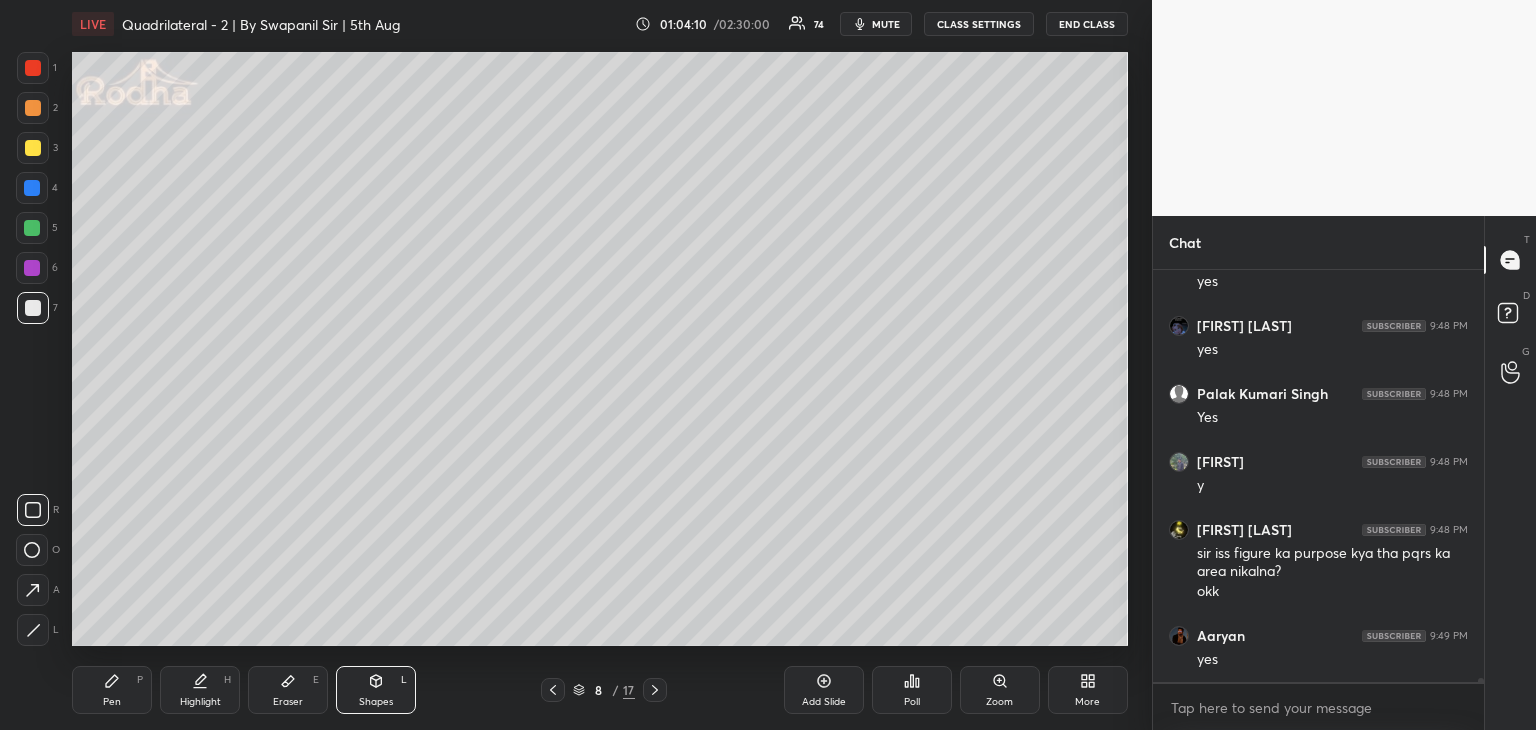 click 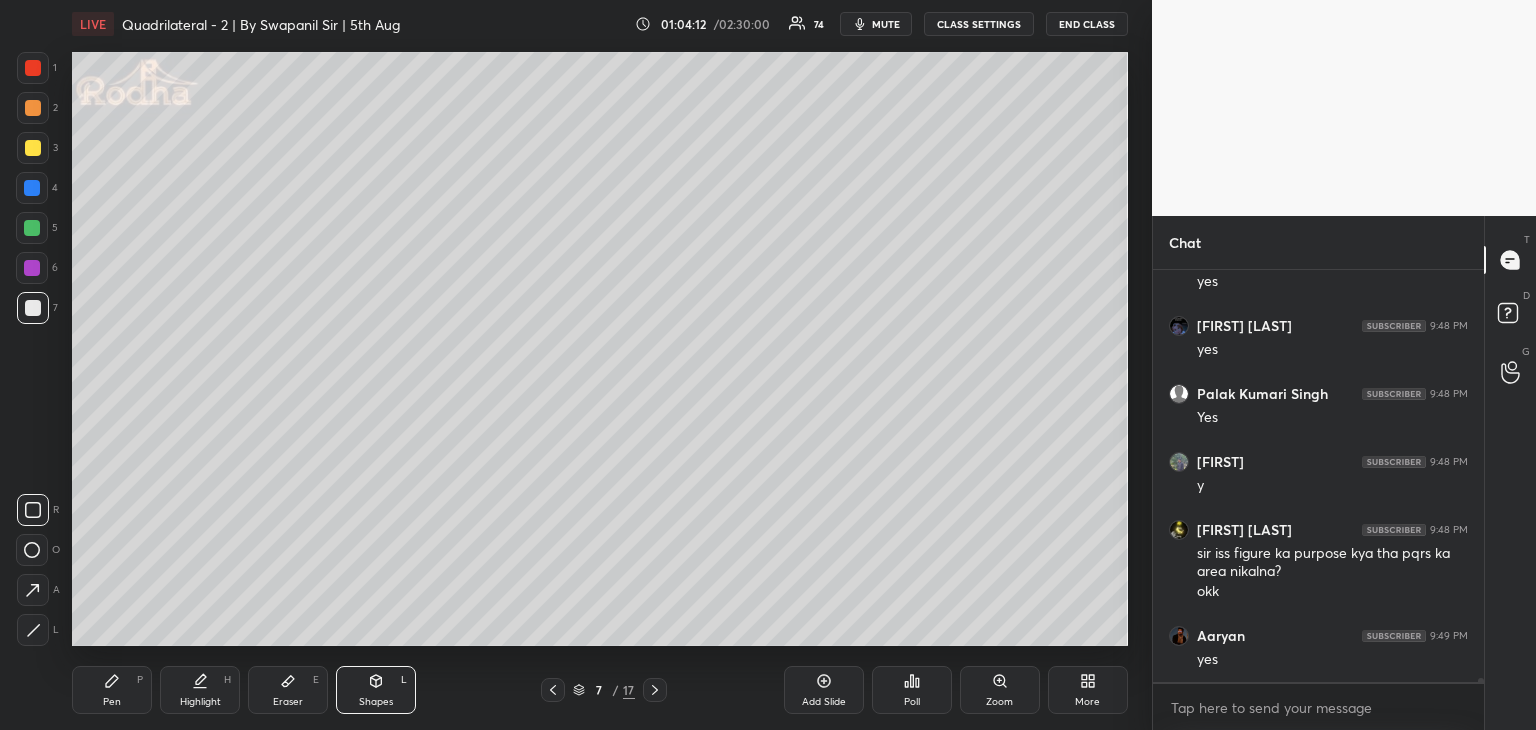 scroll, scrollTop: 47136, scrollLeft: 0, axis: vertical 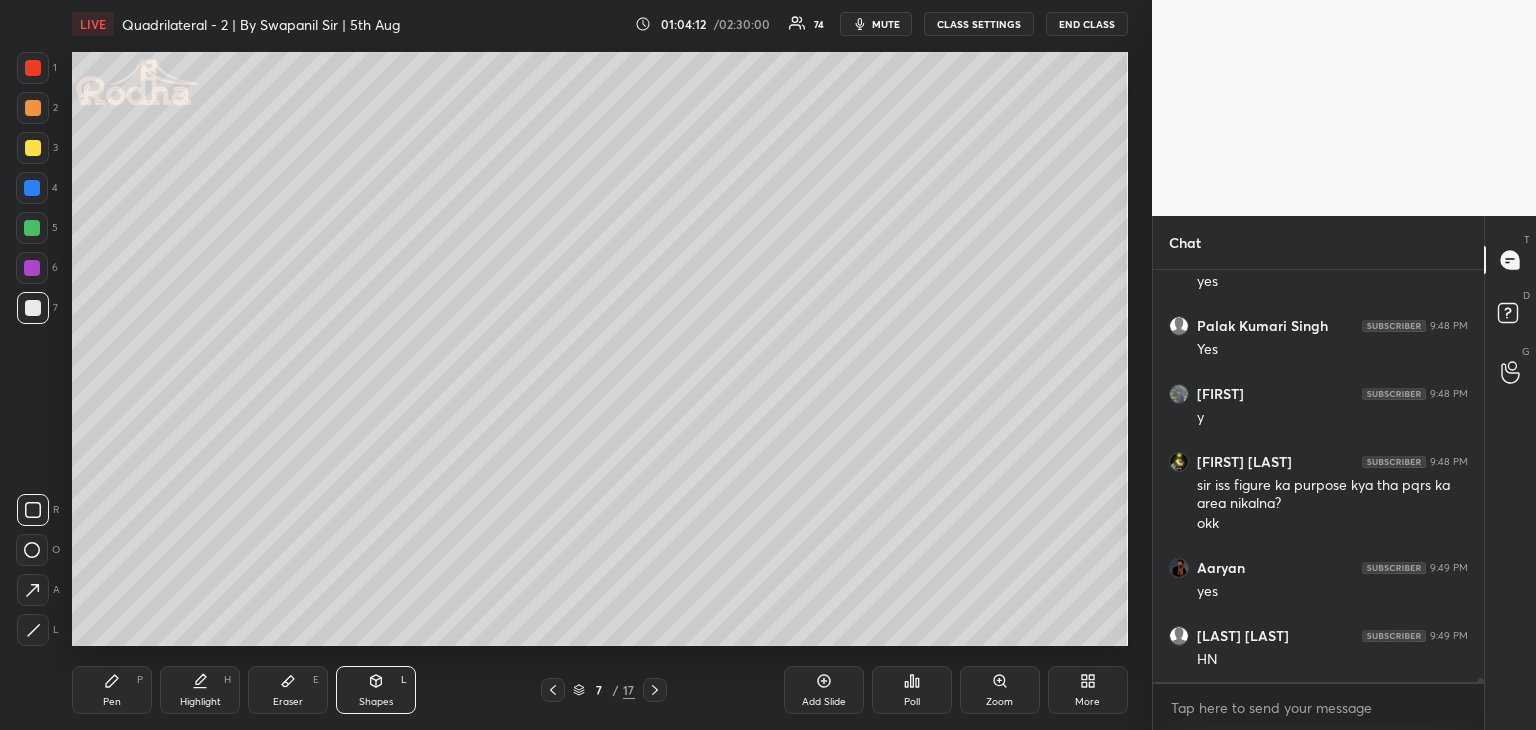 click at bounding box center [655, 690] 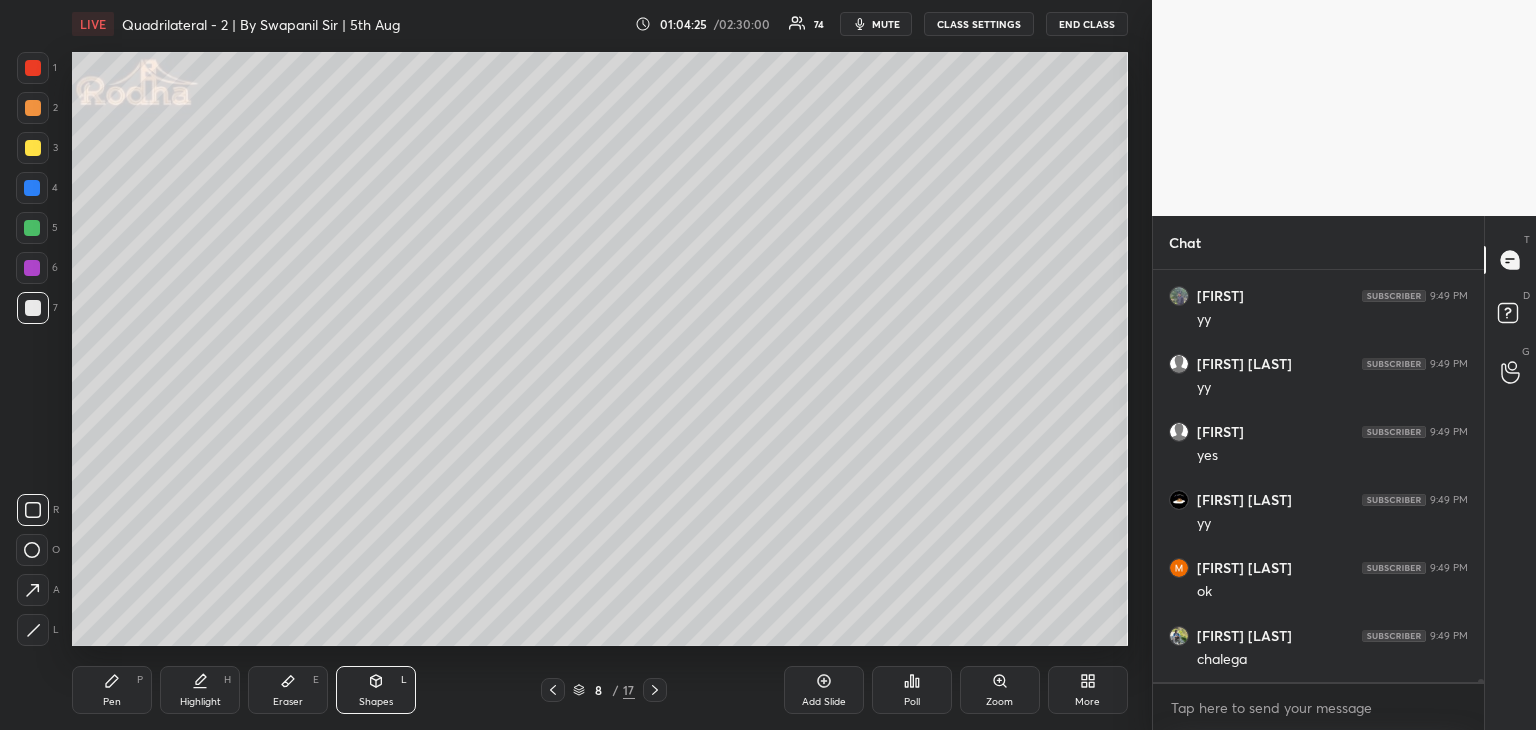 scroll, scrollTop: 48156, scrollLeft: 0, axis: vertical 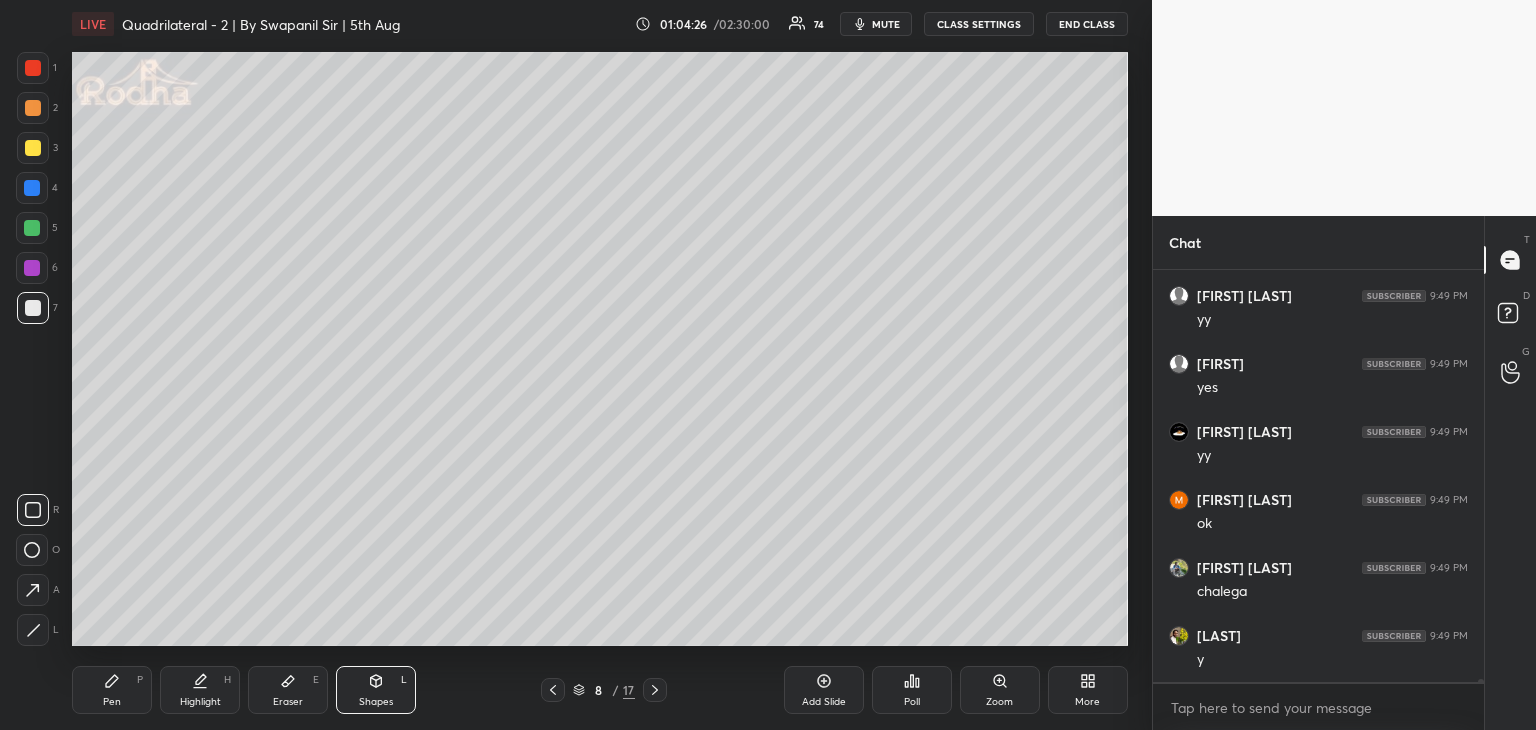 click on "Eraser E" at bounding box center (288, 690) 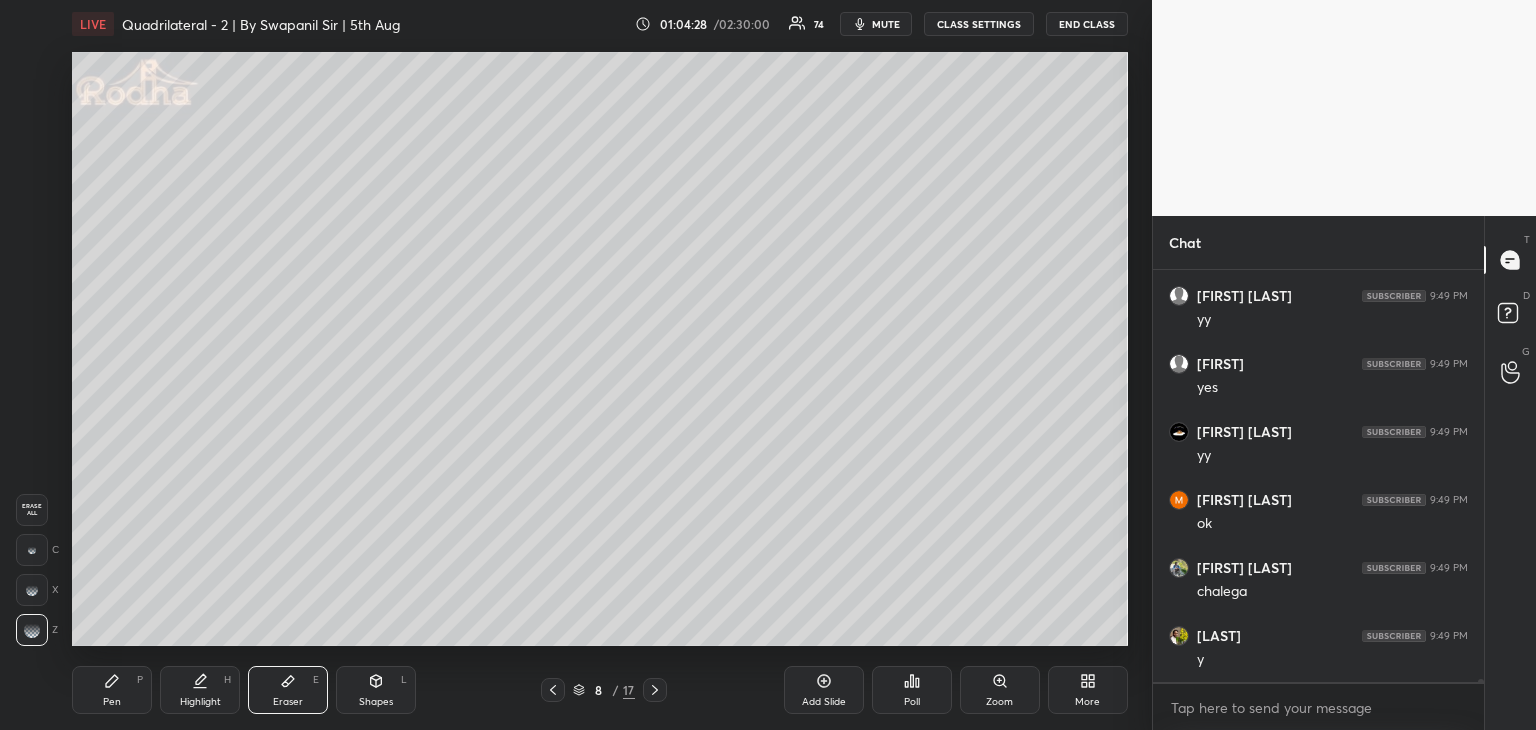 click on "Shapes" at bounding box center (376, 702) 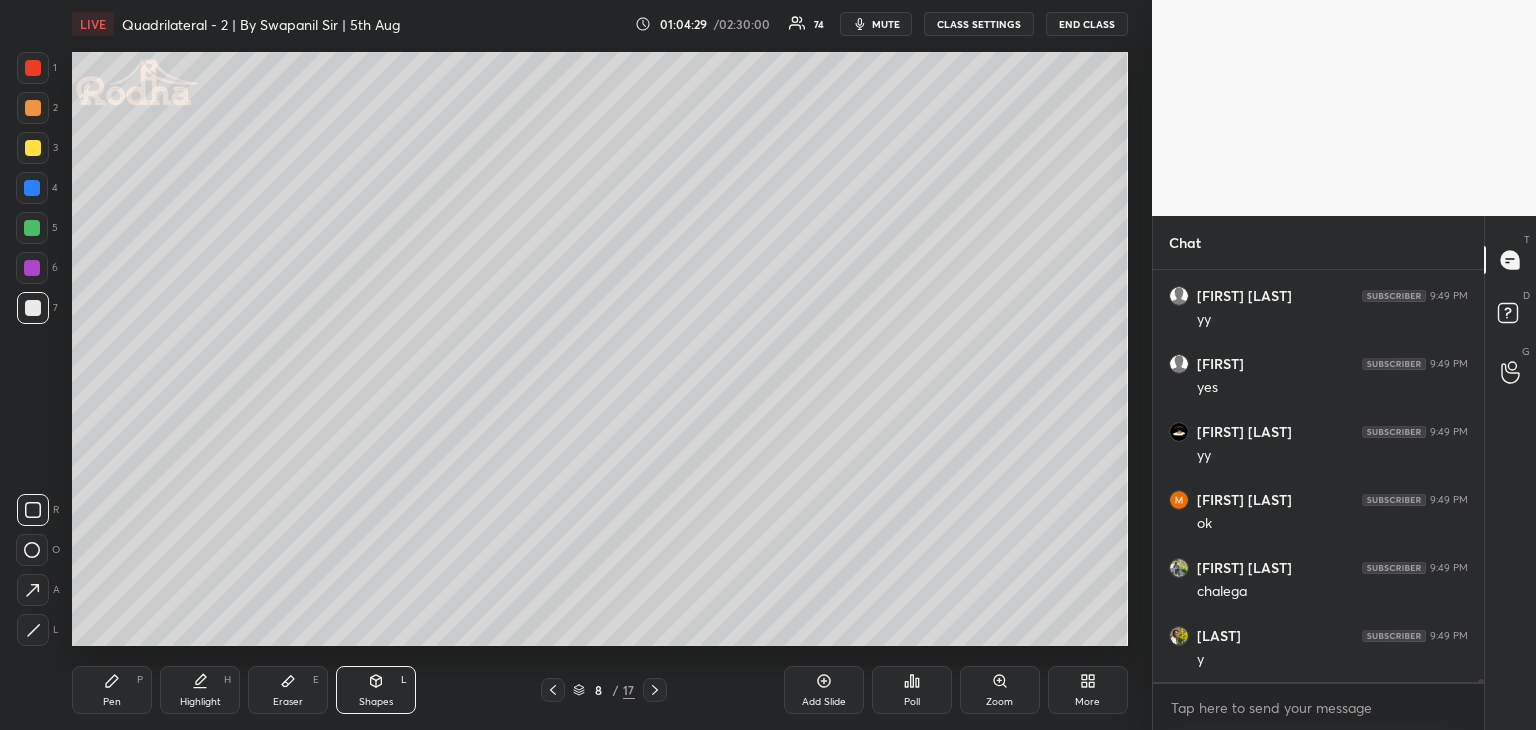 click at bounding box center [33, 510] 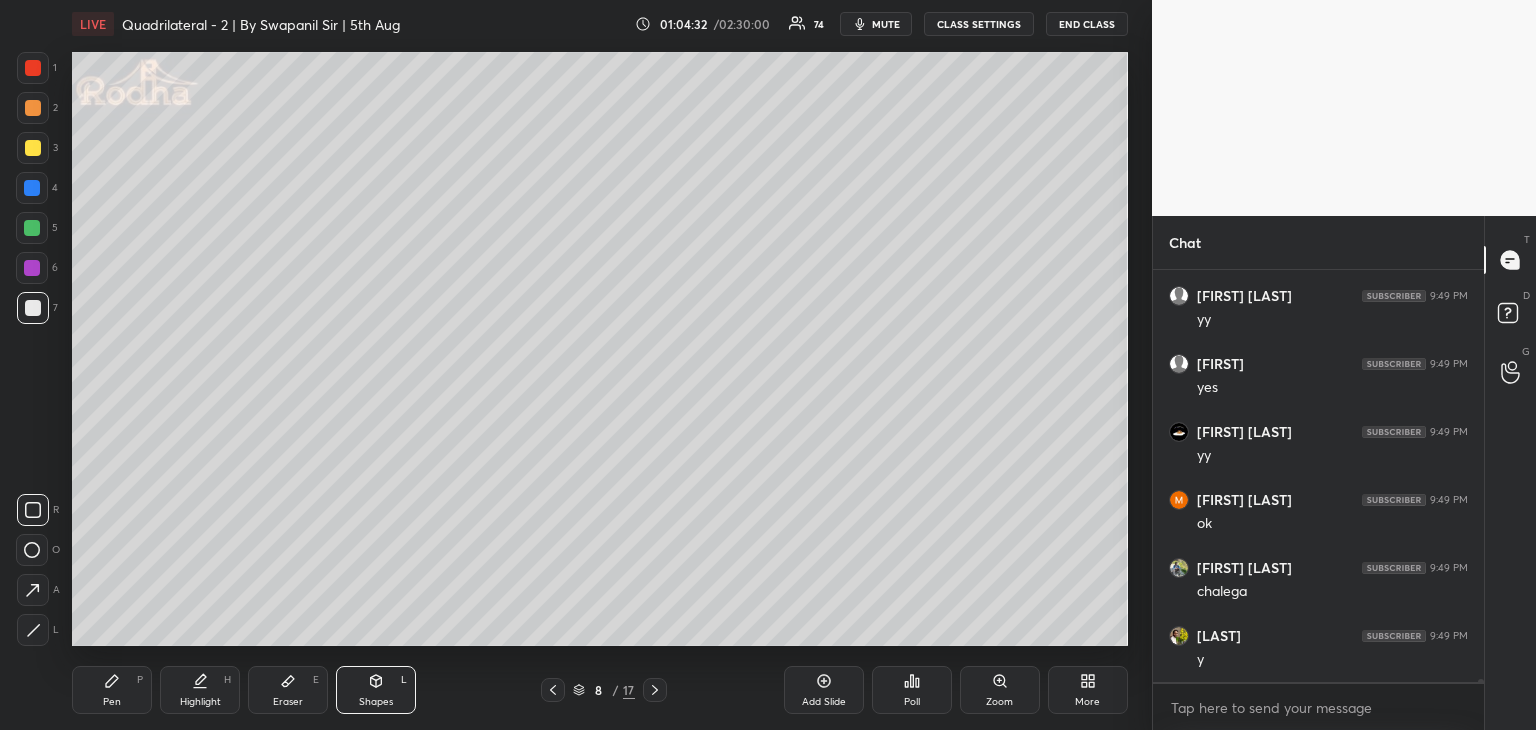 scroll, scrollTop: 48224, scrollLeft: 0, axis: vertical 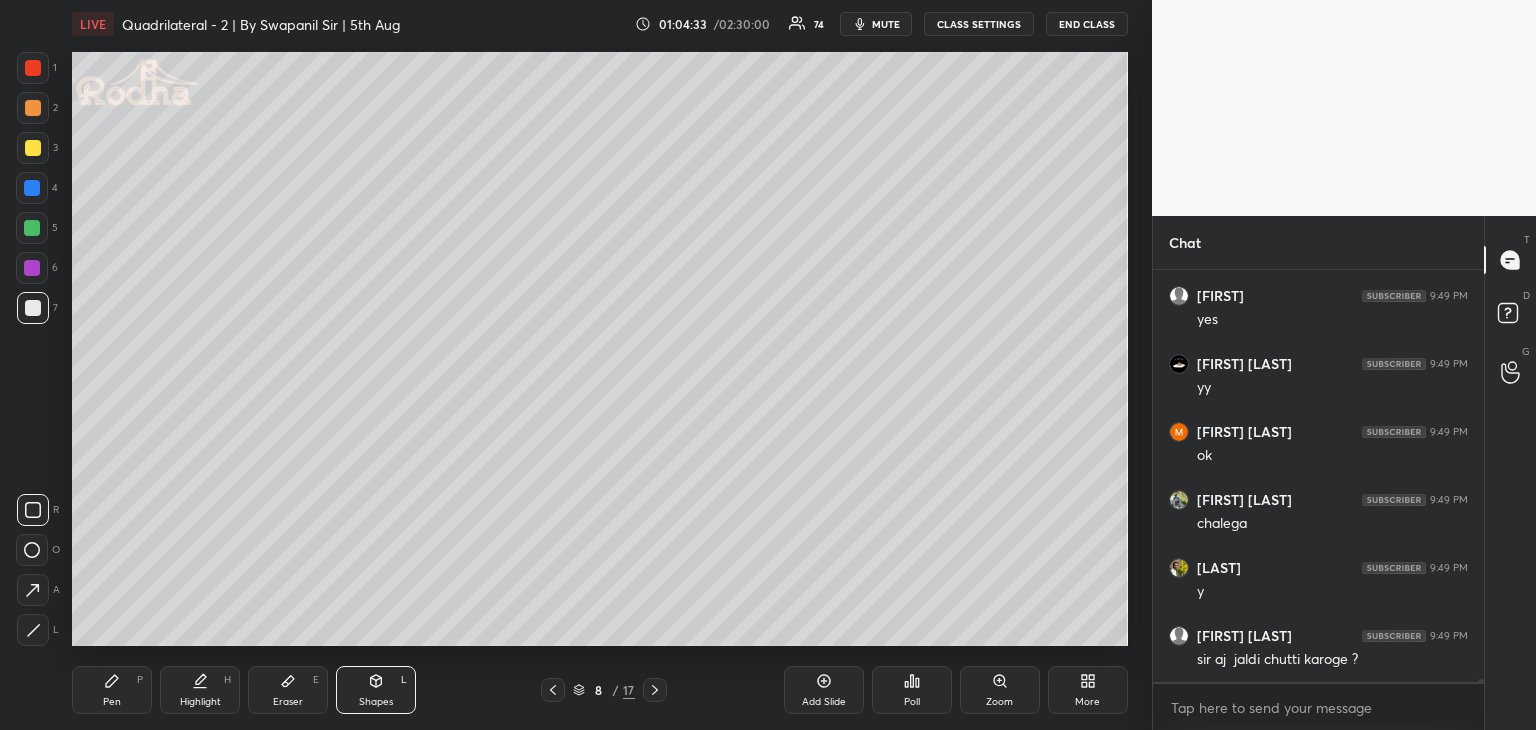 click on "Pen P" at bounding box center [112, 690] 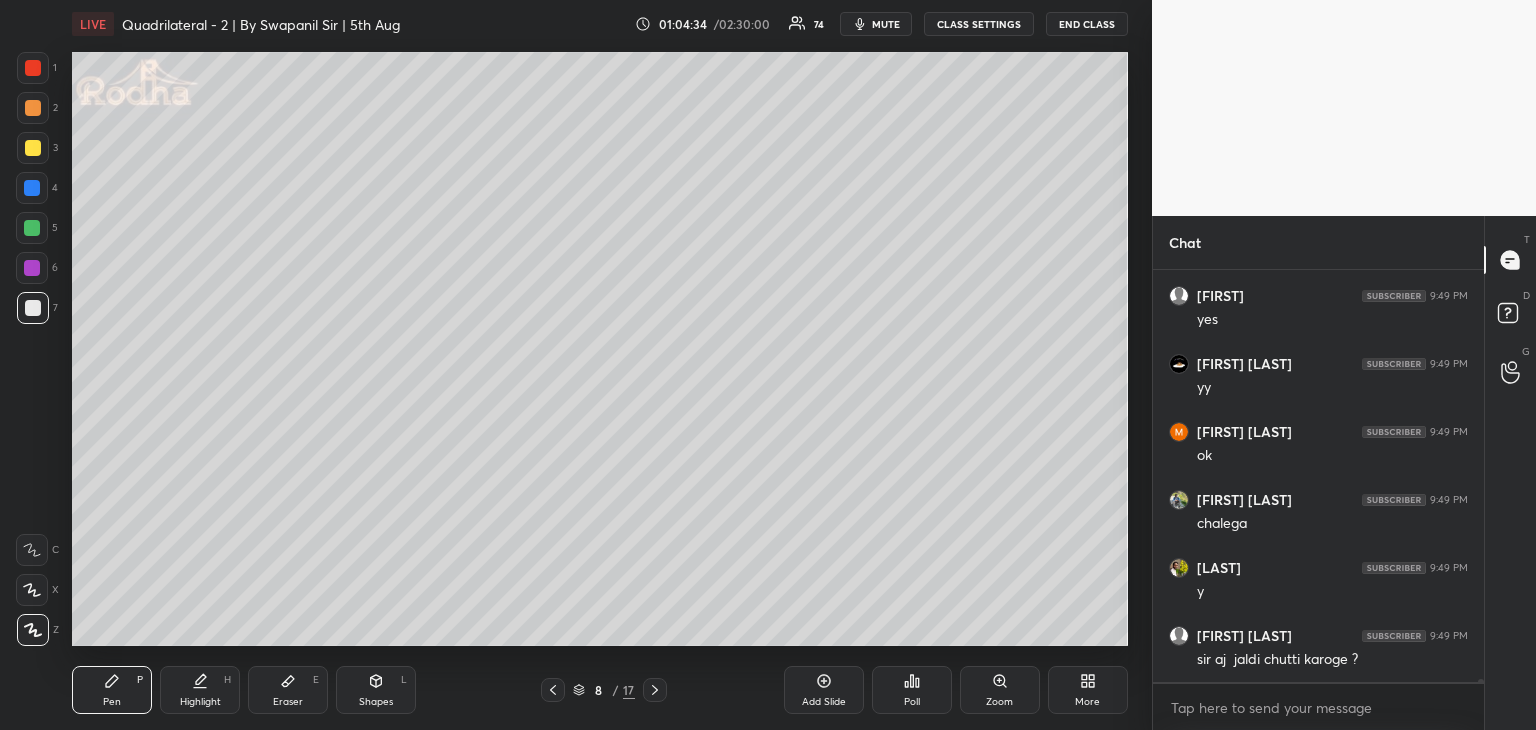 click at bounding box center (32, 268) 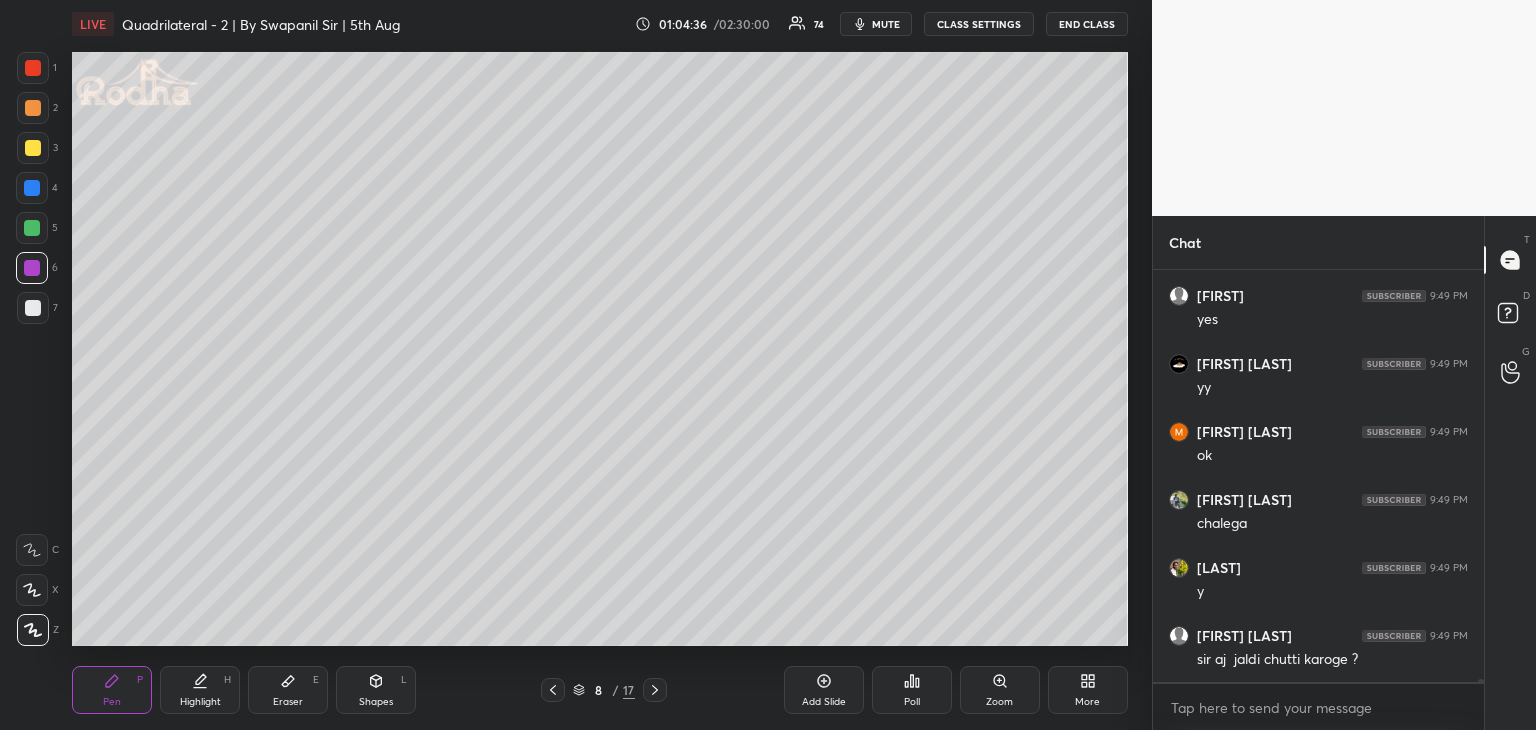 click 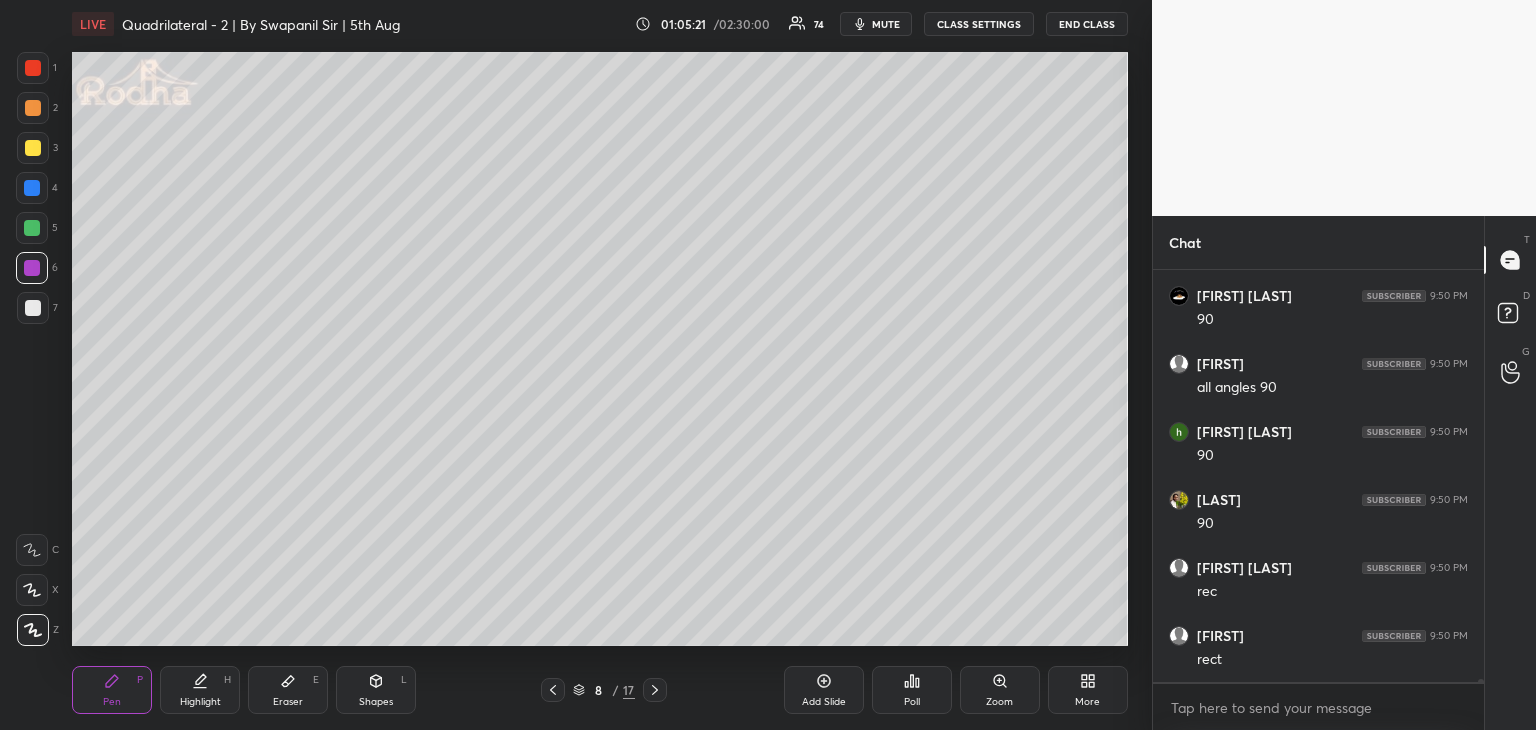 scroll, scrollTop: 48972, scrollLeft: 0, axis: vertical 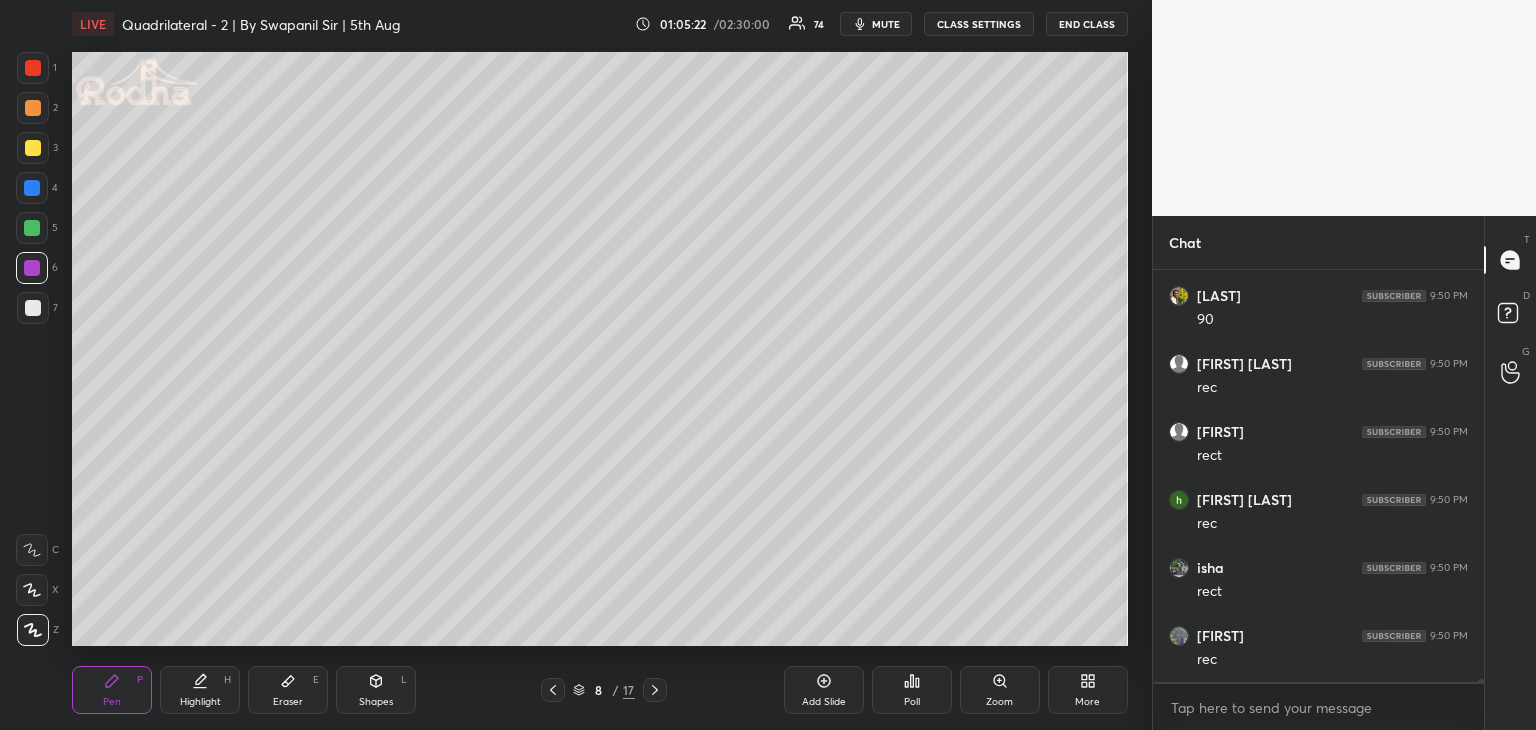 click at bounding box center [32, 590] 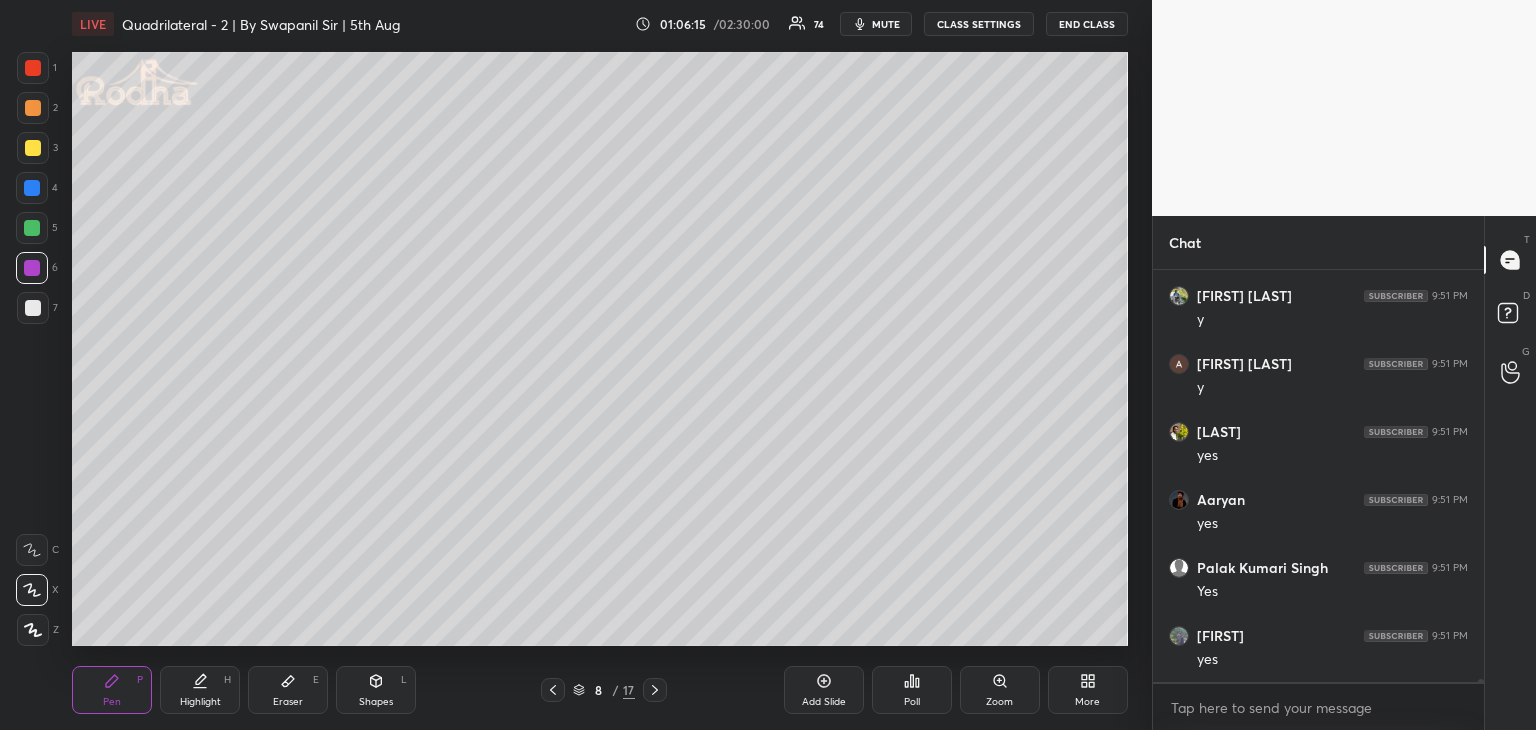 scroll, scrollTop: 50604, scrollLeft: 0, axis: vertical 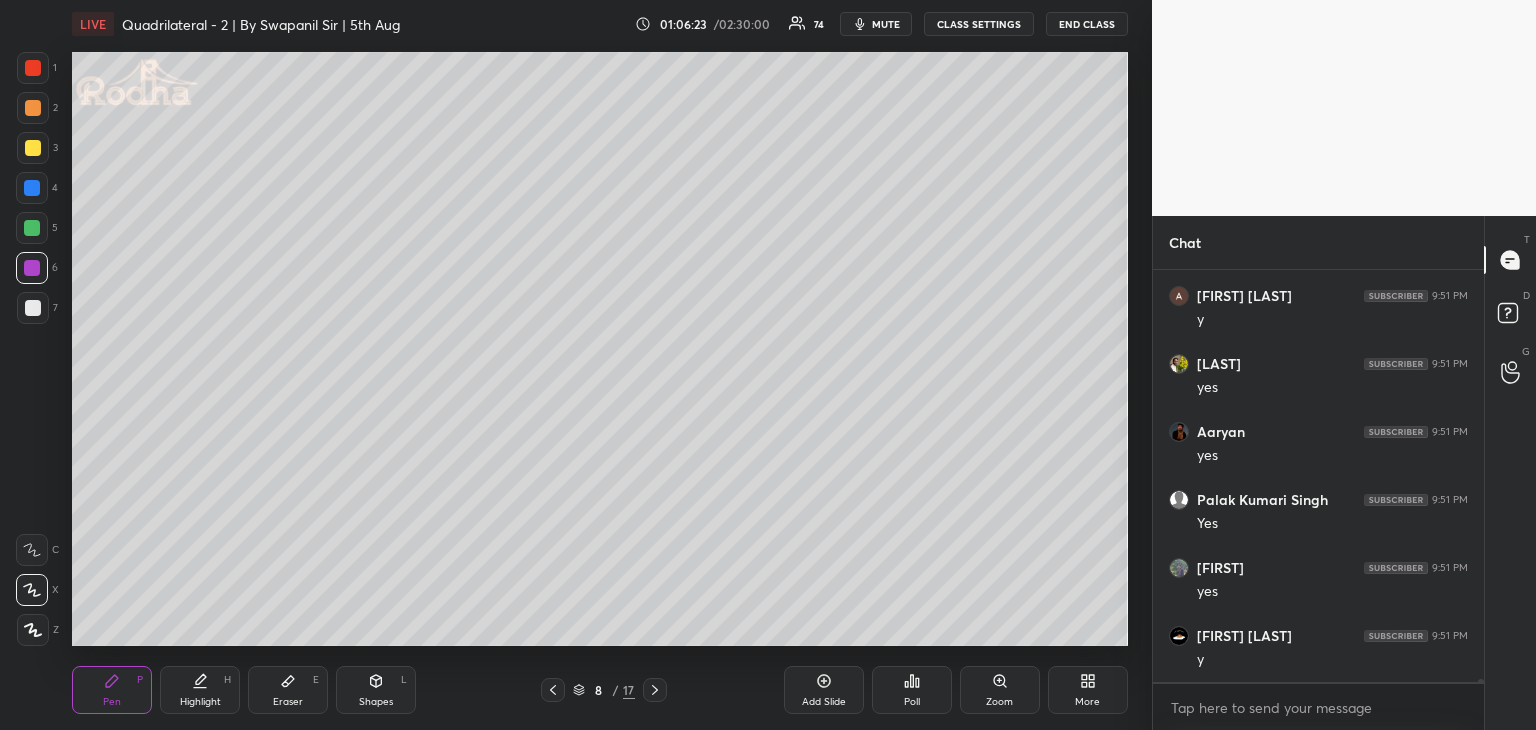 click on "Eraser E" at bounding box center [288, 690] 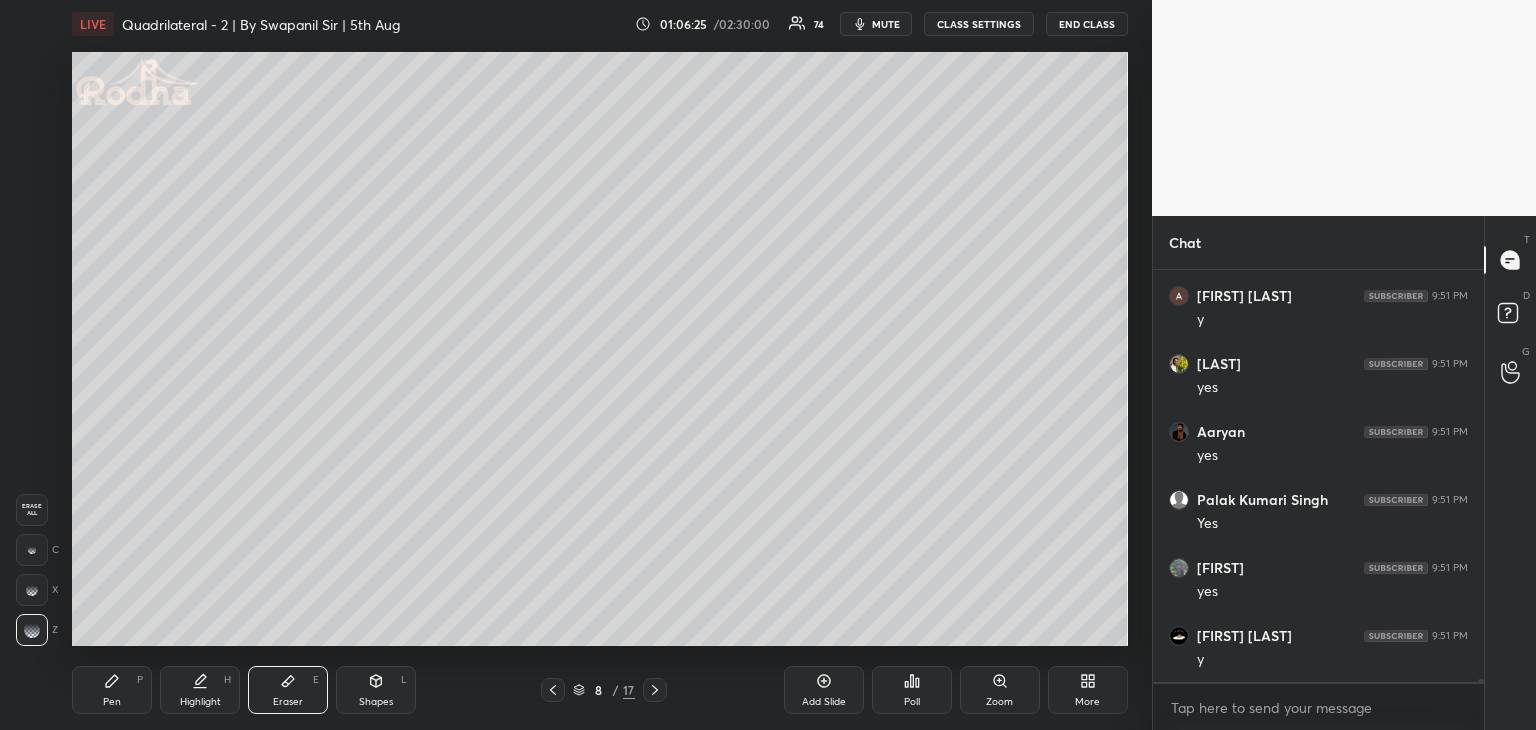 drag, startPoint x: 99, startPoint y: 698, endPoint x: 123, endPoint y: 674, distance: 33.941124 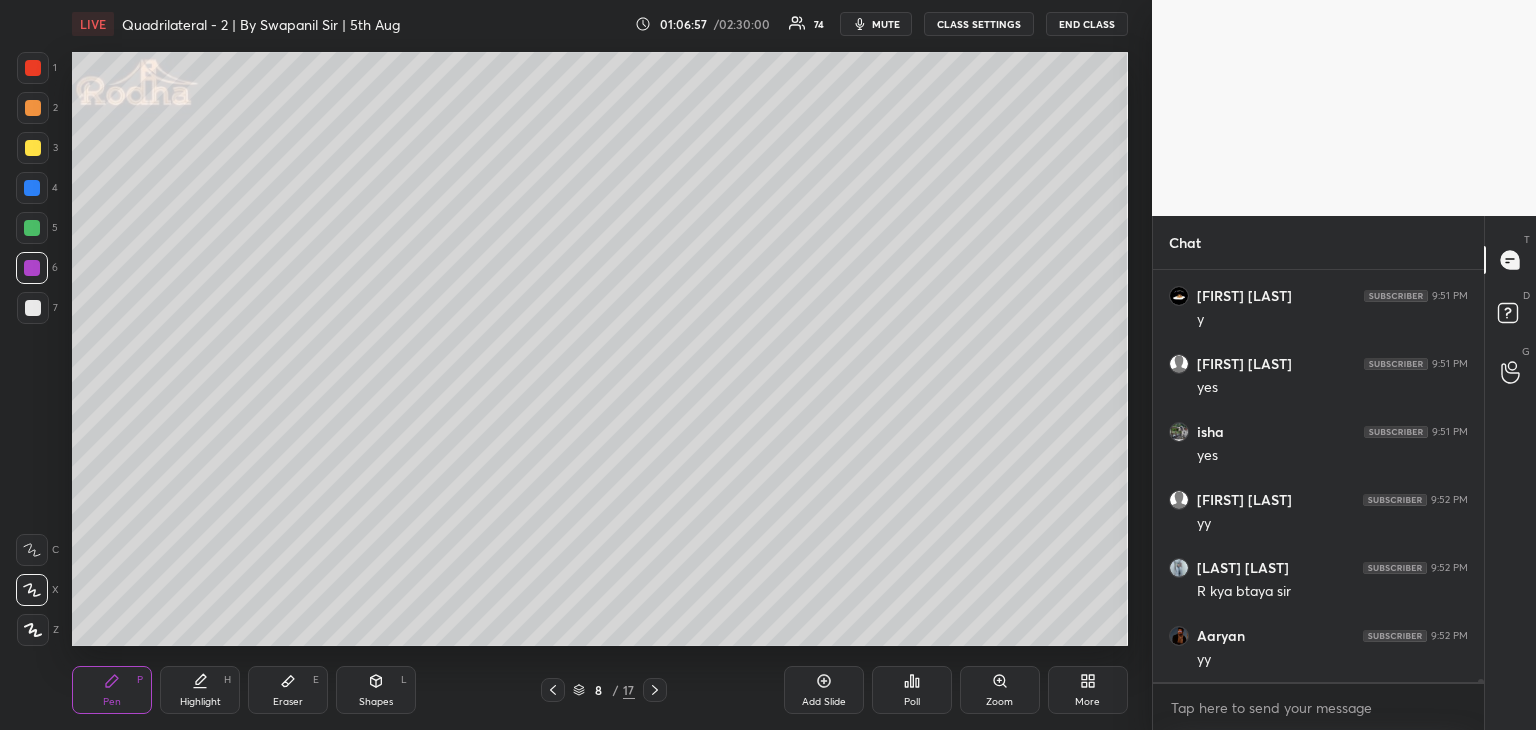 scroll, scrollTop: 51080, scrollLeft: 0, axis: vertical 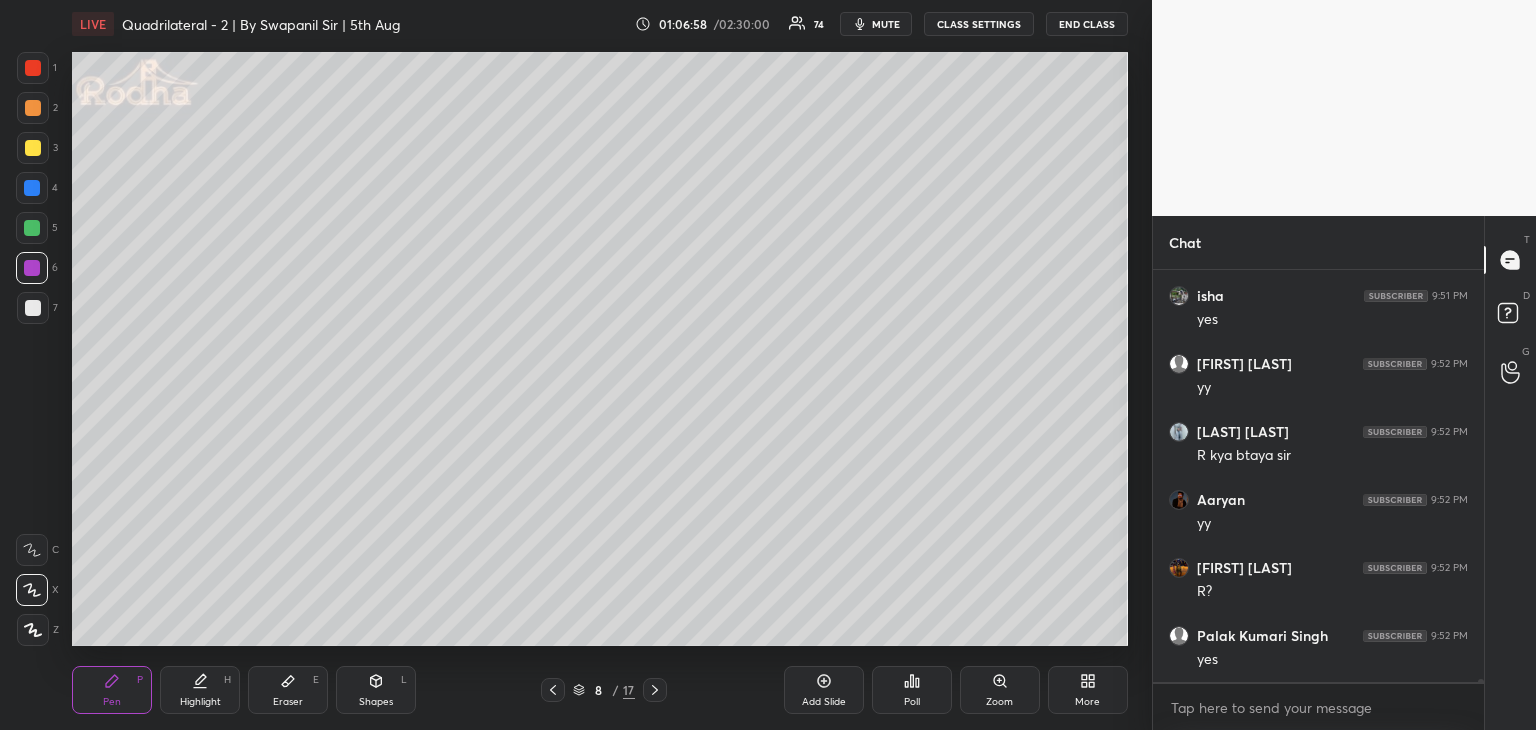 click on "Shapes" at bounding box center (376, 702) 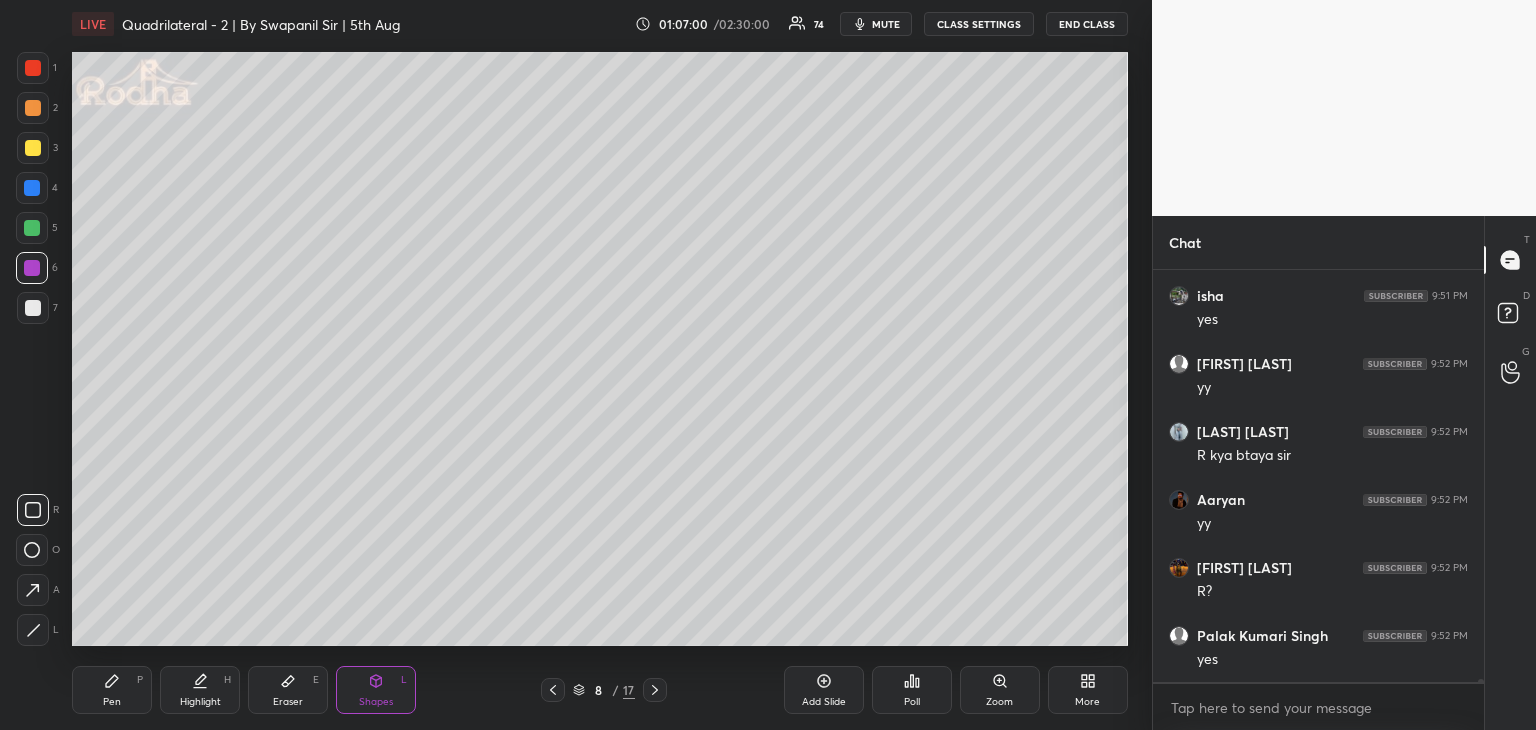 drag, startPoint x: 28, startPoint y: 229, endPoint x: 71, endPoint y: 227, distance: 43.046486 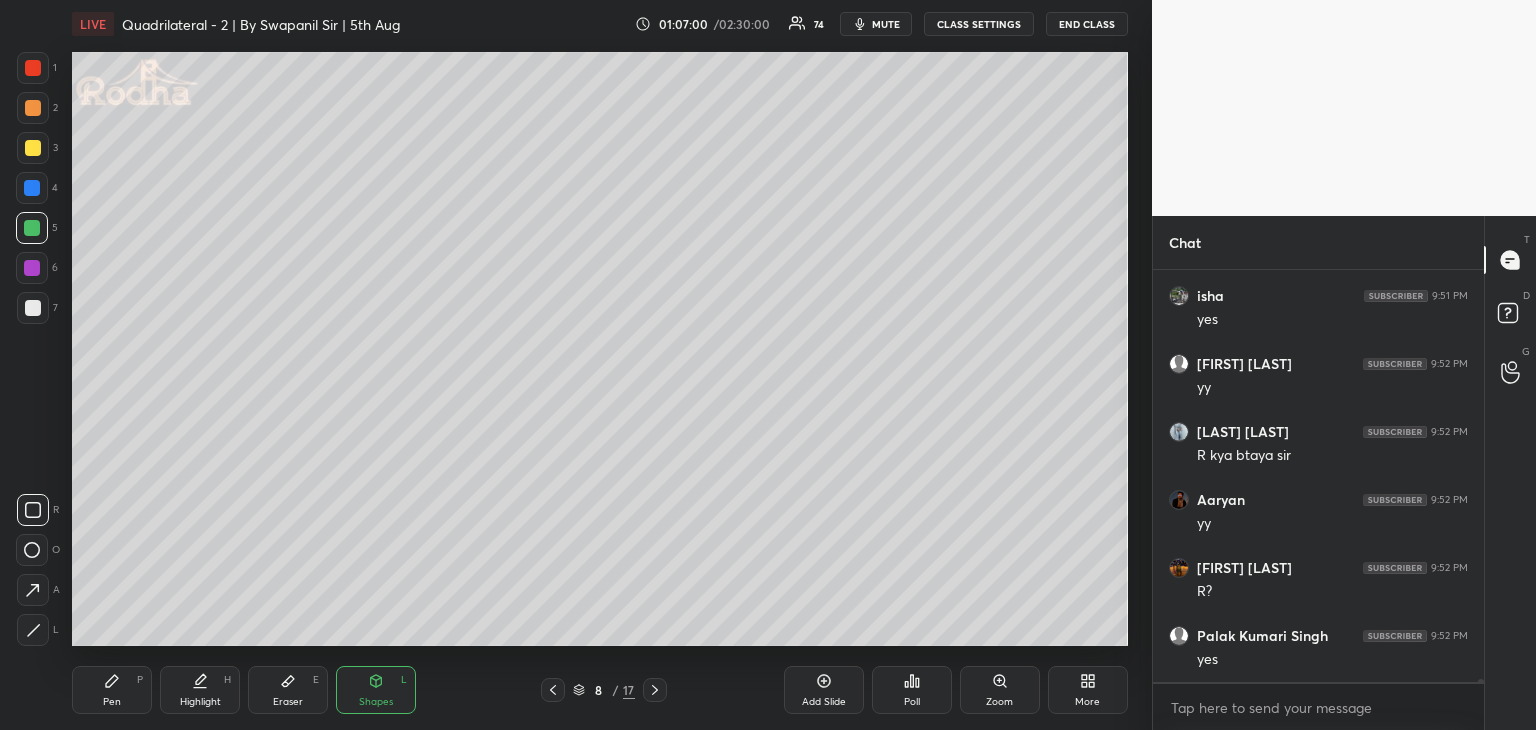 click 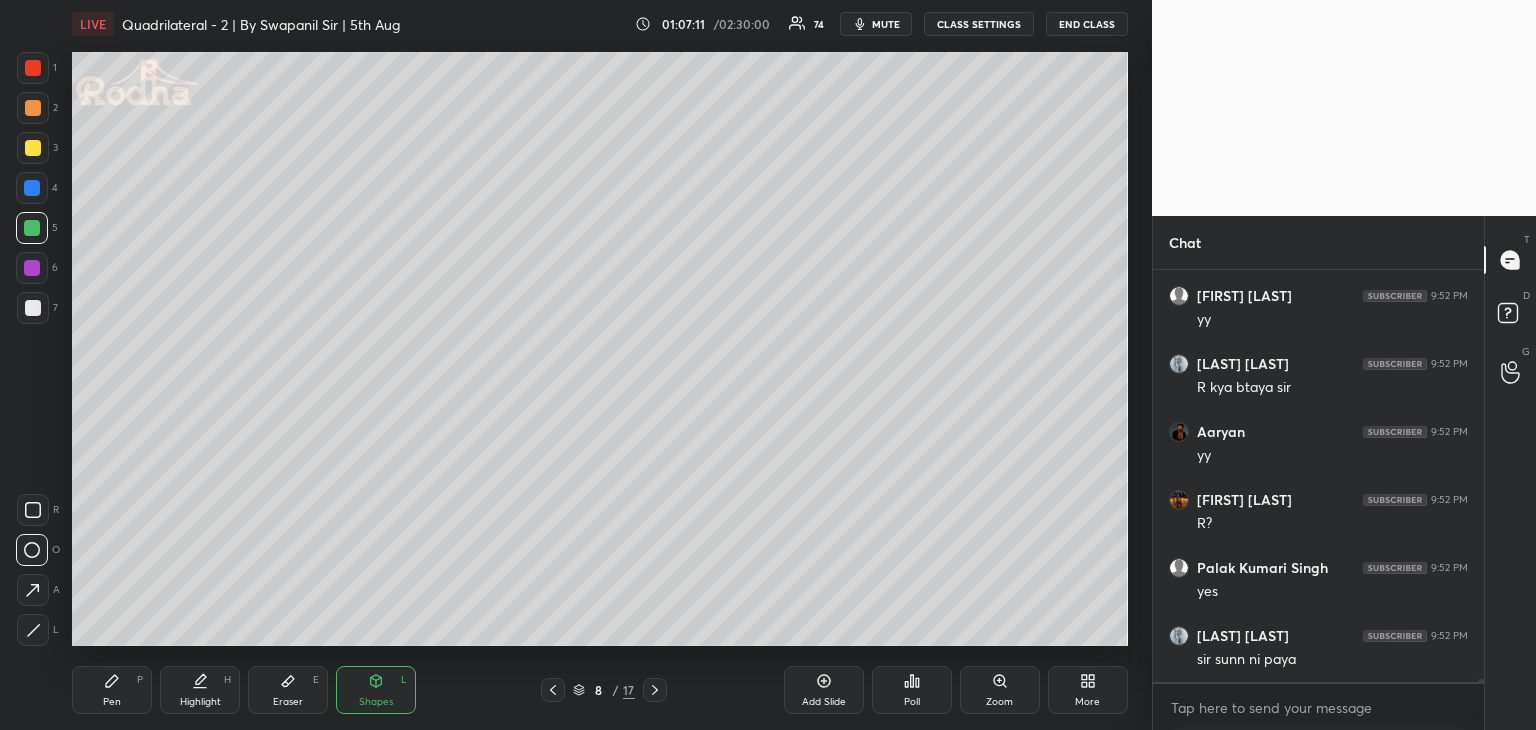 scroll, scrollTop: 51168, scrollLeft: 0, axis: vertical 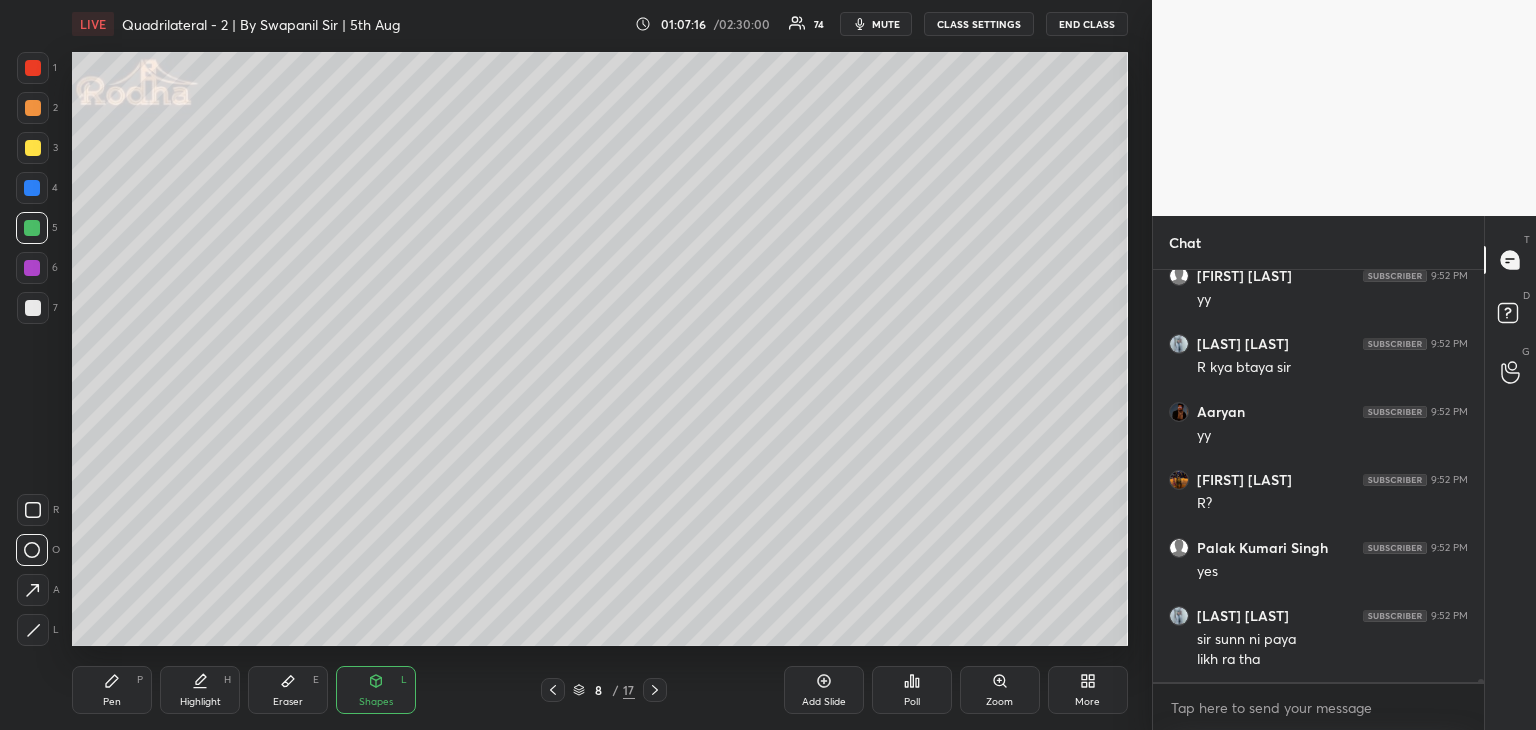 drag, startPoint x: 120, startPoint y: 695, endPoint x: 151, endPoint y: 677, distance: 35.846897 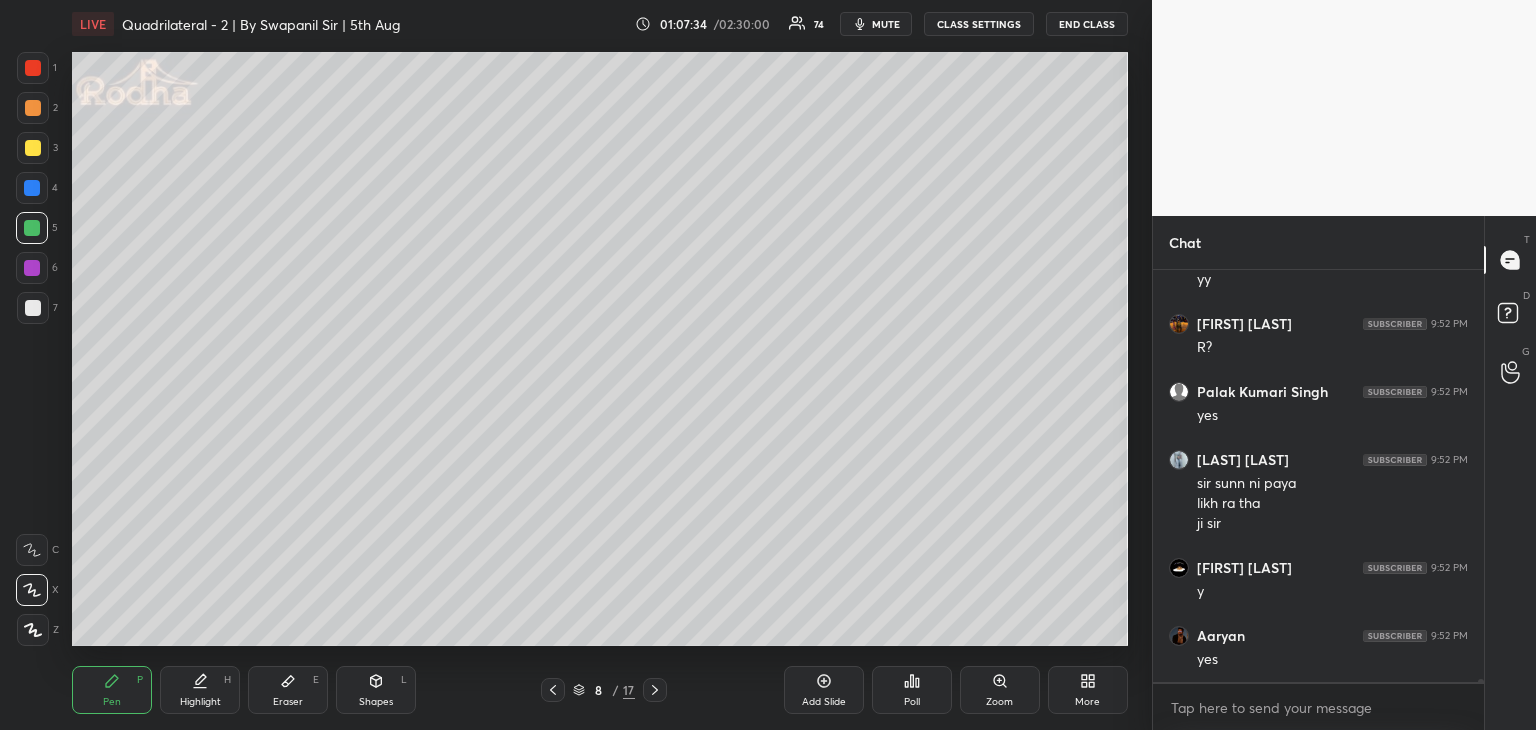 scroll, scrollTop: 51392, scrollLeft: 0, axis: vertical 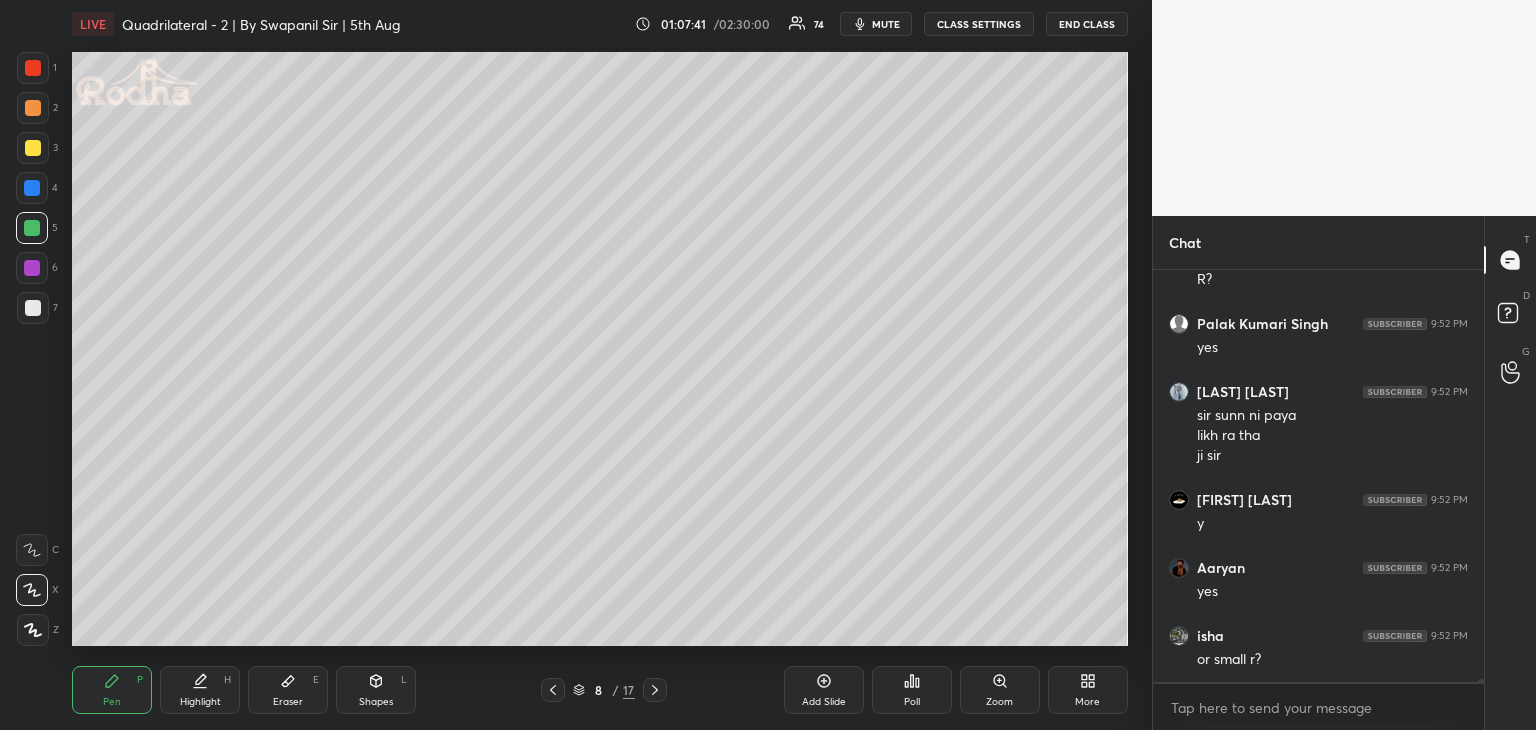 drag, startPoint x: 292, startPoint y: 689, endPoint x: 311, endPoint y: 675, distance: 23.600847 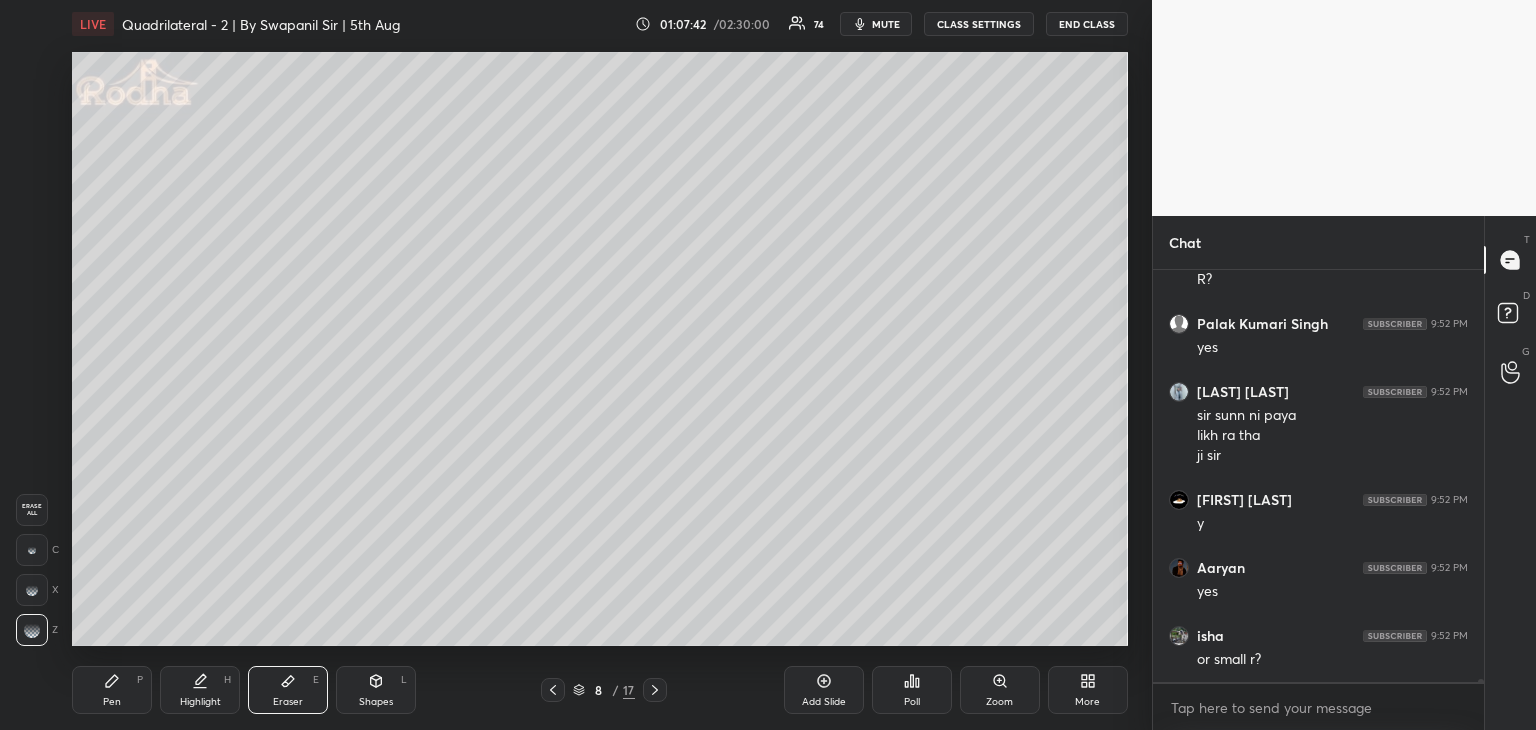 click at bounding box center [32, 550] 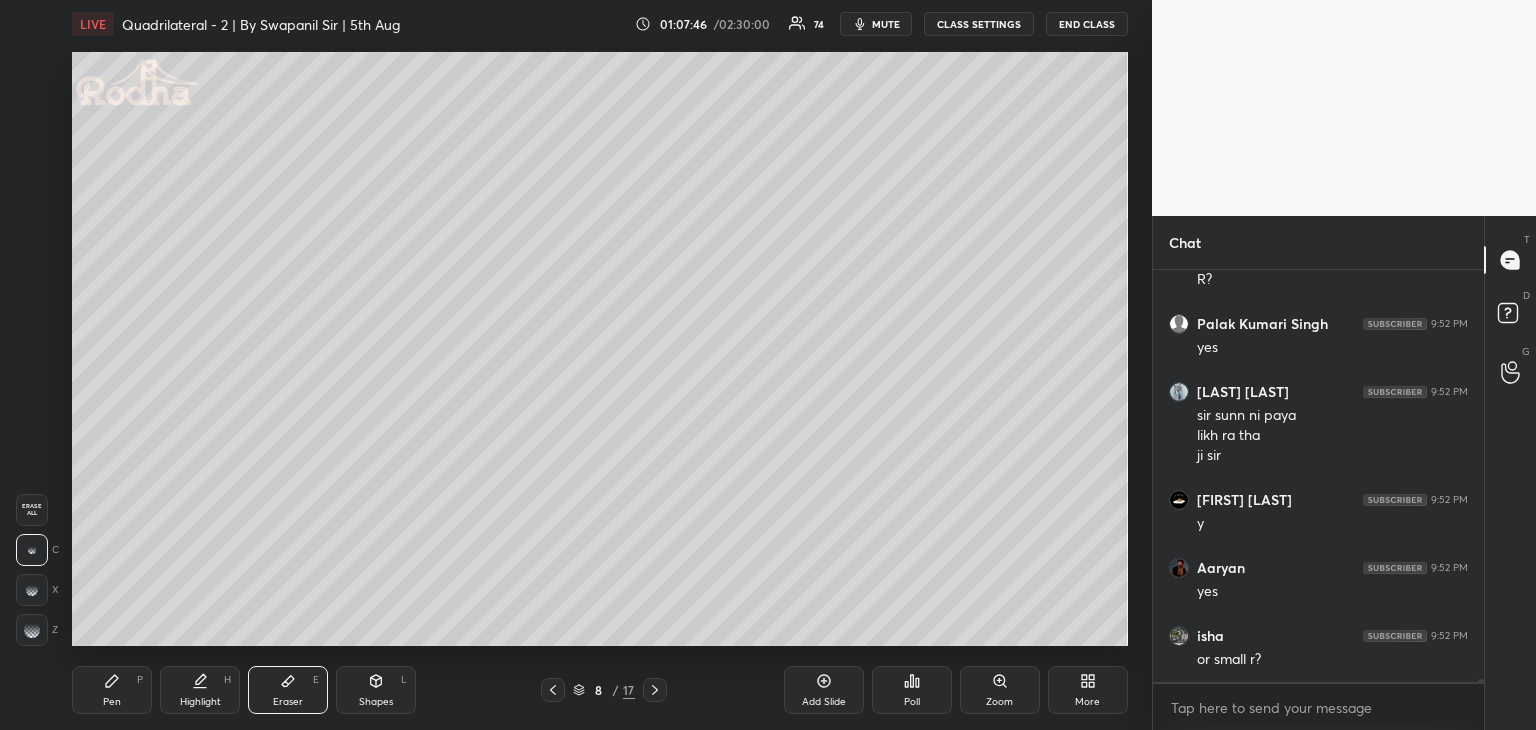 click on "Shapes L" at bounding box center (376, 690) 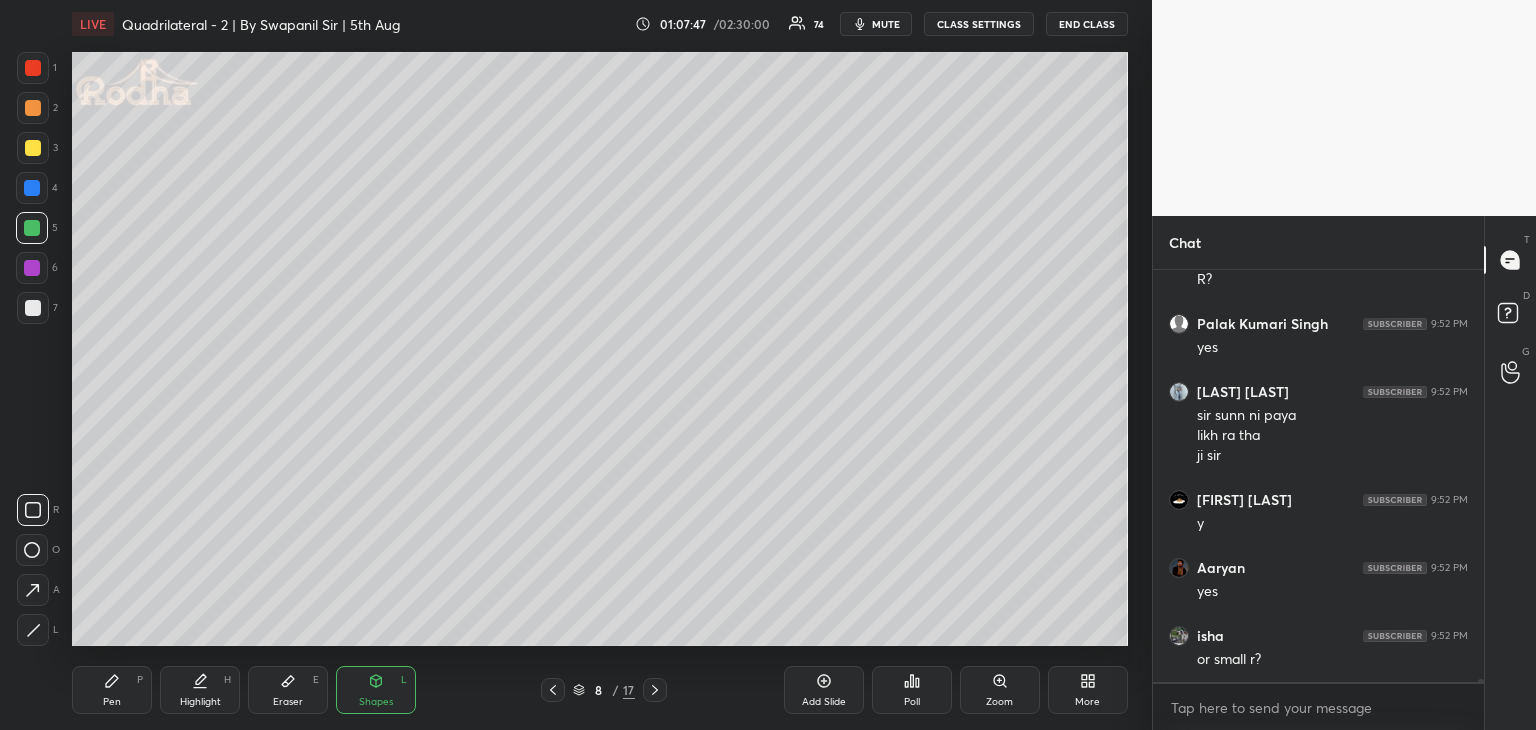 click 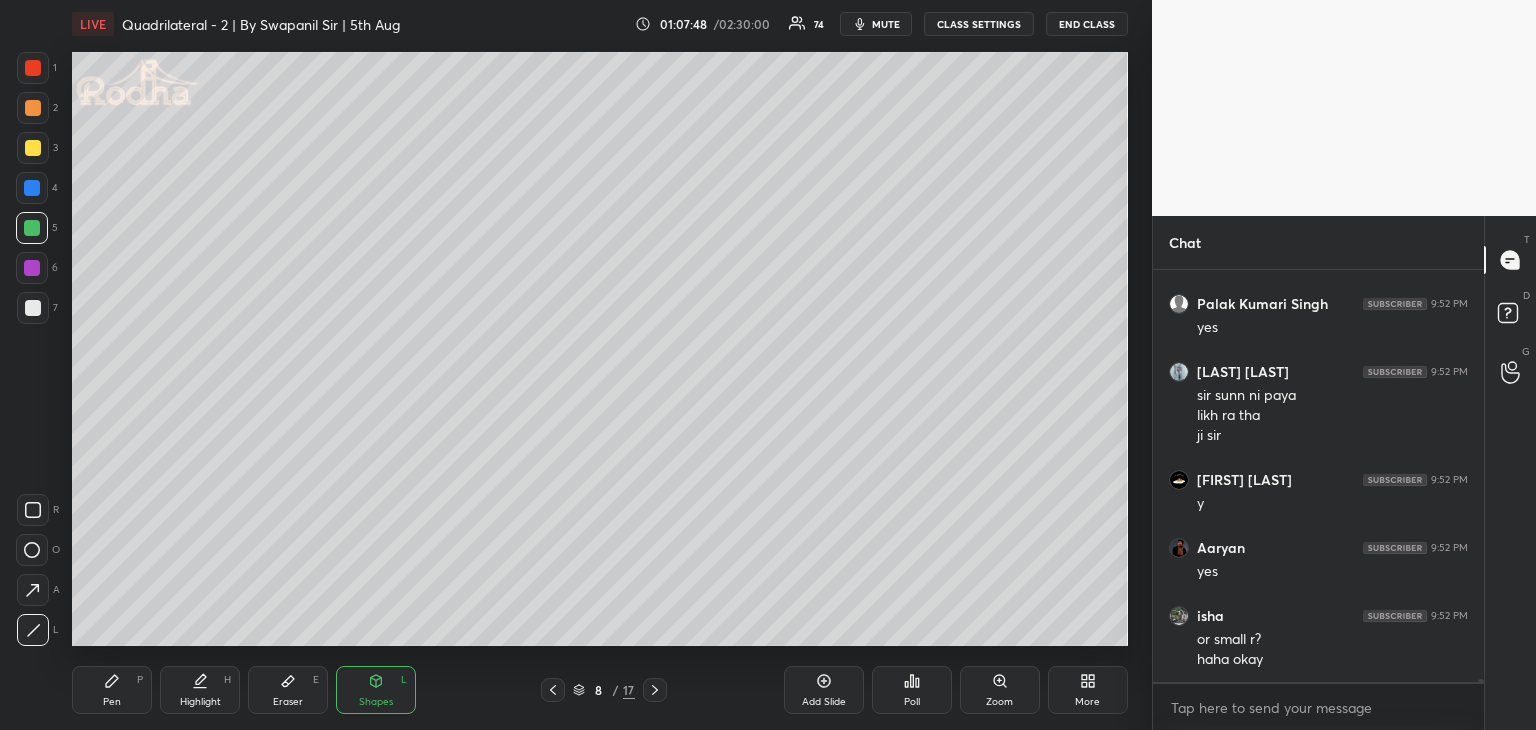 click at bounding box center [32, 268] 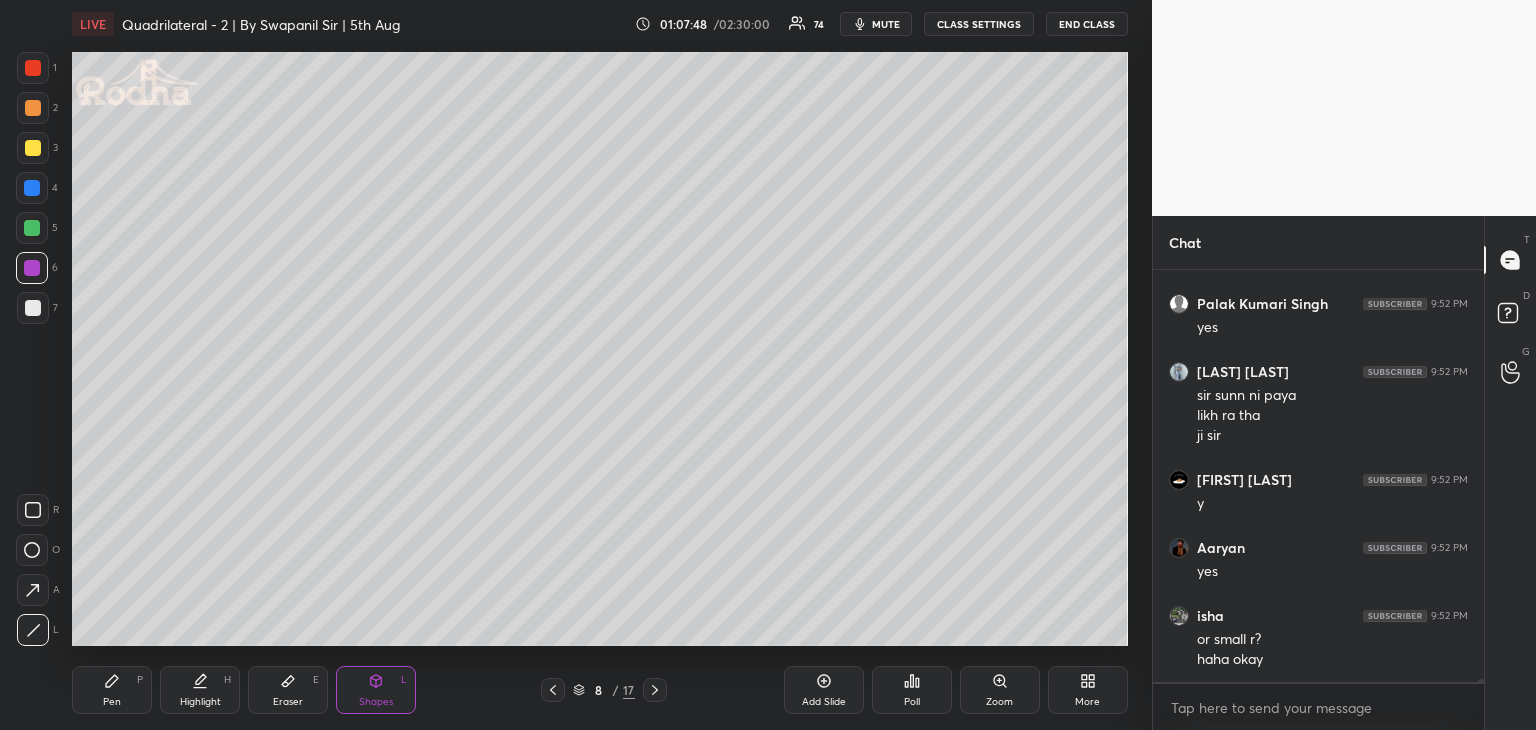 scroll, scrollTop: 51548, scrollLeft: 0, axis: vertical 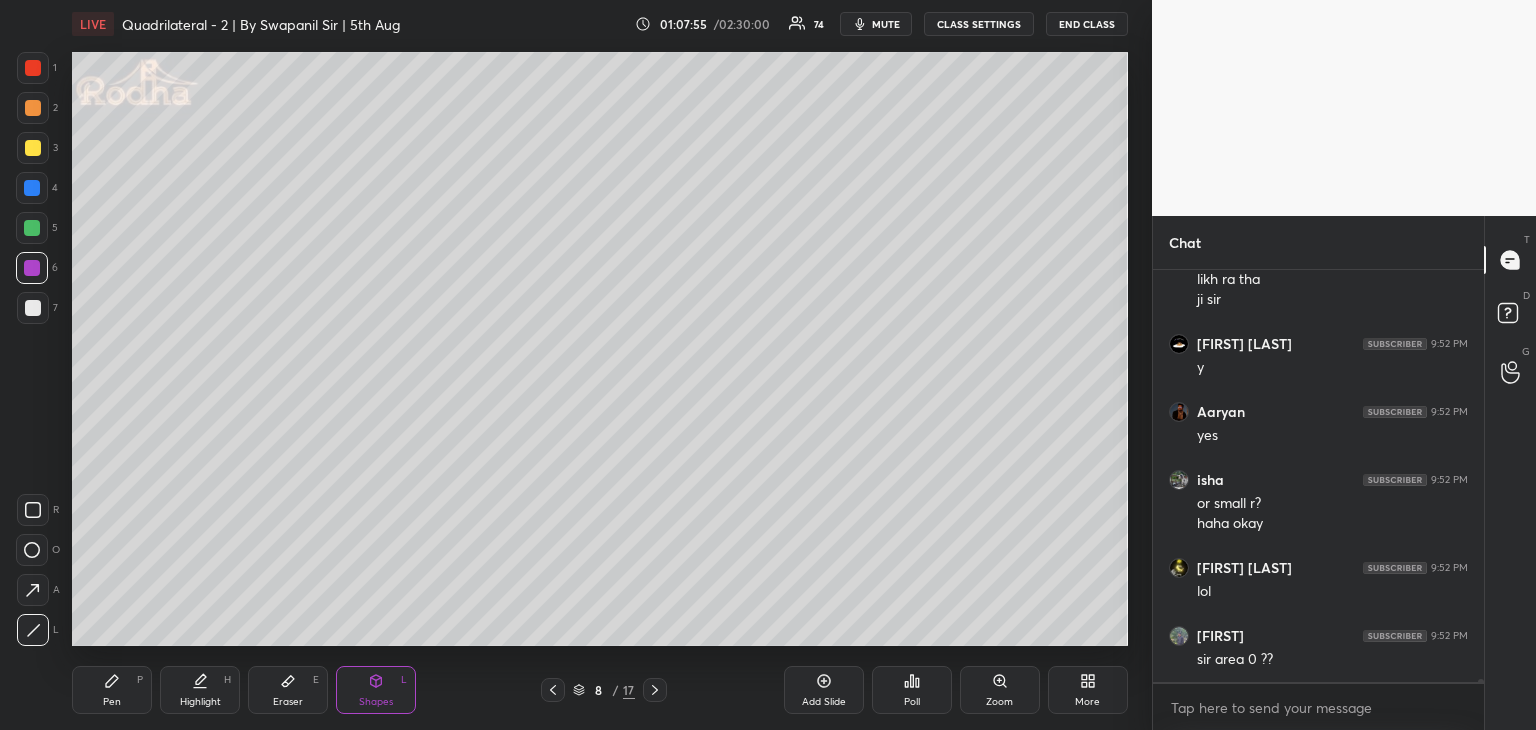 click on "Pen" at bounding box center [112, 702] 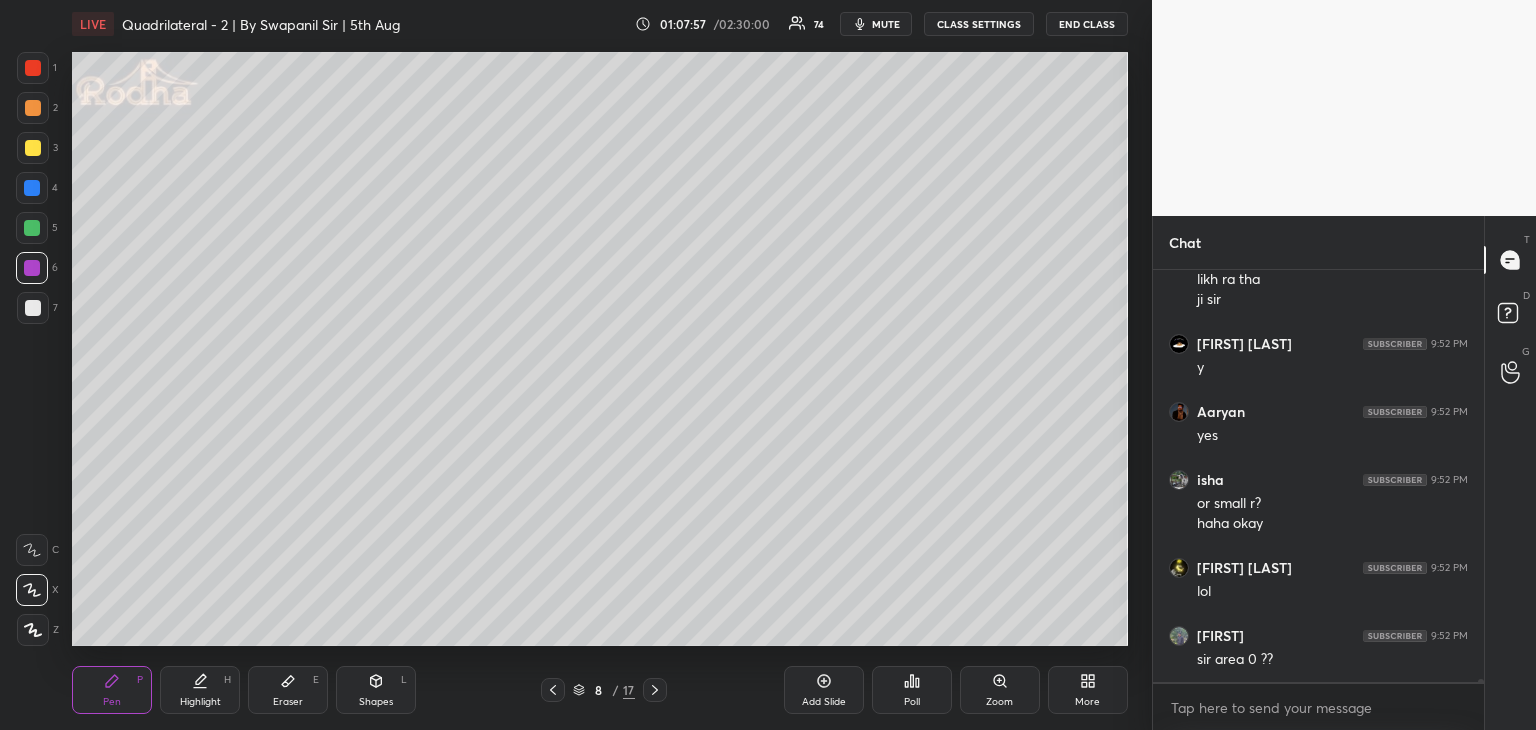 click on "Eraser E" at bounding box center [288, 690] 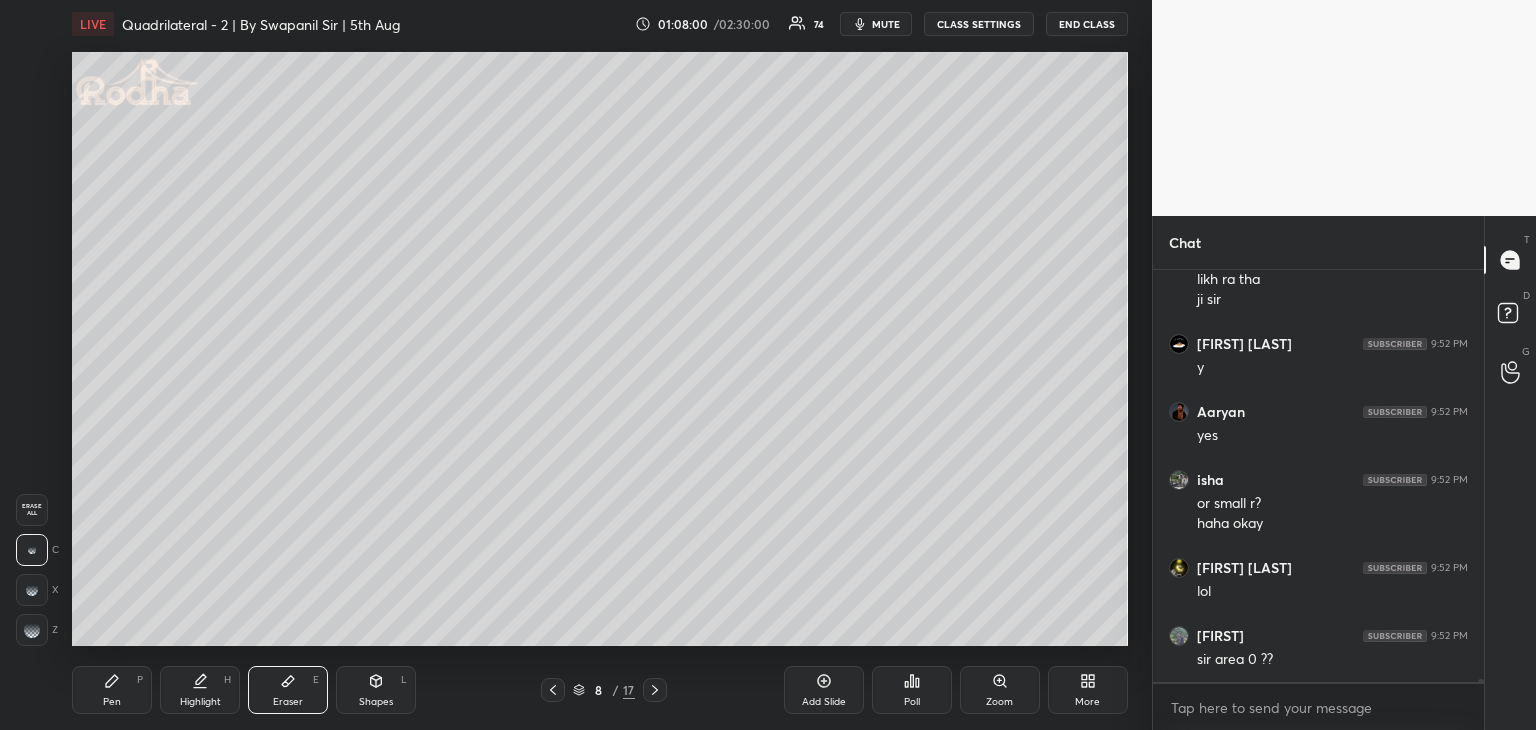 drag, startPoint x: 90, startPoint y: 702, endPoint x: 108, endPoint y: 657, distance: 48.466484 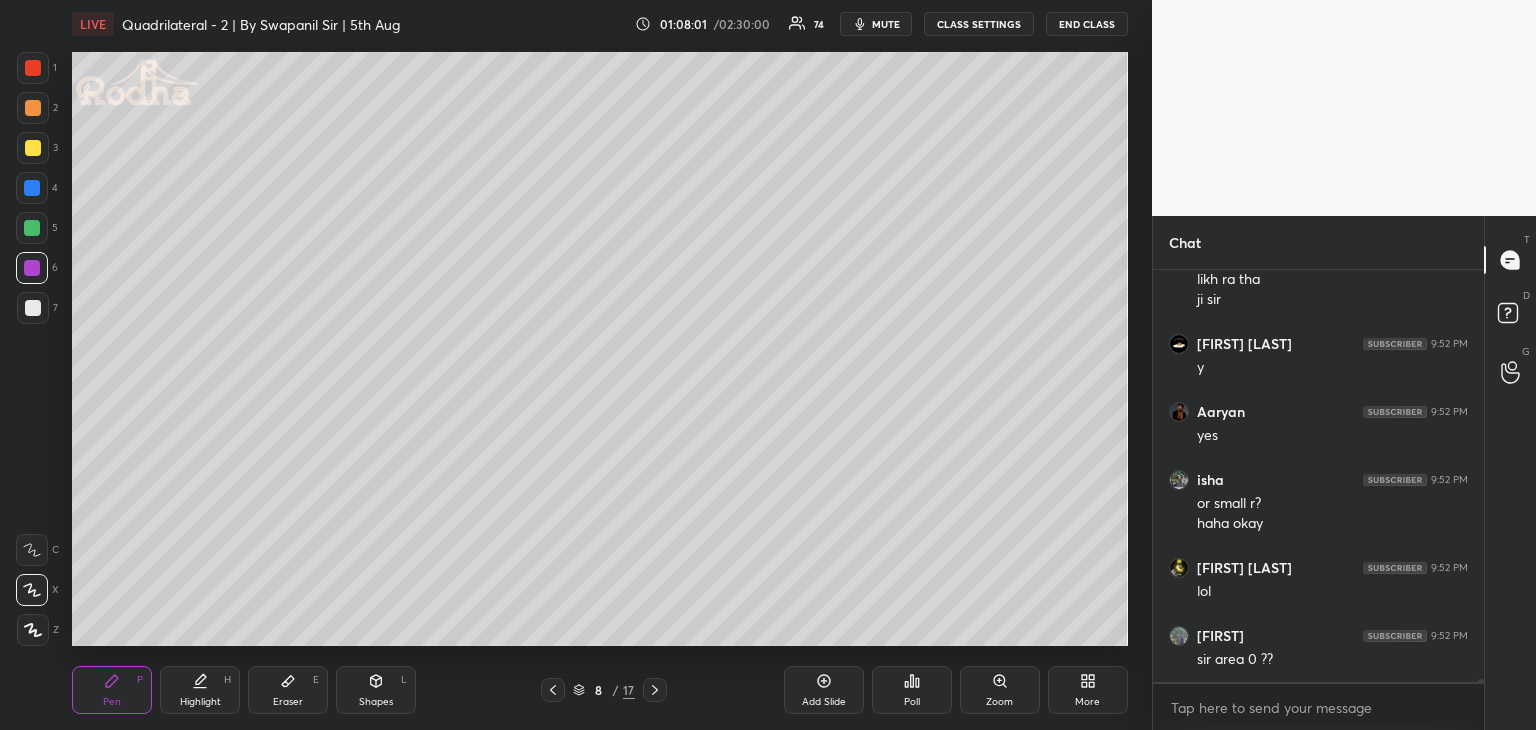 click at bounding box center (32, 268) 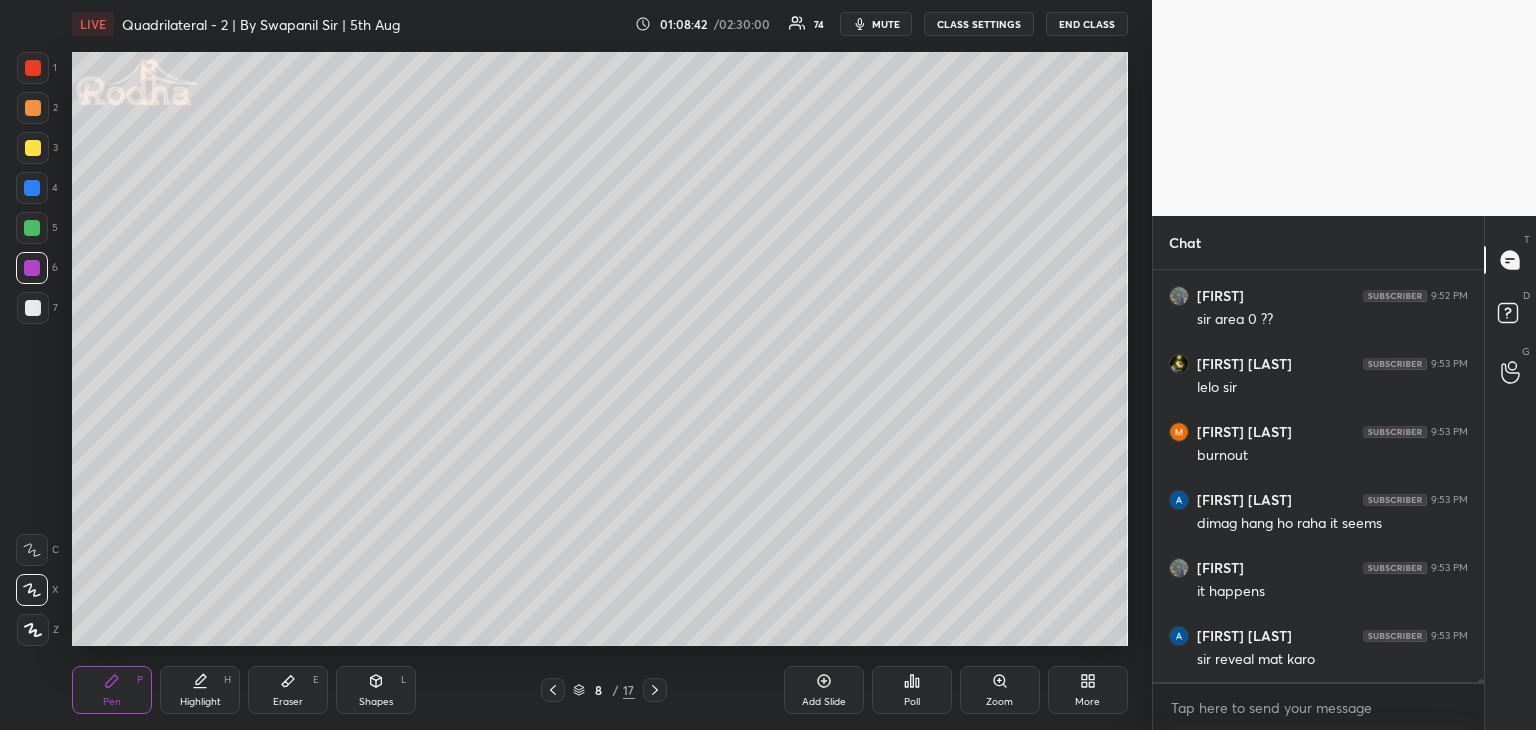 scroll, scrollTop: 51956, scrollLeft: 0, axis: vertical 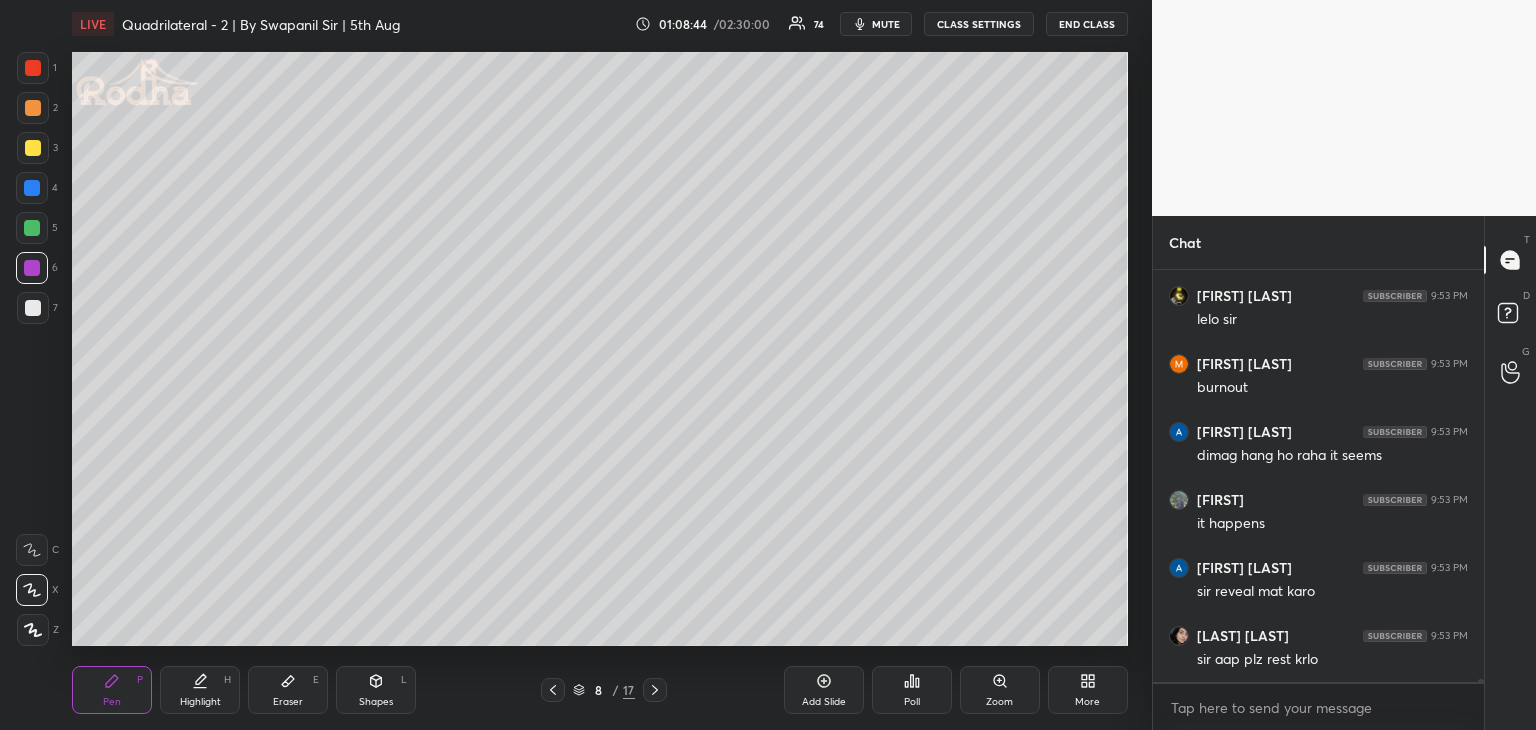 click on "Eraser" at bounding box center (288, 702) 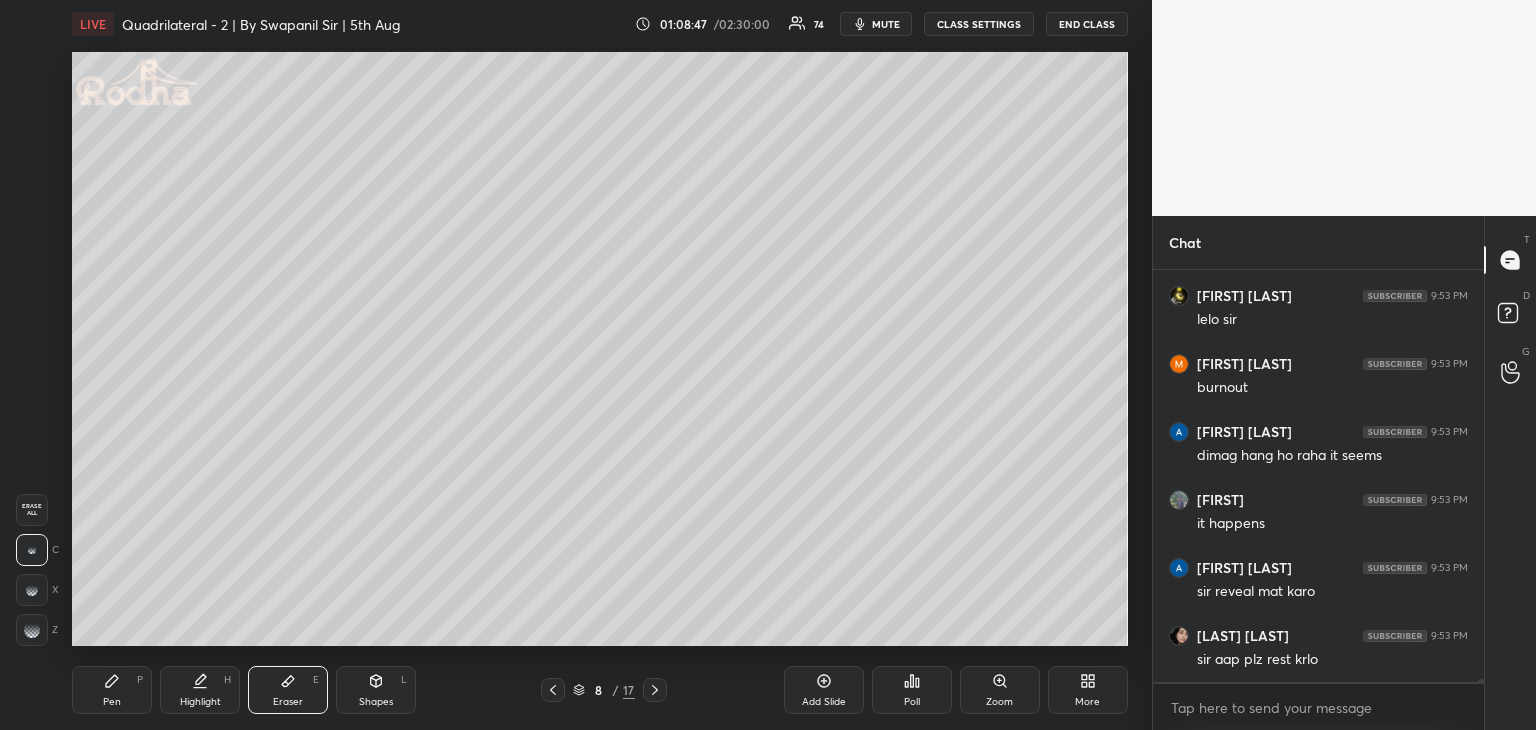 click on "Pen" at bounding box center [112, 702] 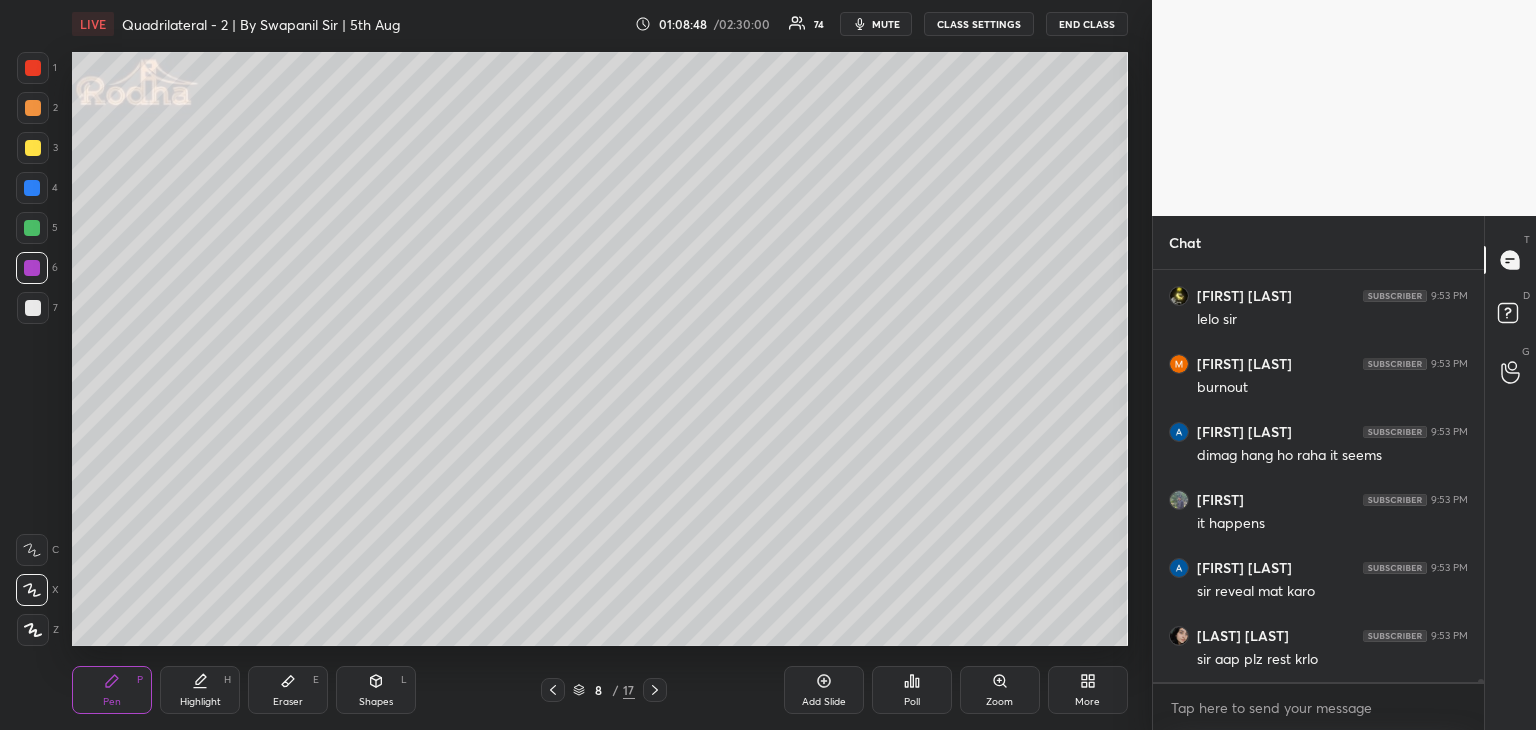 click at bounding box center (32, 268) 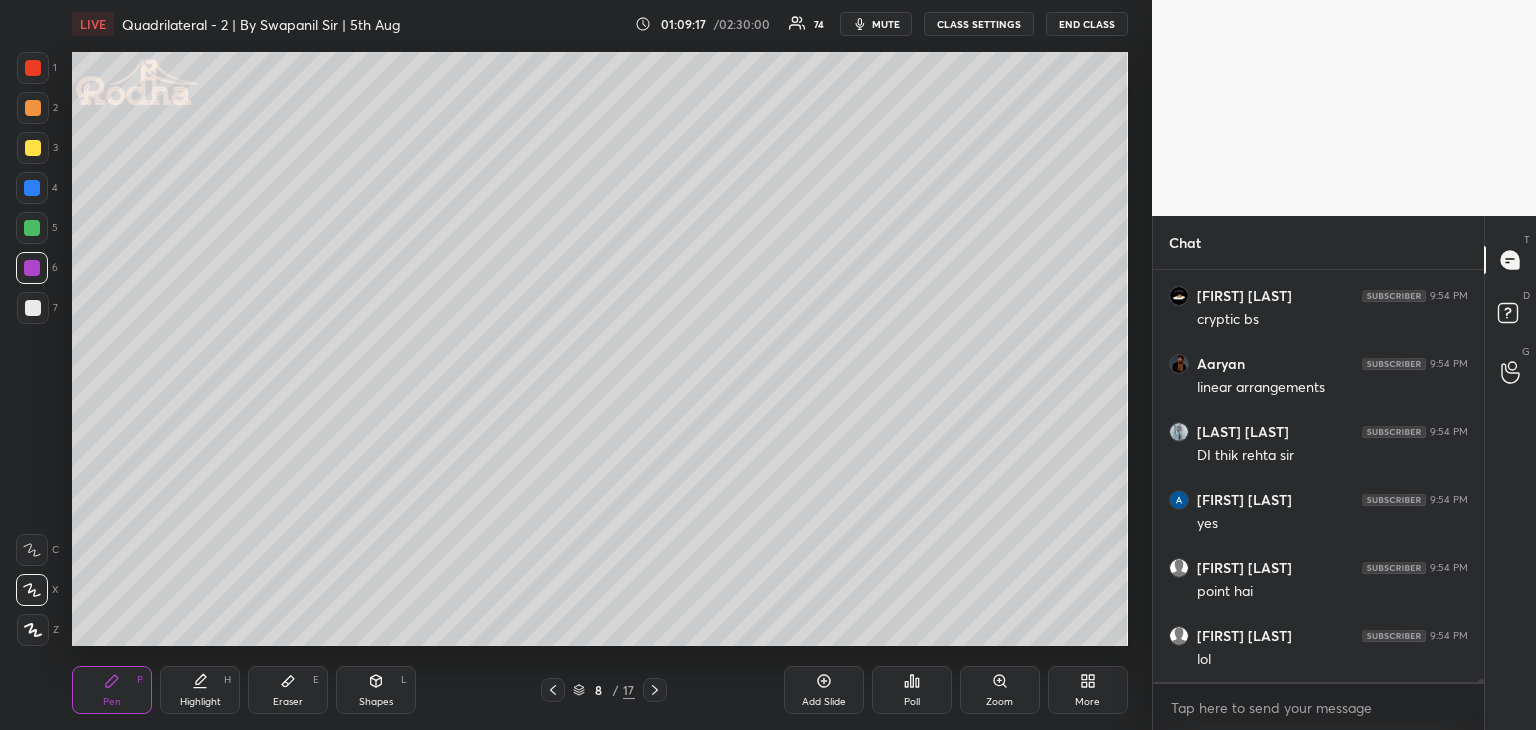 scroll, scrollTop: 53044, scrollLeft: 0, axis: vertical 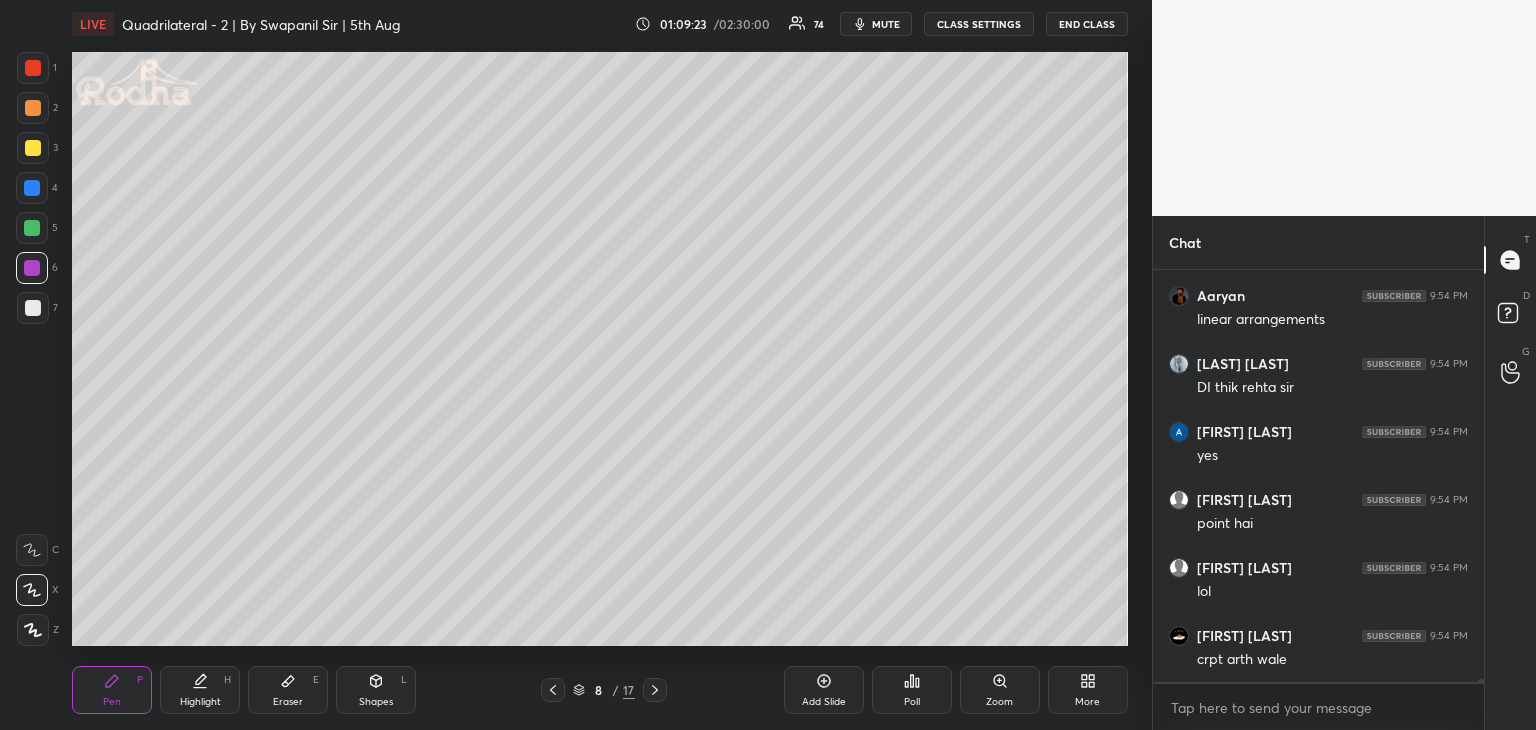 click at bounding box center (32, 228) 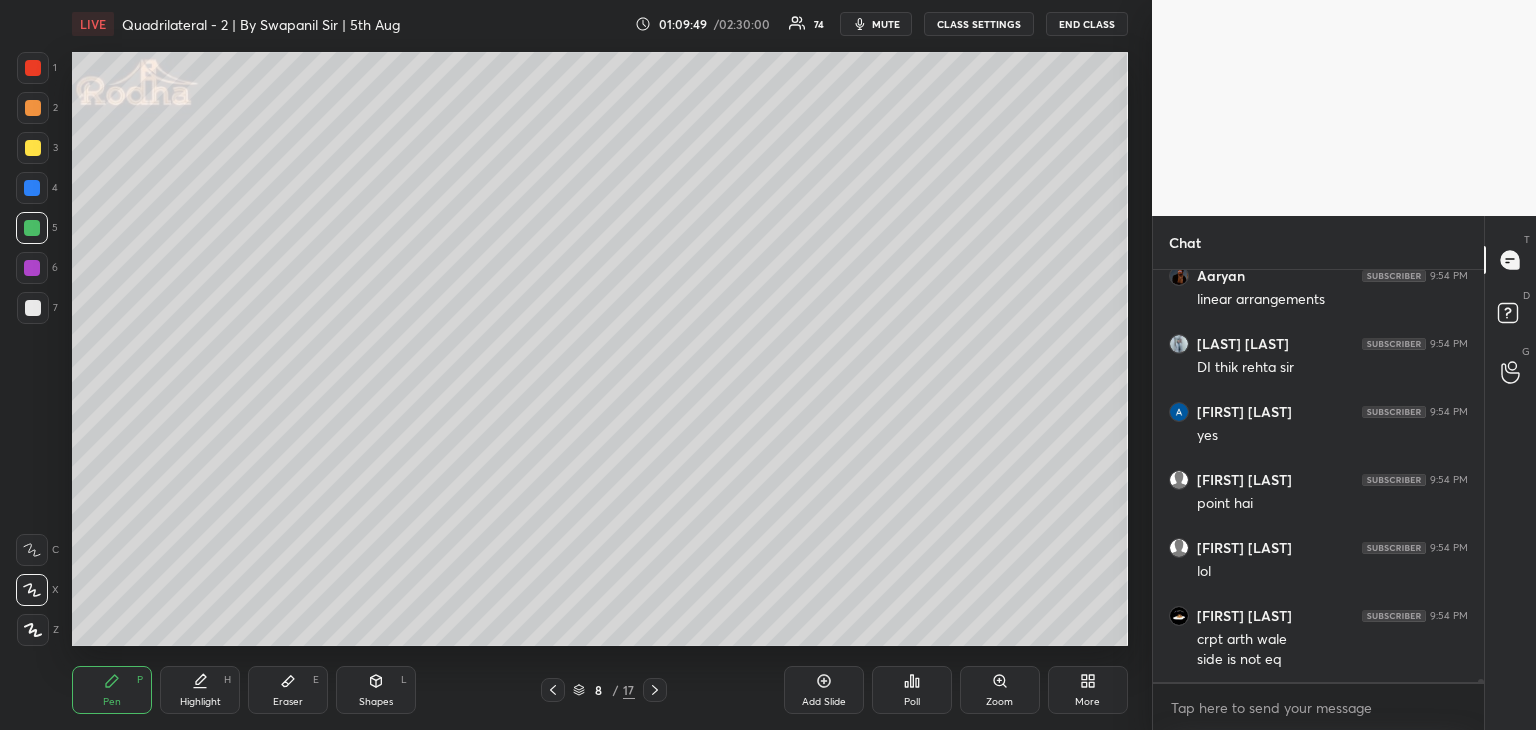 scroll, scrollTop: 53132, scrollLeft: 0, axis: vertical 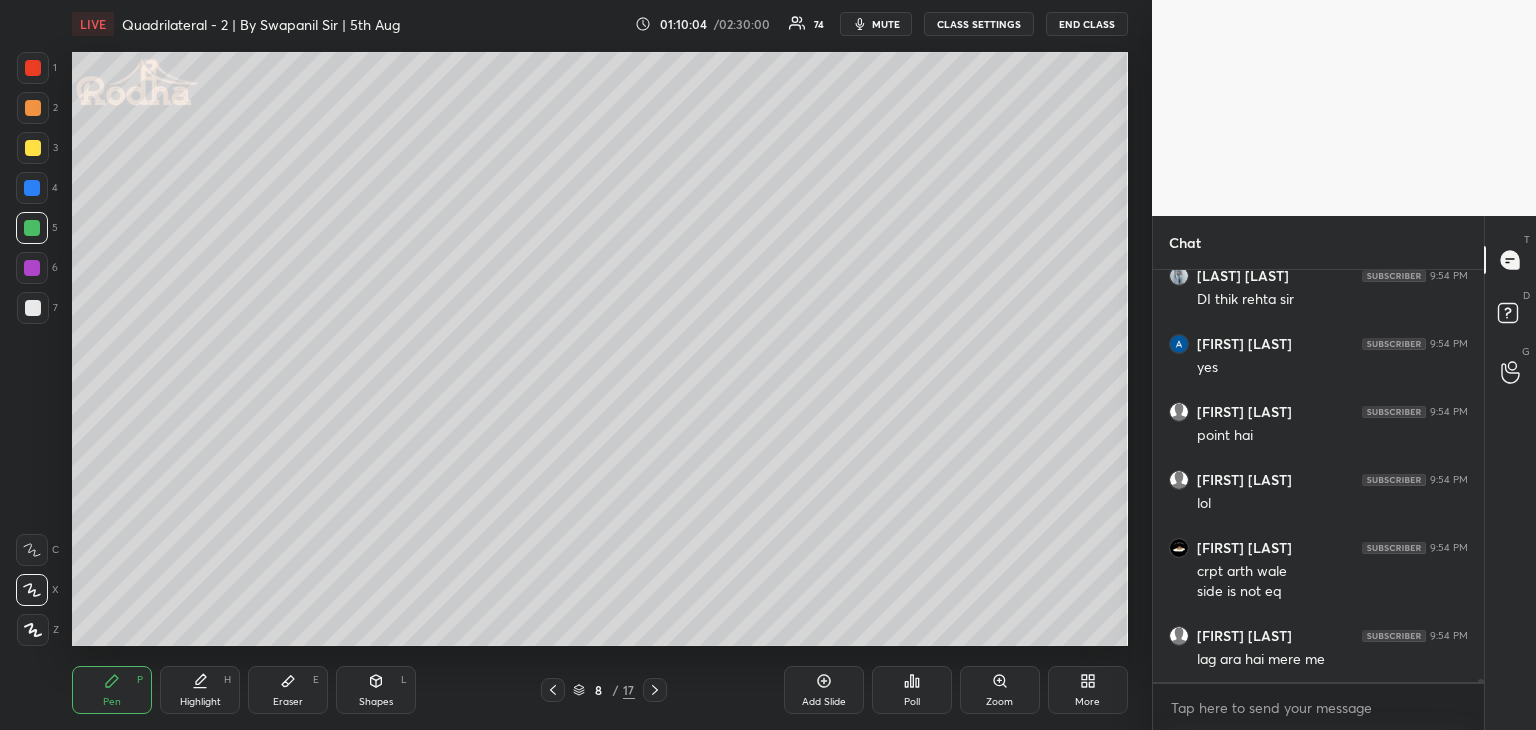 click on "Shapes L" at bounding box center [376, 690] 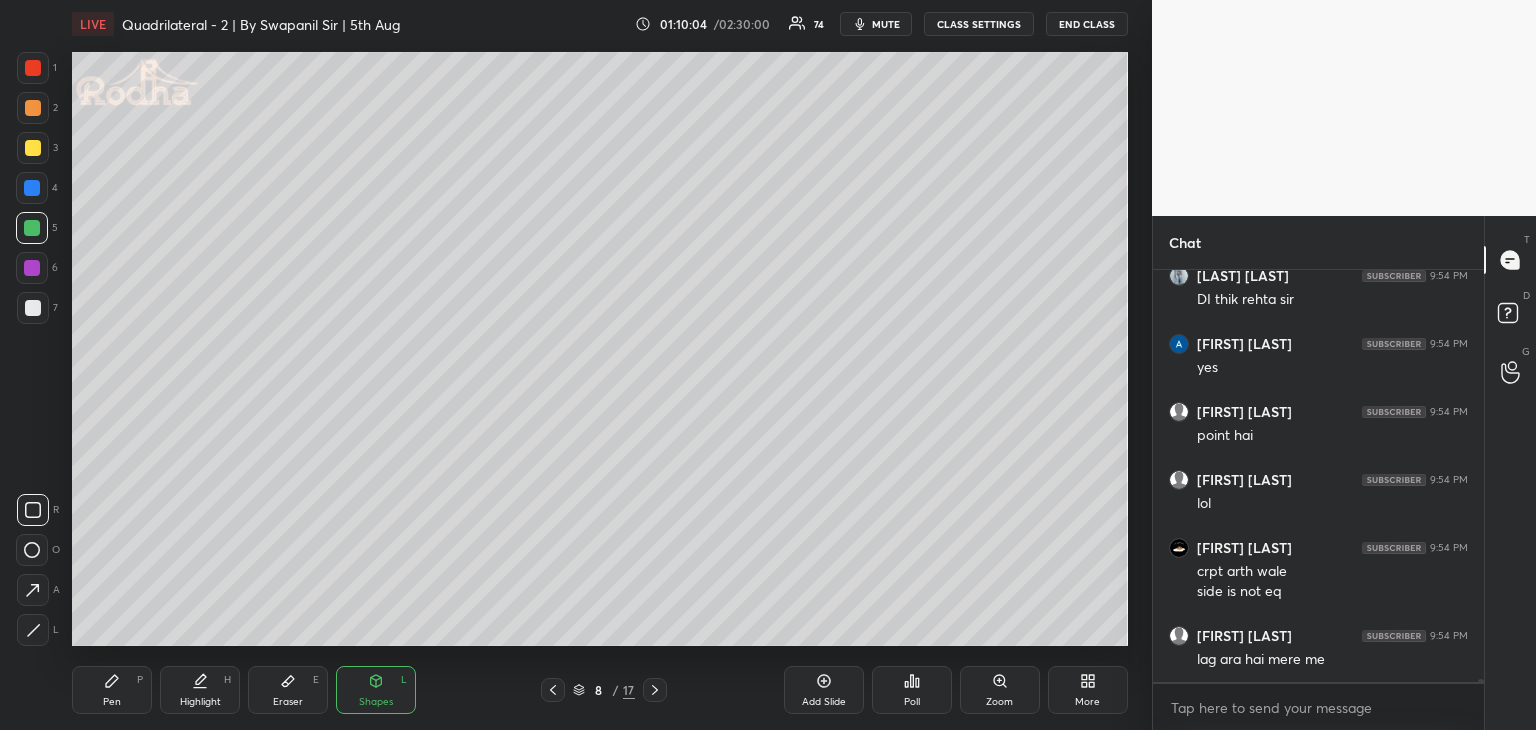 scroll, scrollTop: 53200, scrollLeft: 0, axis: vertical 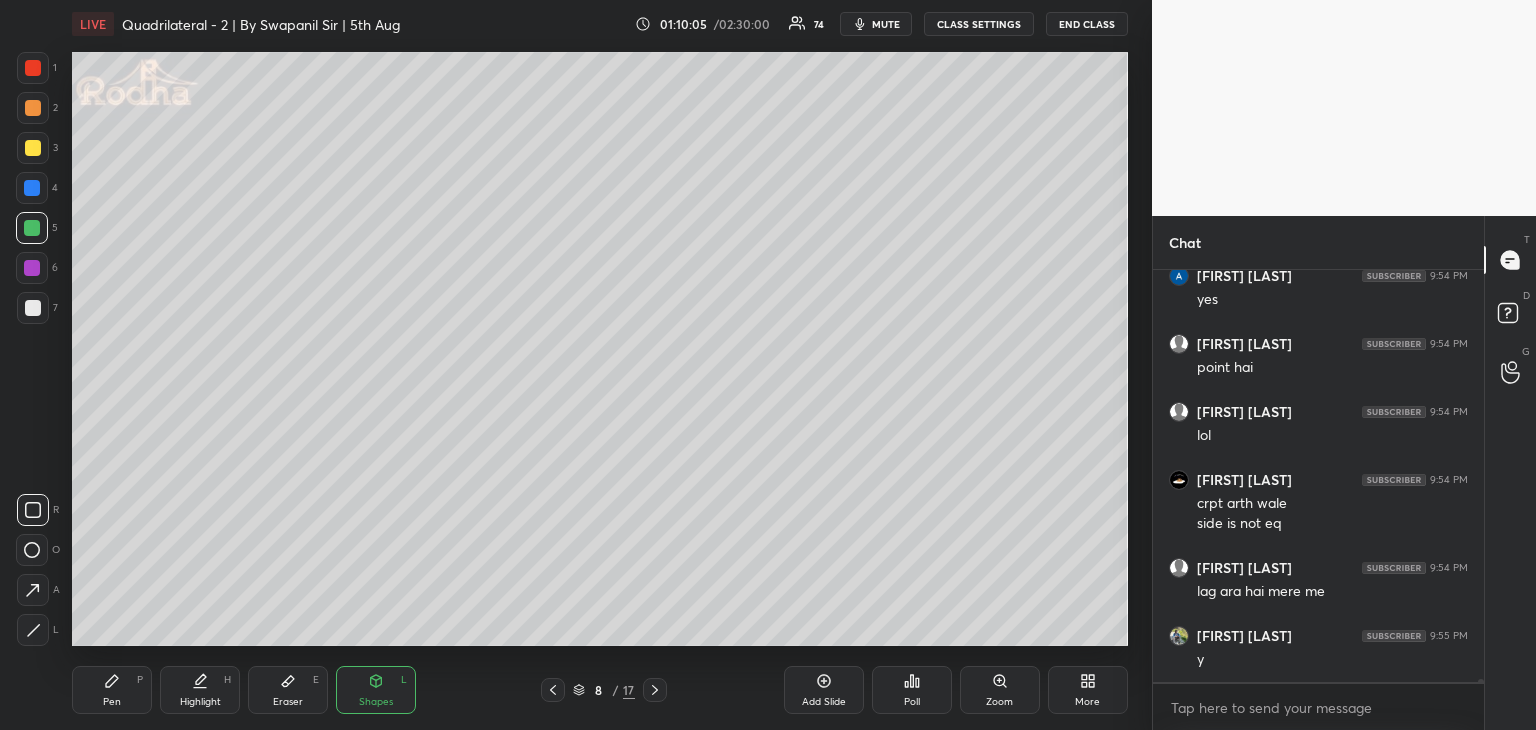 drag, startPoint x: 38, startPoint y: 631, endPoint x: 58, endPoint y: 622, distance: 21.931713 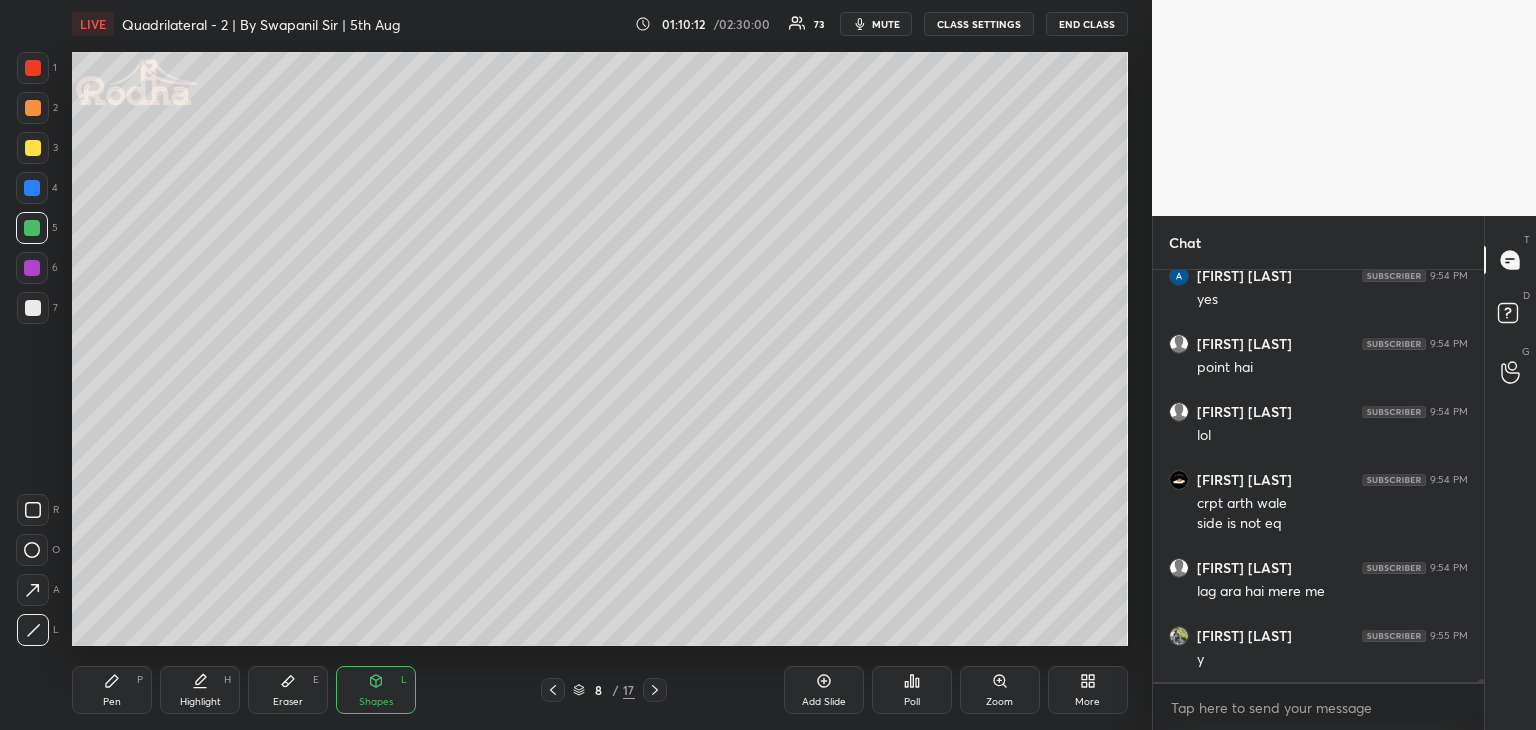 drag, startPoint x: 108, startPoint y: 680, endPoint x: 117, endPoint y: 655, distance: 26.57066 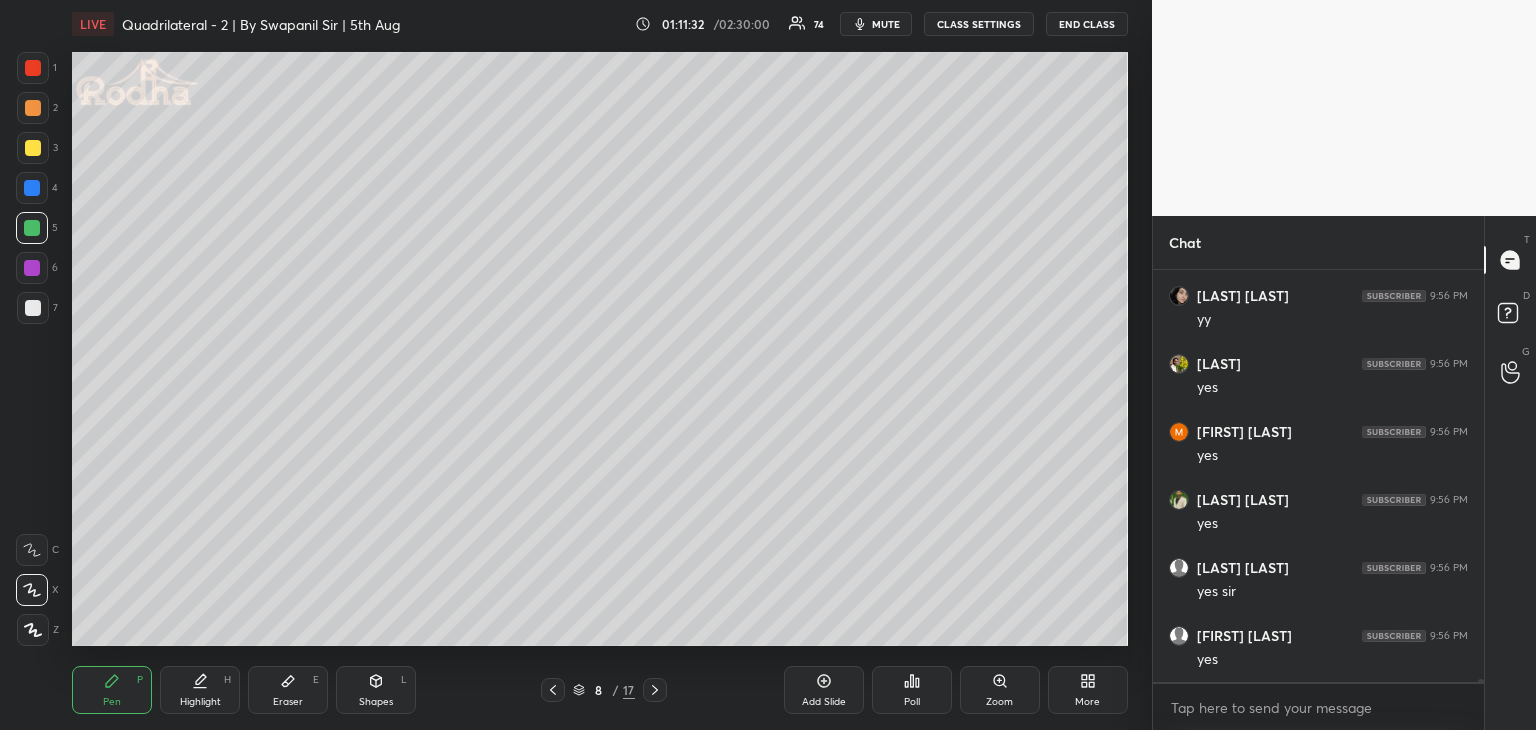 scroll, scrollTop: 55240, scrollLeft: 0, axis: vertical 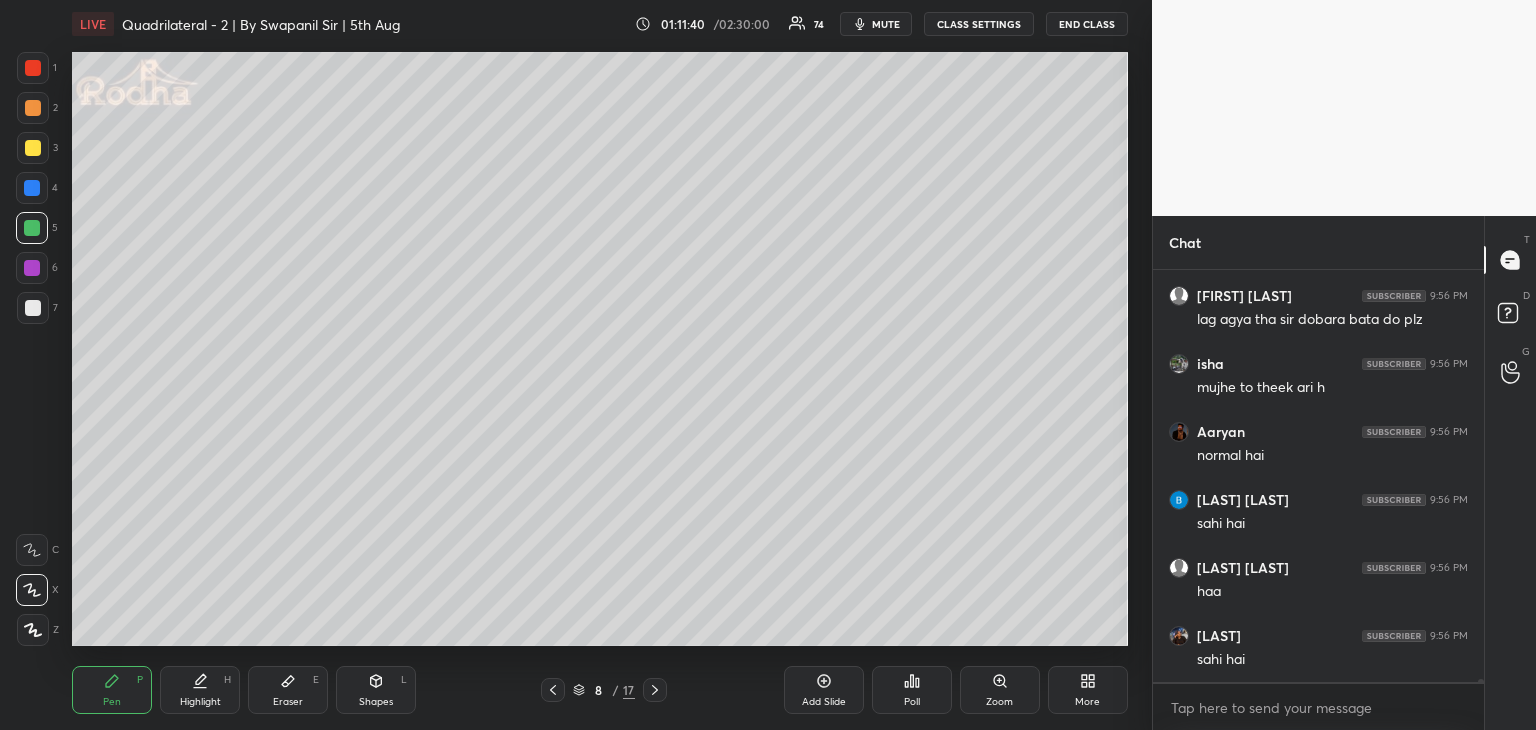 drag, startPoint x: 372, startPoint y: 685, endPoint x: 372, endPoint y: 665, distance: 20 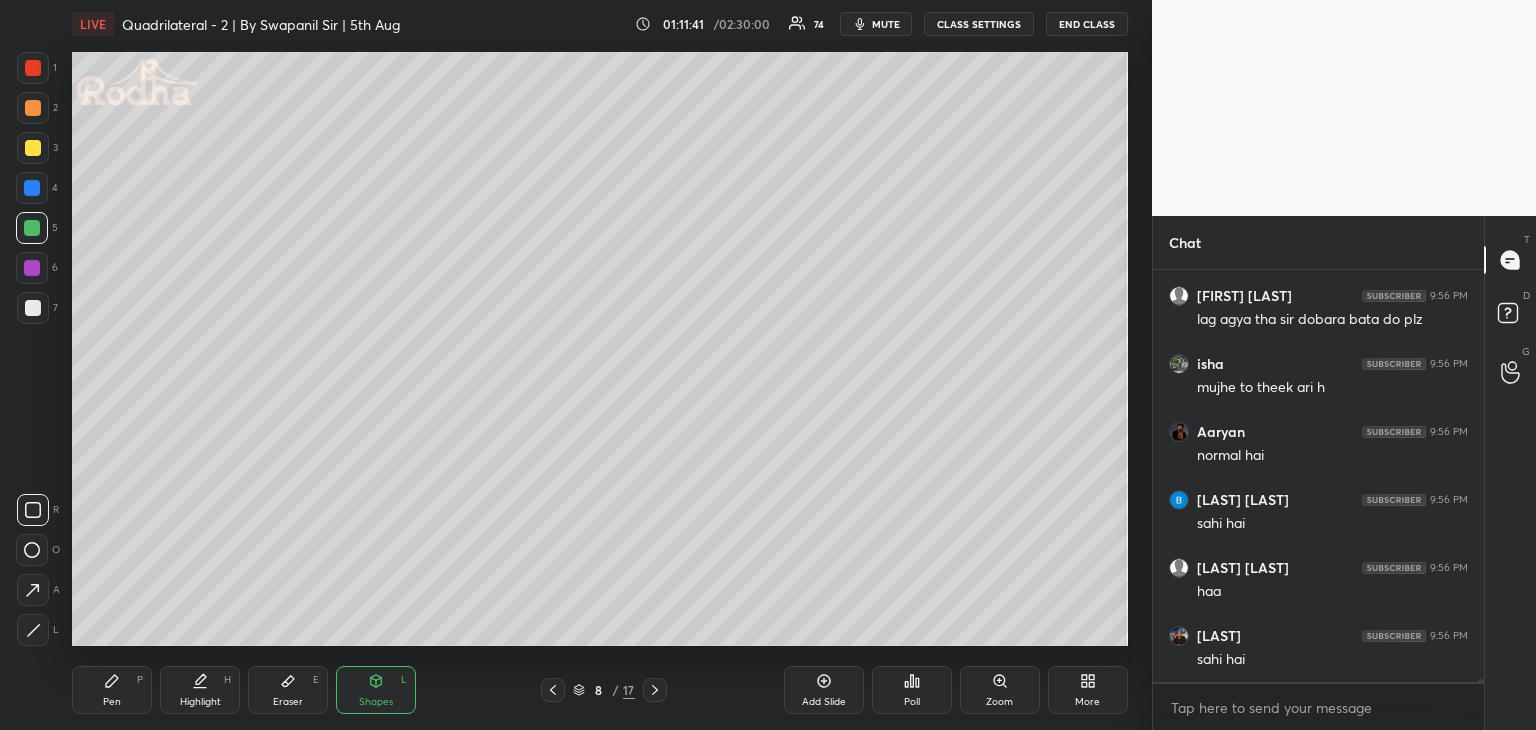 click at bounding box center (33, 510) 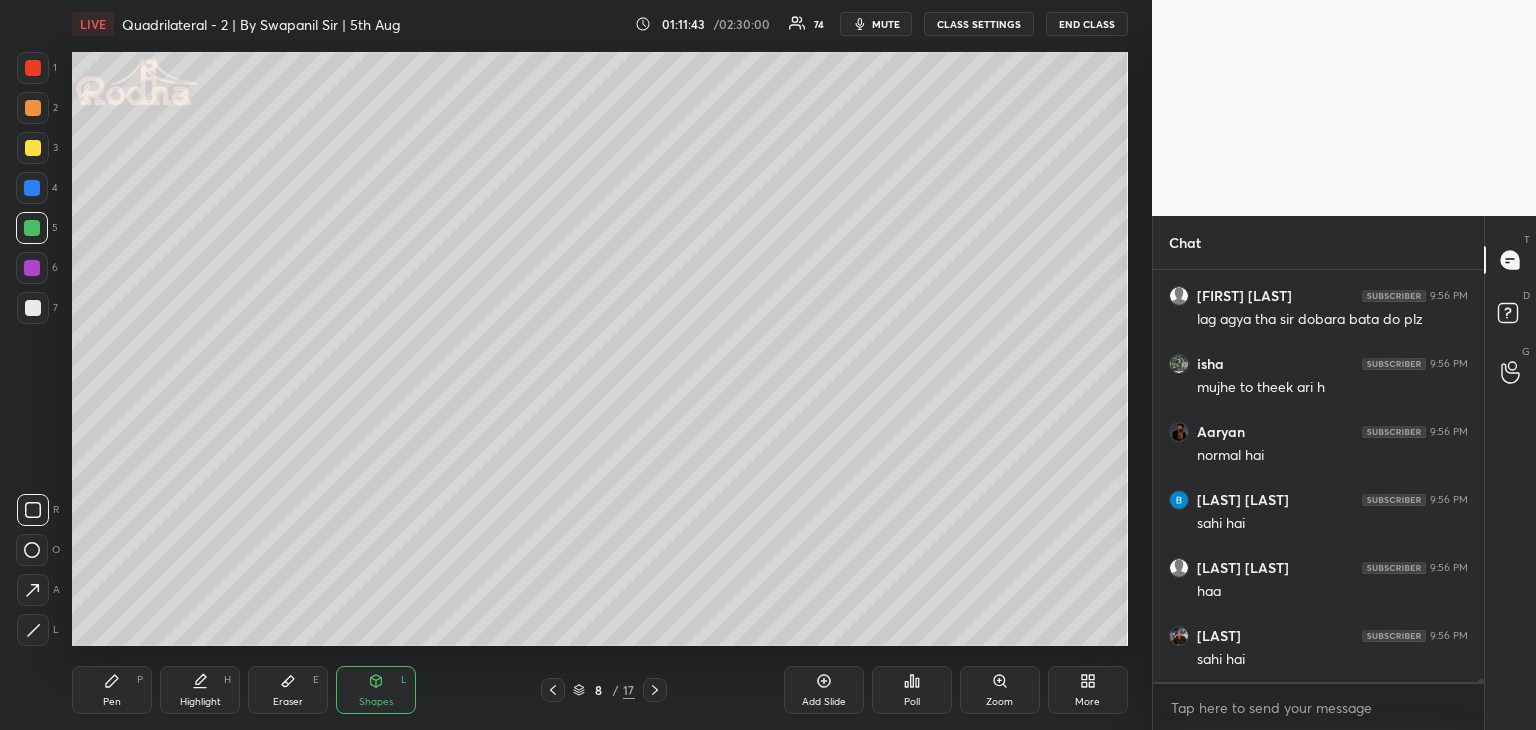 scroll, scrollTop: 56260, scrollLeft: 0, axis: vertical 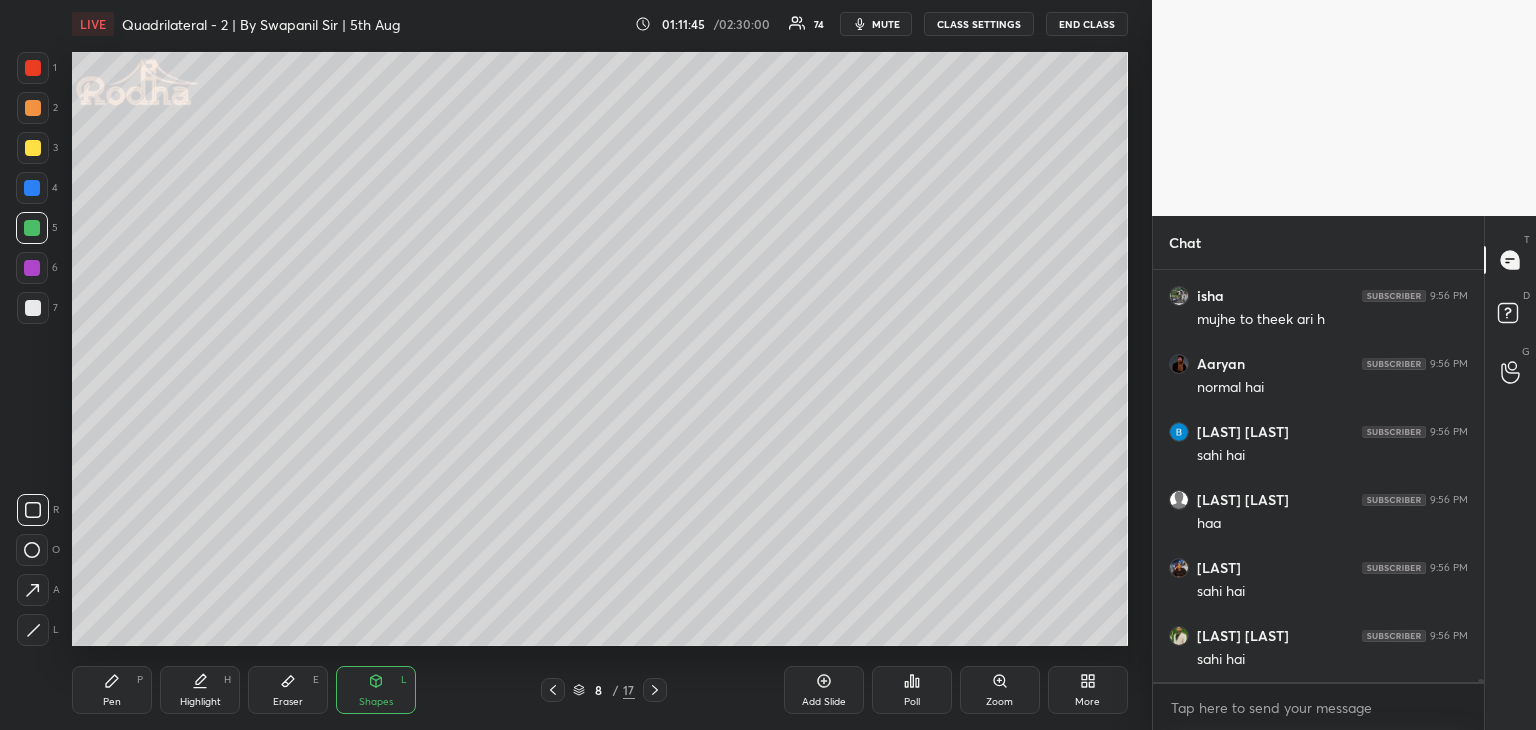 click at bounding box center (33, 630) 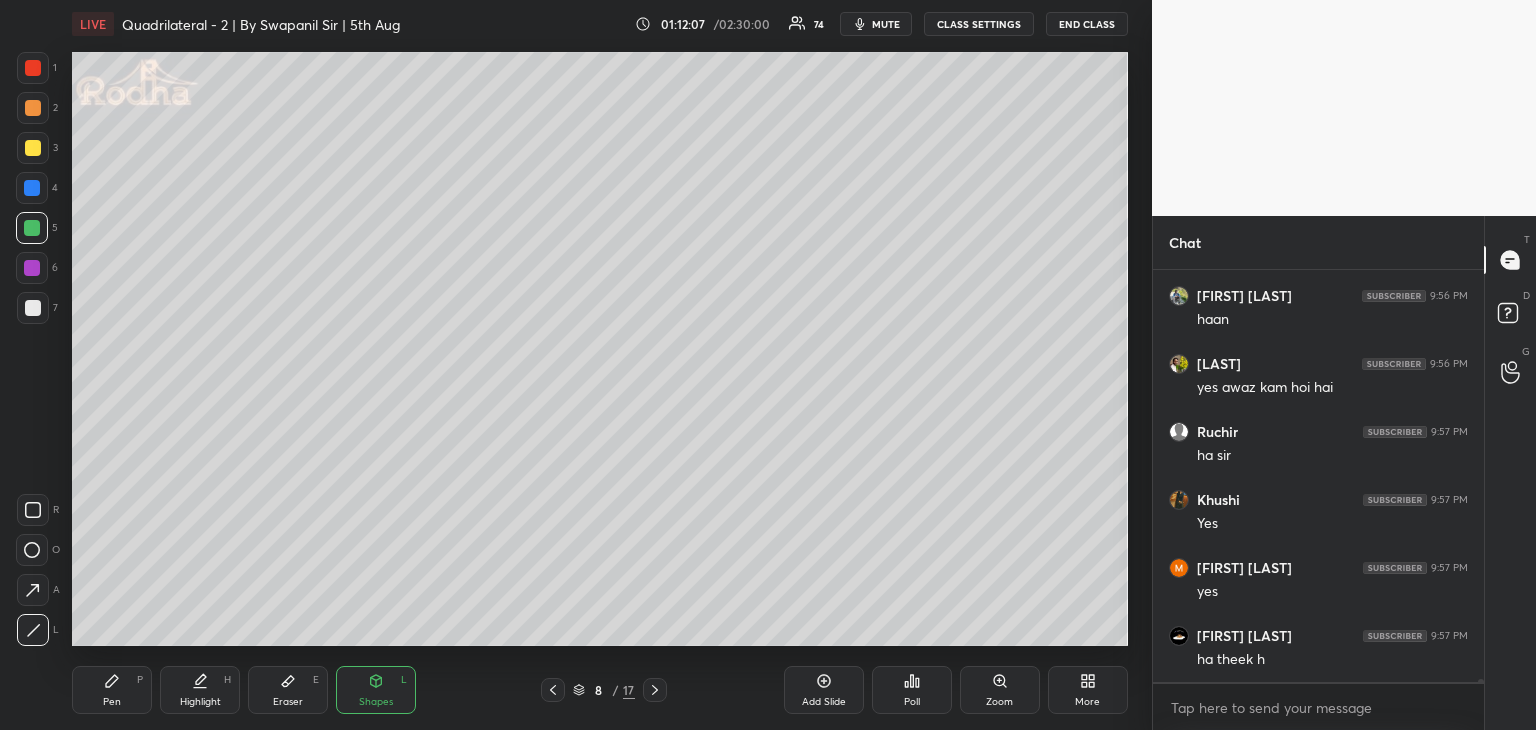 scroll, scrollTop: 57076, scrollLeft: 0, axis: vertical 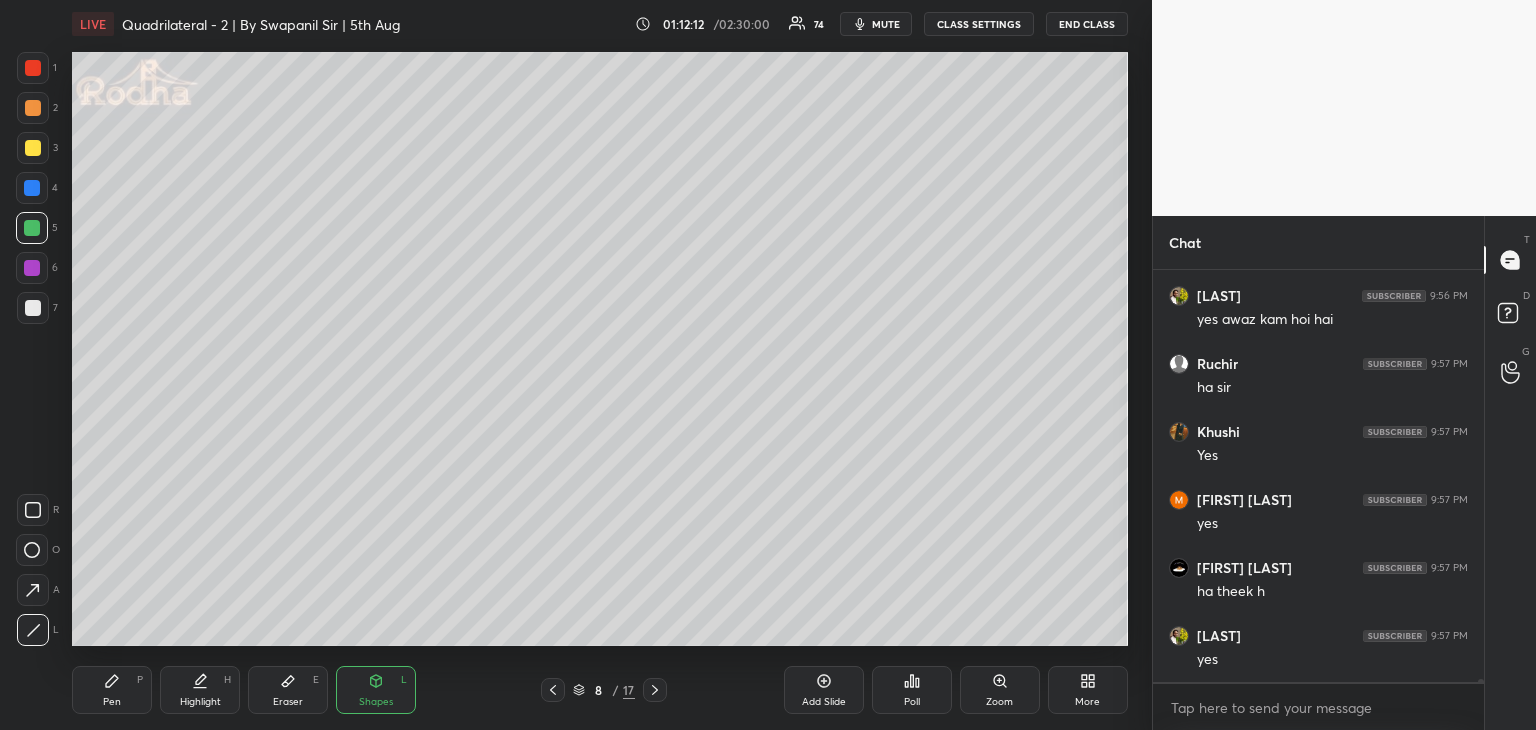 drag, startPoint x: 111, startPoint y: 687, endPoint x: 134, endPoint y: 654, distance: 40.22437 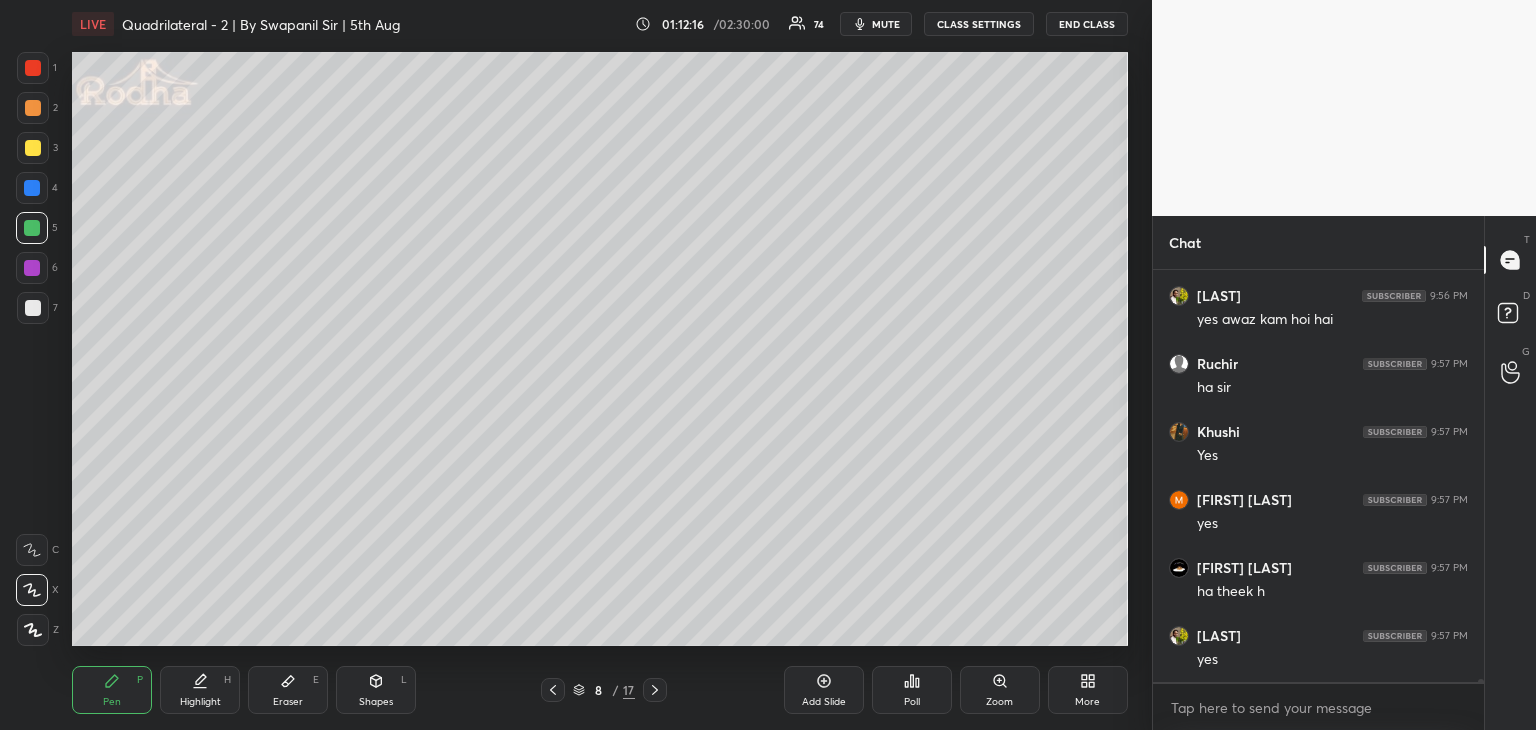 drag, startPoint x: 28, startPoint y: 309, endPoint x: 56, endPoint y: 321, distance: 30.463093 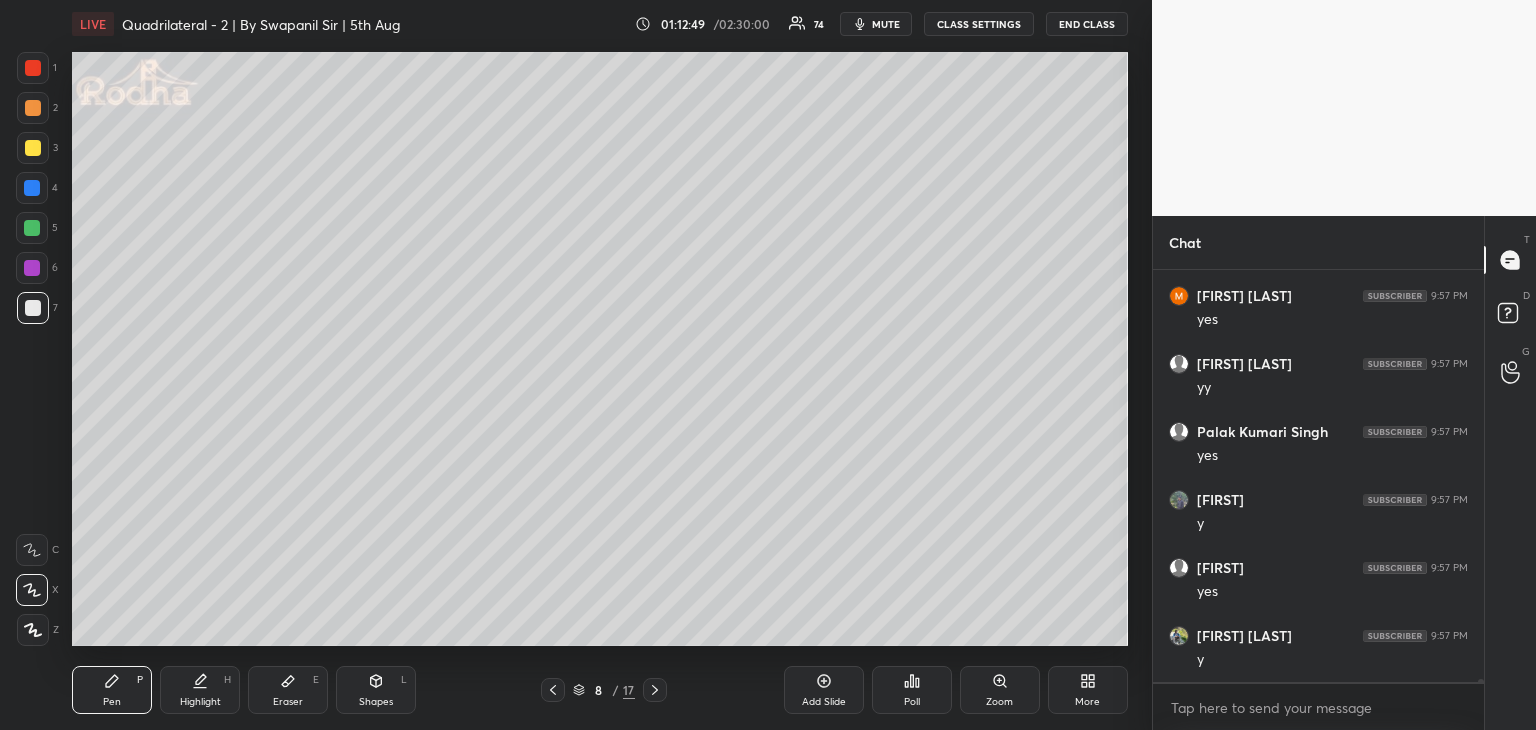 scroll, scrollTop: 57960, scrollLeft: 0, axis: vertical 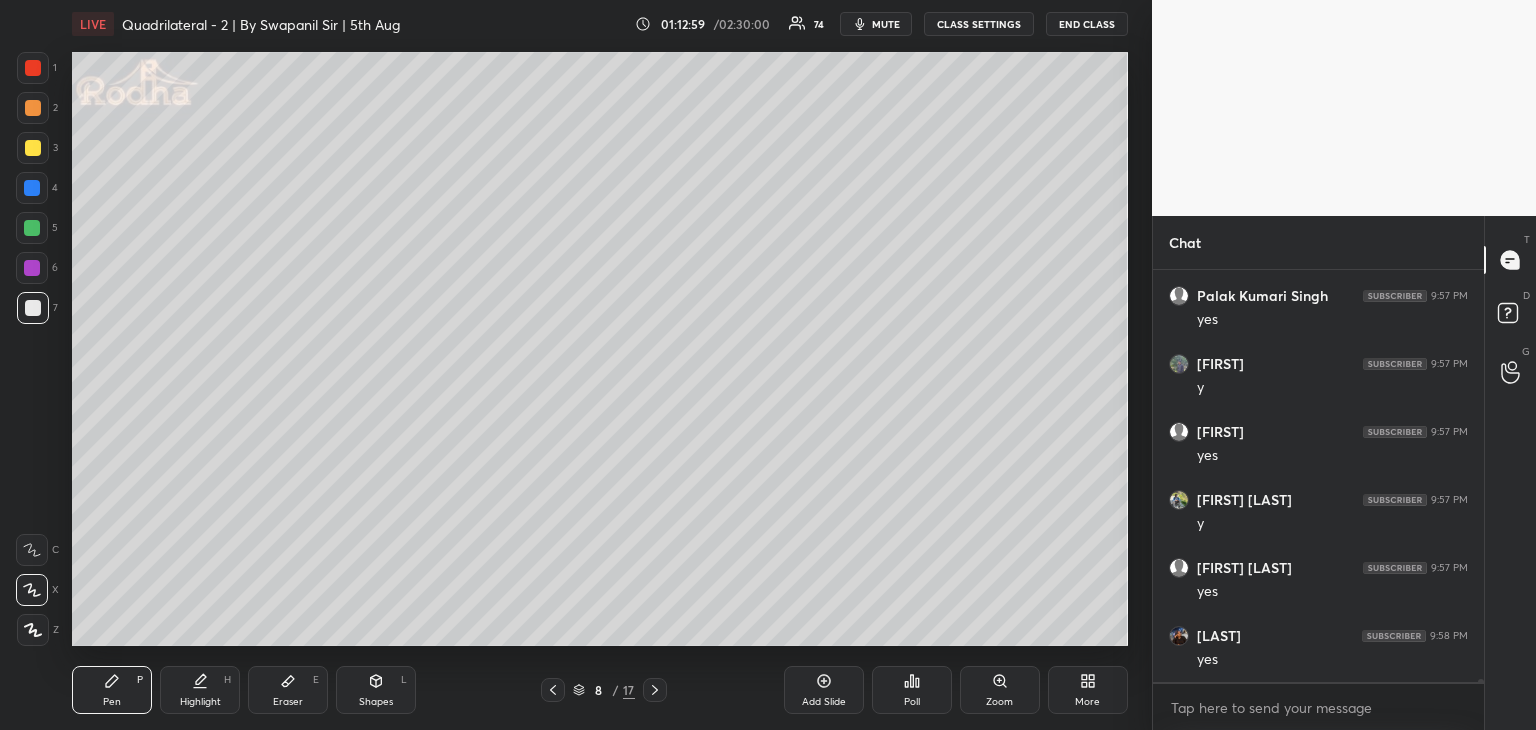 click on "Eraser" at bounding box center (288, 702) 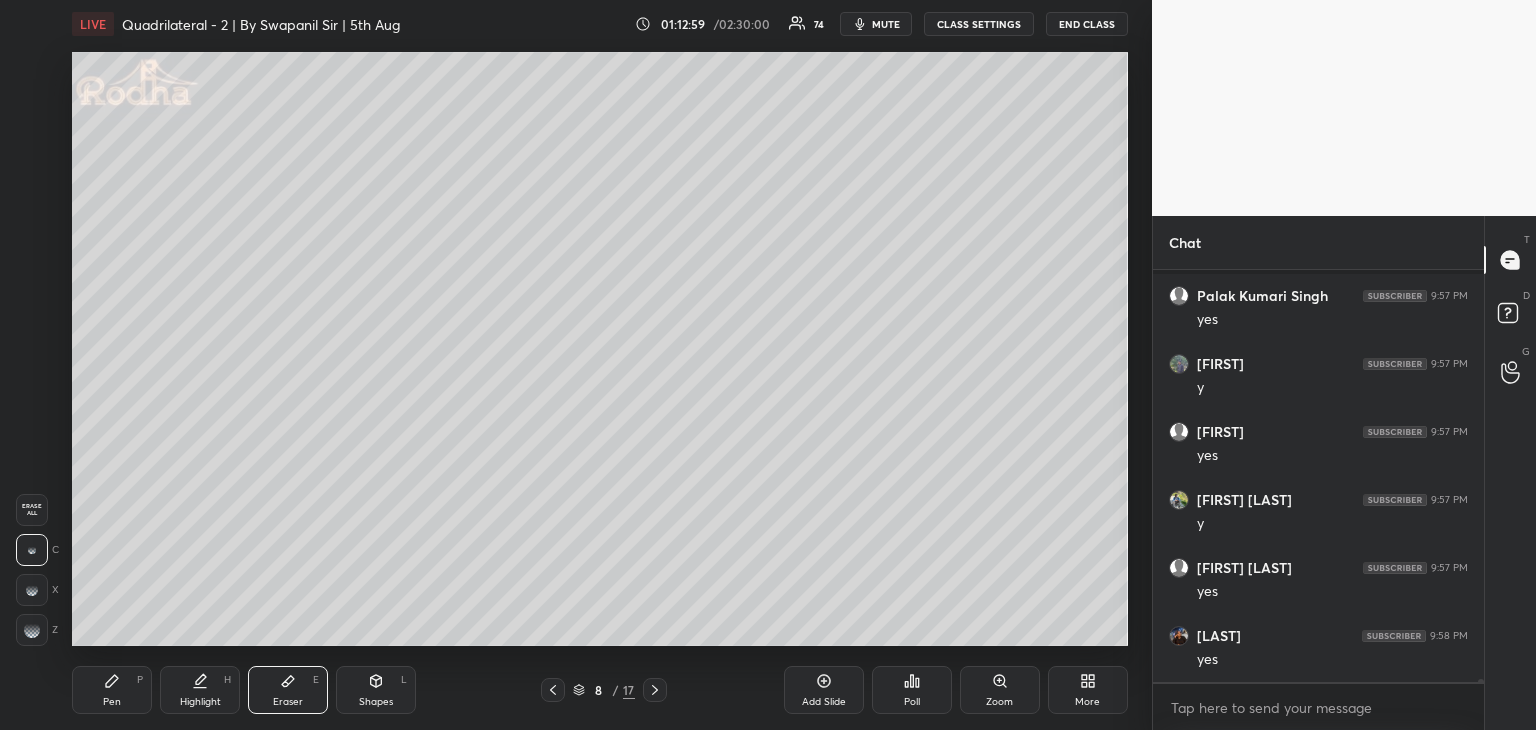 scroll, scrollTop: 58164, scrollLeft: 0, axis: vertical 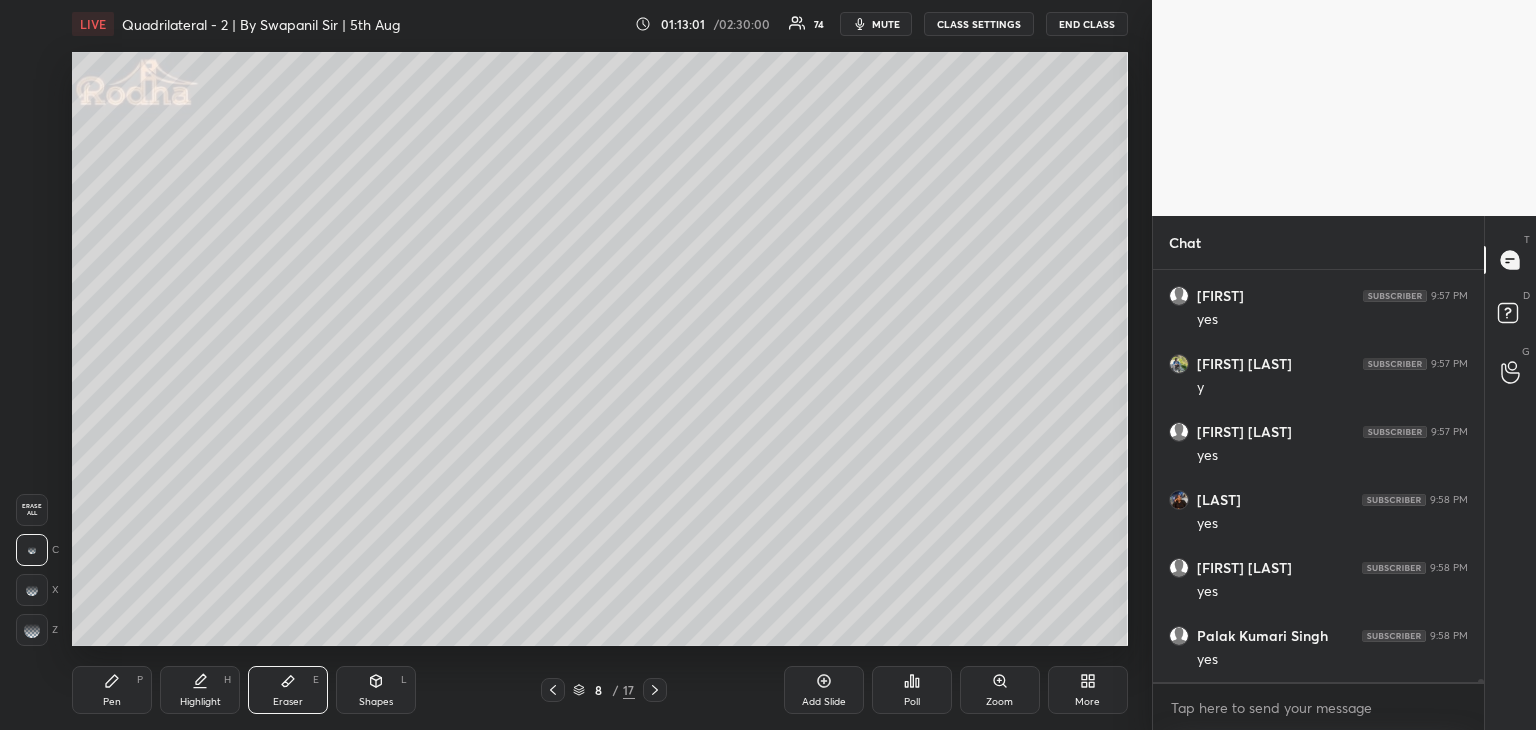 click 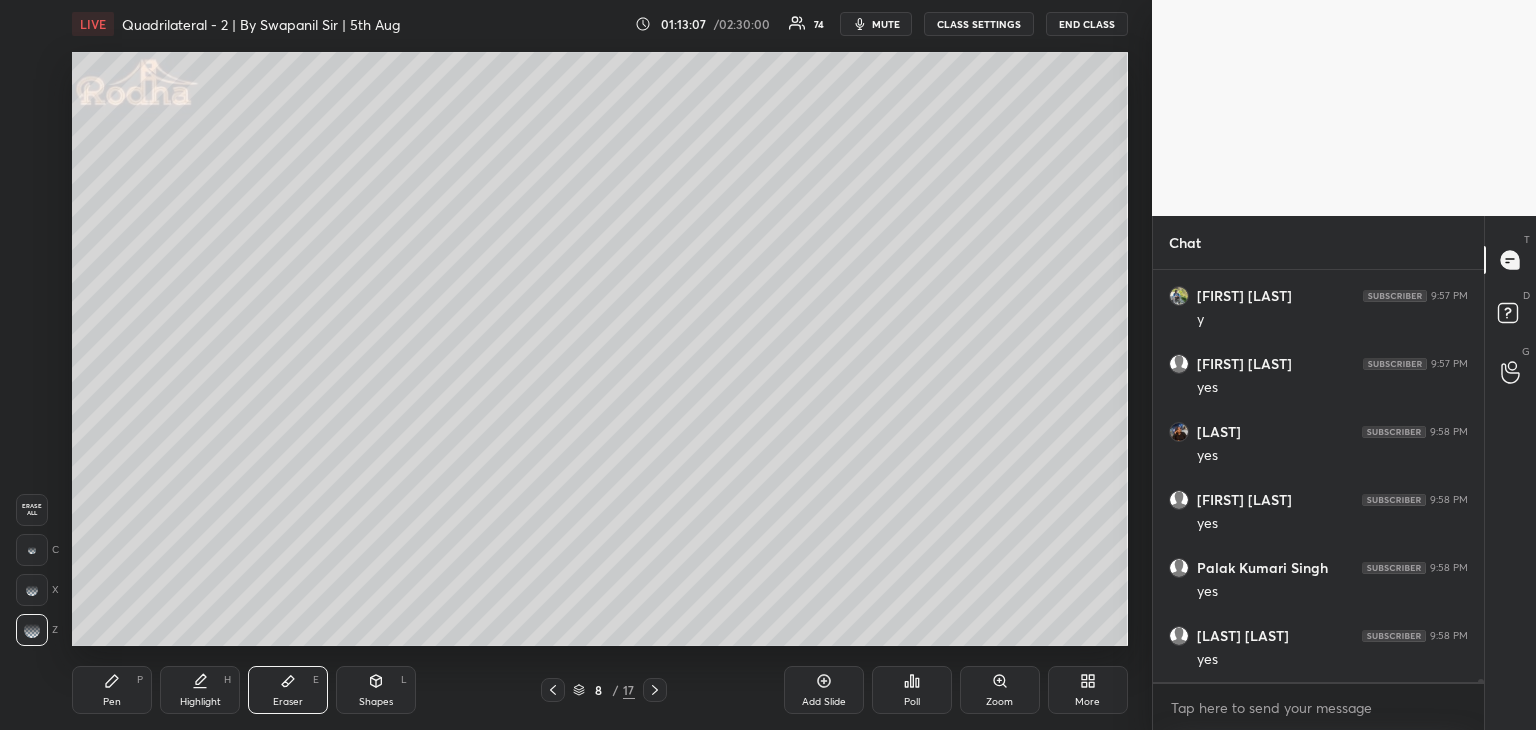 scroll, scrollTop: 58252, scrollLeft: 0, axis: vertical 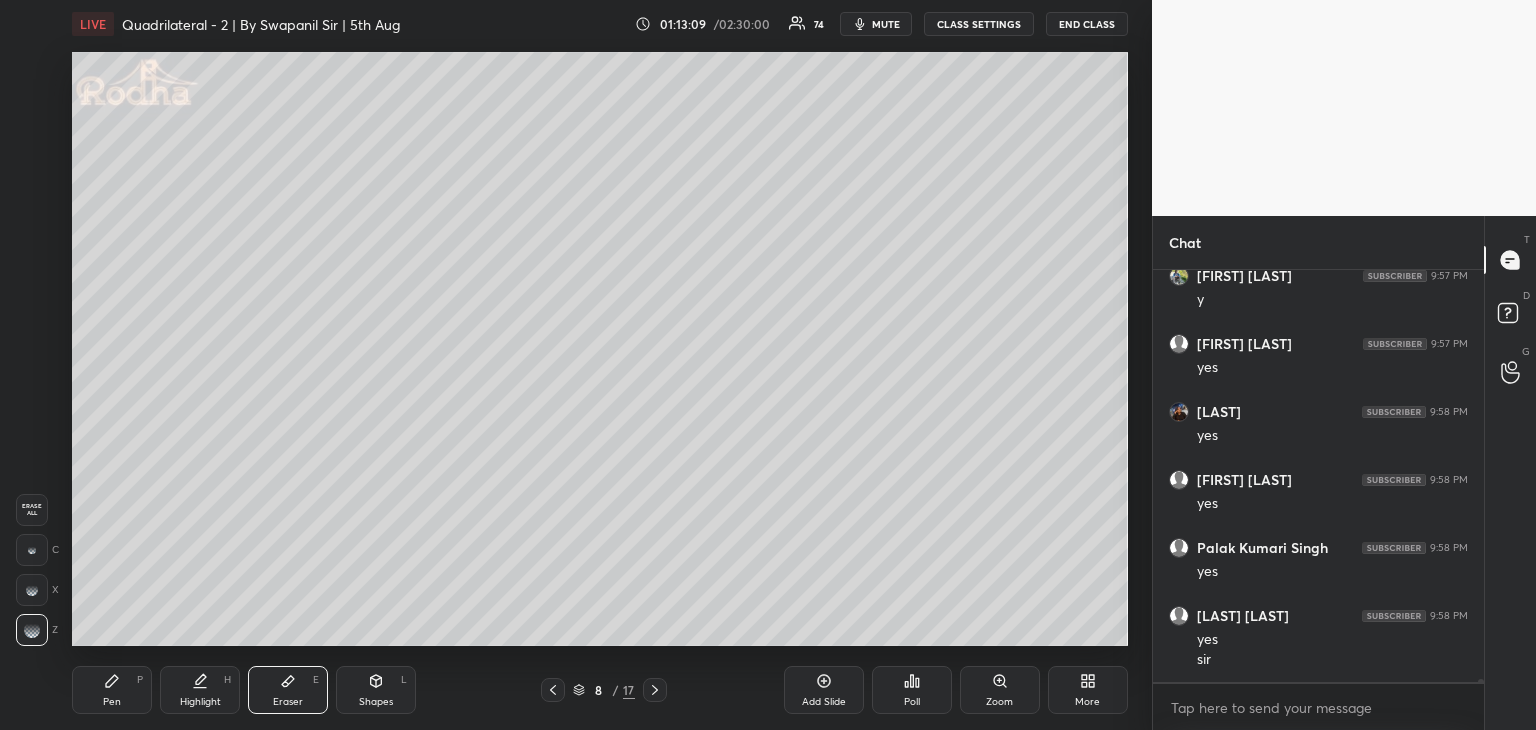 click on "Pen" at bounding box center (112, 702) 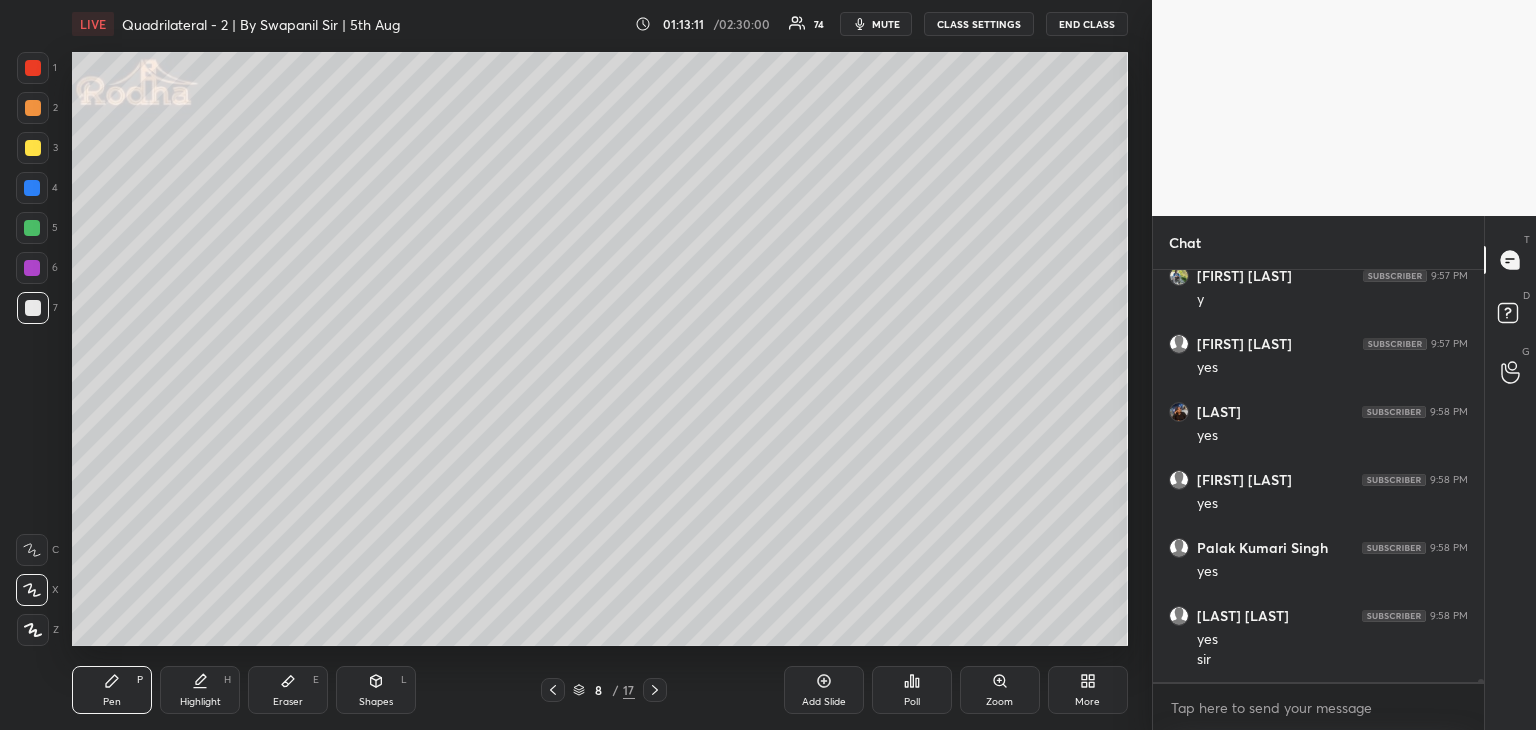 click on "Eraser" at bounding box center (288, 702) 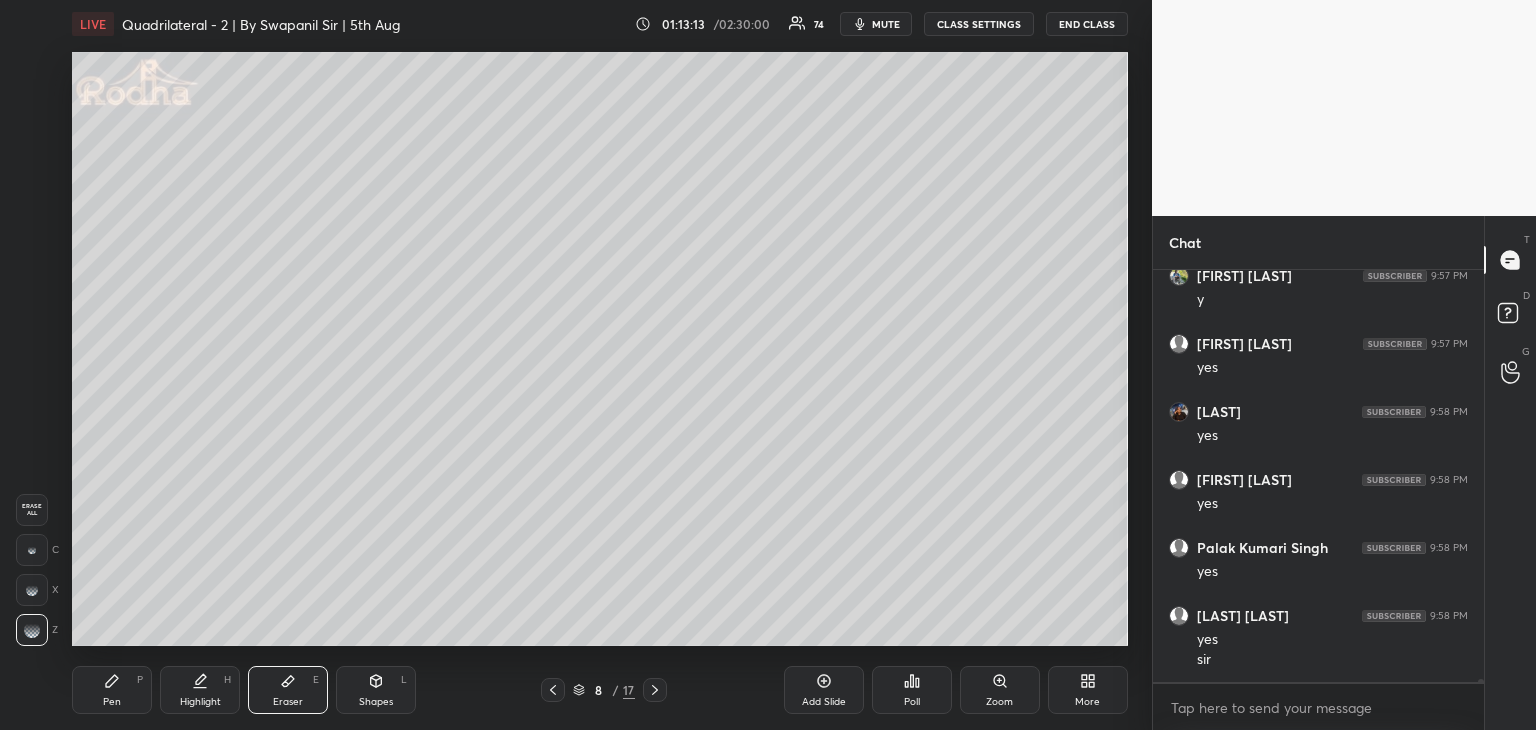 click on "Pen P" at bounding box center [112, 690] 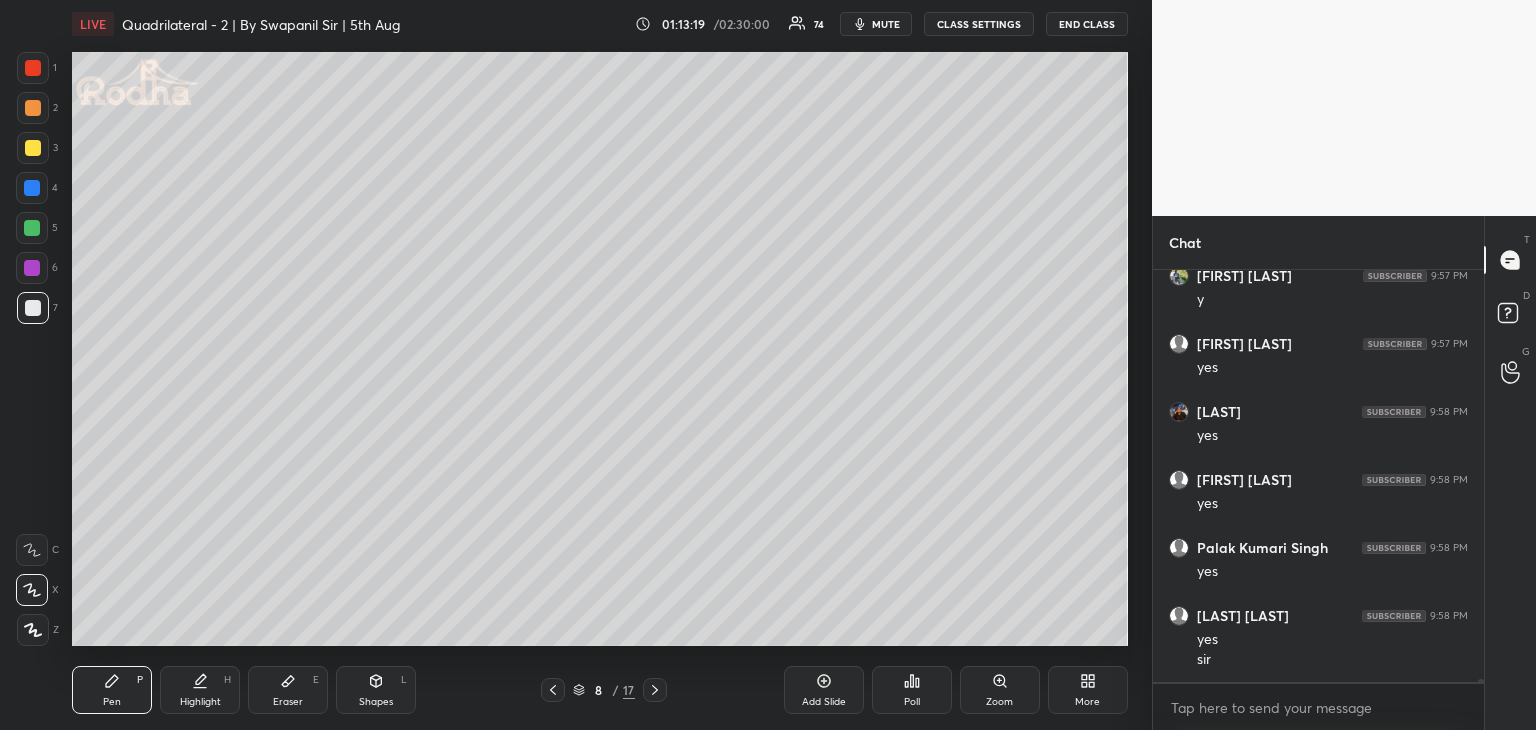 drag, startPoint x: 29, startPoint y: 269, endPoint x: 62, endPoint y: 265, distance: 33.24154 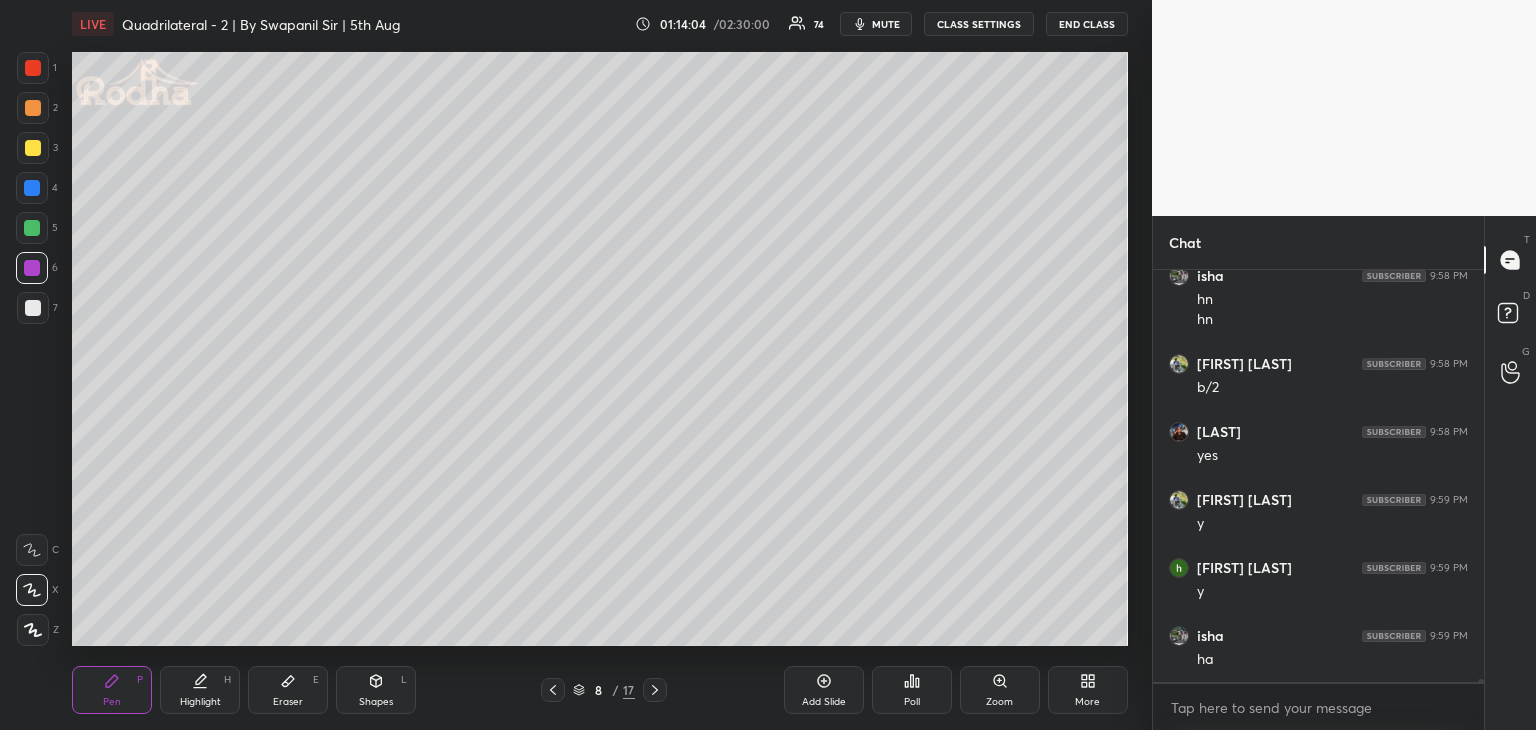 scroll, scrollTop: 59156, scrollLeft: 0, axis: vertical 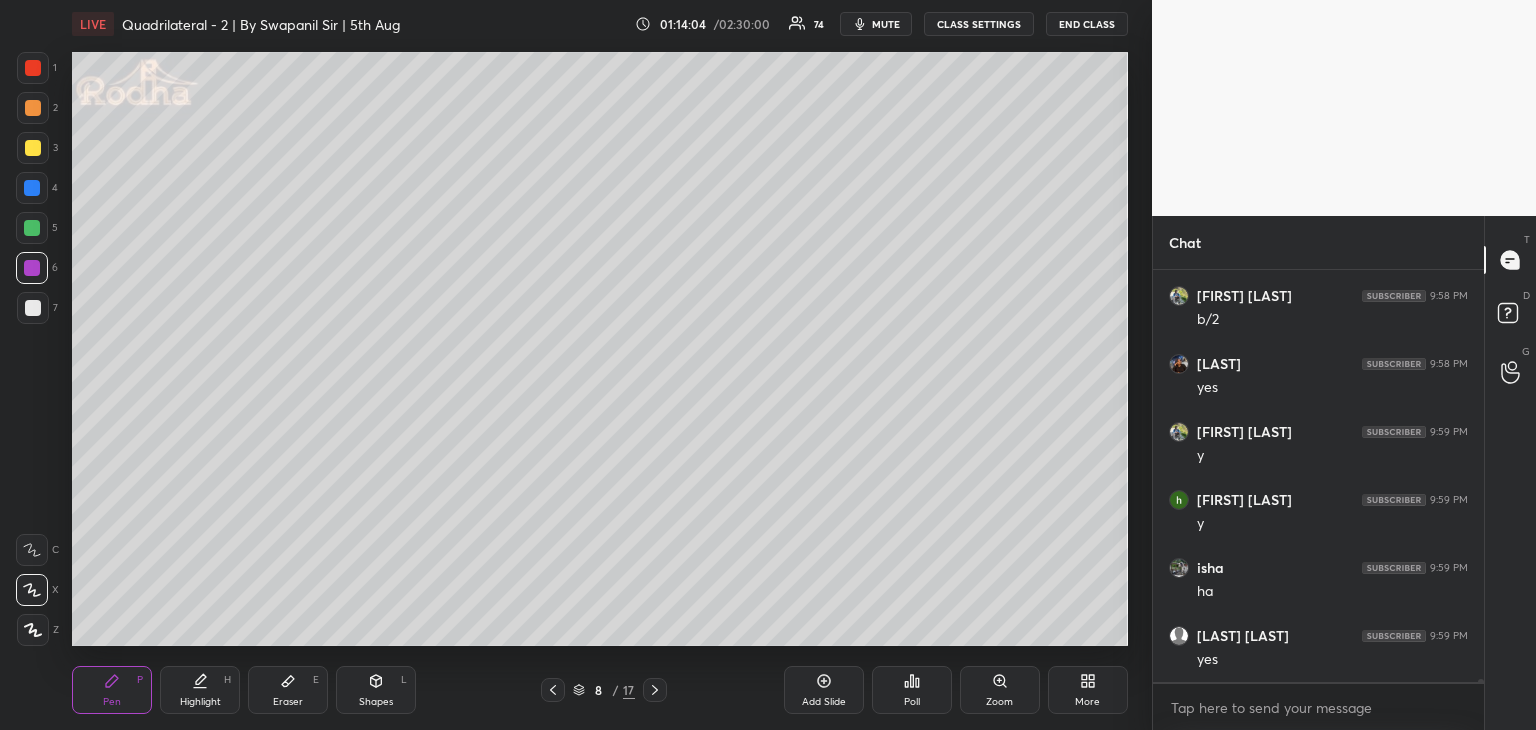 click at bounding box center (32, 228) 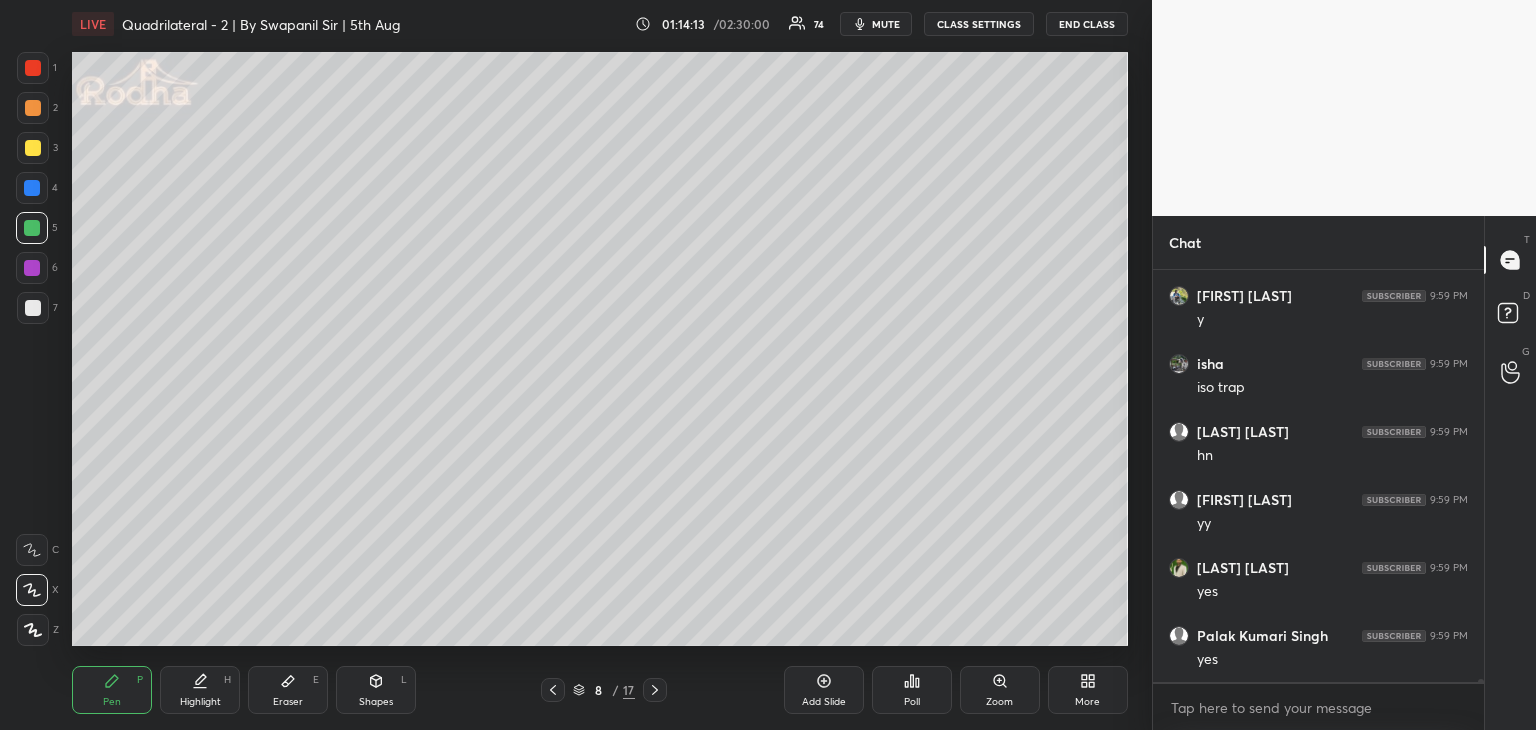 scroll, scrollTop: 59632, scrollLeft: 0, axis: vertical 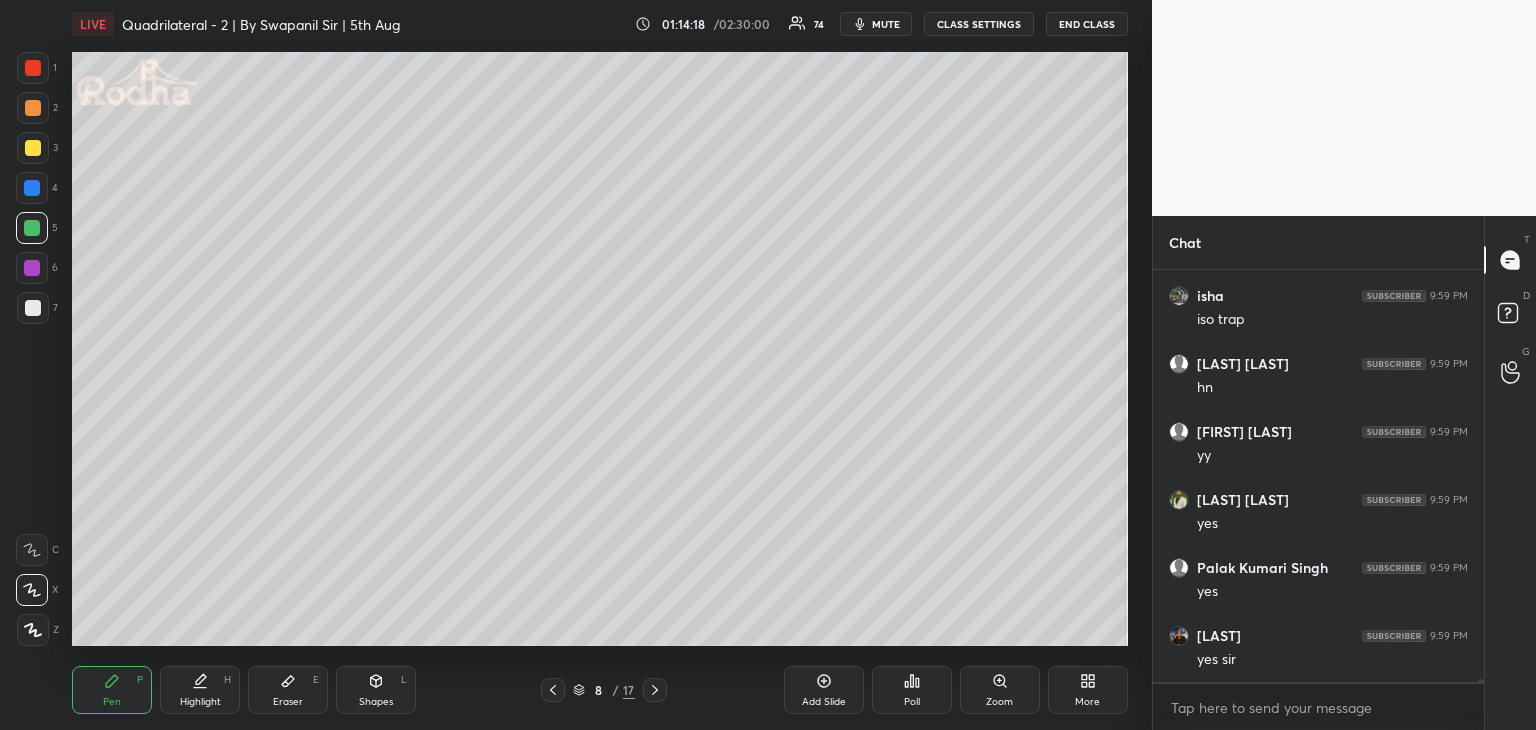 click on "Shapes L" at bounding box center (376, 690) 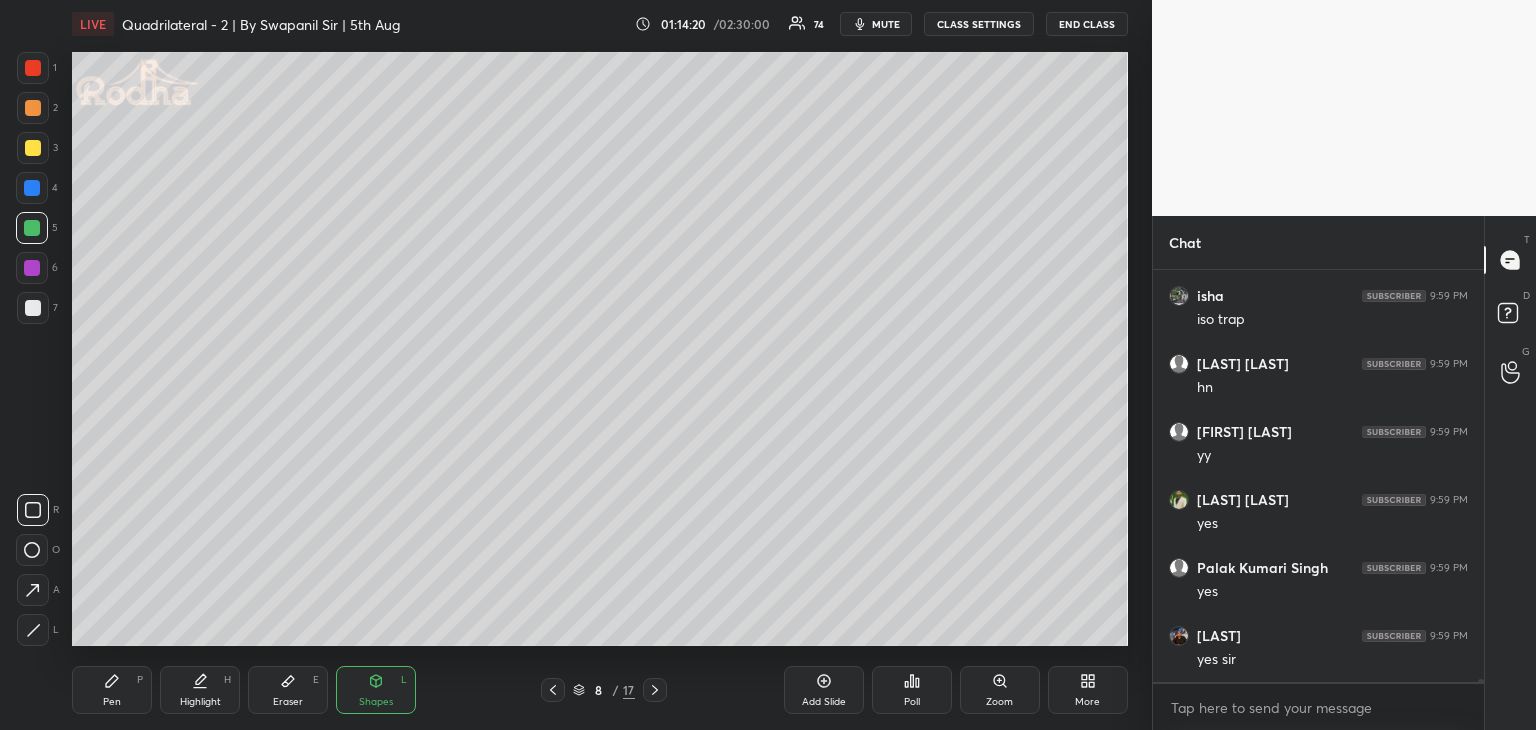 click 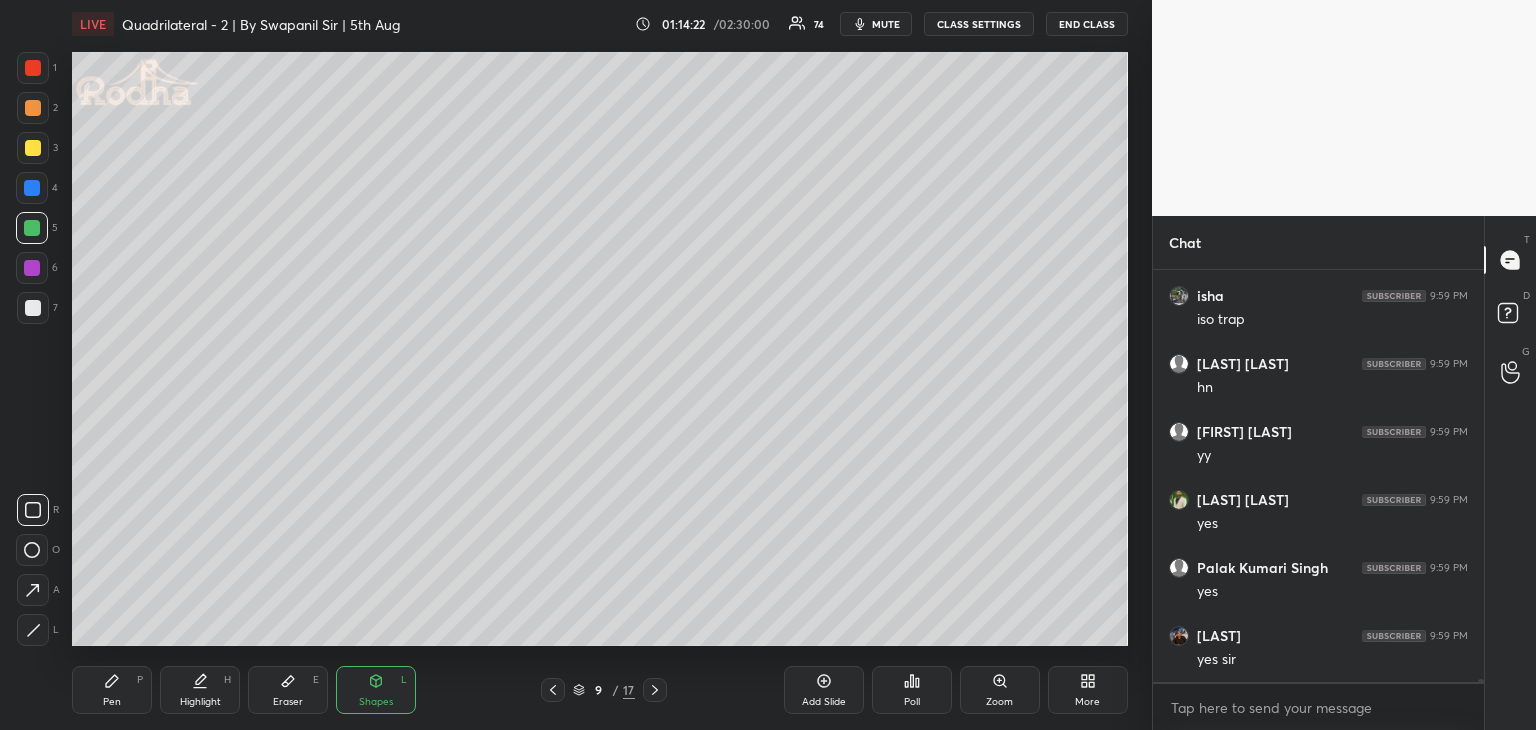 click 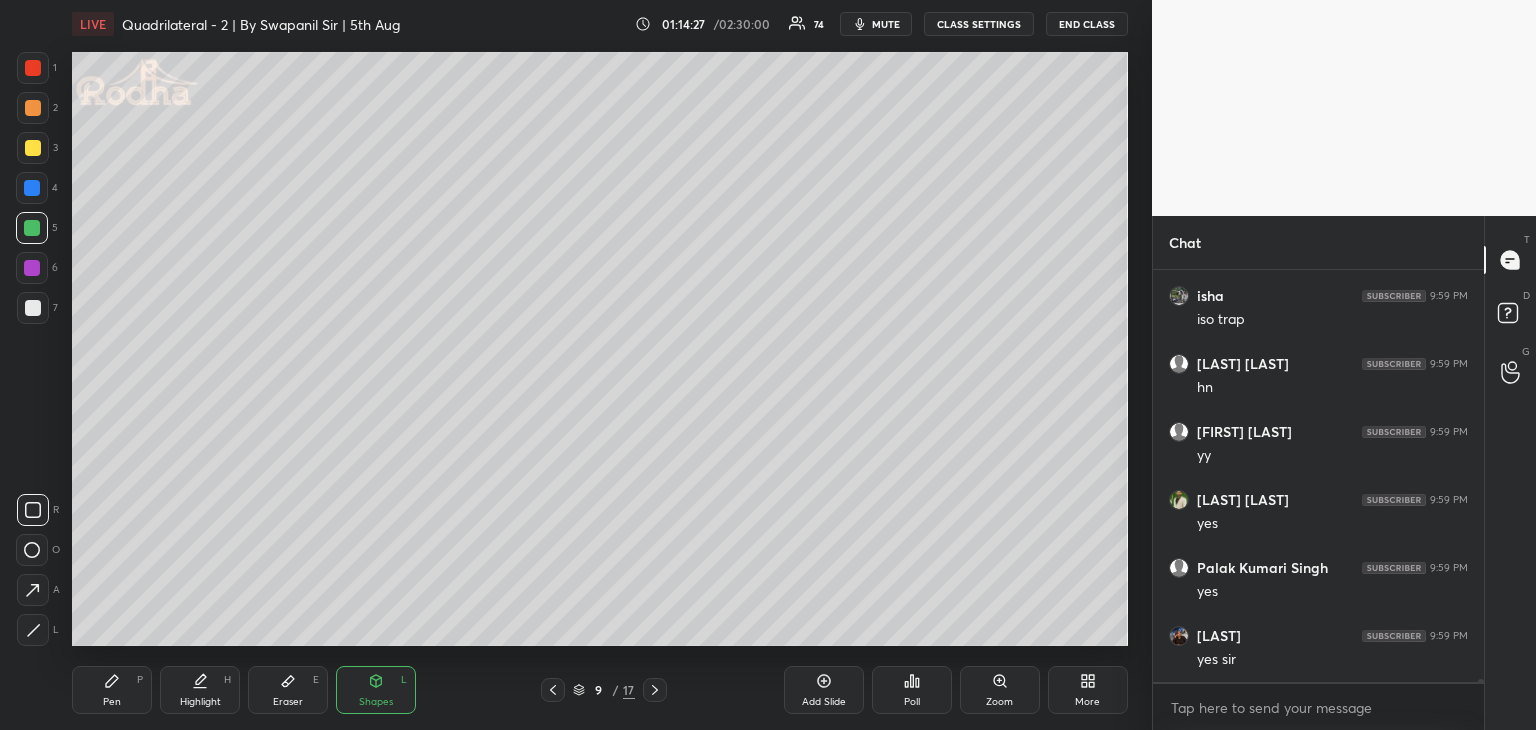 click on "Pen P" at bounding box center (112, 690) 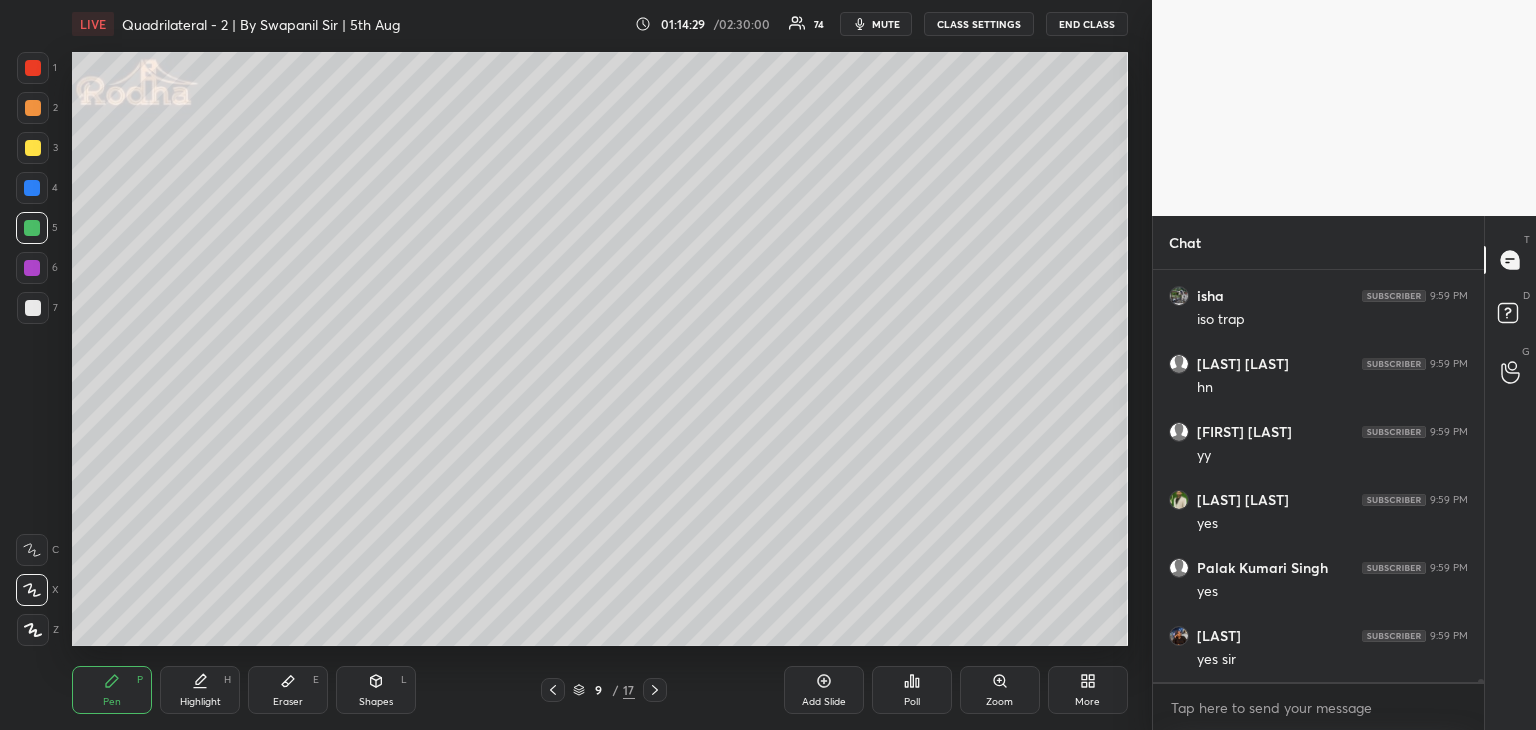 click 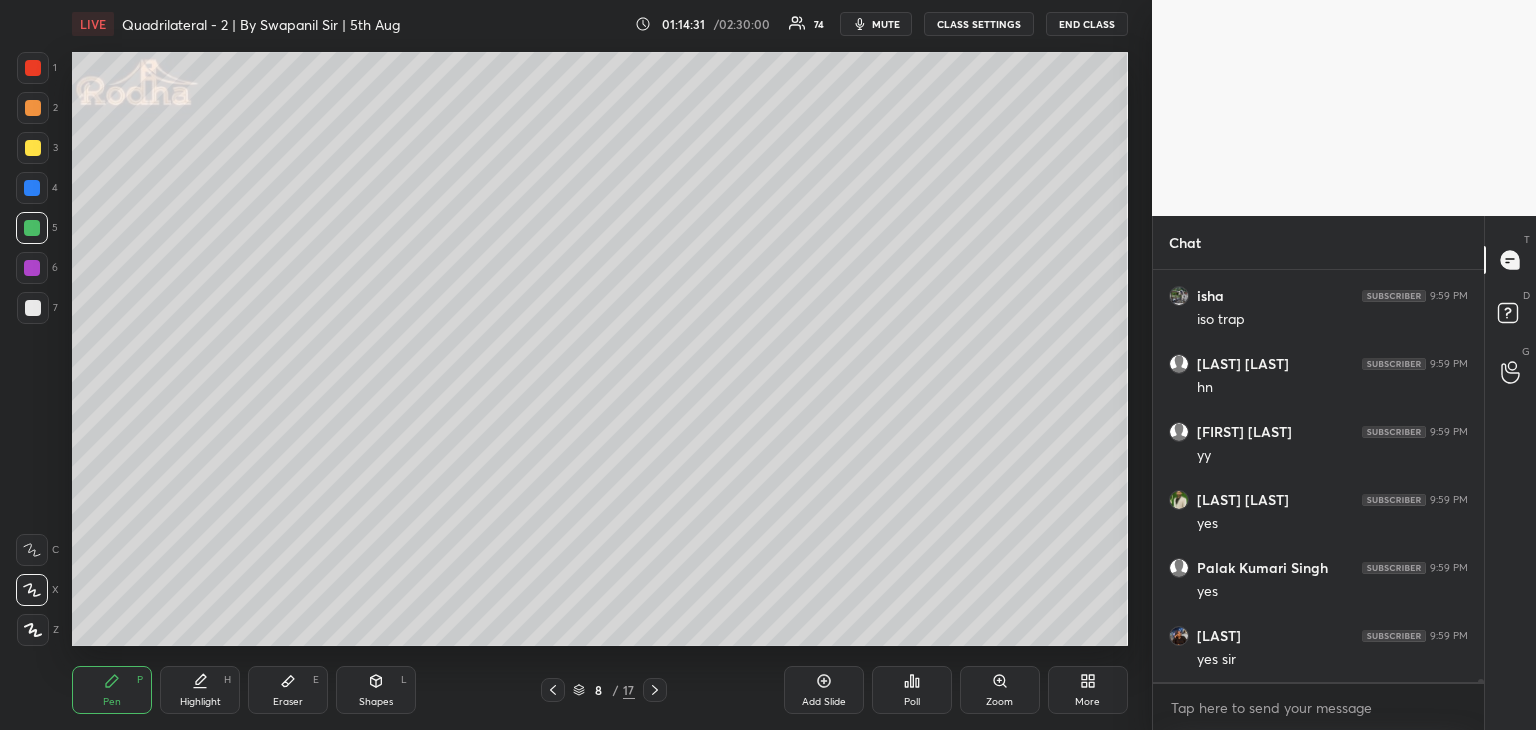 drag, startPoint x: 31, startPoint y: 269, endPoint x: 49, endPoint y: 261, distance: 19.697716 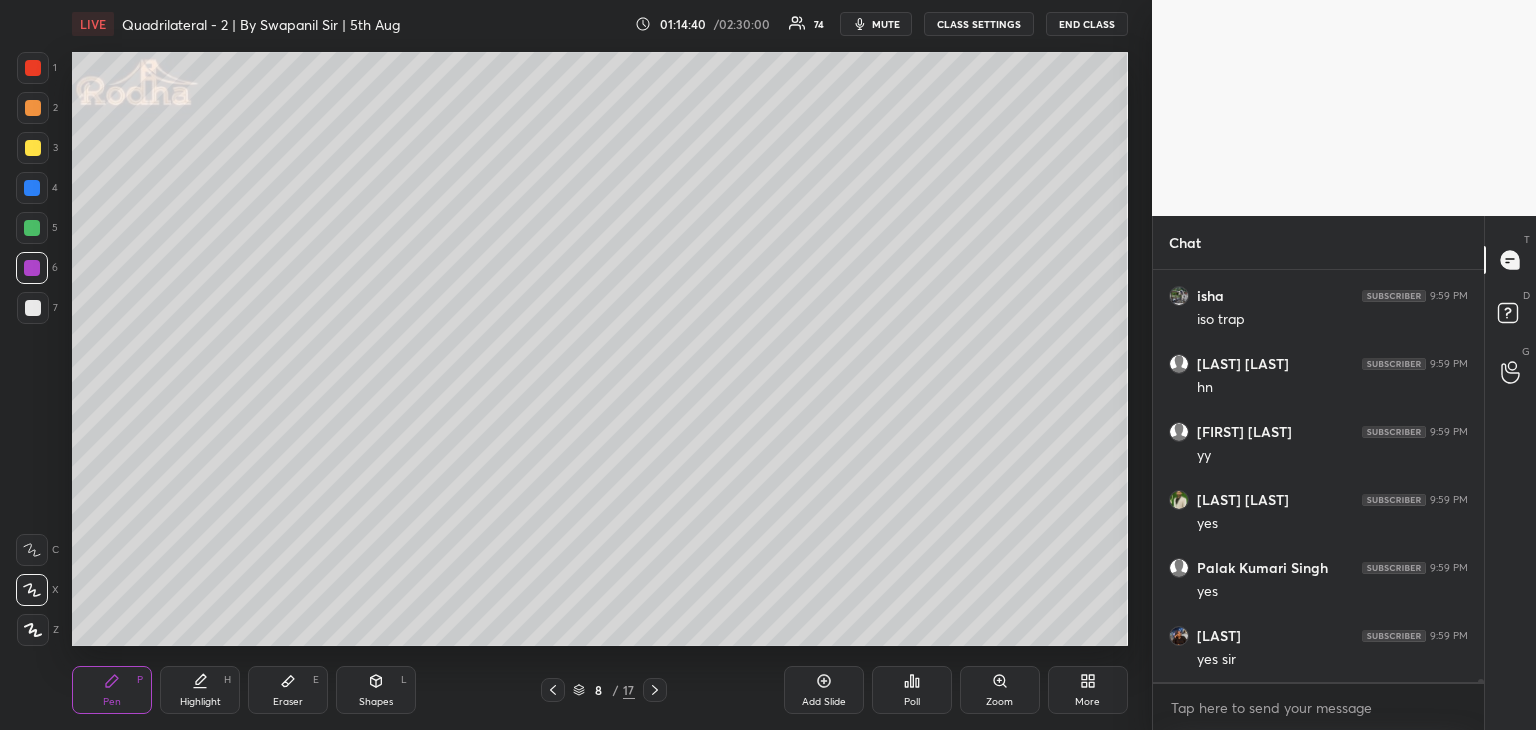 click 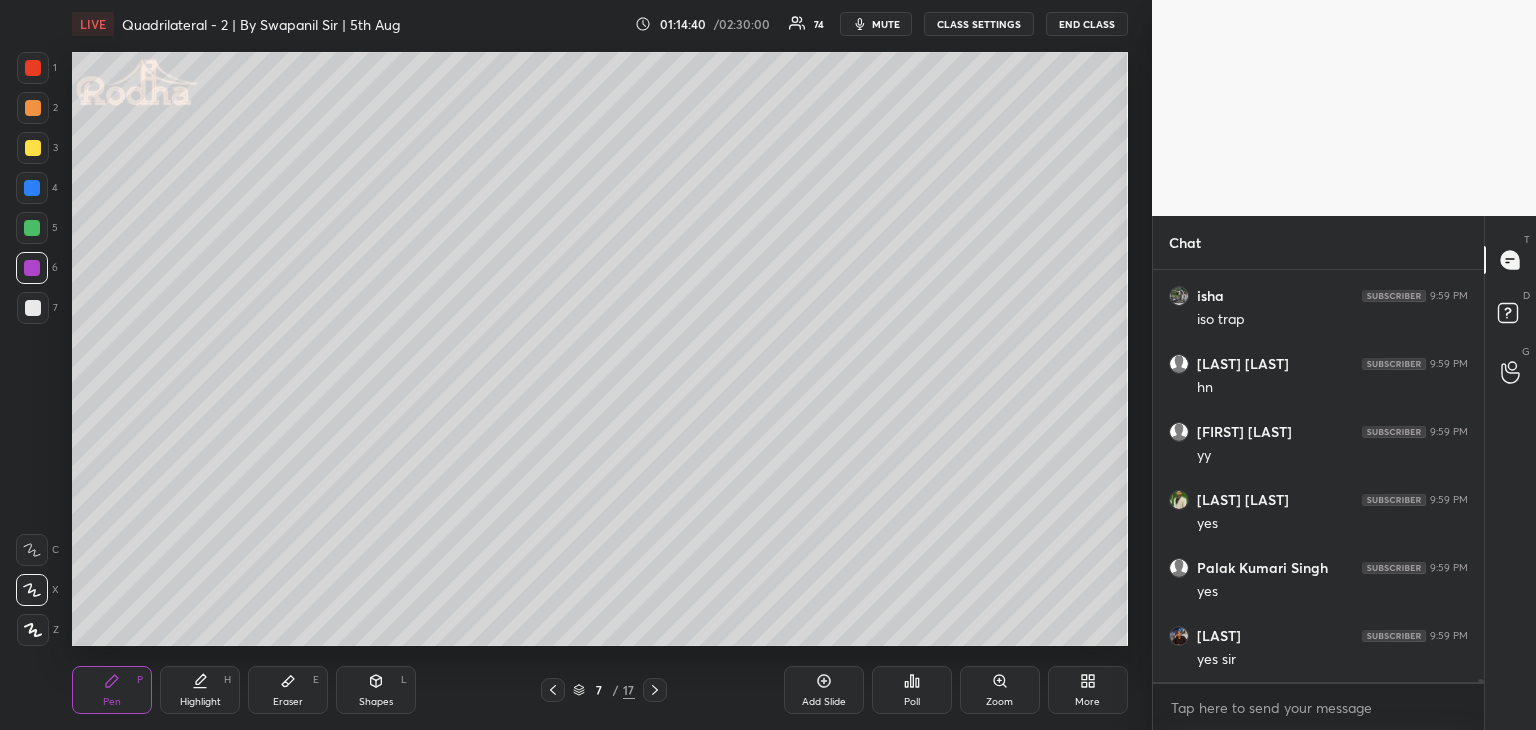click 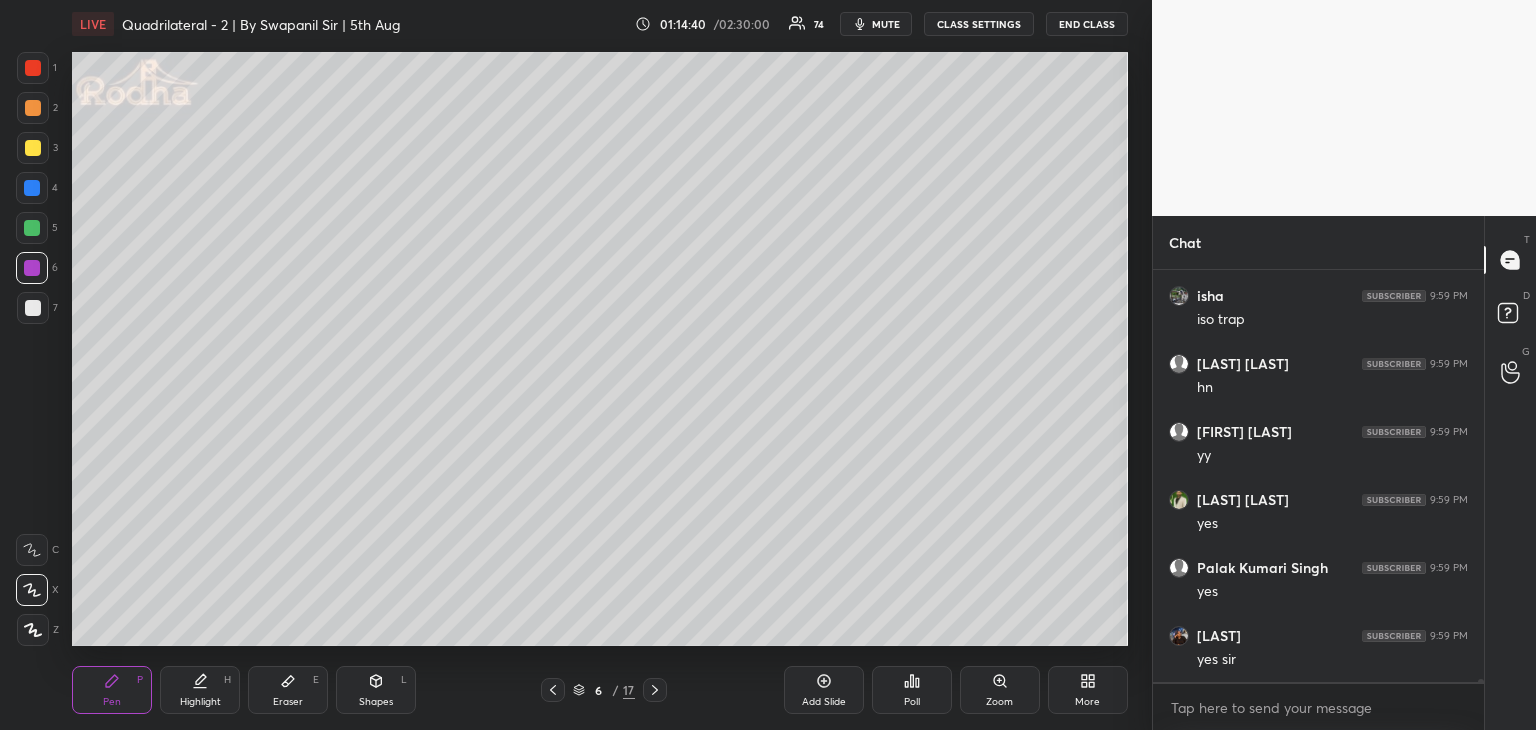 click 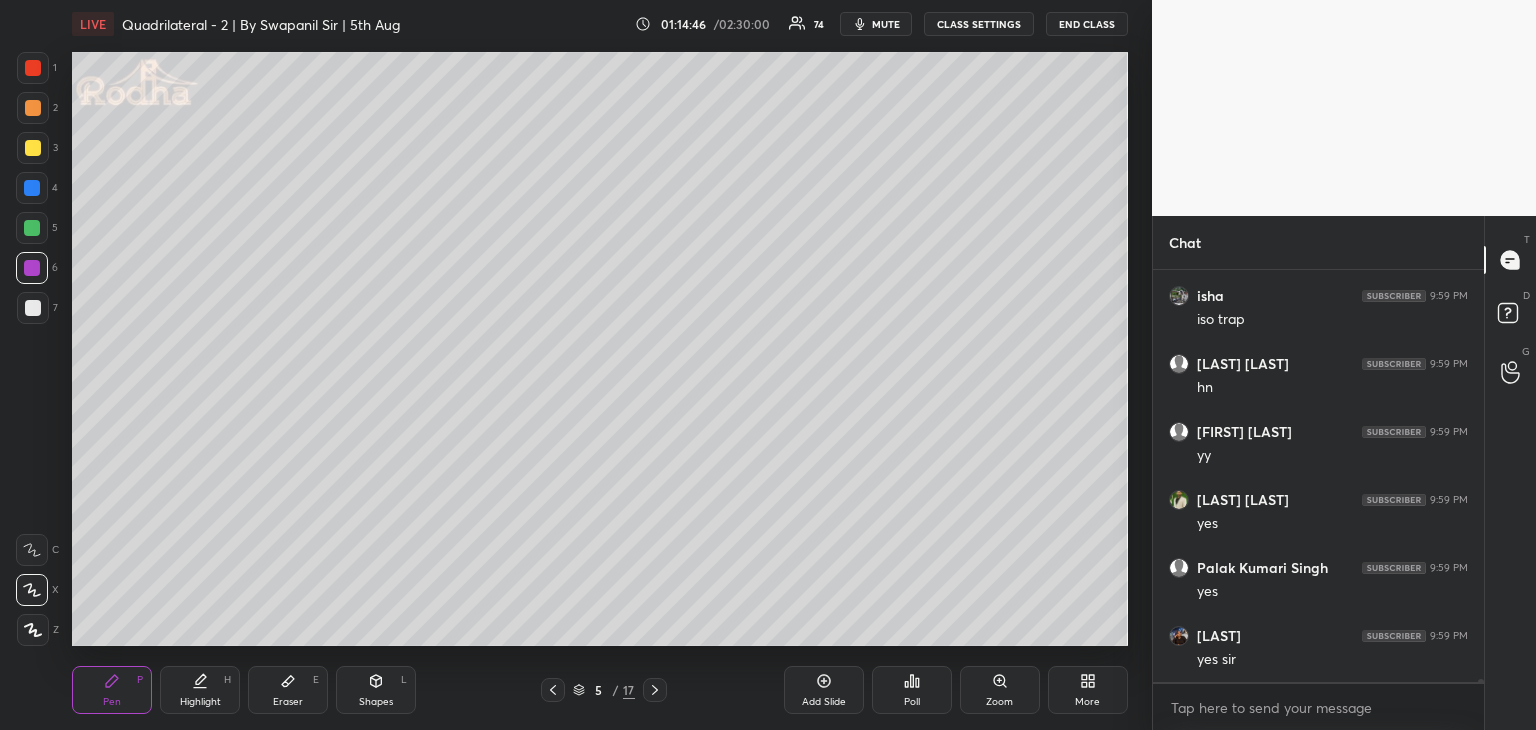 scroll, scrollTop: 59700, scrollLeft: 0, axis: vertical 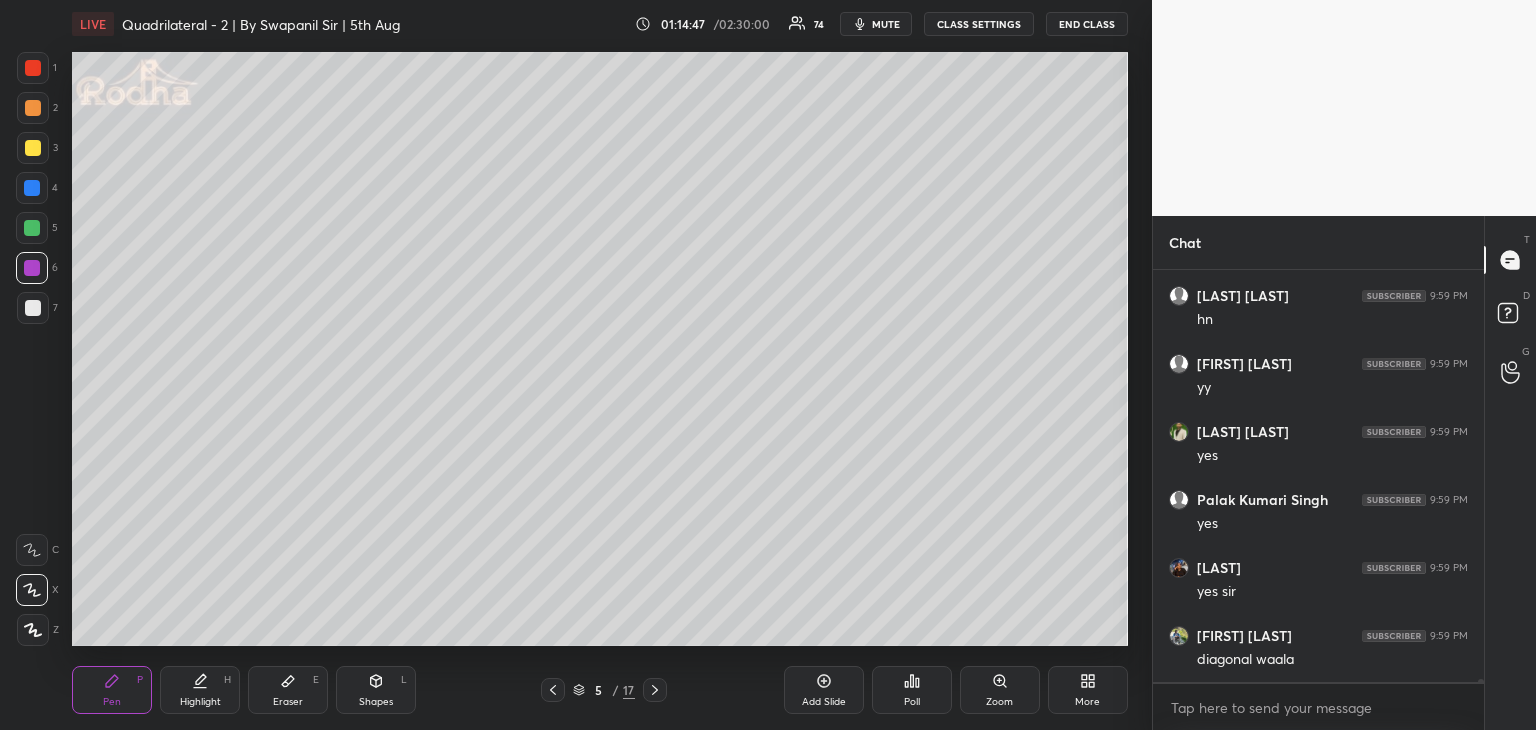 click 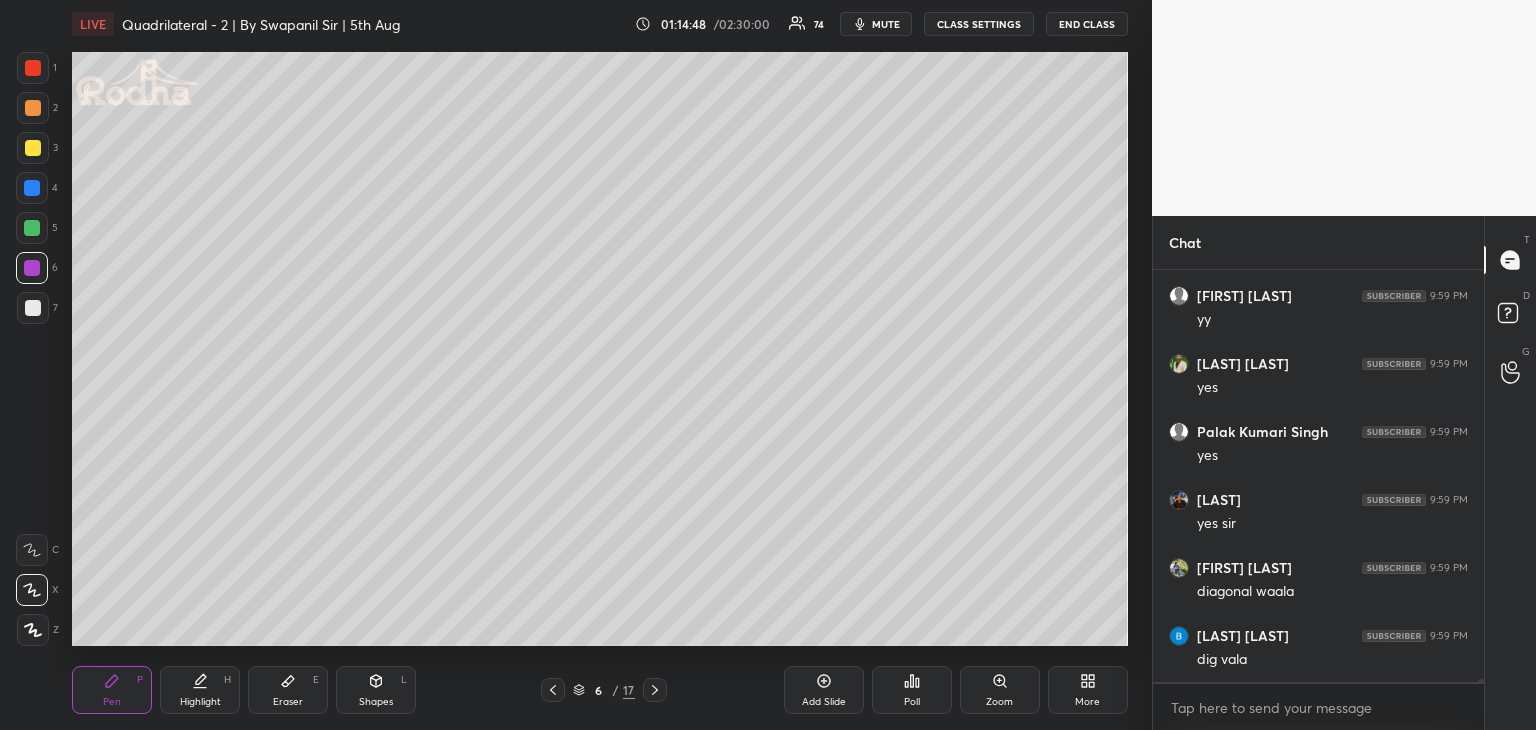 click 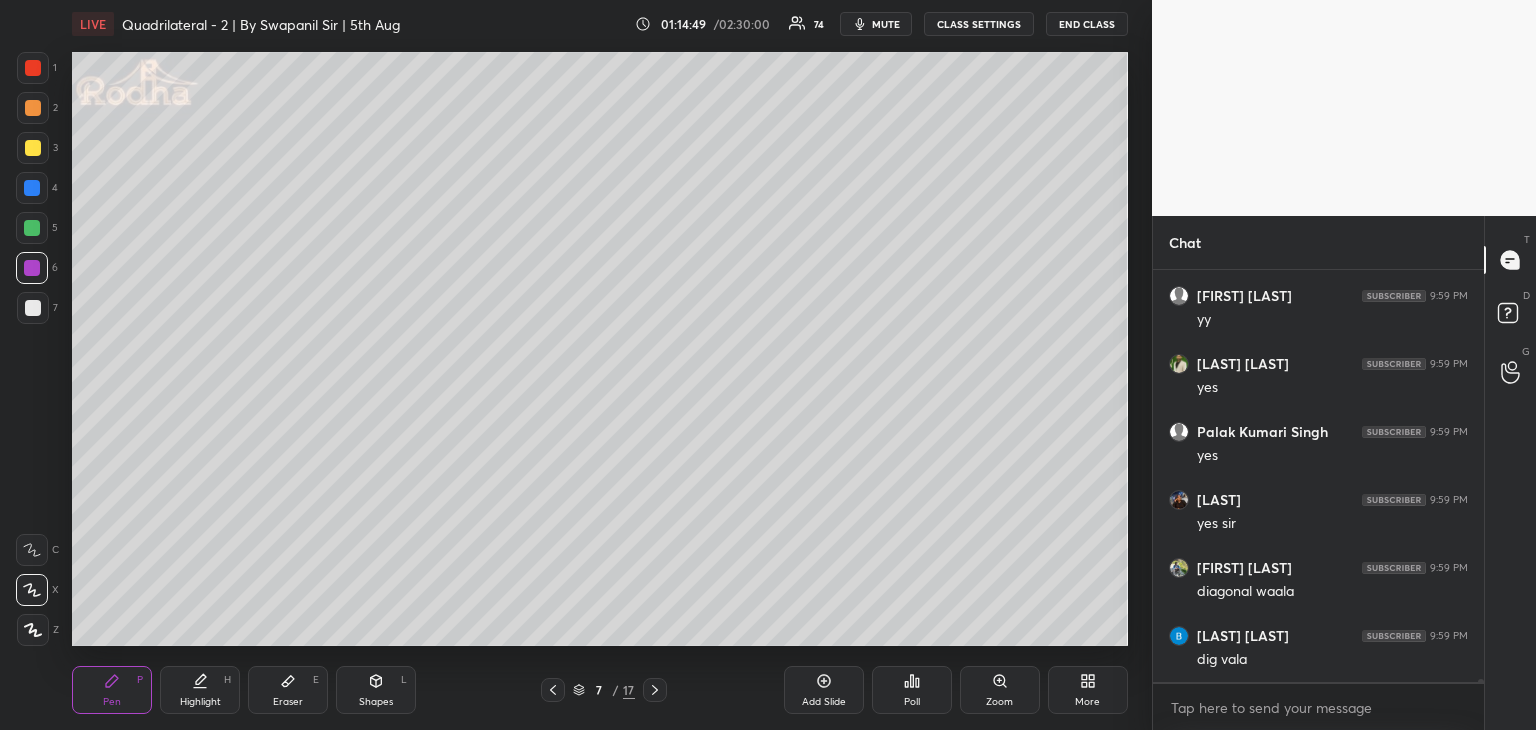 click at bounding box center (655, 690) 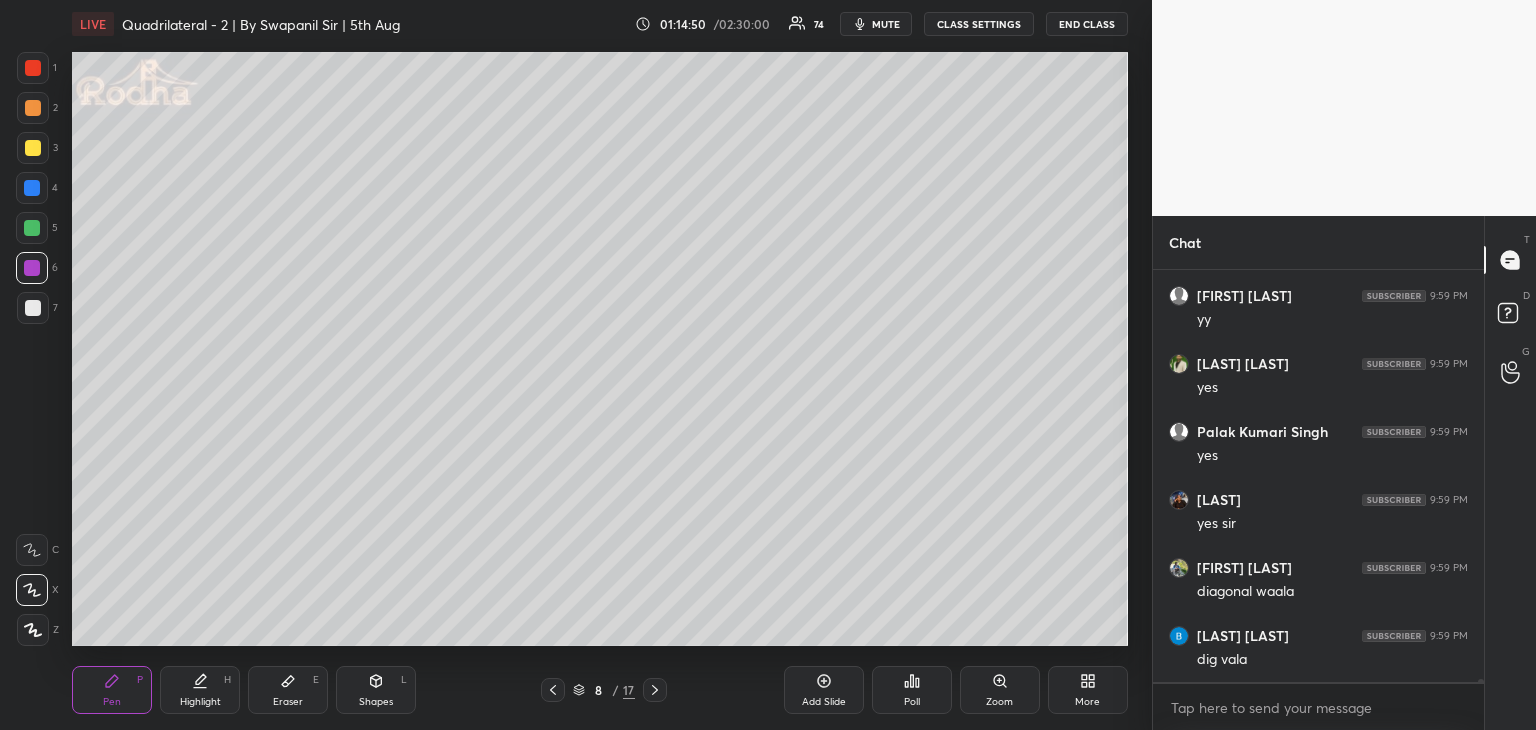 click 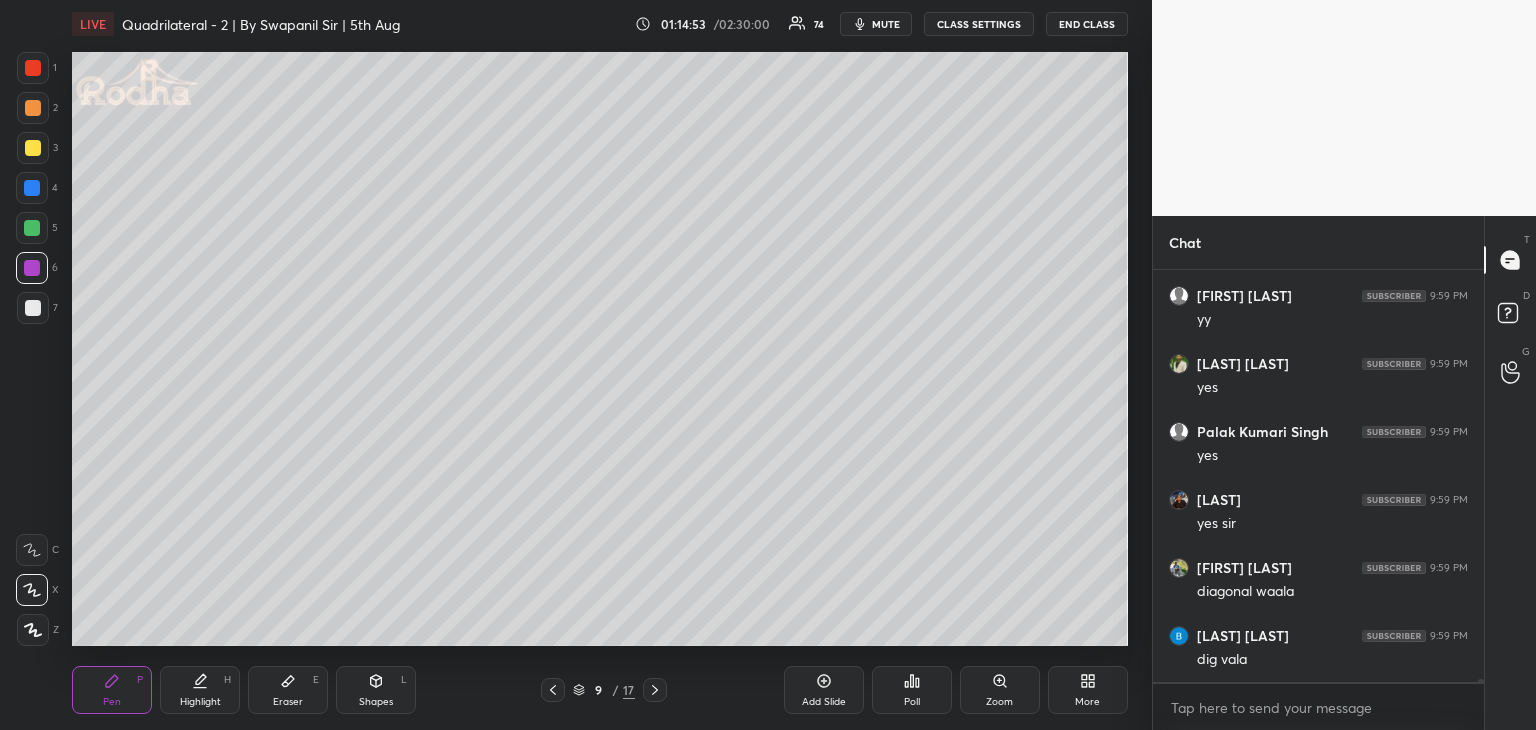 click on "Shapes L" at bounding box center [376, 690] 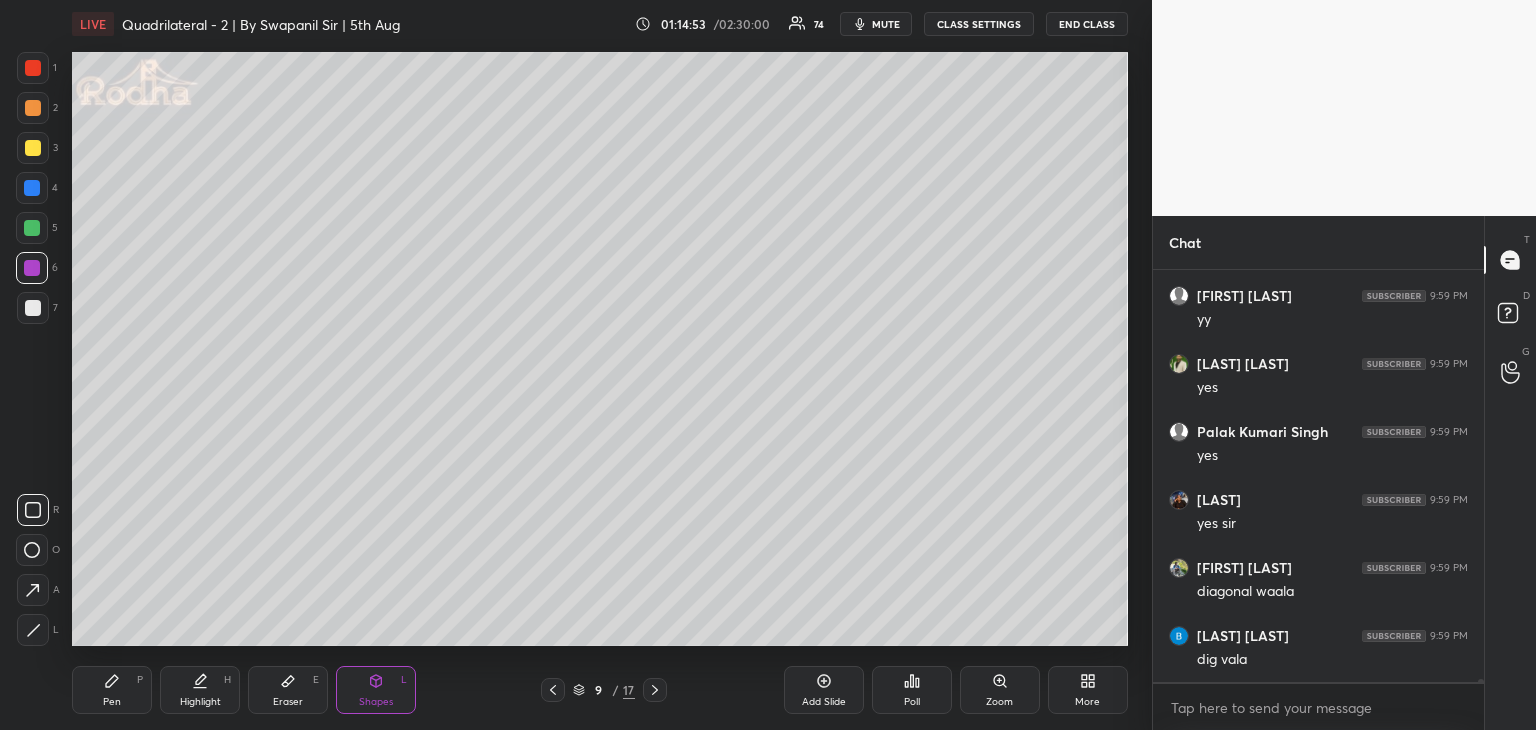 click 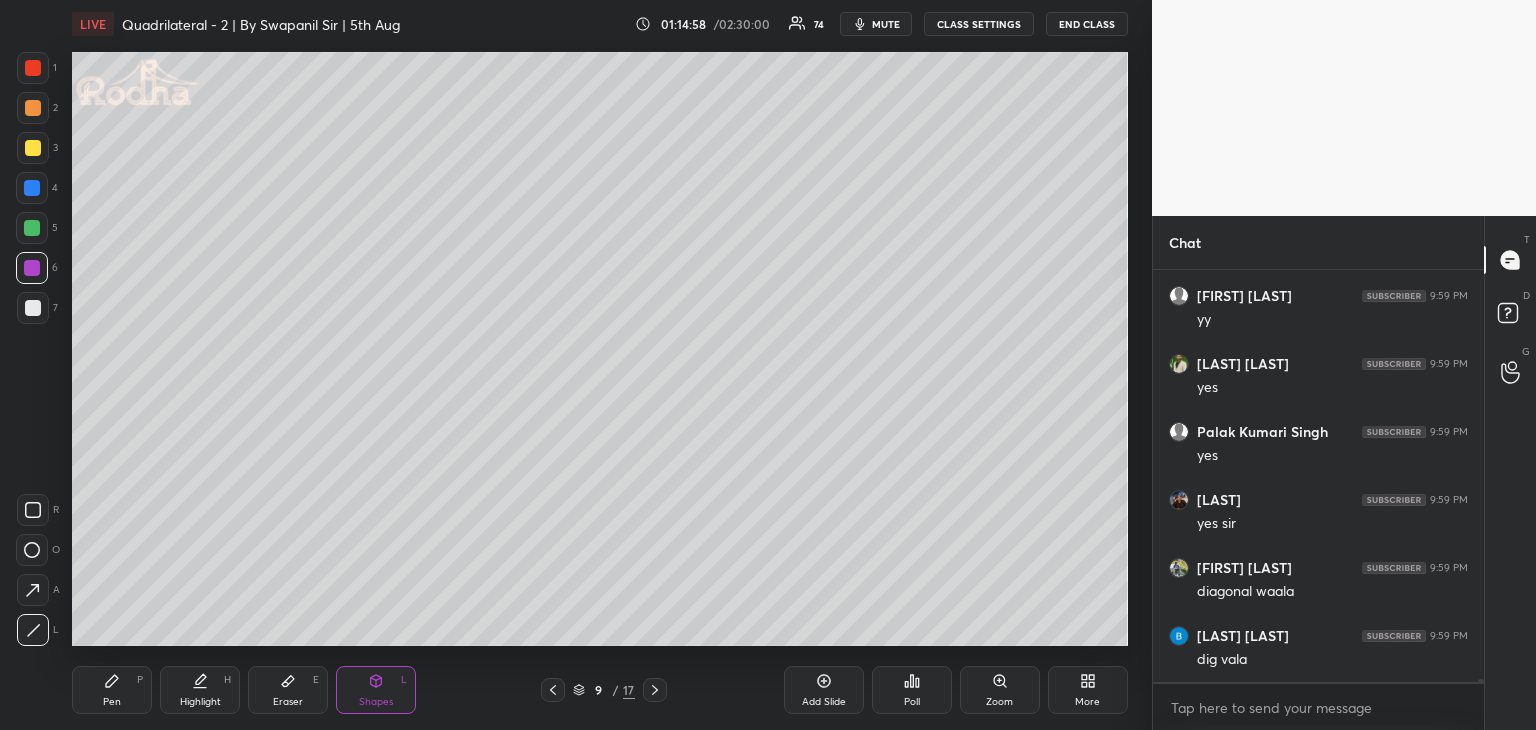 click on "Pen P" at bounding box center [112, 690] 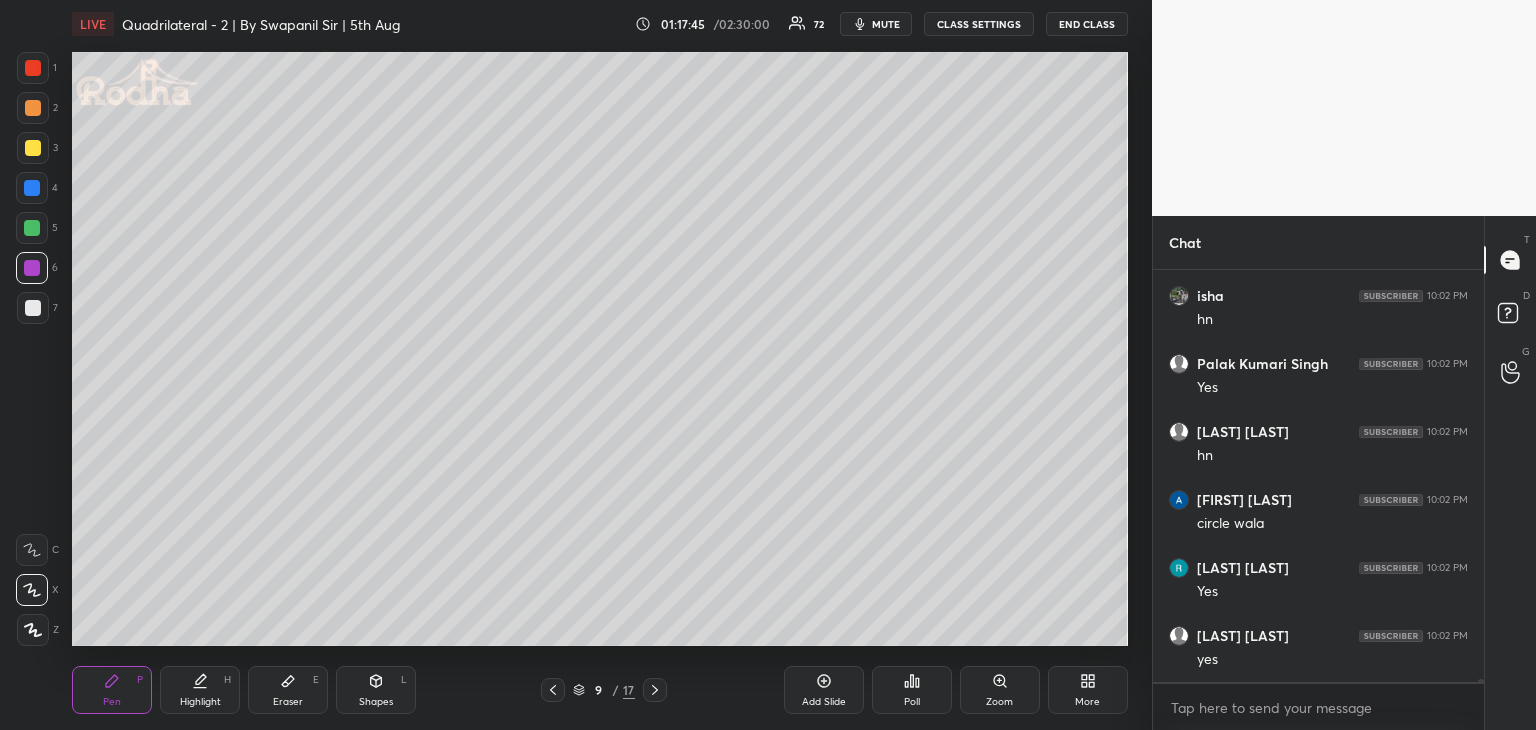 scroll, scrollTop: 63644, scrollLeft: 0, axis: vertical 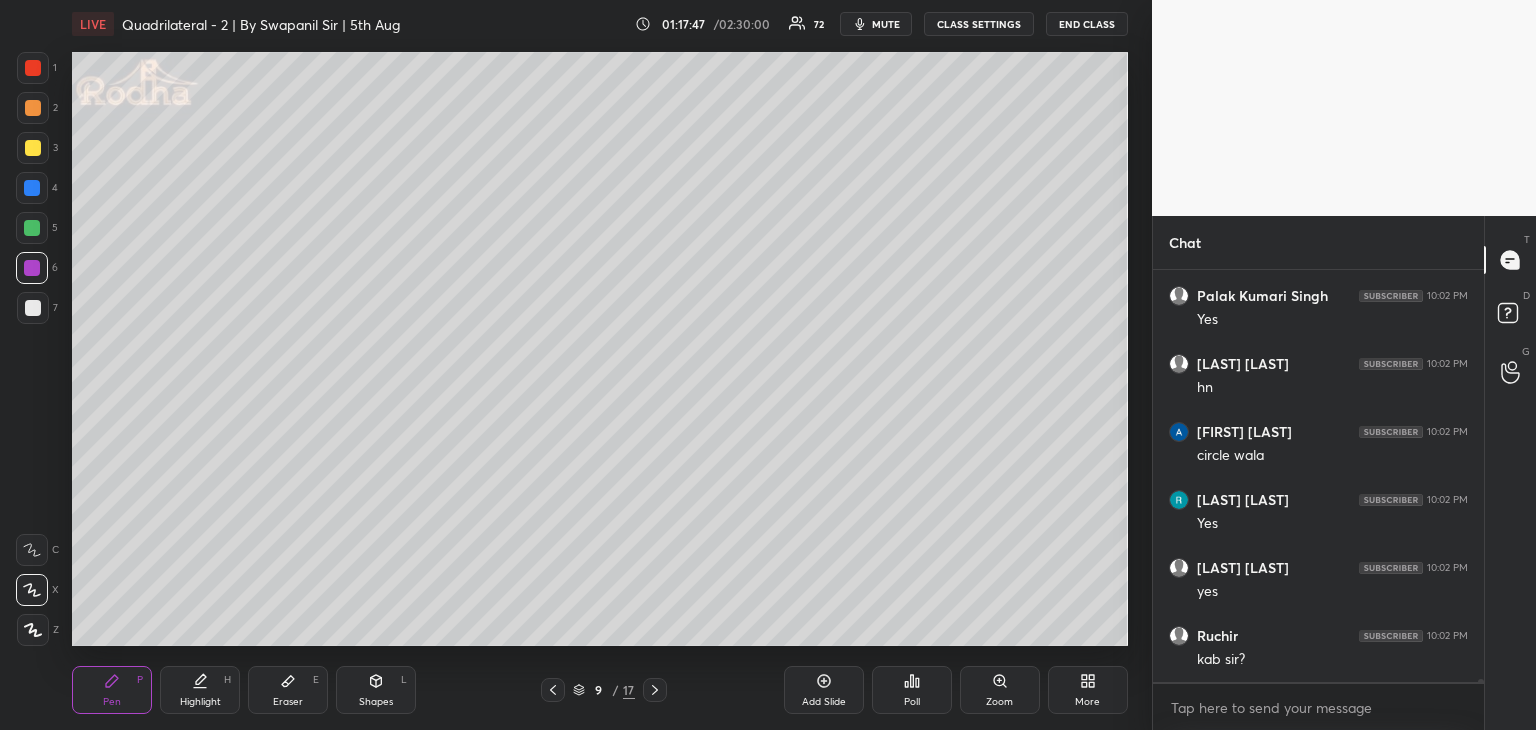 click at bounding box center [32, 228] 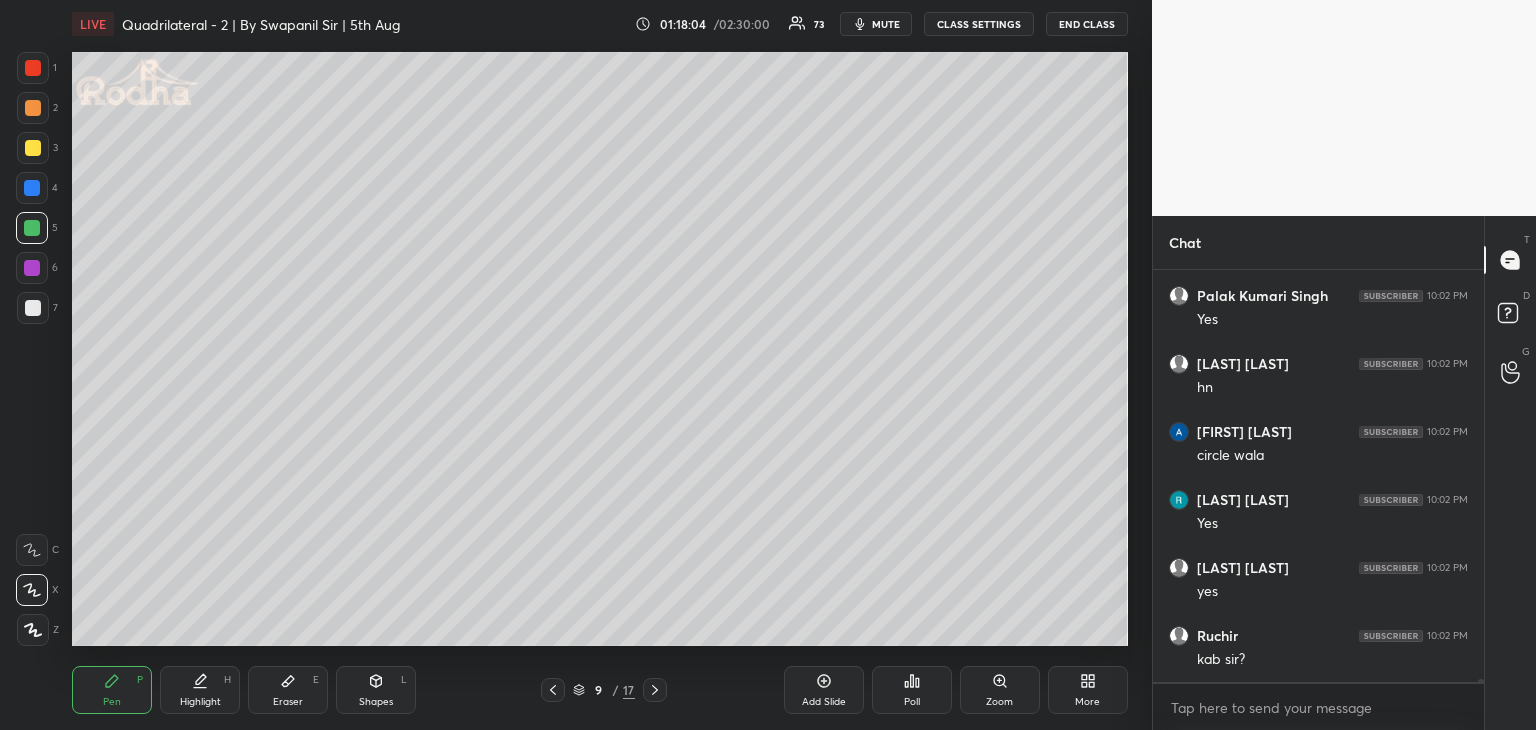 click at bounding box center (32, 268) 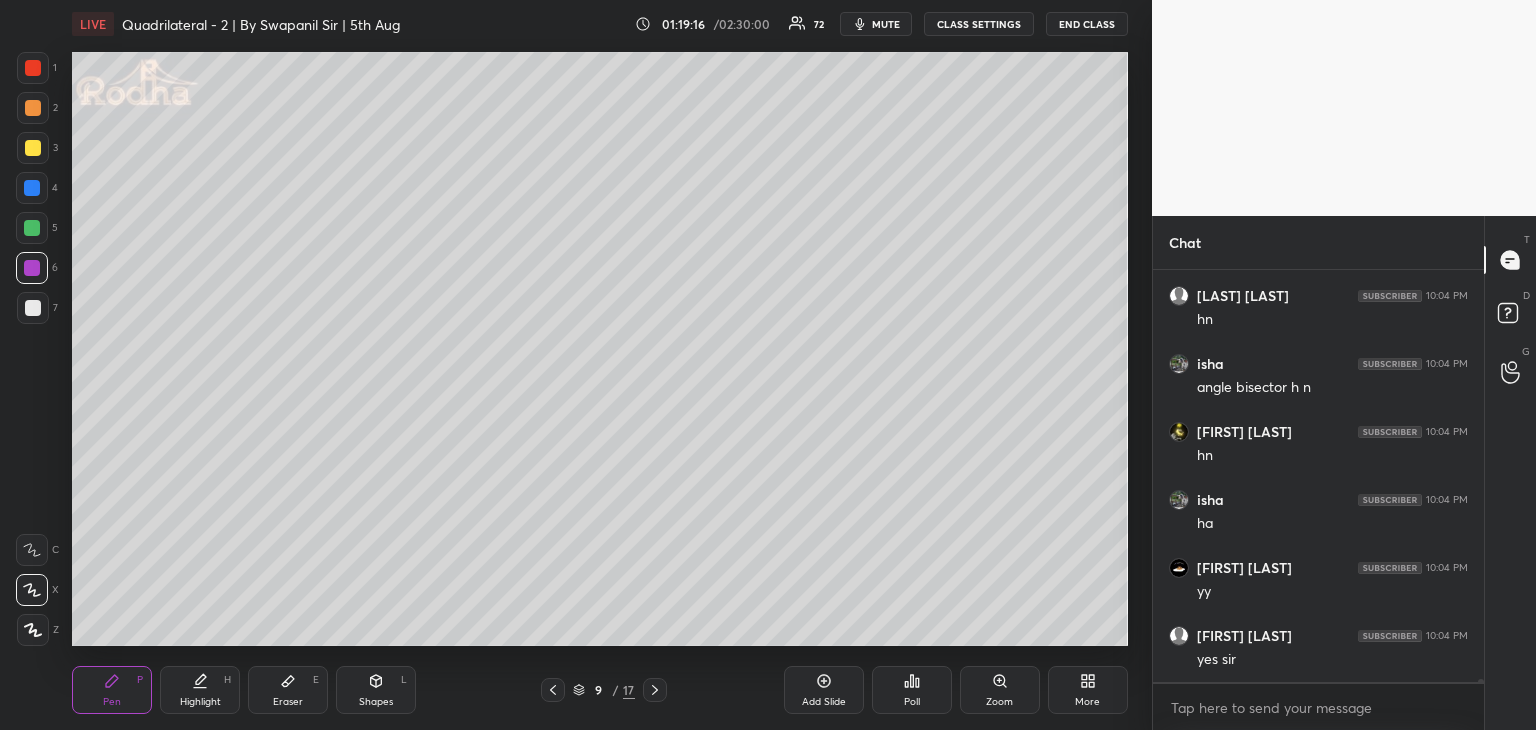 scroll, scrollTop: 65092, scrollLeft: 0, axis: vertical 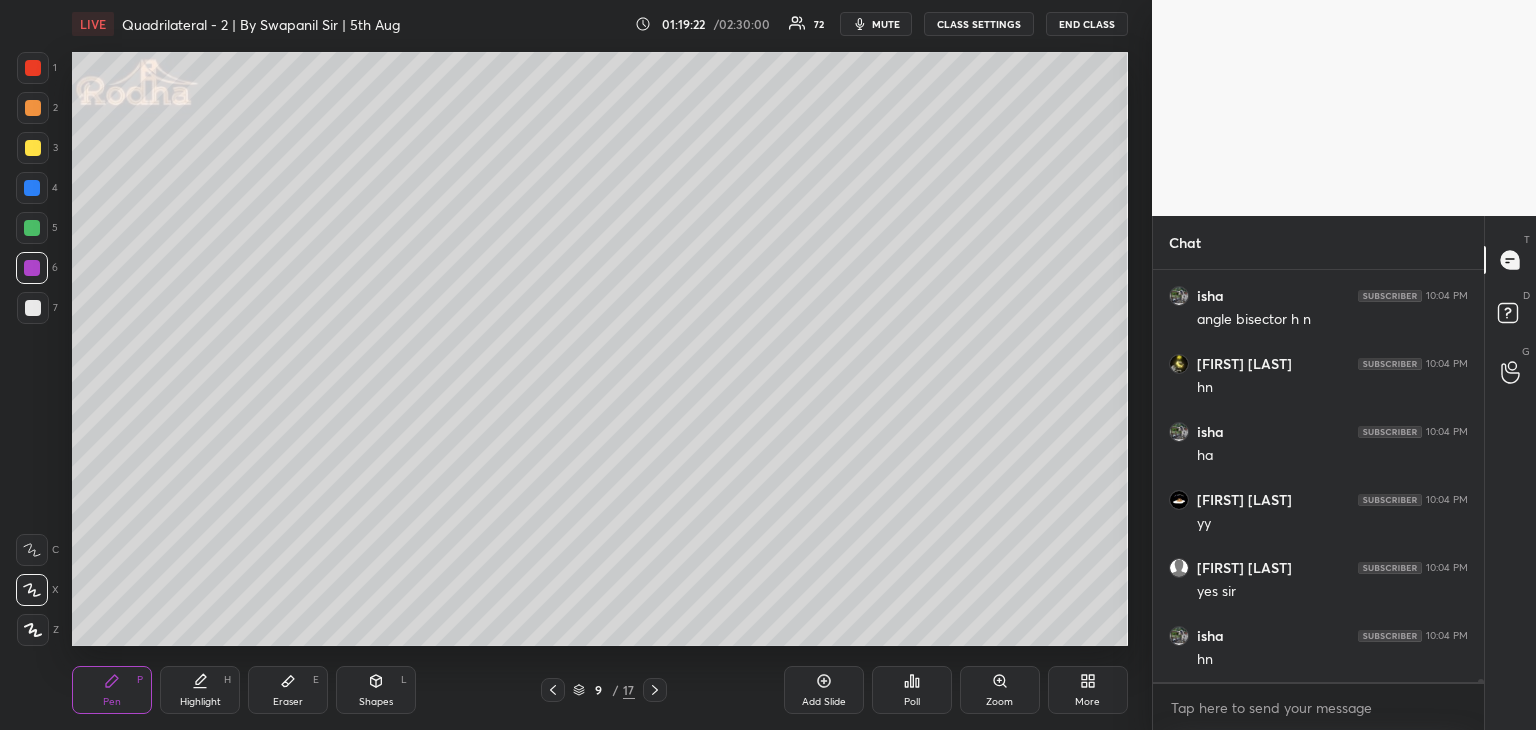 click on "Eraser" at bounding box center [288, 702] 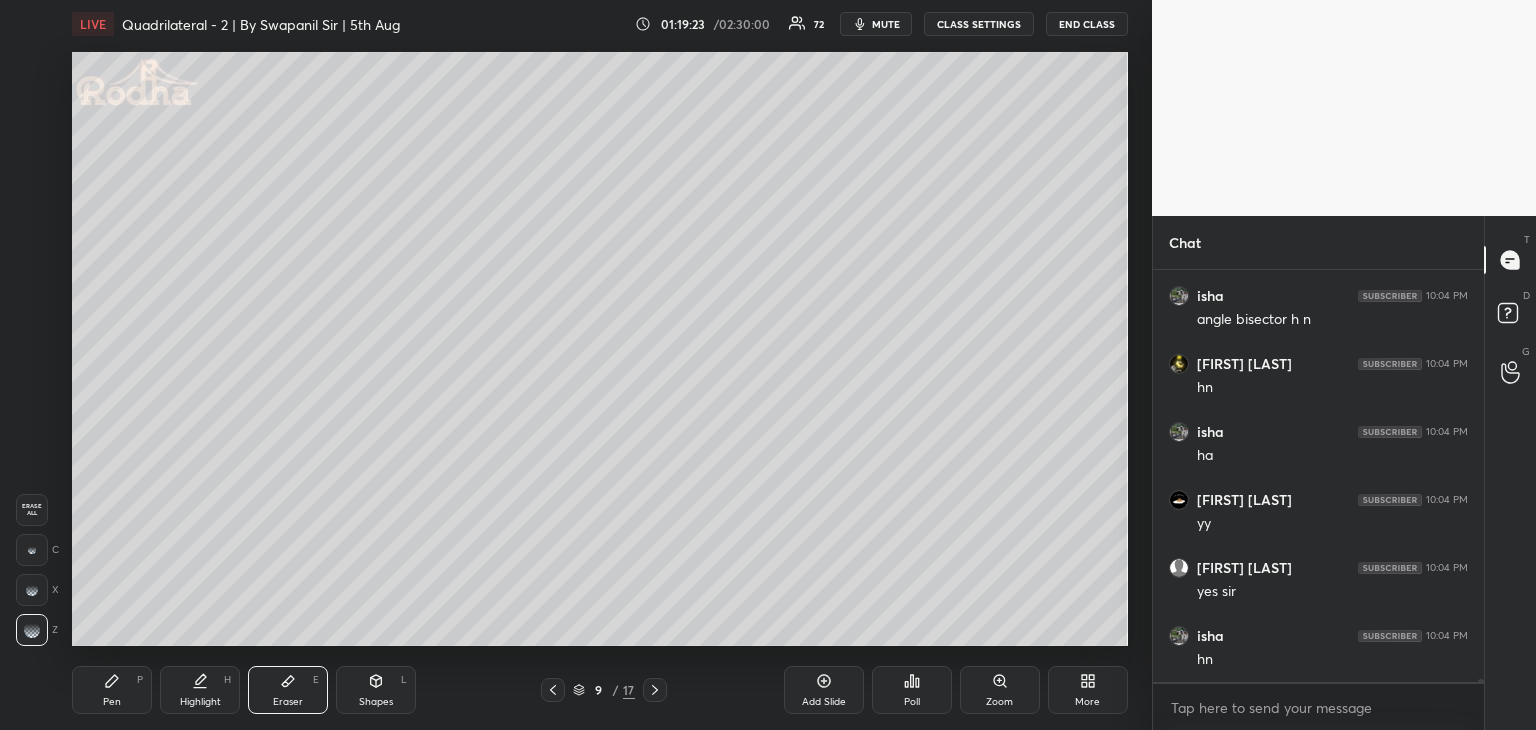 click on "Pen" at bounding box center (112, 702) 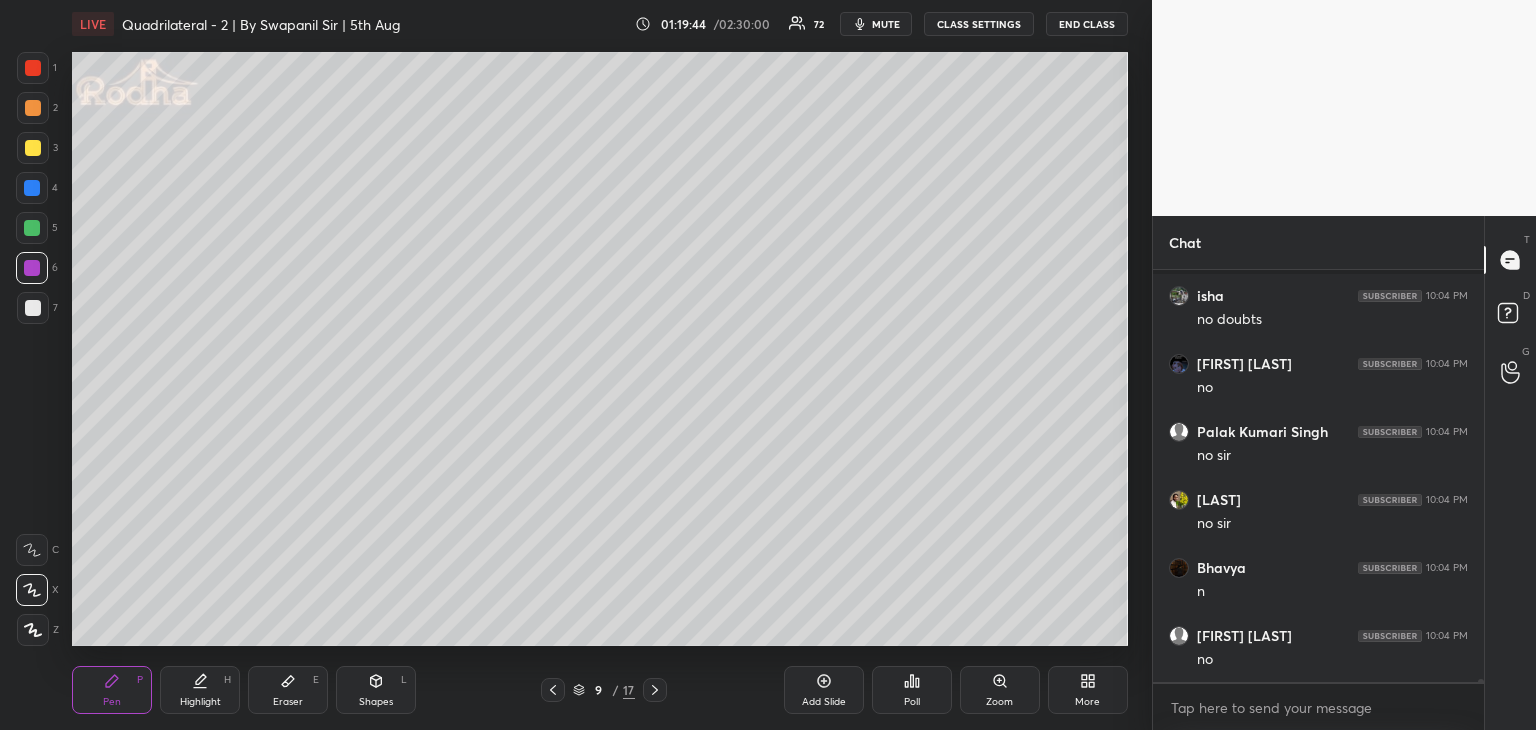 scroll, scrollTop: 65858, scrollLeft: 0, axis: vertical 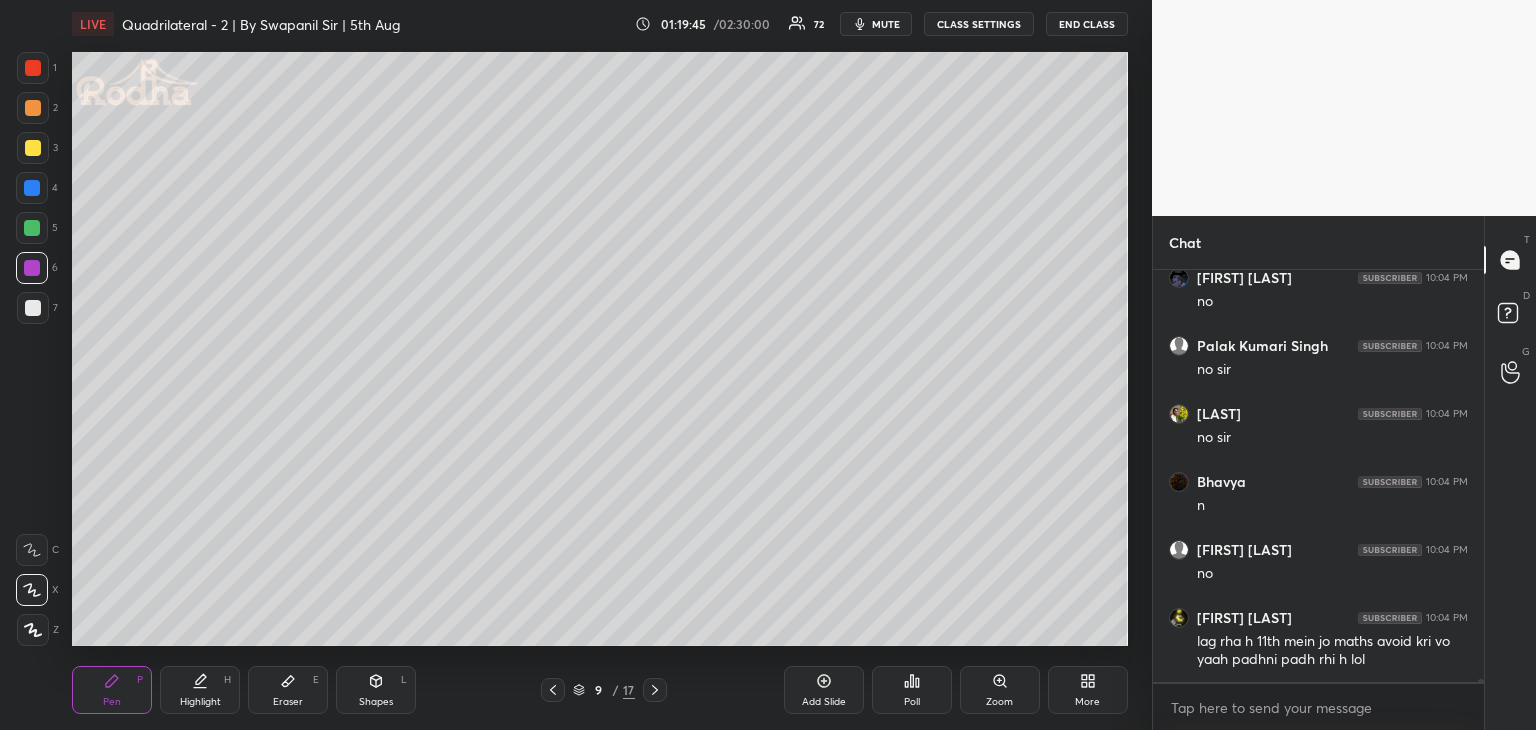 drag, startPoint x: 649, startPoint y: 691, endPoint x: 662, endPoint y: 691, distance: 13 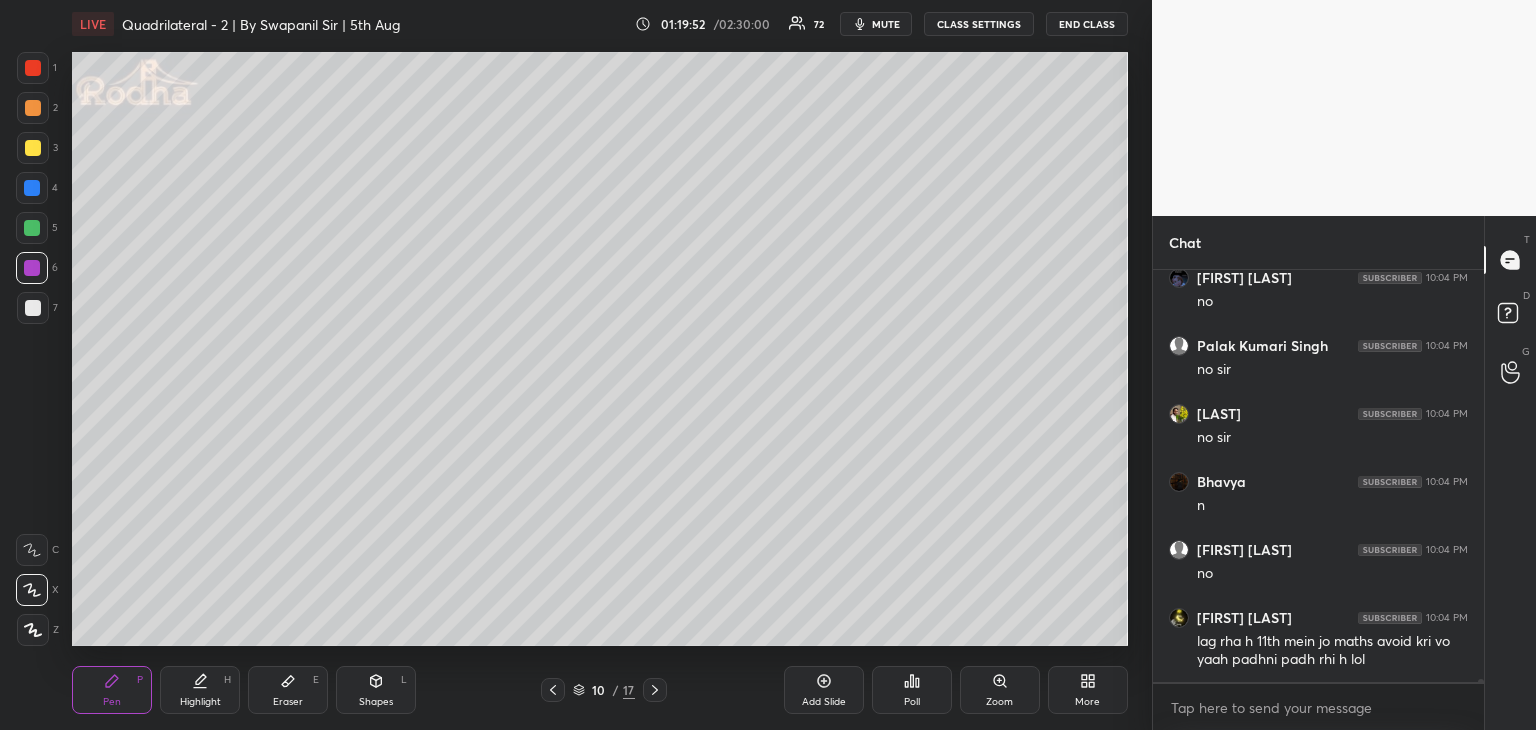 click 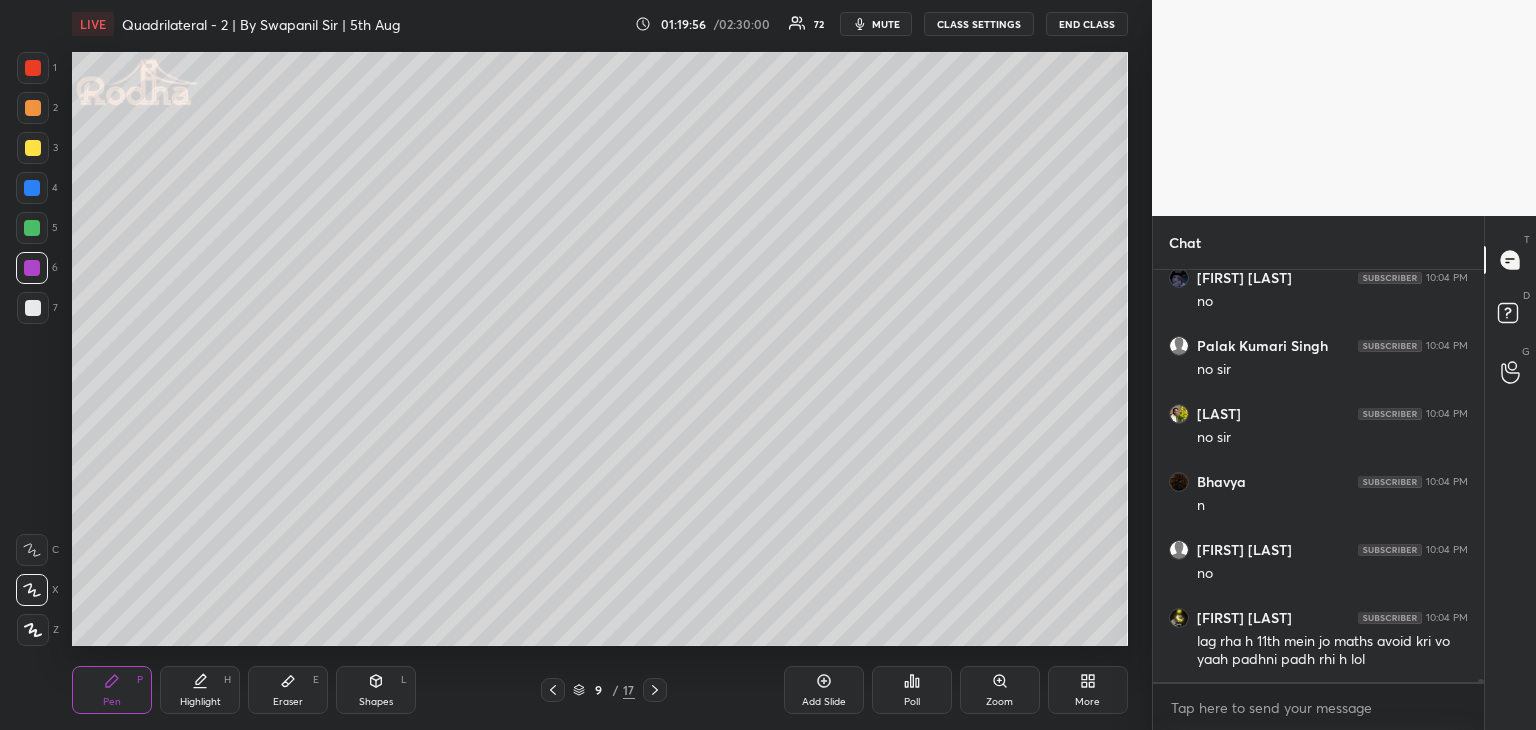 click 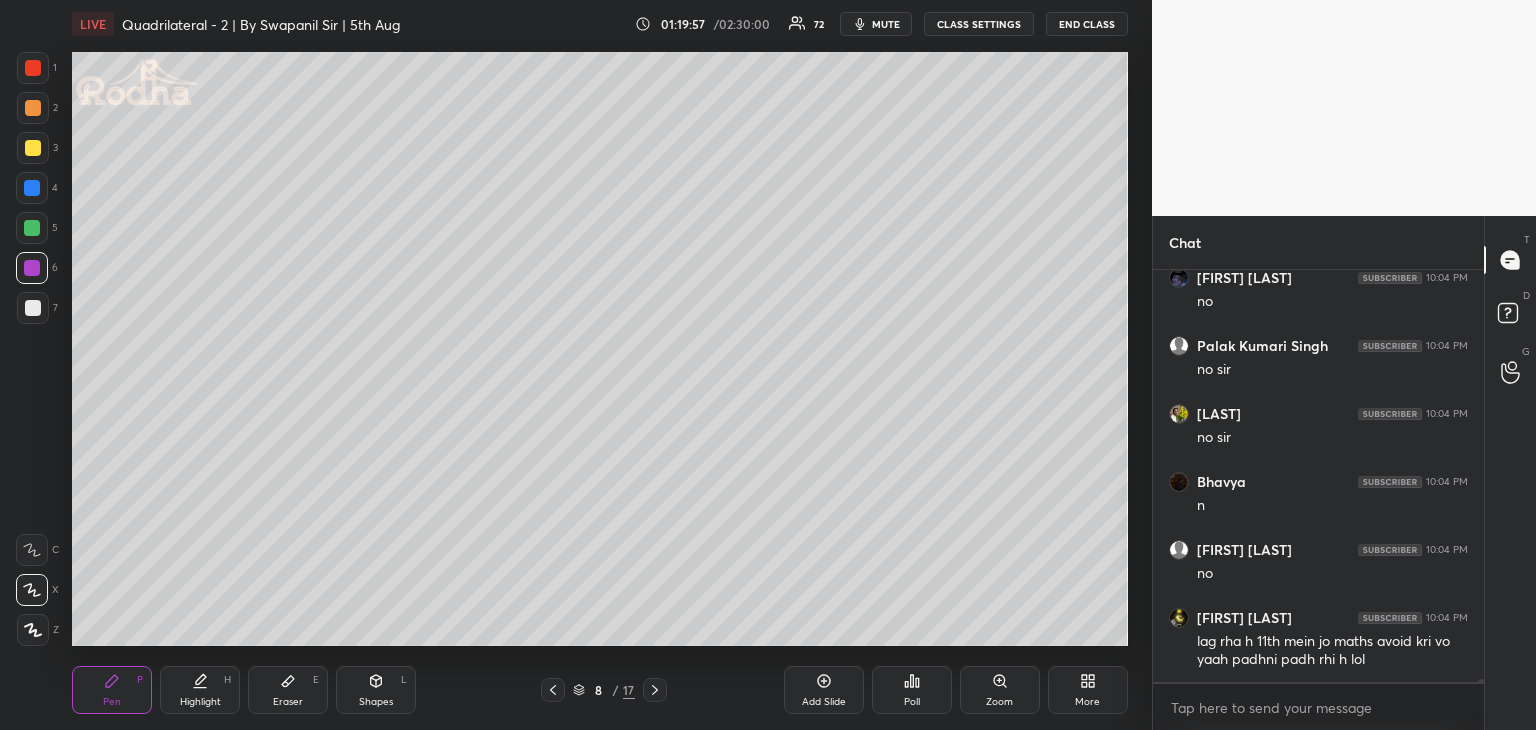 click 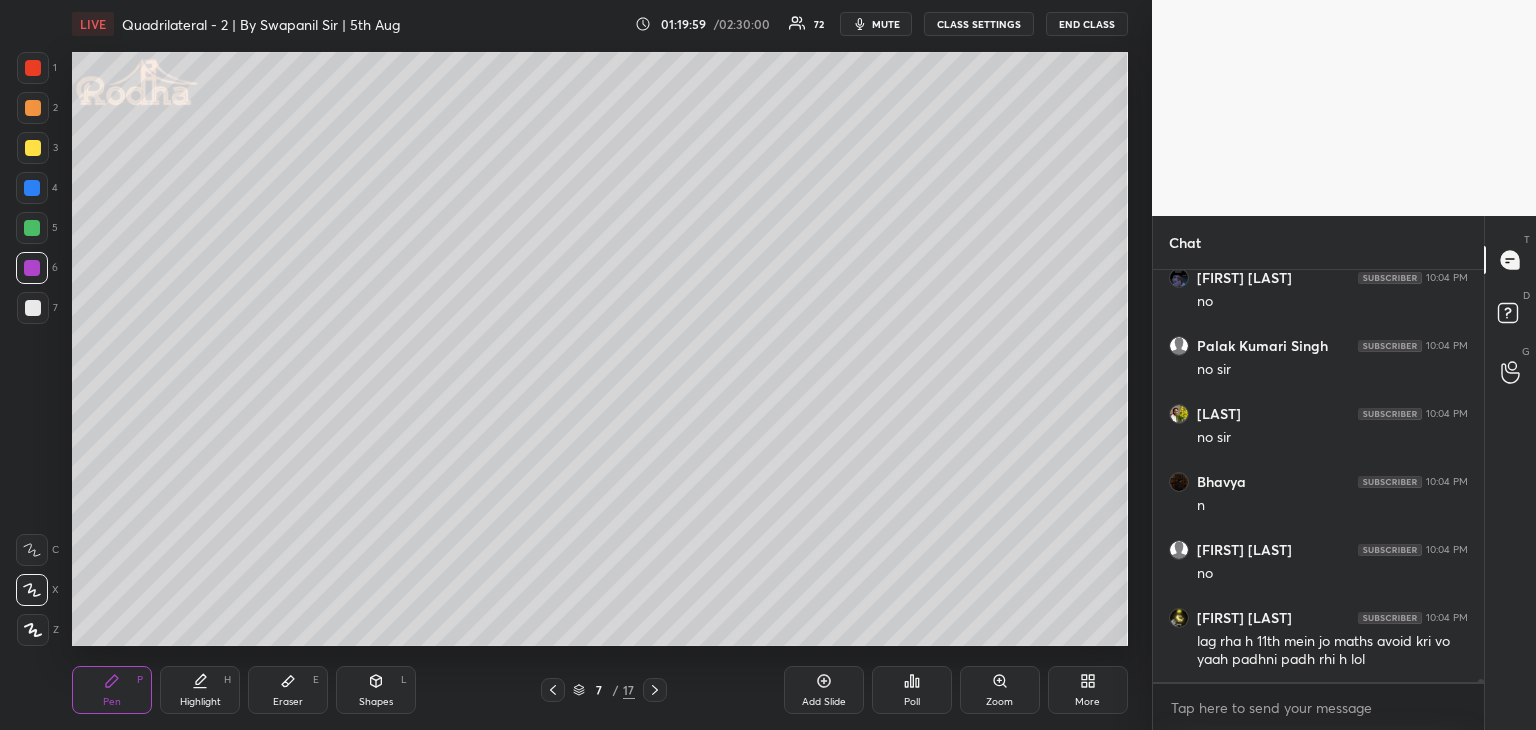 click 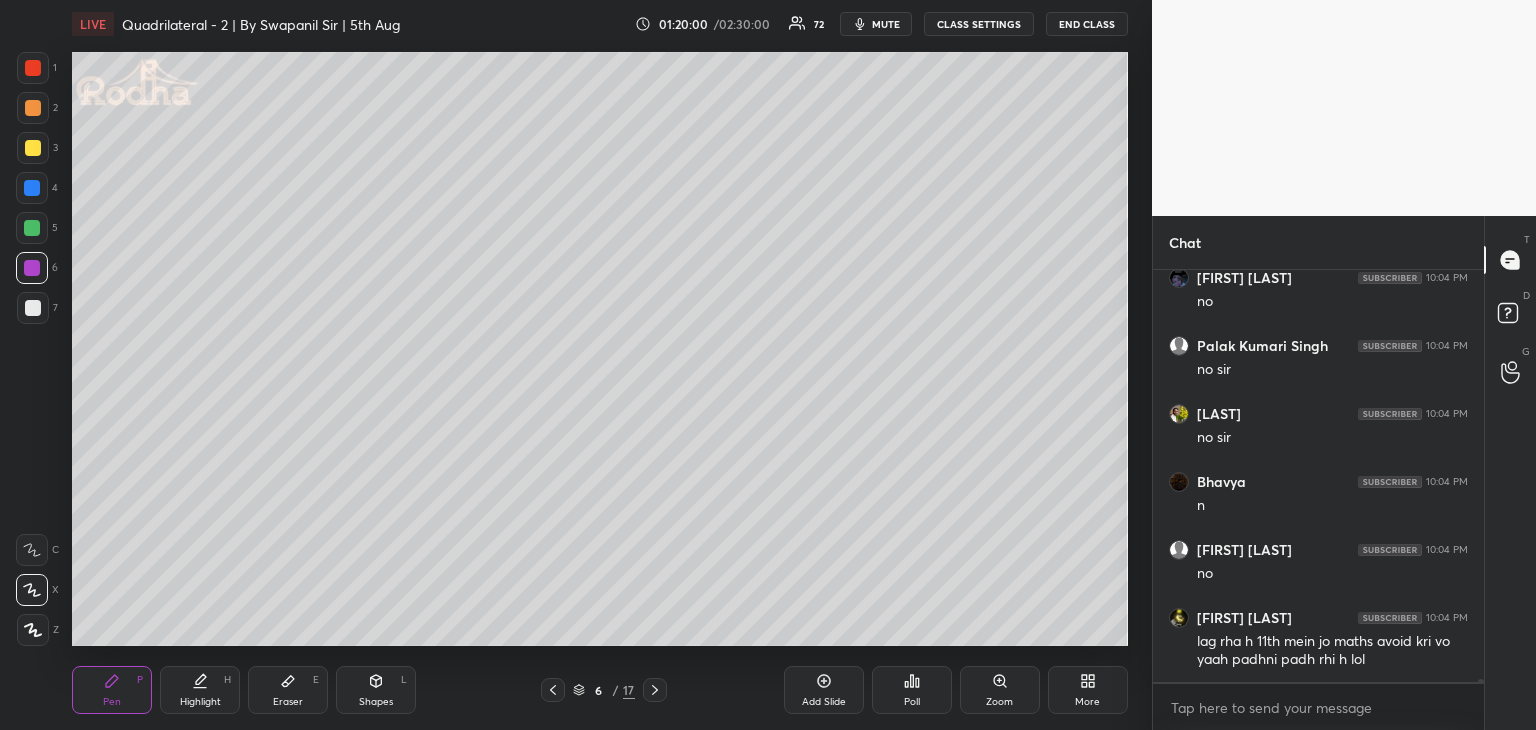 click 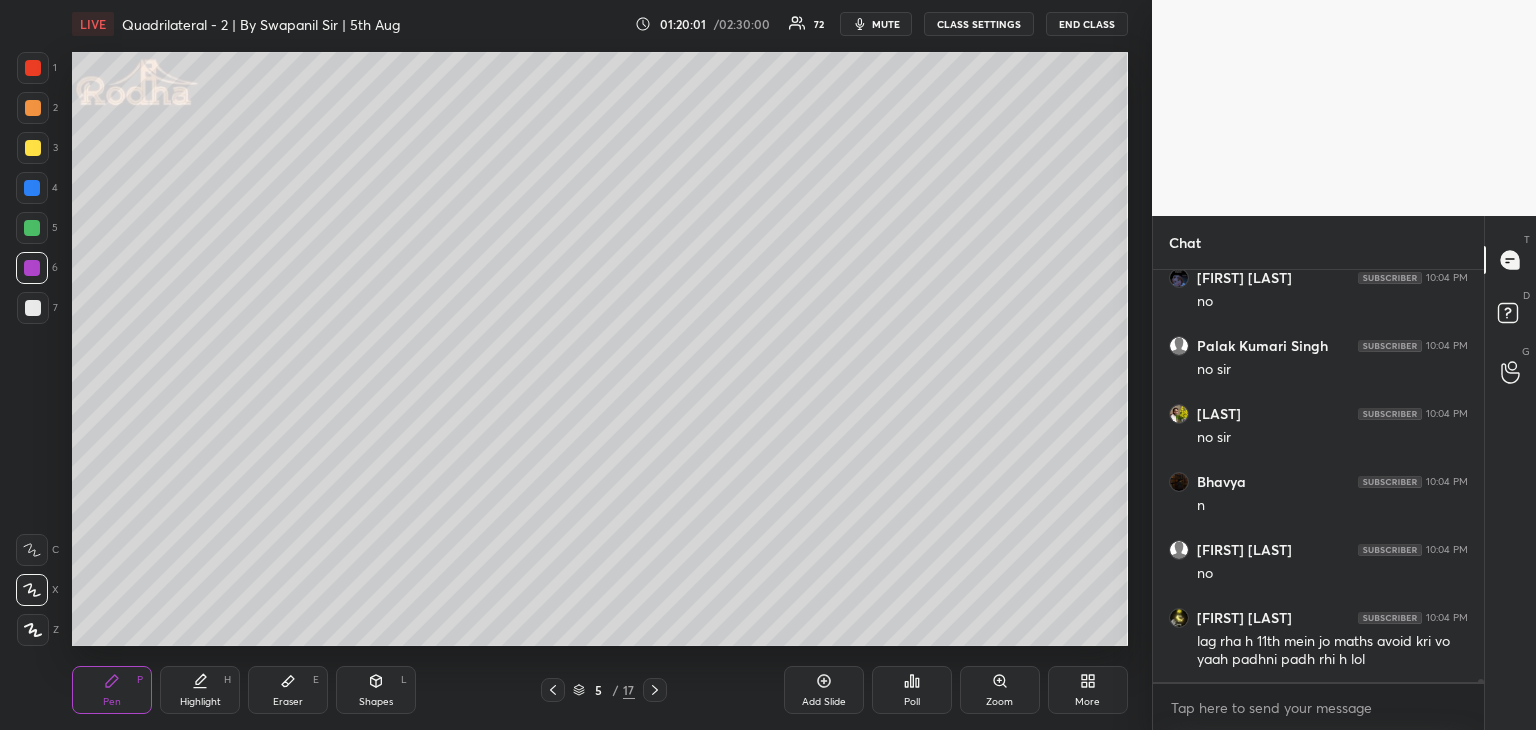 click 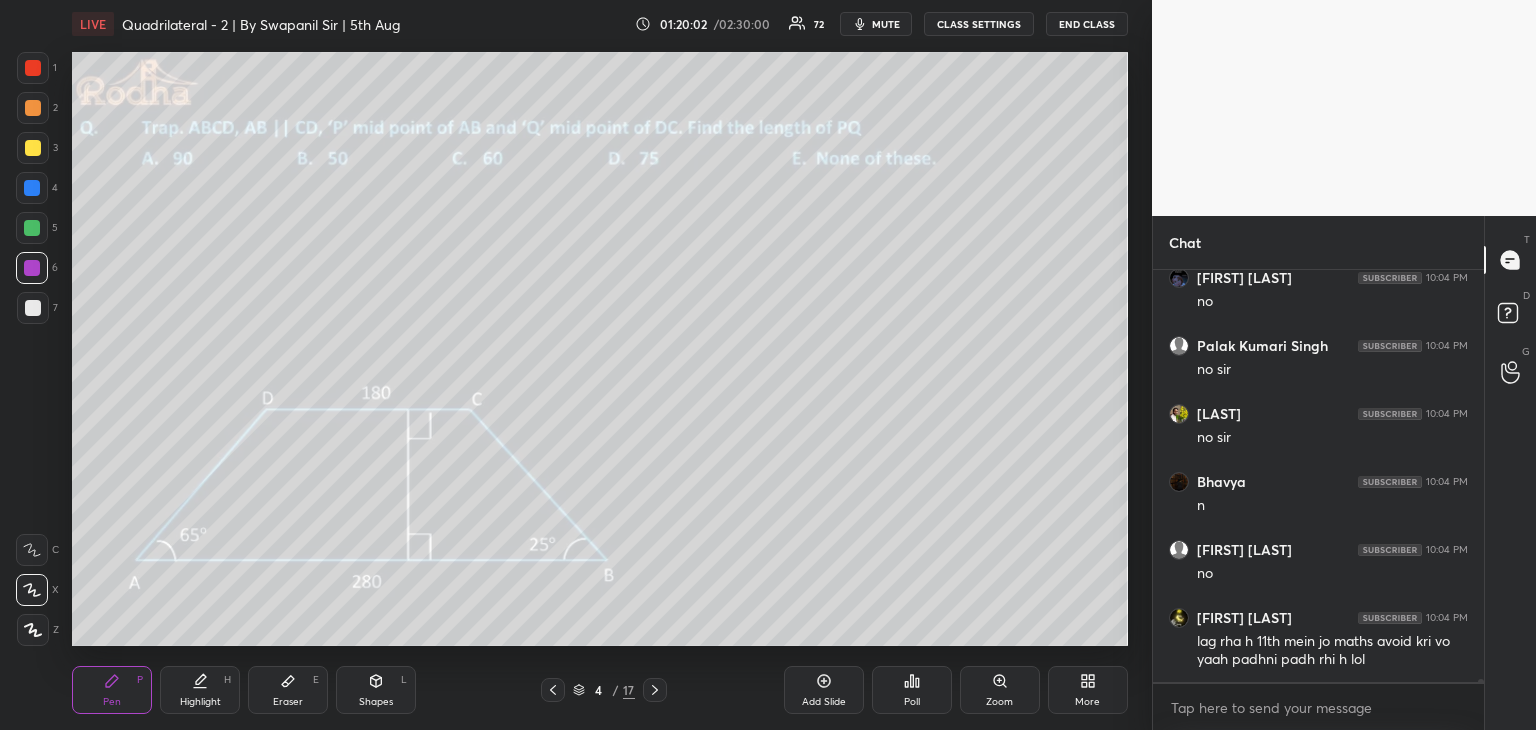 click 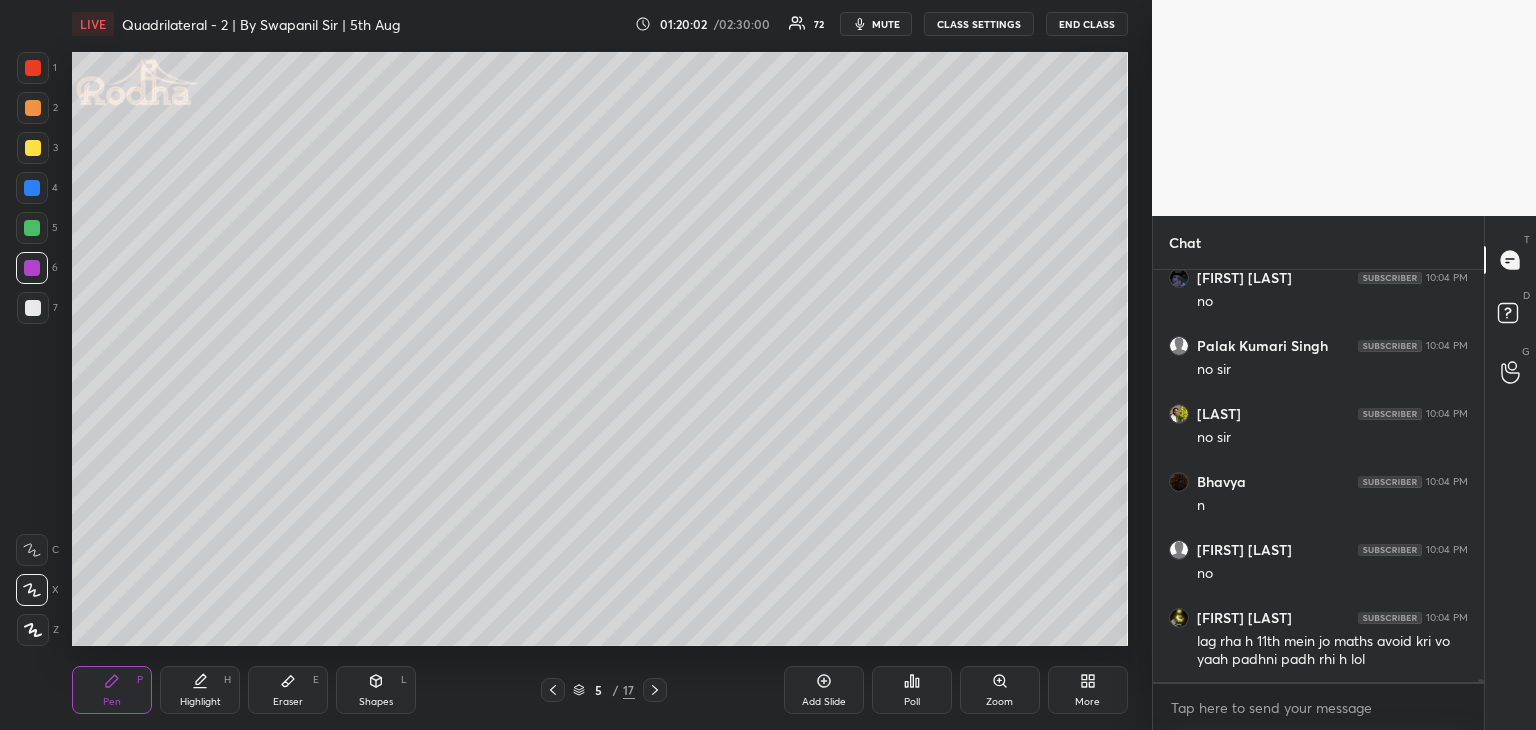 scroll, scrollTop: 65926, scrollLeft: 0, axis: vertical 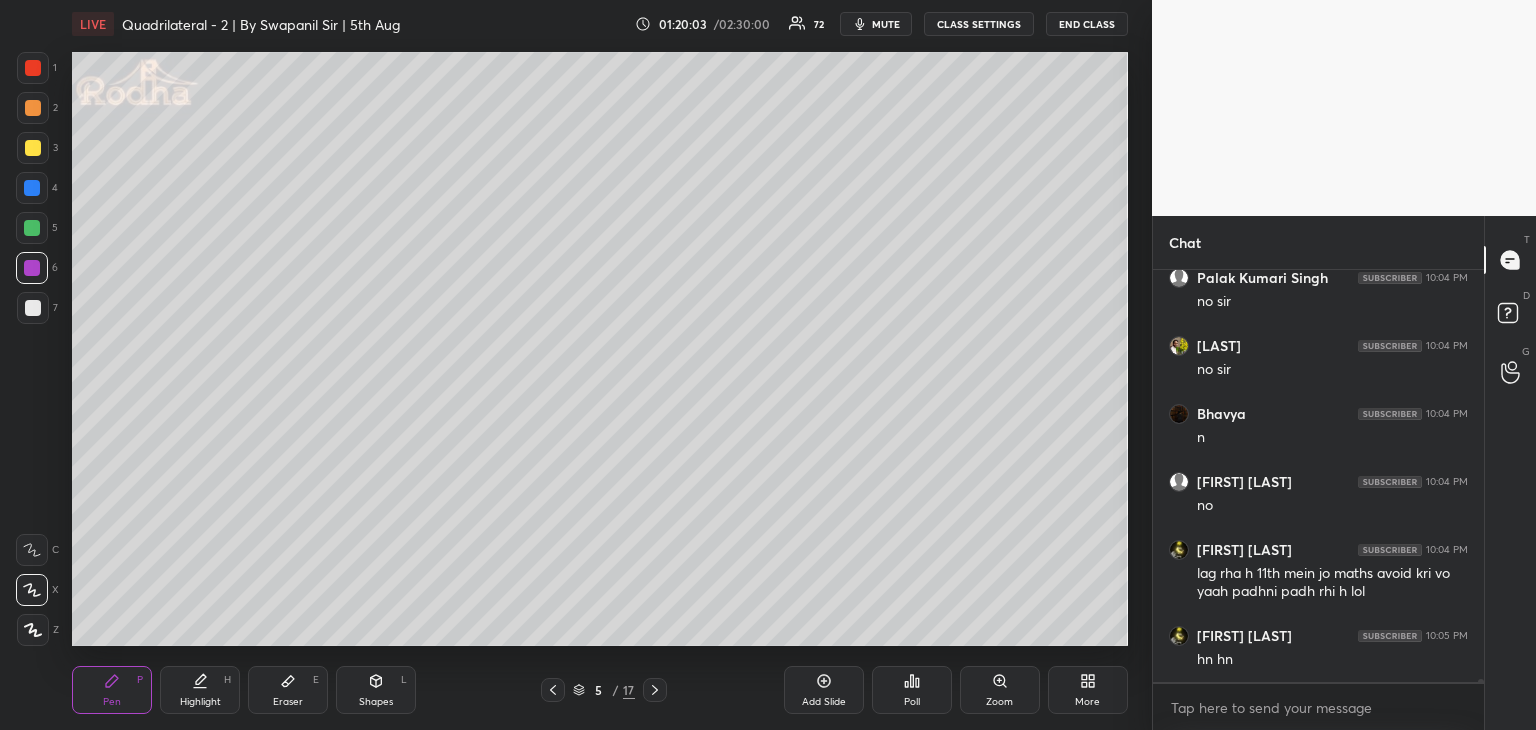 click 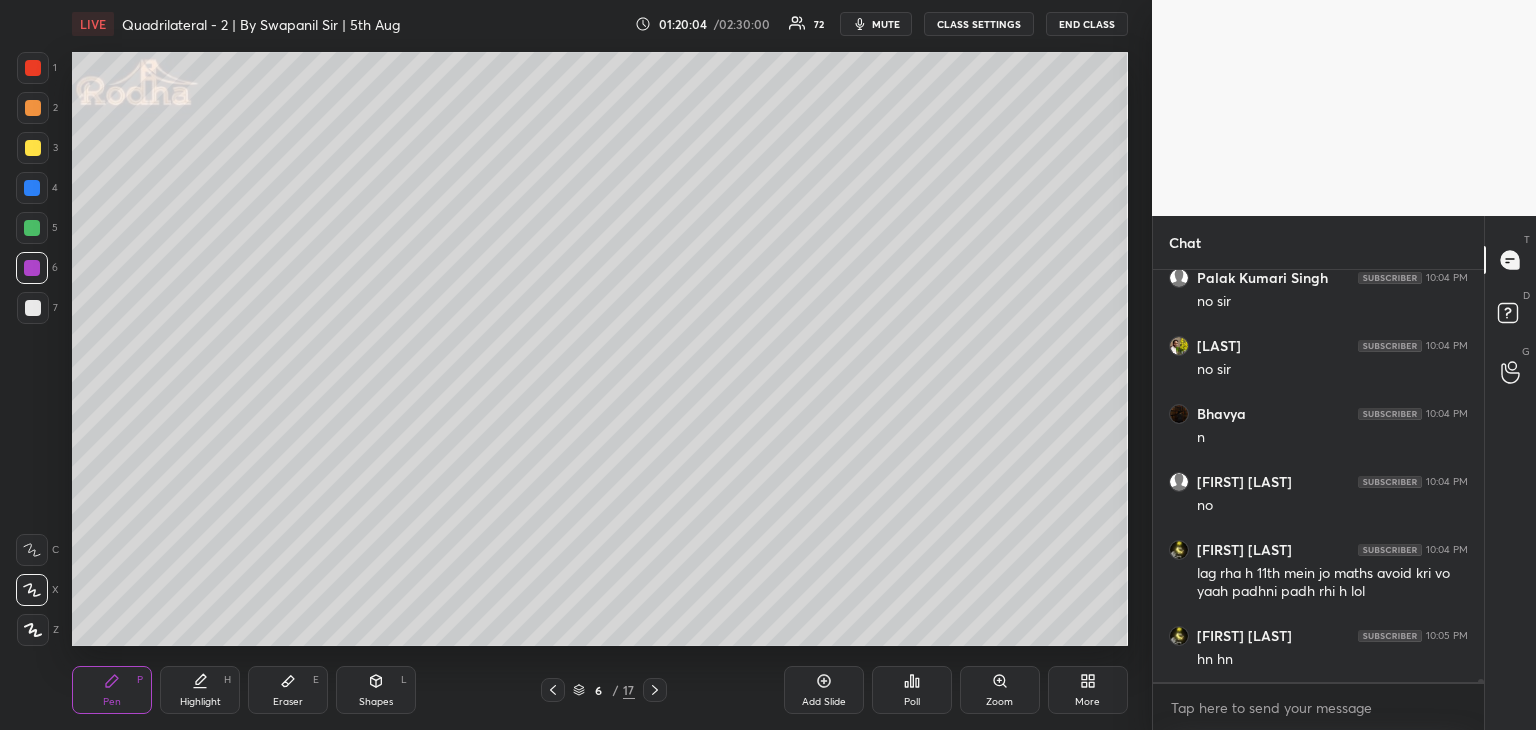 click 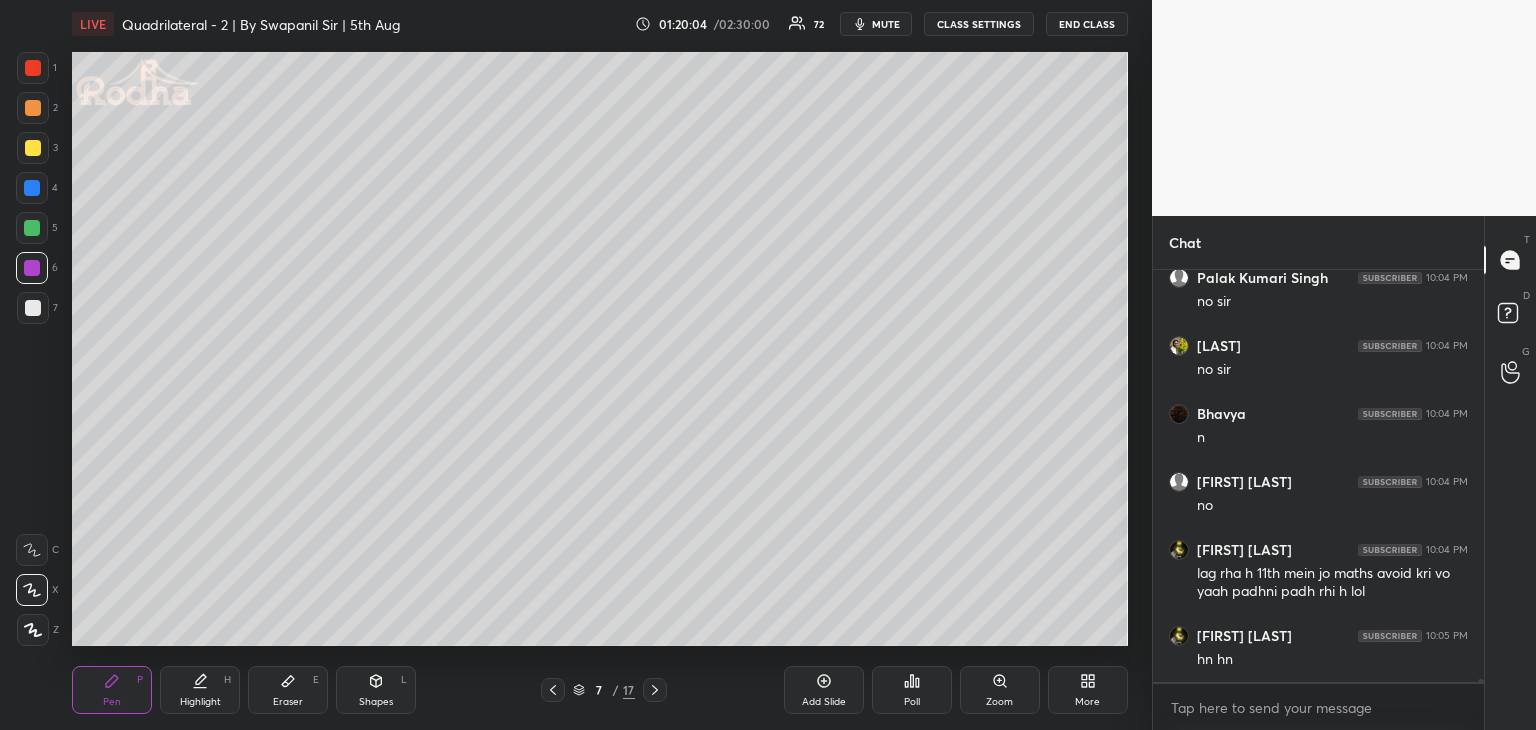 click 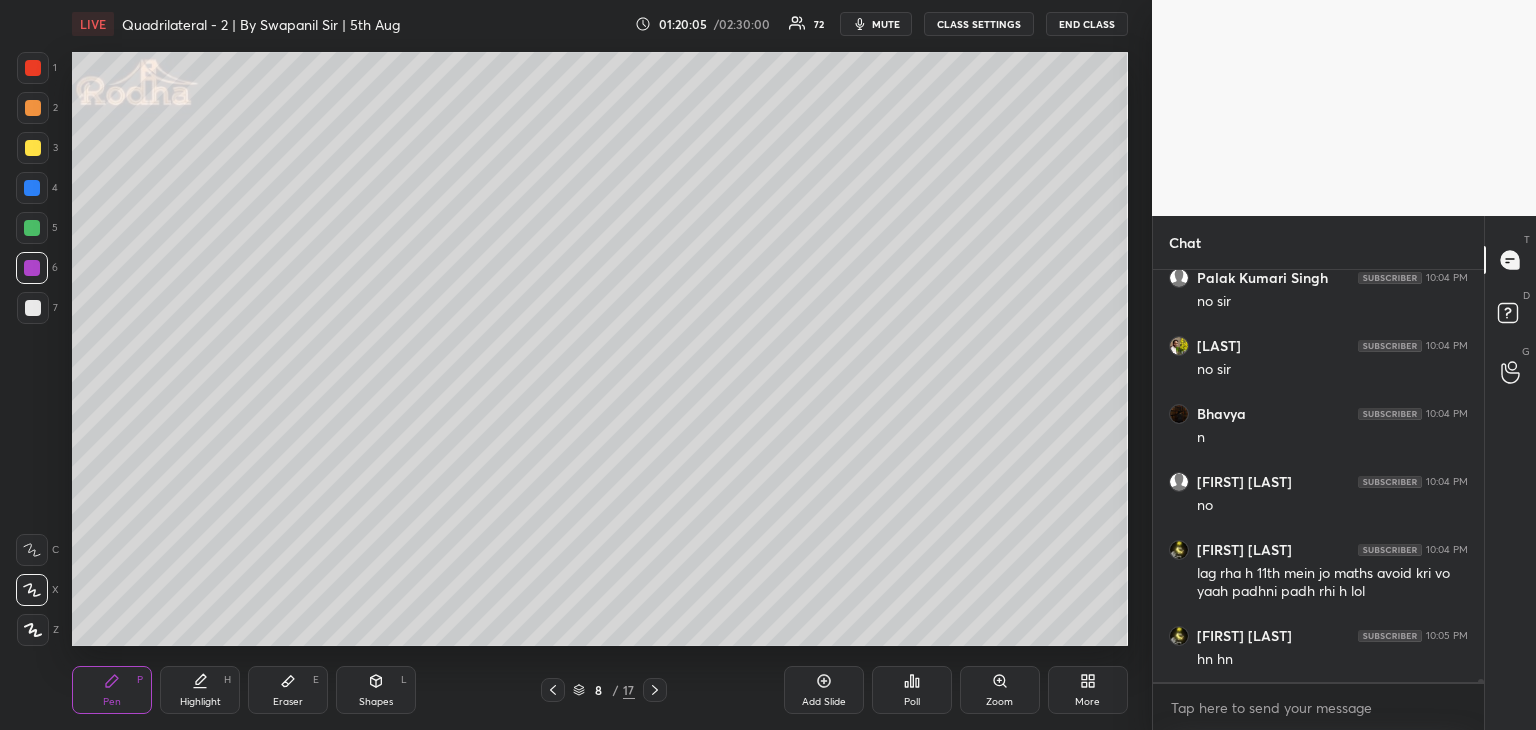 click 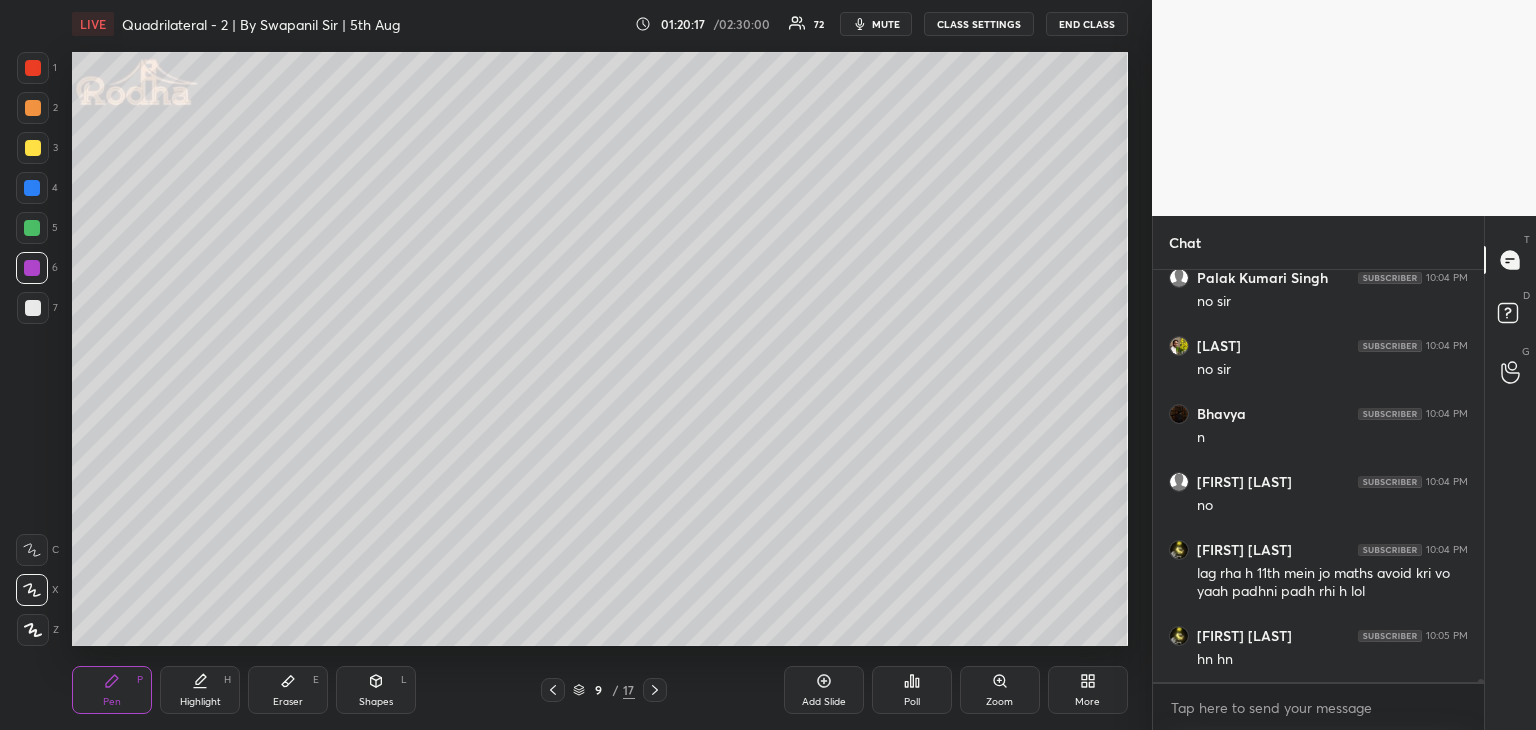 scroll, scrollTop: 65994, scrollLeft: 0, axis: vertical 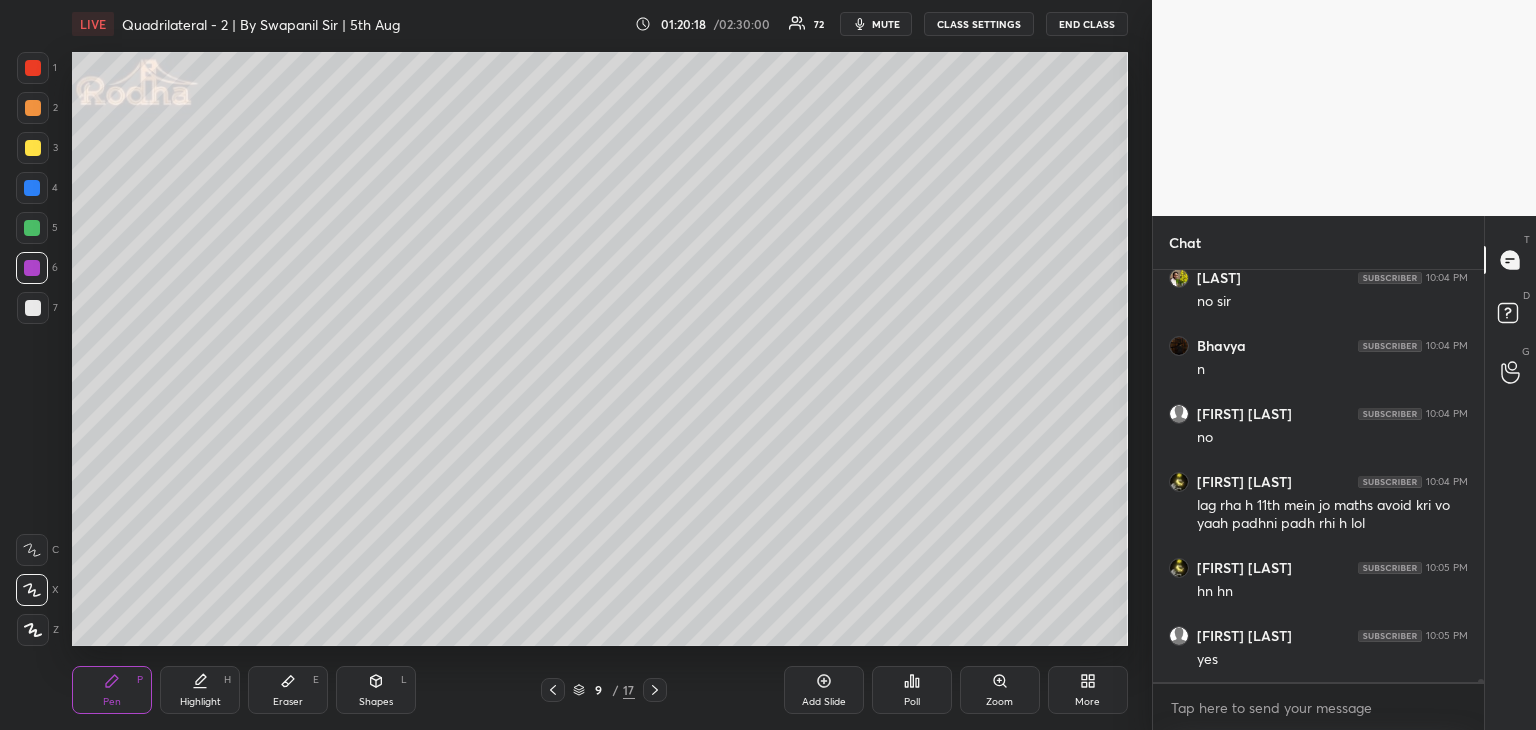 click 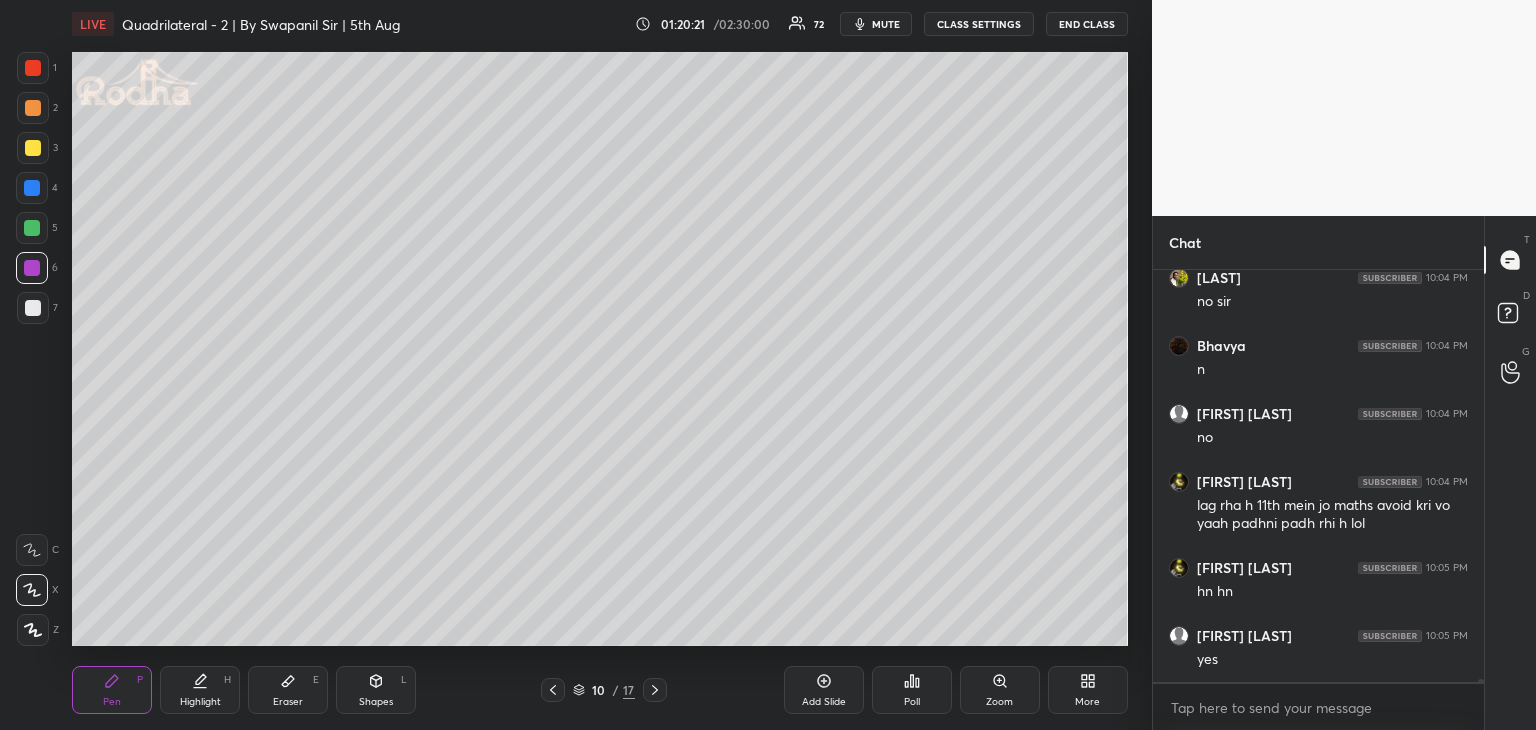 drag, startPoint x: 372, startPoint y: 697, endPoint x: 377, endPoint y: 688, distance: 10.29563 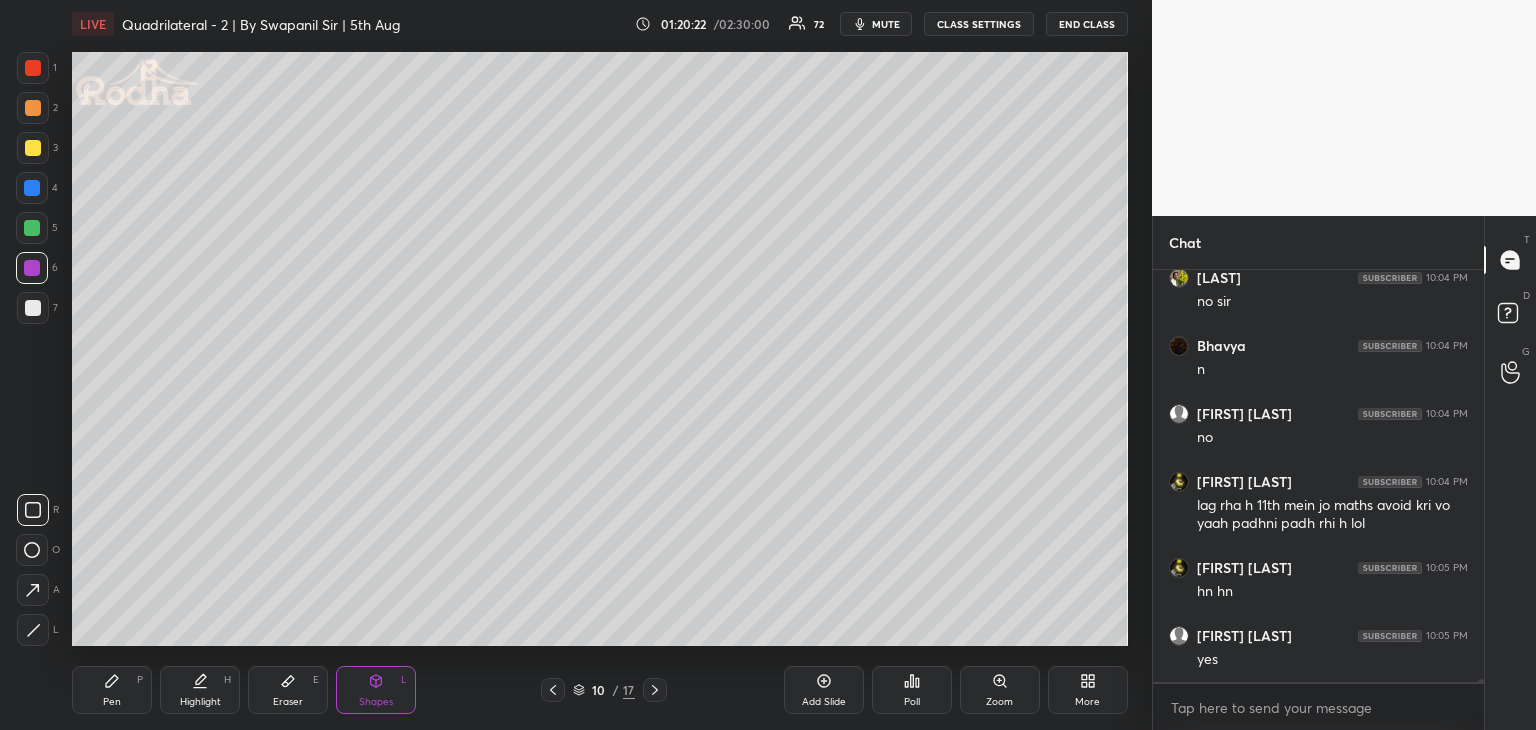 scroll, scrollTop: 66062, scrollLeft: 0, axis: vertical 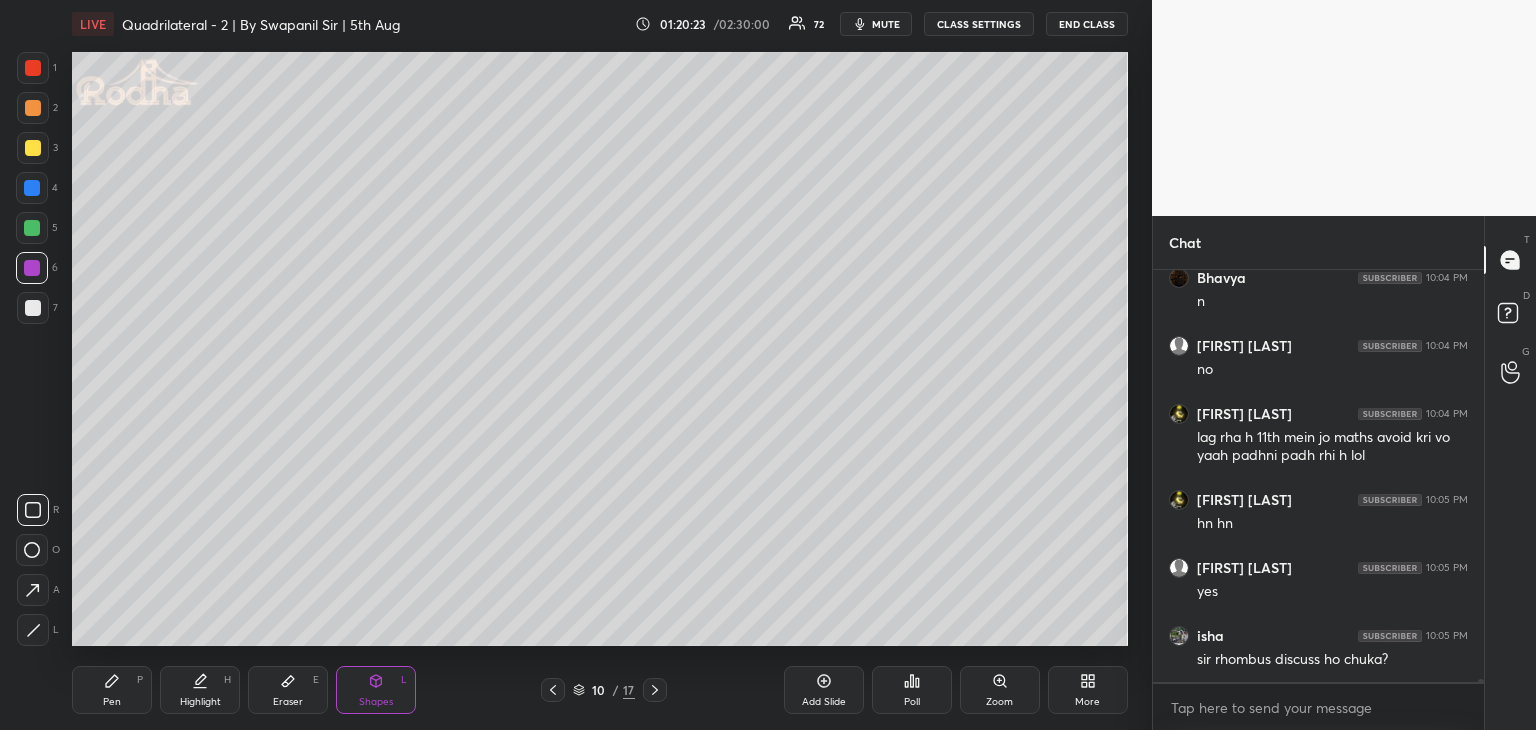 click 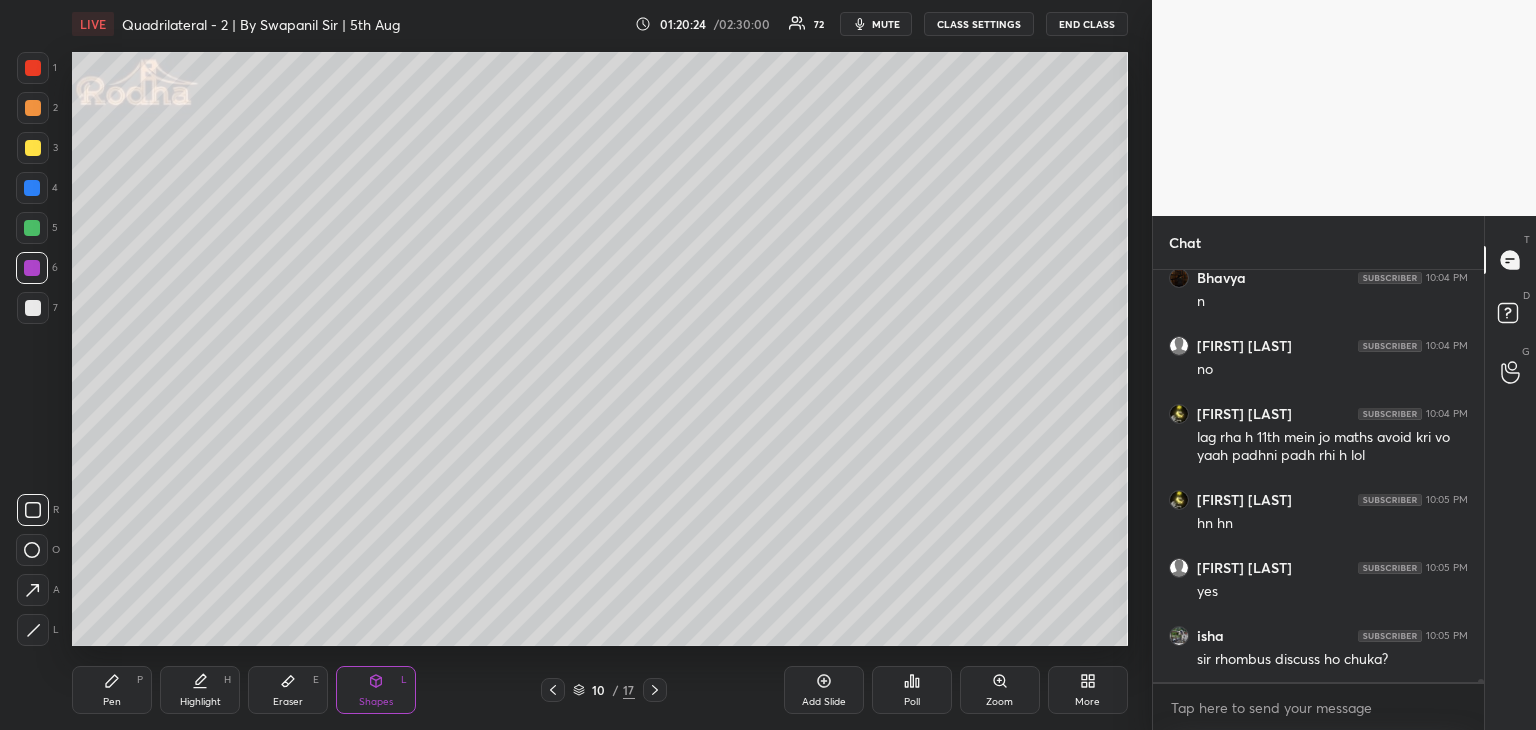 drag, startPoint x: 35, startPoint y: 621, endPoint x: 67, endPoint y: 574, distance: 56.859474 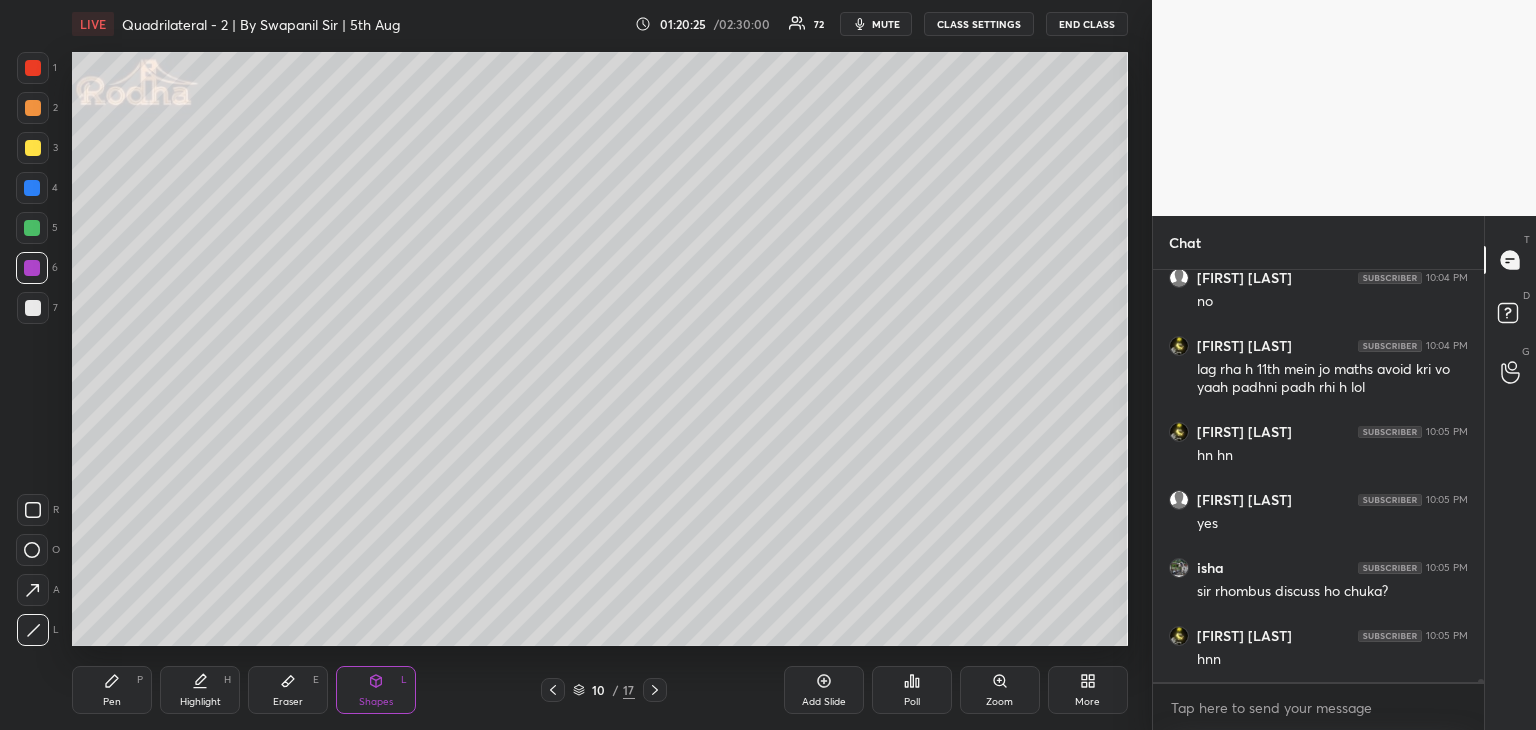 scroll, scrollTop: 66198, scrollLeft: 0, axis: vertical 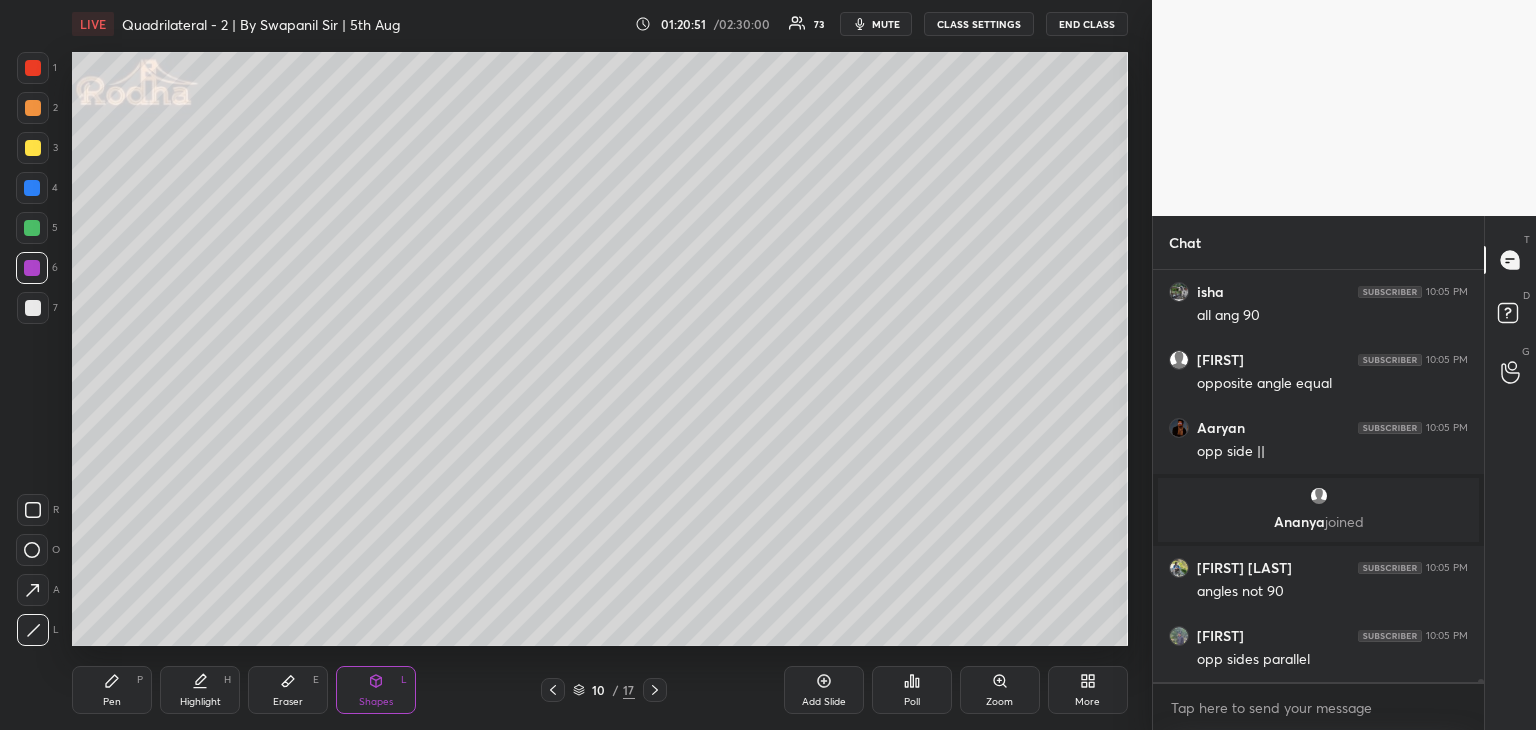 click on "Eraser" at bounding box center [288, 702] 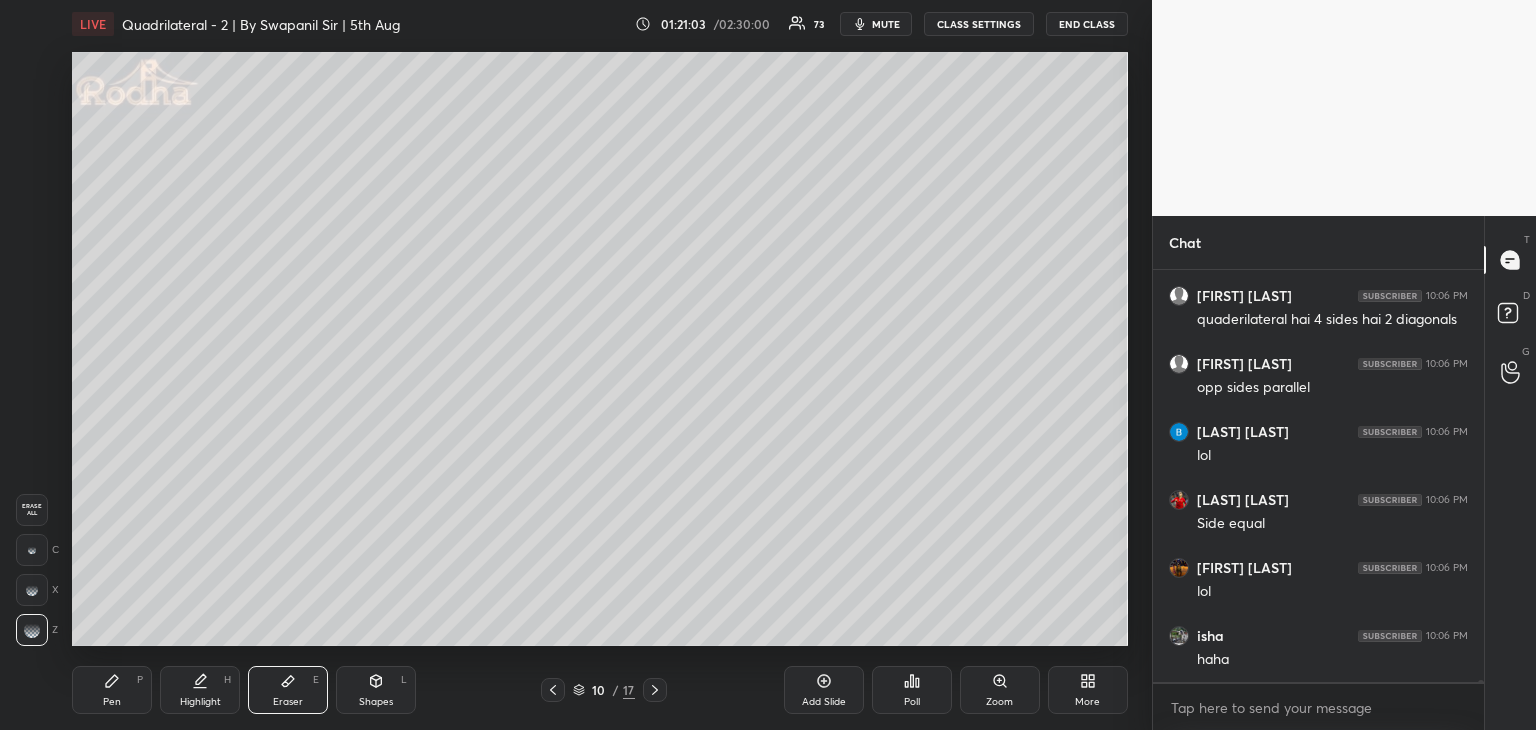 scroll, scrollTop: 67580, scrollLeft: 0, axis: vertical 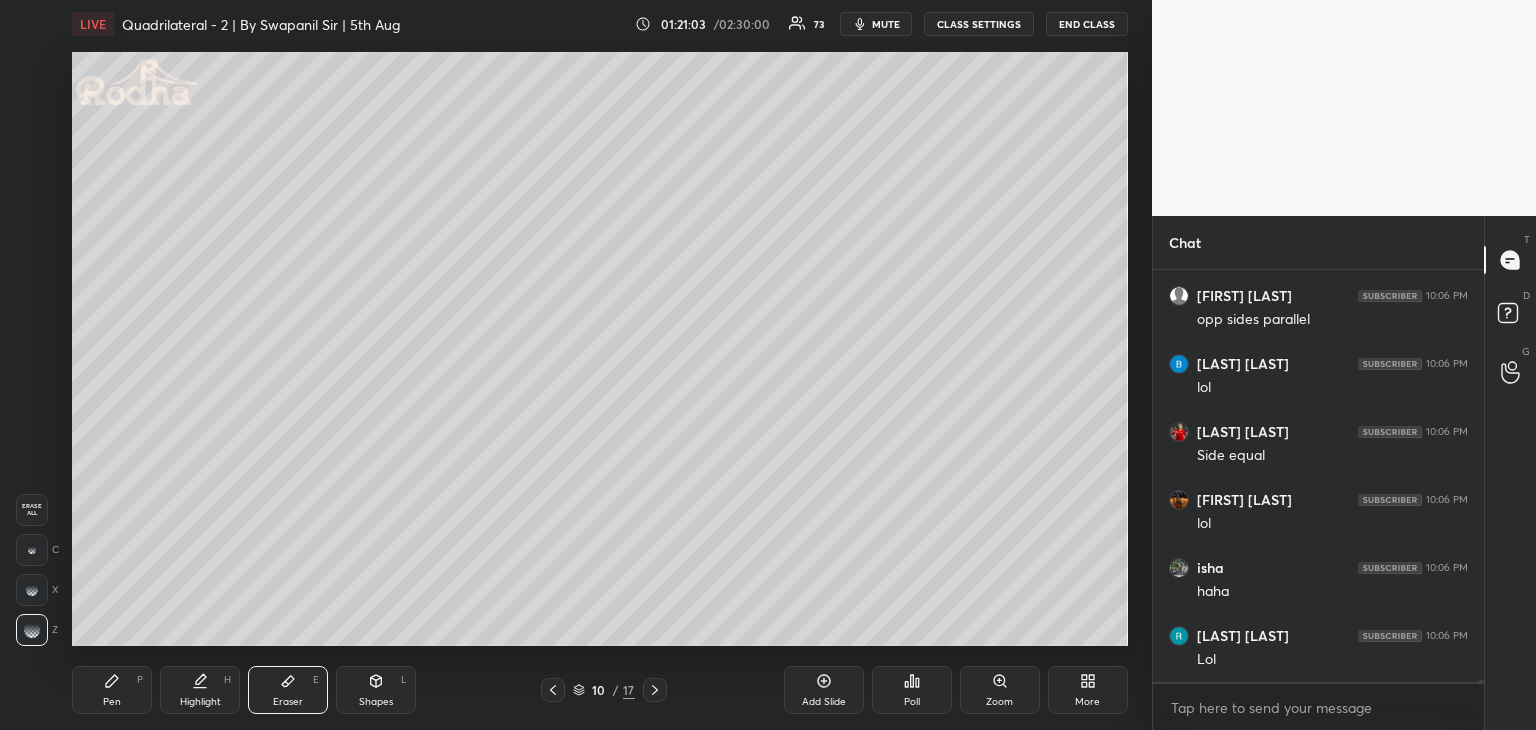drag, startPoint x: 106, startPoint y: 698, endPoint x: 141, endPoint y: 677, distance: 40.81666 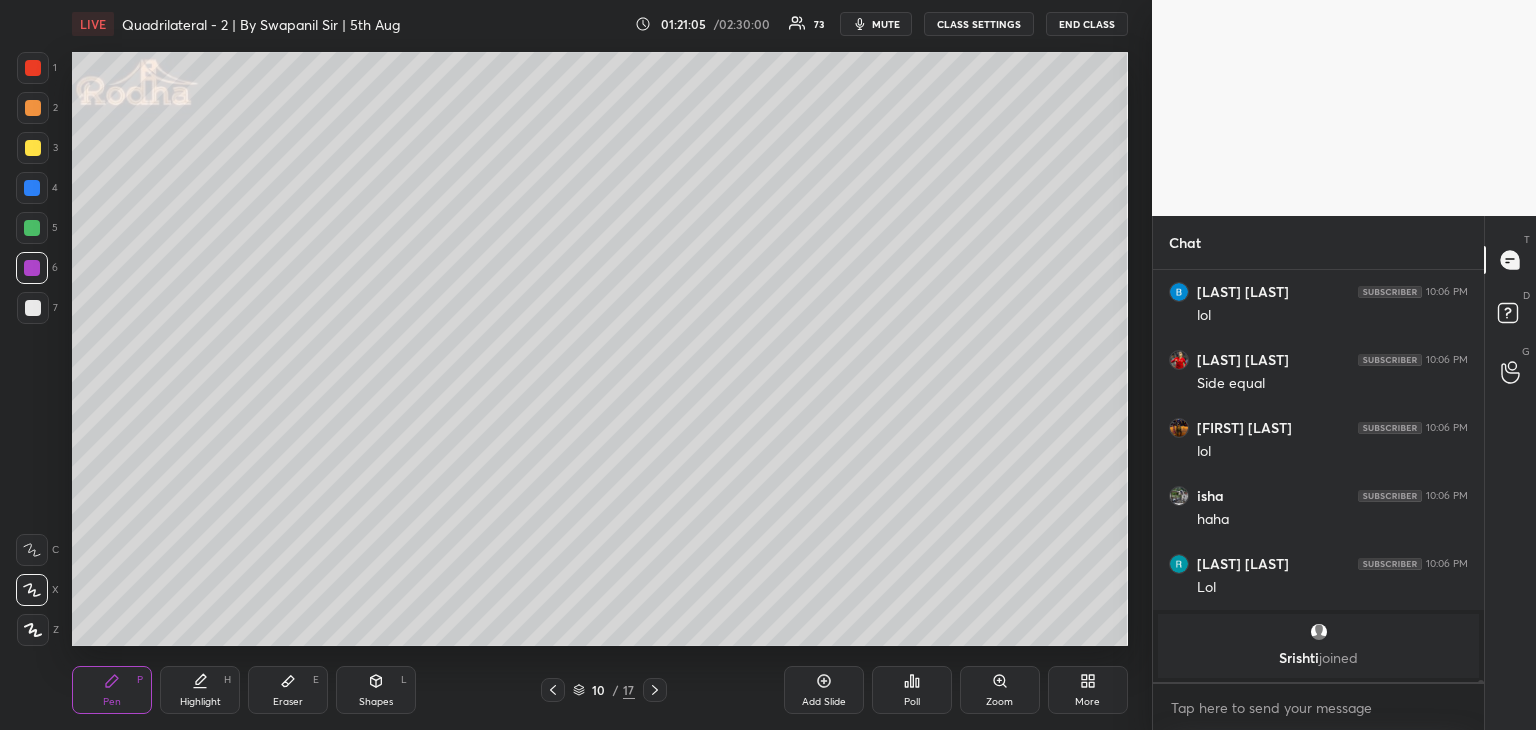 scroll, scrollTop: 57356, scrollLeft: 0, axis: vertical 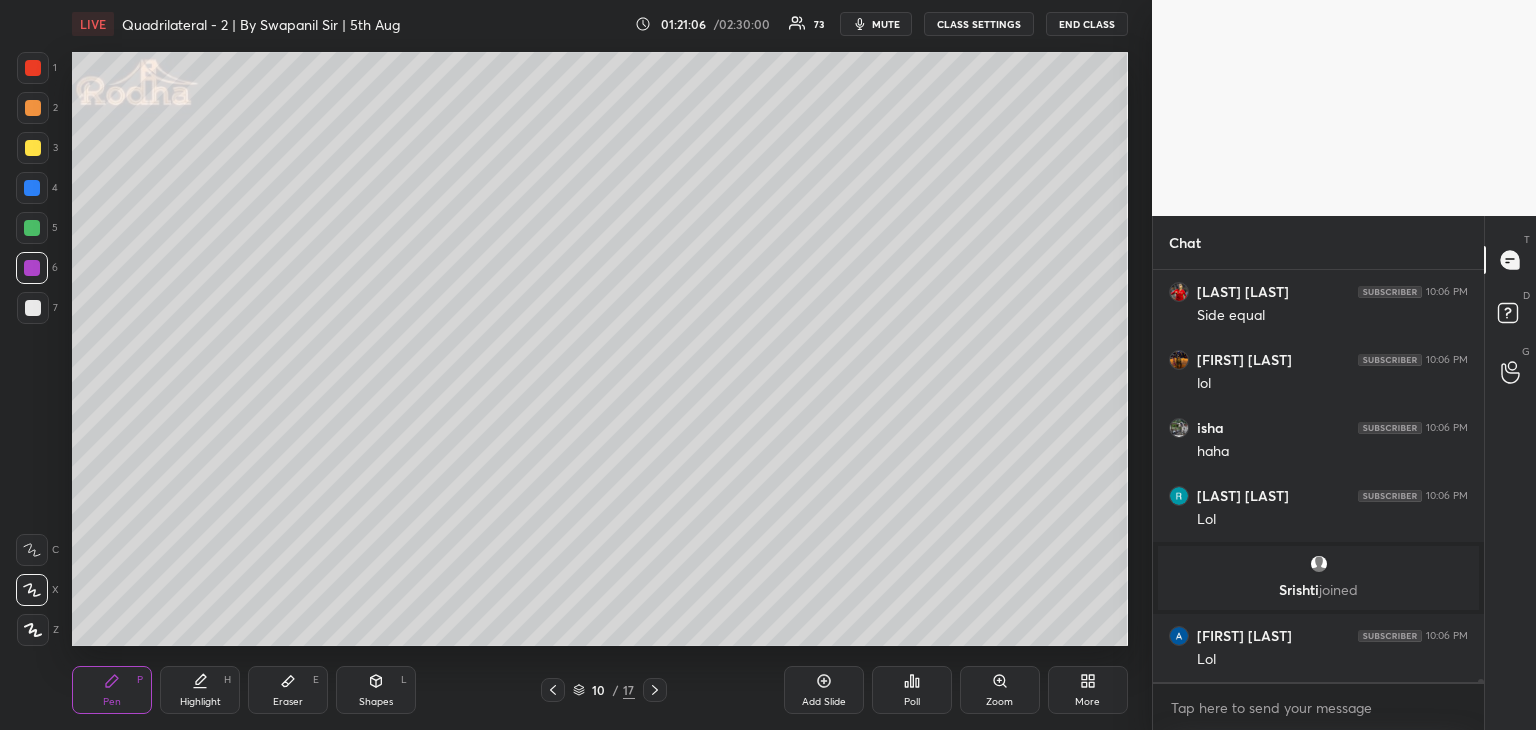 click at bounding box center (32, 268) 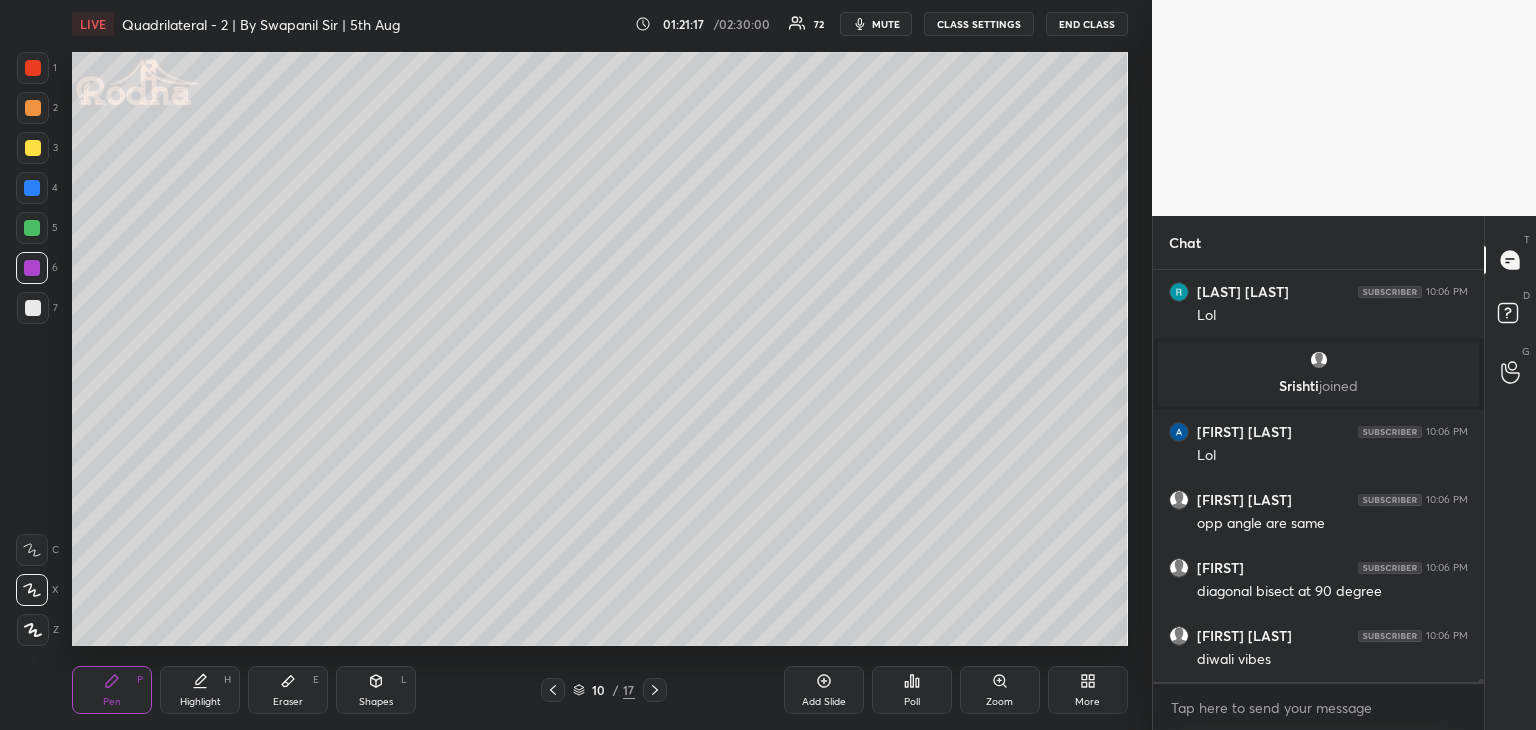scroll, scrollTop: 57628, scrollLeft: 0, axis: vertical 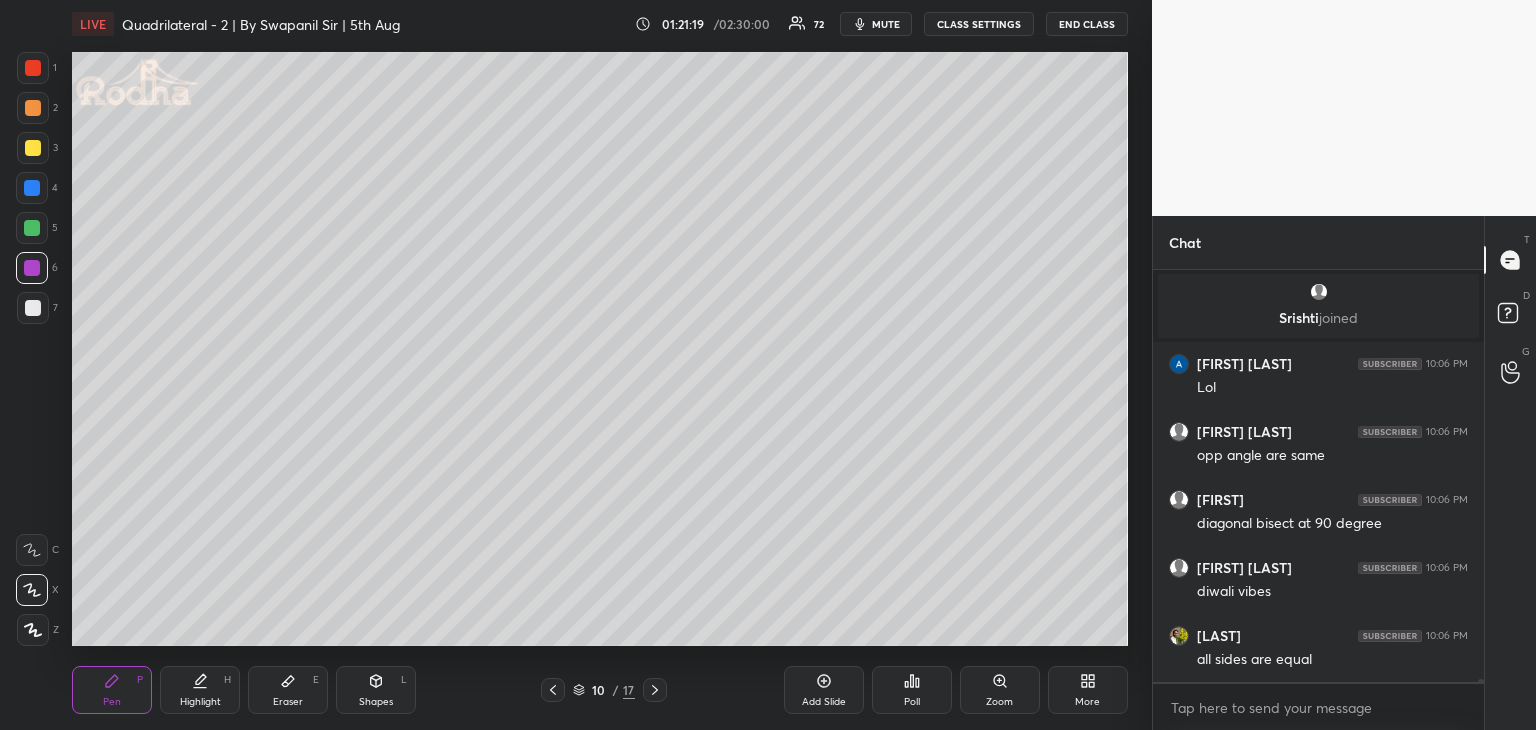 click on "Eraser" at bounding box center [288, 702] 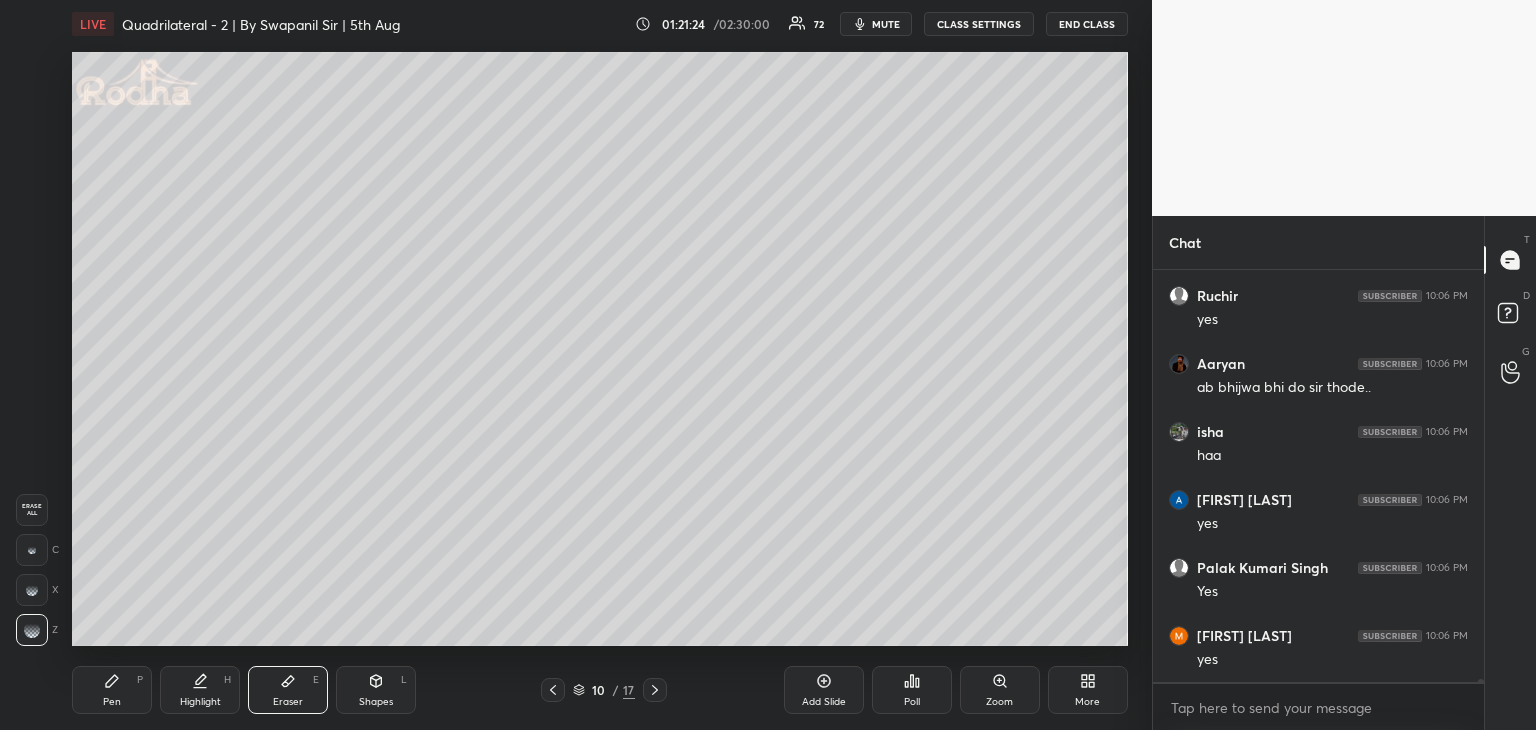 scroll, scrollTop: 58104, scrollLeft: 0, axis: vertical 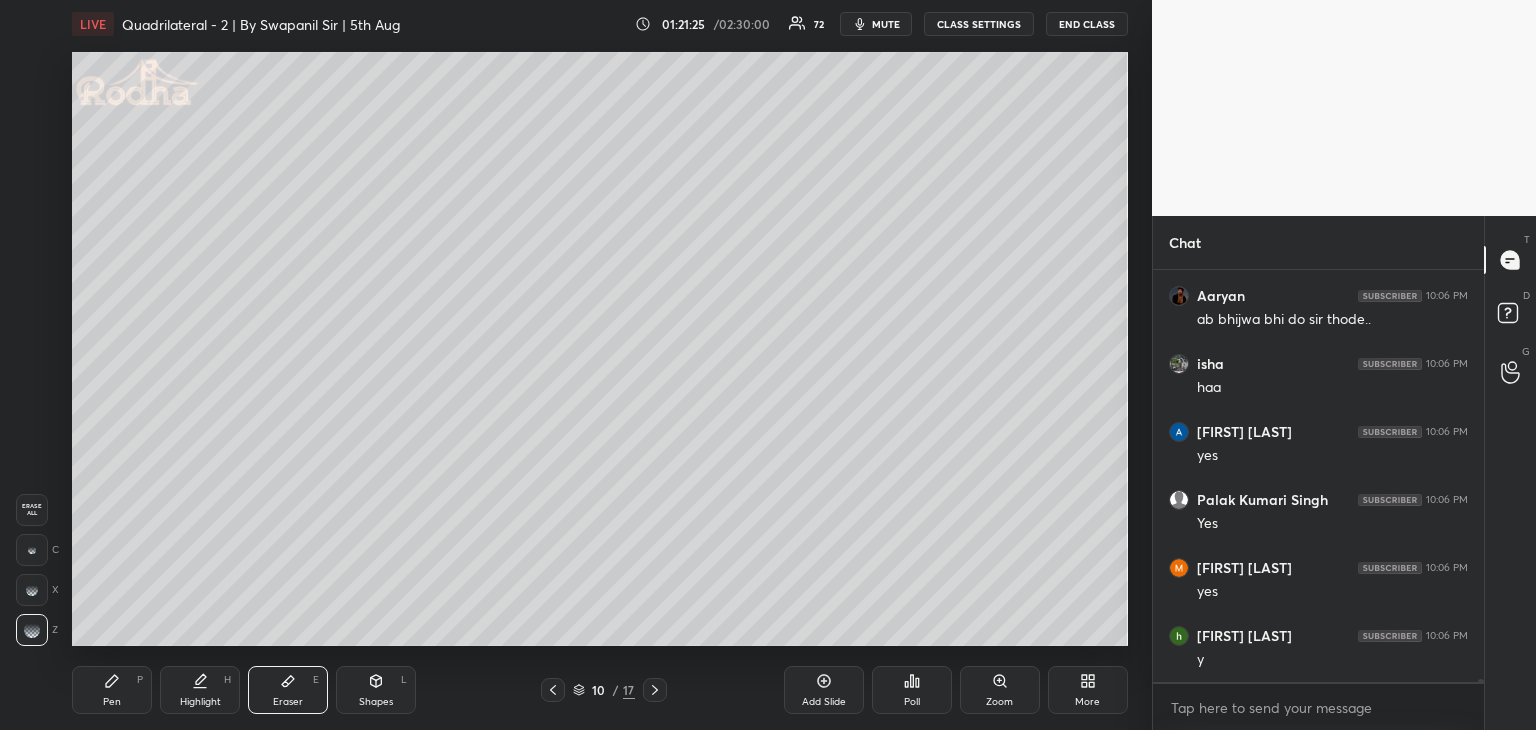 click on "Pen P" at bounding box center [112, 690] 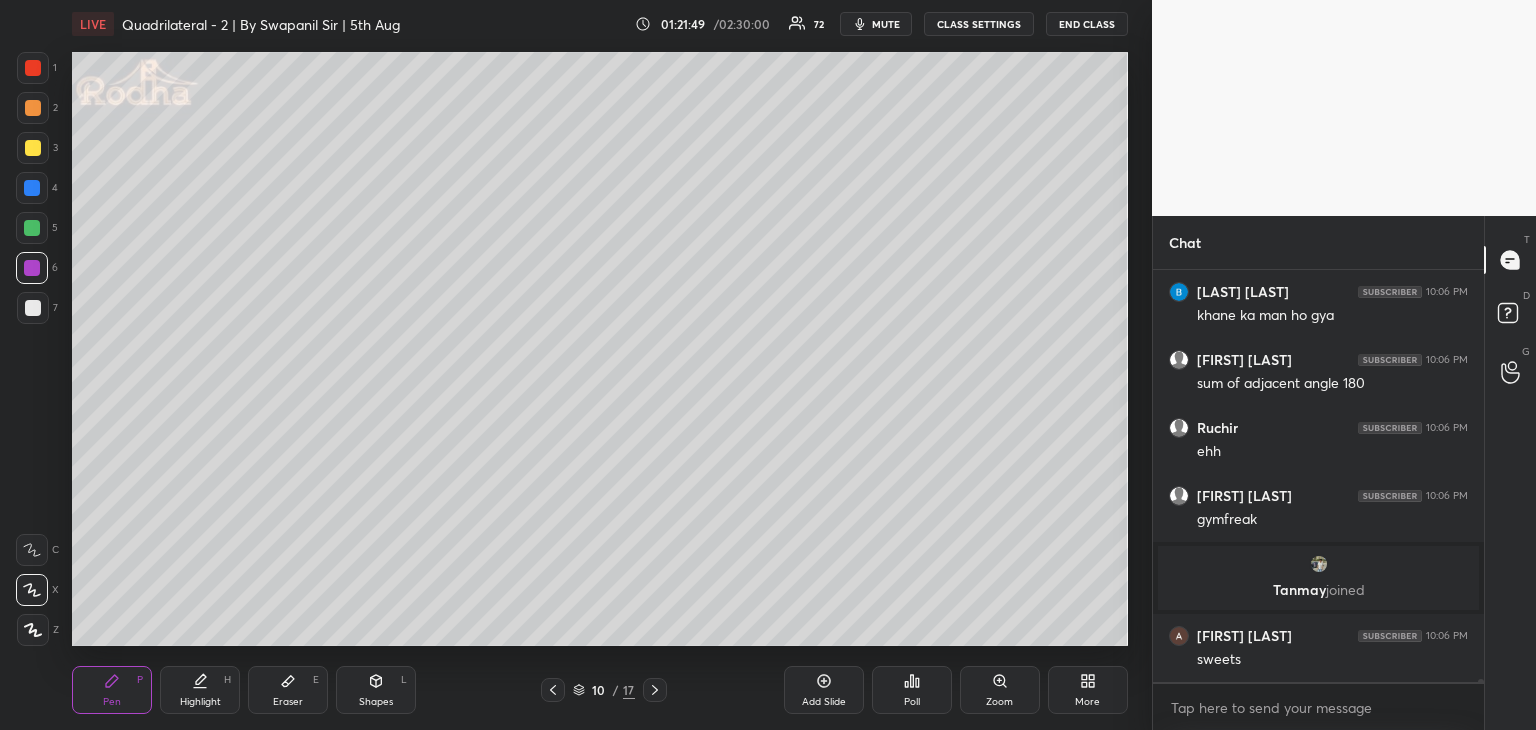 scroll, scrollTop: 58234, scrollLeft: 0, axis: vertical 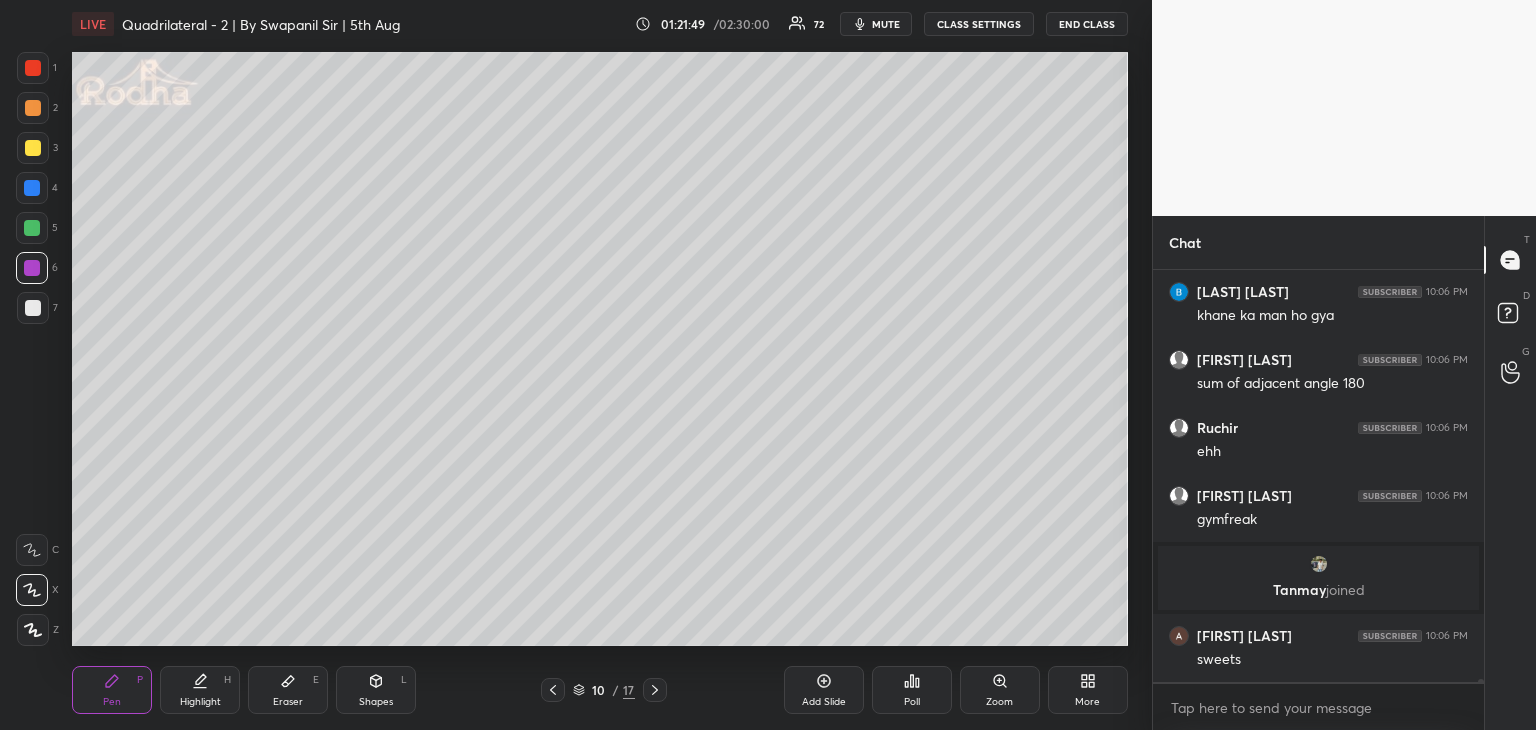 click on "Shapes" at bounding box center [376, 702] 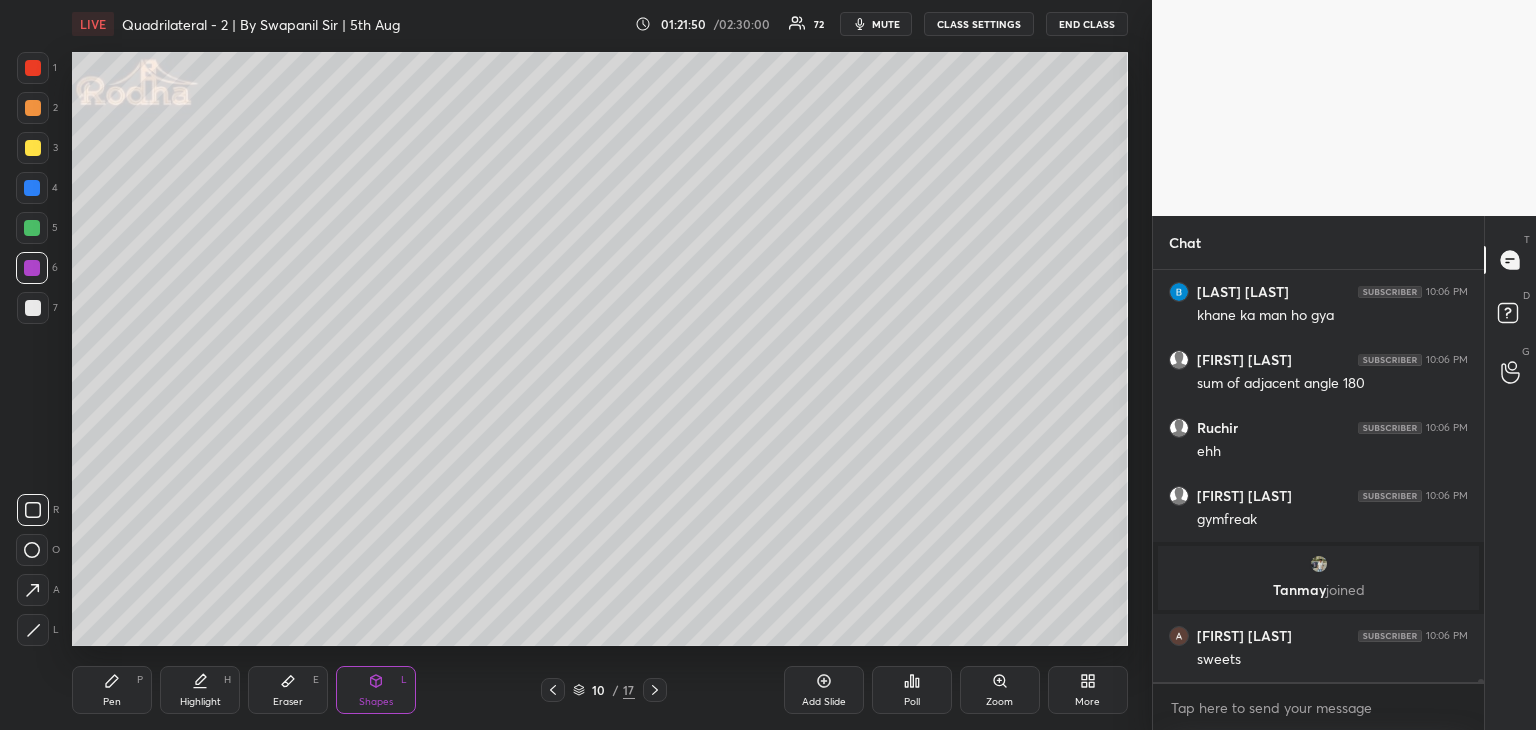 drag, startPoint x: 30, startPoint y: 625, endPoint x: 69, endPoint y: 605, distance: 43.829212 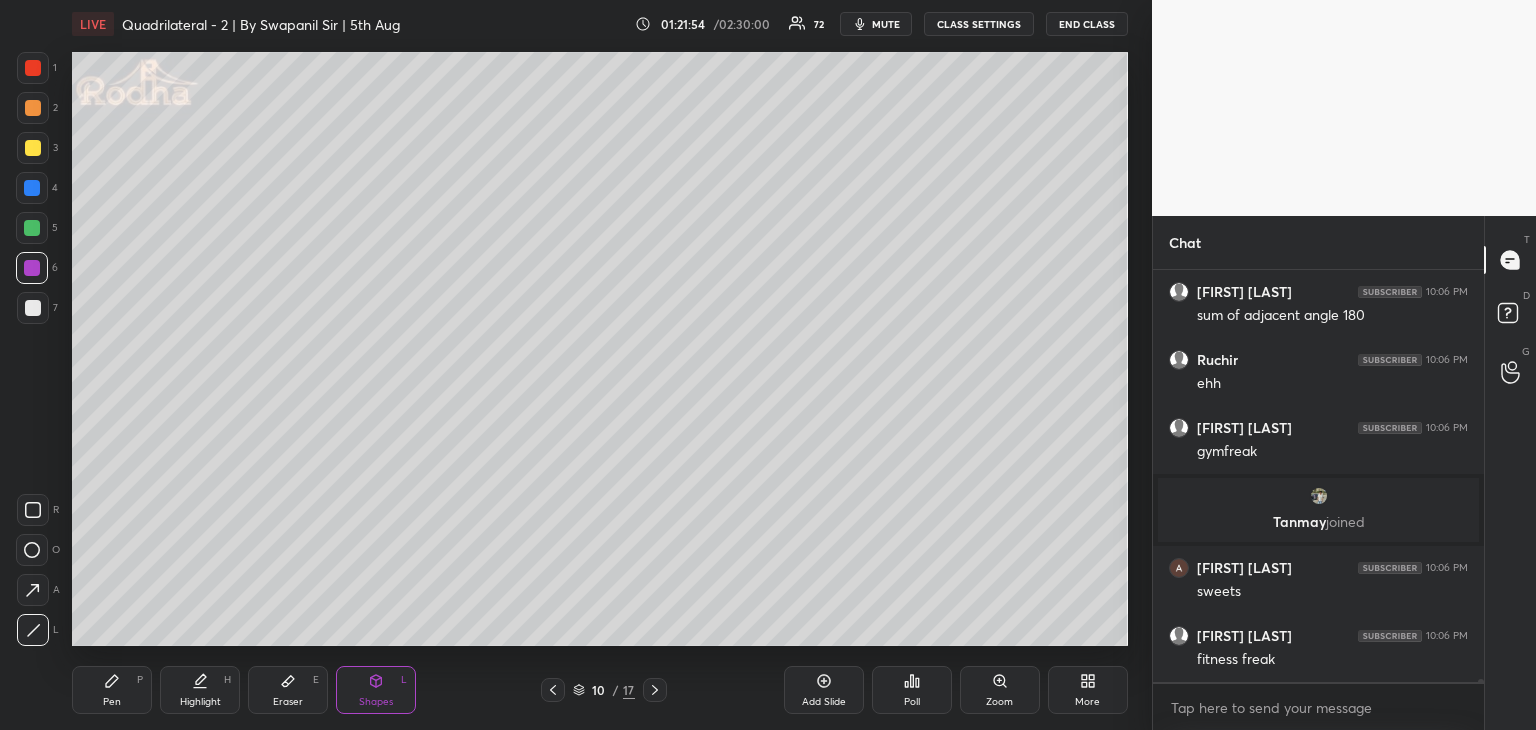 scroll, scrollTop: 58370, scrollLeft: 0, axis: vertical 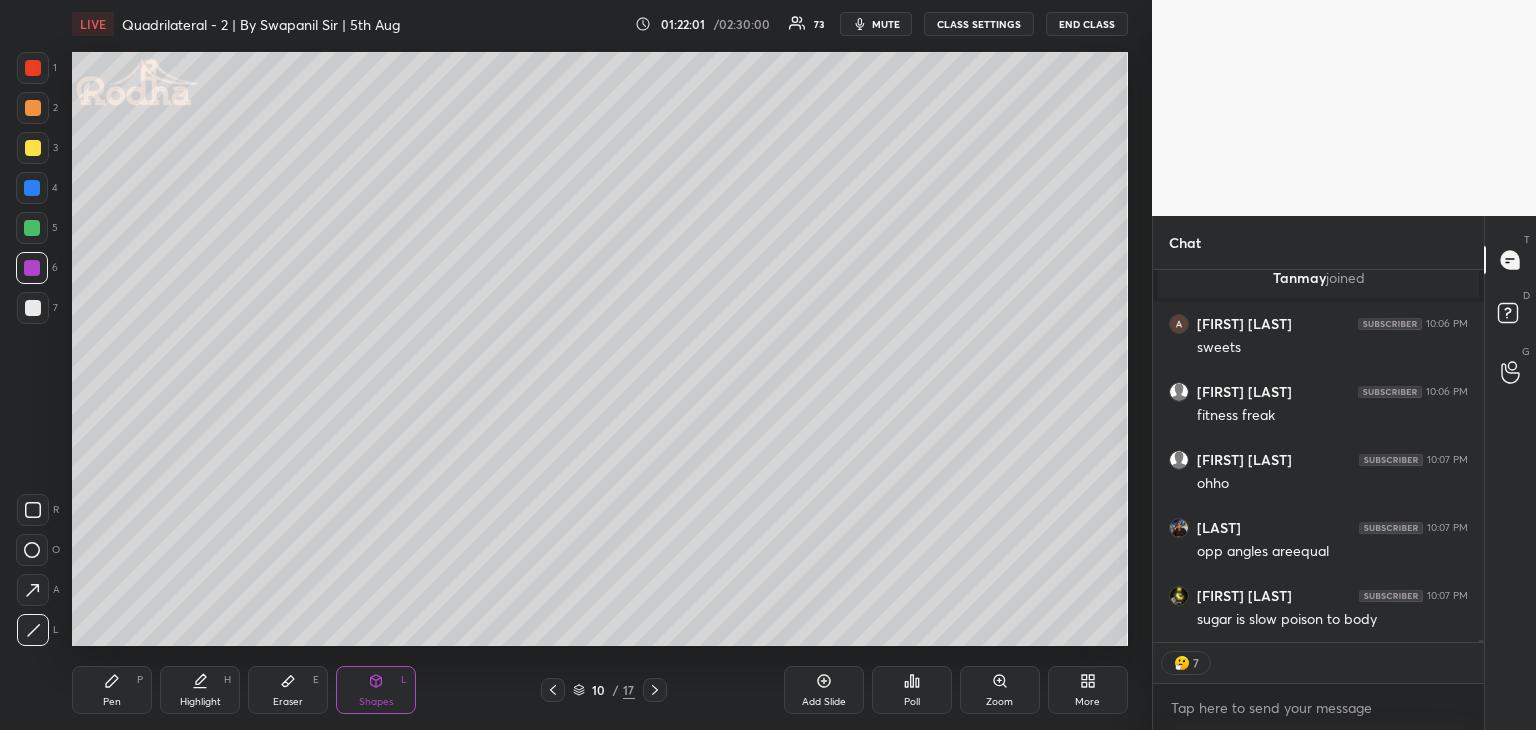 click on "Pen P" at bounding box center (112, 690) 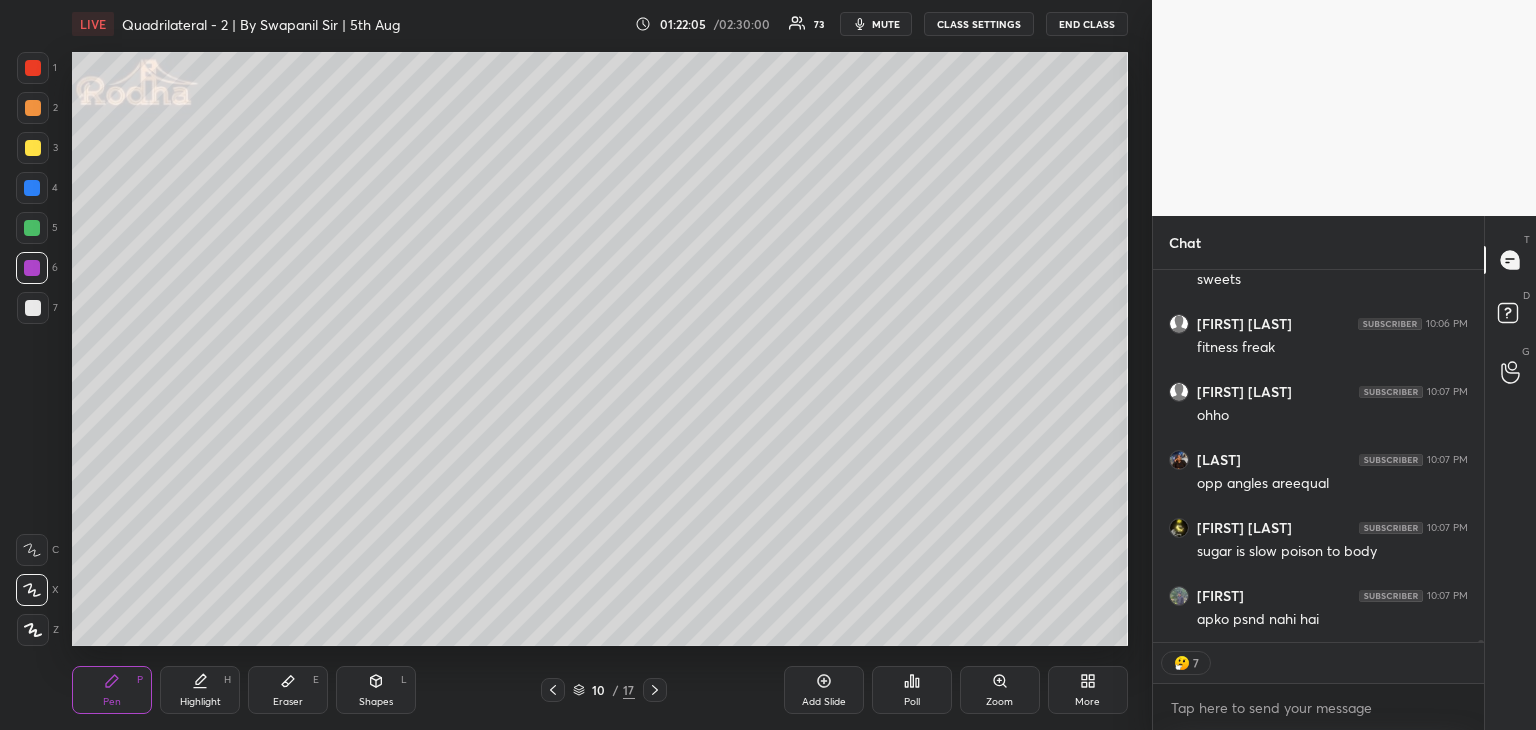 scroll, scrollTop: 58682, scrollLeft: 0, axis: vertical 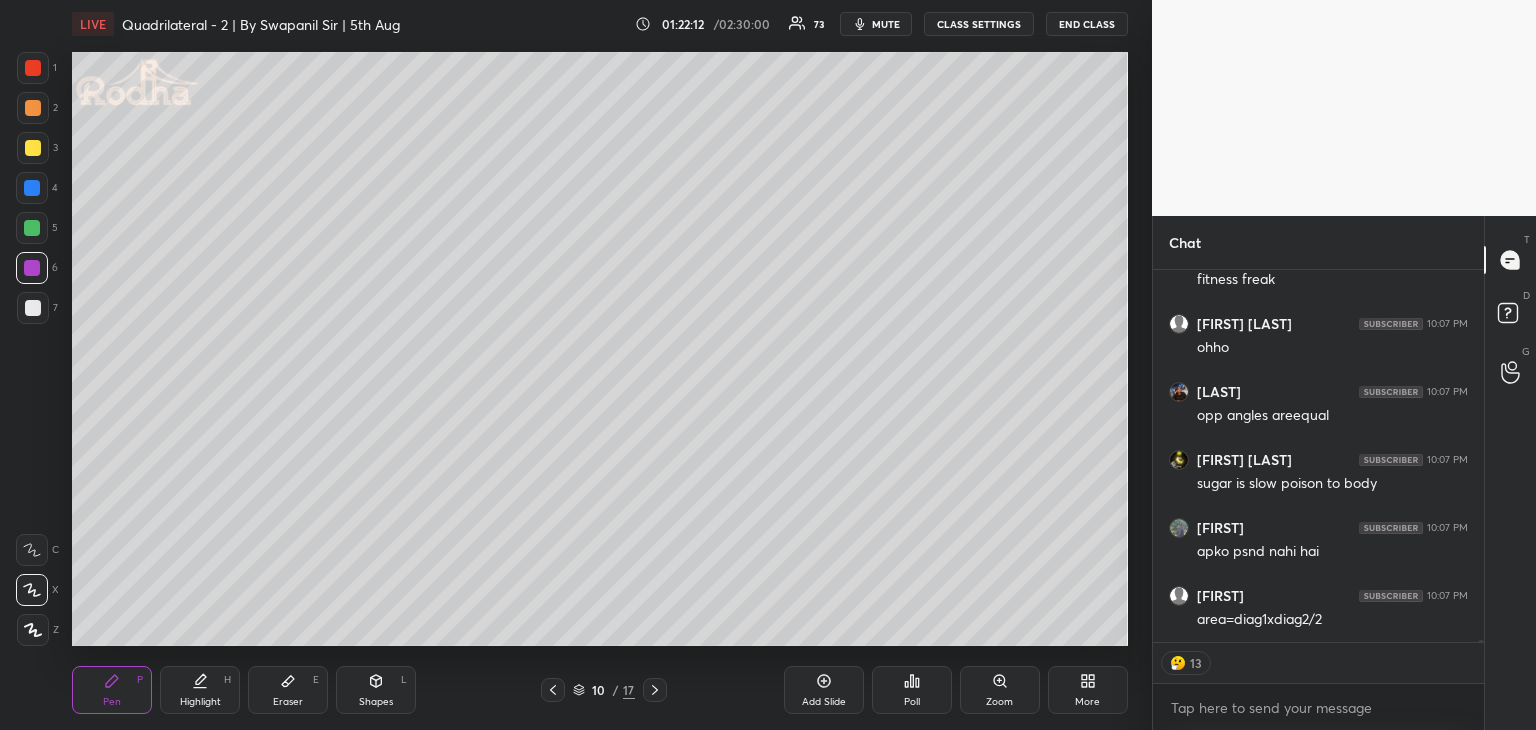 click at bounding box center [32, 590] 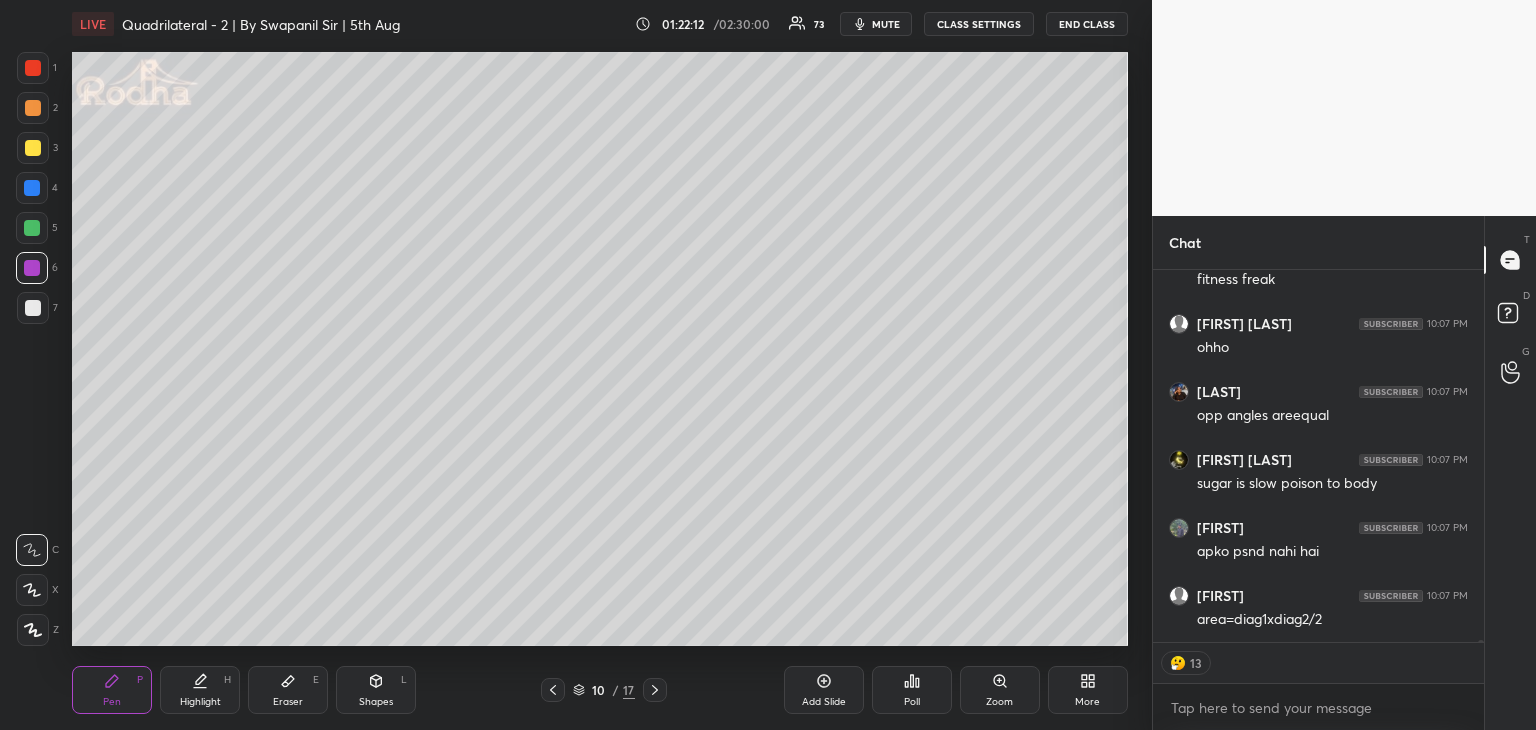 click 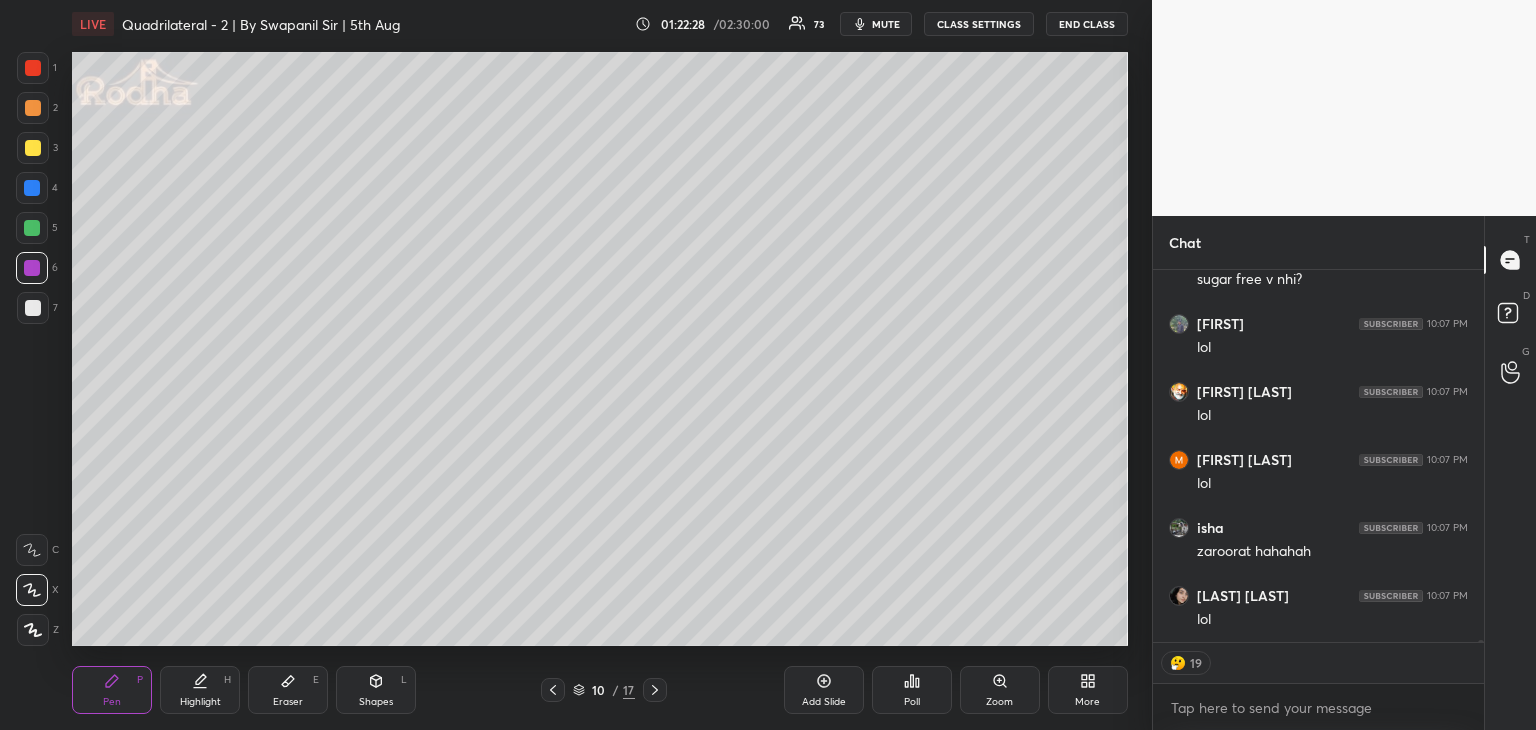 scroll, scrollTop: 59226, scrollLeft: 0, axis: vertical 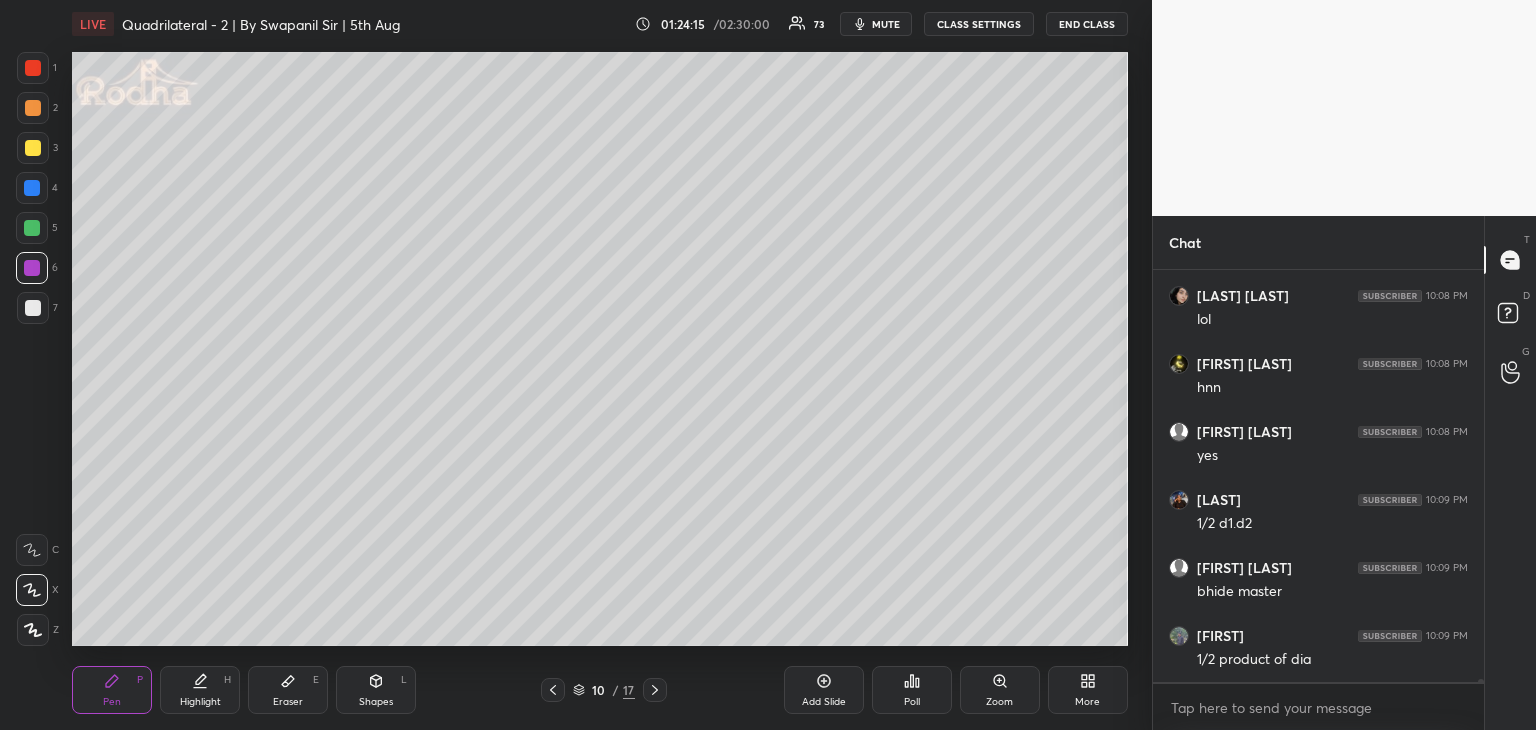click at bounding box center [553, 690] 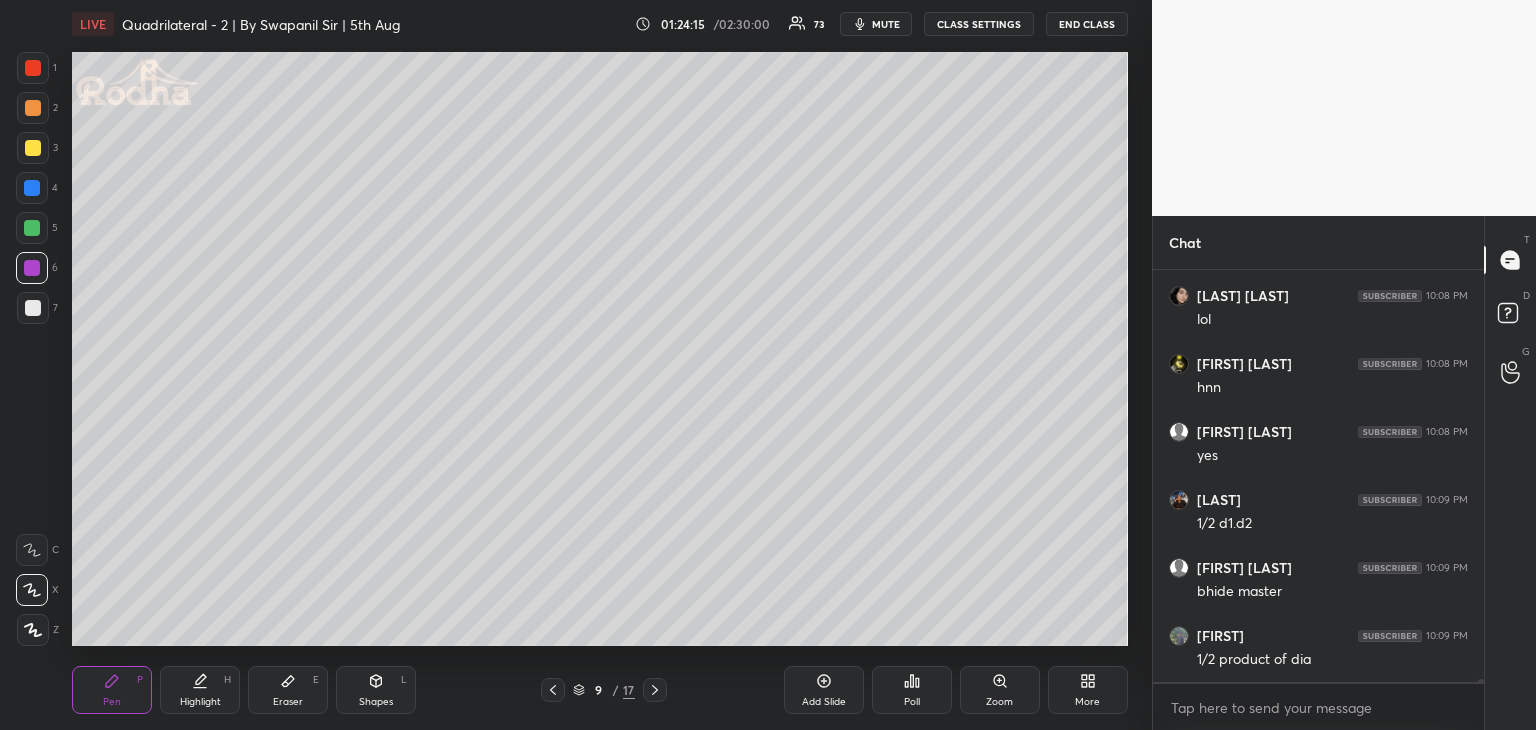 click 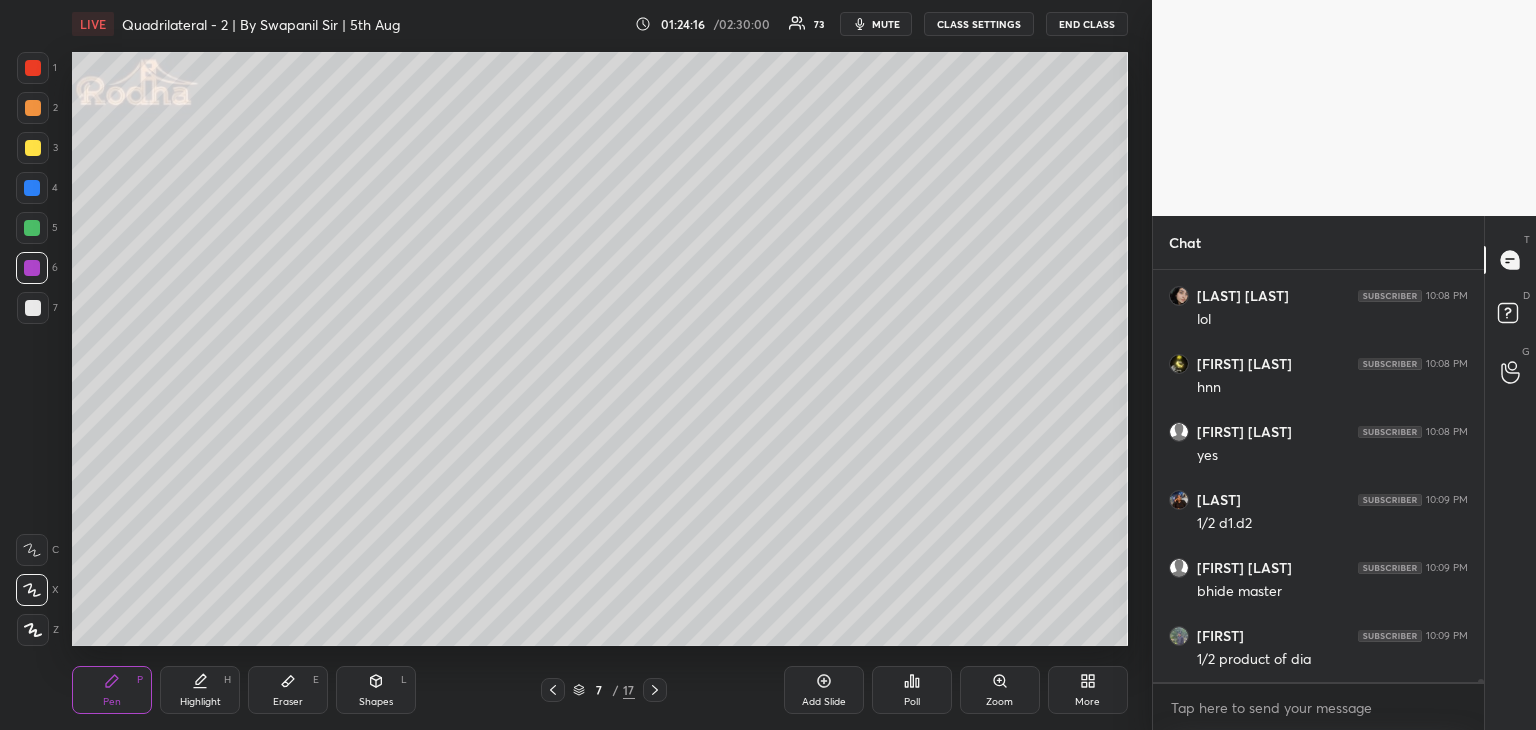 click 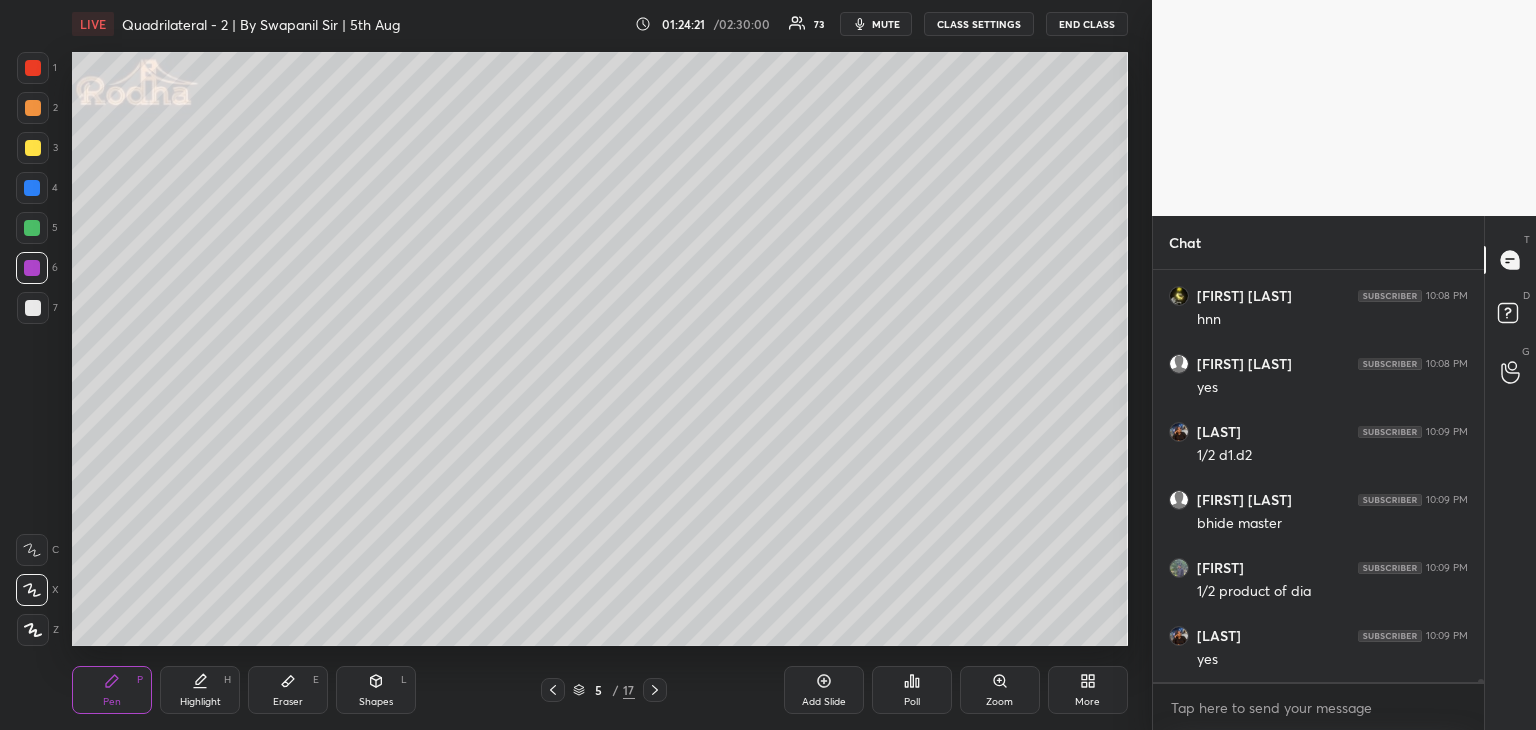 scroll, scrollTop: 62722, scrollLeft: 0, axis: vertical 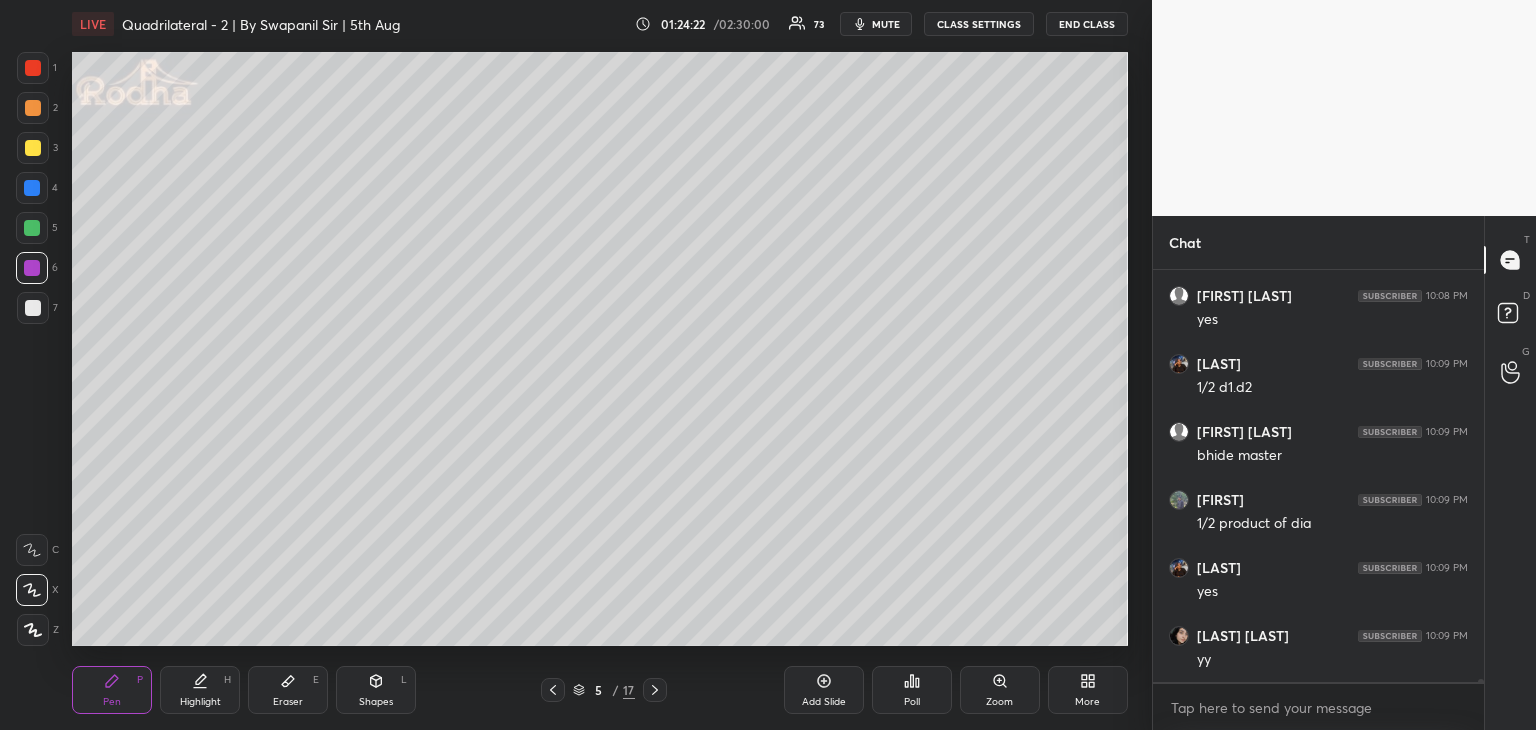 click 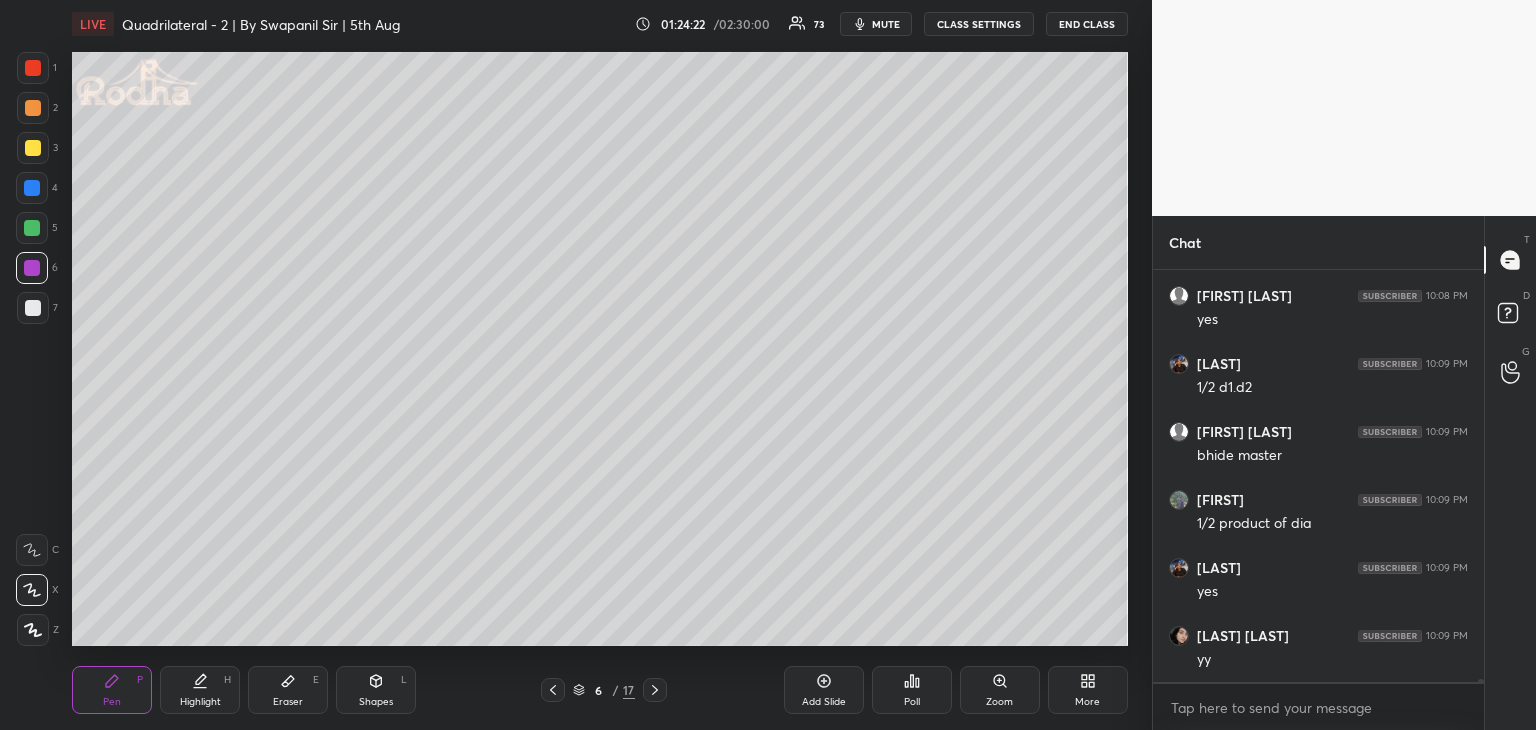 click 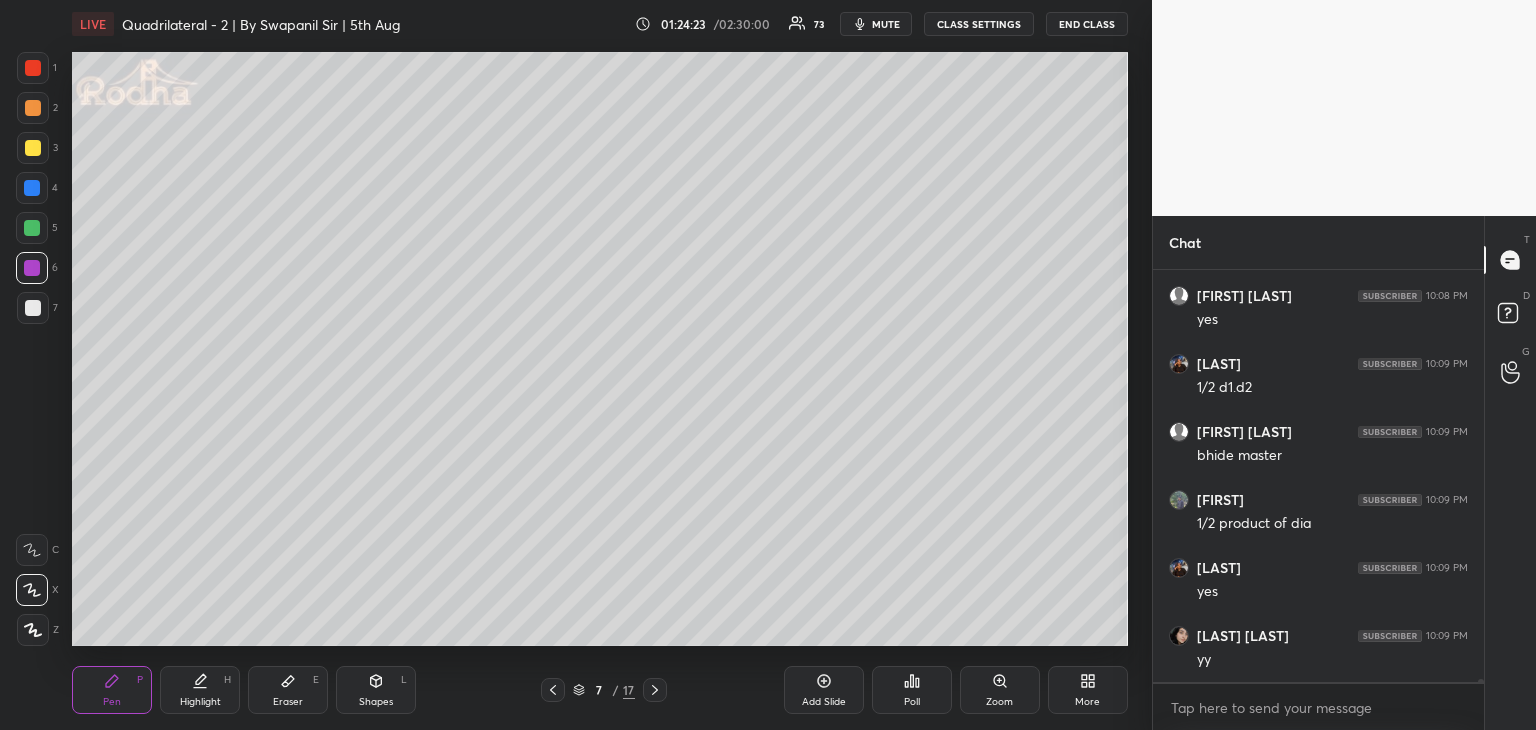 click 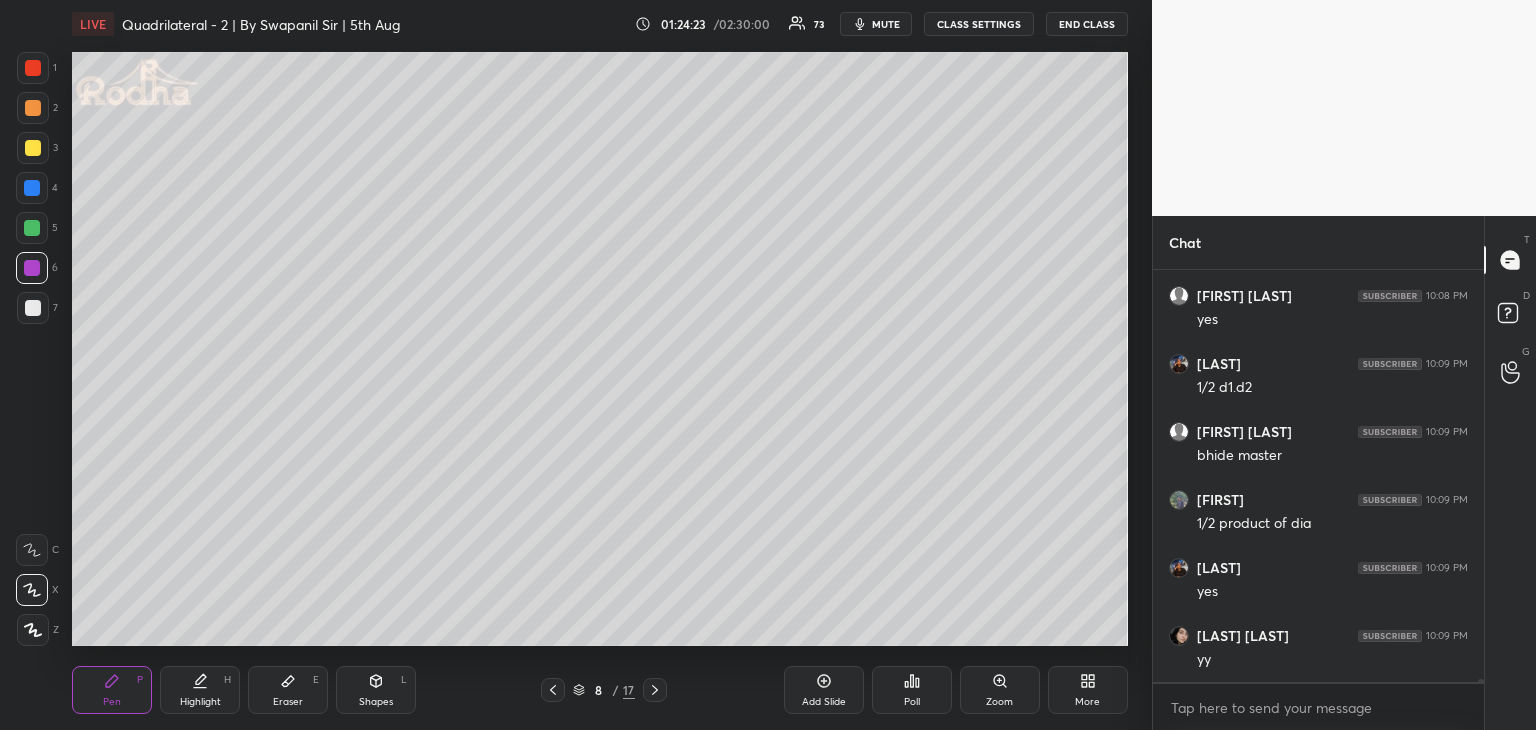 scroll, scrollTop: 62790, scrollLeft: 0, axis: vertical 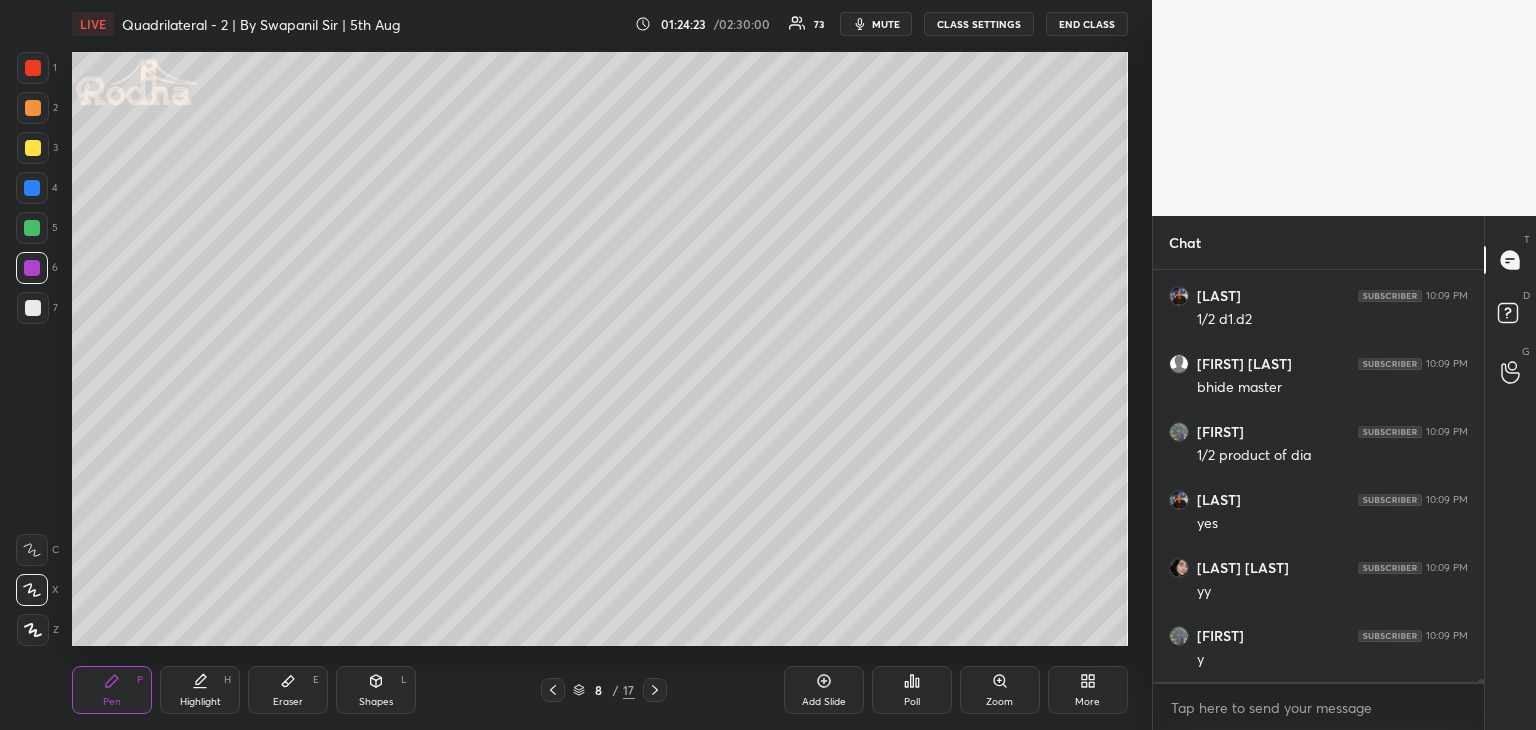 click 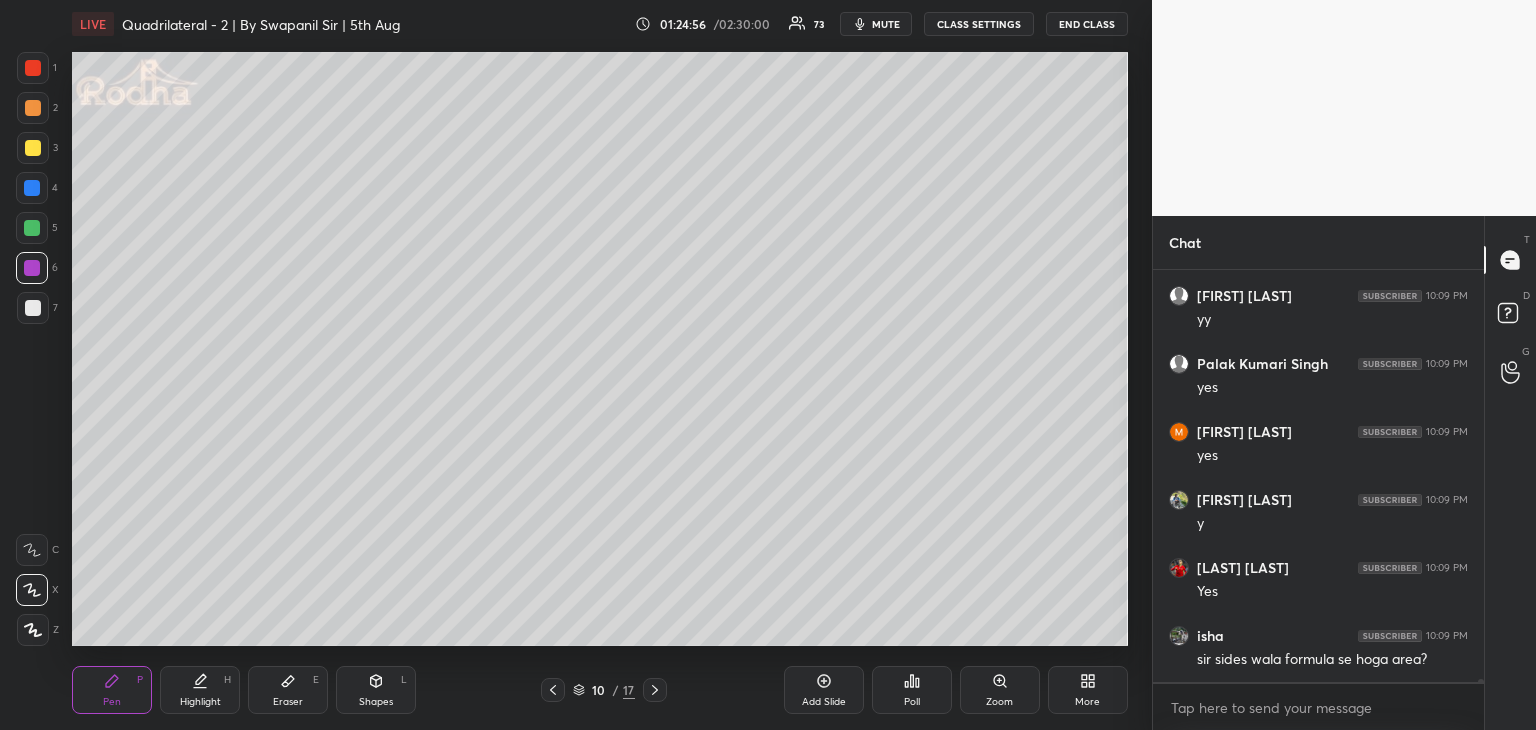 scroll, scrollTop: 63402, scrollLeft: 0, axis: vertical 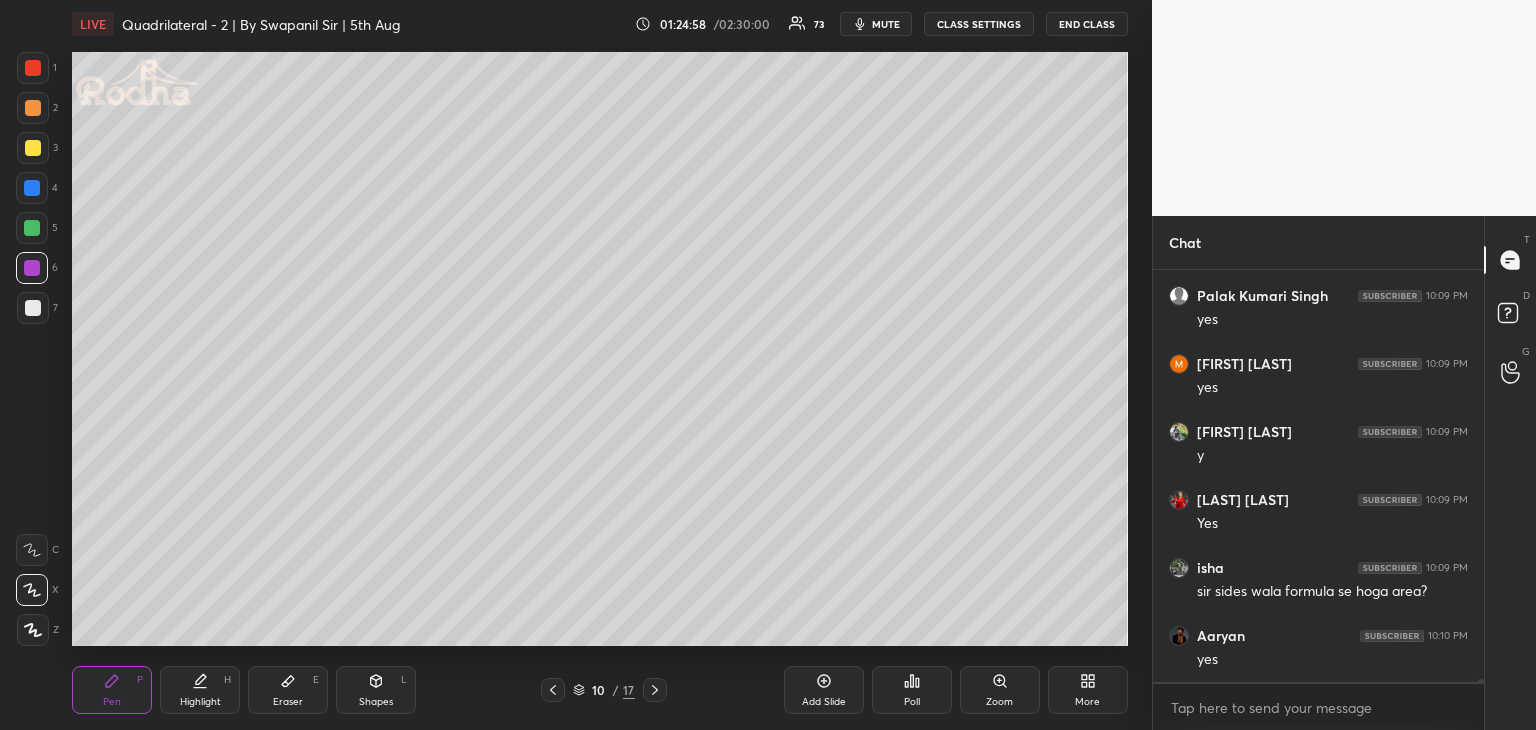 click 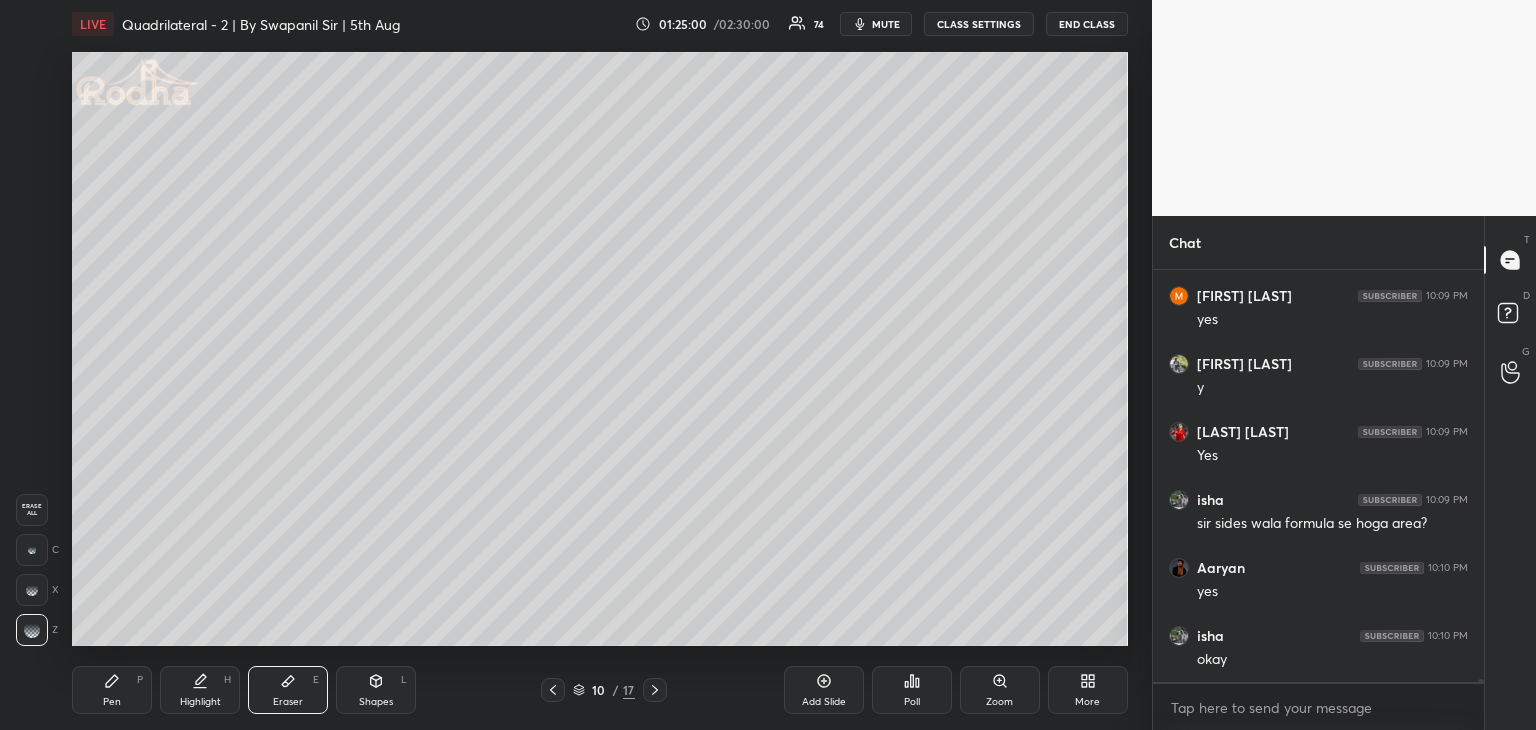 scroll, scrollTop: 63538, scrollLeft: 0, axis: vertical 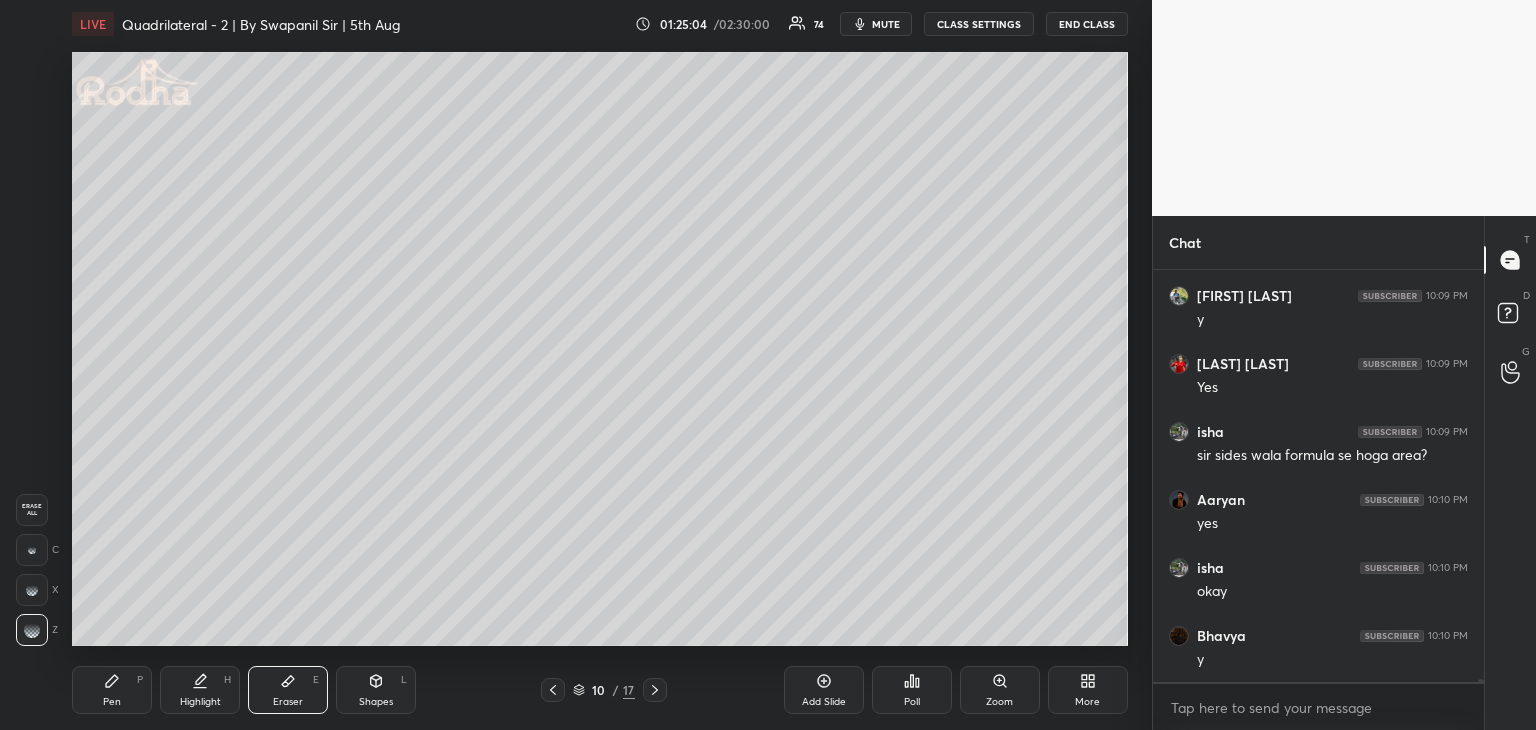 click on "Pen" at bounding box center [112, 702] 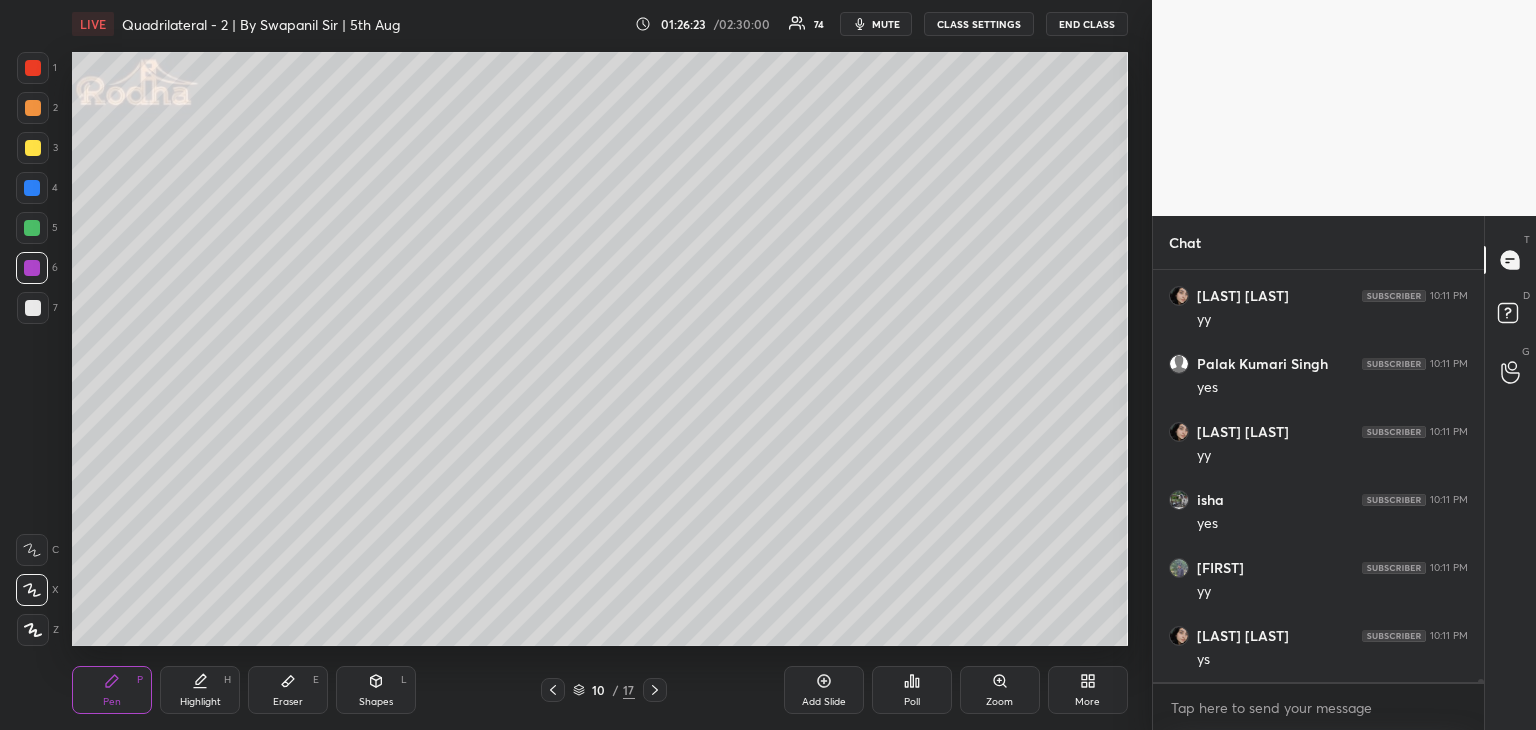 scroll, scrollTop: 62910, scrollLeft: 0, axis: vertical 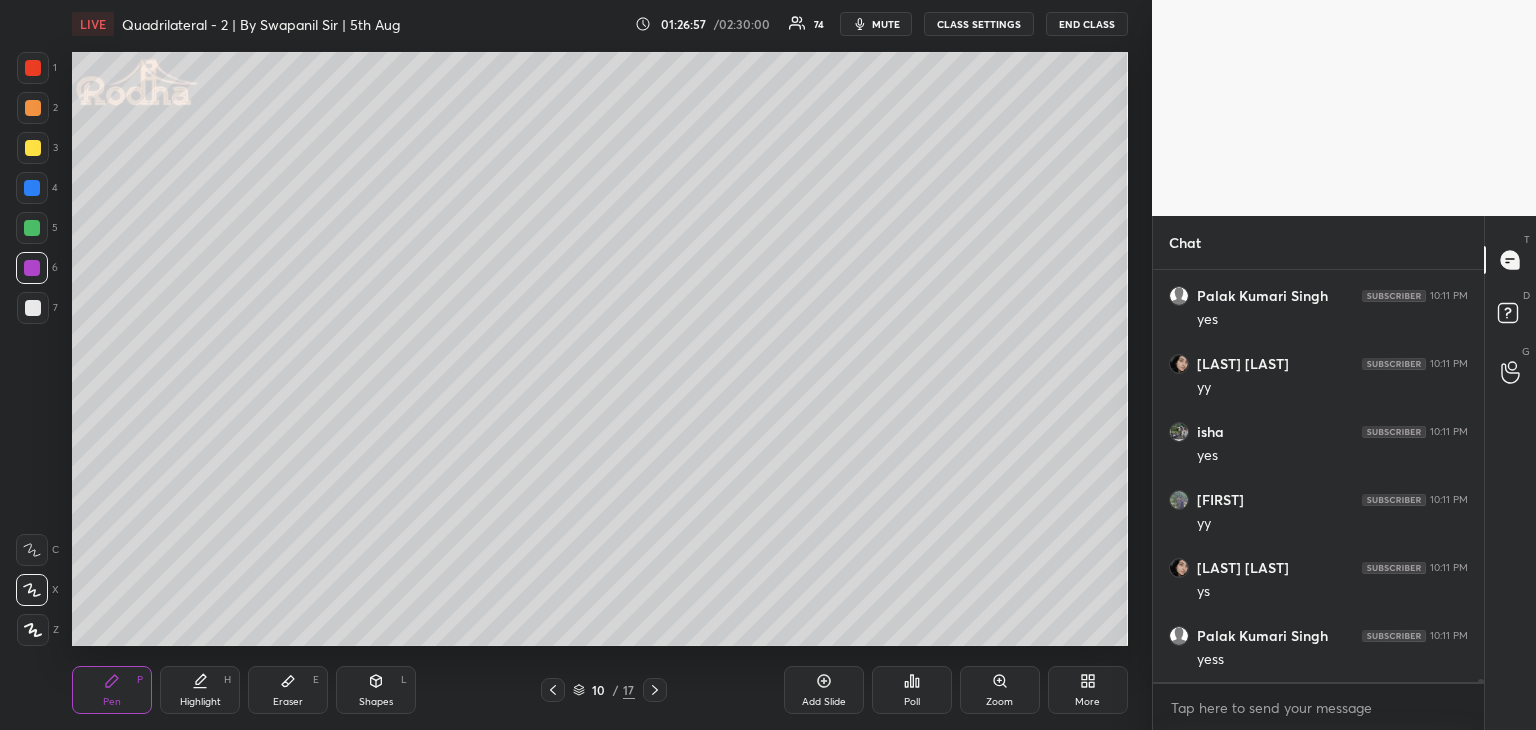 click on "Eraser E" at bounding box center [288, 690] 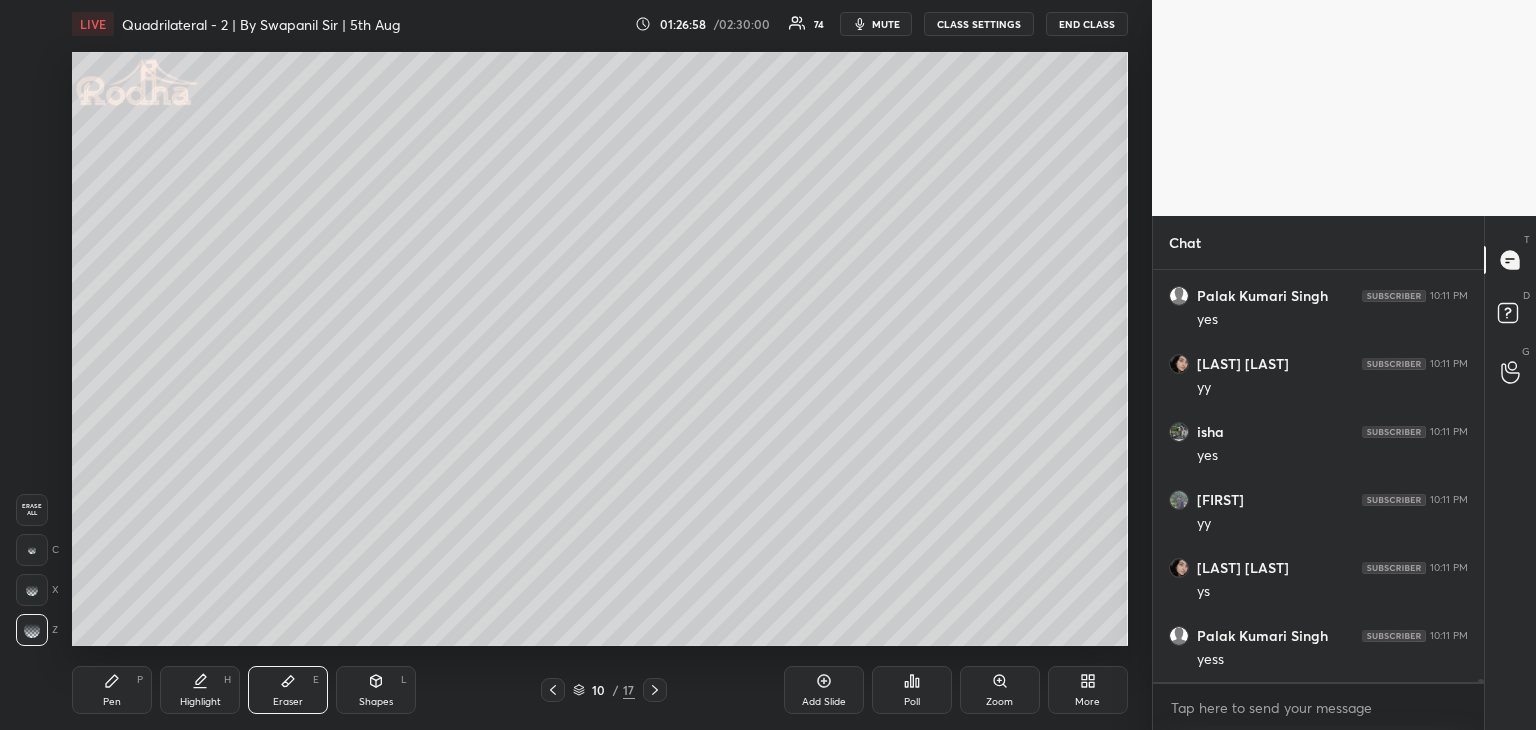 click 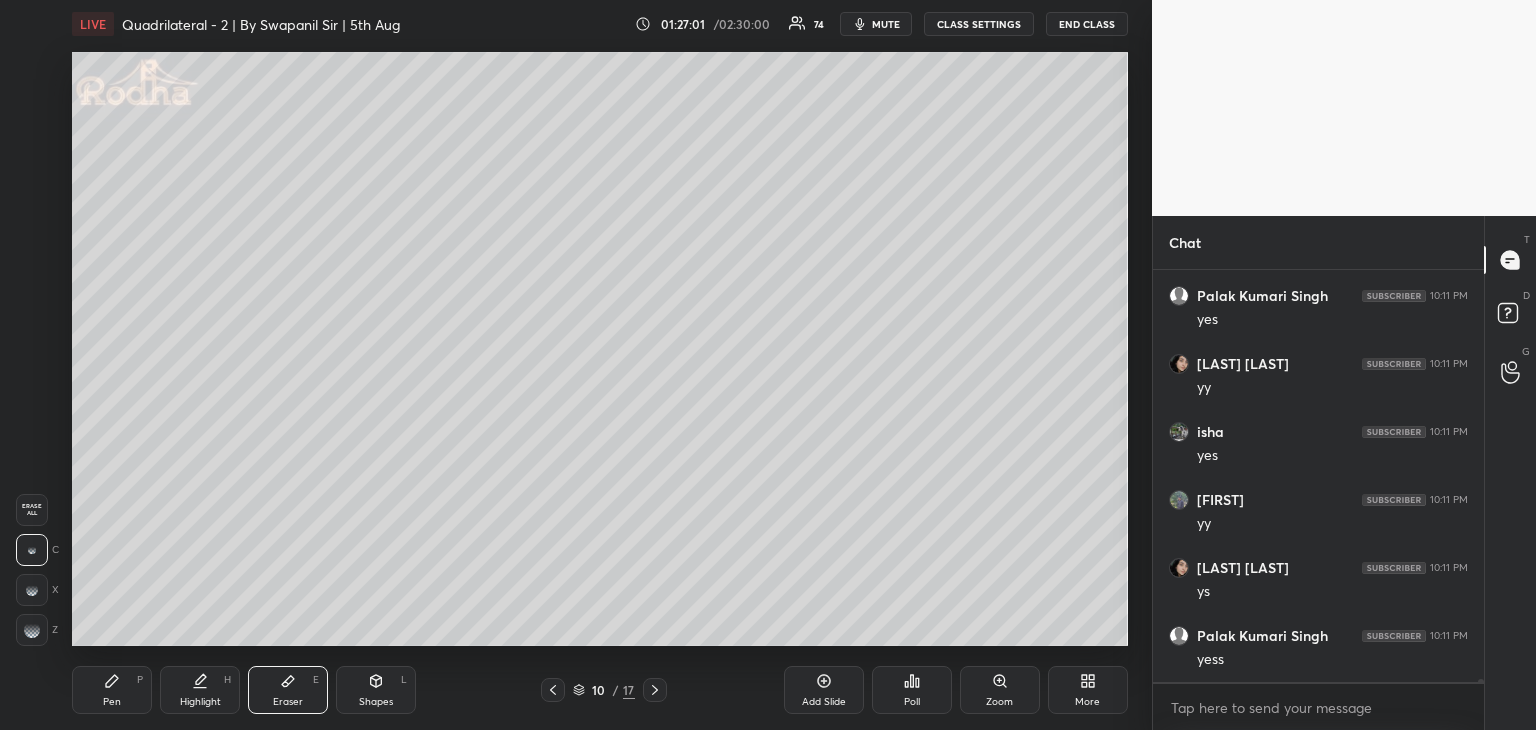 click on "Shapes L" at bounding box center [376, 690] 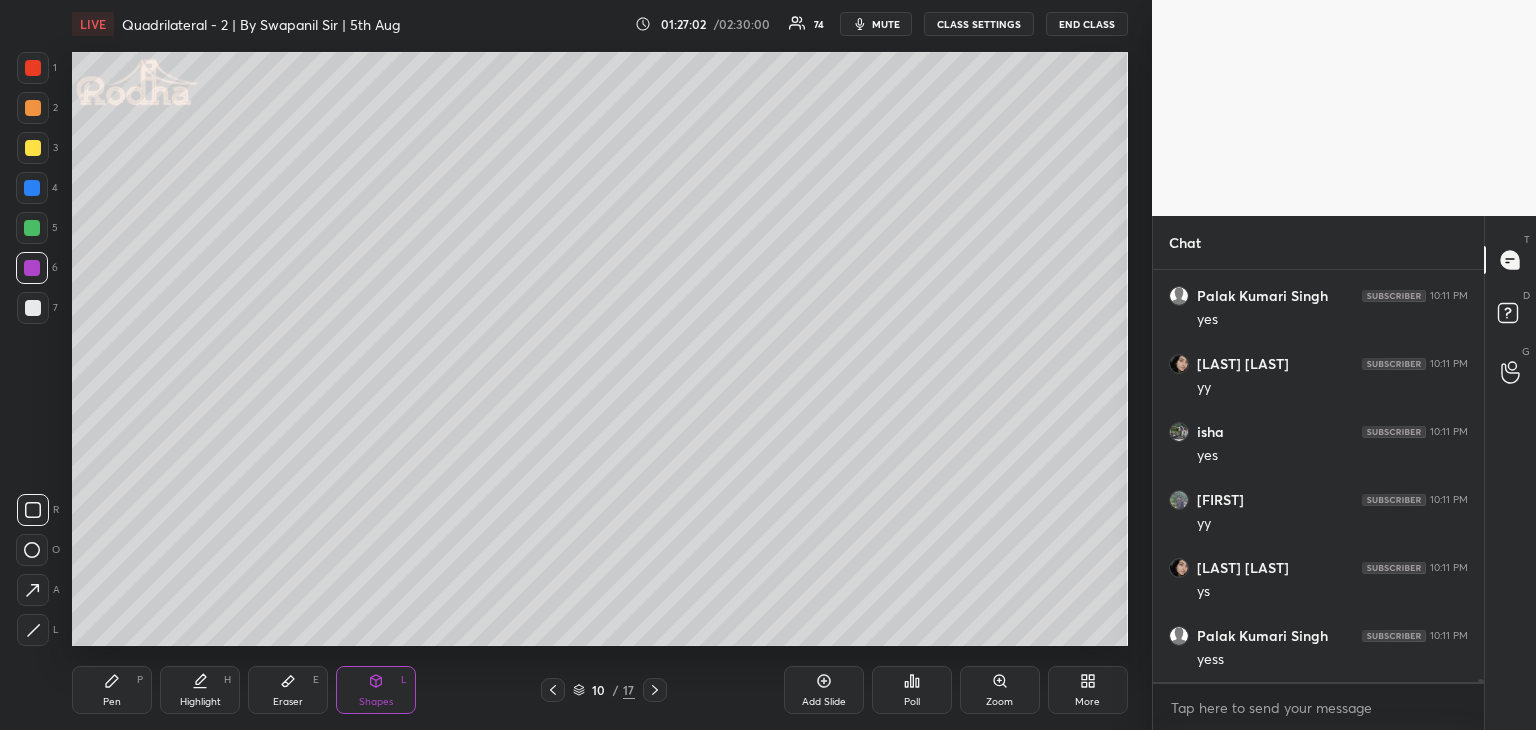 click at bounding box center [33, 68] 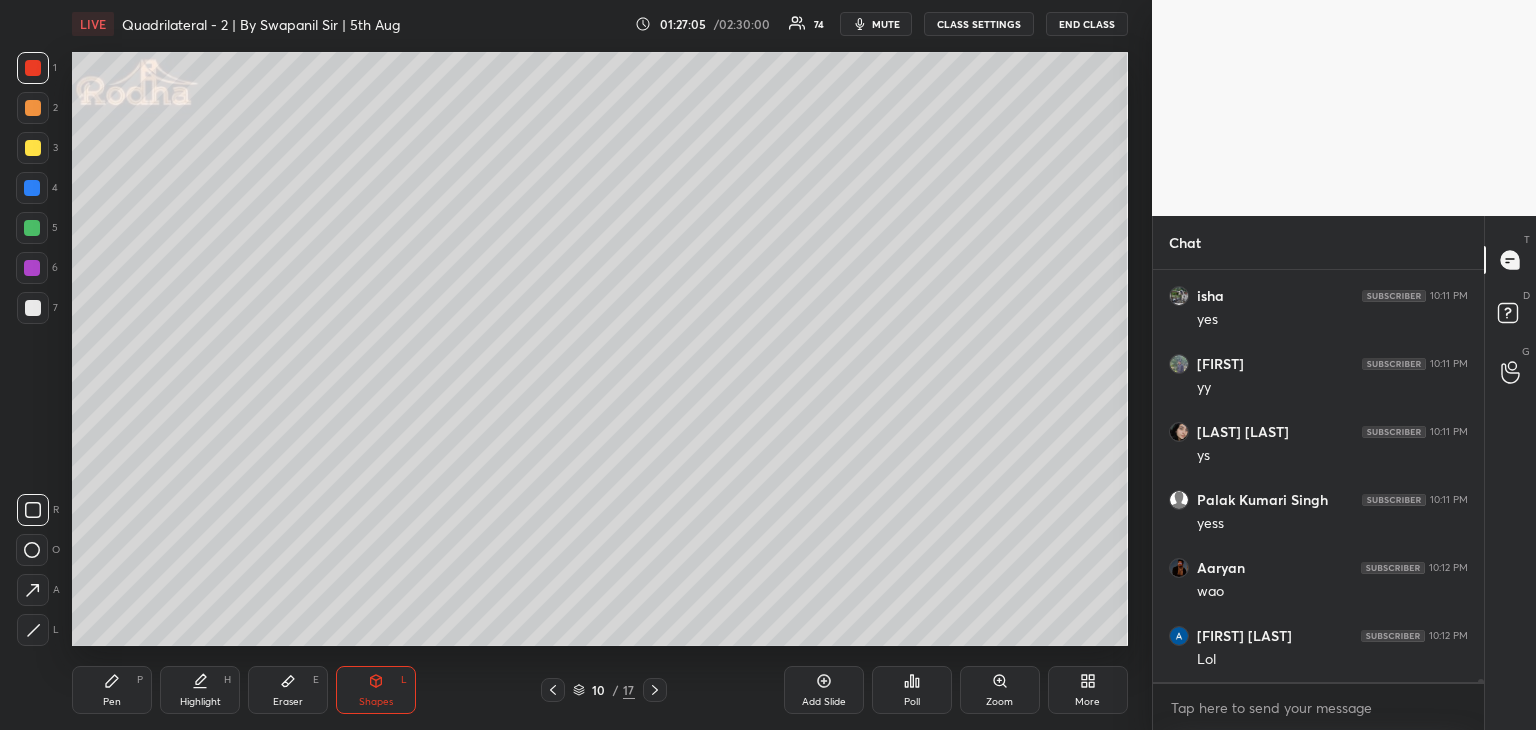 scroll, scrollTop: 63114, scrollLeft: 0, axis: vertical 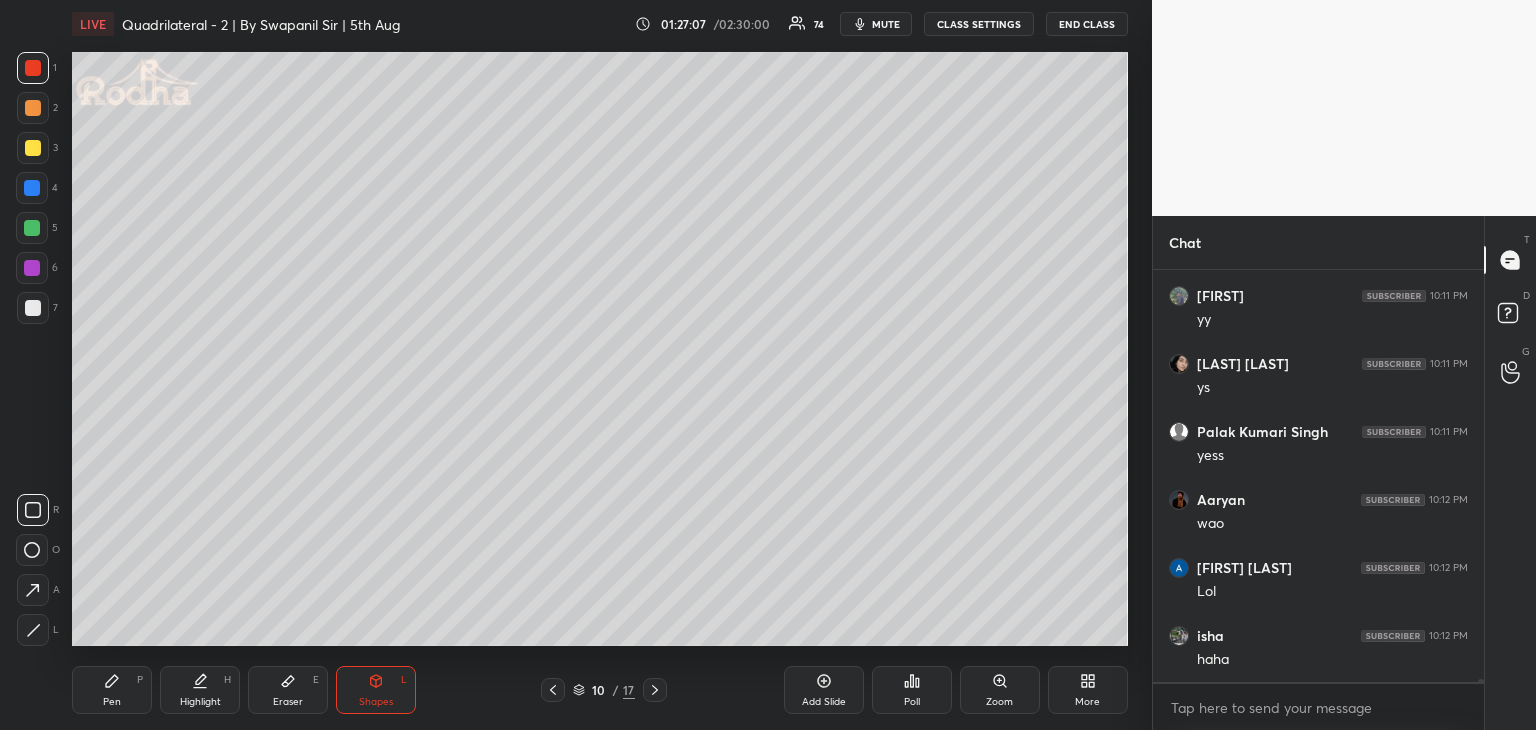 drag, startPoint x: 116, startPoint y: 701, endPoint x: 152, endPoint y: 683, distance: 40.24922 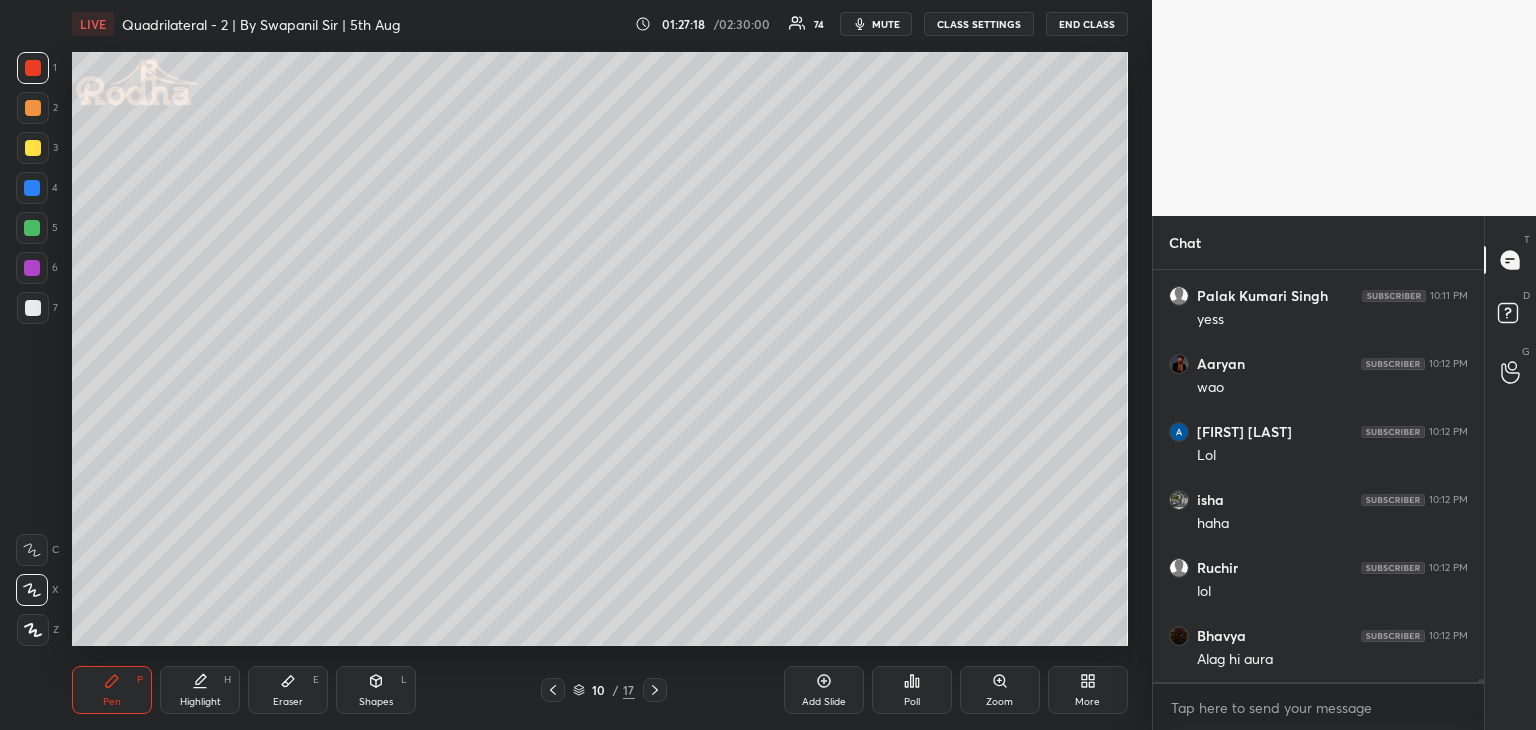 scroll, scrollTop: 63318, scrollLeft: 0, axis: vertical 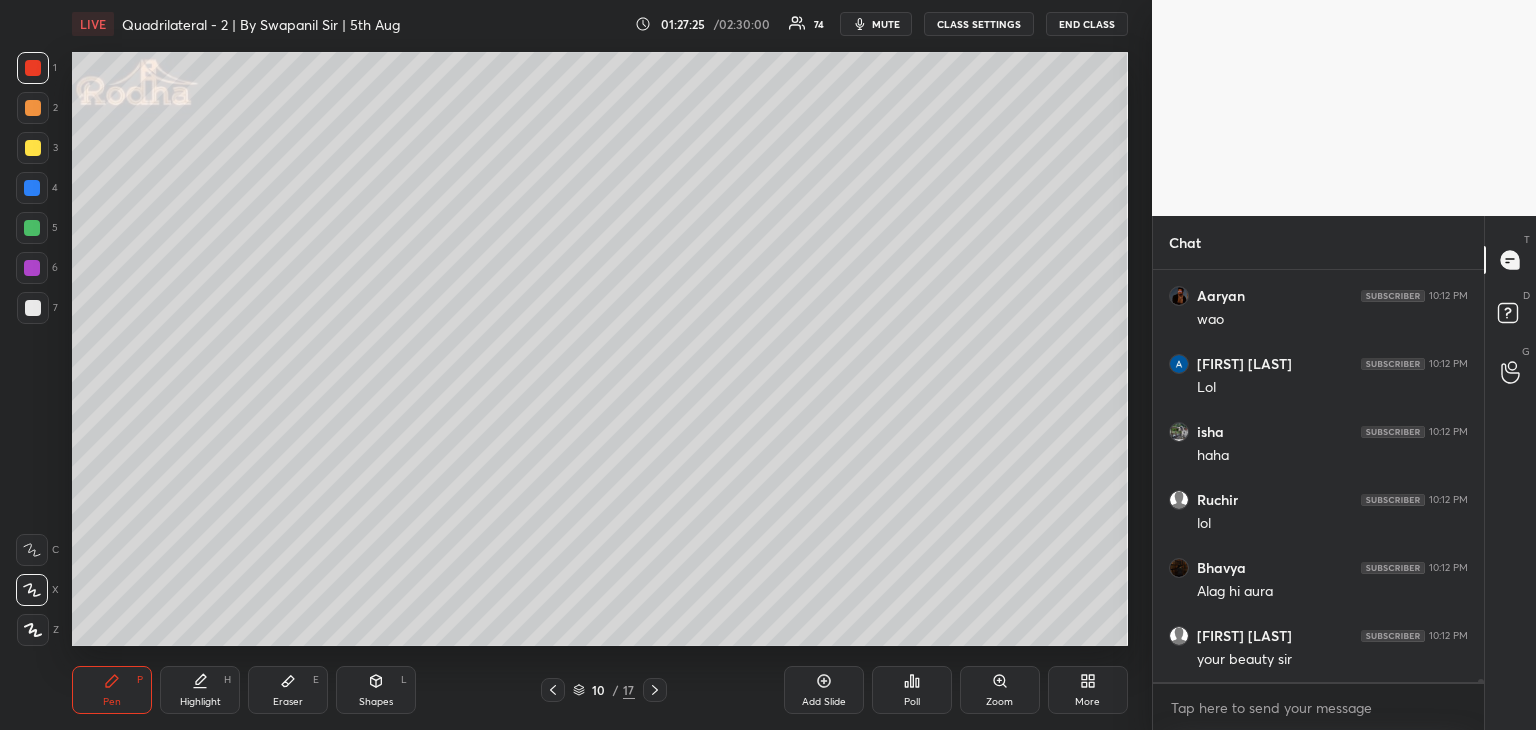click at bounding box center [33, 308] 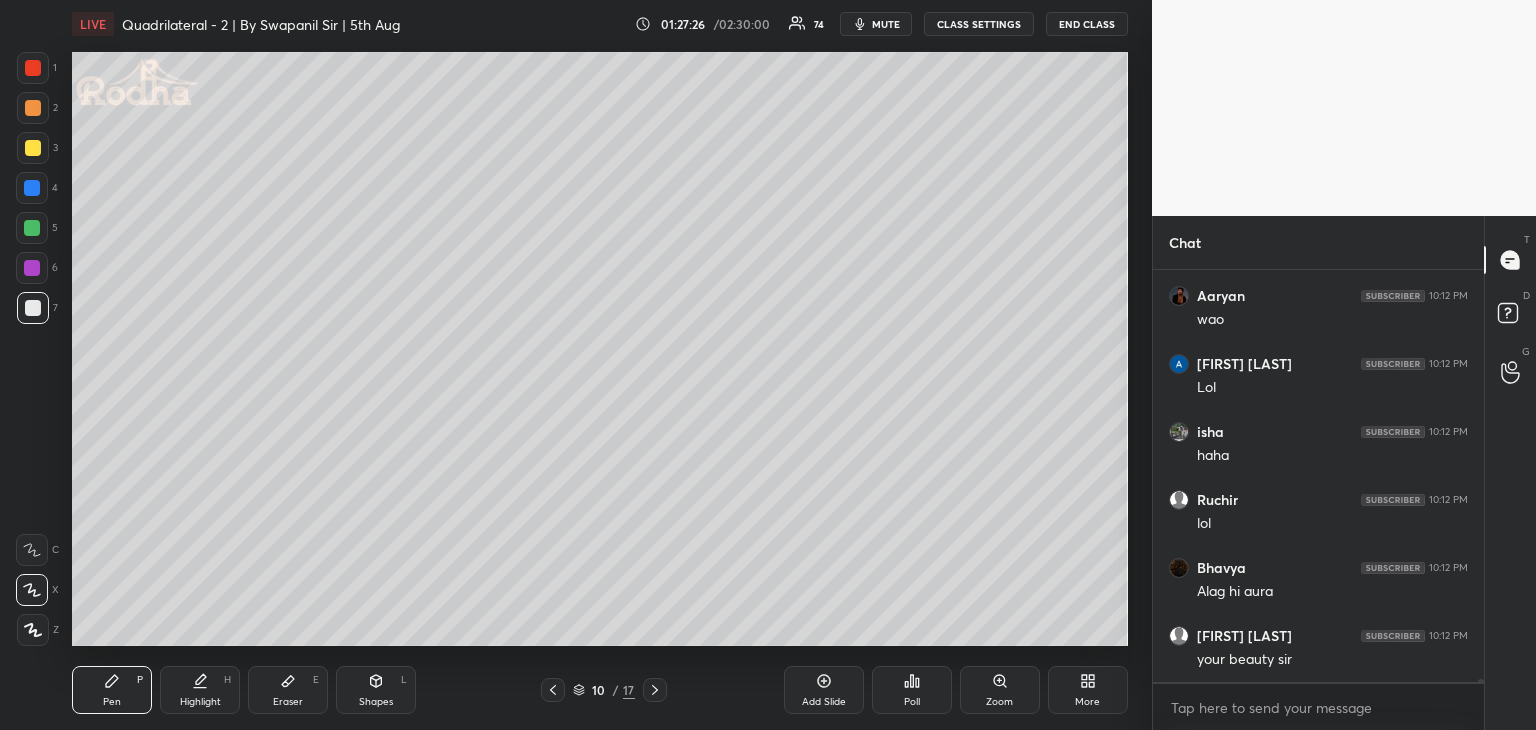 scroll, scrollTop: 63386, scrollLeft: 0, axis: vertical 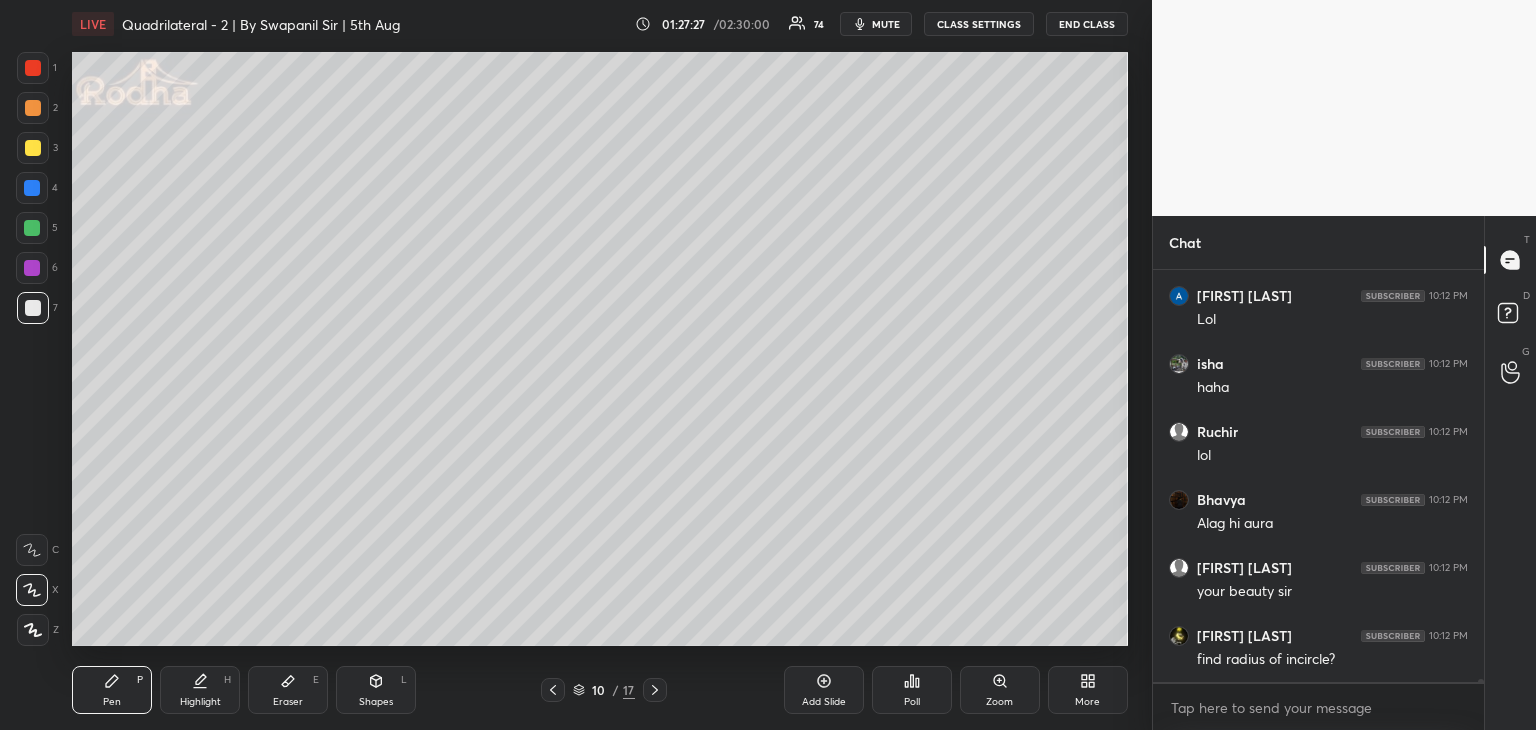 click on "Shapes" at bounding box center [376, 702] 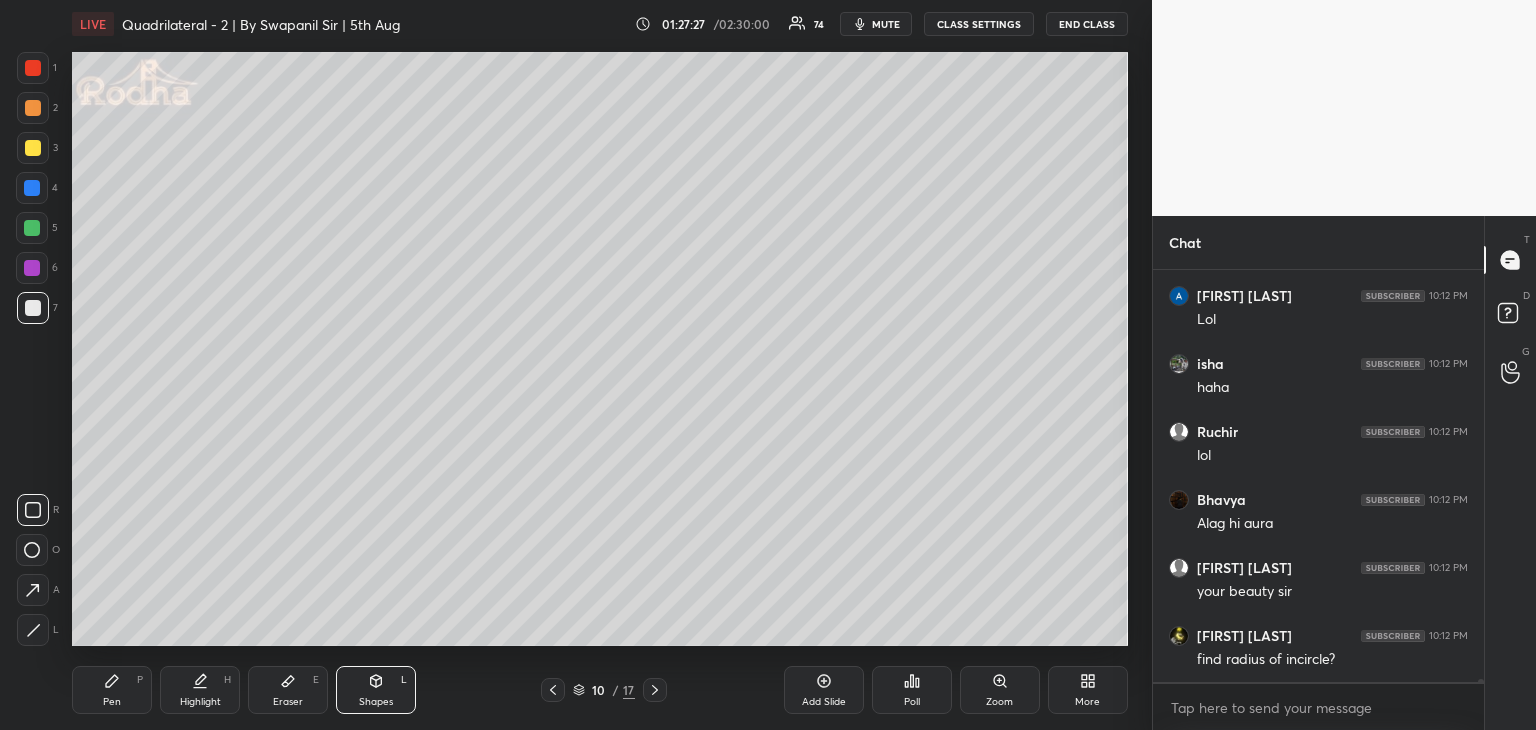 scroll, scrollTop: 63454, scrollLeft: 0, axis: vertical 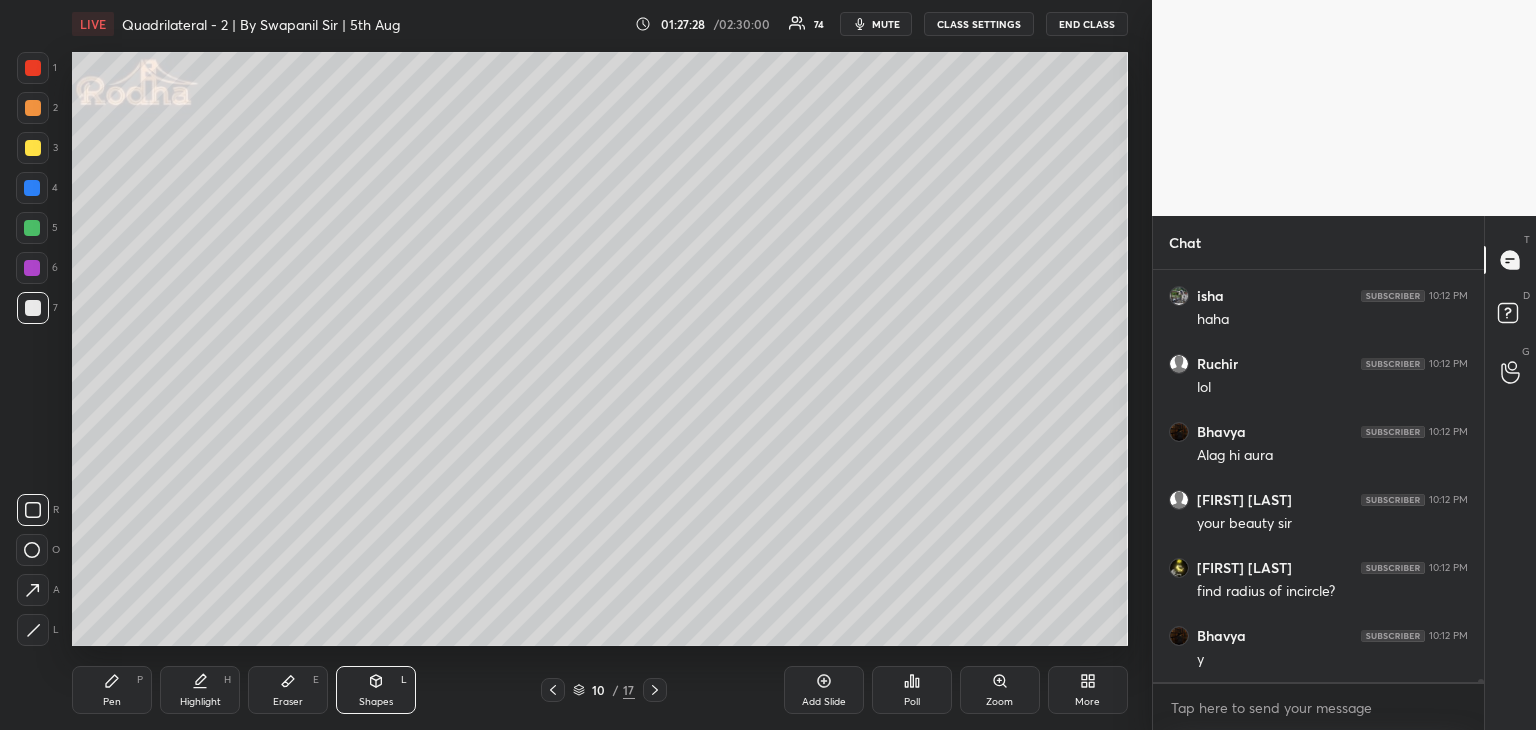 click at bounding box center [32, 550] 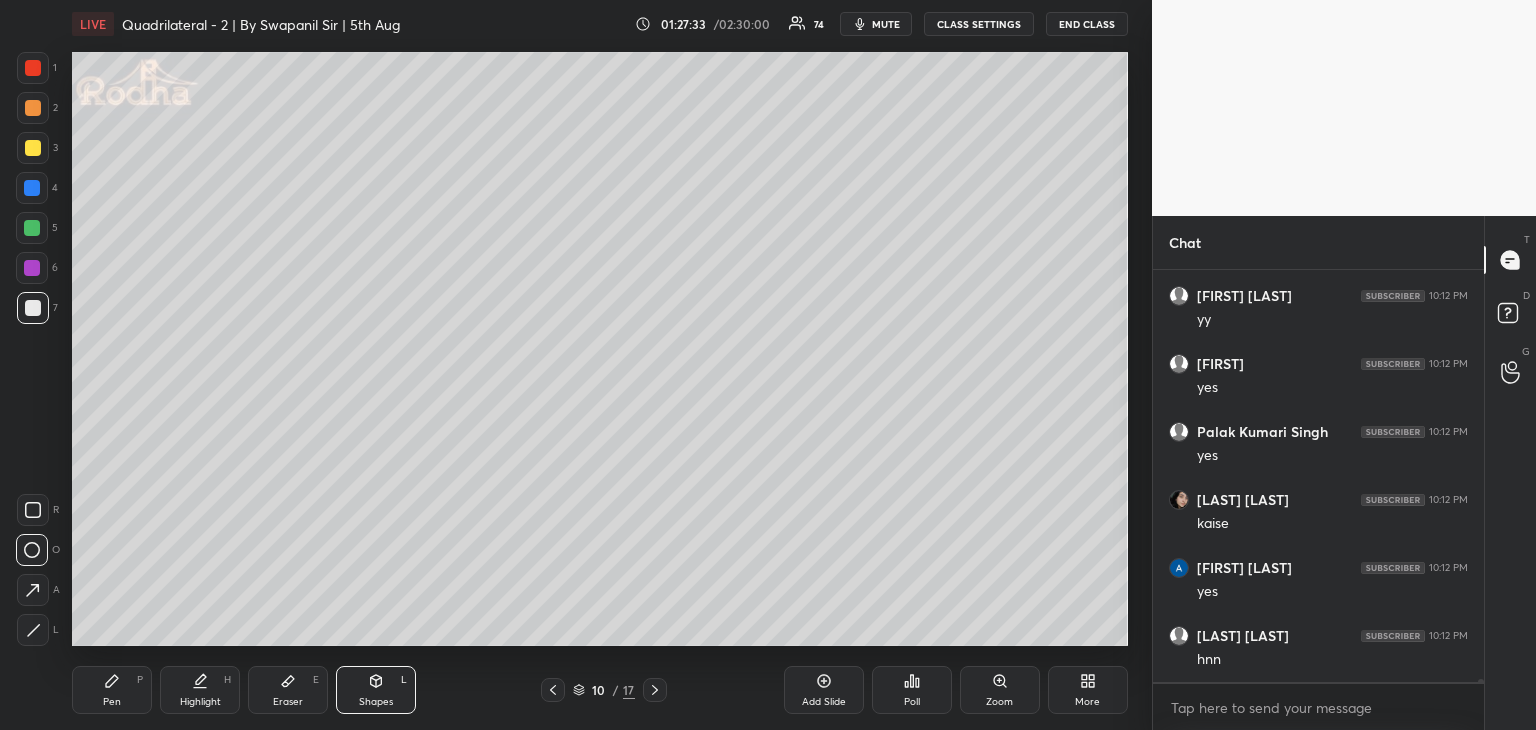 scroll, scrollTop: 64066, scrollLeft: 0, axis: vertical 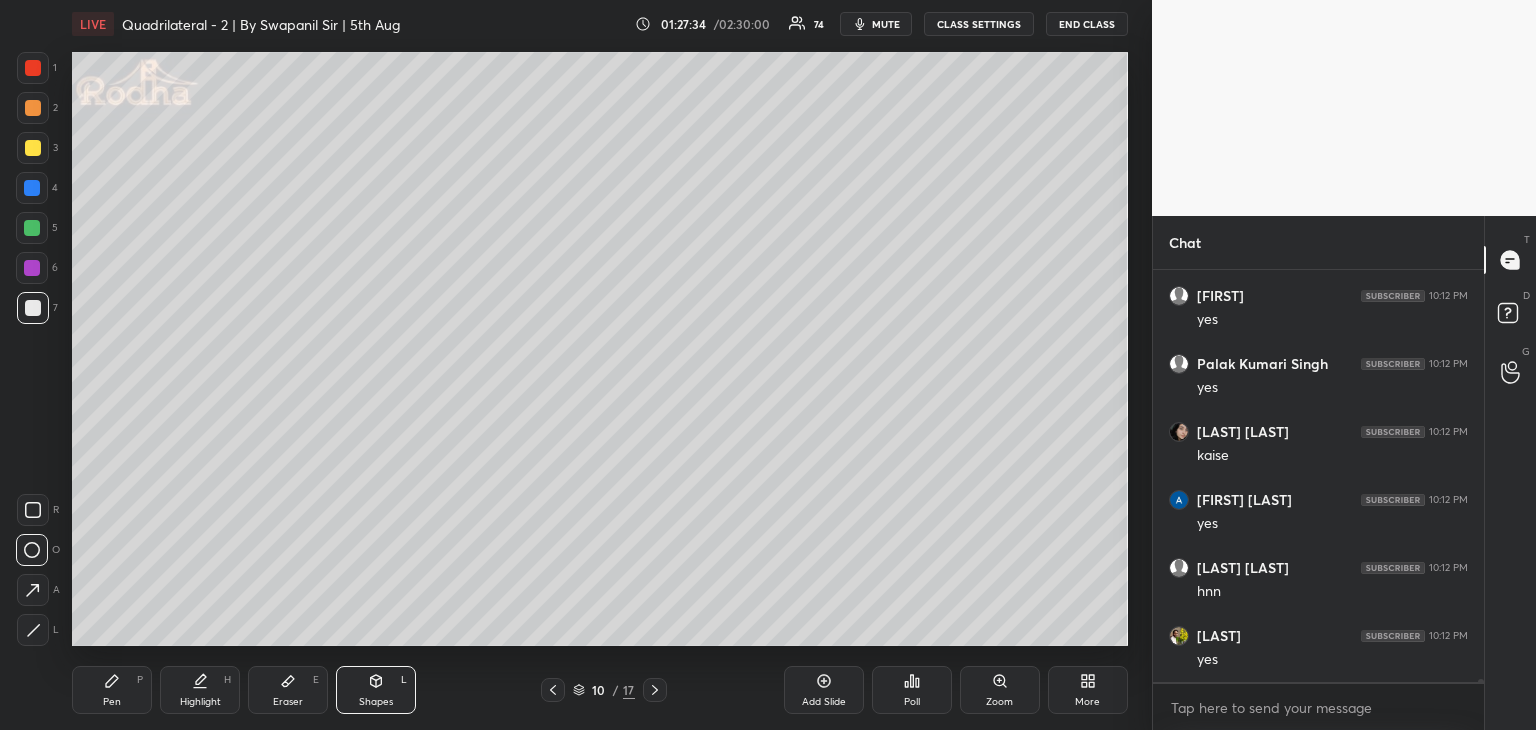 click on "Eraser E" at bounding box center (288, 690) 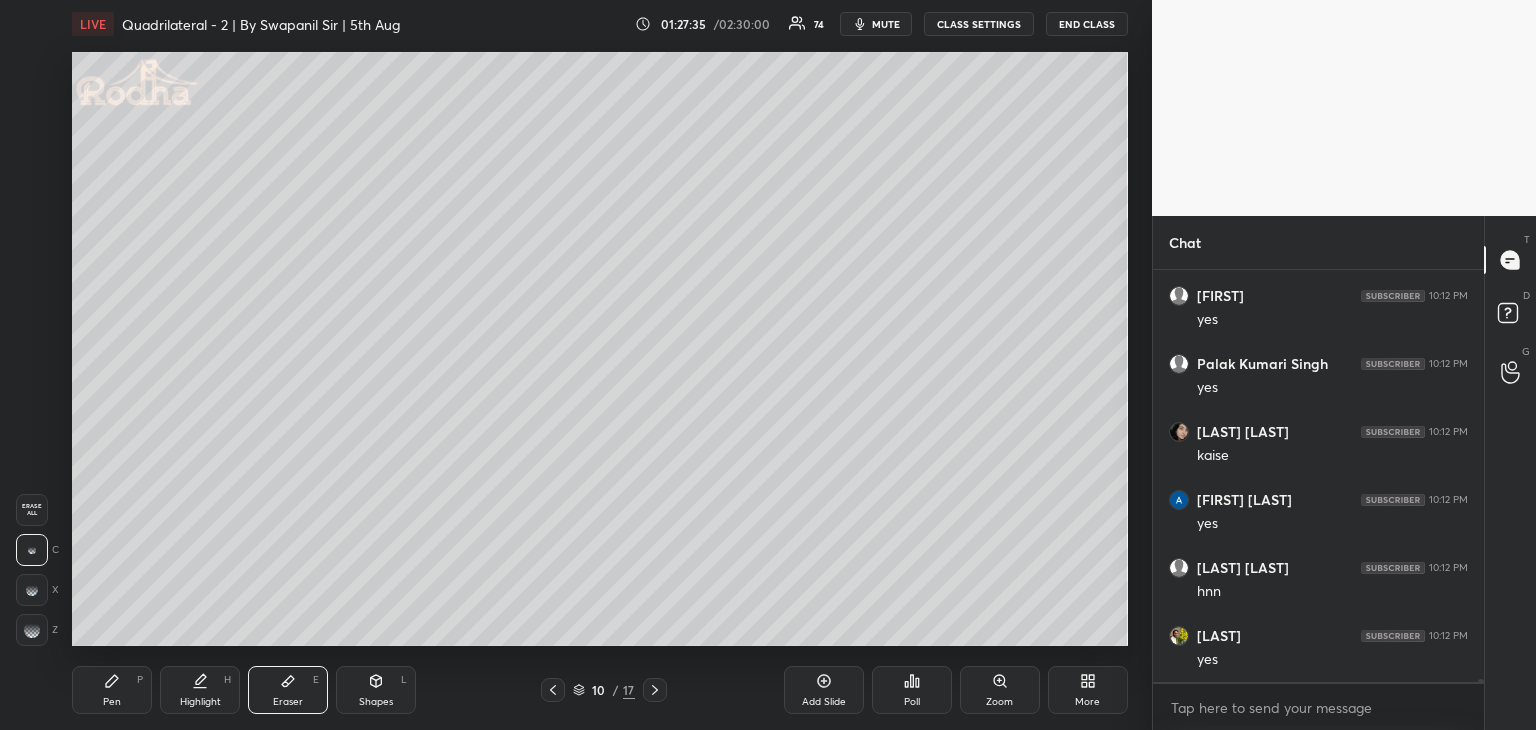 click on "Highlight H" at bounding box center [200, 690] 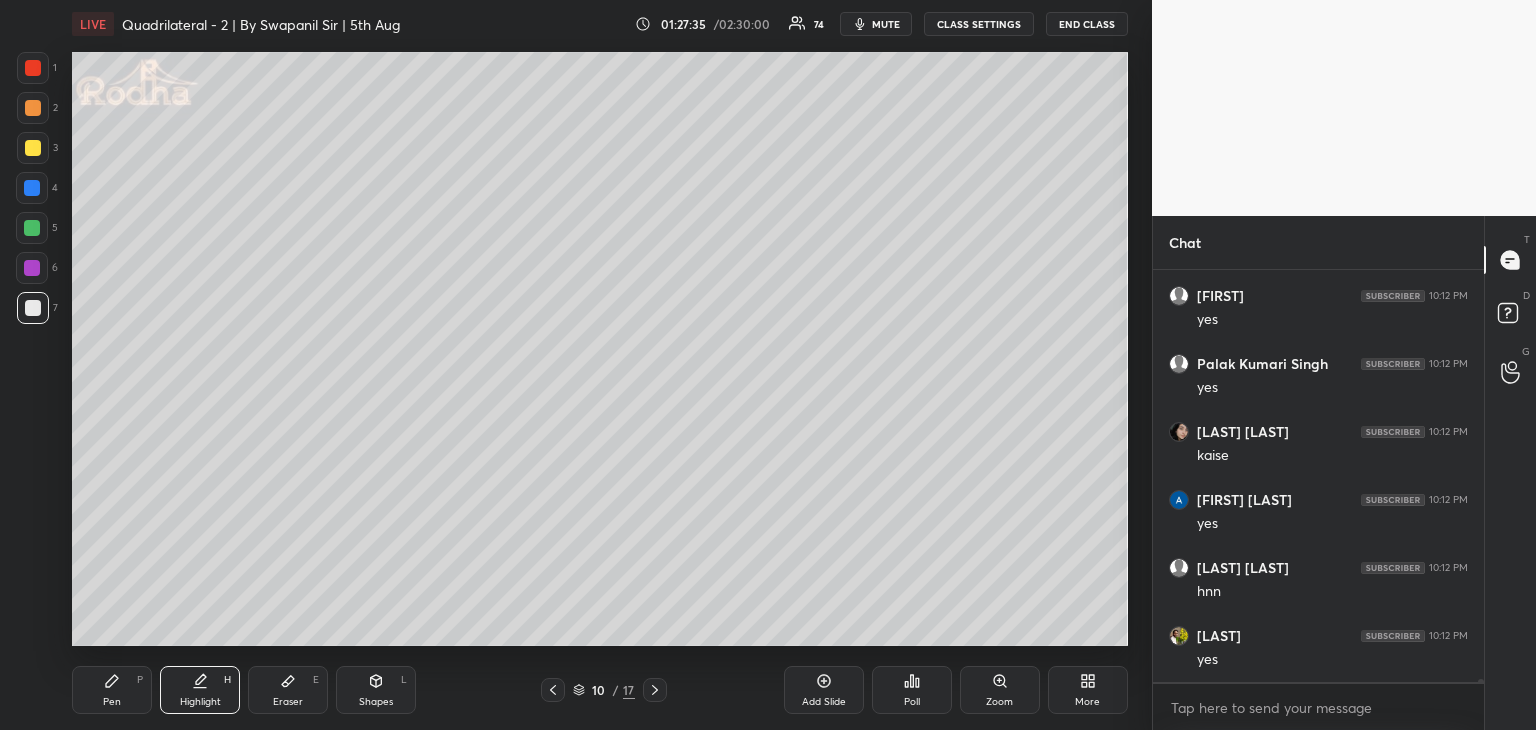 click 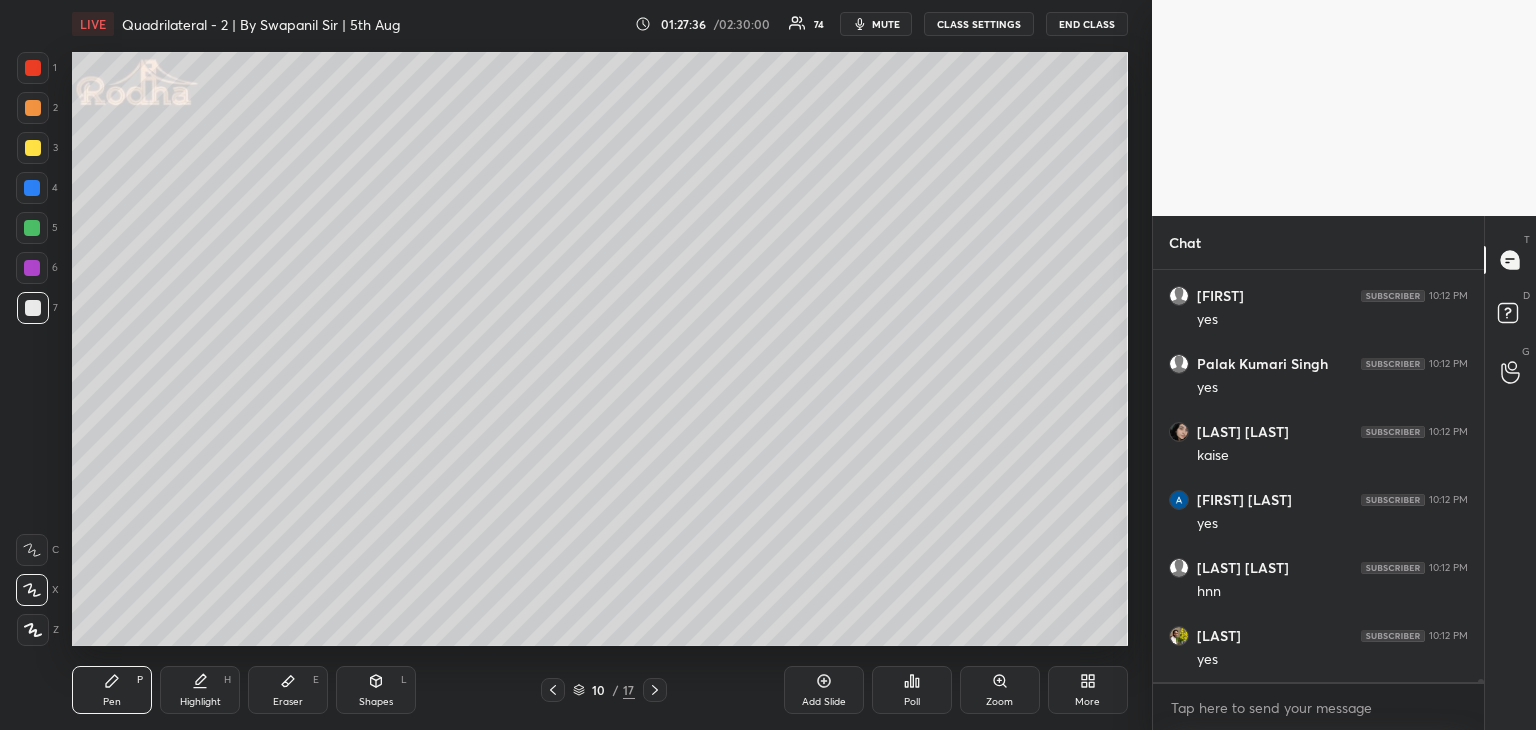 scroll, scrollTop: 64134, scrollLeft: 0, axis: vertical 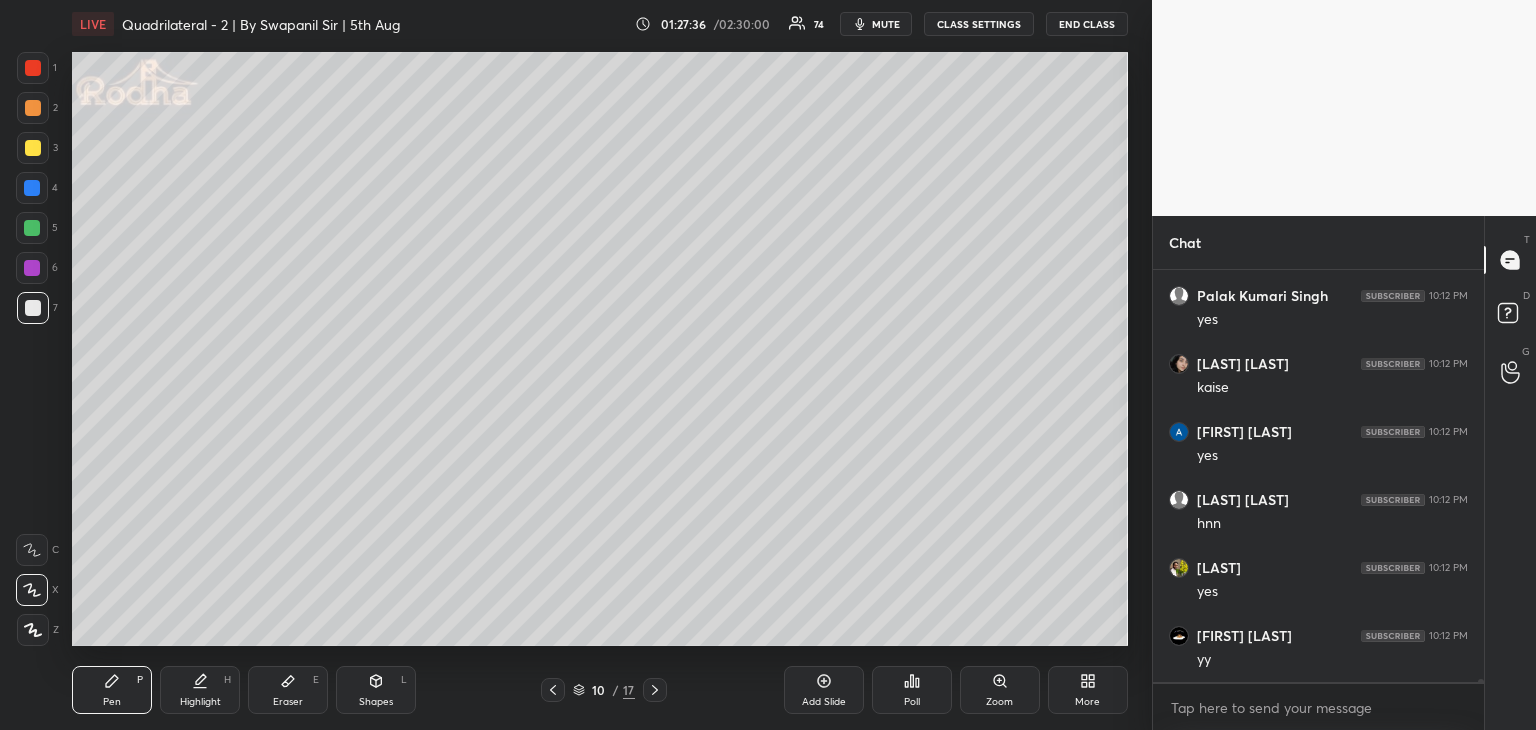 drag, startPoint x: 36, startPoint y: 550, endPoint x: 63, endPoint y: 522, distance: 38.8973 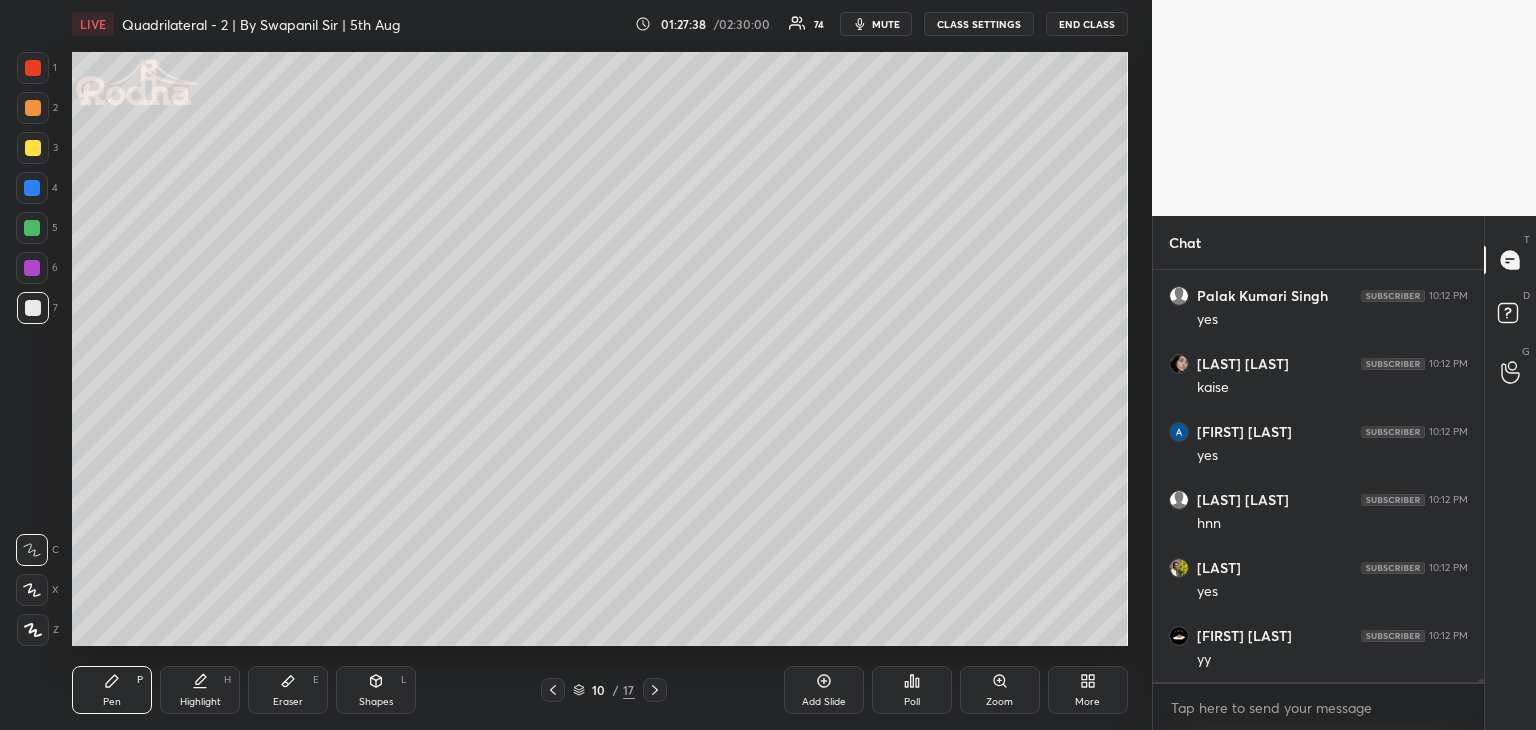click on "Shapes L" at bounding box center (376, 690) 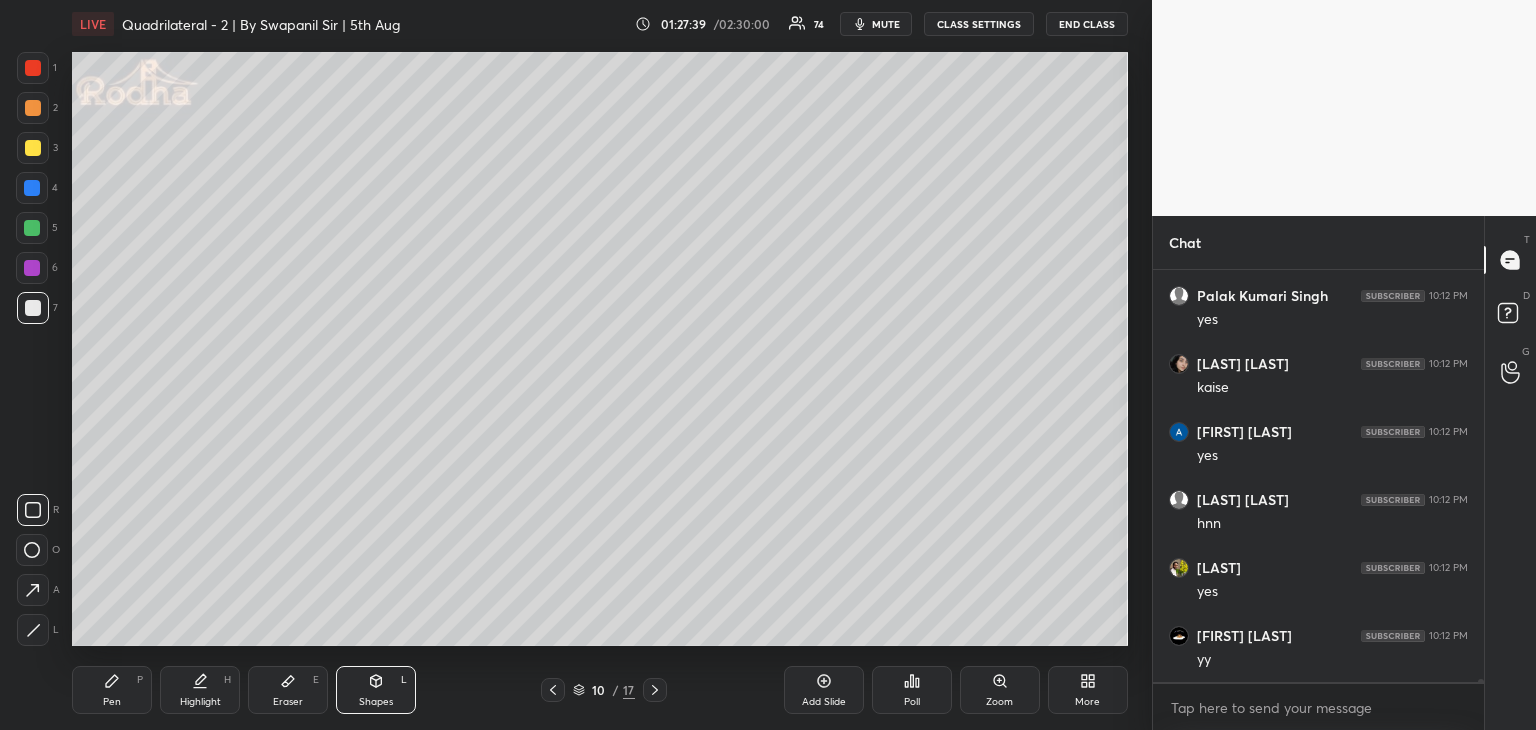 drag, startPoint x: 28, startPoint y: 551, endPoint x: 36, endPoint y: 539, distance: 14.422205 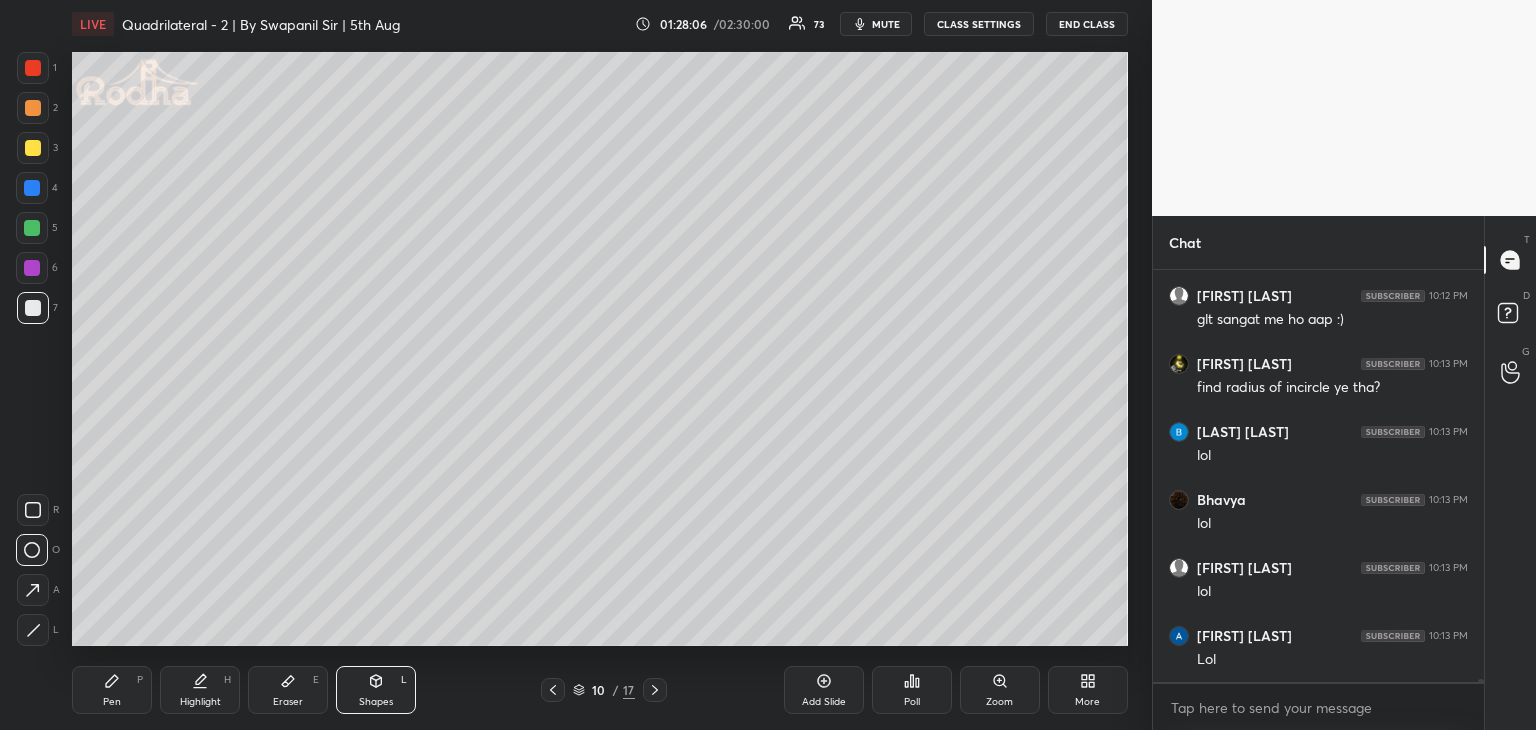 scroll, scrollTop: 64746, scrollLeft: 0, axis: vertical 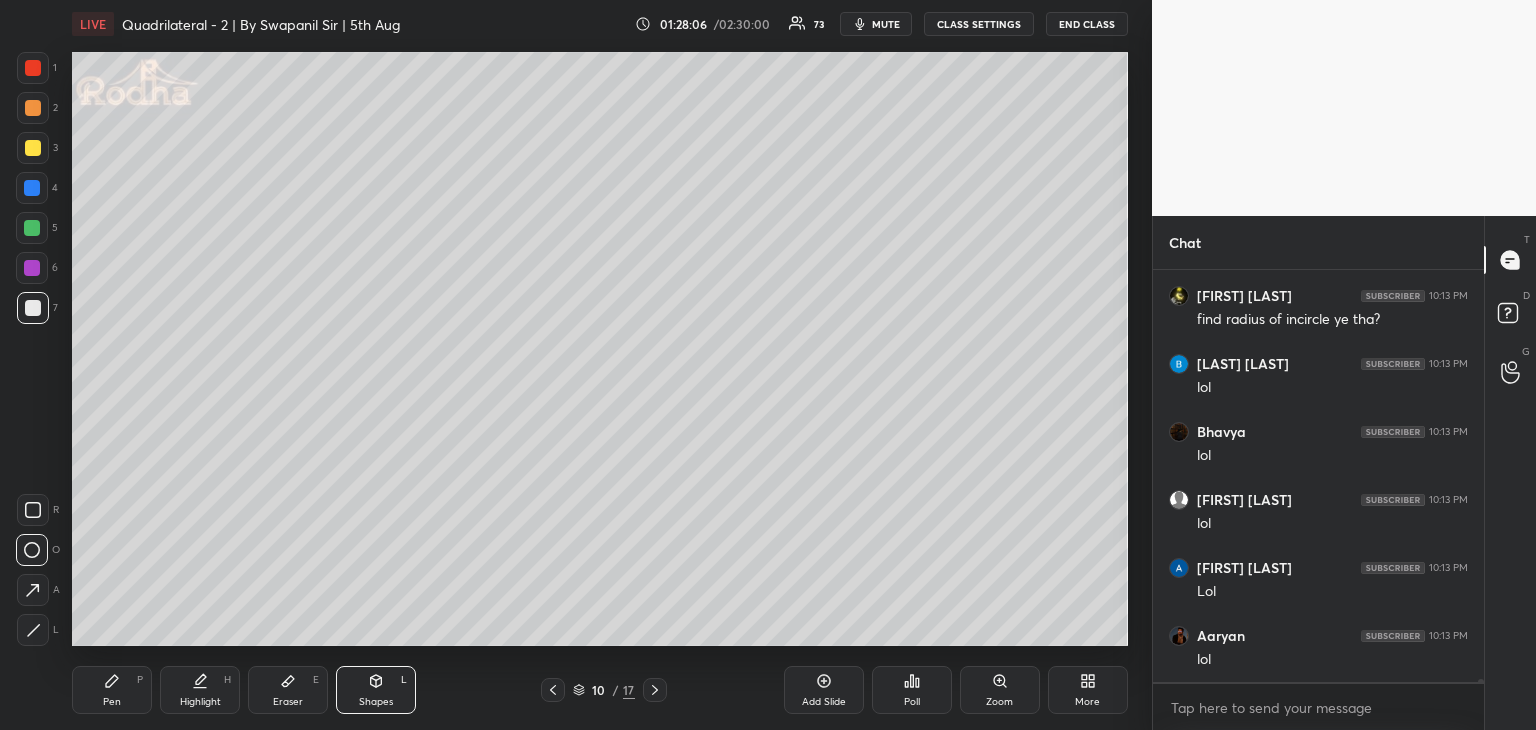 click at bounding box center (33, 308) 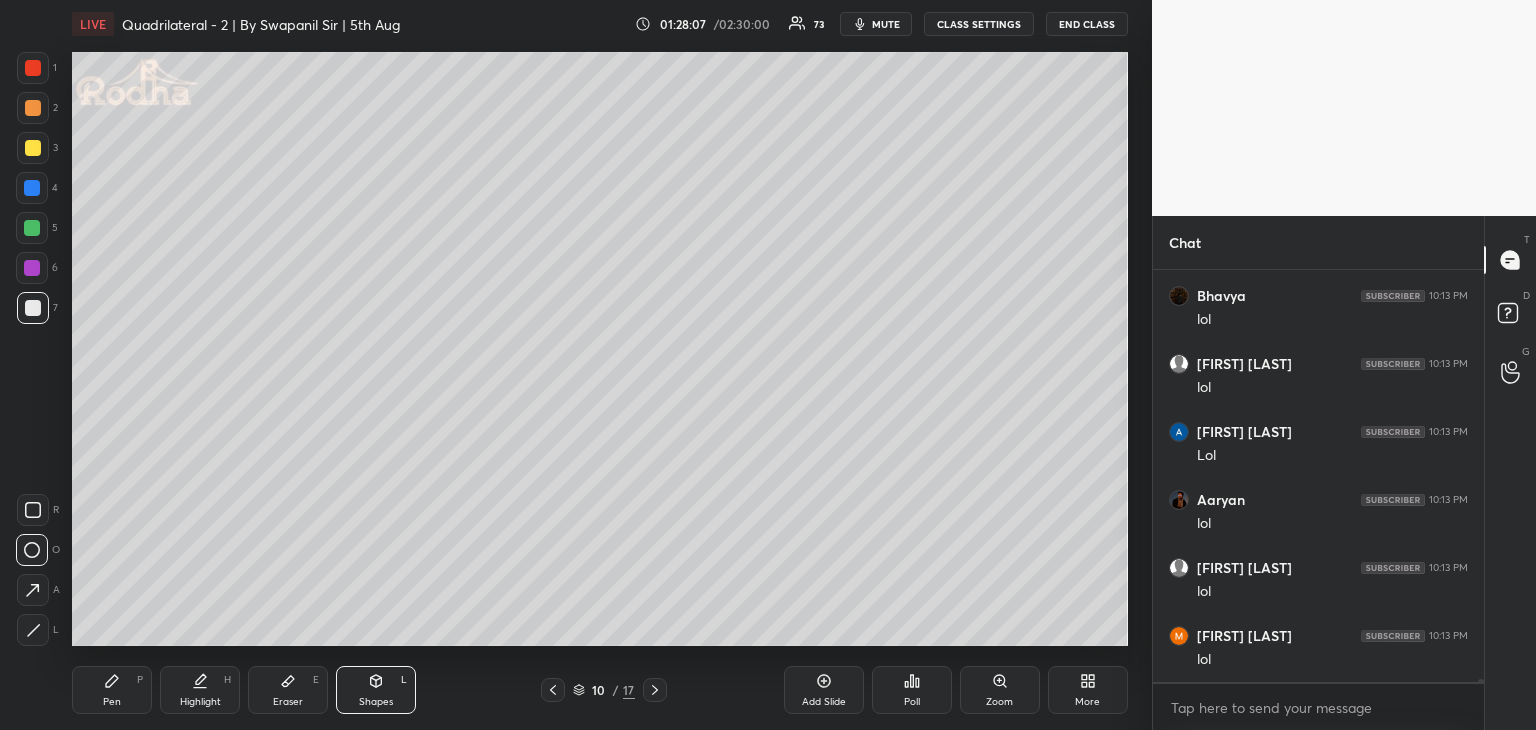 scroll, scrollTop: 64950, scrollLeft: 0, axis: vertical 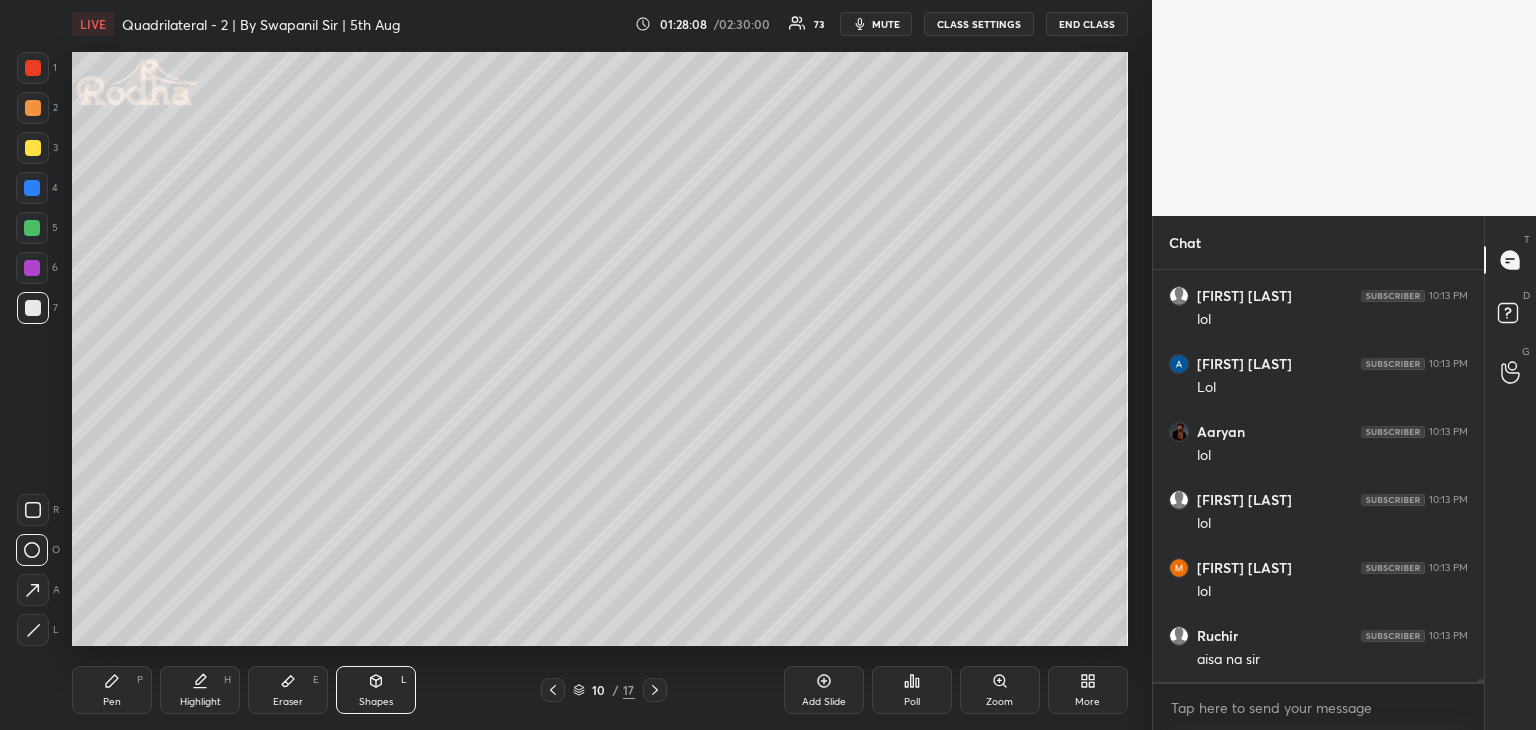 drag, startPoint x: 116, startPoint y: 681, endPoint x: 130, endPoint y: 655, distance: 29.529646 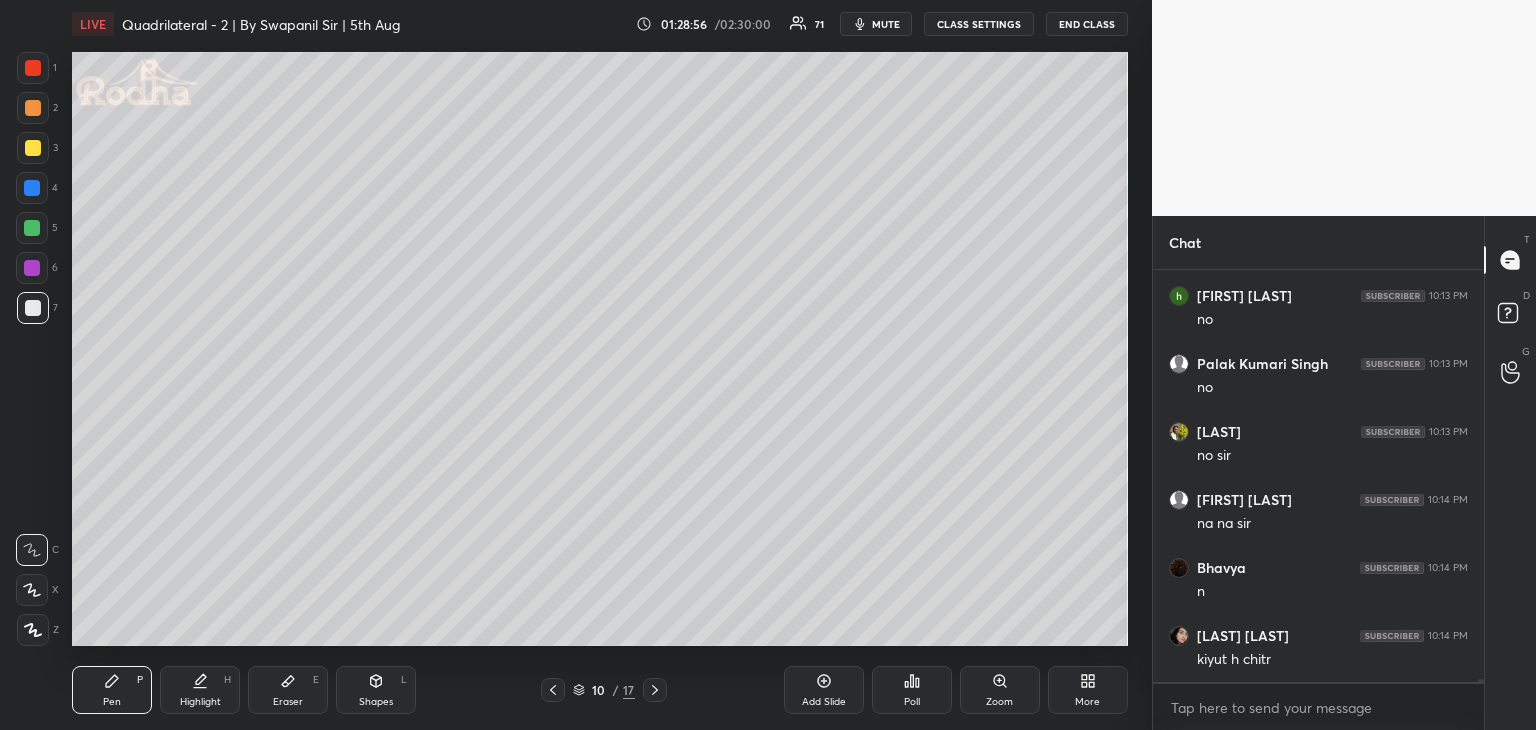 scroll, scrollTop: 66600, scrollLeft: 0, axis: vertical 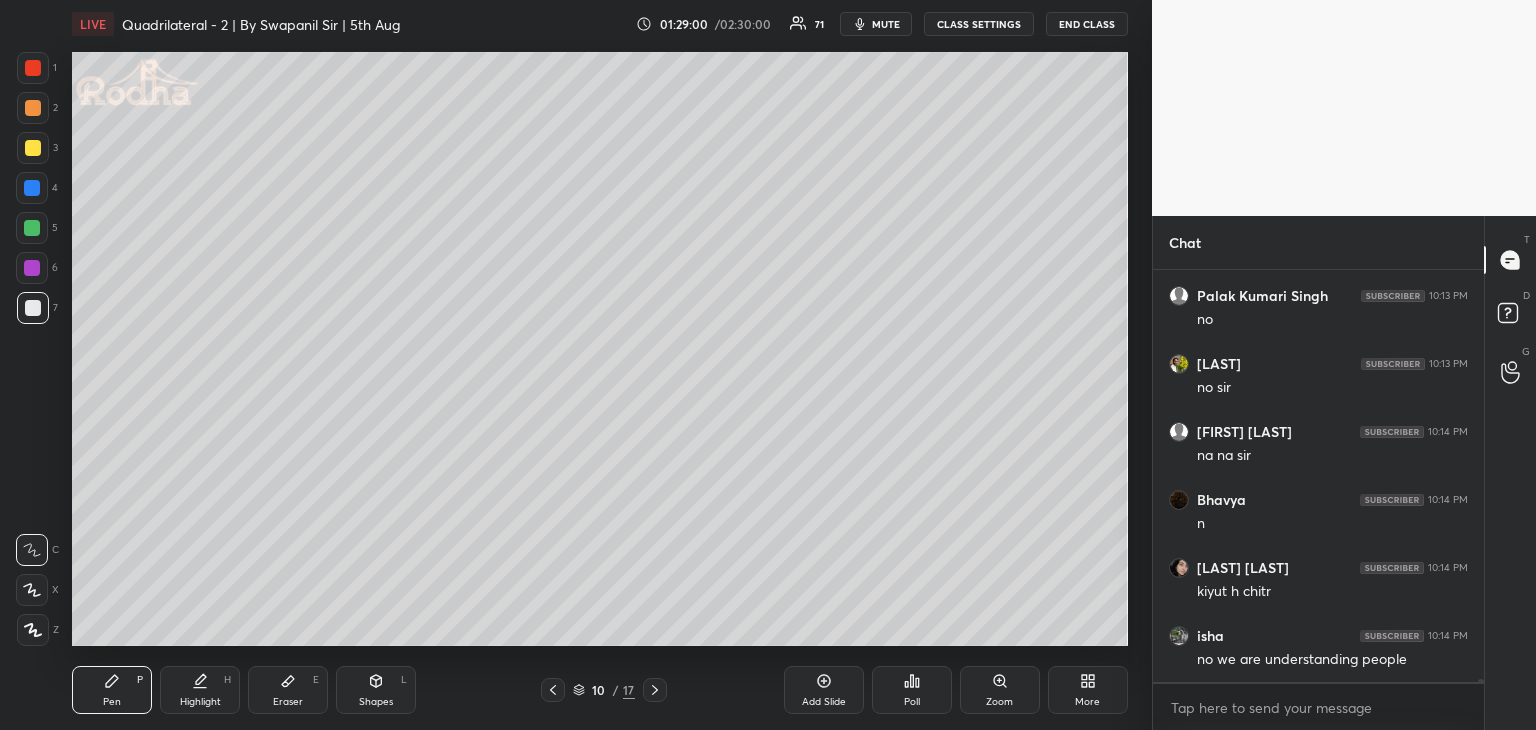 click on "Eraser" at bounding box center (288, 702) 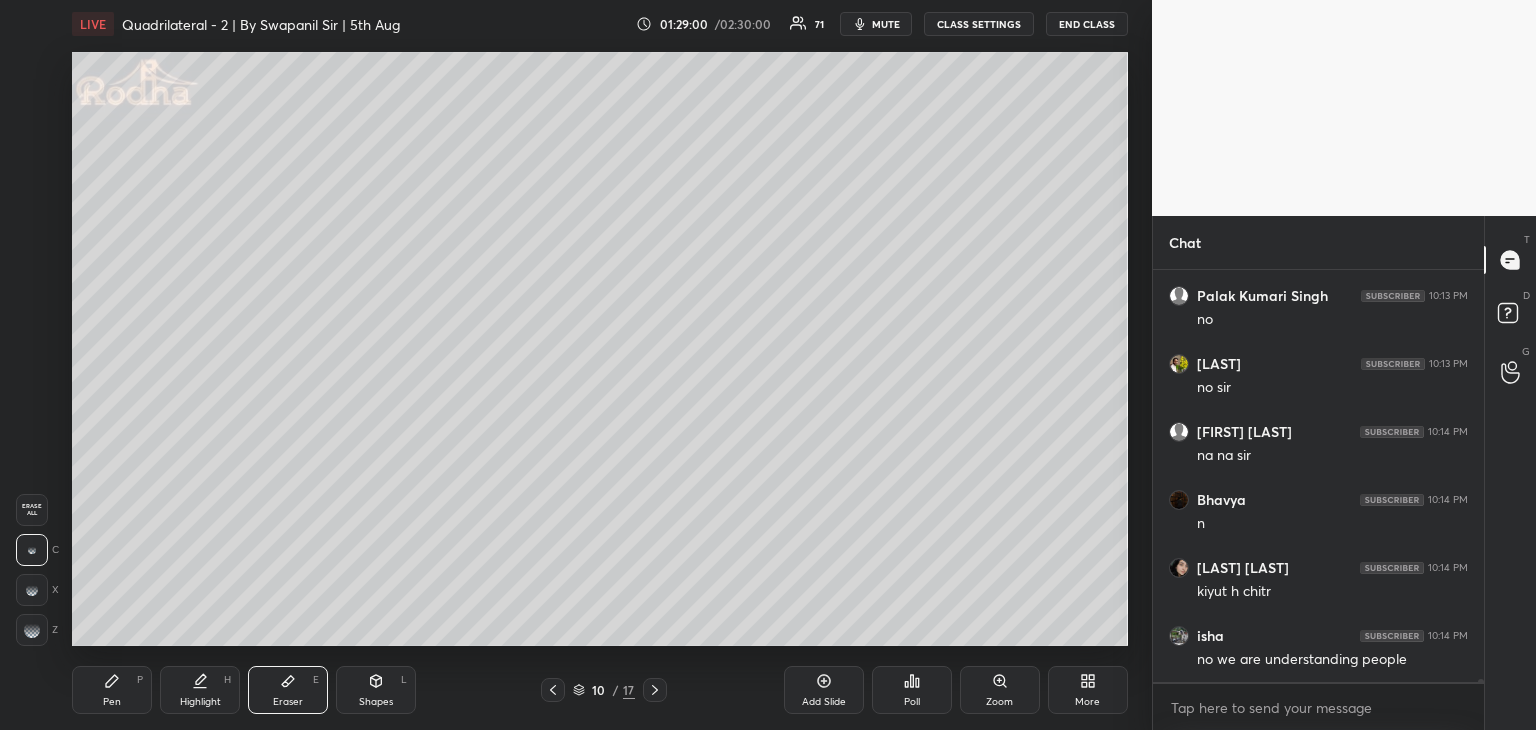 drag, startPoint x: 35, startPoint y: 553, endPoint x: 68, endPoint y: 524, distance: 43.931767 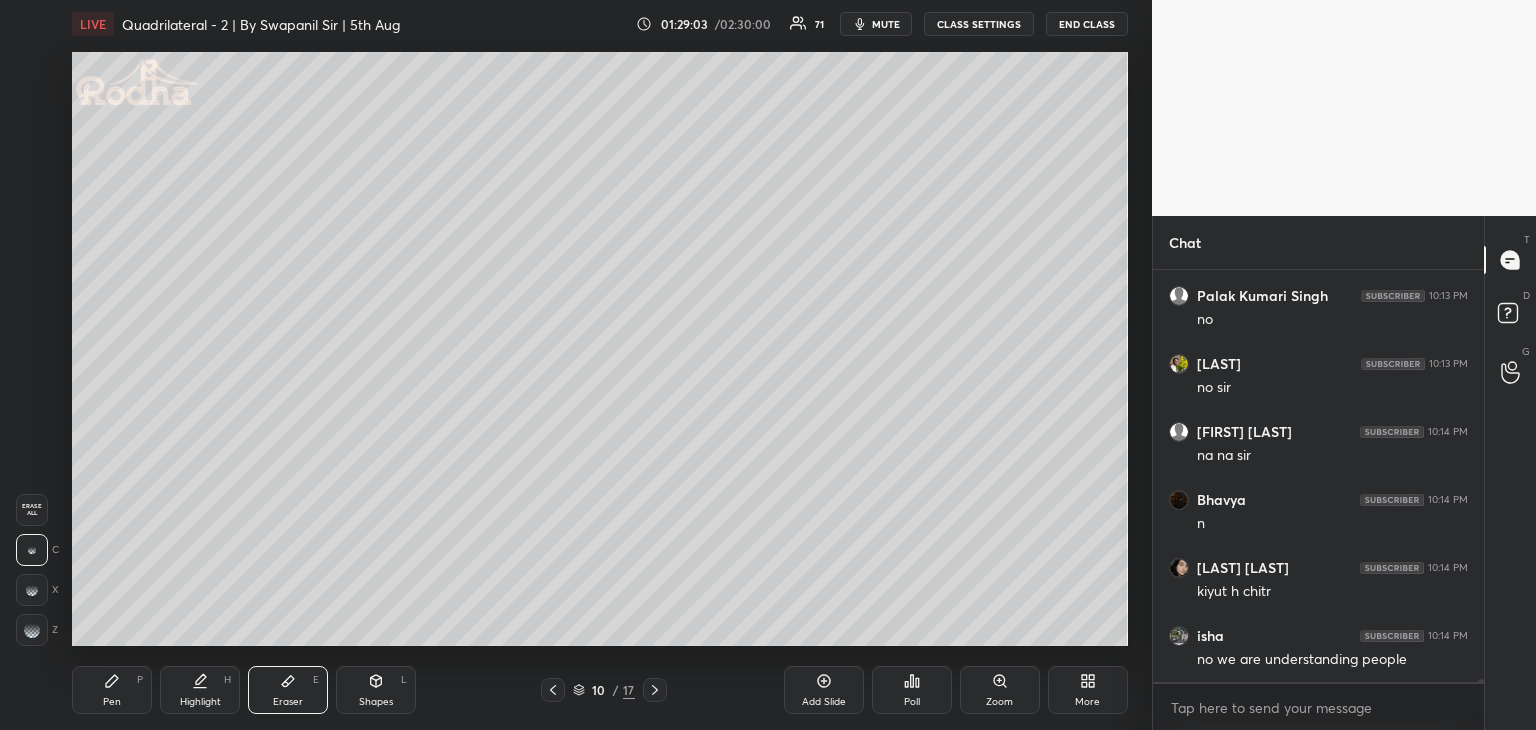 click on "Pen P" at bounding box center [112, 690] 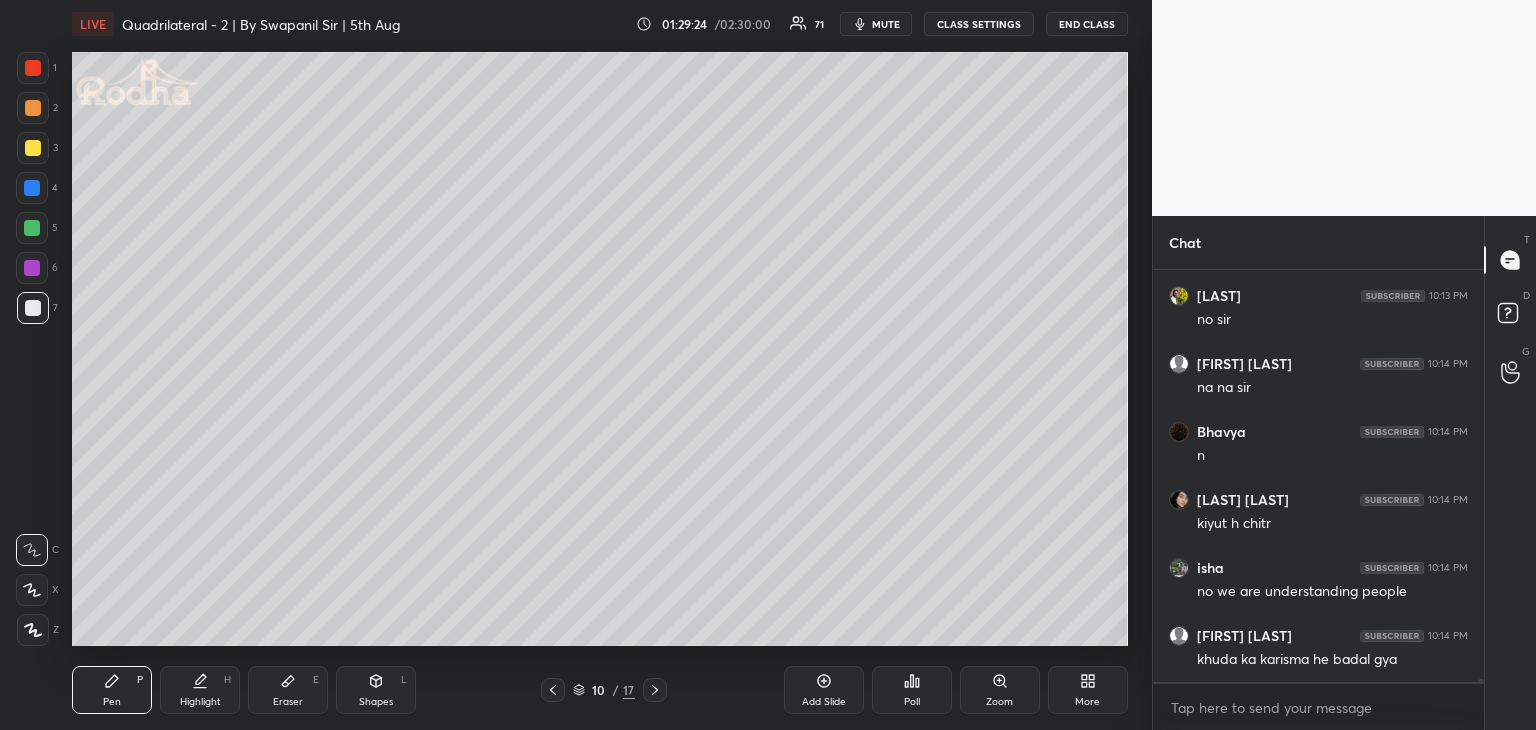 scroll, scrollTop: 66736, scrollLeft: 0, axis: vertical 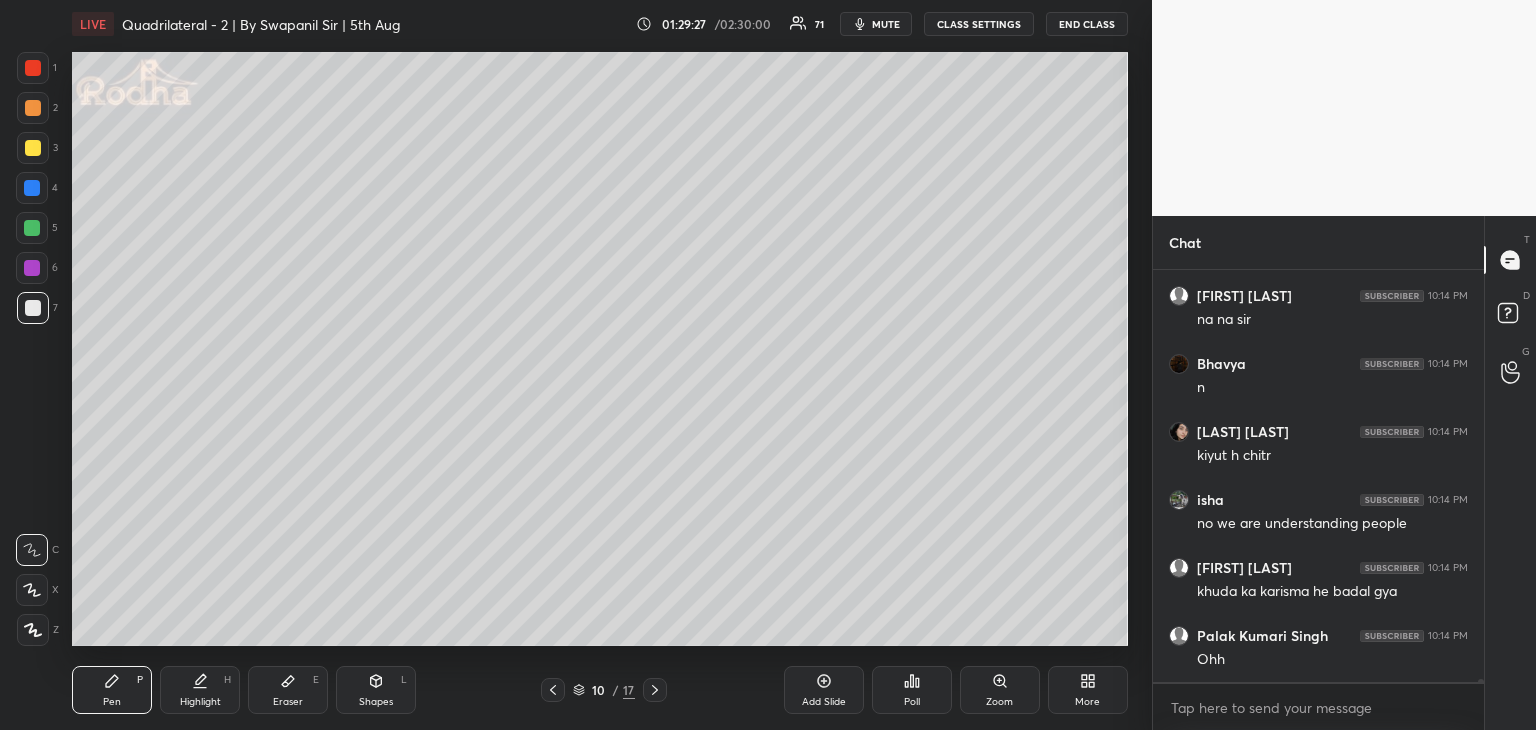 click on "Eraser E" at bounding box center (288, 690) 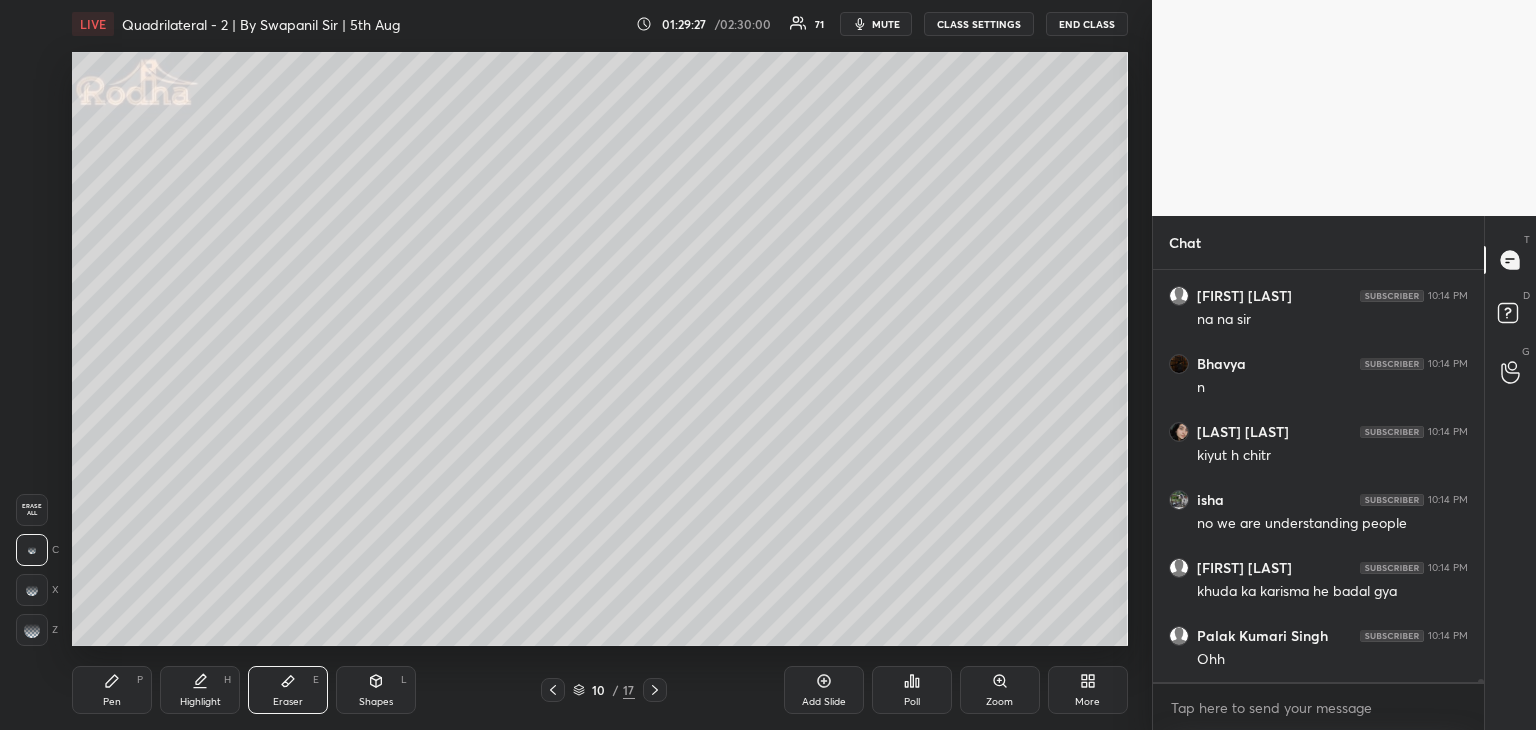 scroll, scrollTop: 66804, scrollLeft: 0, axis: vertical 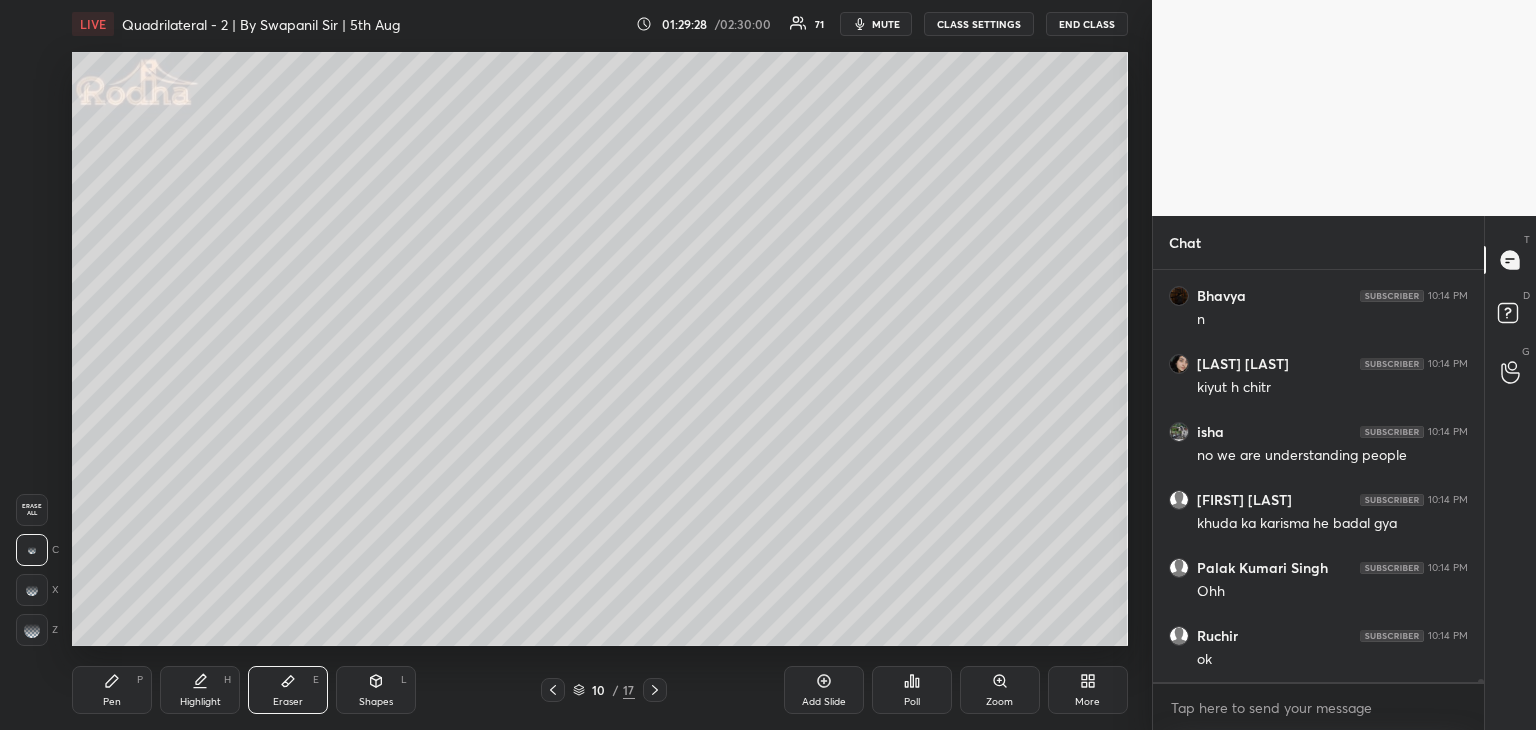 click on "Shapes L" at bounding box center [376, 690] 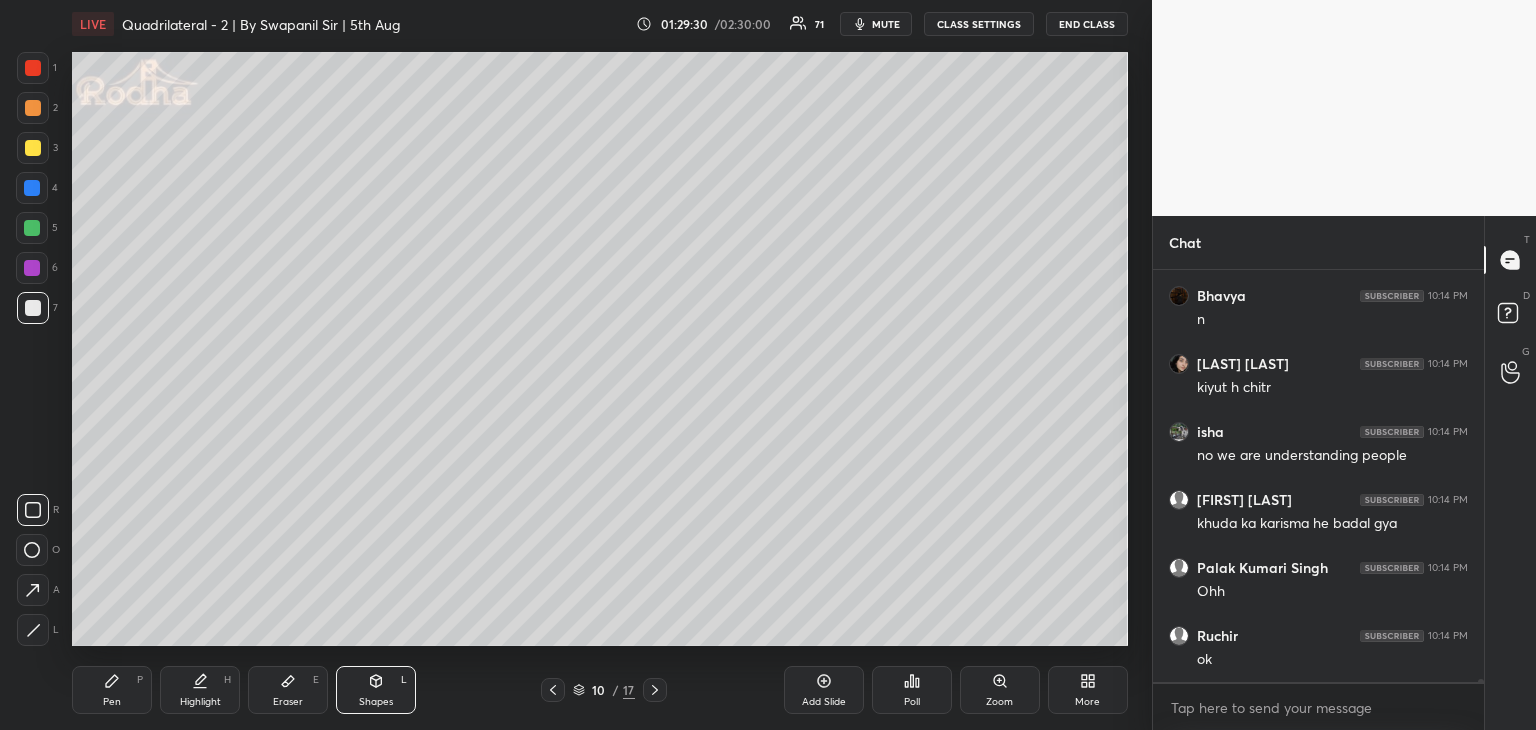 drag, startPoint x: 32, startPoint y: 61, endPoint x: 60, endPoint y: 73, distance: 30.463093 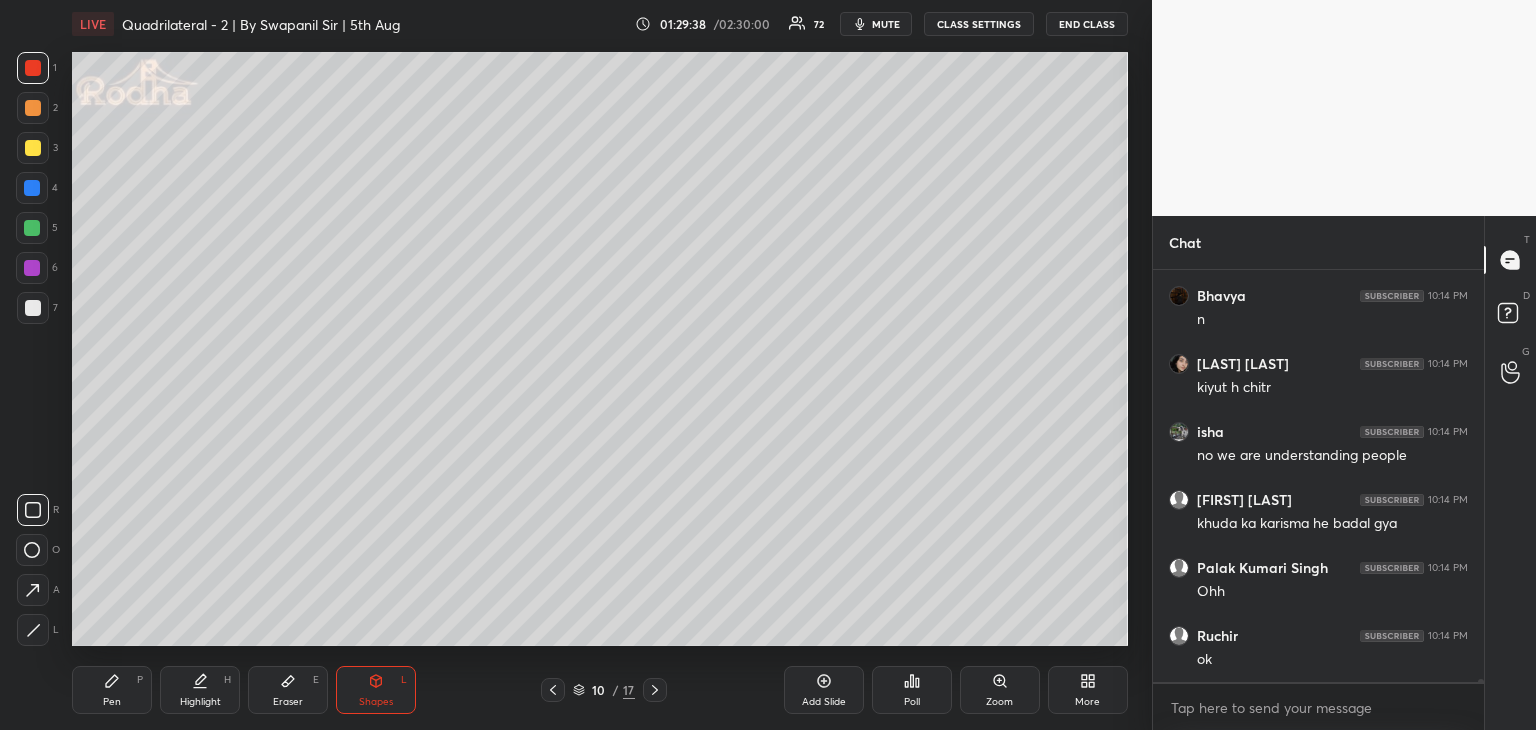 click at bounding box center [33, 630] 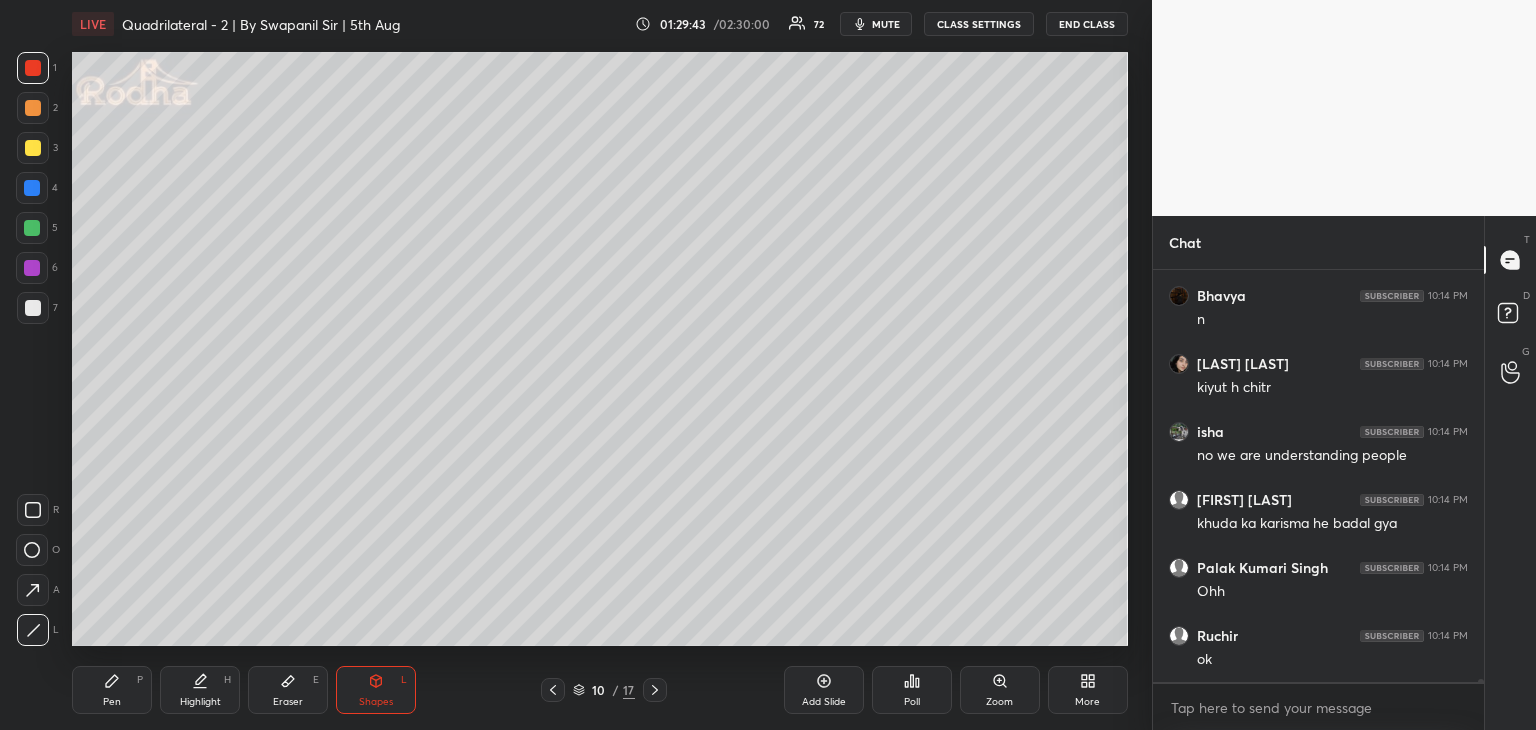 click on "Pen" at bounding box center [112, 702] 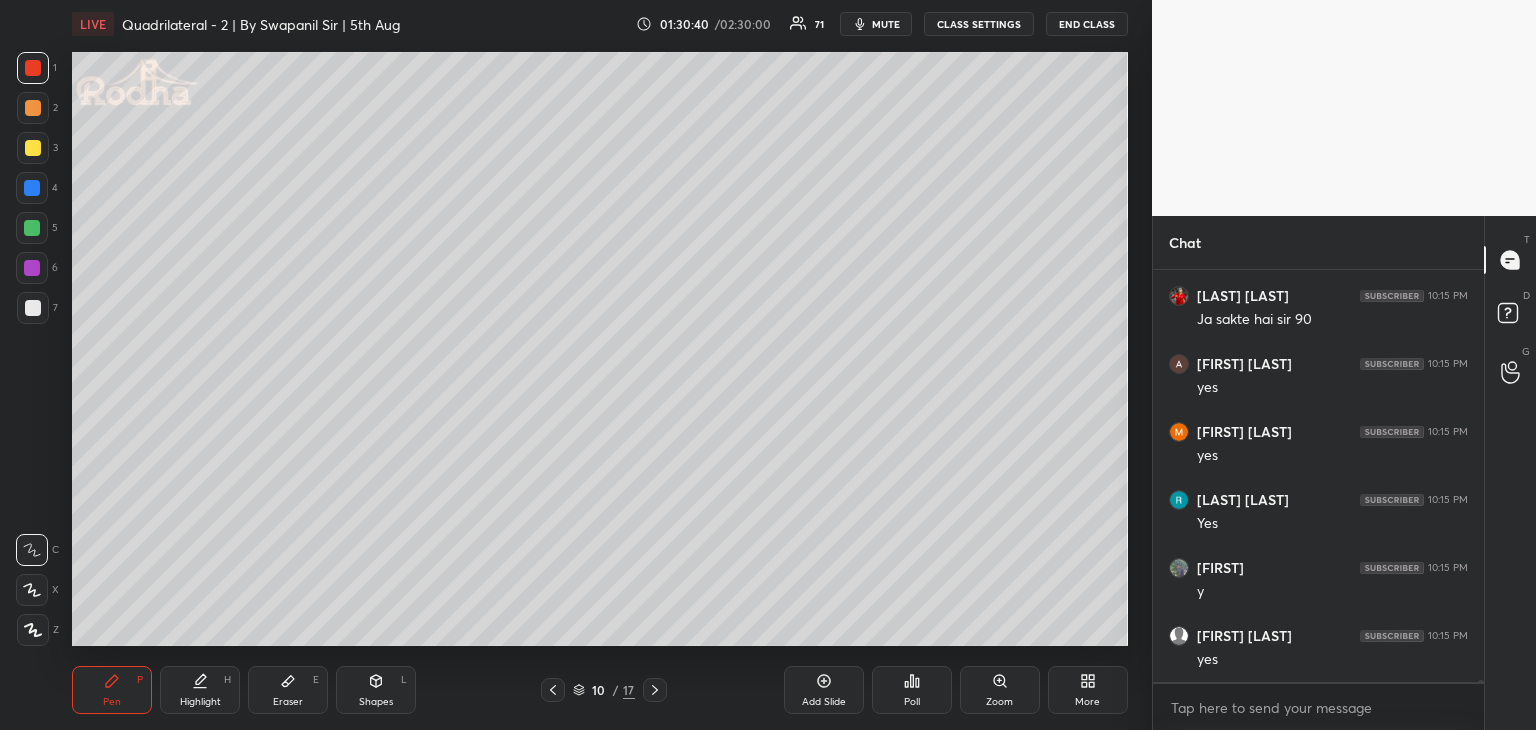 scroll, scrollTop: 68504, scrollLeft: 0, axis: vertical 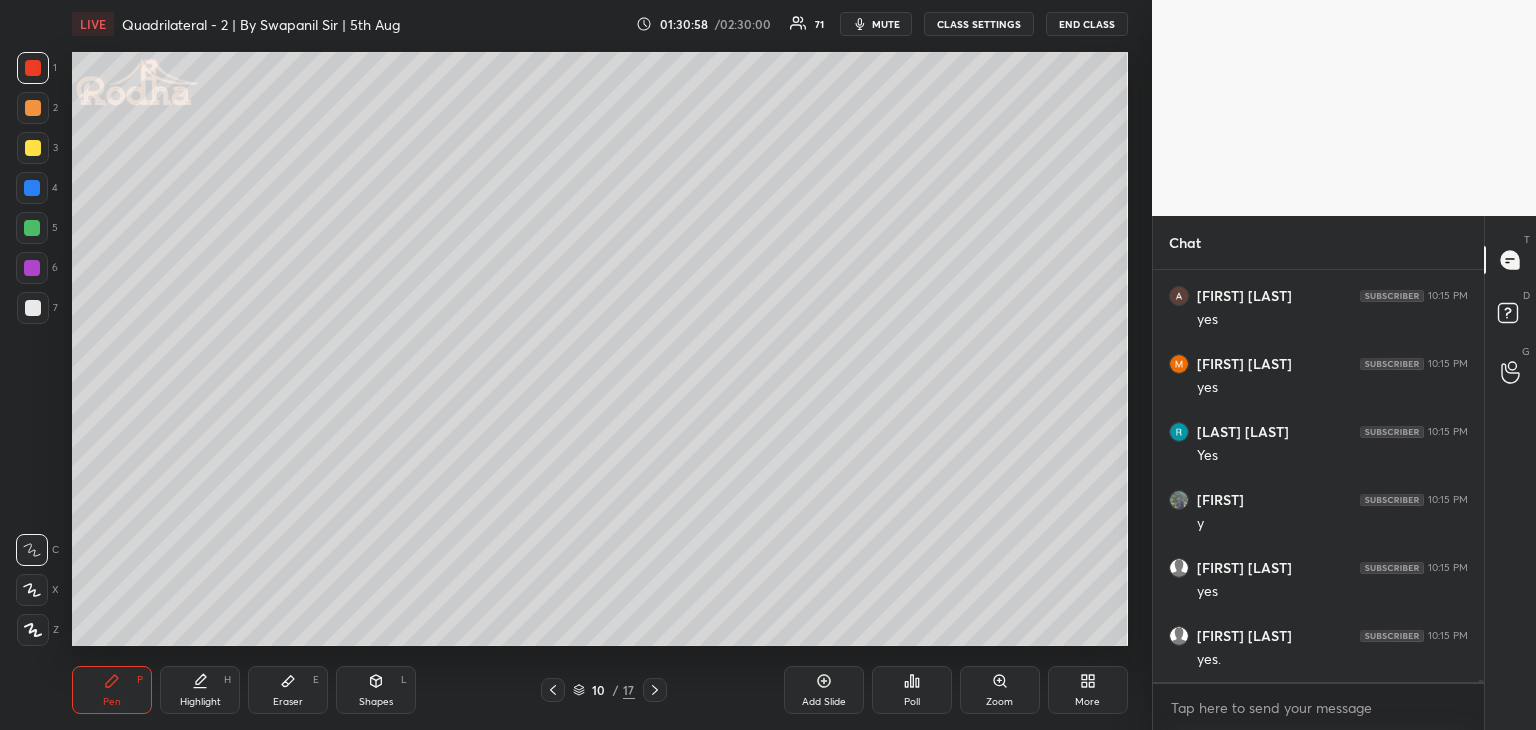 click 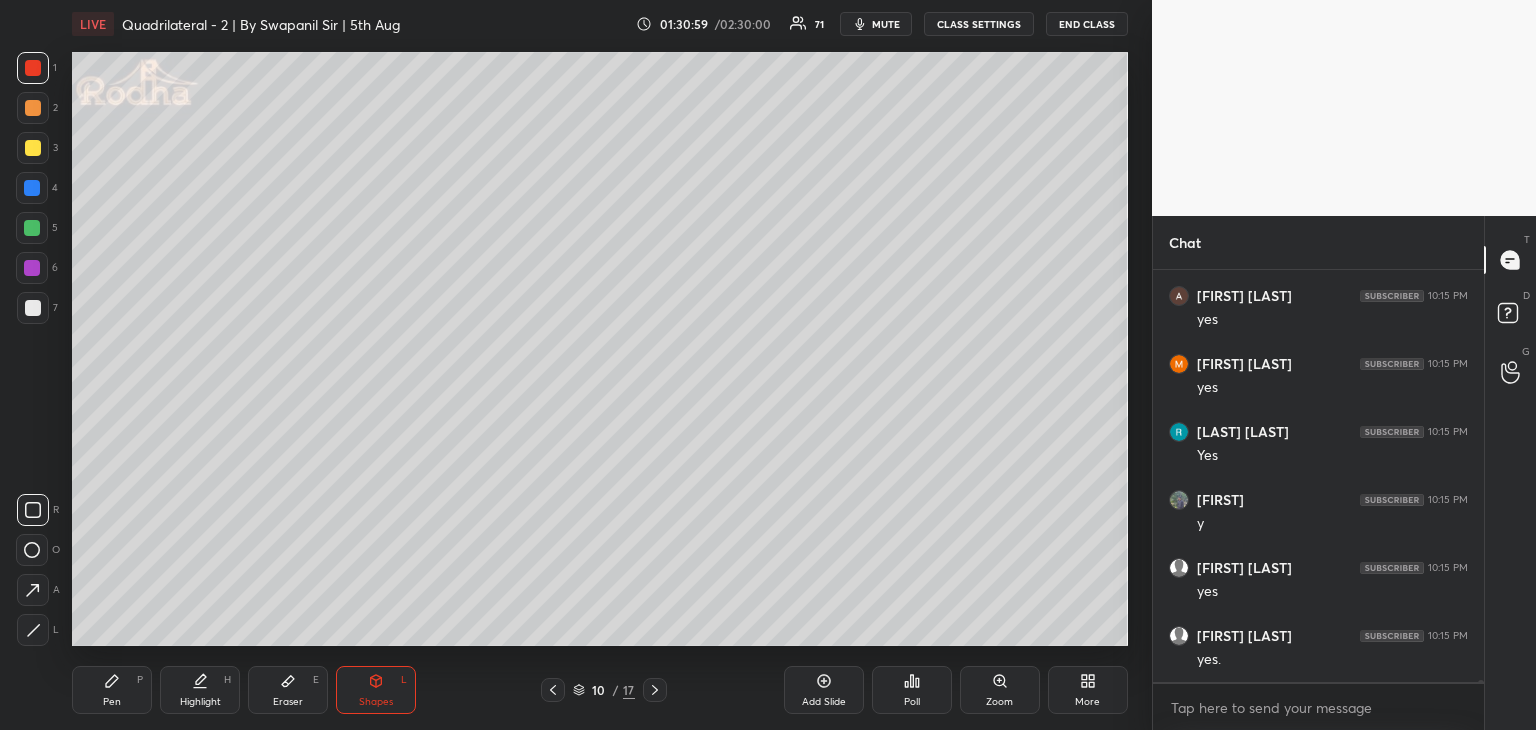 click at bounding box center (33, 630) 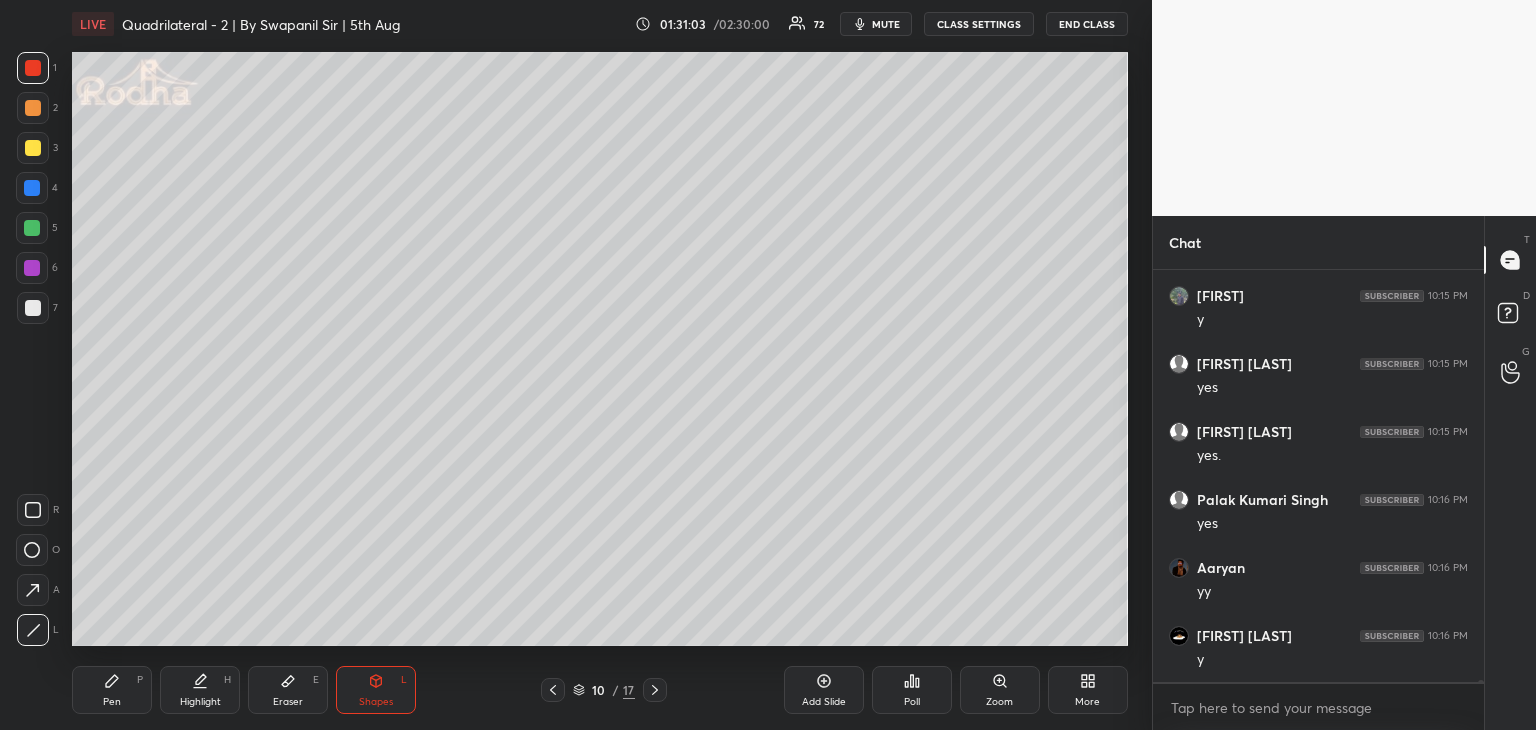scroll, scrollTop: 68776, scrollLeft: 0, axis: vertical 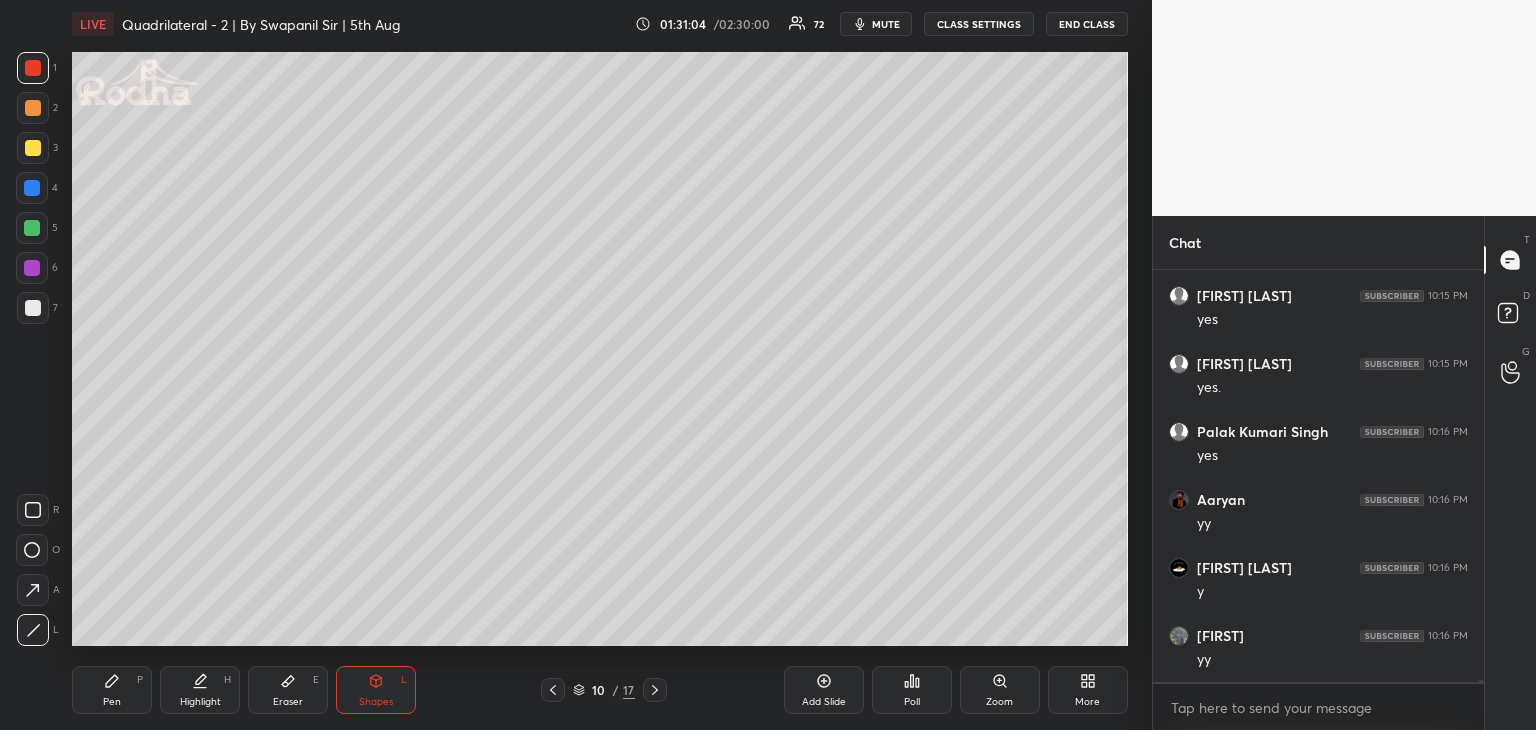 click on "Pen" at bounding box center (112, 702) 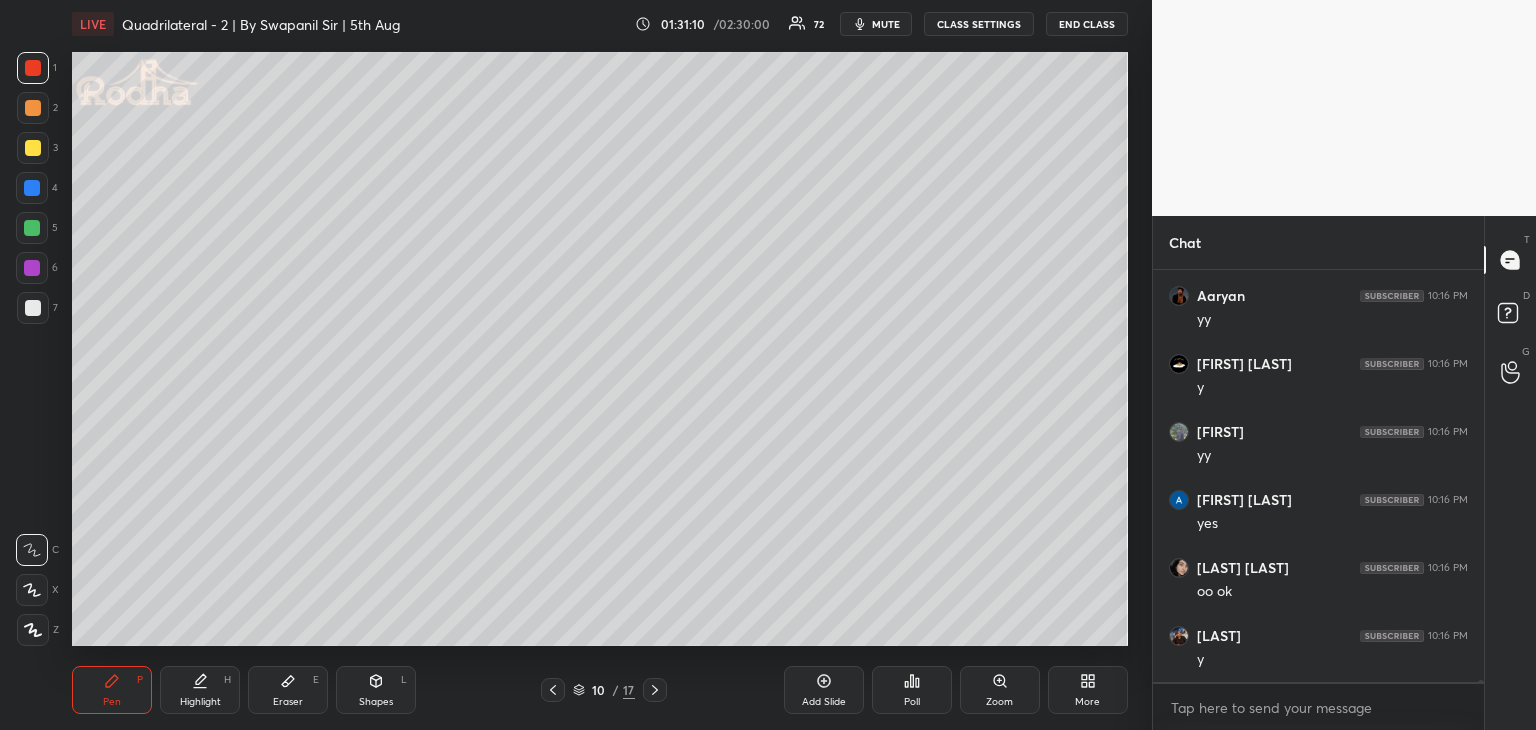 scroll, scrollTop: 69048, scrollLeft: 0, axis: vertical 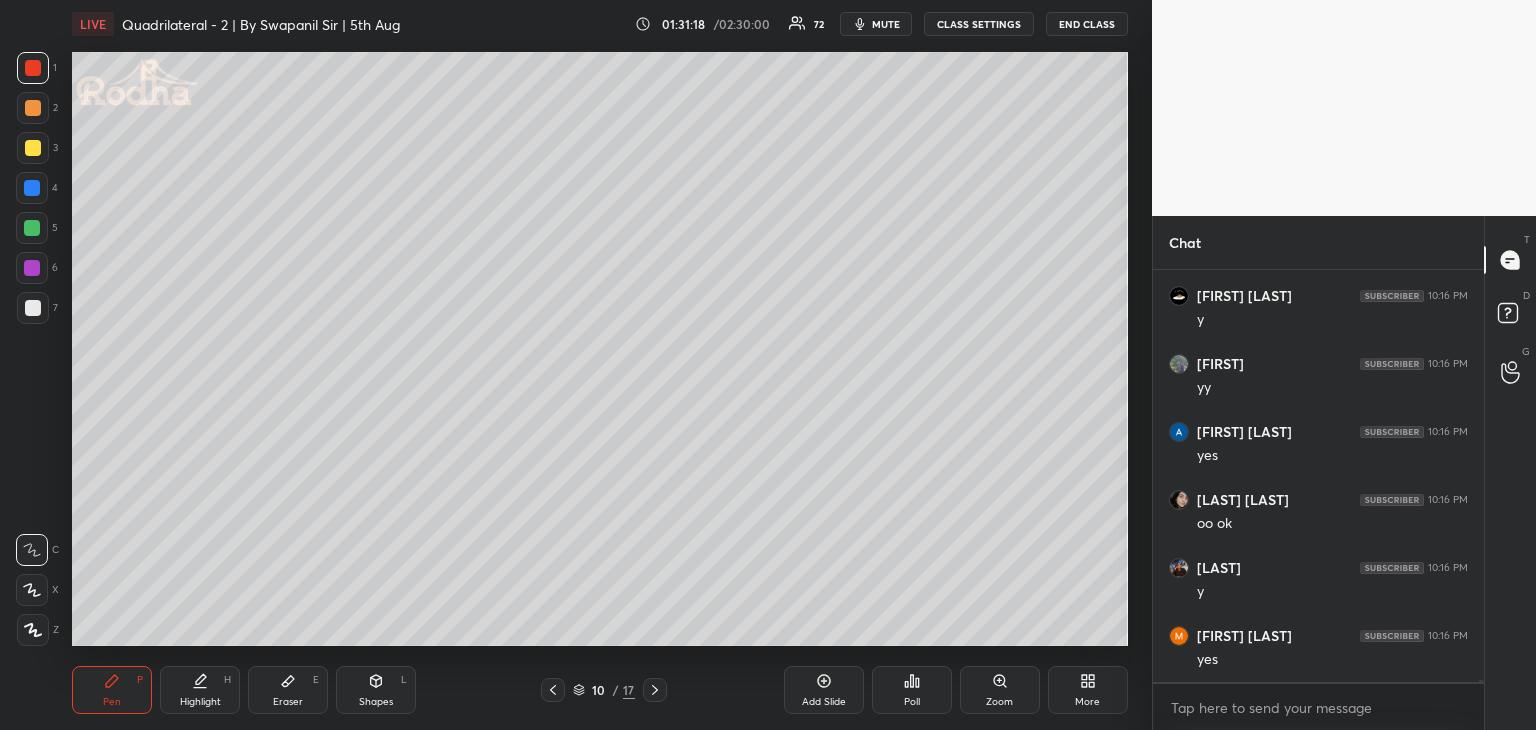 click on "Shapes L" at bounding box center (376, 690) 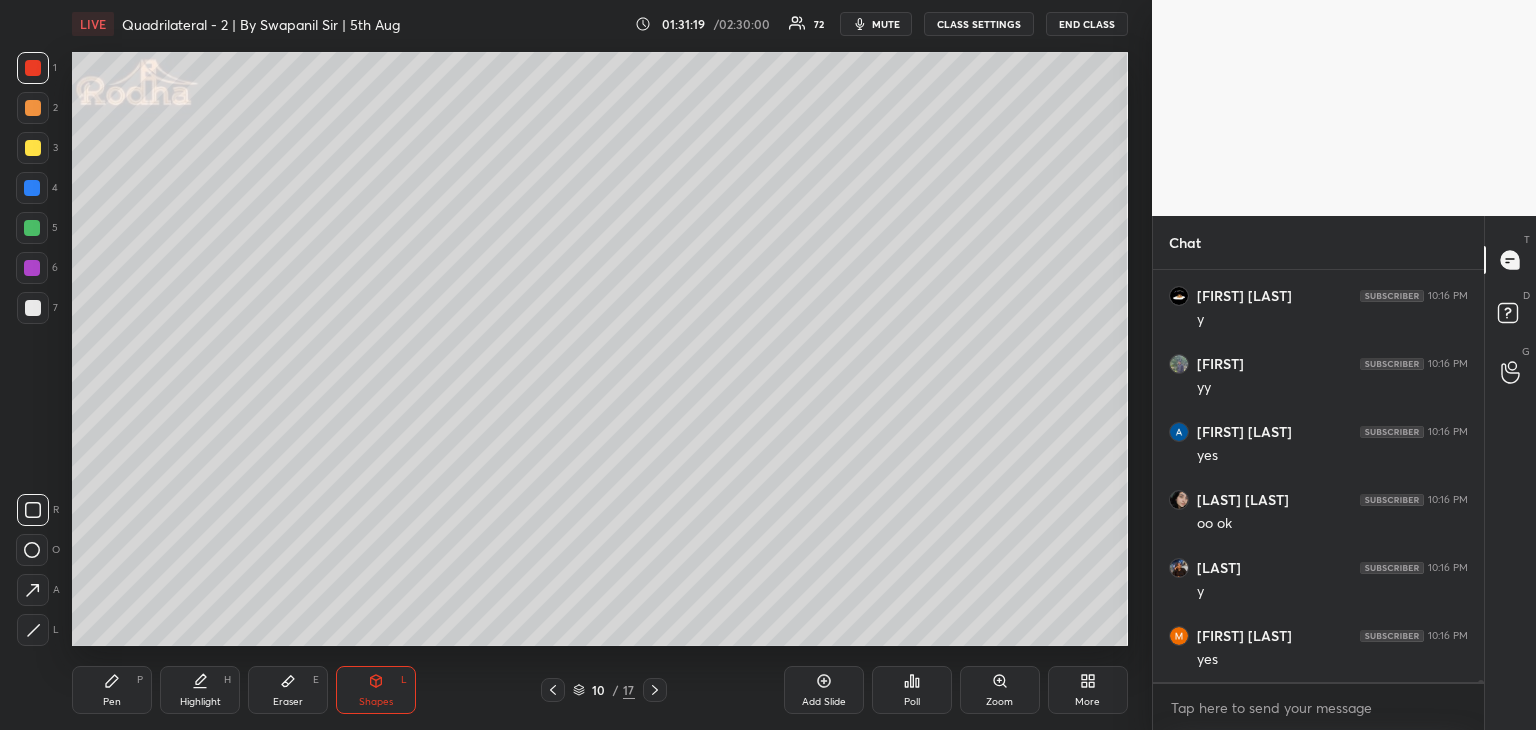 click at bounding box center [32, 228] 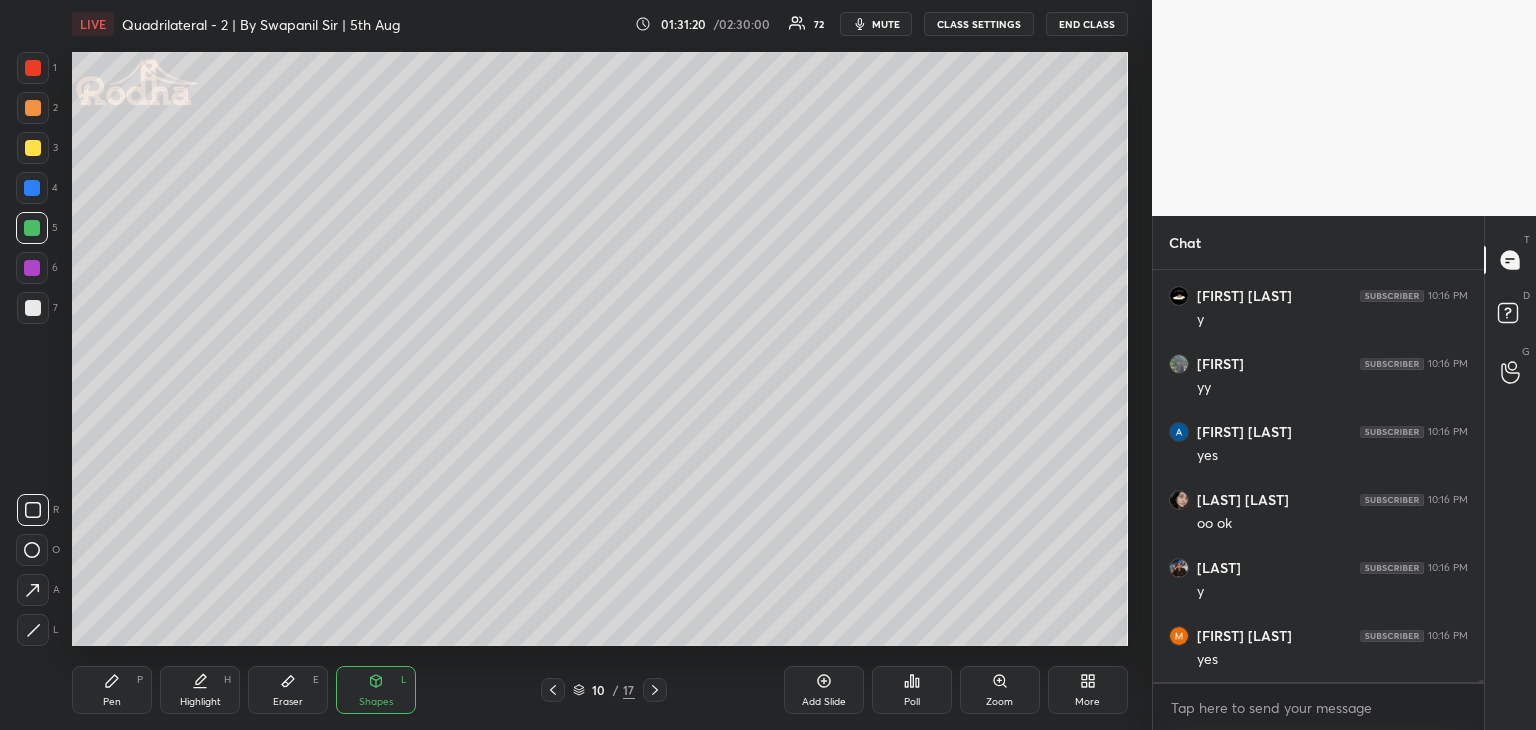 drag, startPoint x: 36, startPoint y: 592, endPoint x: 63, endPoint y: 579, distance: 29.966648 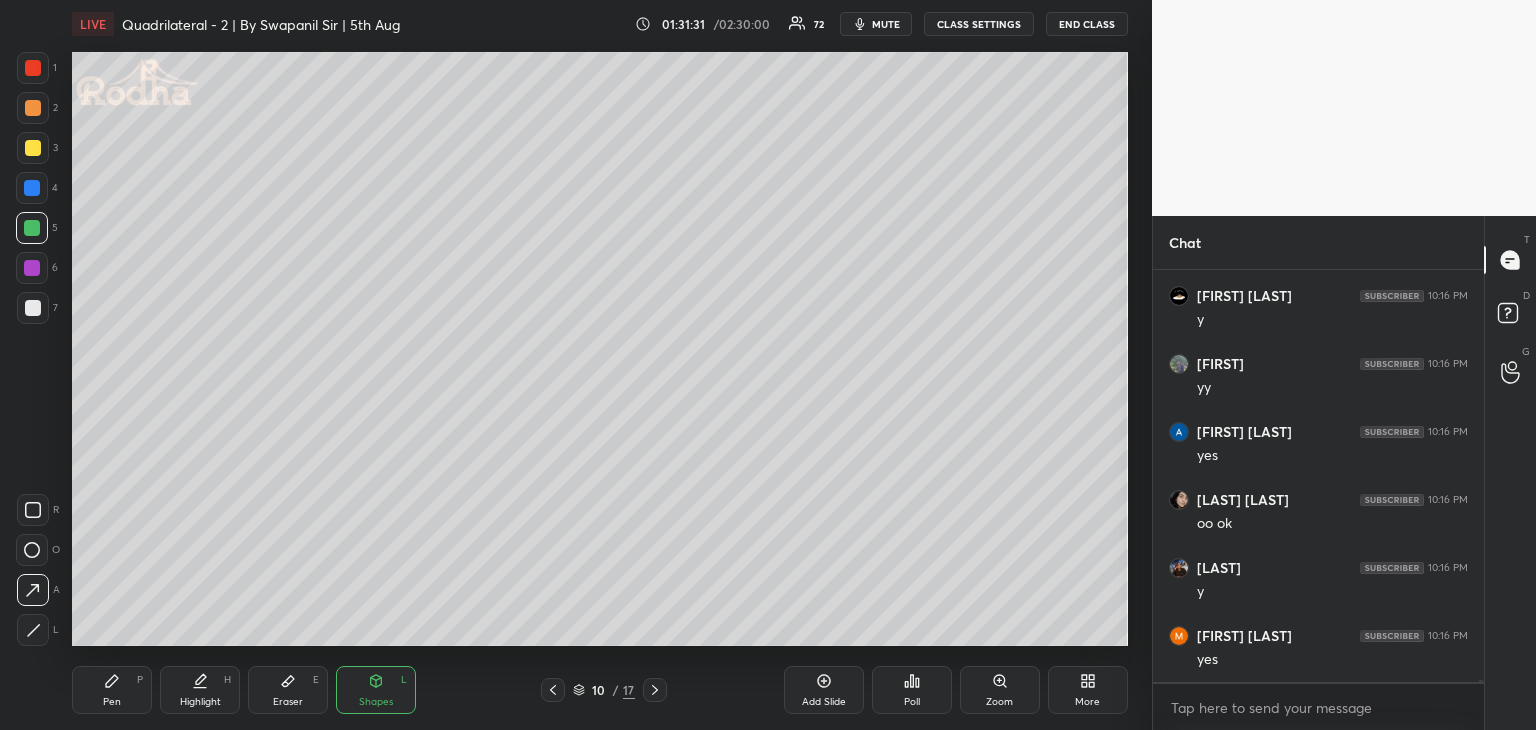 click on "Pen" at bounding box center [112, 702] 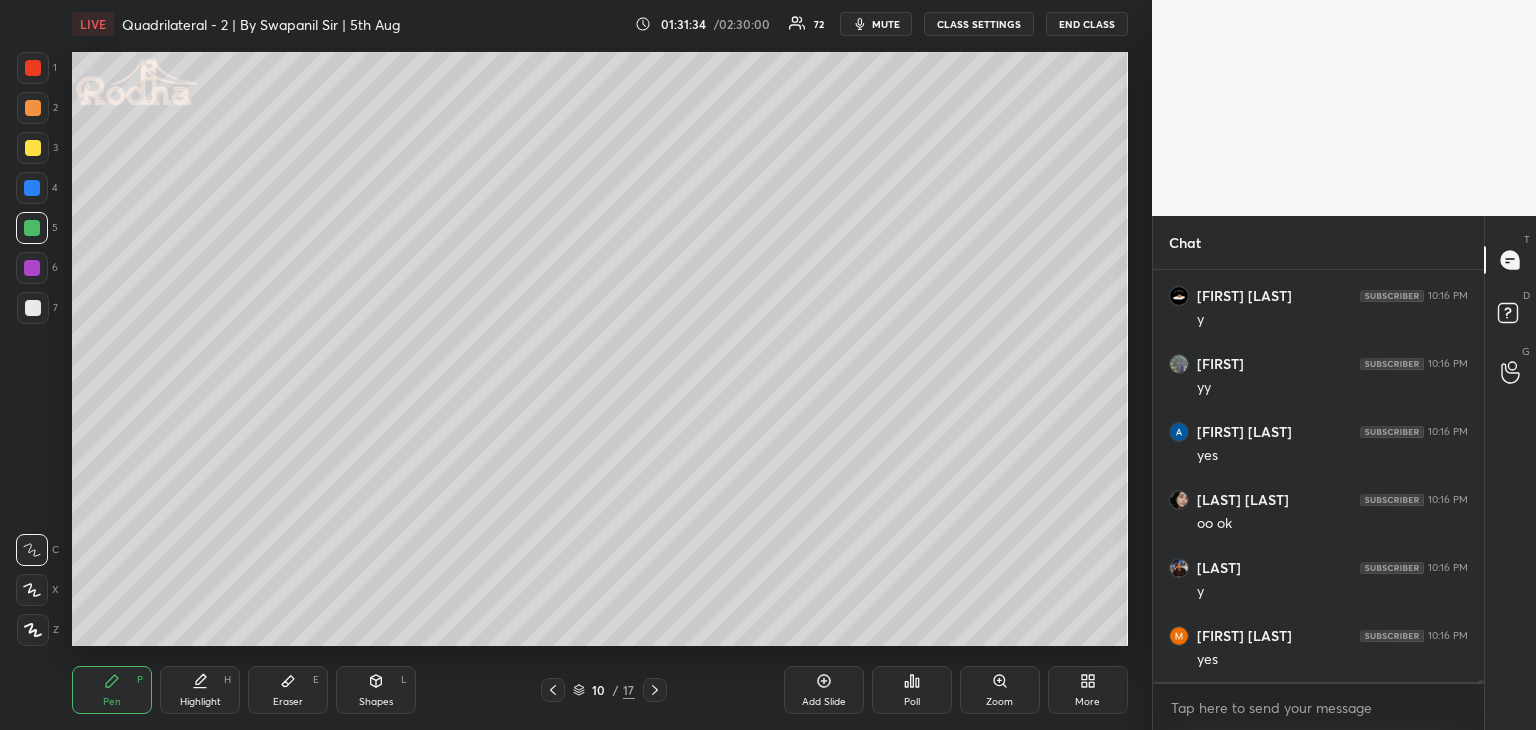 scroll, scrollTop: 69116, scrollLeft: 0, axis: vertical 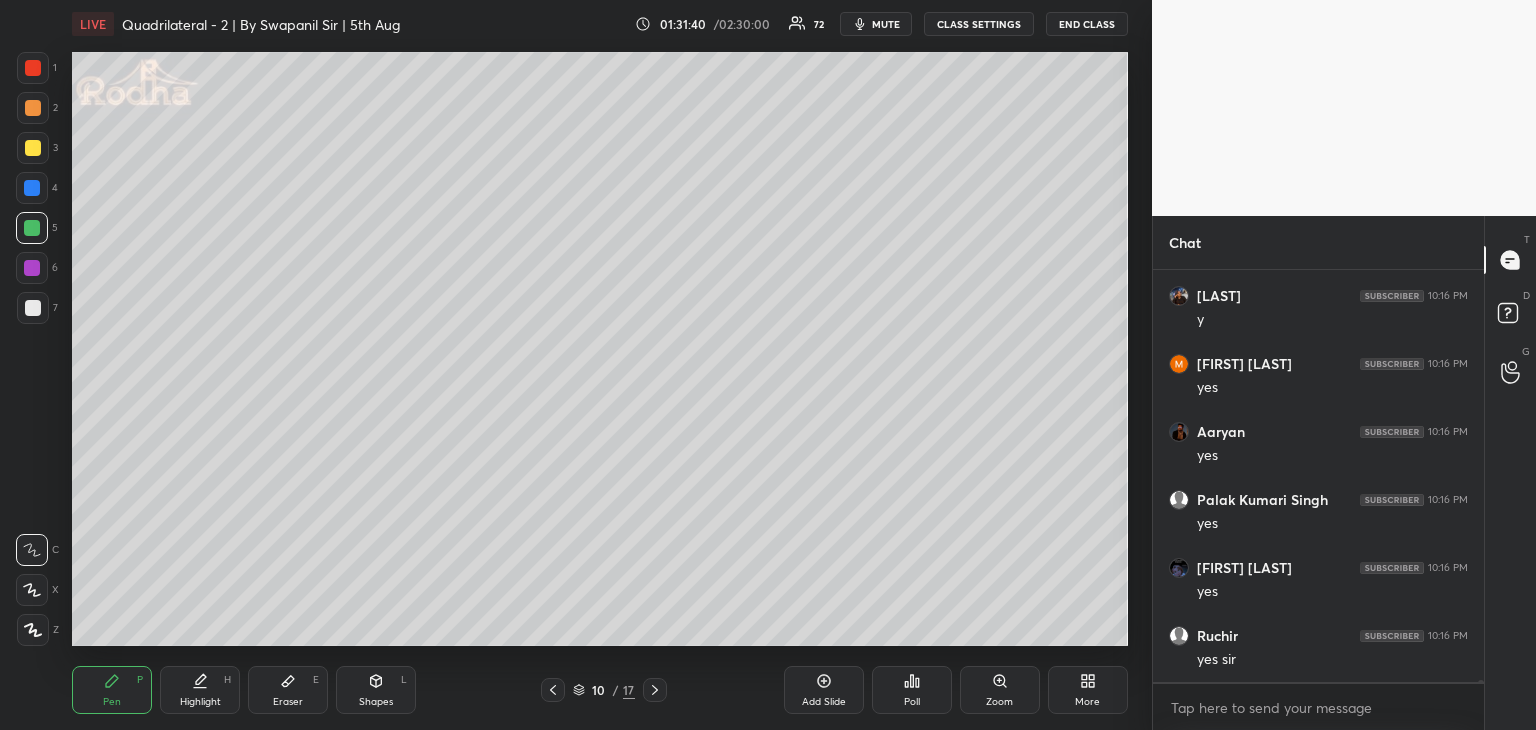click at bounding box center (655, 690) 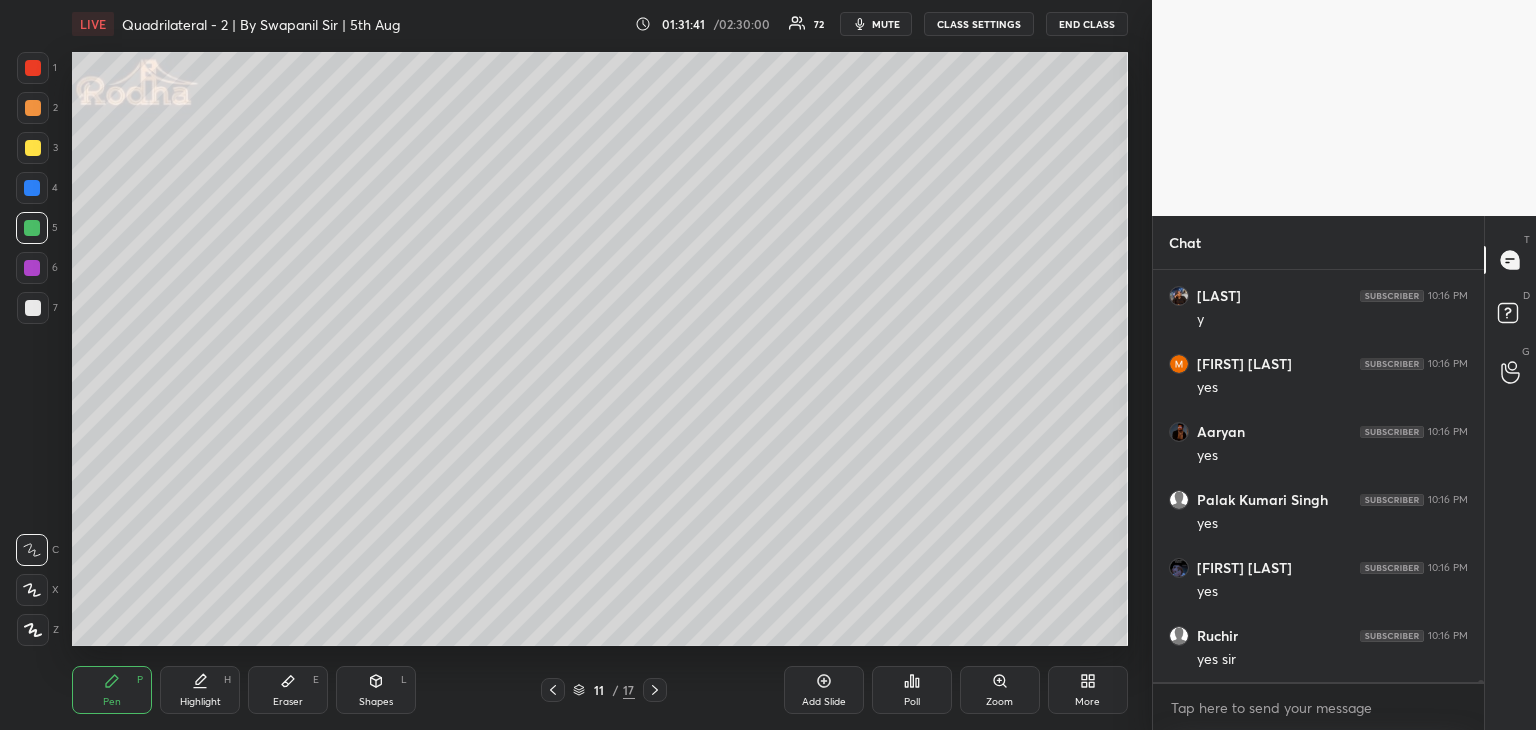 click on "11 / 17" at bounding box center [603, 690] 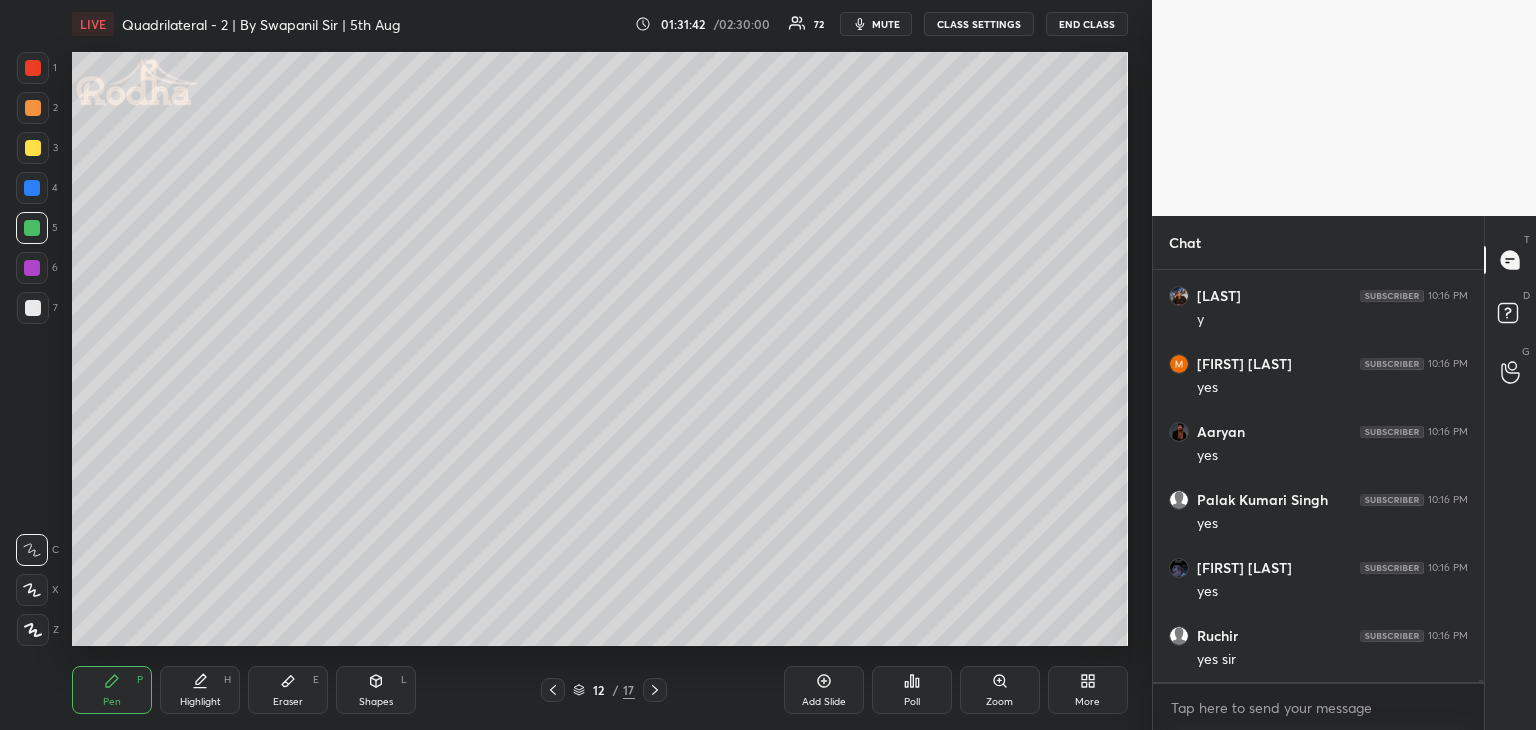 click 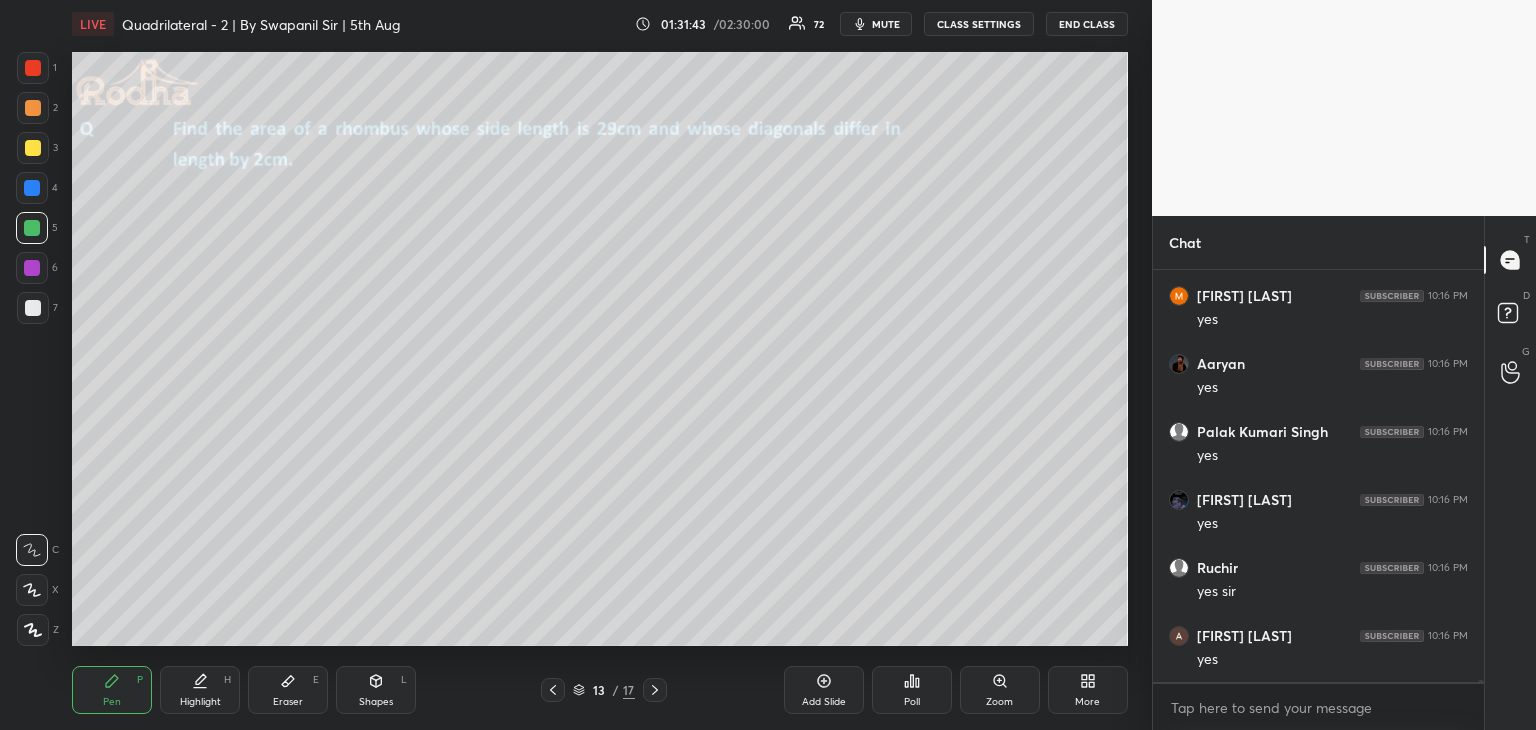 click 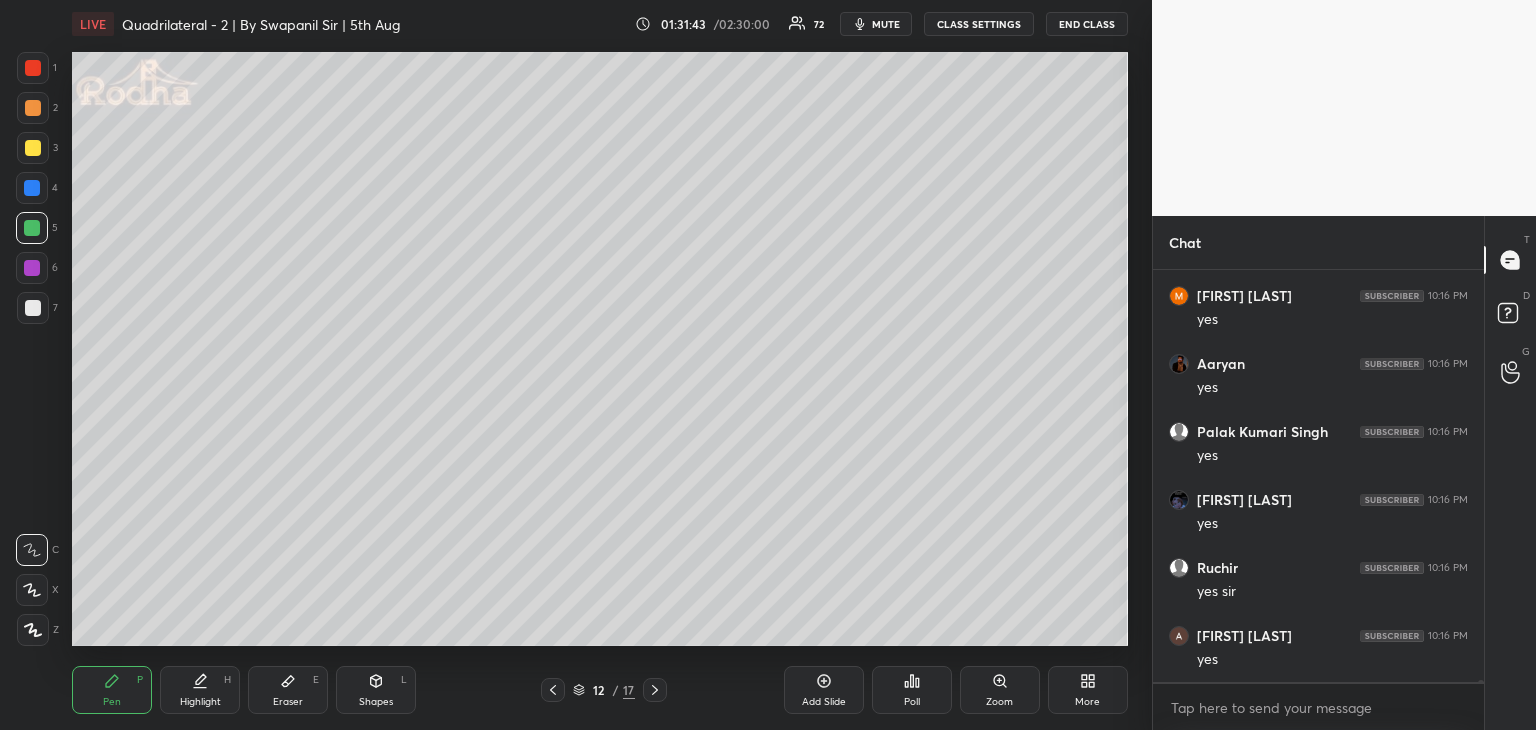 scroll, scrollTop: 69456, scrollLeft: 0, axis: vertical 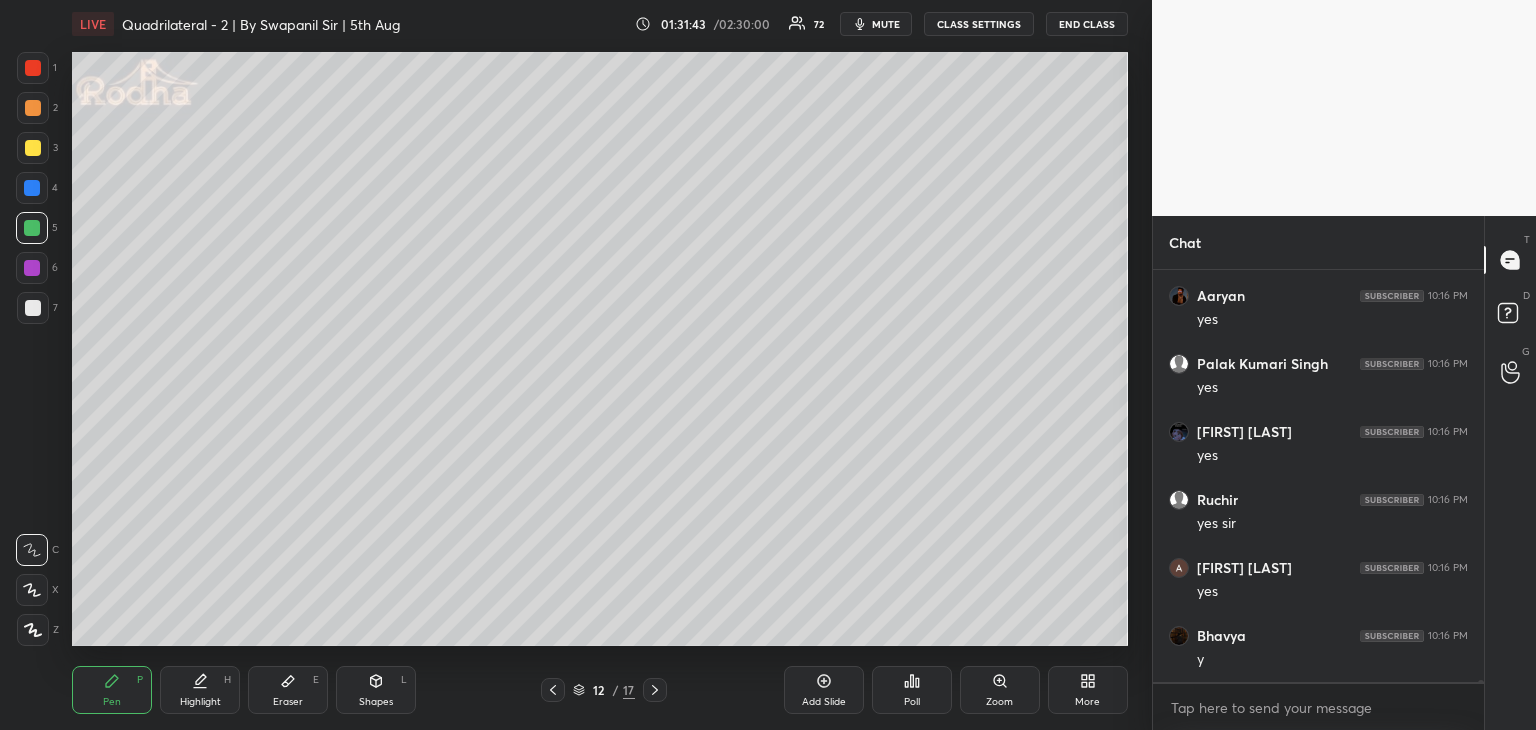 click 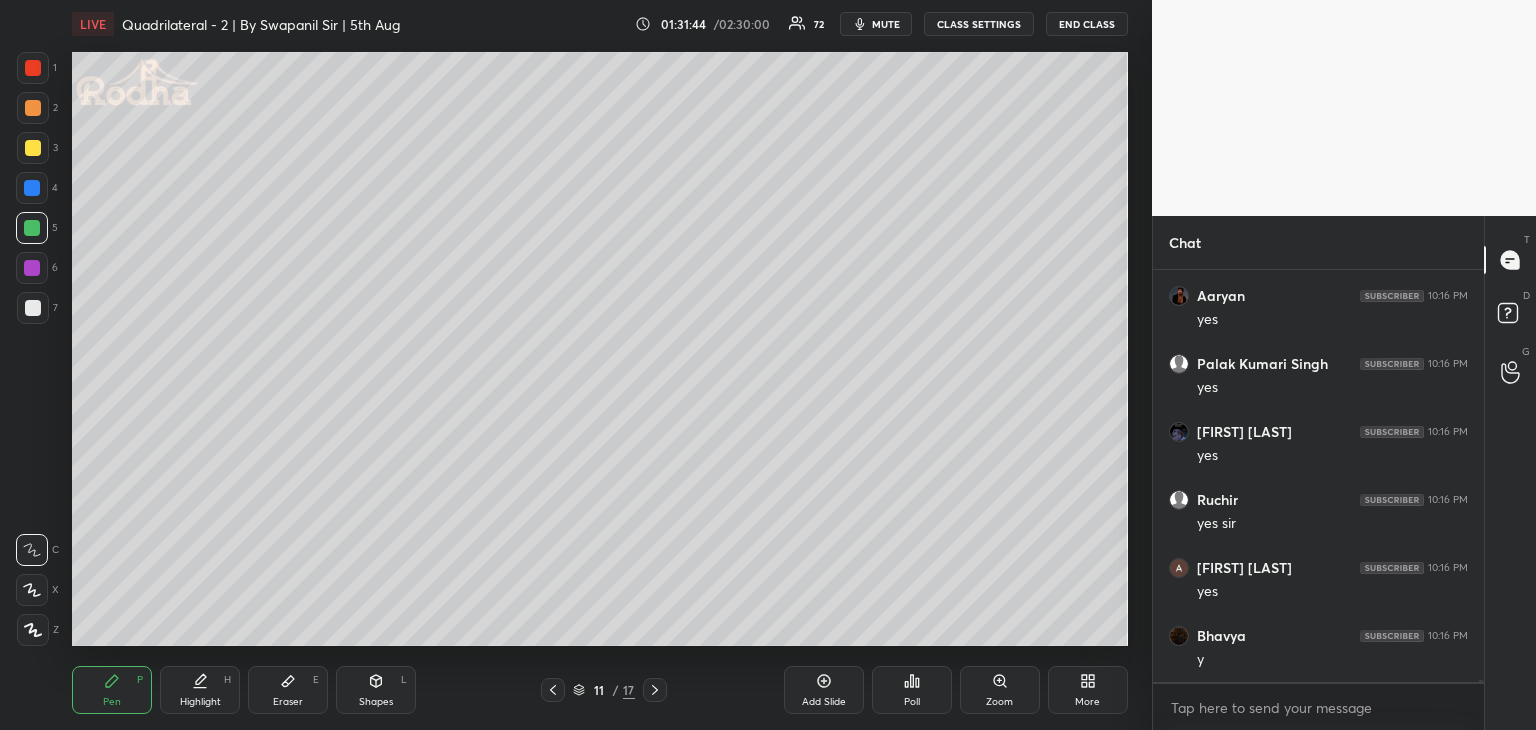 scroll, scrollTop: 69524, scrollLeft: 0, axis: vertical 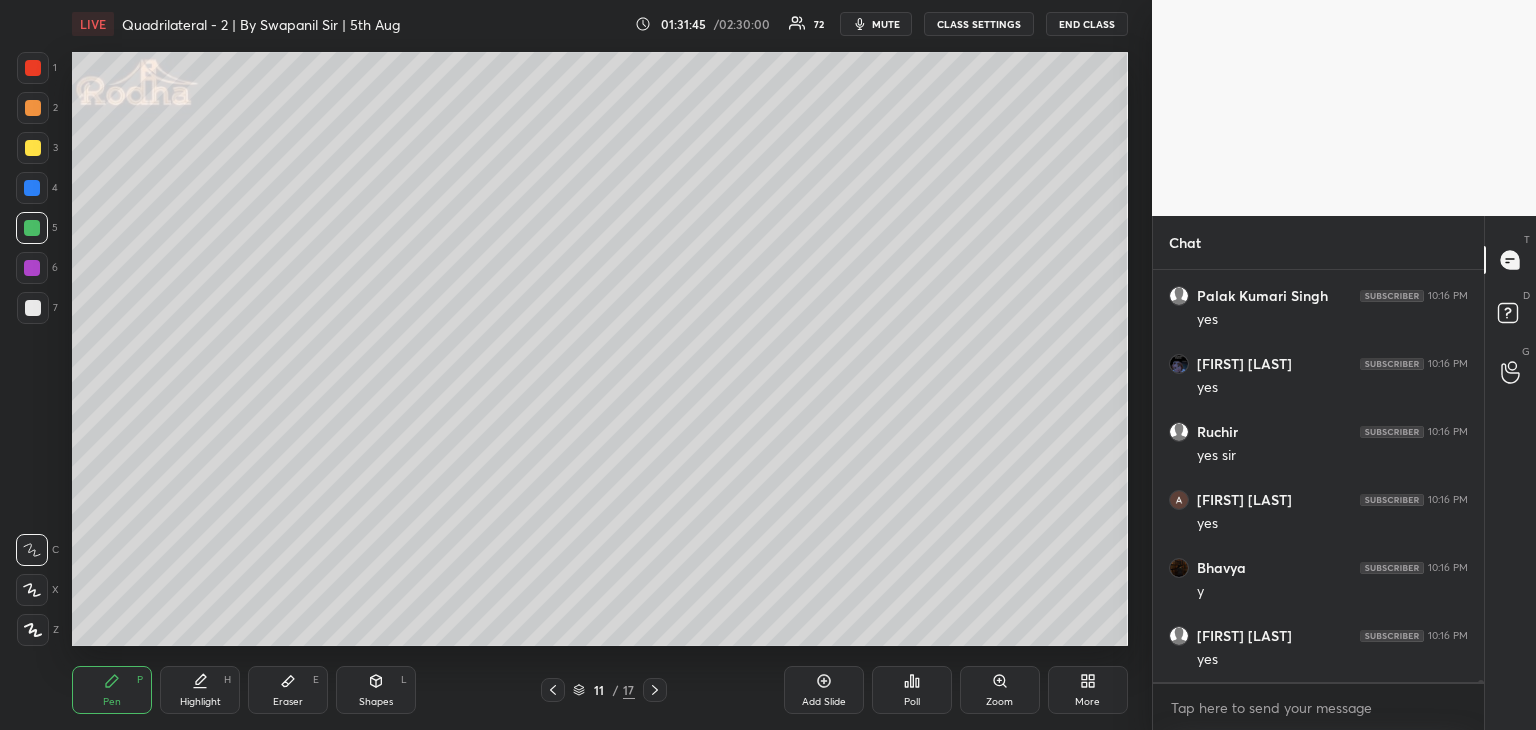click 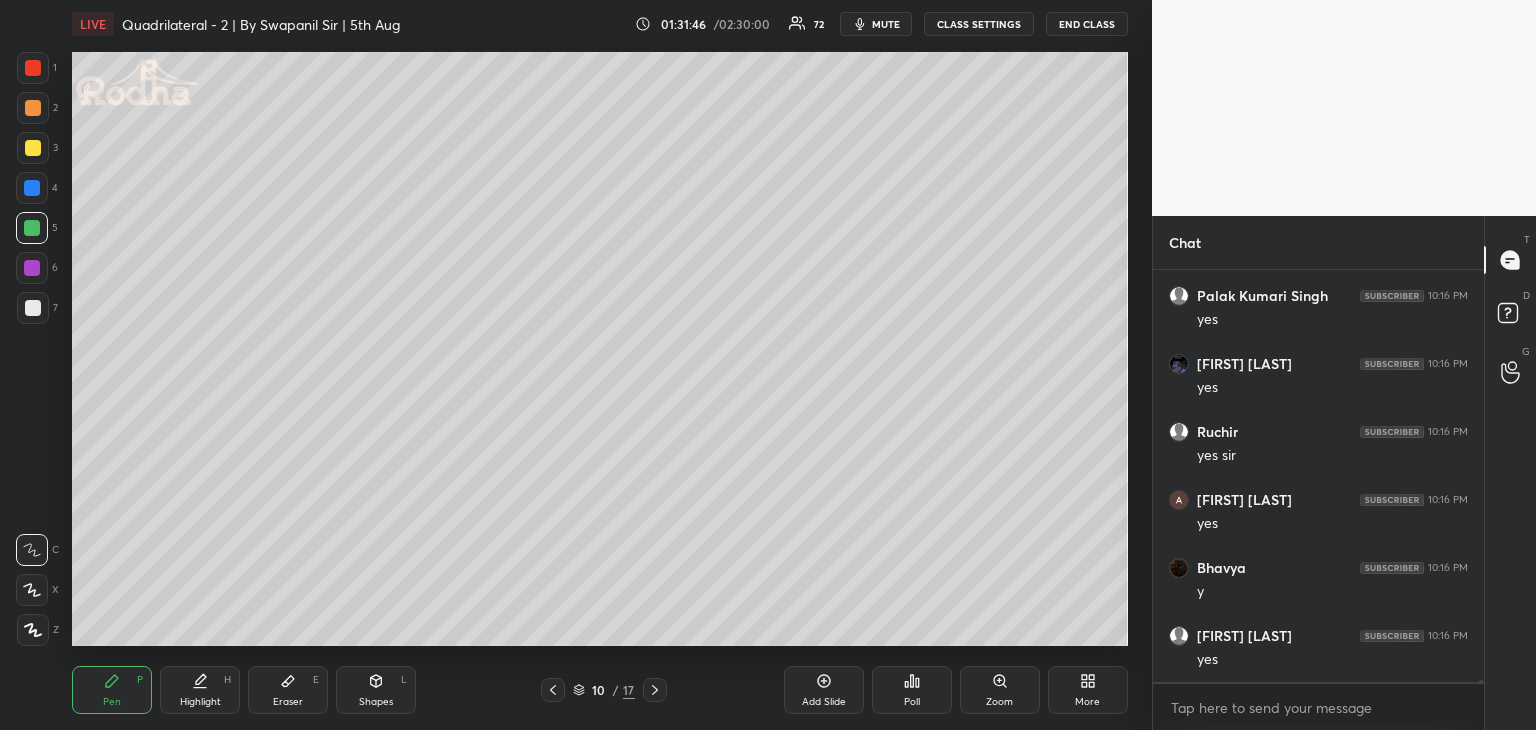 click 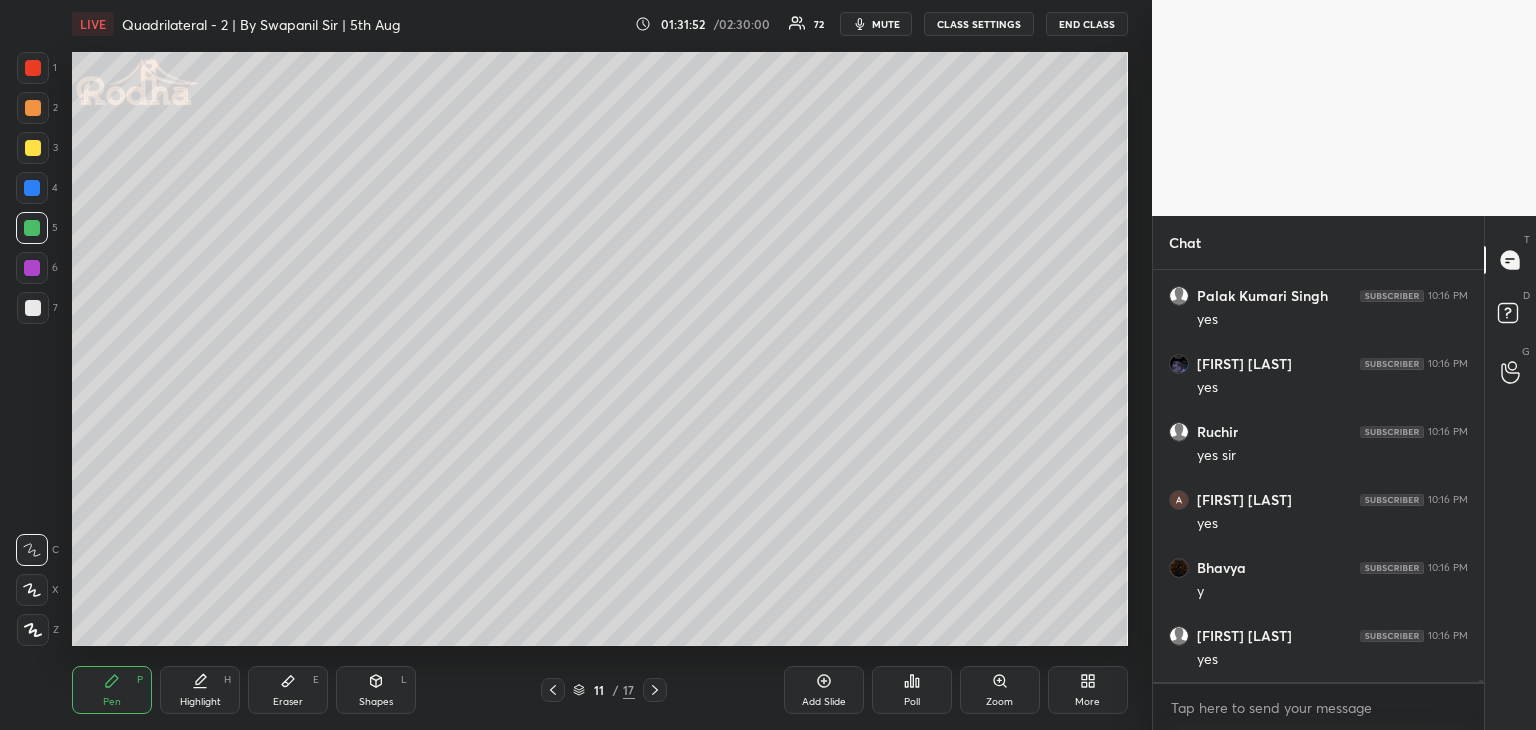 click at bounding box center (33, 148) 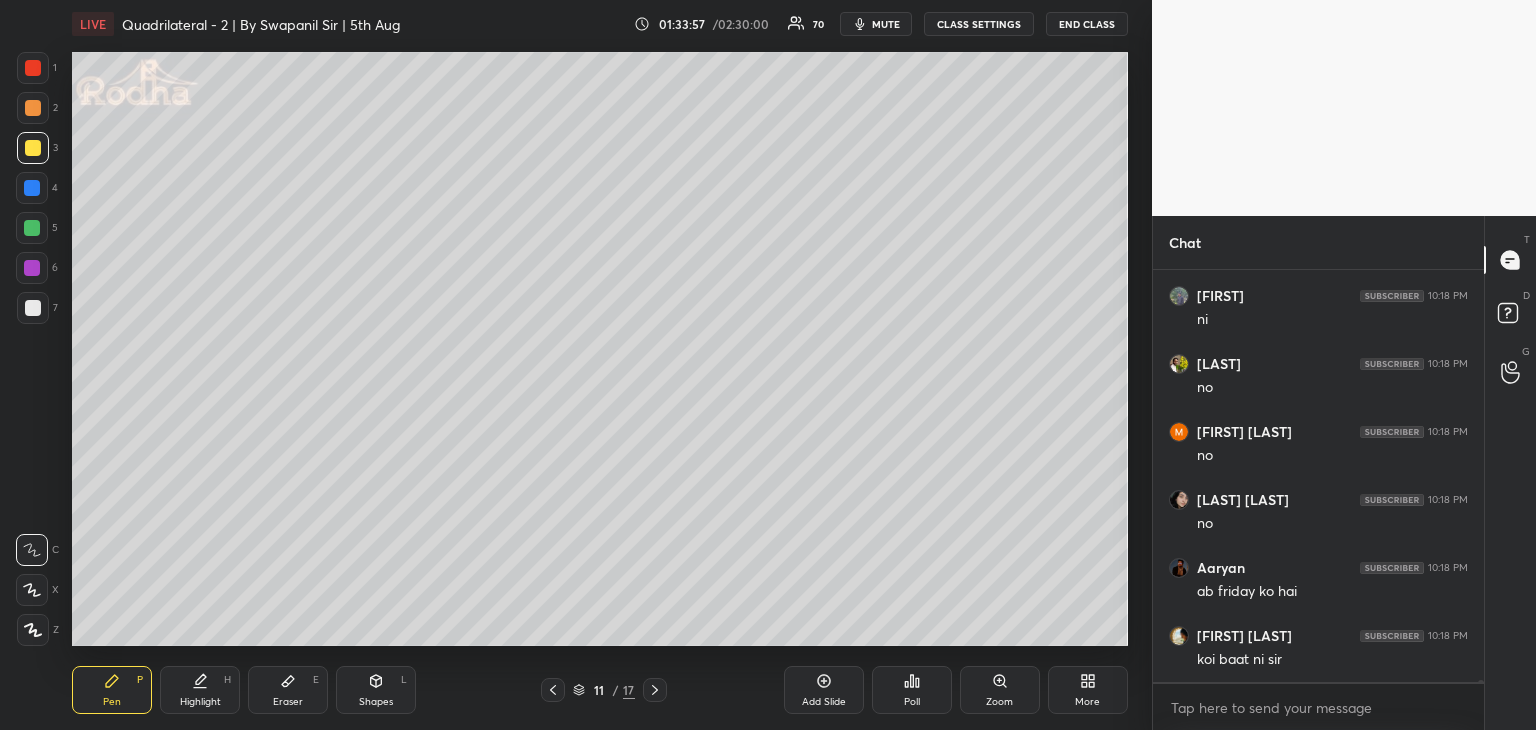 scroll, scrollTop: 69090, scrollLeft: 0, axis: vertical 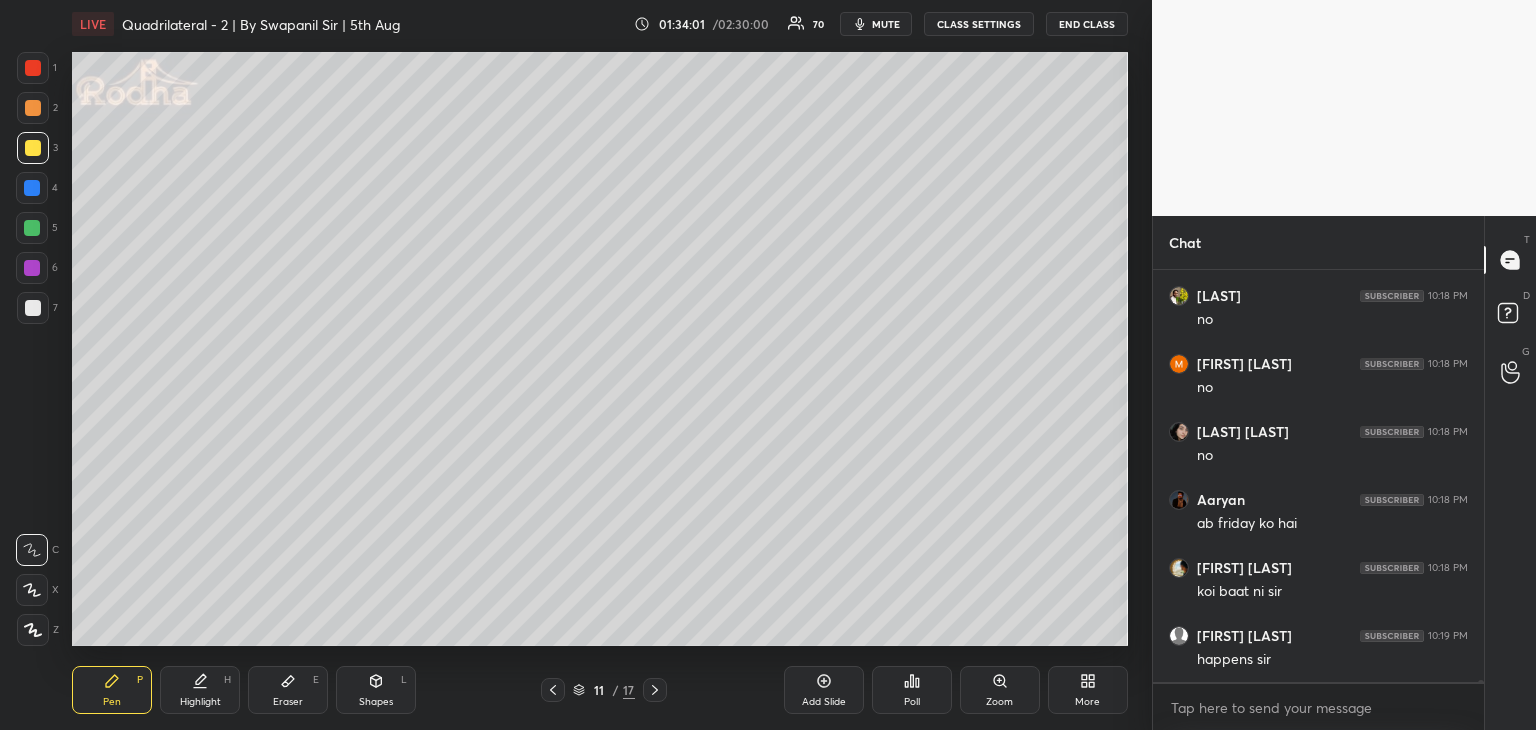click on "Eraser E" at bounding box center [288, 690] 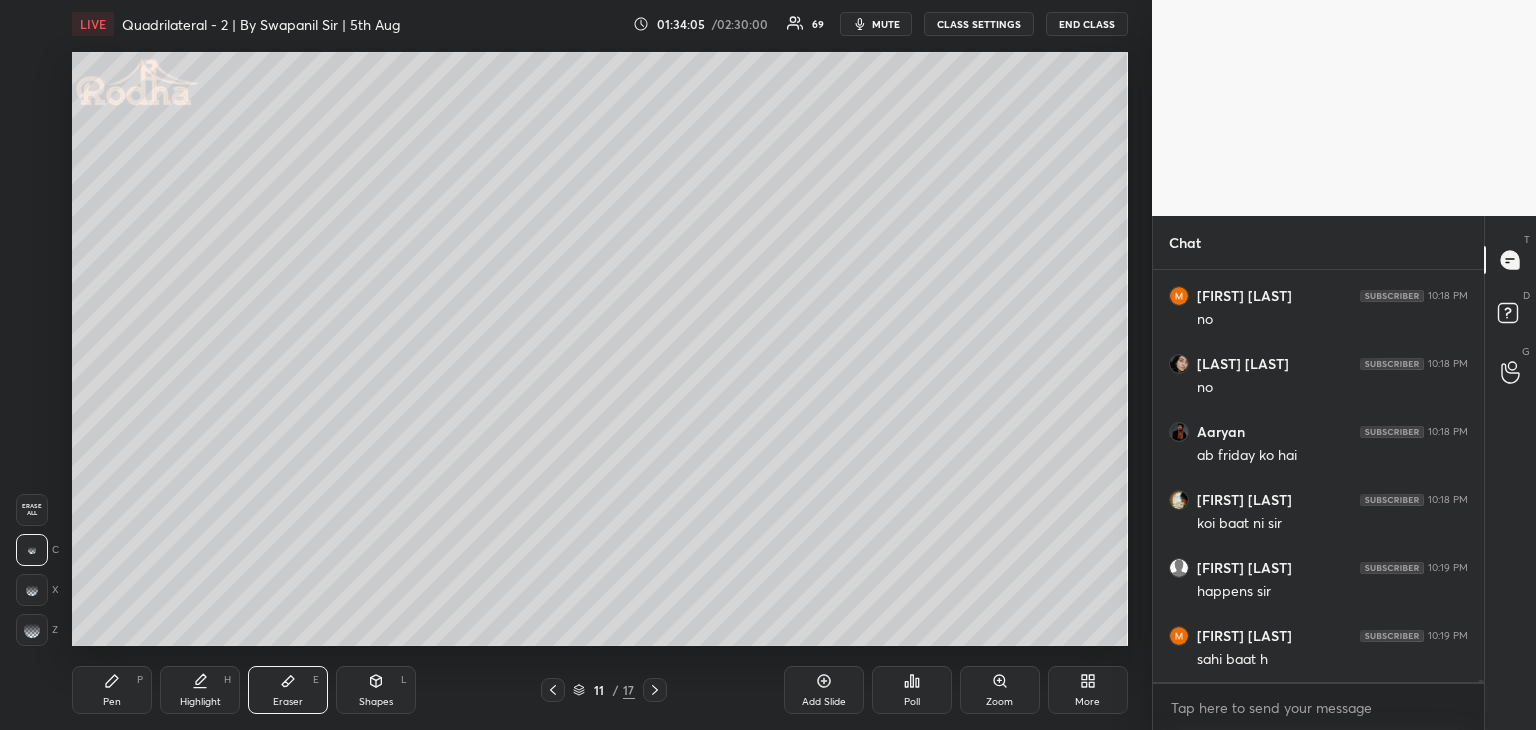 scroll, scrollTop: 69226, scrollLeft: 0, axis: vertical 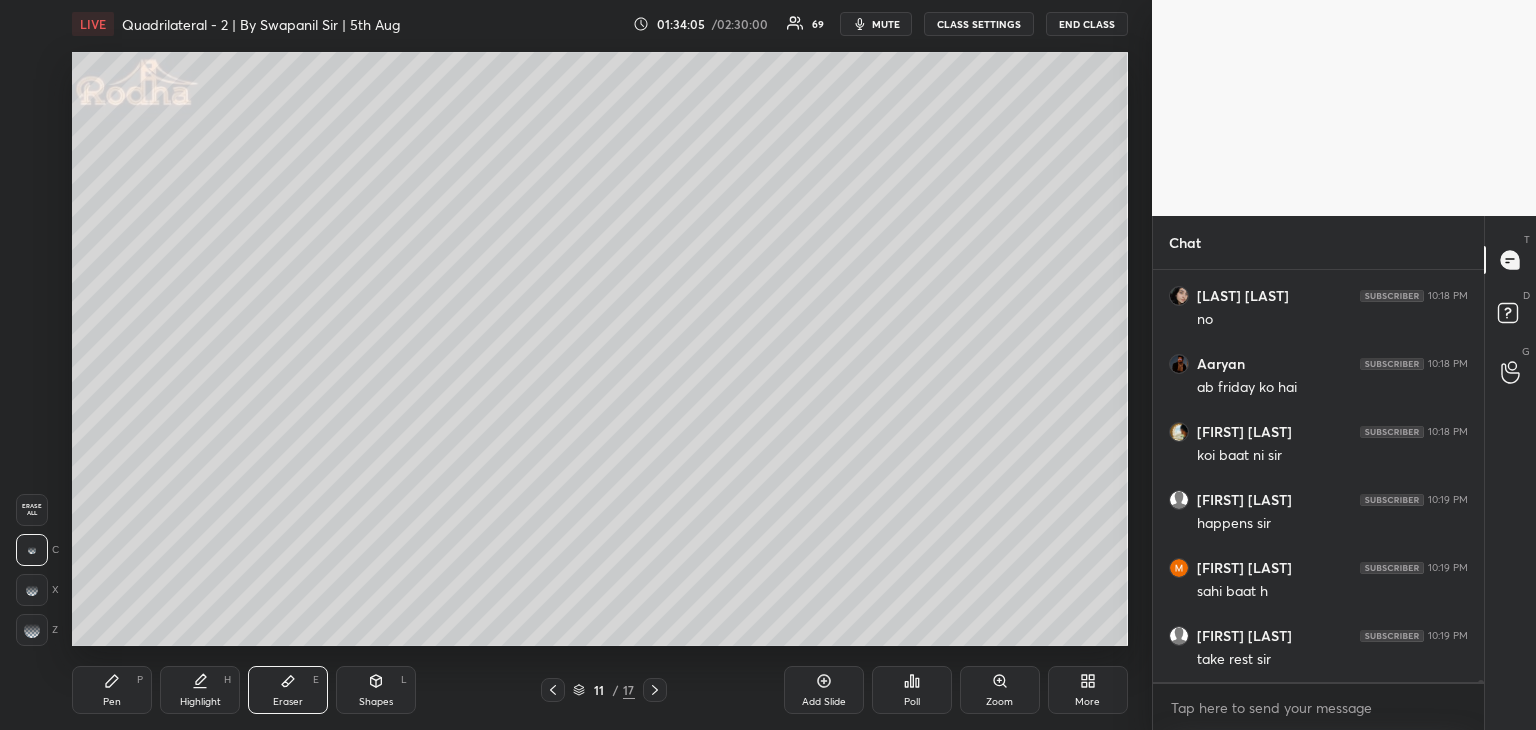 click on "Pen P" at bounding box center [112, 690] 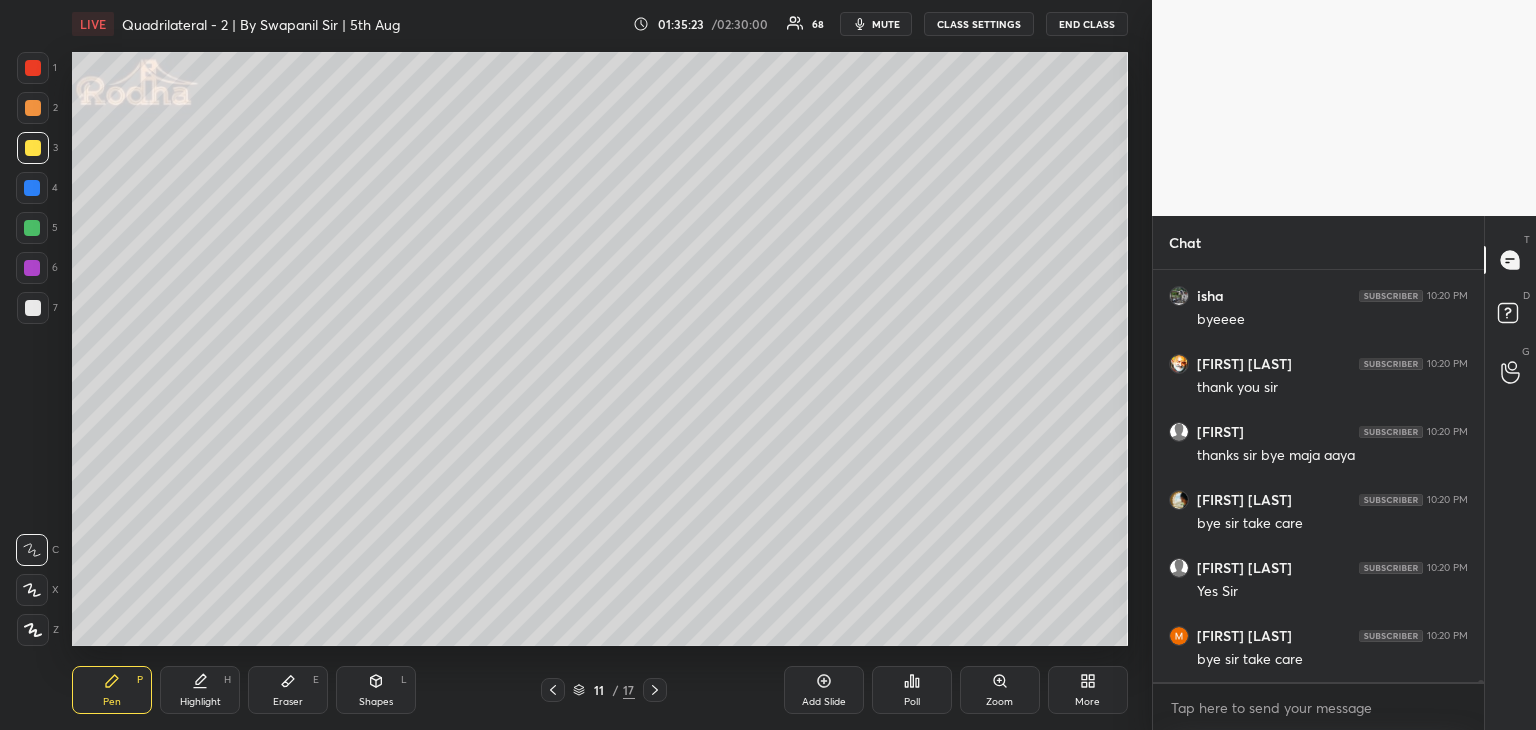 scroll, scrollTop: 73540, scrollLeft: 0, axis: vertical 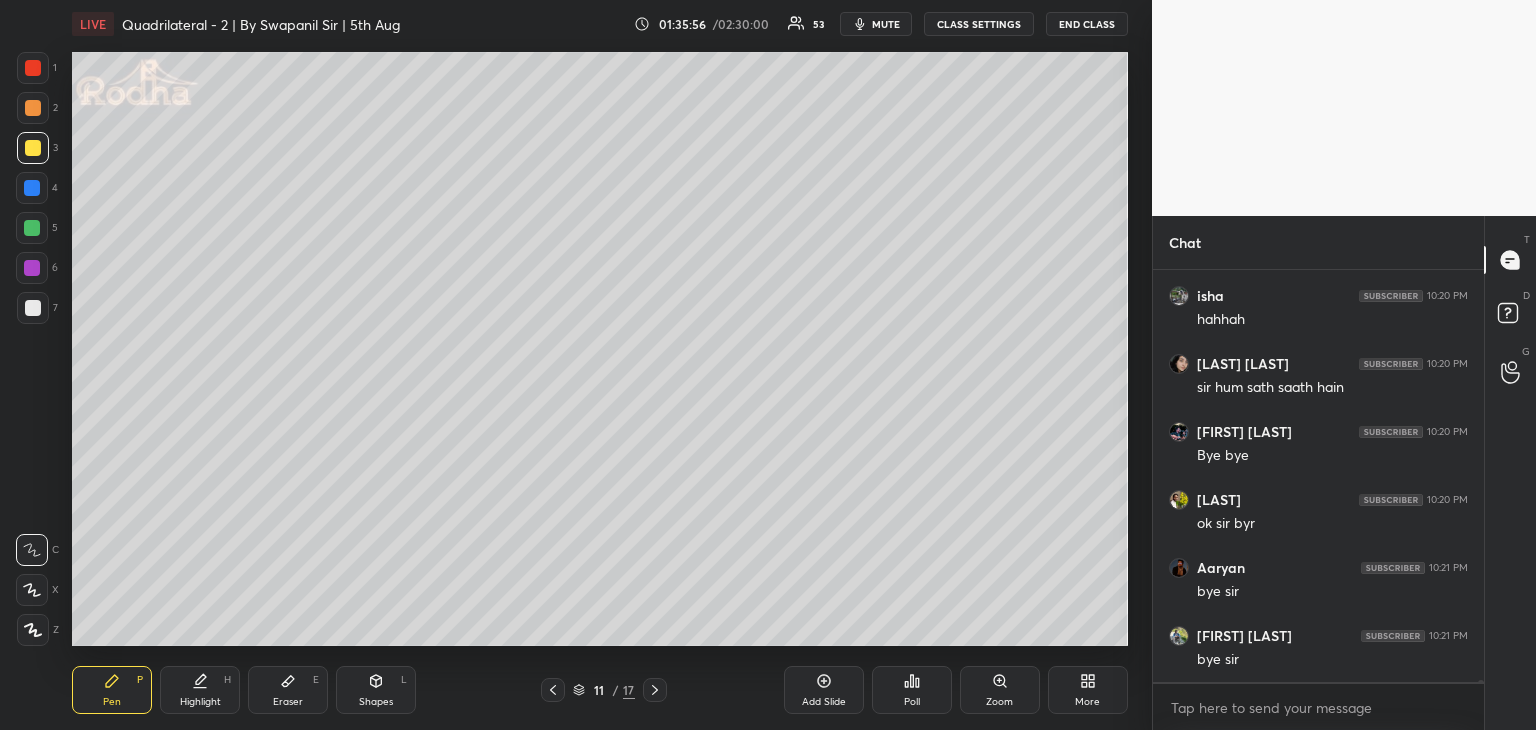 click on "END CLASS" at bounding box center [1087, 24] 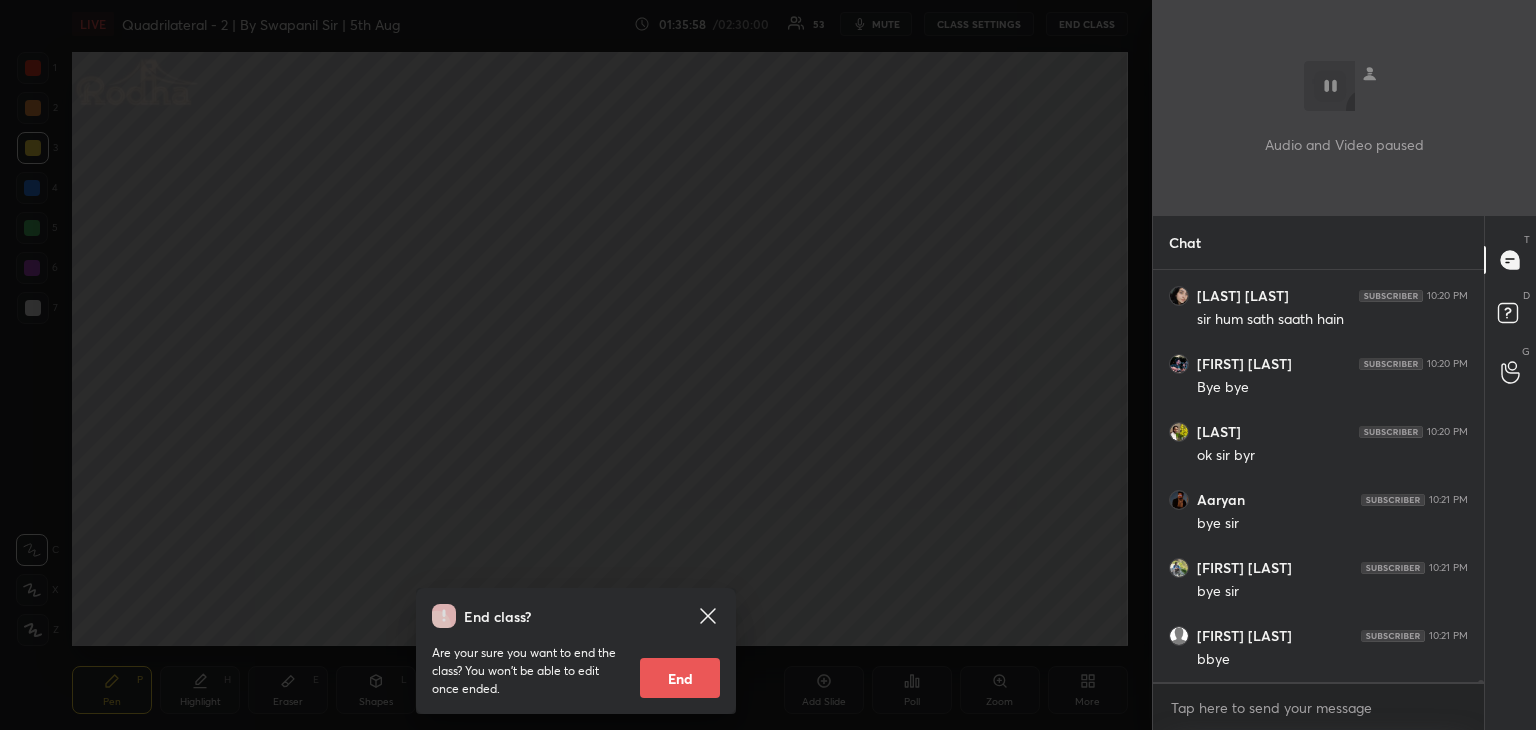 click on "End" at bounding box center (680, 678) 